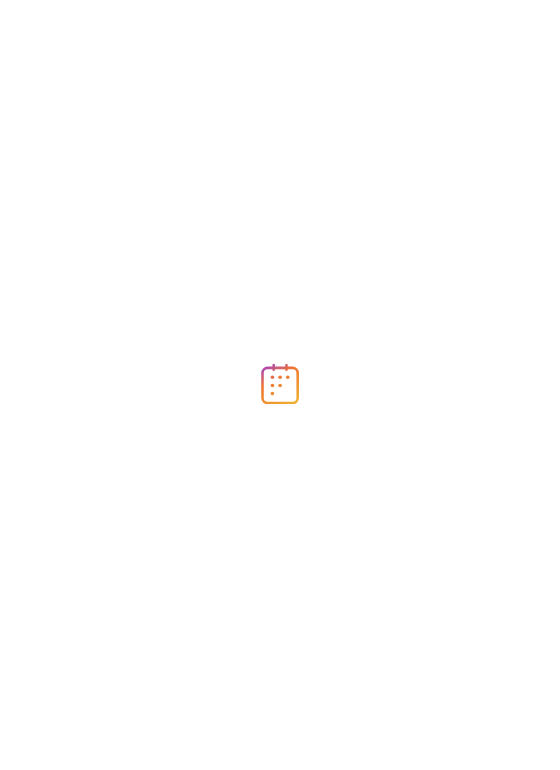 scroll, scrollTop: 0, scrollLeft: 0, axis: both 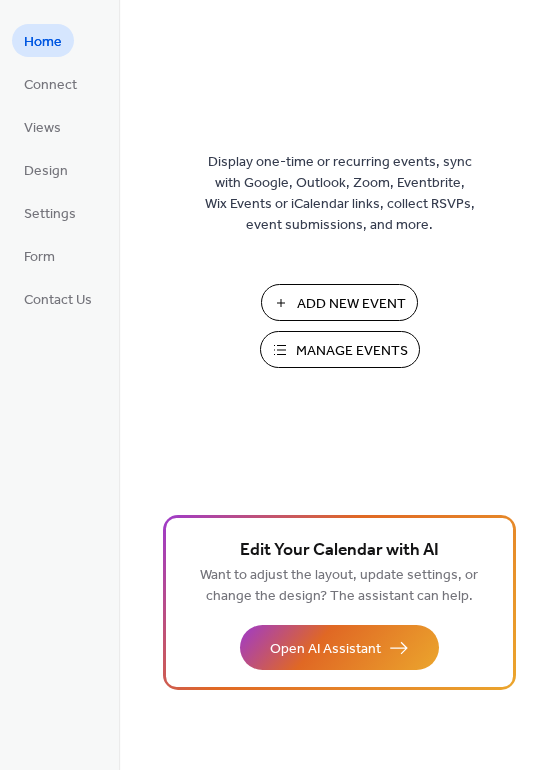 click on "Add New Event" at bounding box center [351, 304] 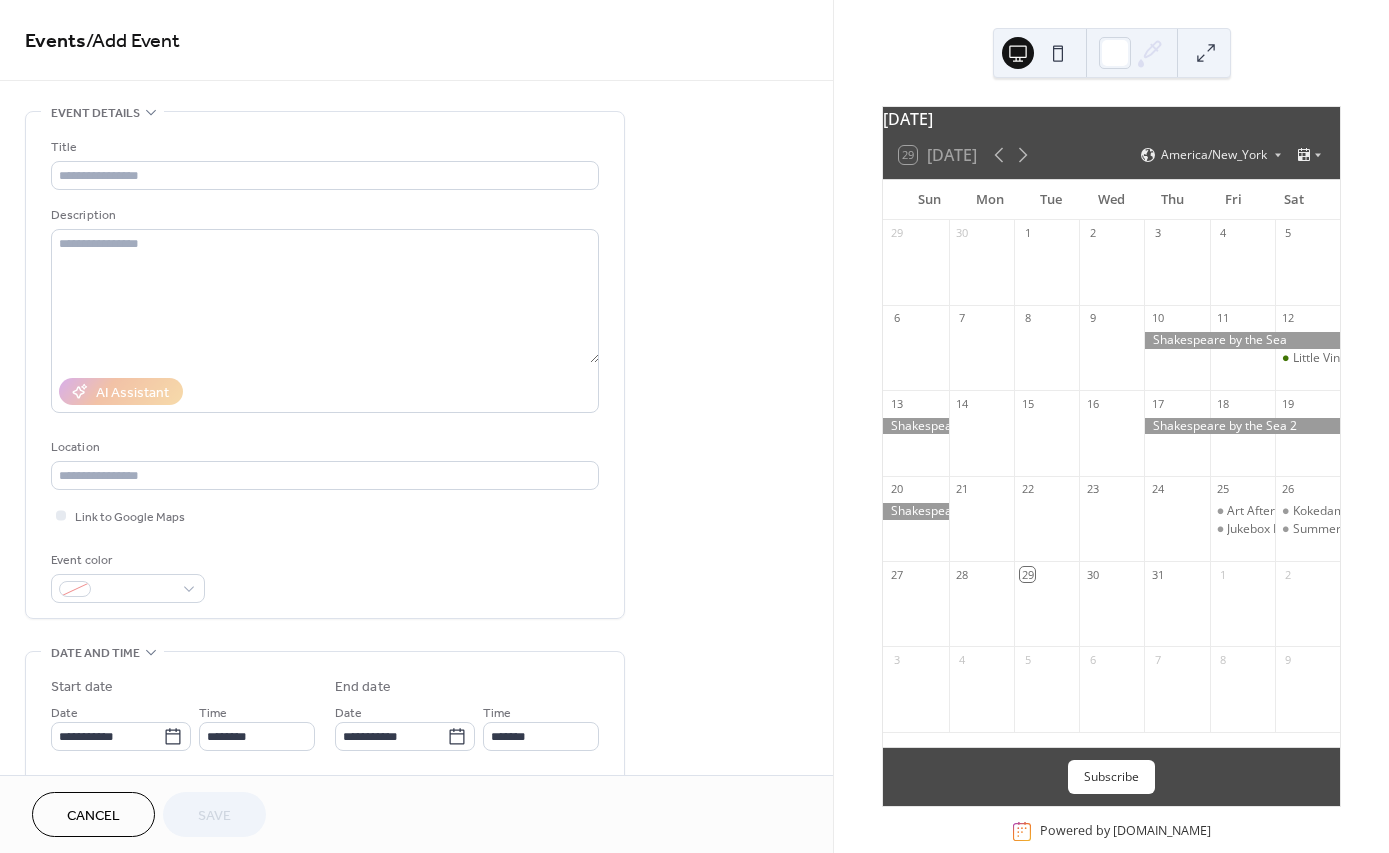 scroll, scrollTop: 0, scrollLeft: 0, axis: both 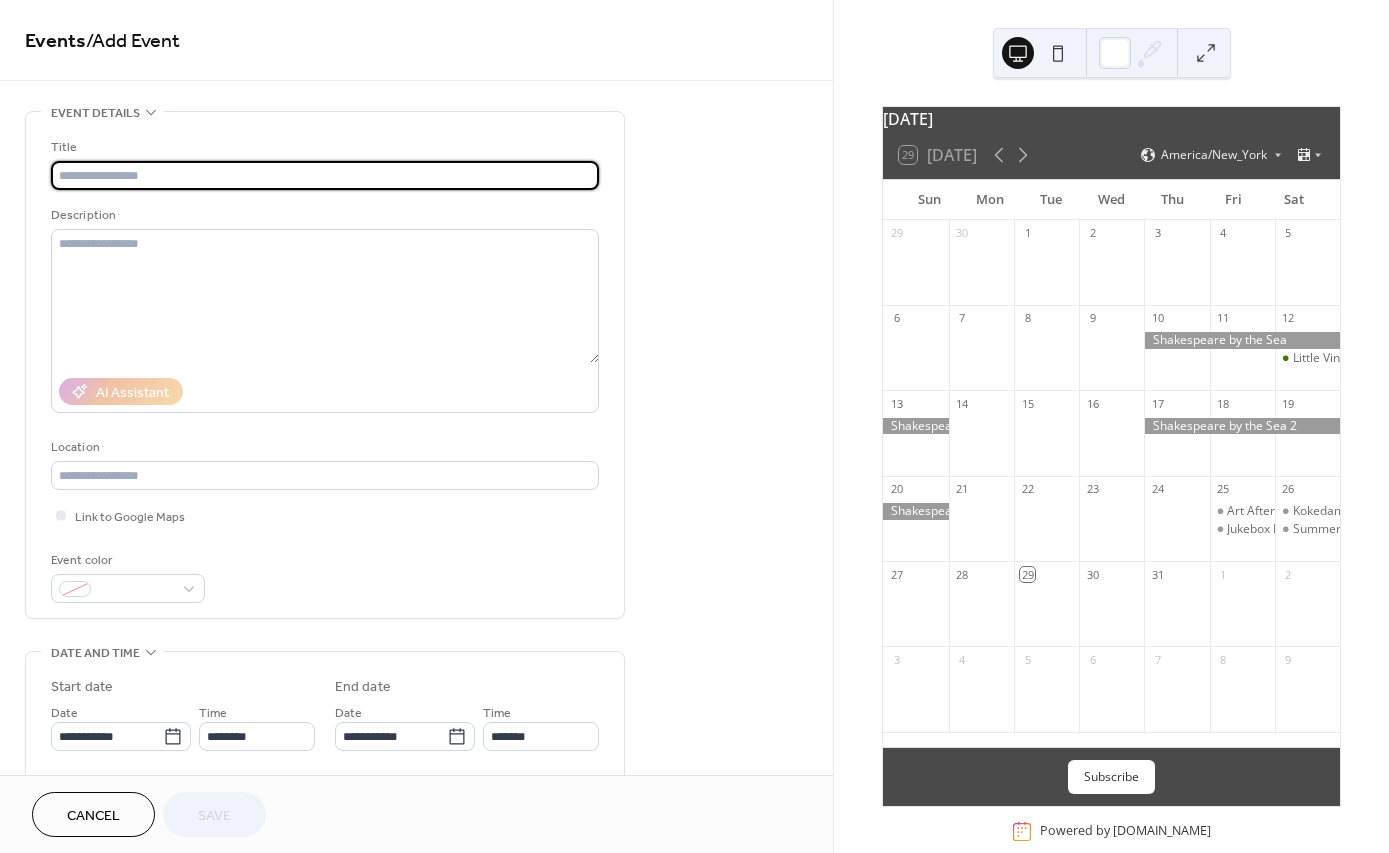 click at bounding box center (325, 175) 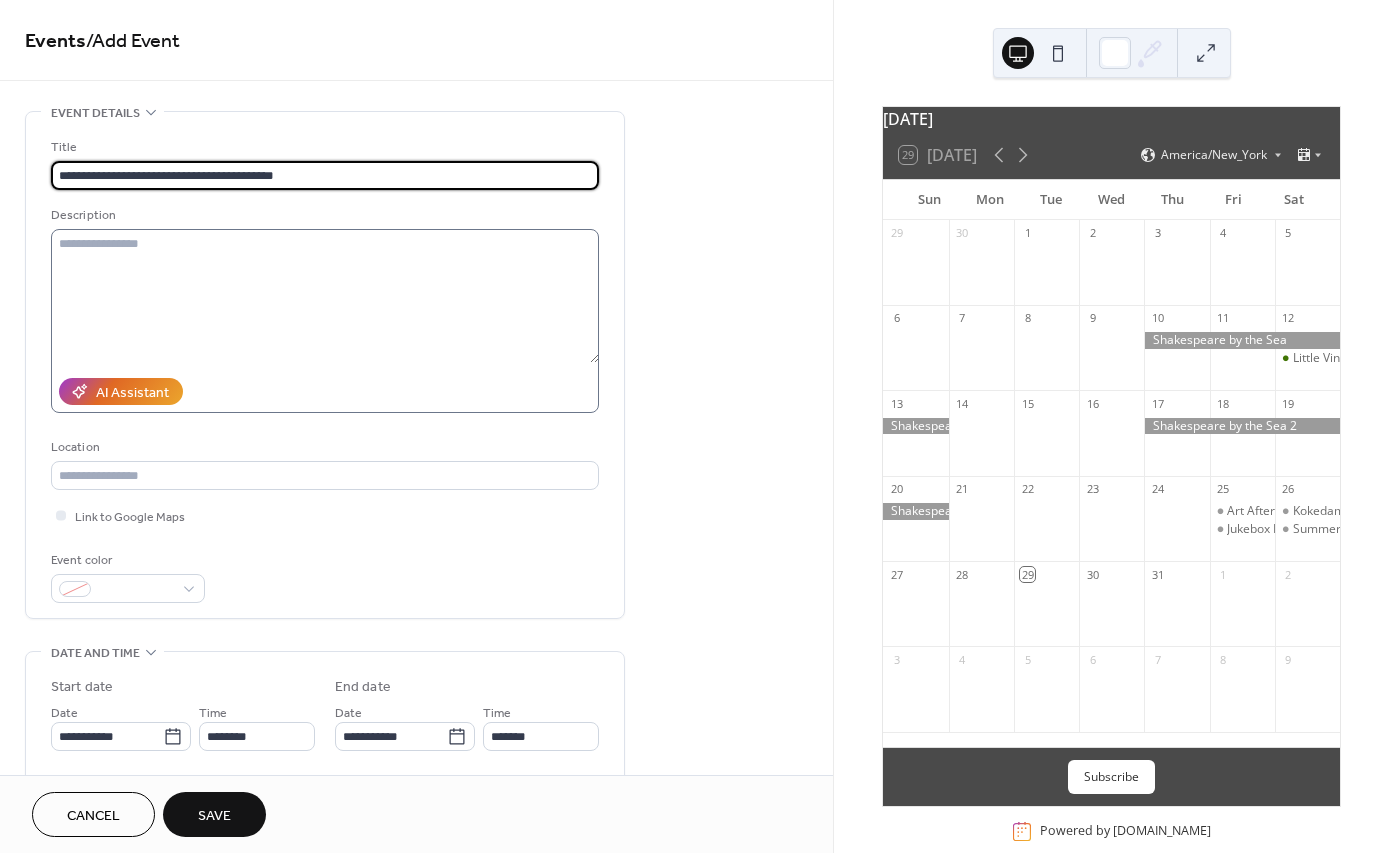 type on "**********" 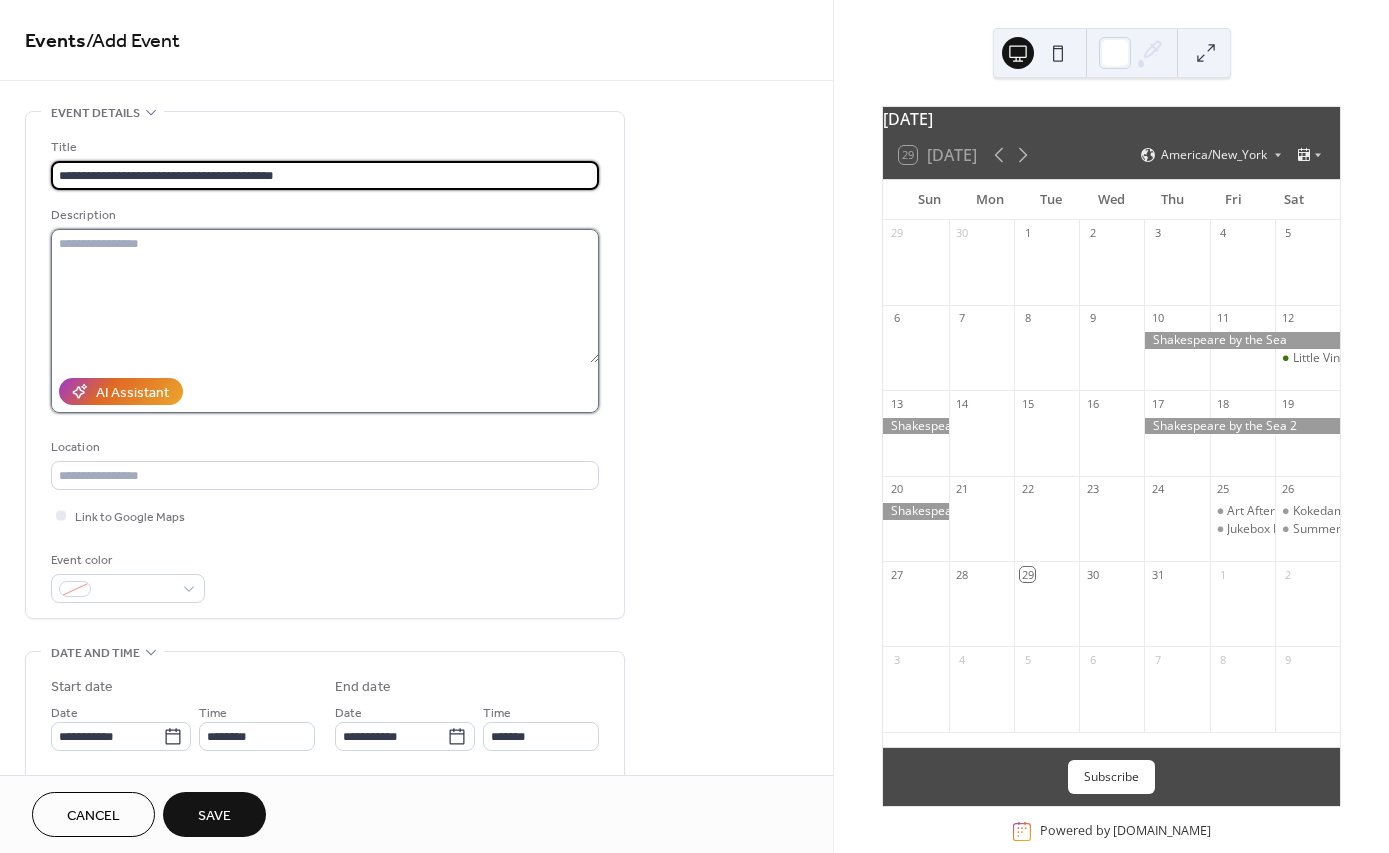 click at bounding box center [325, 296] 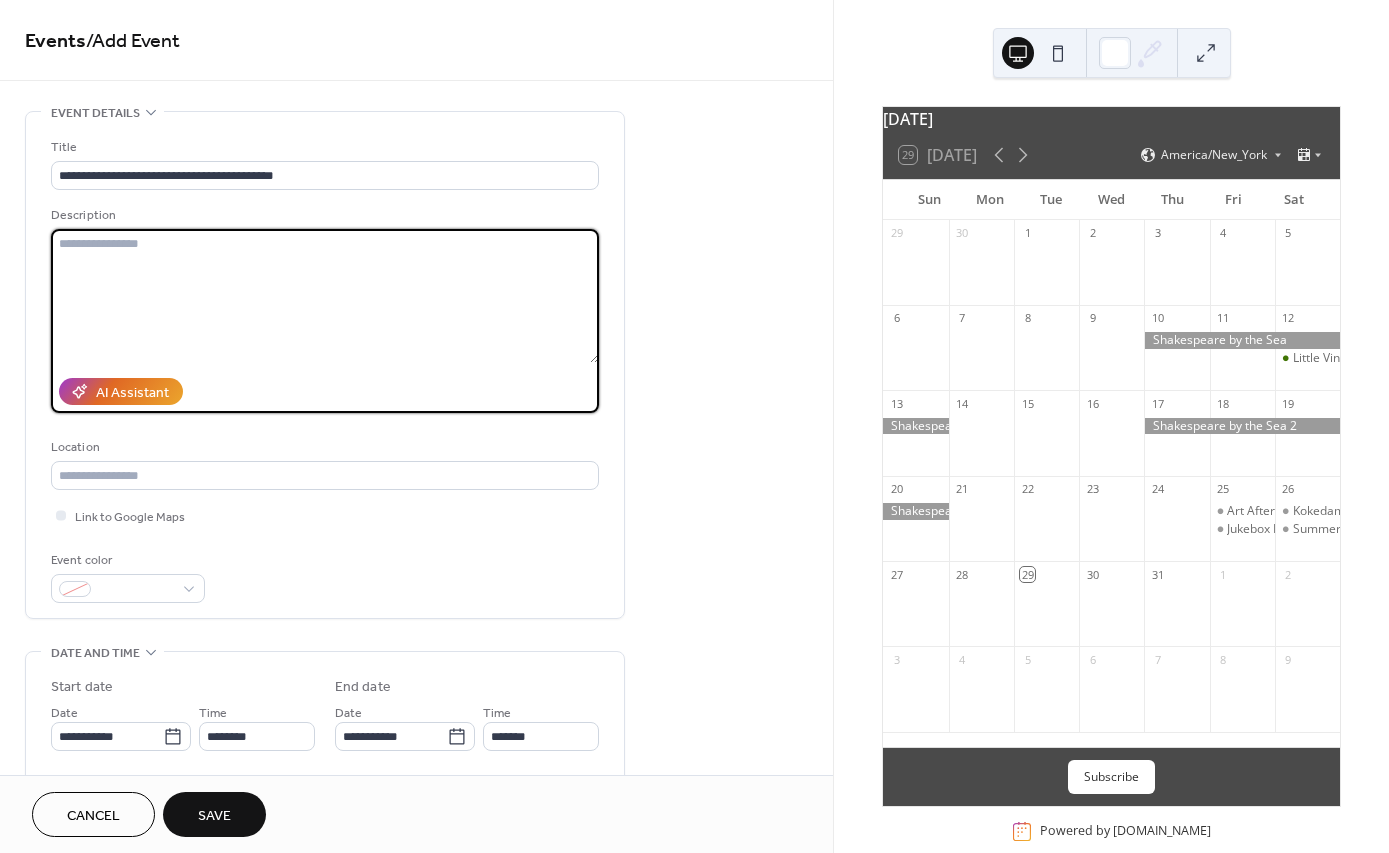 paste on "**********" 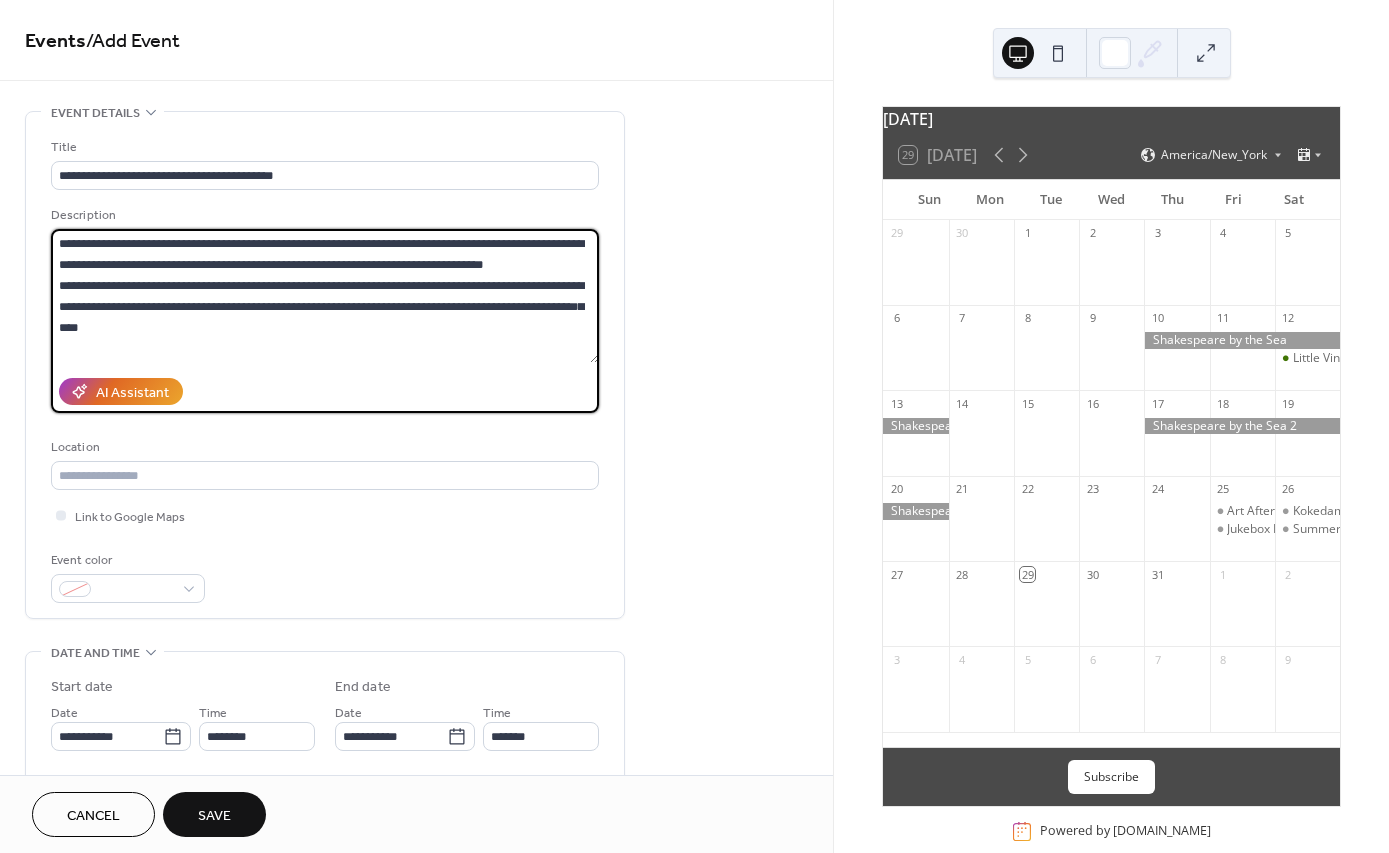 click on "**********" at bounding box center (325, 296) 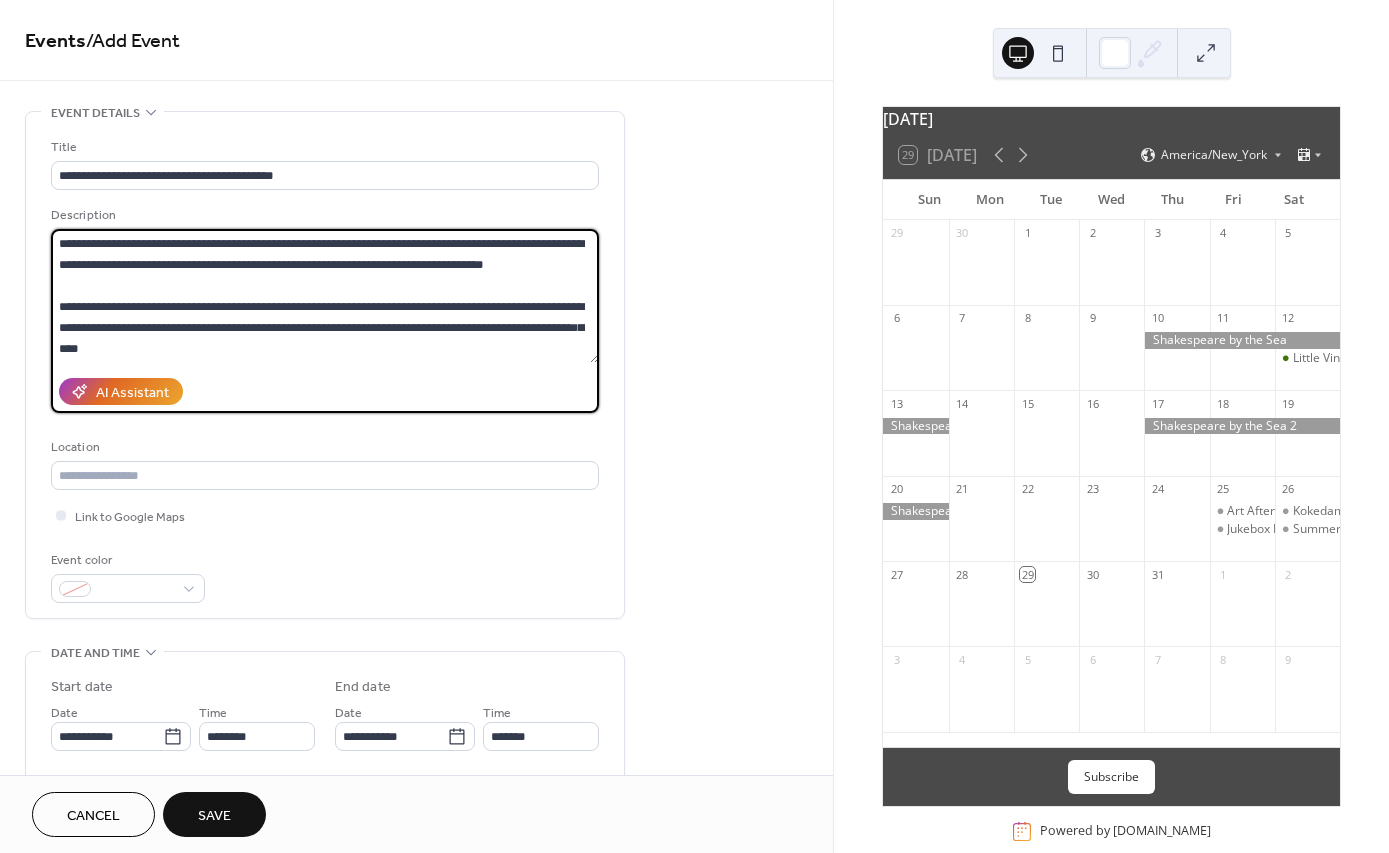 drag, startPoint x: 118, startPoint y: 327, endPoint x: 216, endPoint y: 327, distance: 98 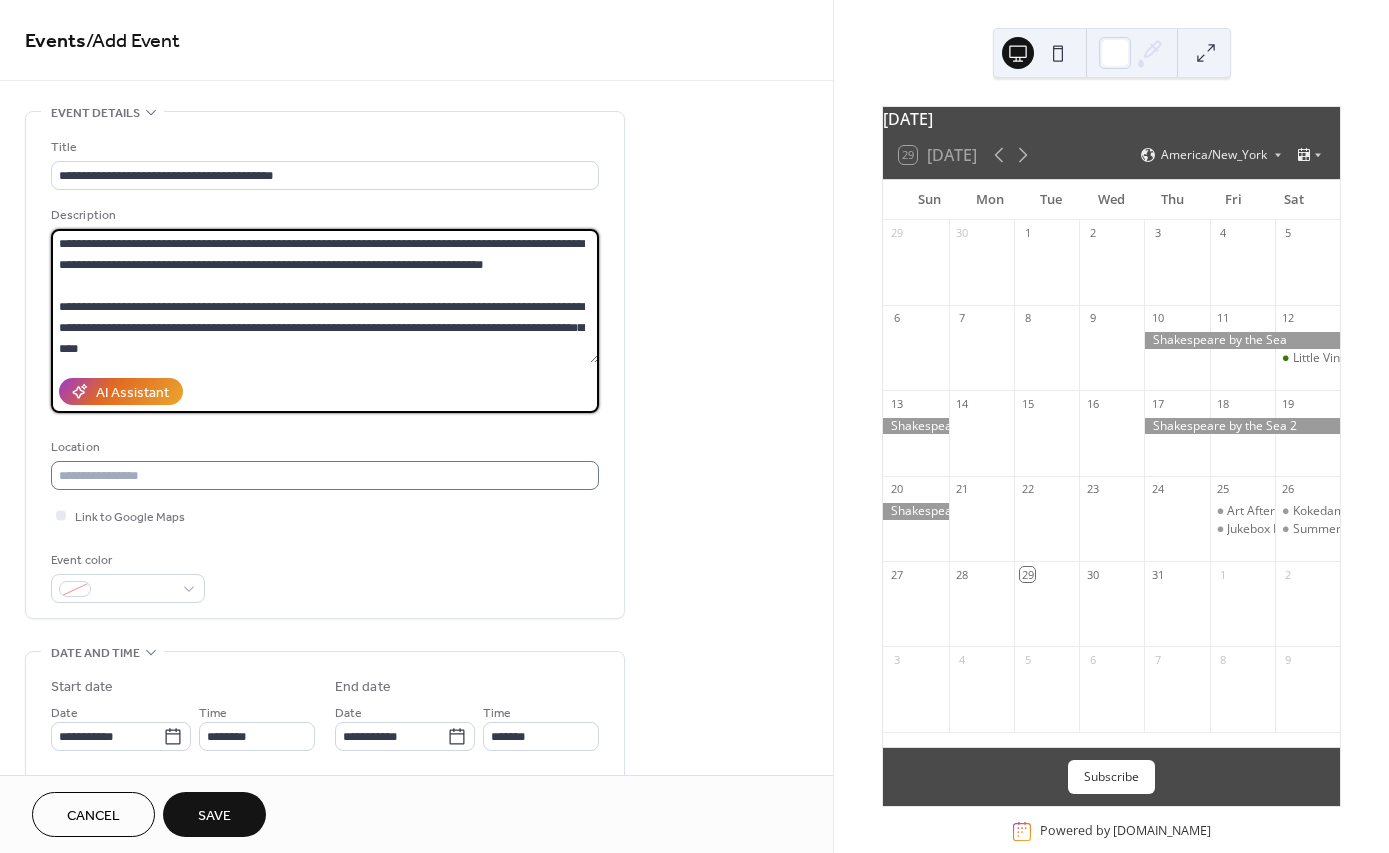 type on "**********" 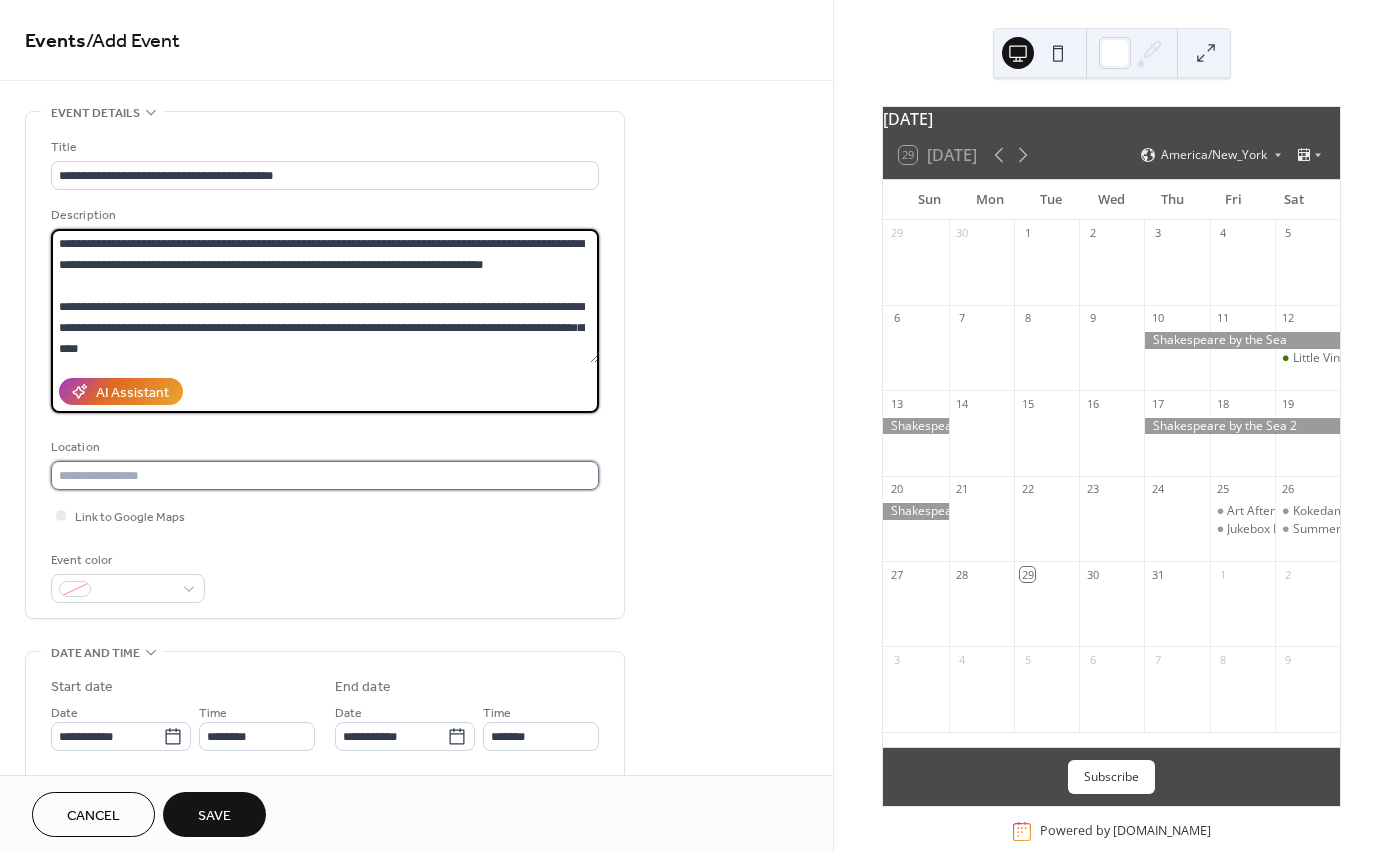 click at bounding box center [325, 475] 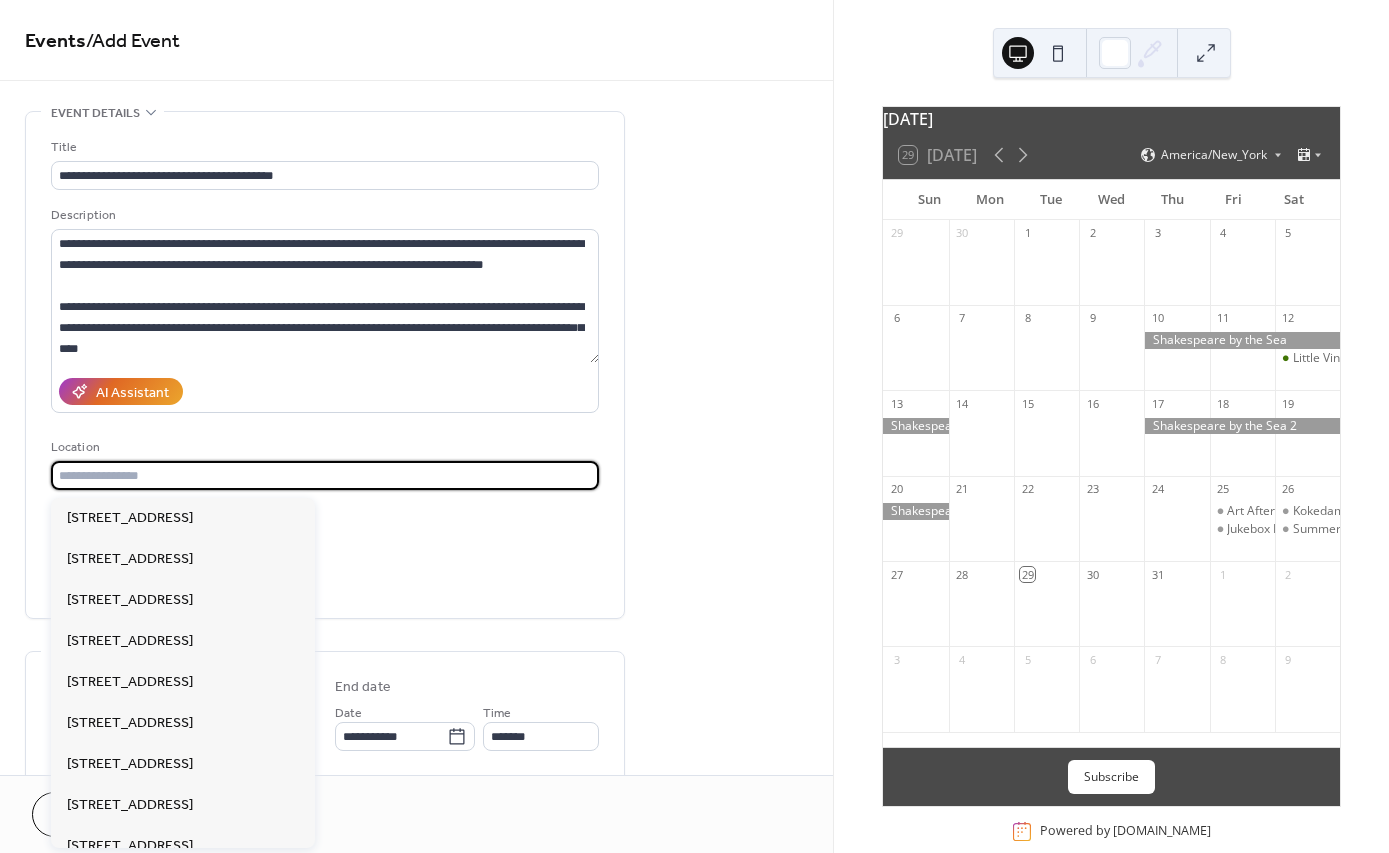 paste on "**********" 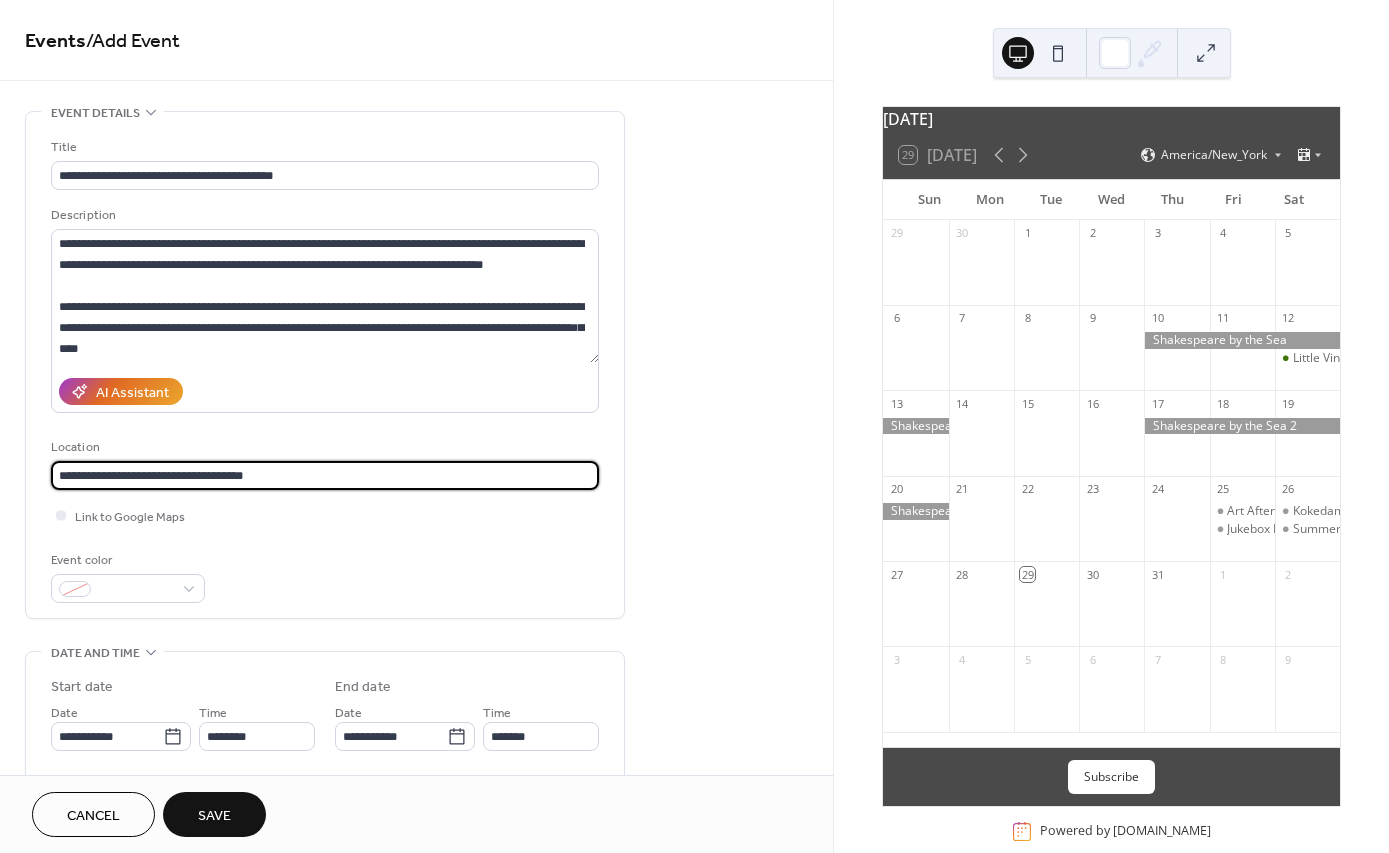 type on "**********" 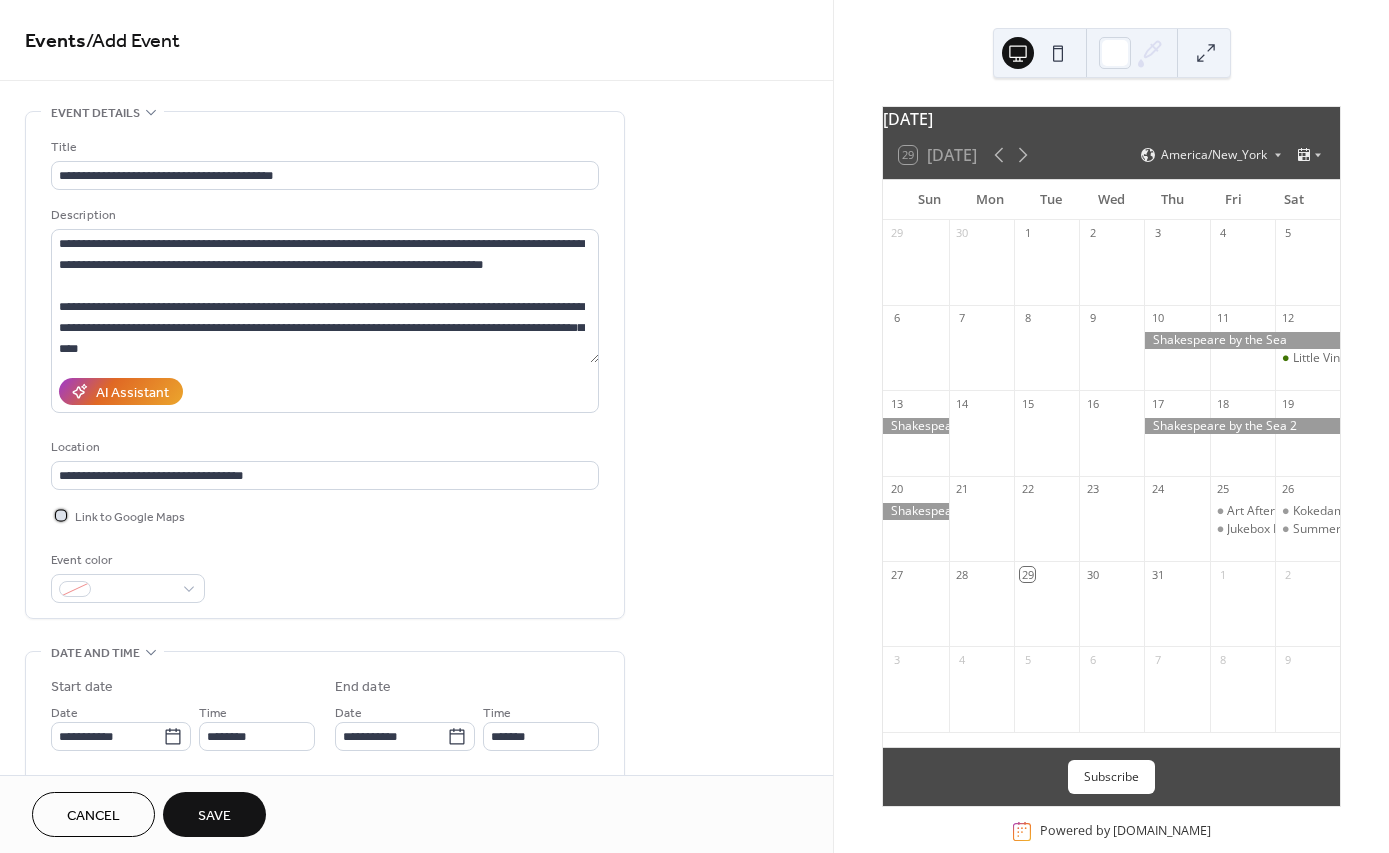 click at bounding box center [61, 515] 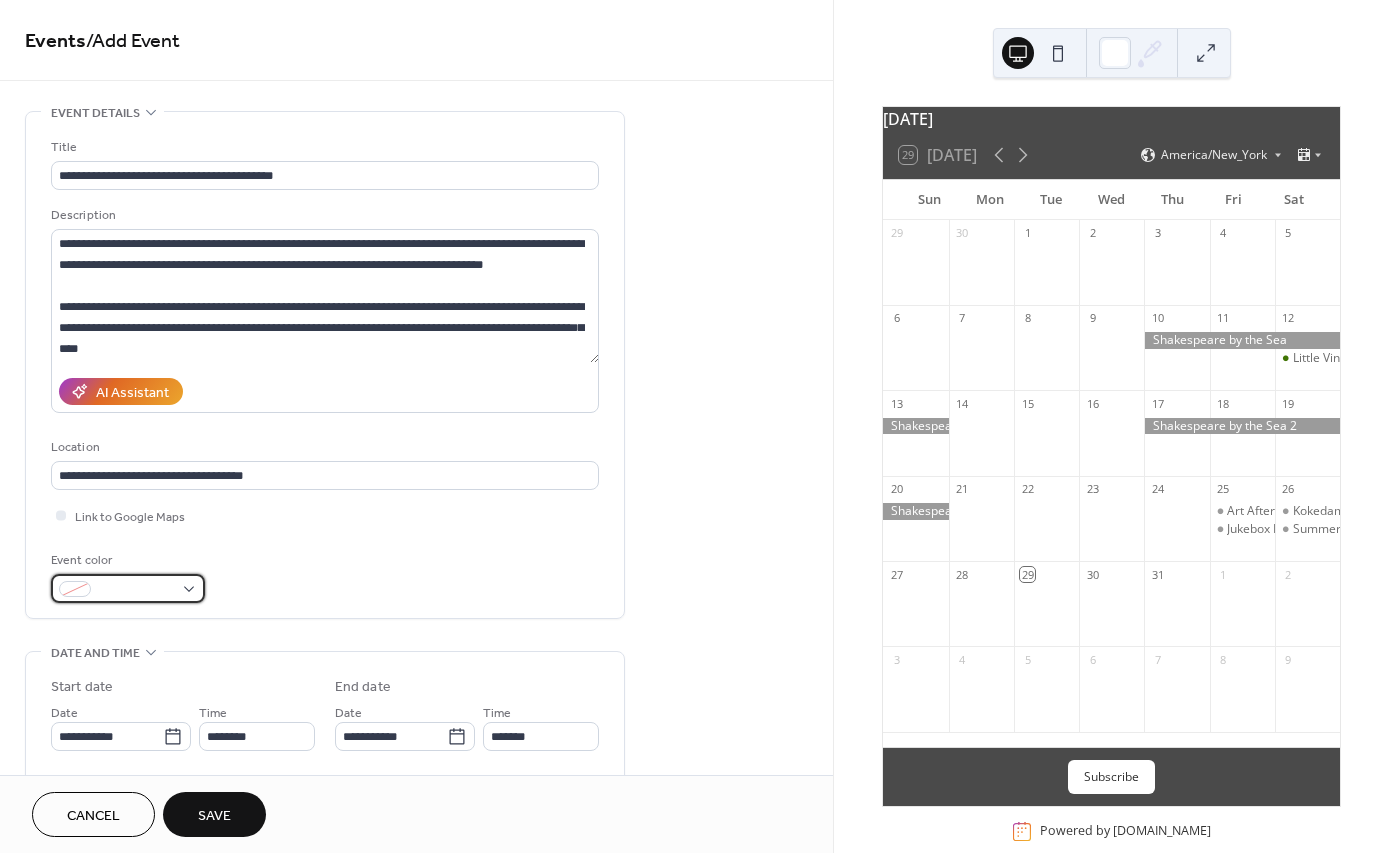click at bounding box center [136, 590] 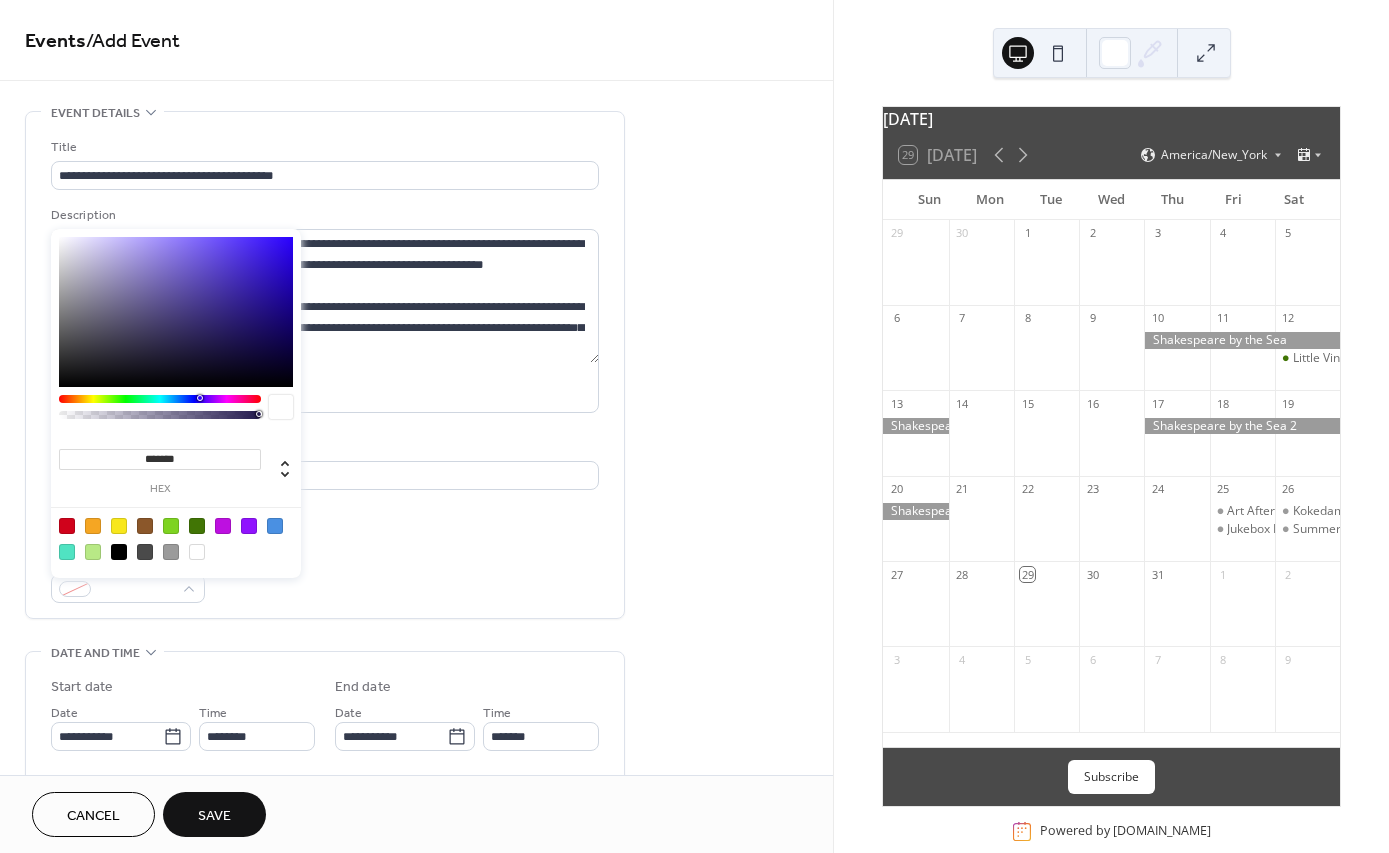 click at bounding box center [171, 552] 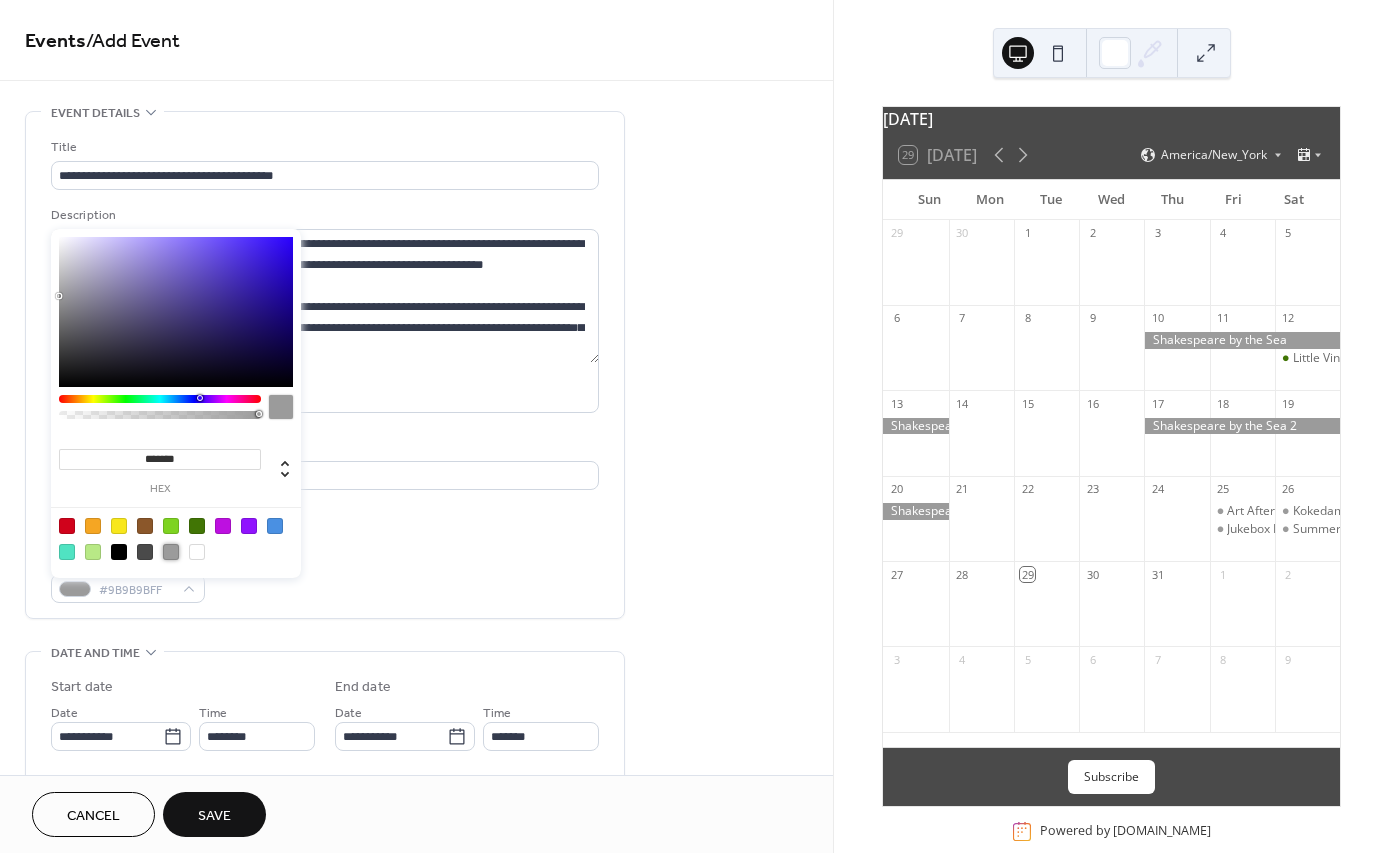 click on "Event color #9B9B9BFF" at bounding box center [325, 576] 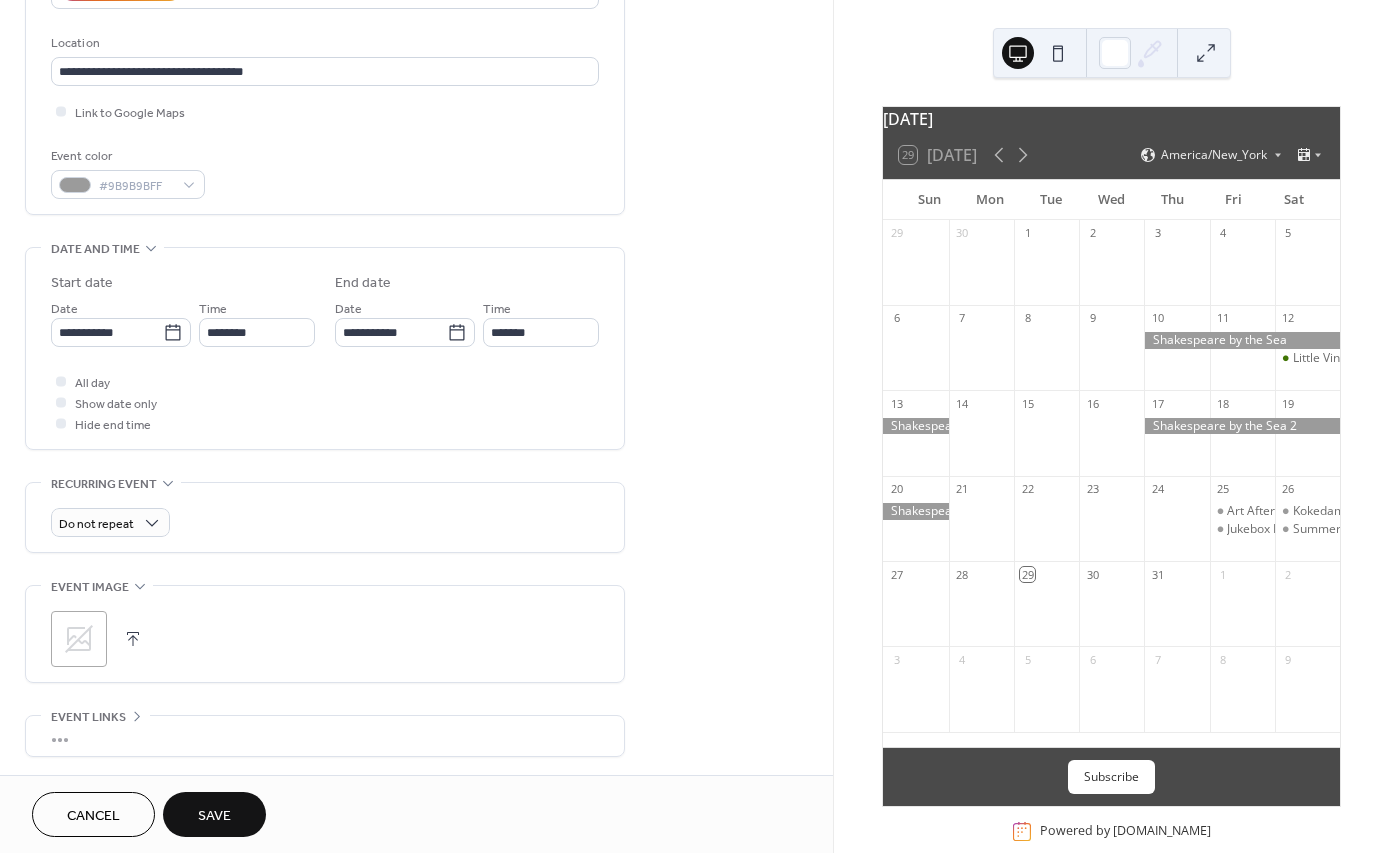 scroll, scrollTop: 406, scrollLeft: 0, axis: vertical 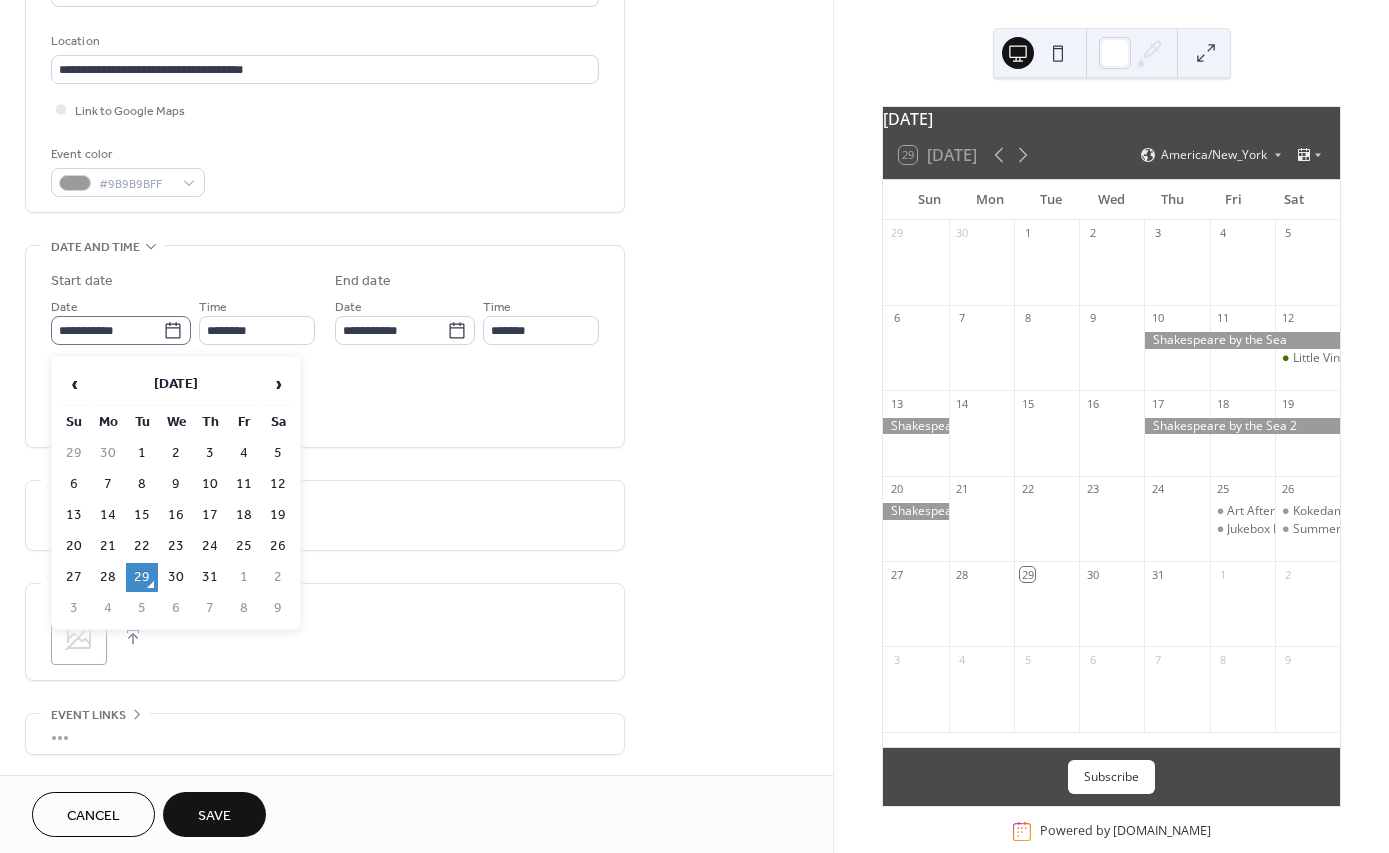 click 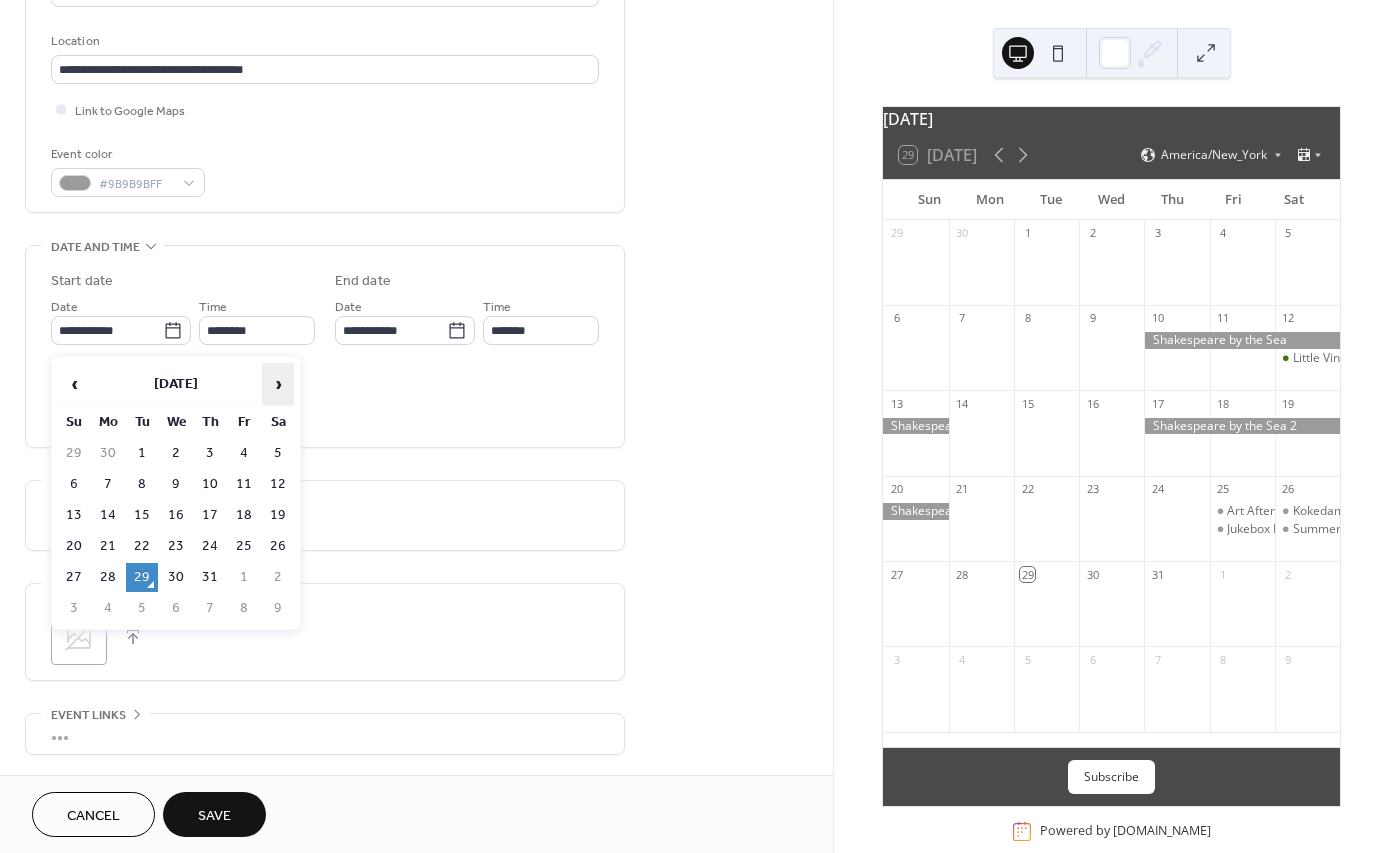 click on "›" at bounding box center [278, 384] 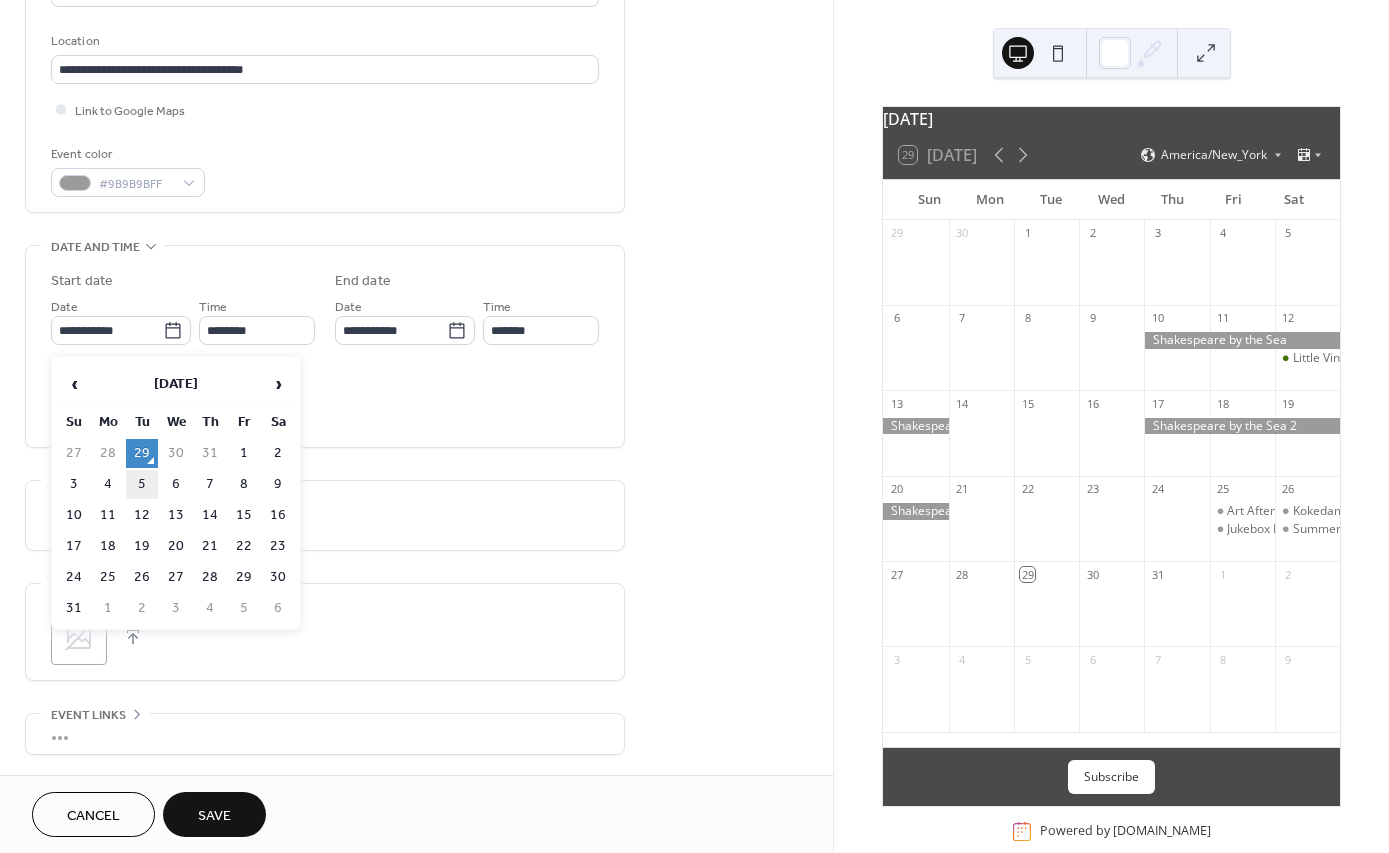 click on "5" at bounding box center (142, 484) 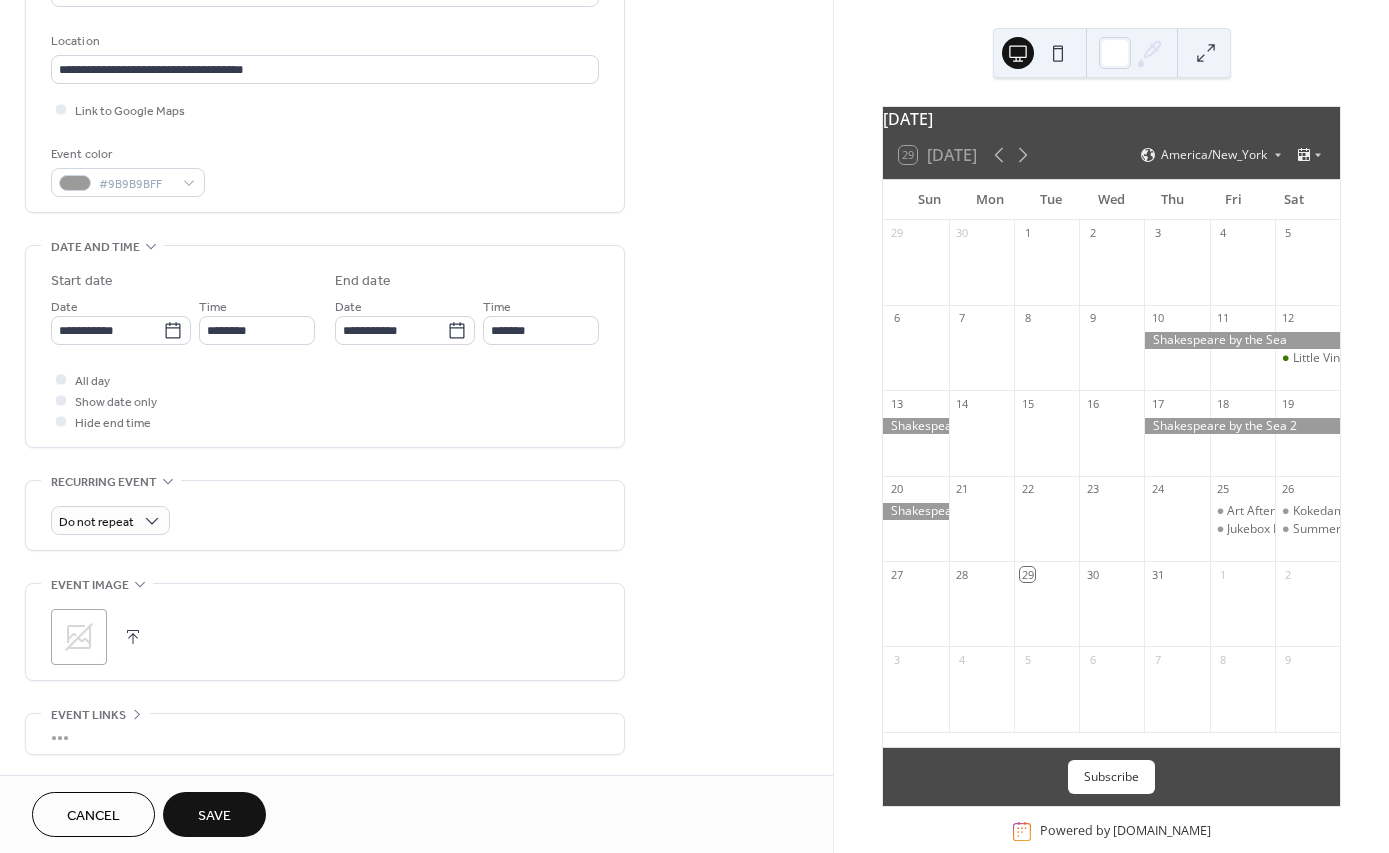 type on "**********" 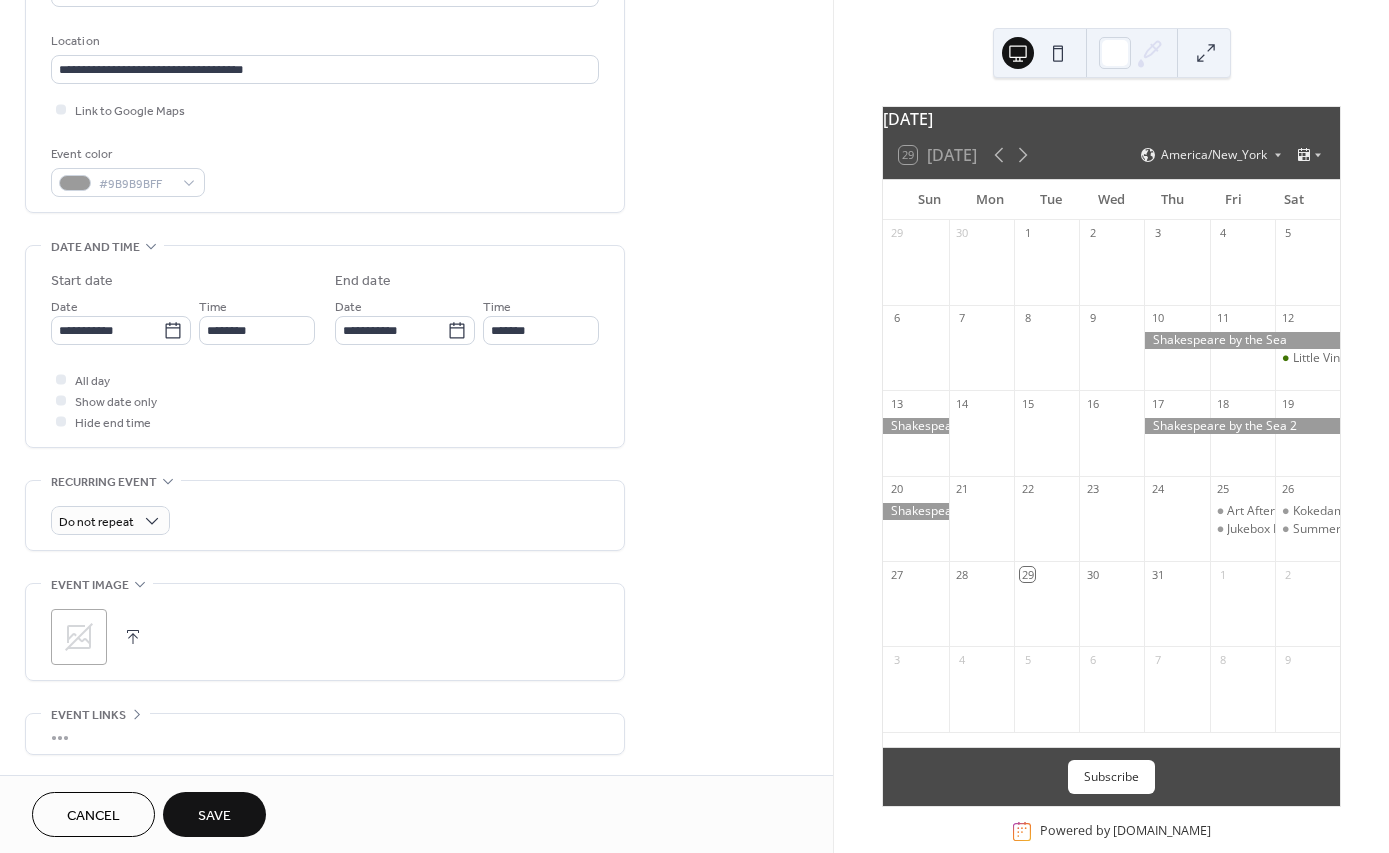 type on "**********" 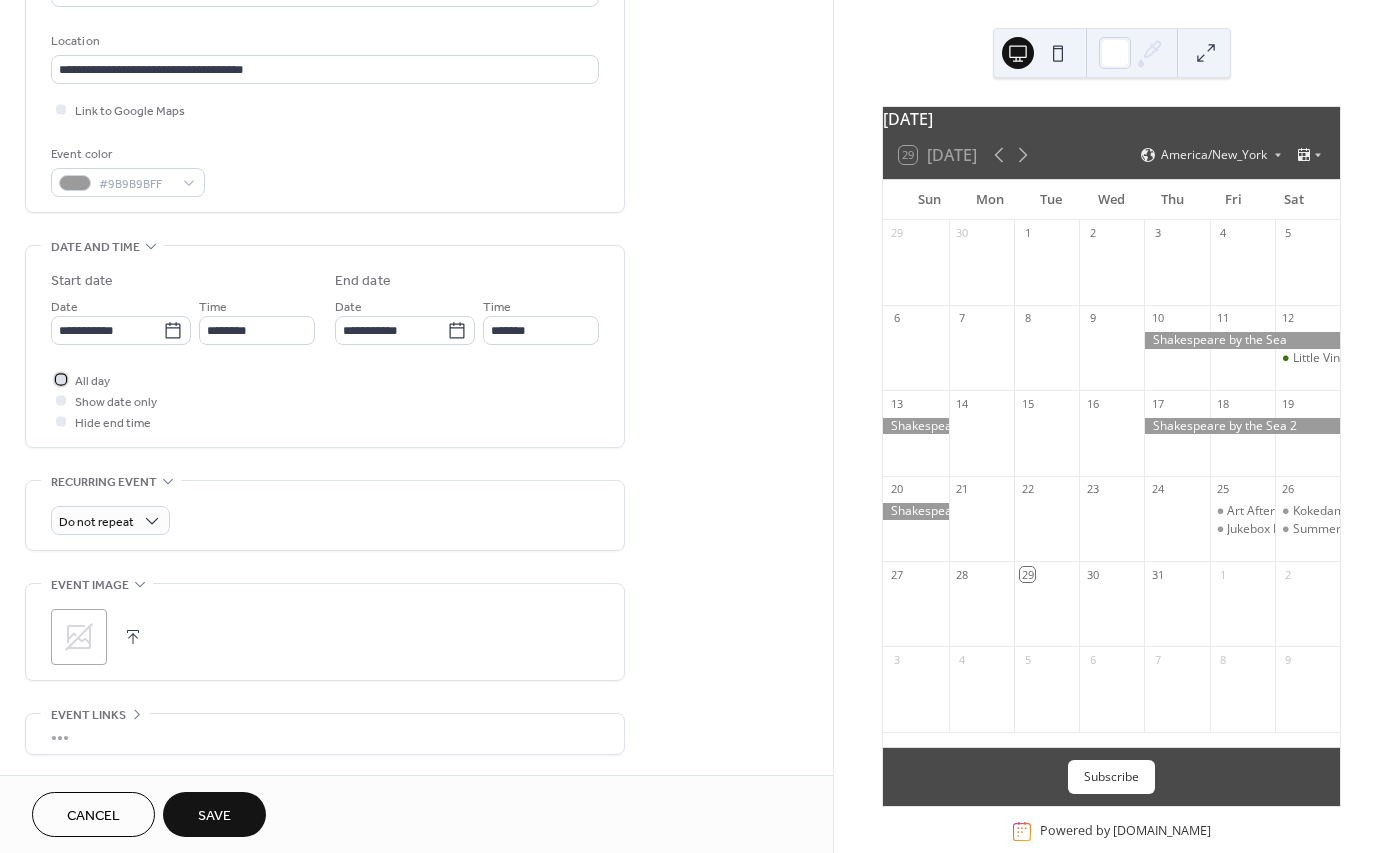 click on "All day" at bounding box center [92, 381] 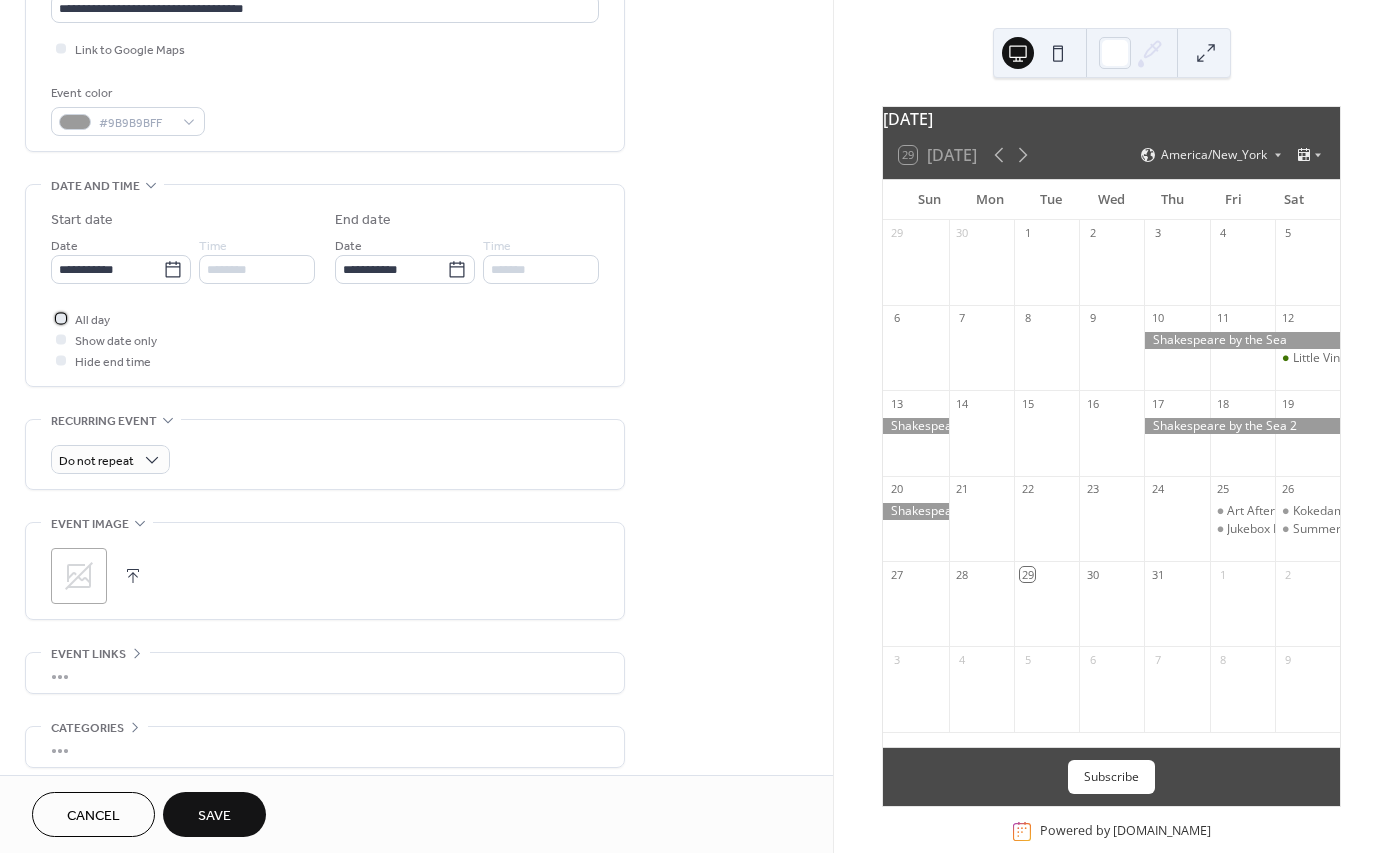 scroll, scrollTop: 556, scrollLeft: 0, axis: vertical 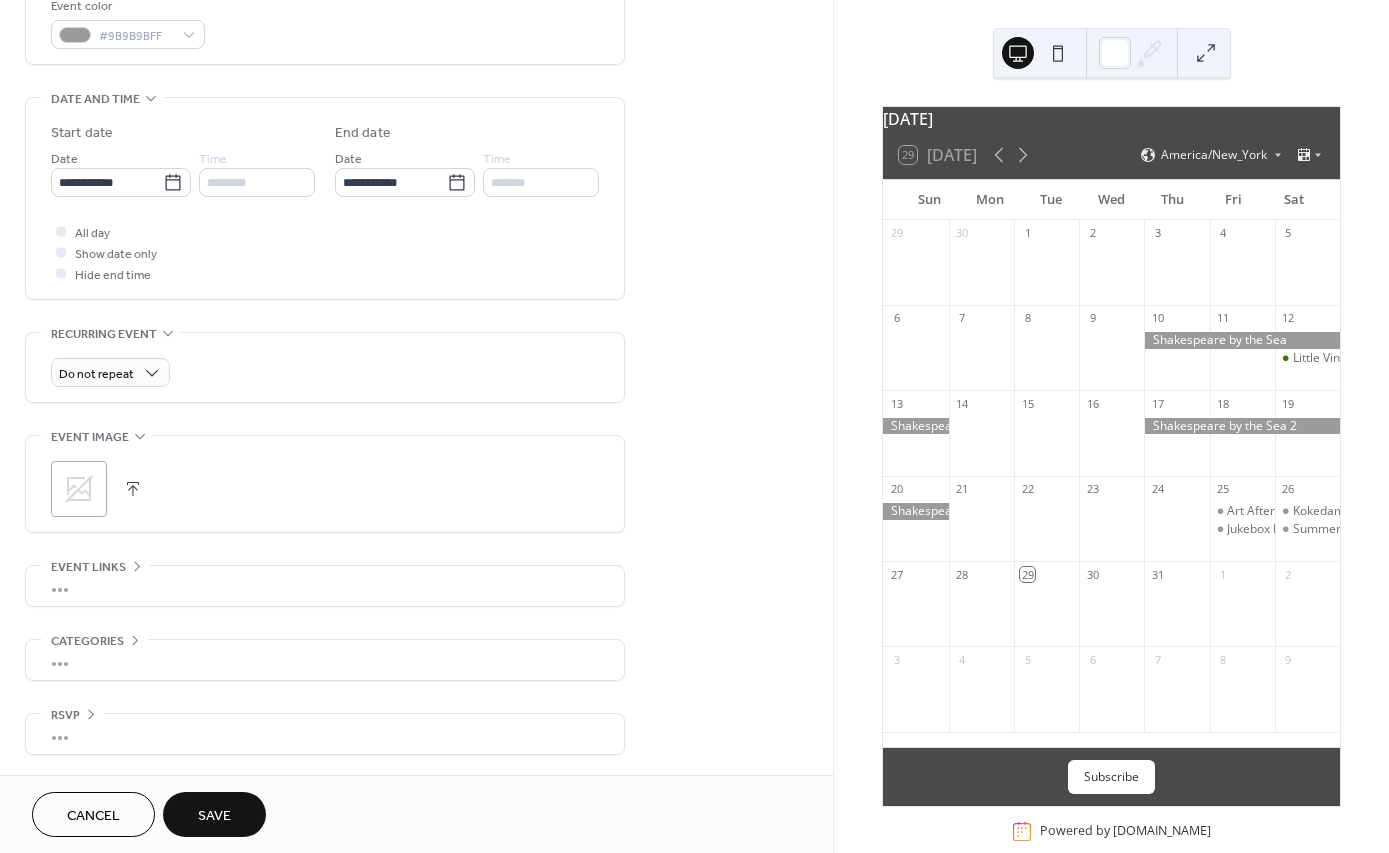 click 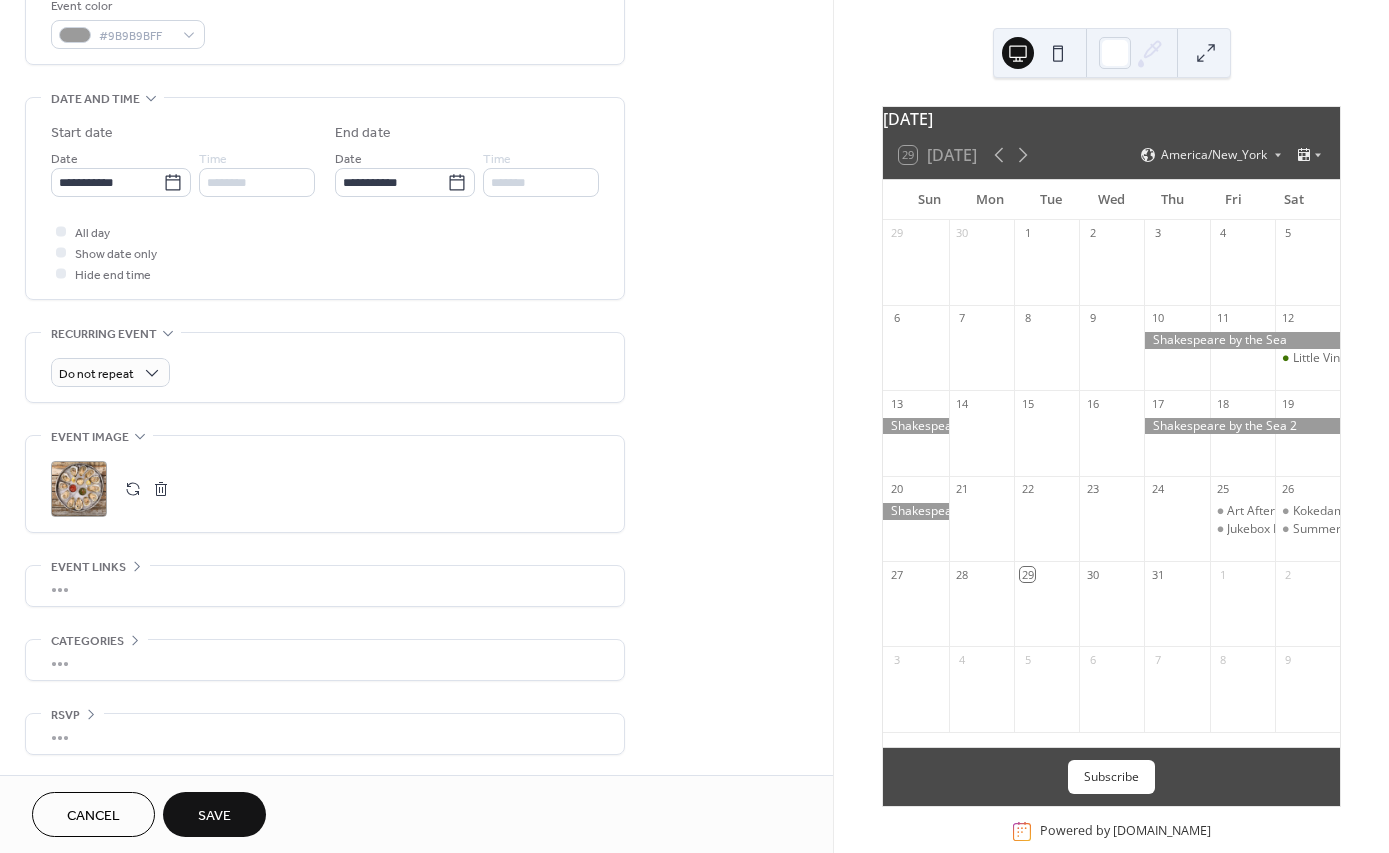 click on "•••" at bounding box center [325, 586] 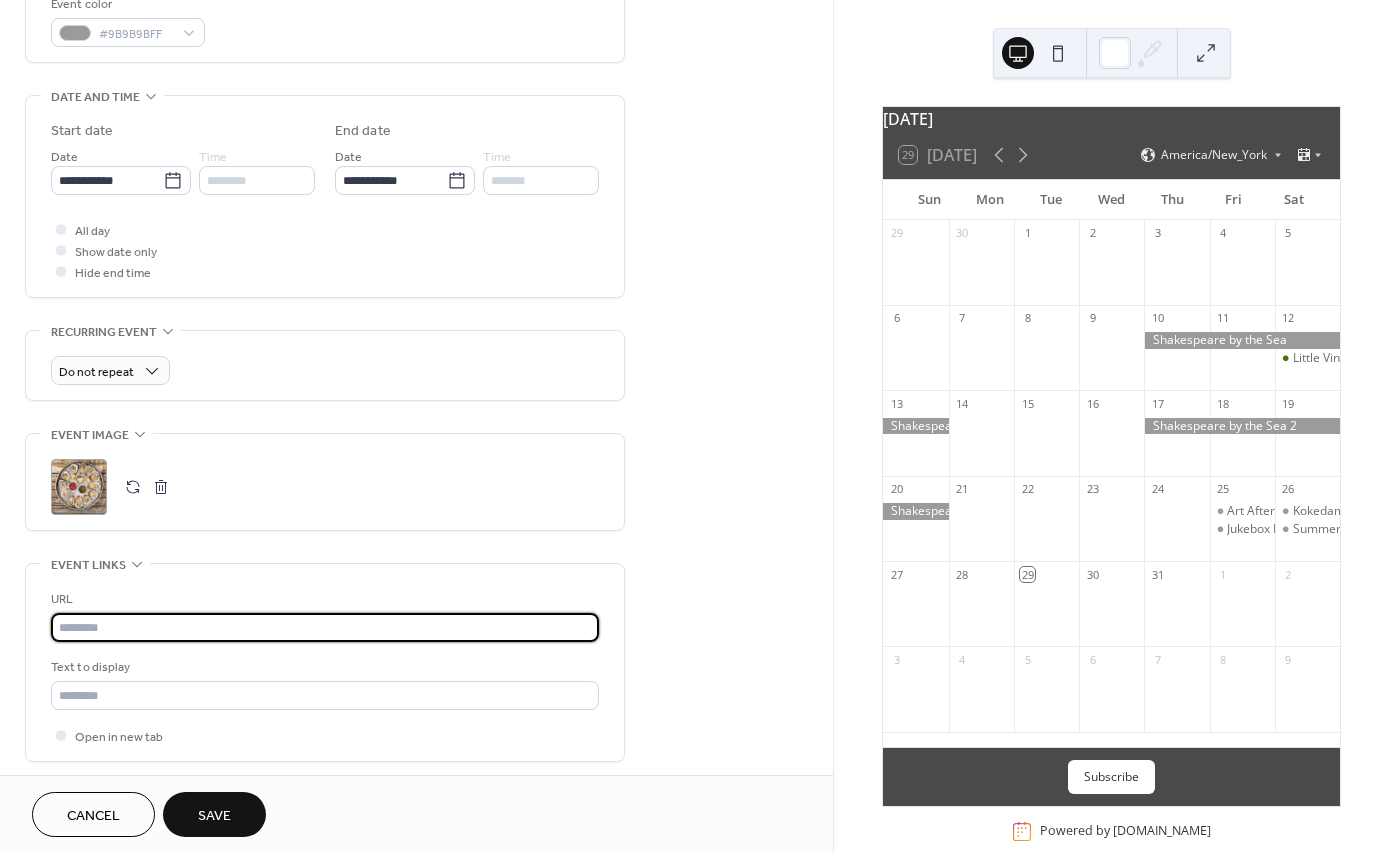 click at bounding box center [325, 627] 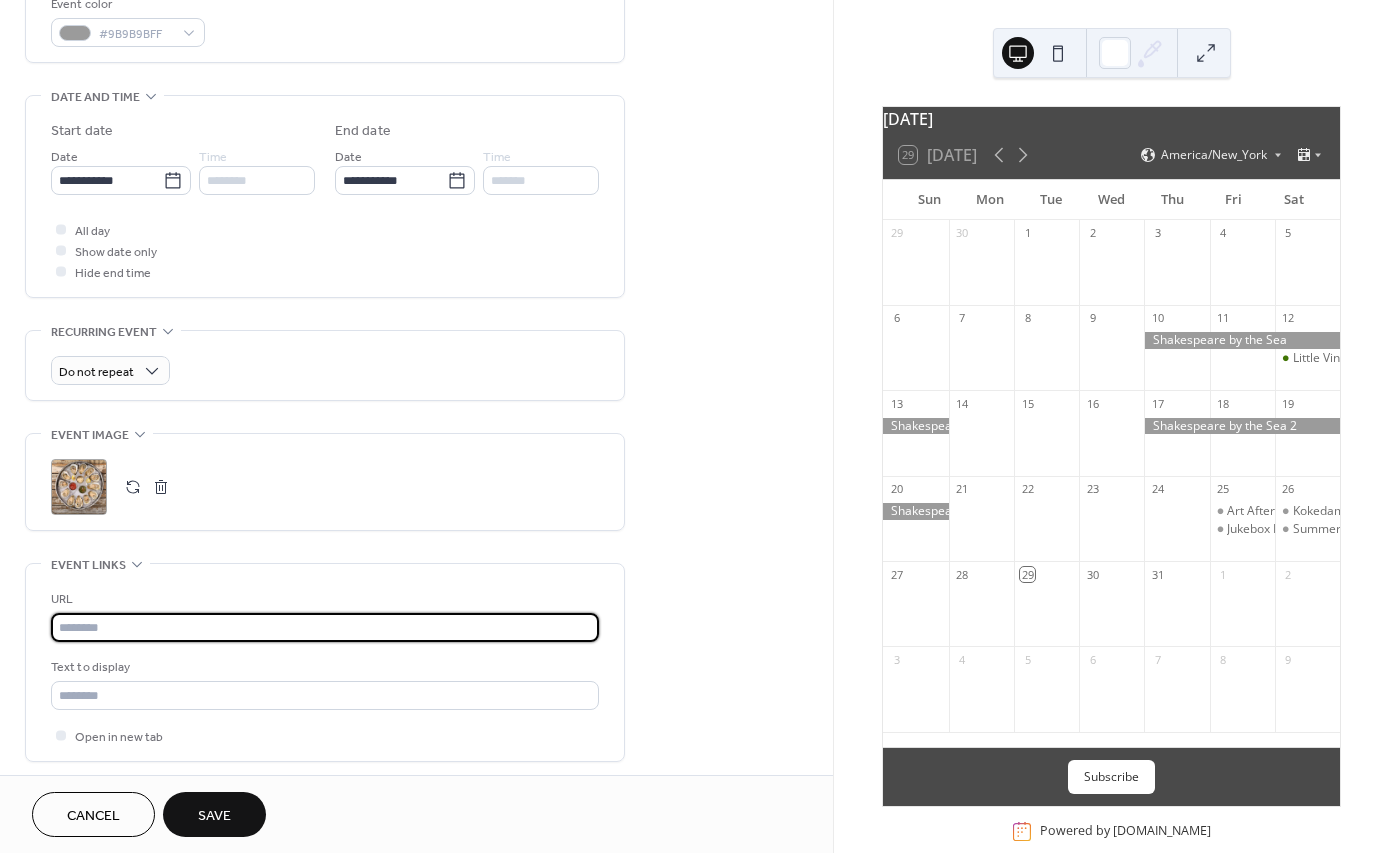 paste on "**********" 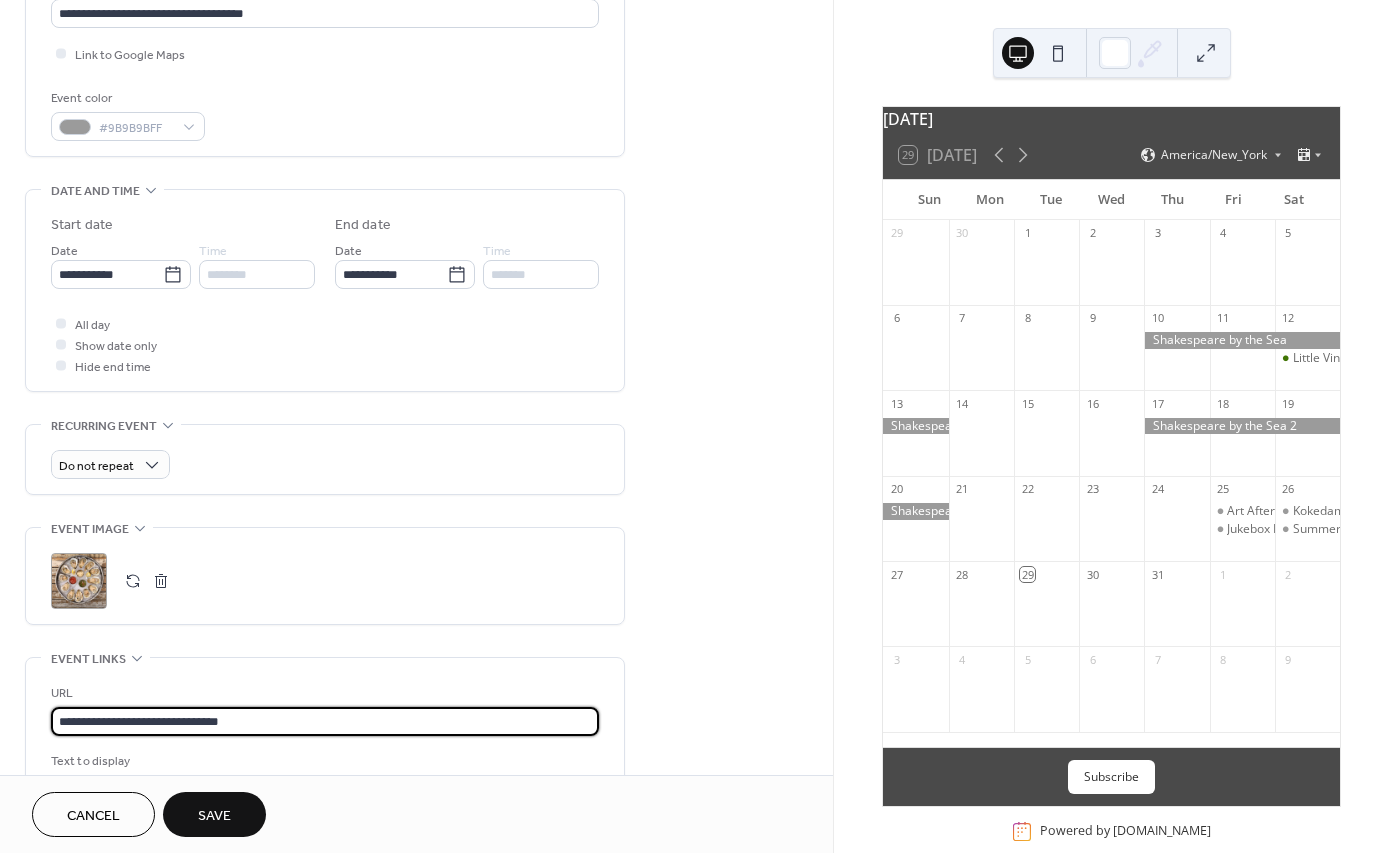 scroll, scrollTop: 478, scrollLeft: 0, axis: vertical 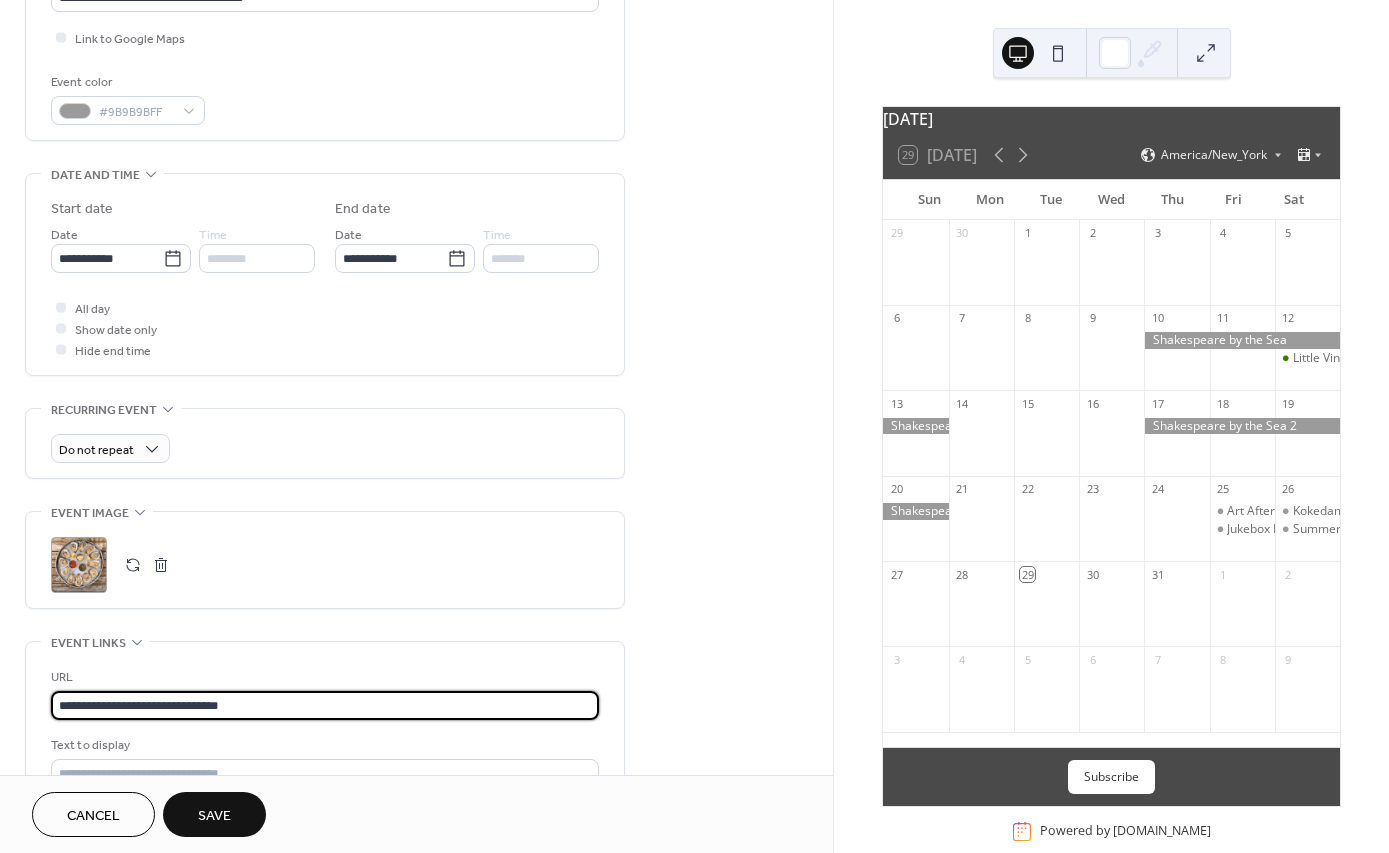 type on "**********" 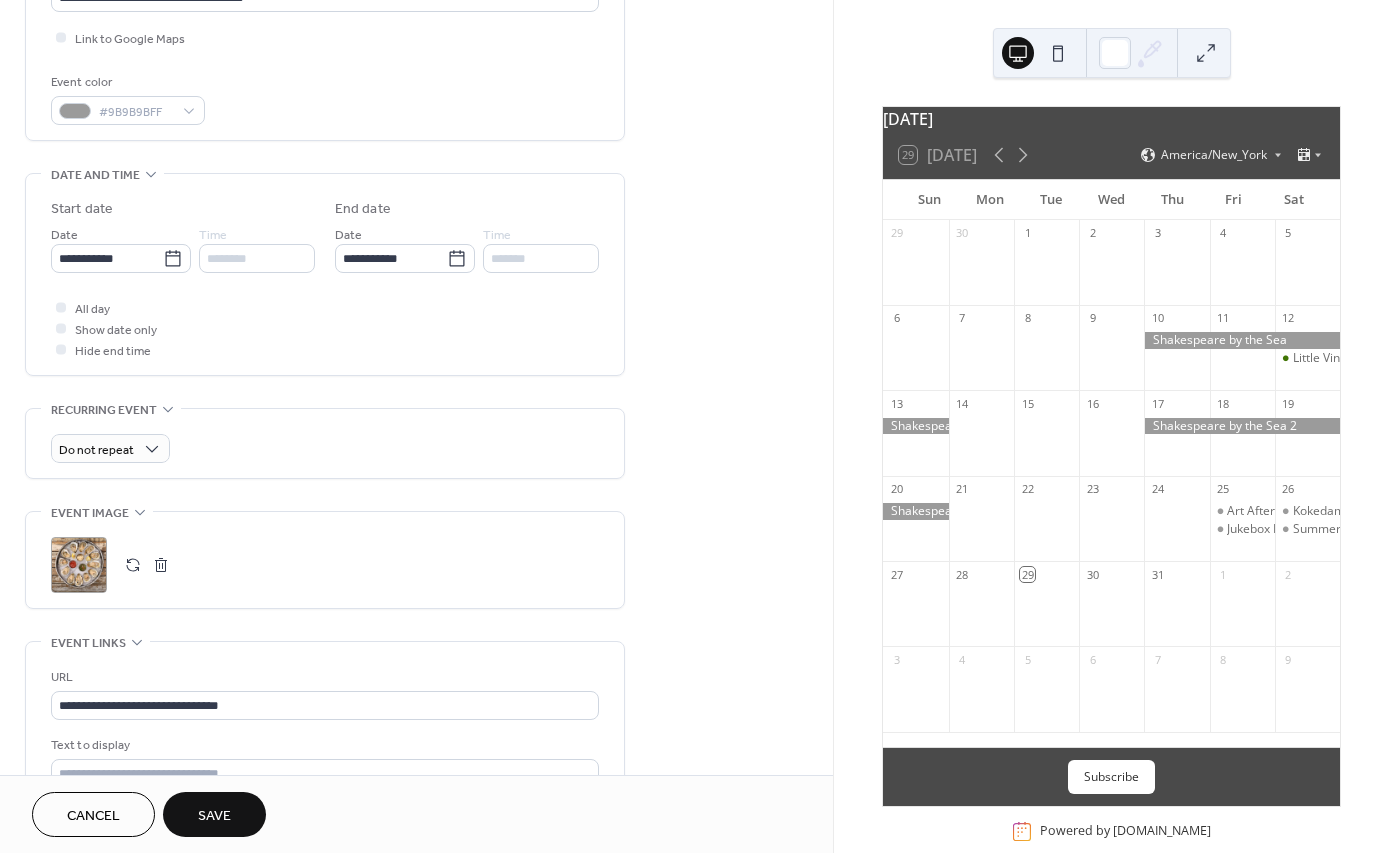 click on "Save" at bounding box center [214, 814] 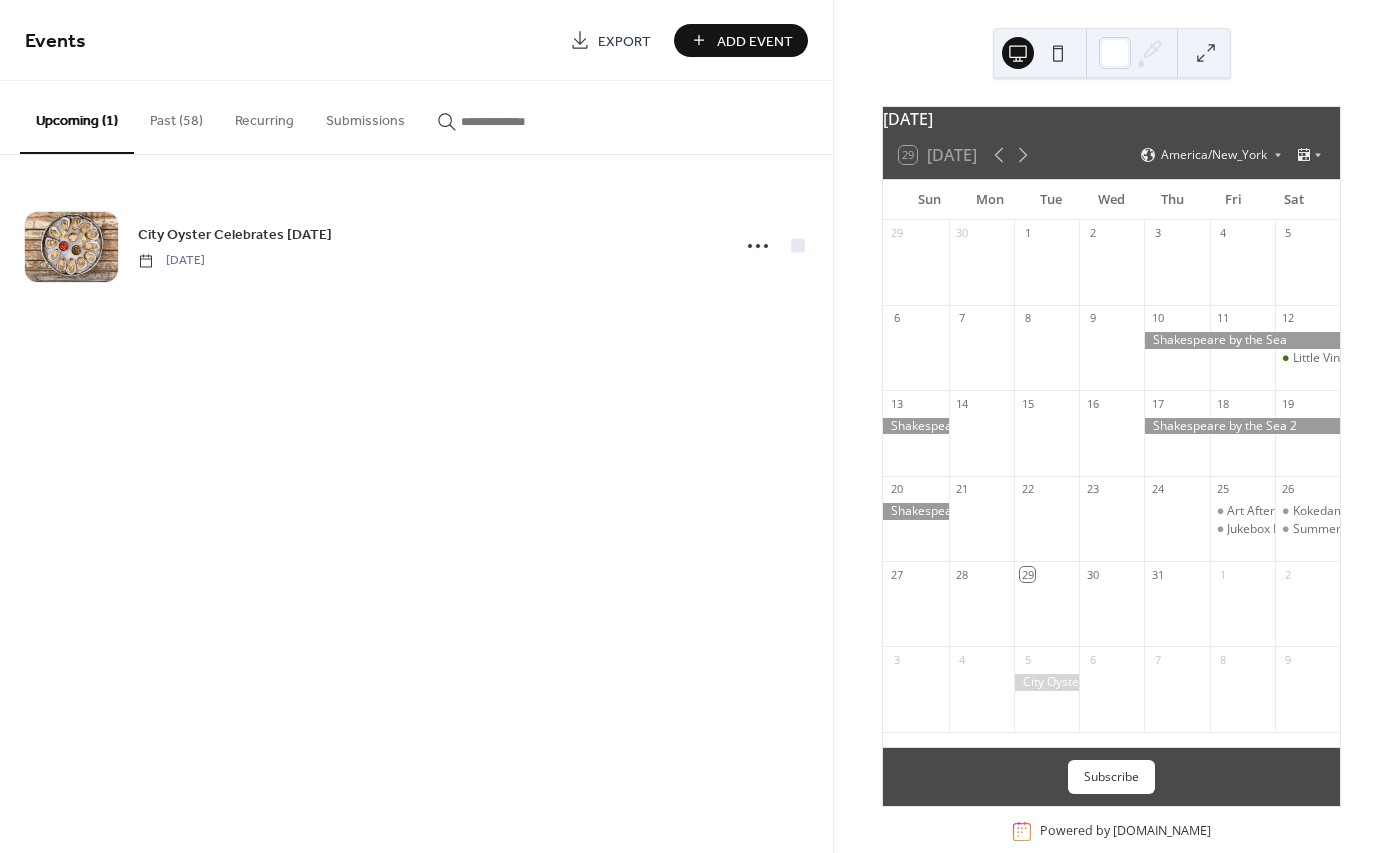 click on "Add Event" at bounding box center [755, 41] 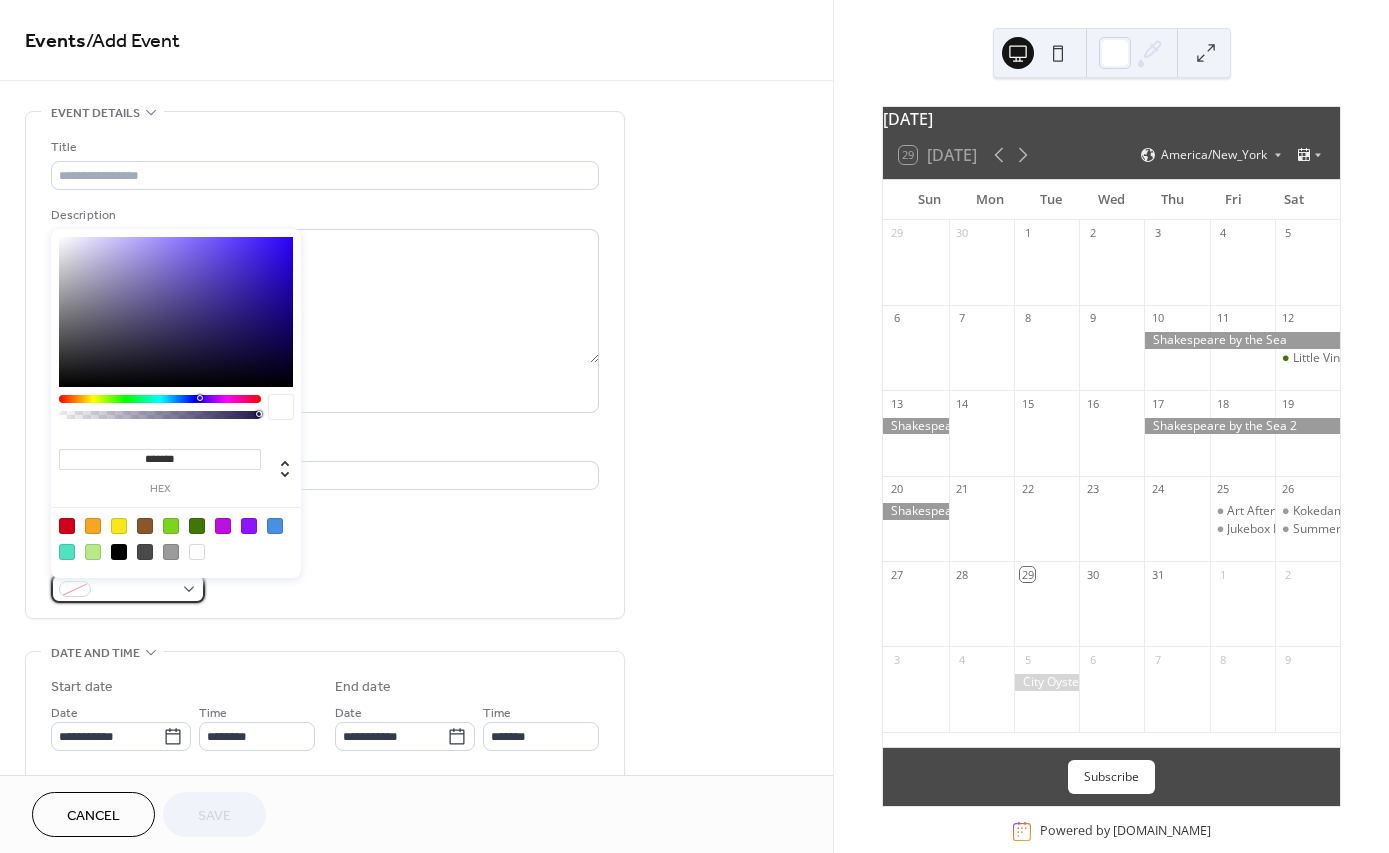 click at bounding box center (128, 588) 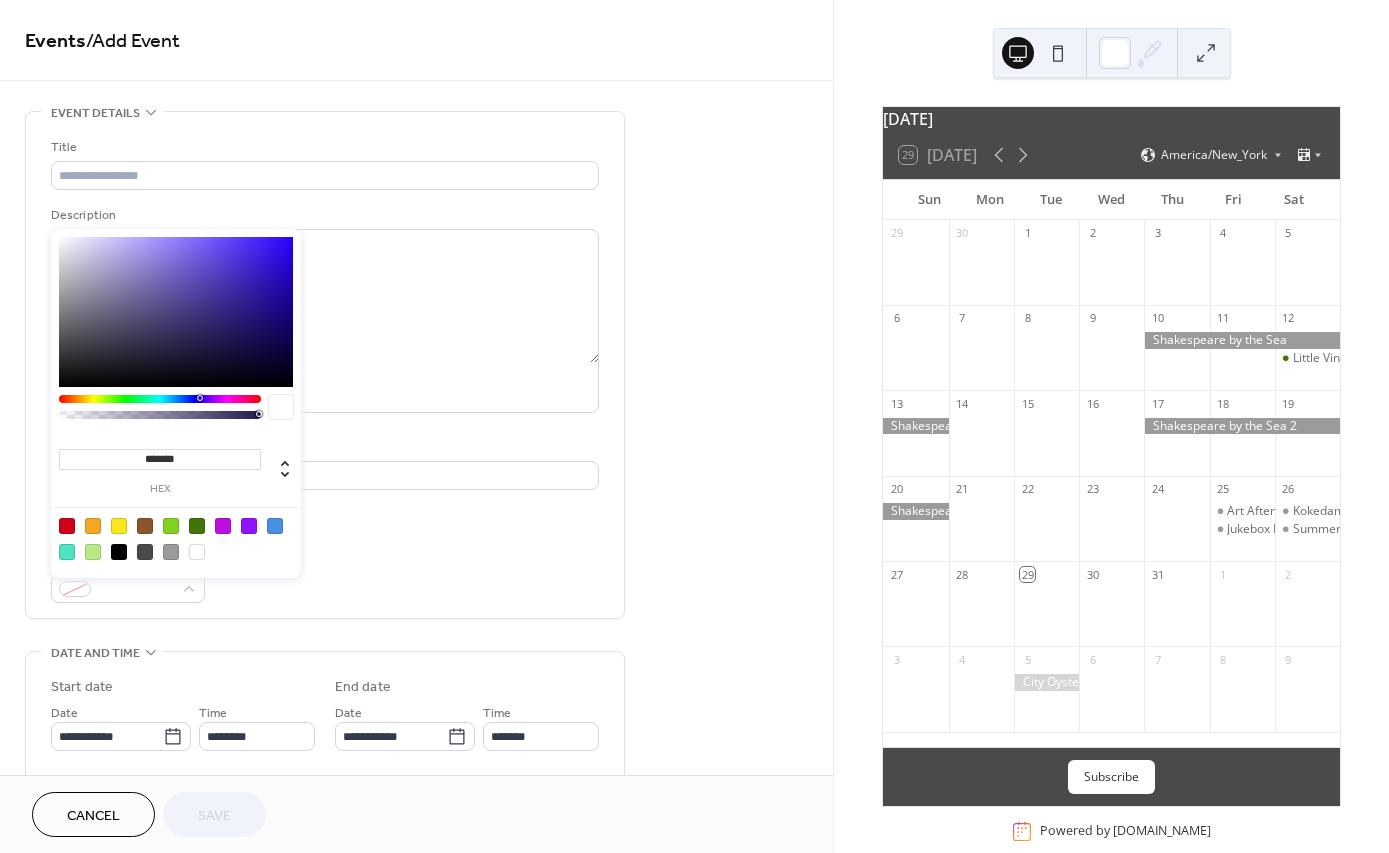 click on "Event color" at bounding box center [325, 576] 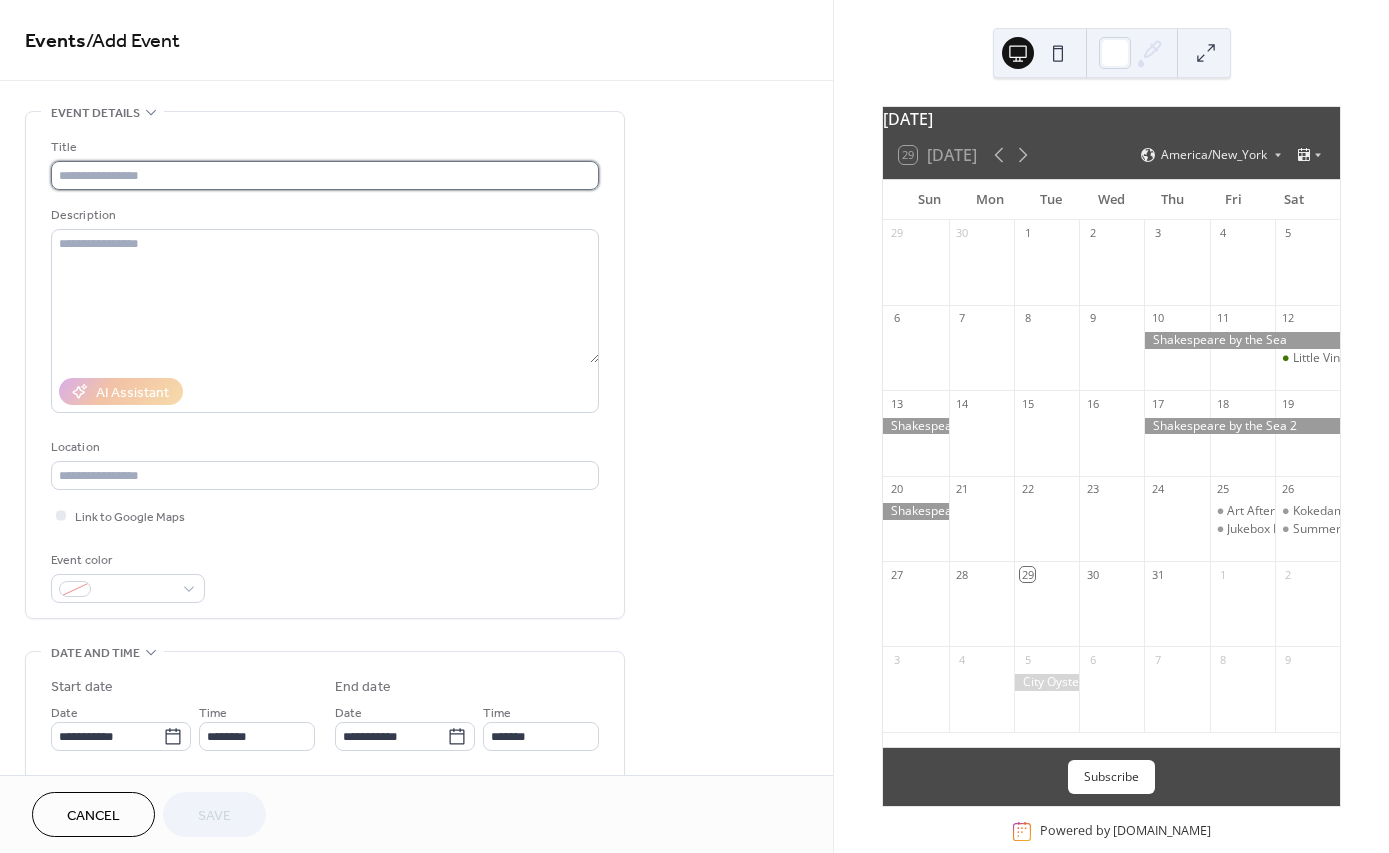 click at bounding box center (325, 175) 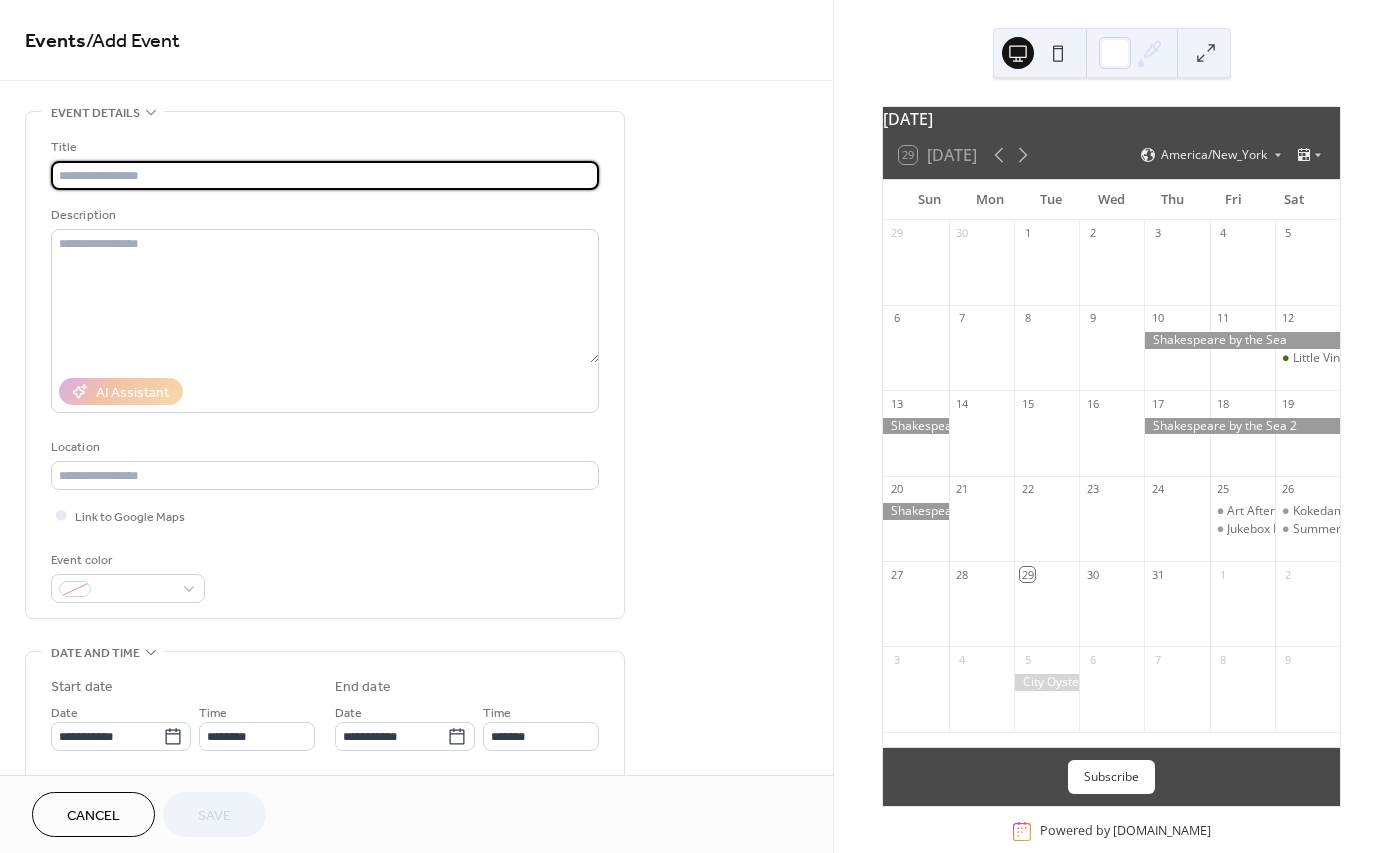 paste on "**********" 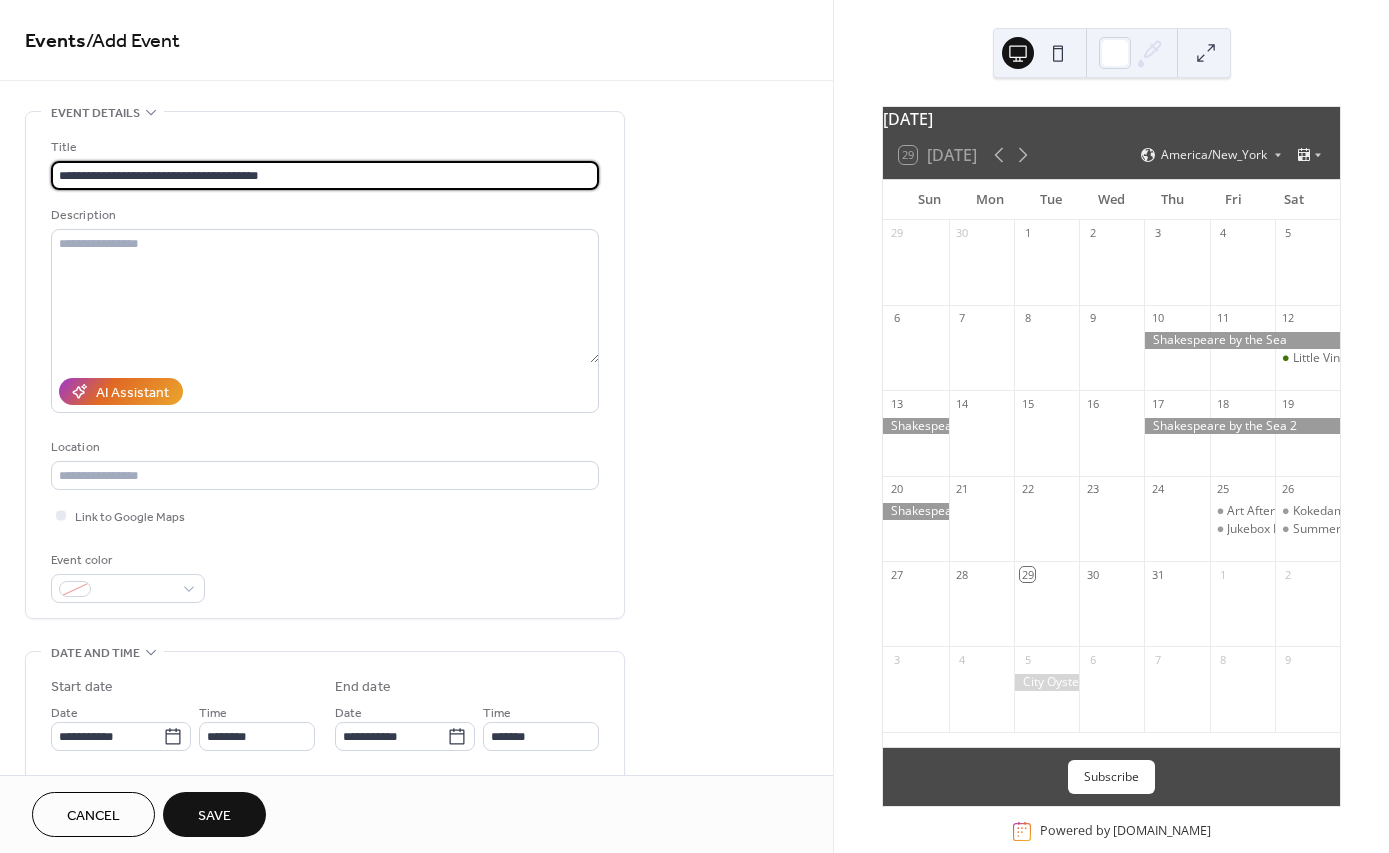 click on "**********" at bounding box center [325, 175] 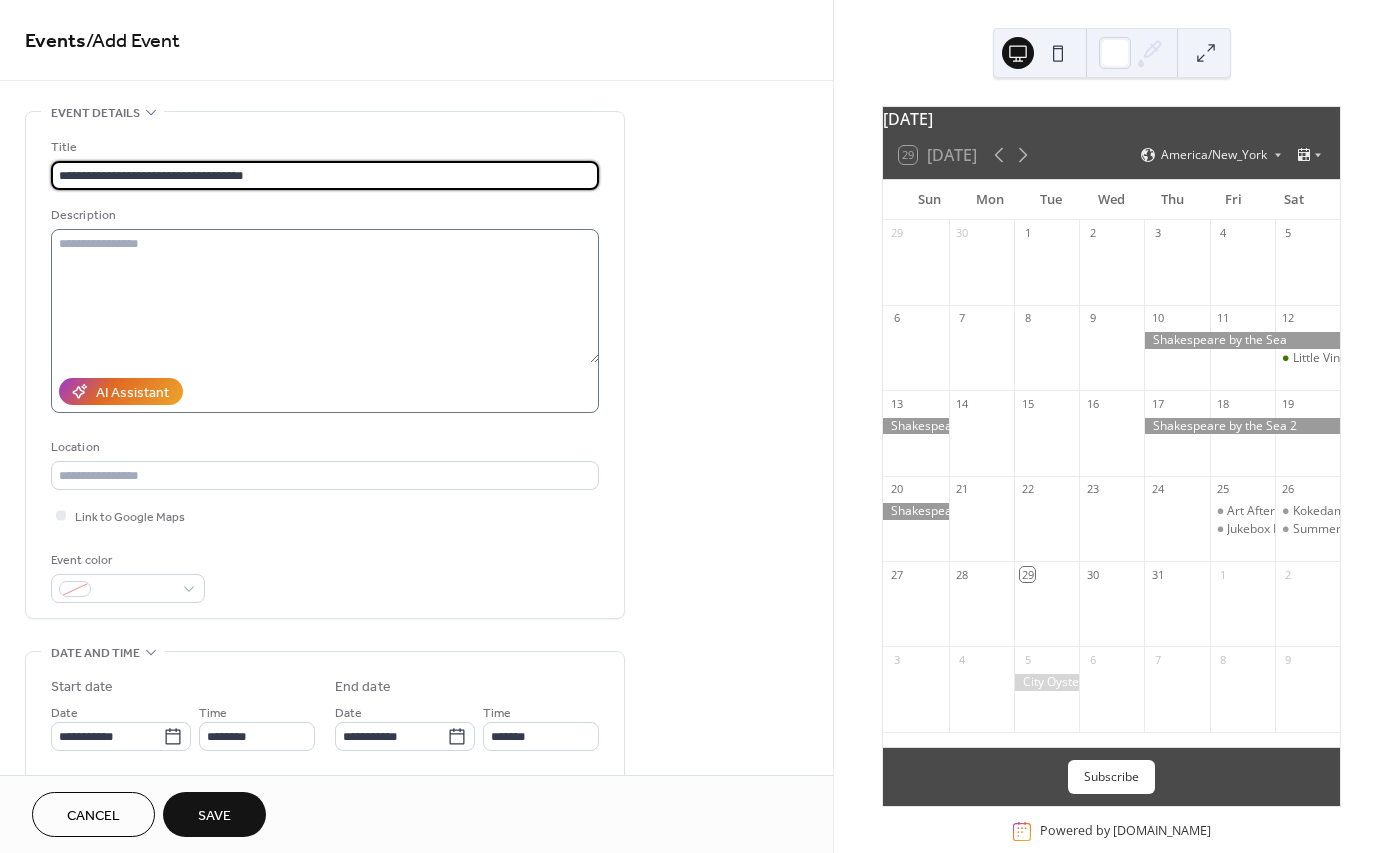 type on "**********" 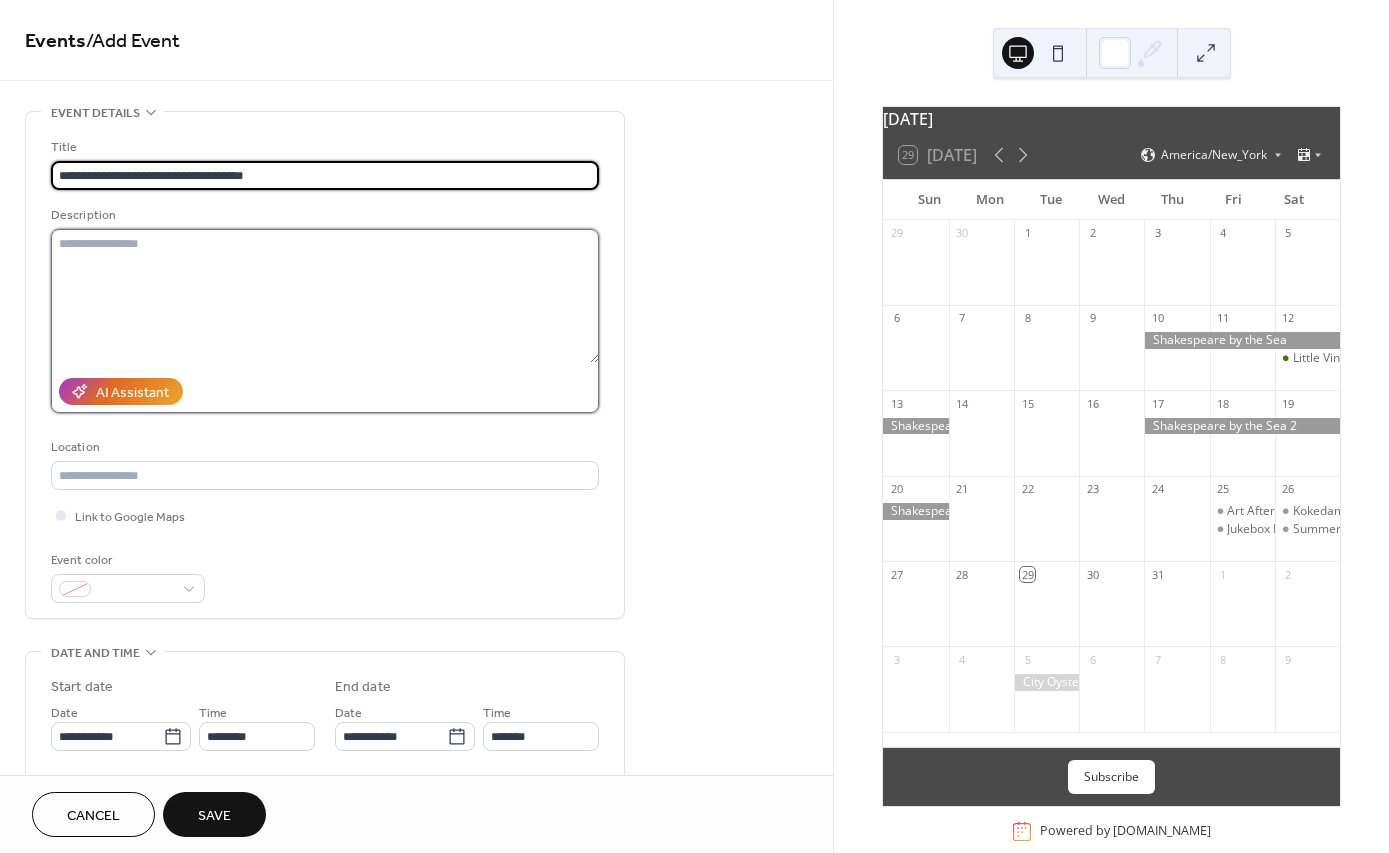 click at bounding box center [325, 296] 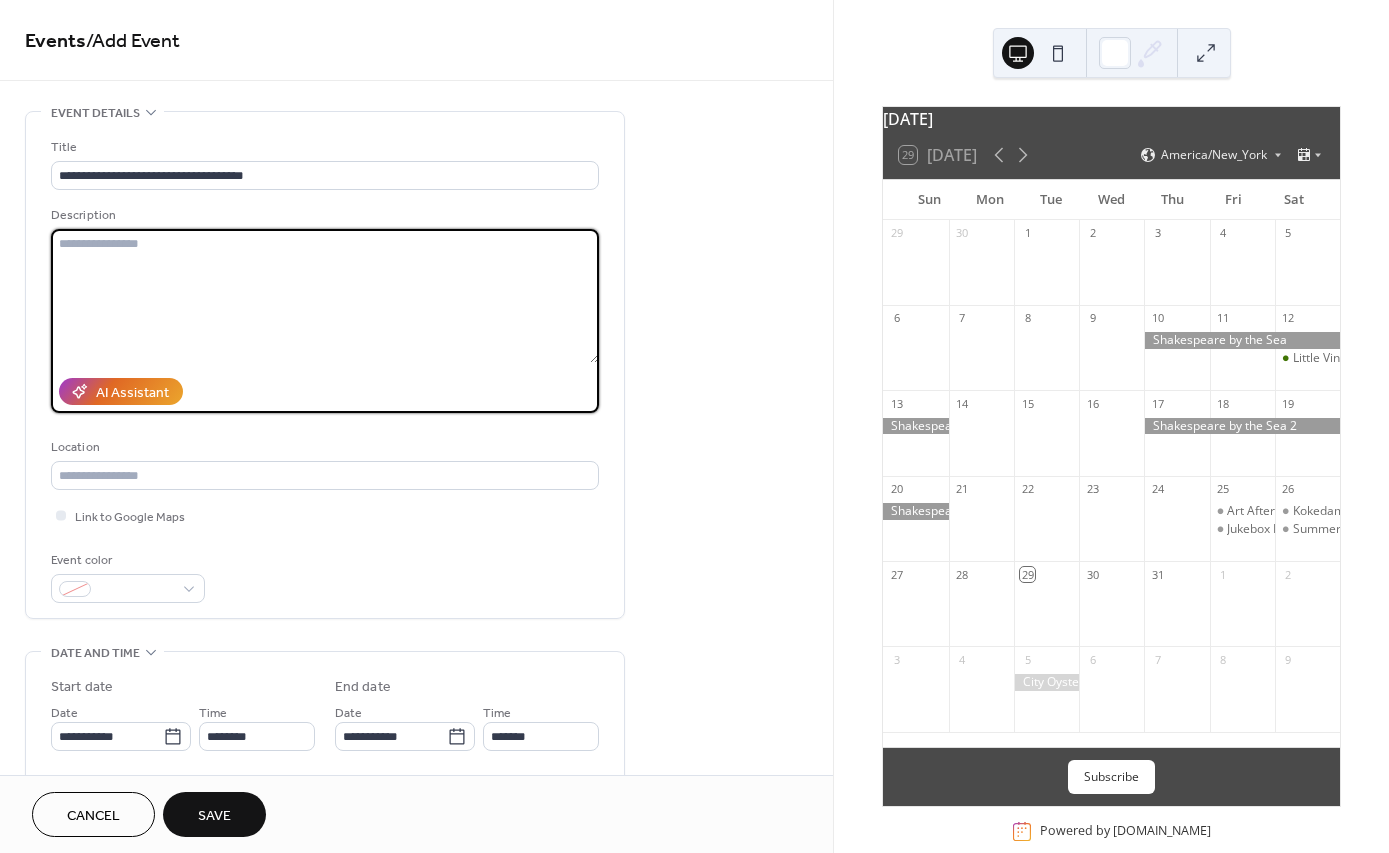 paste on "**********" 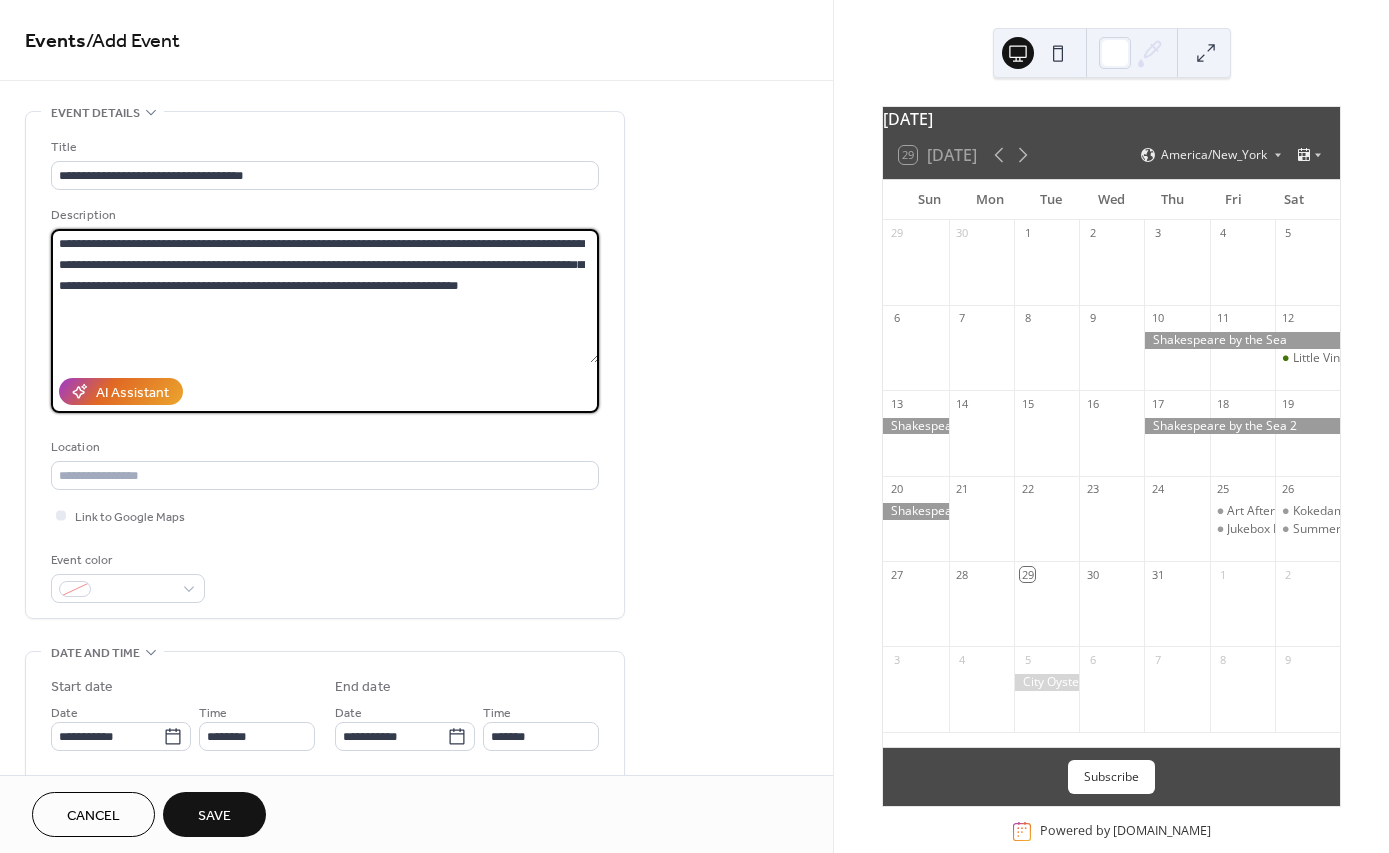 paste on "**********" 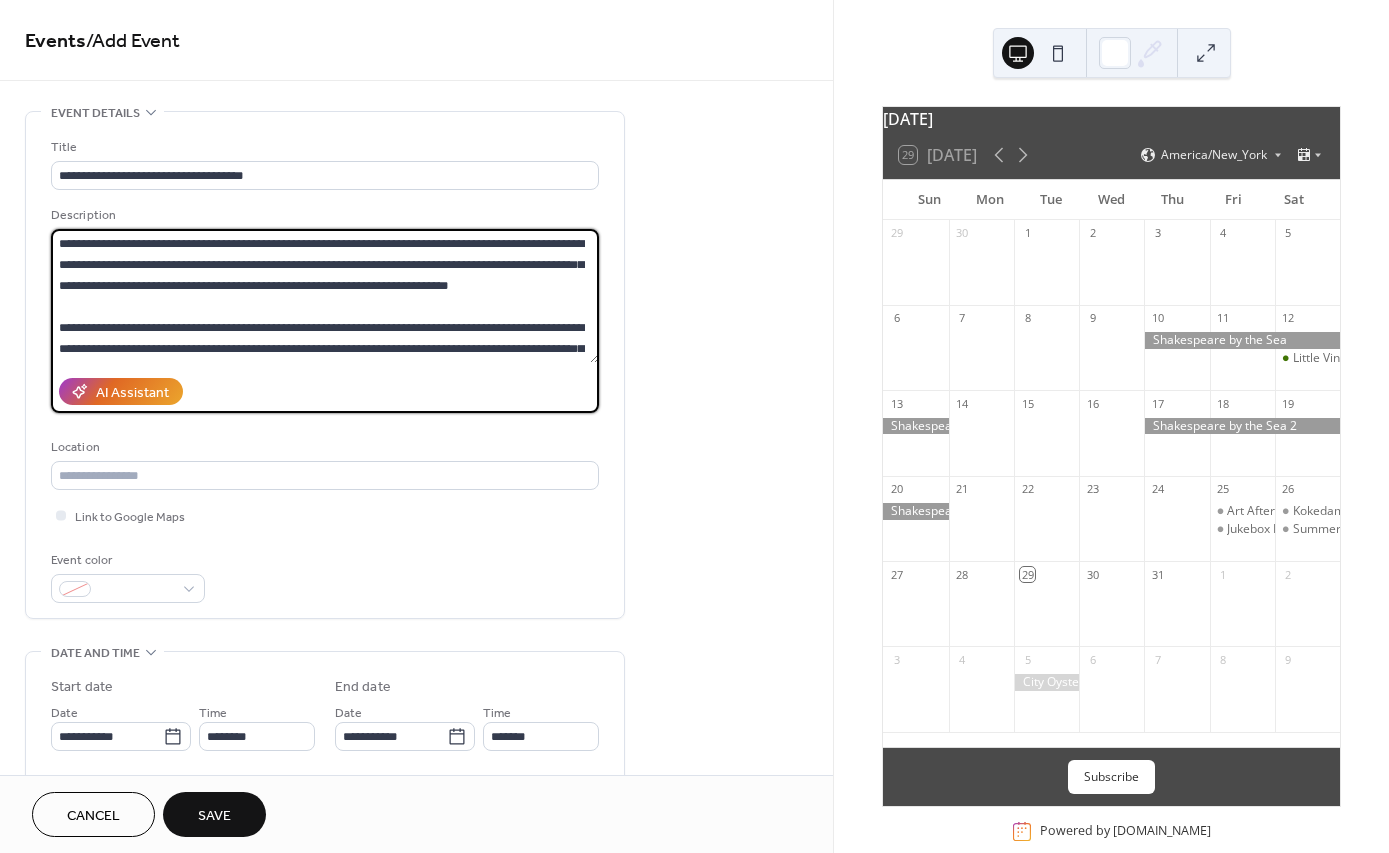 scroll, scrollTop: 18, scrollLeft: 0, axis: vertical 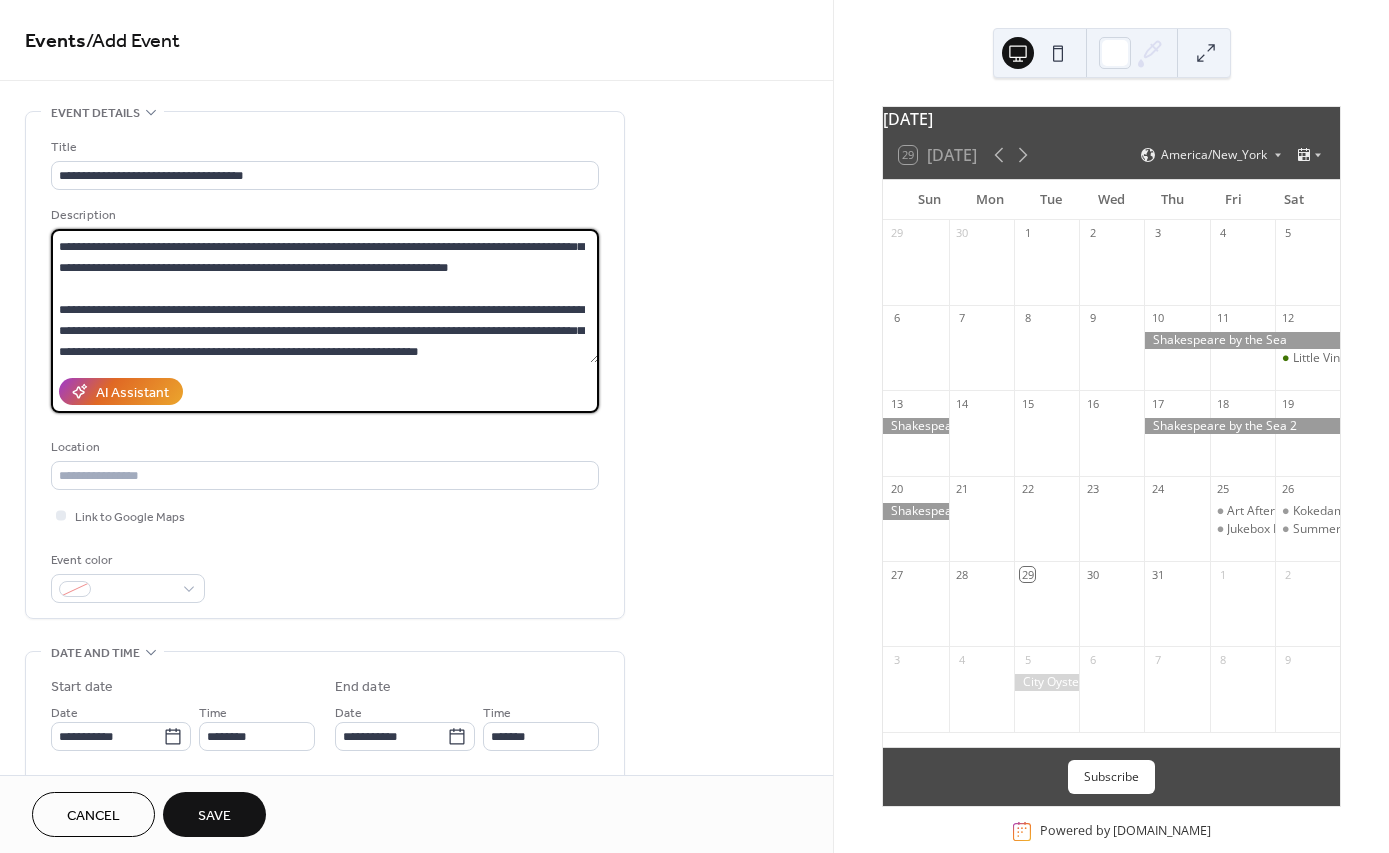 click on "**********" at bounding box center [325, 296] 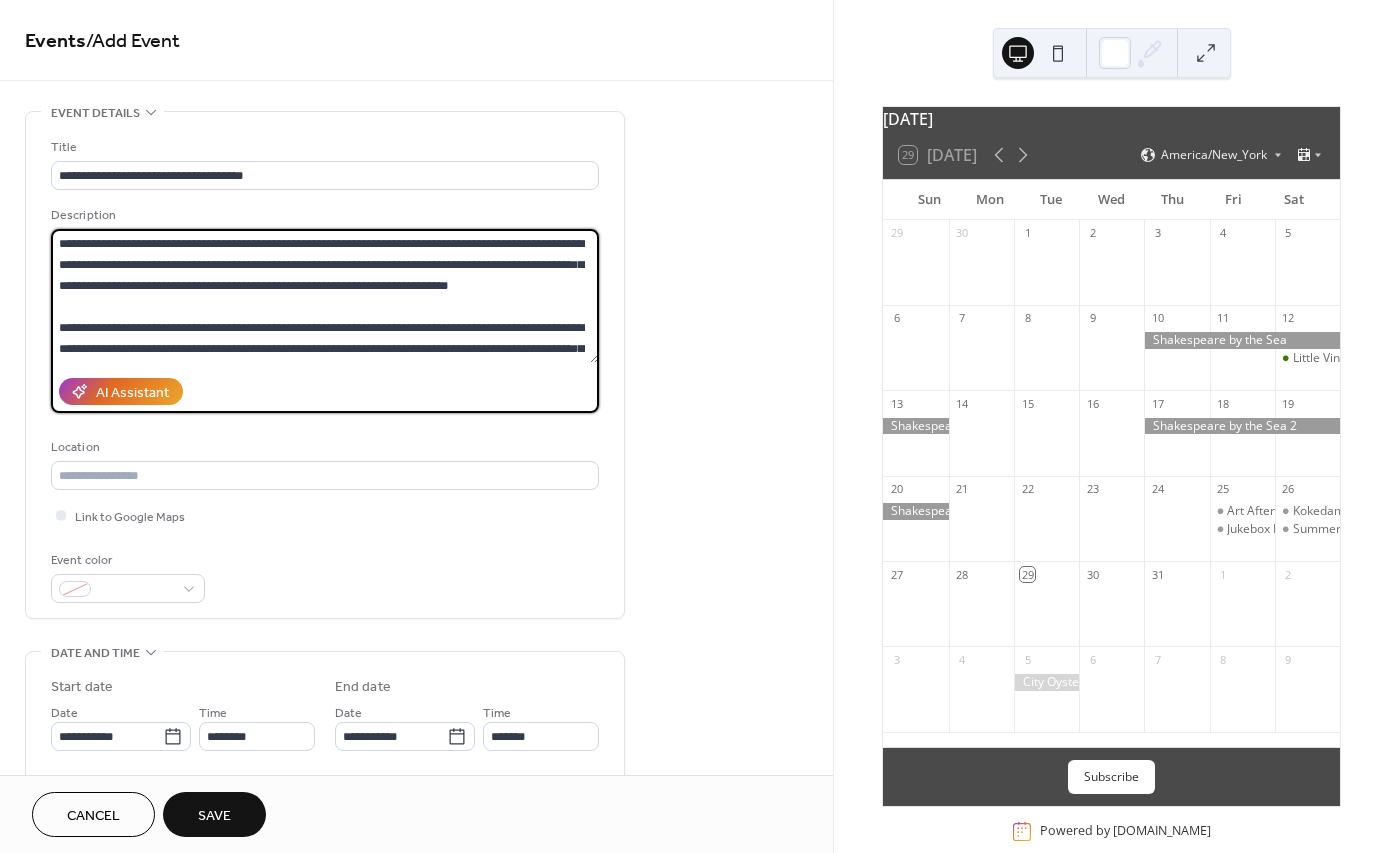 scroll, scrollTop: 0, scrollLeft: 0, axis: both 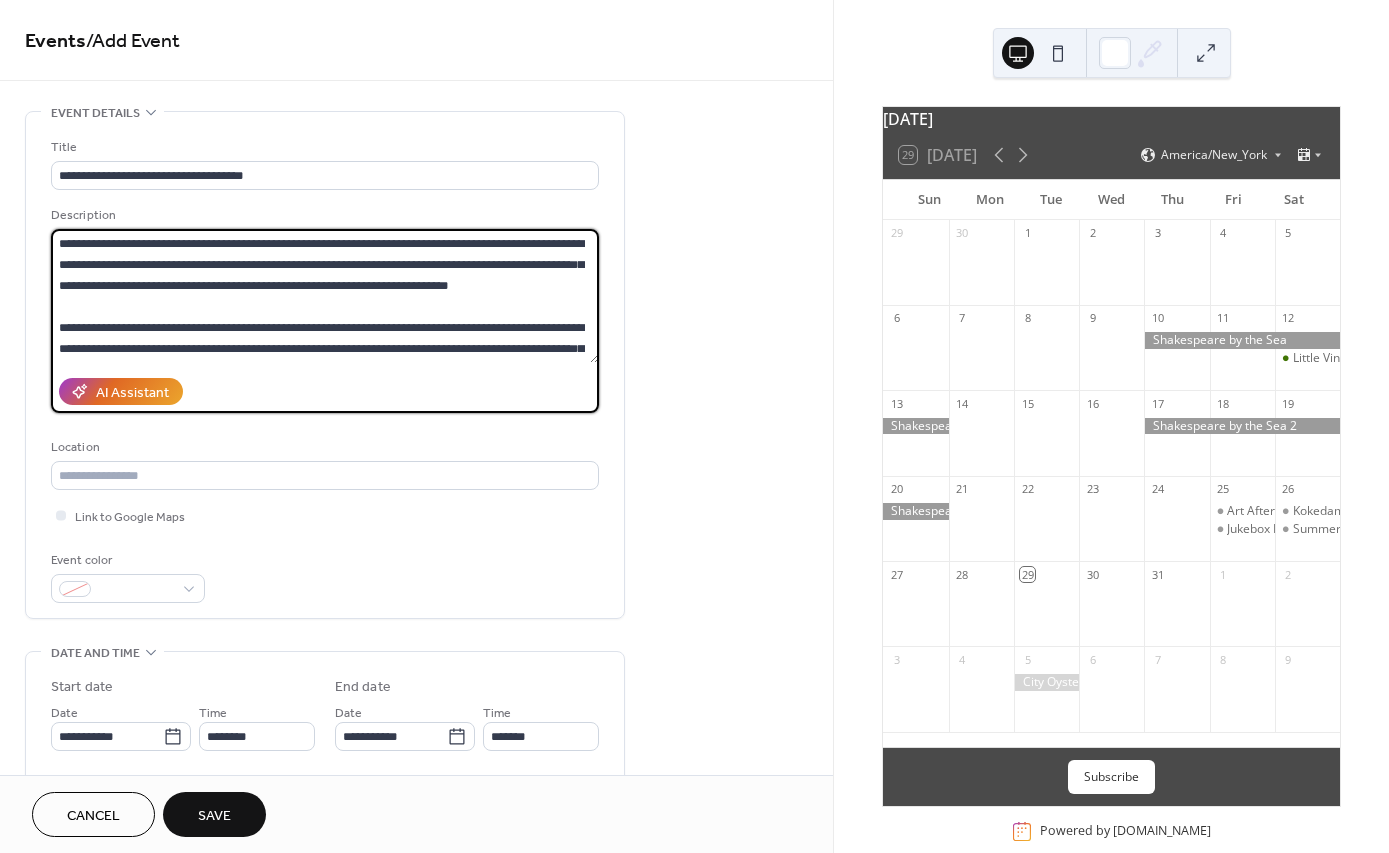 click on "**********" at bounding box center [325, 296] 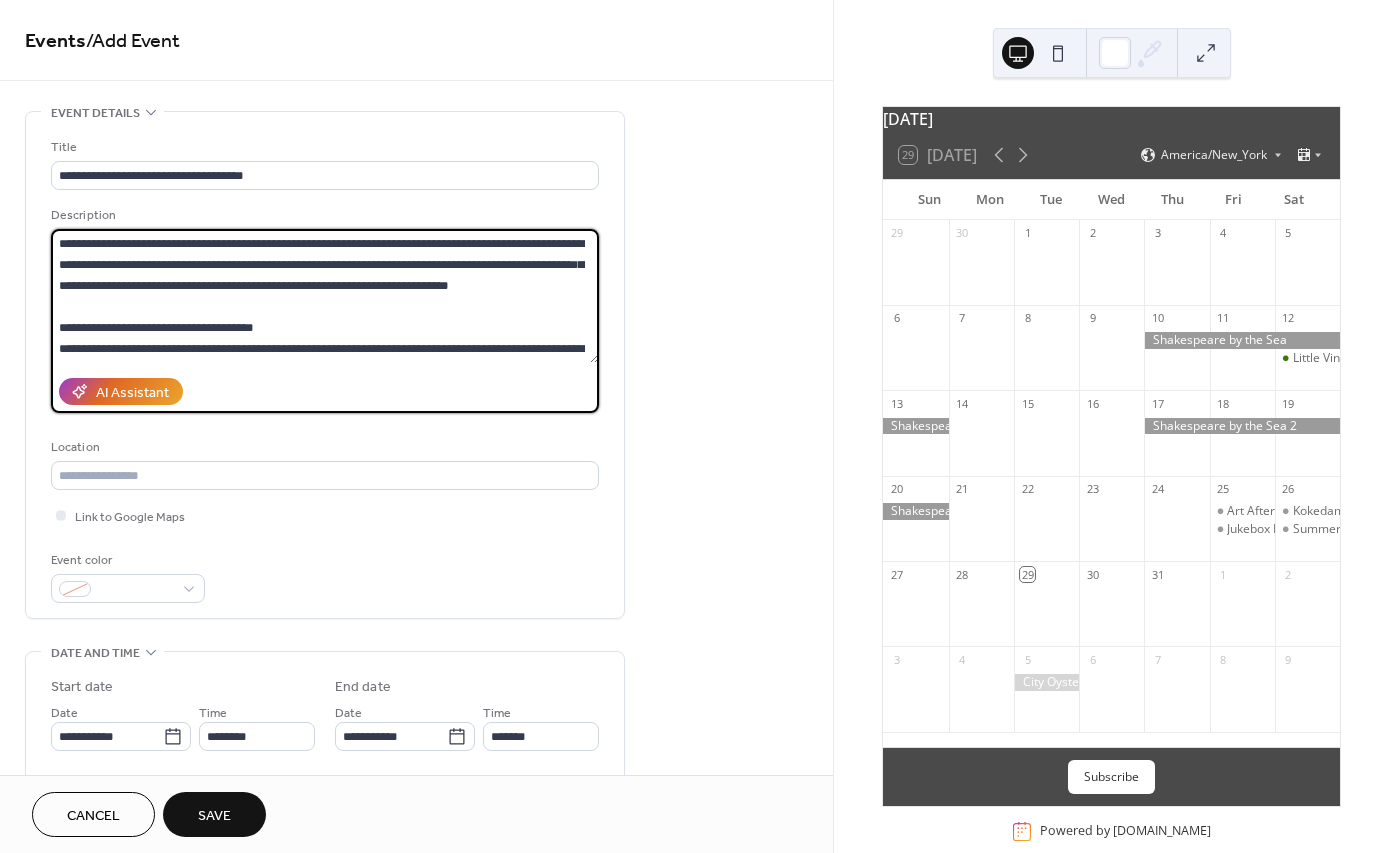 click on "**********" at bounding box center (325, 296) 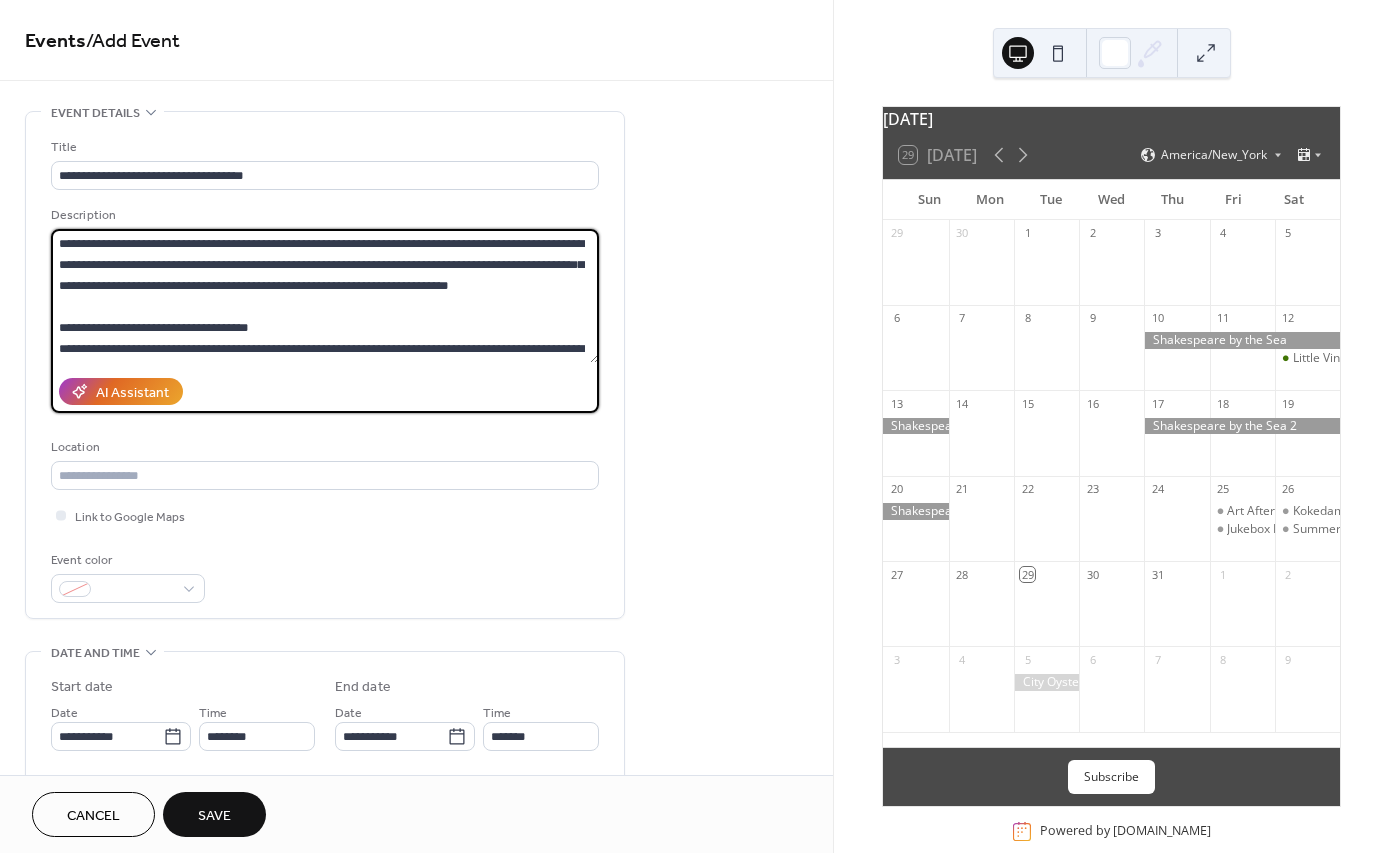 drag, startPoint x: 312, startPoint y: 285, endPoint x: 409, endPoint y: 283, distance: 97.020615 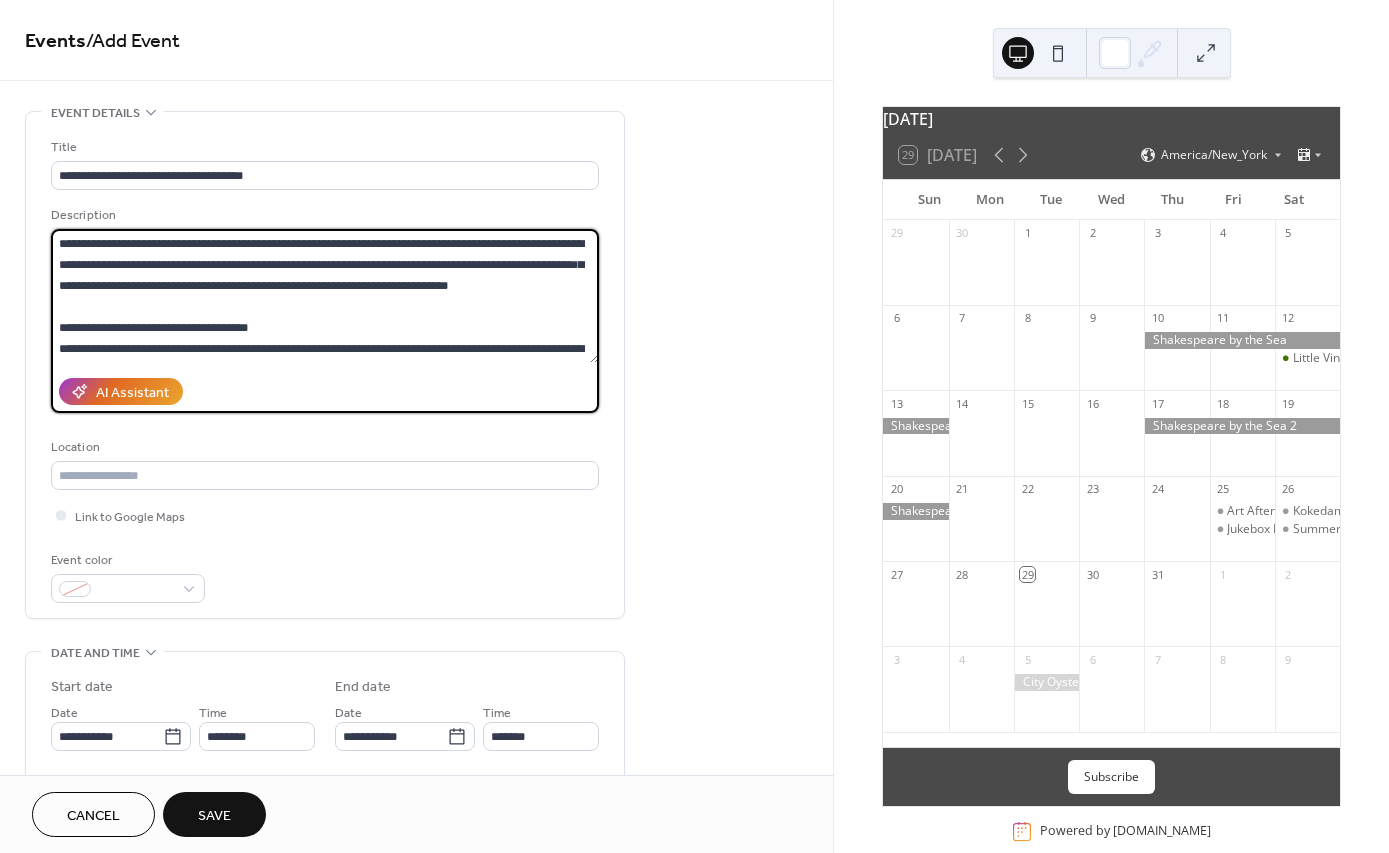 click on "**********" at bounding box center [325, 296] 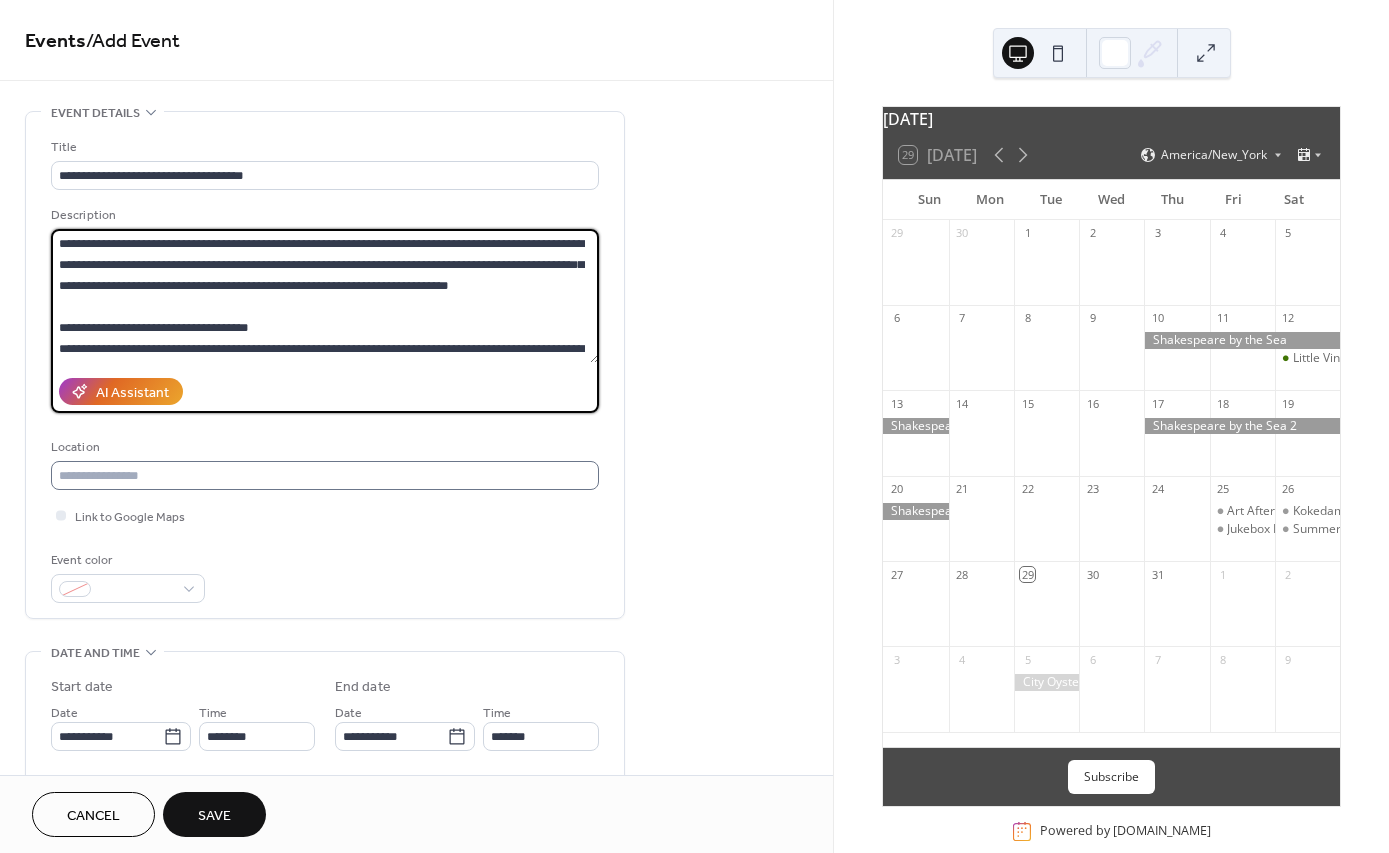 type on "**********" 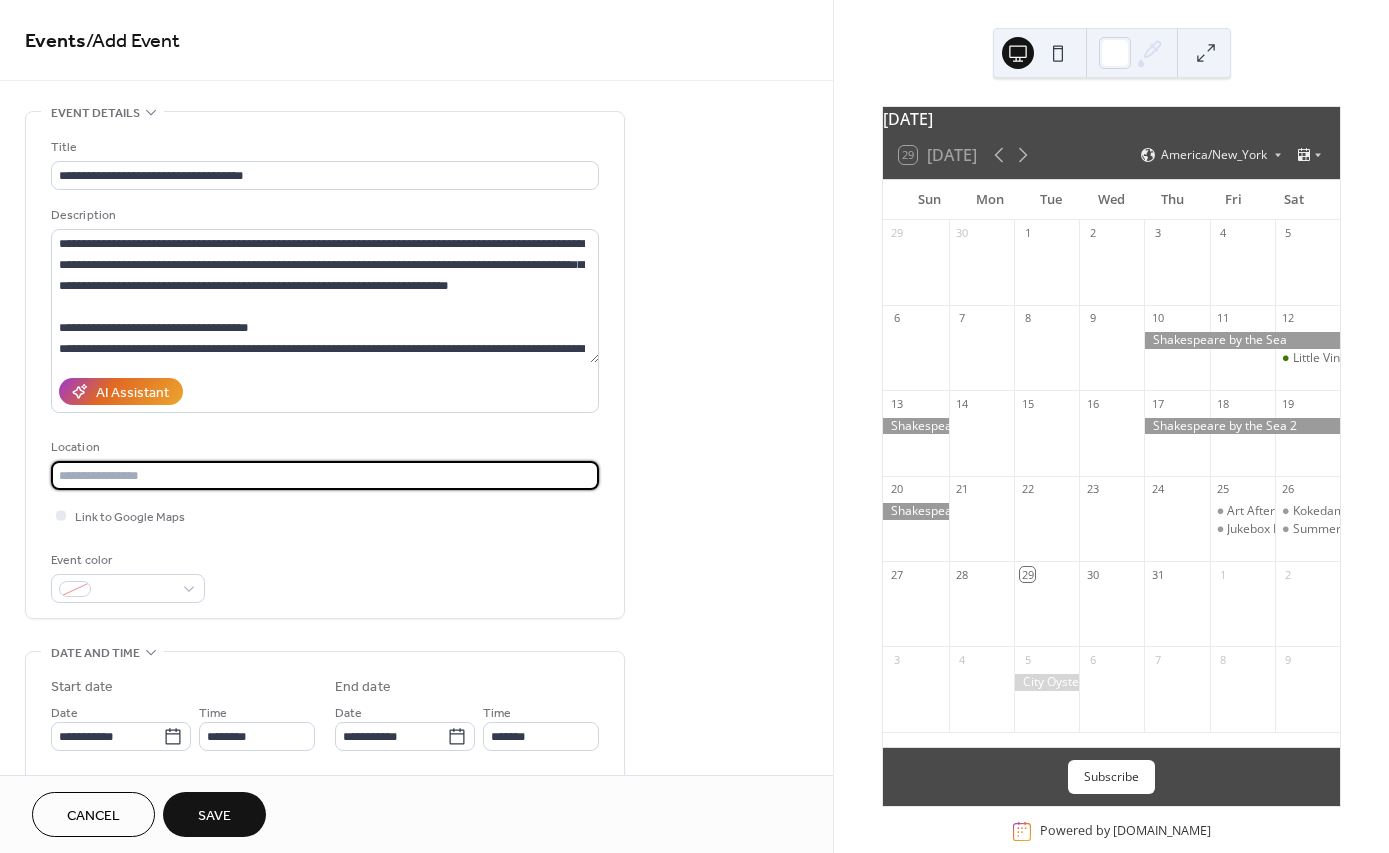 click at bounding box center [325, 475] 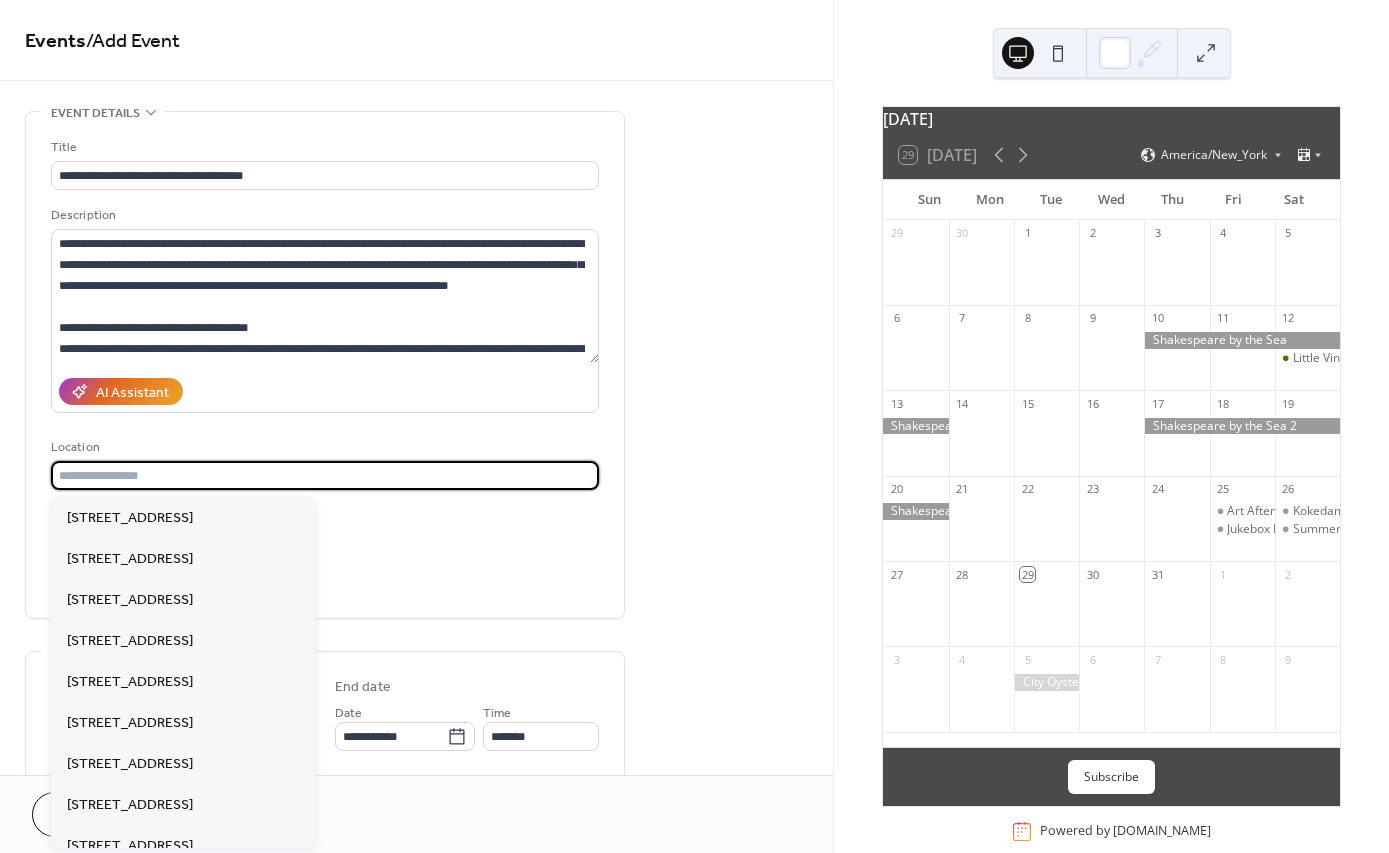 paste on "**********" 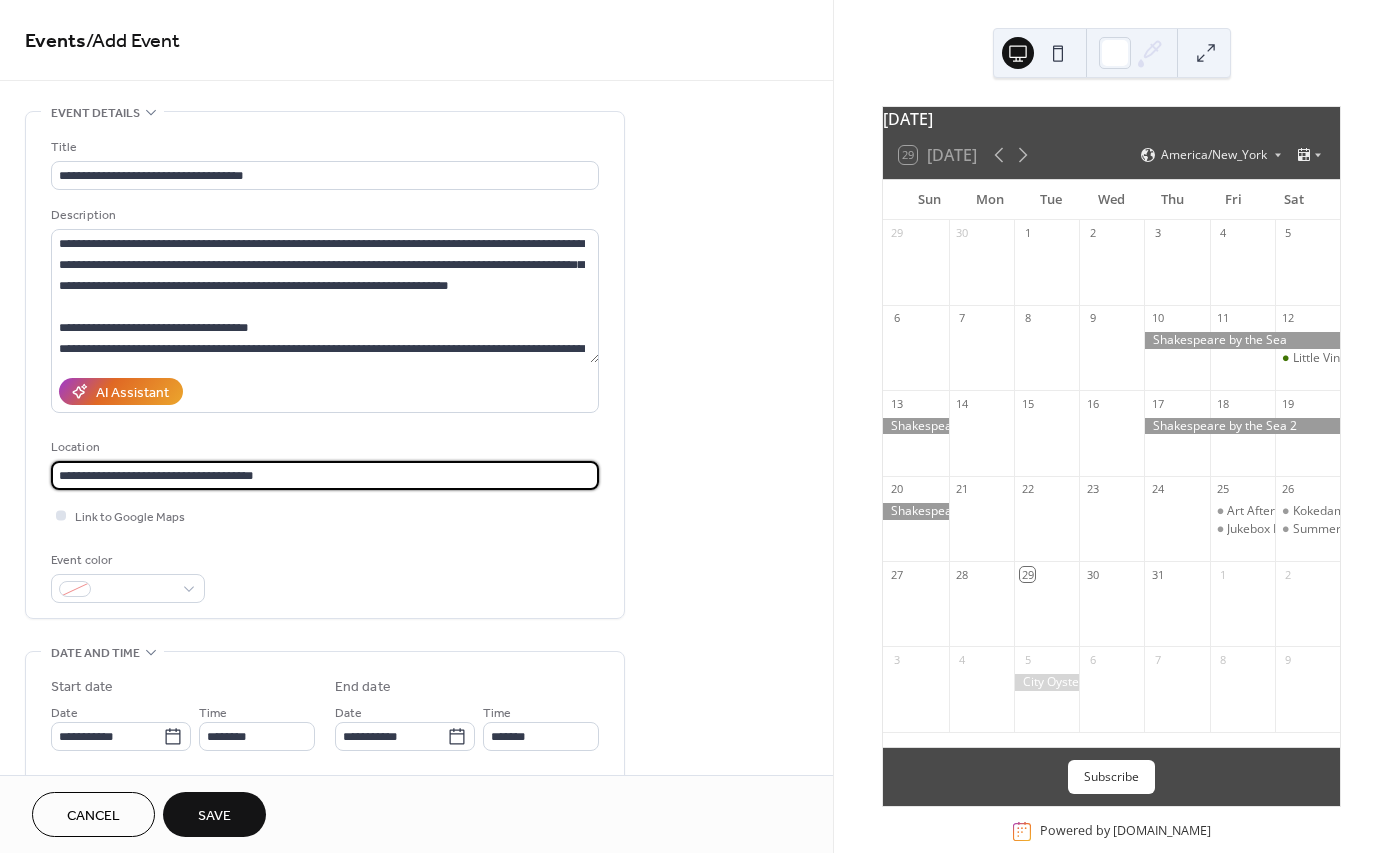 type on "**********" 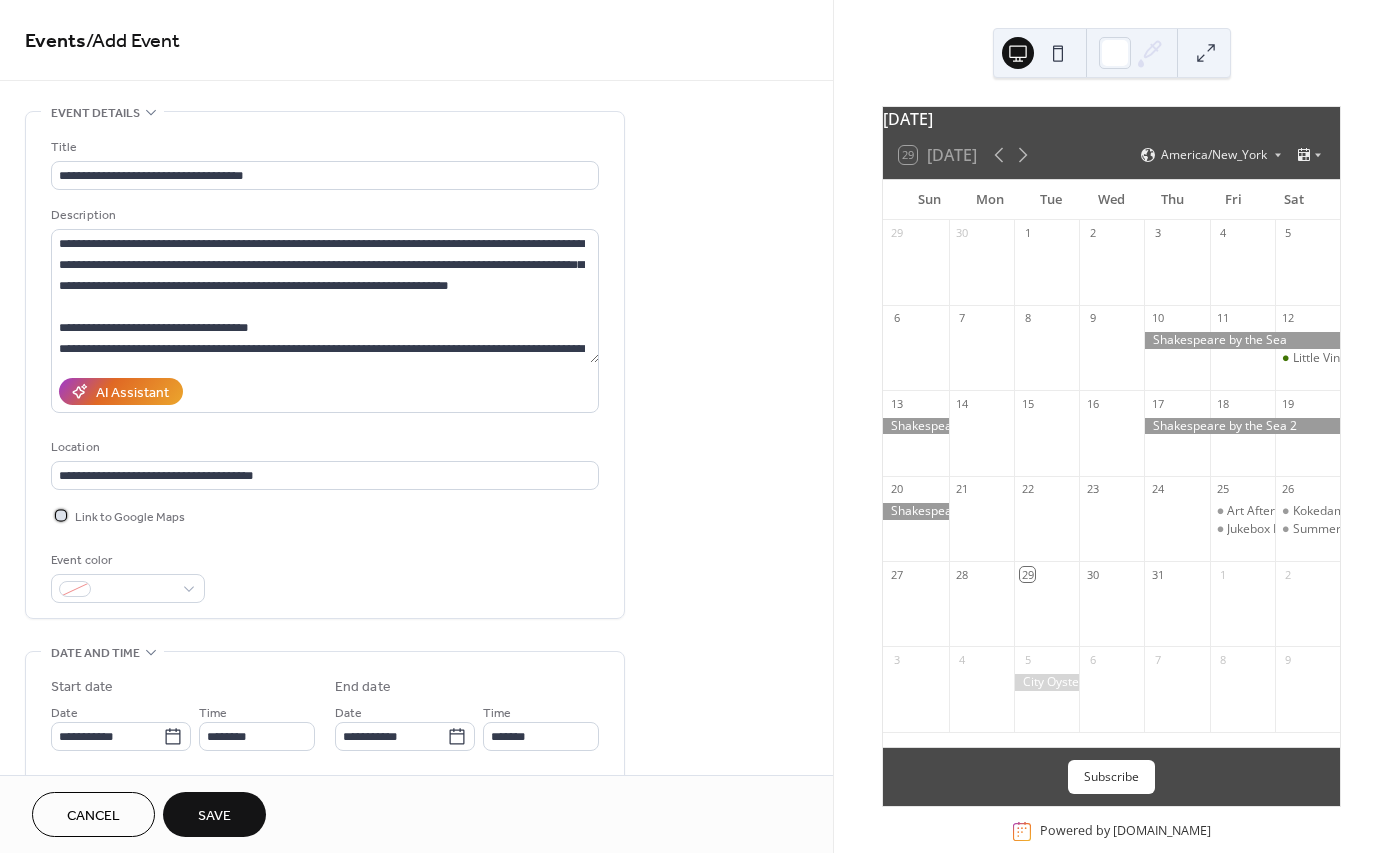 click at bounding box center (61, 515) 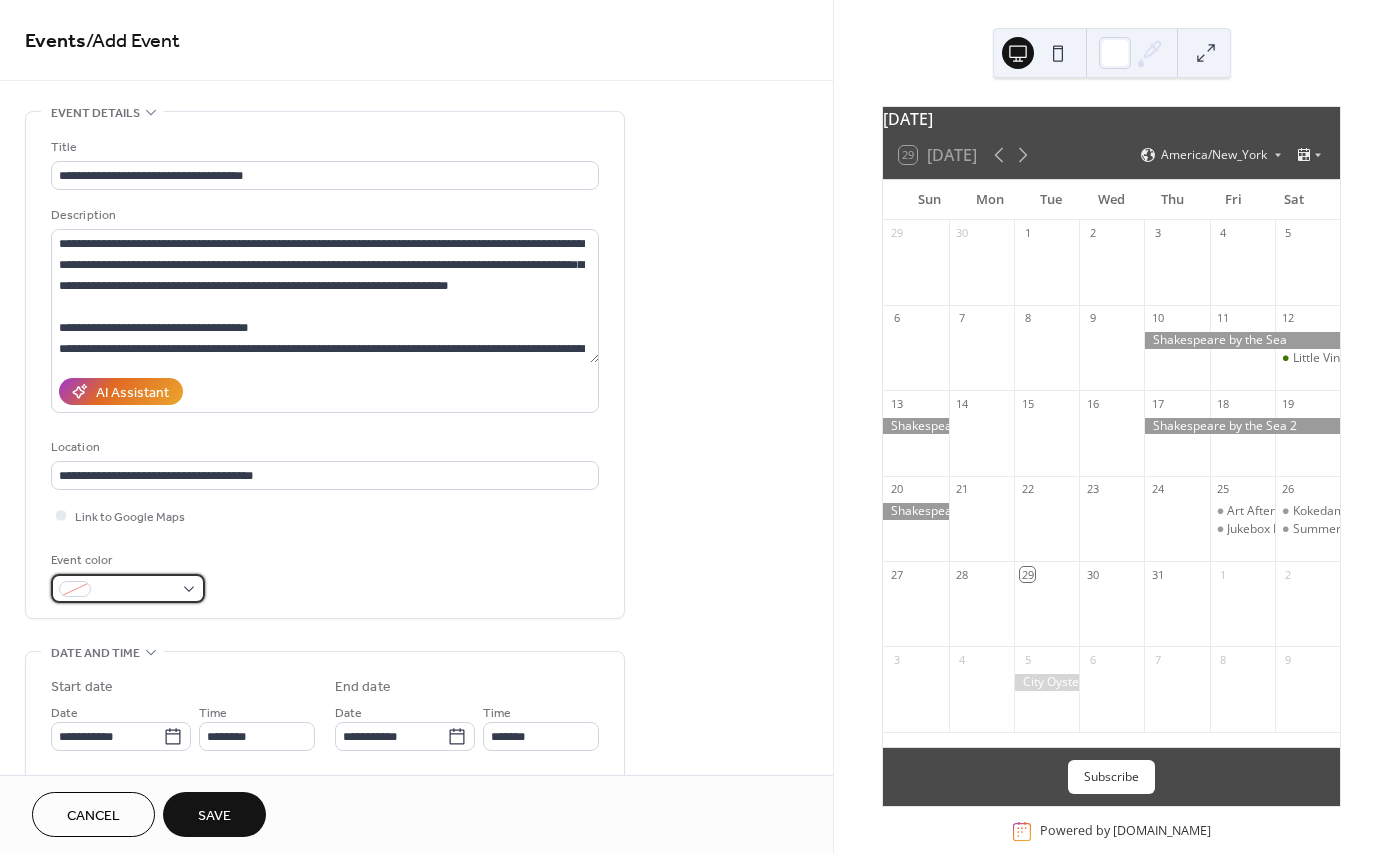 click at bounding box center (128, 588) 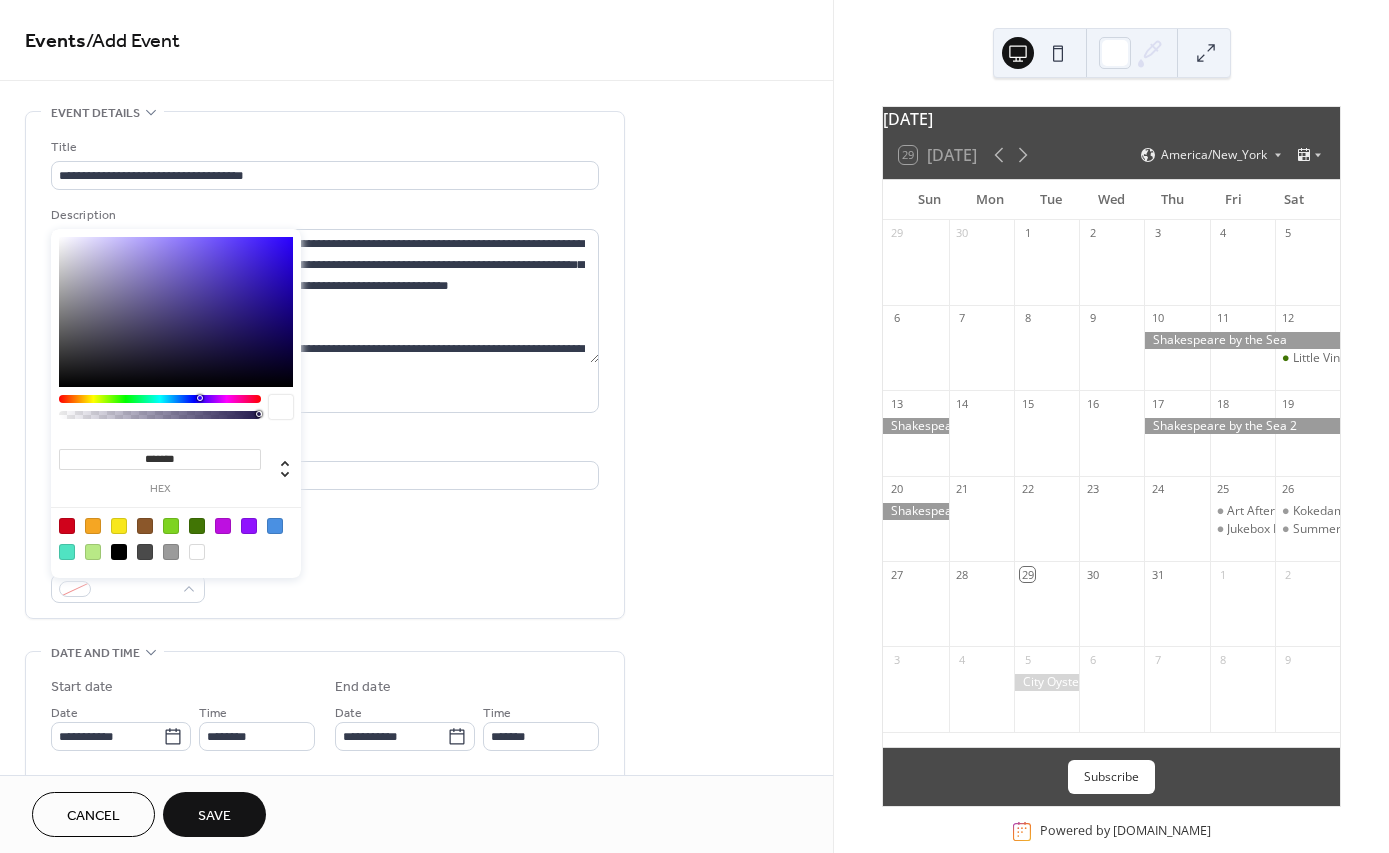 click at bounding box center (171, 552) 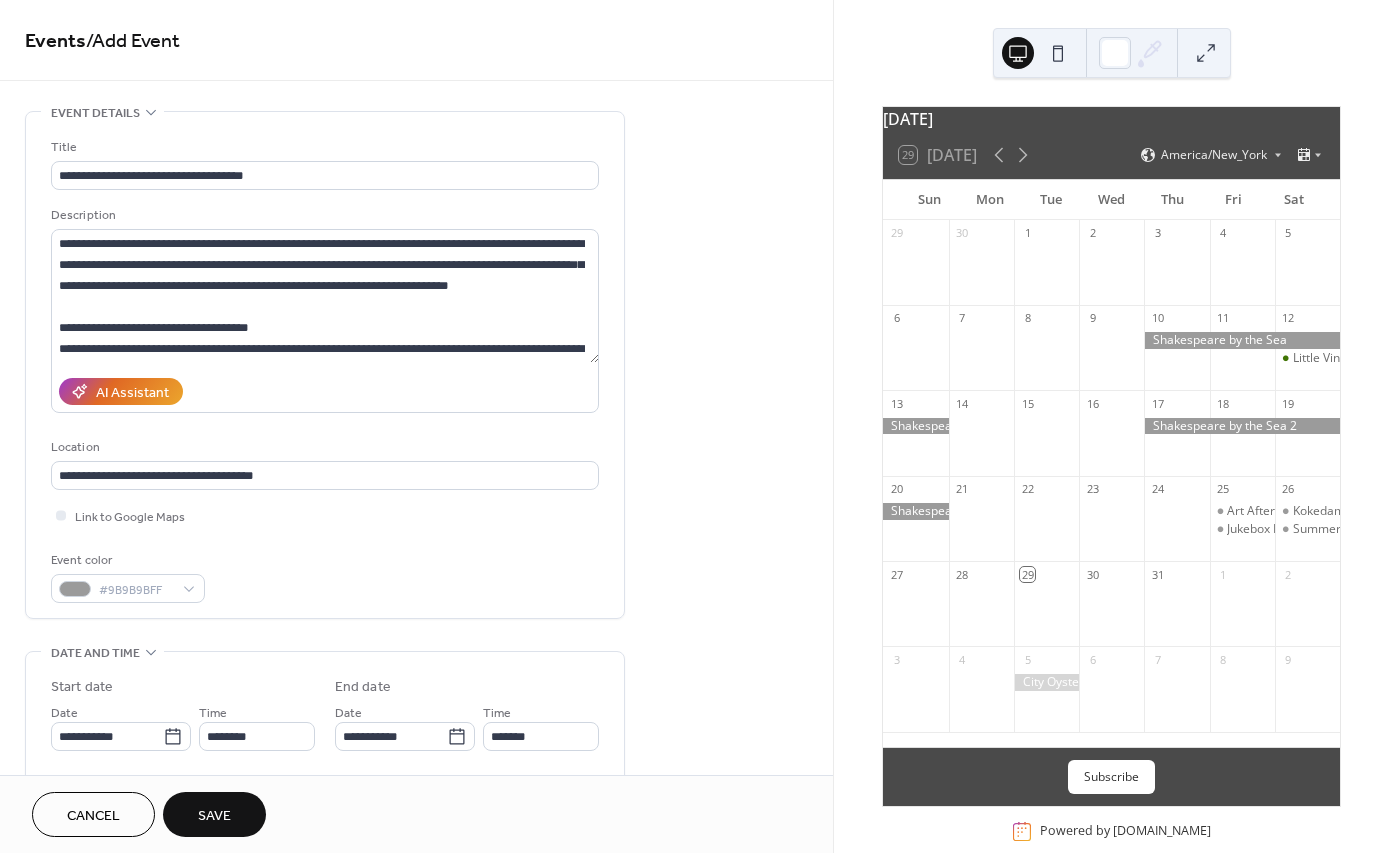 click on "Event color #9B9B9BFF" at bounding box center (325, 576) 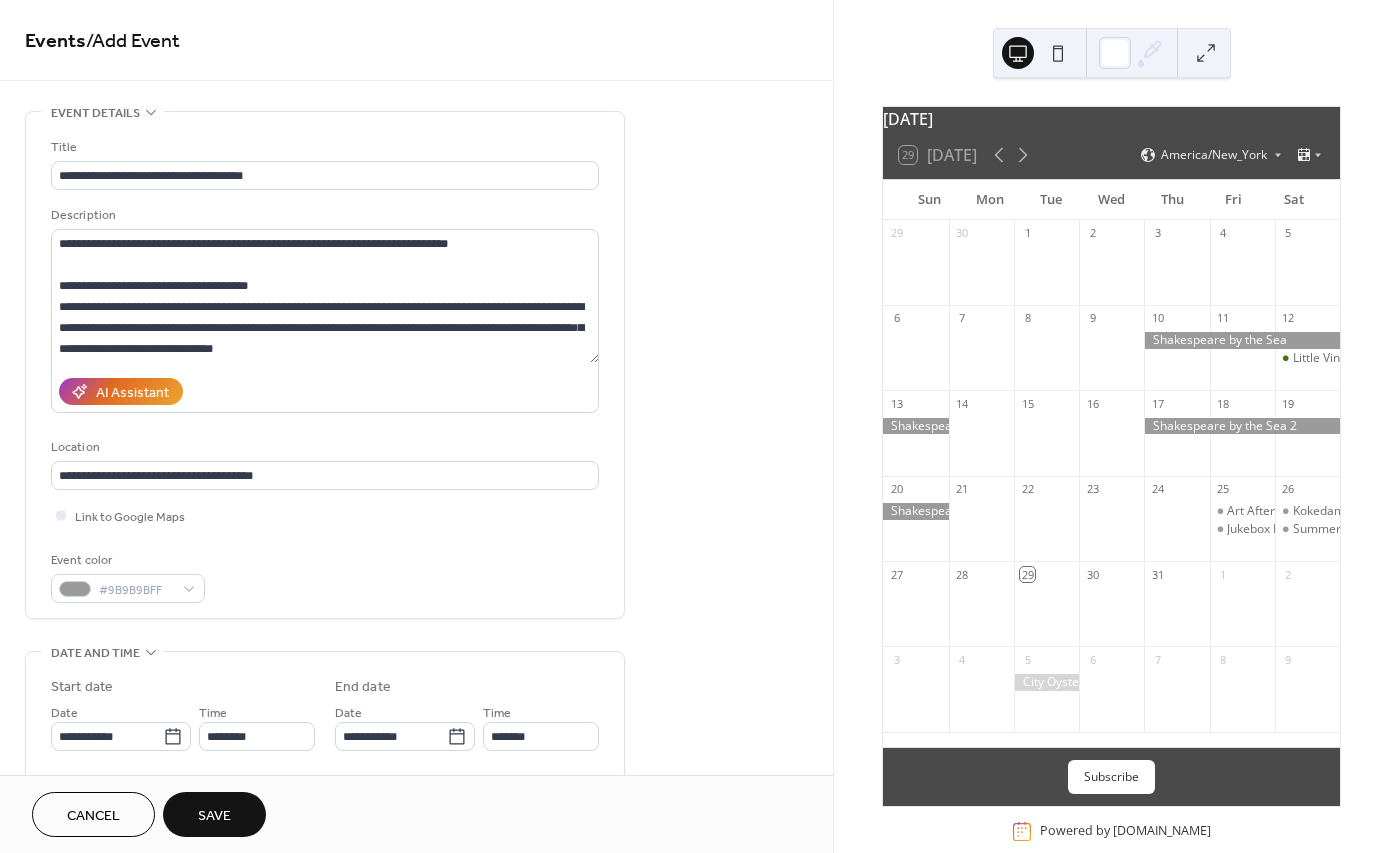 scroll, scrollTop: 42, scrollLeft: 0, axis: vertical 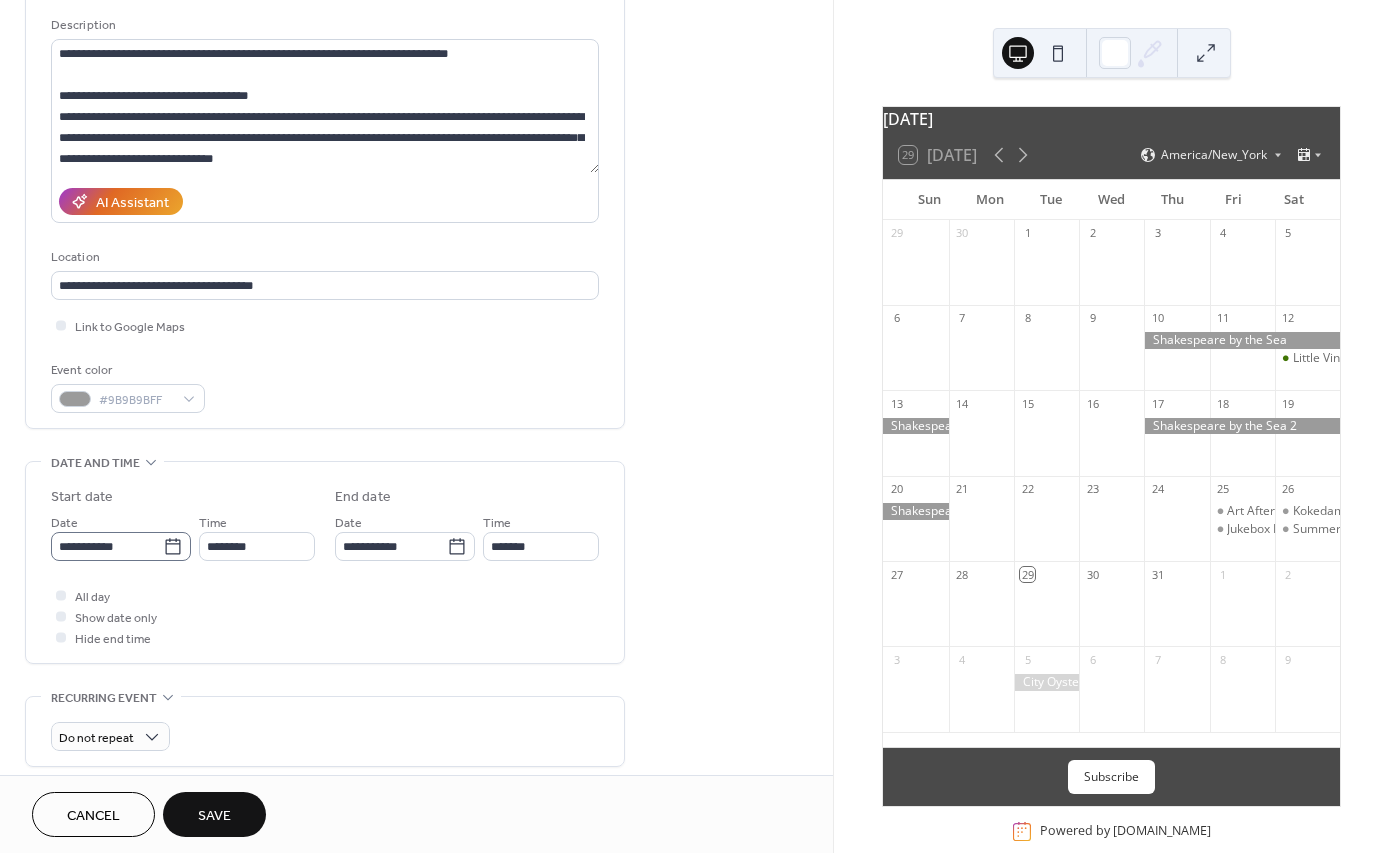 click 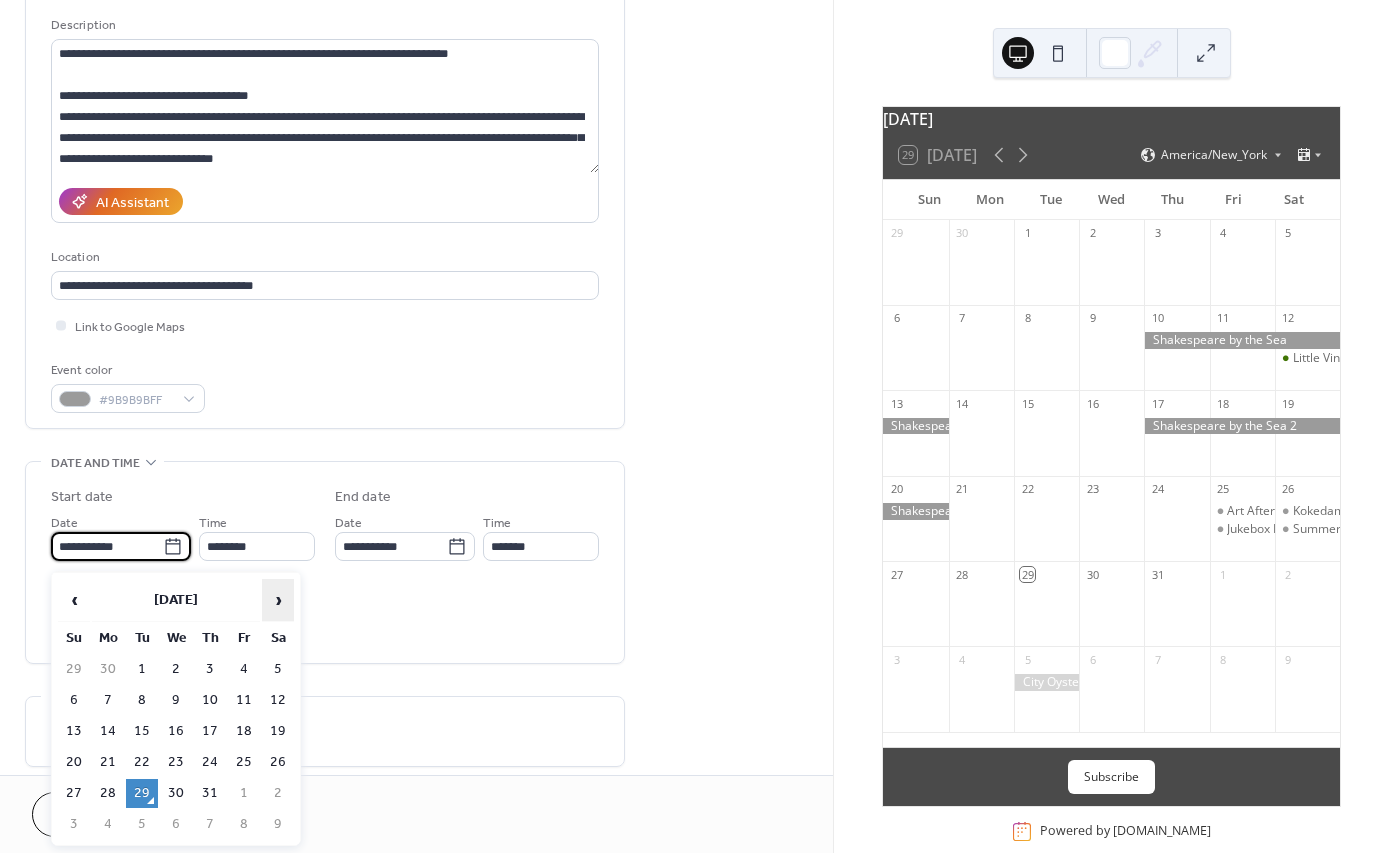 click on "›" at bounding box center [278, 600] 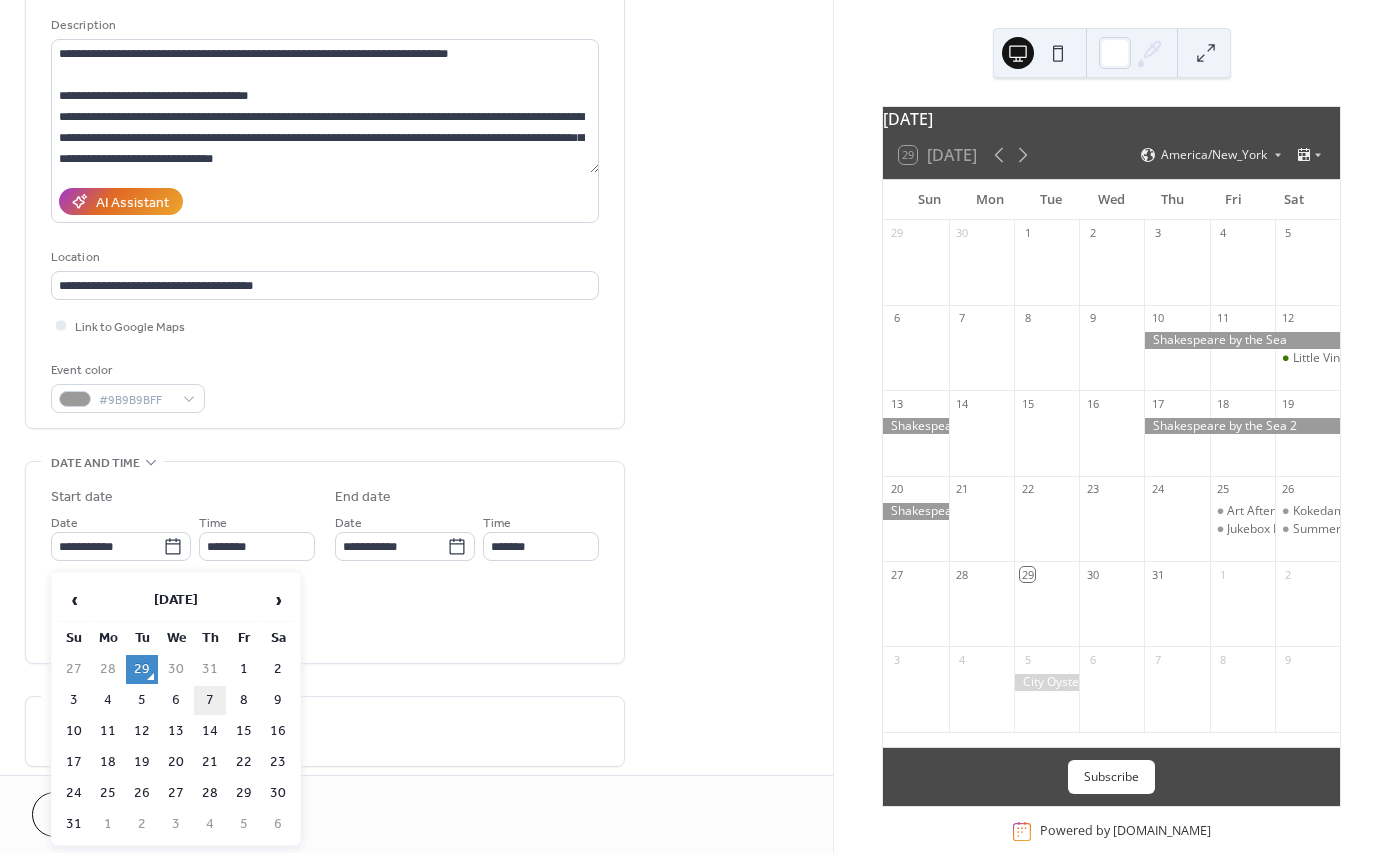 click on "7" at bounding box center [210, 700] 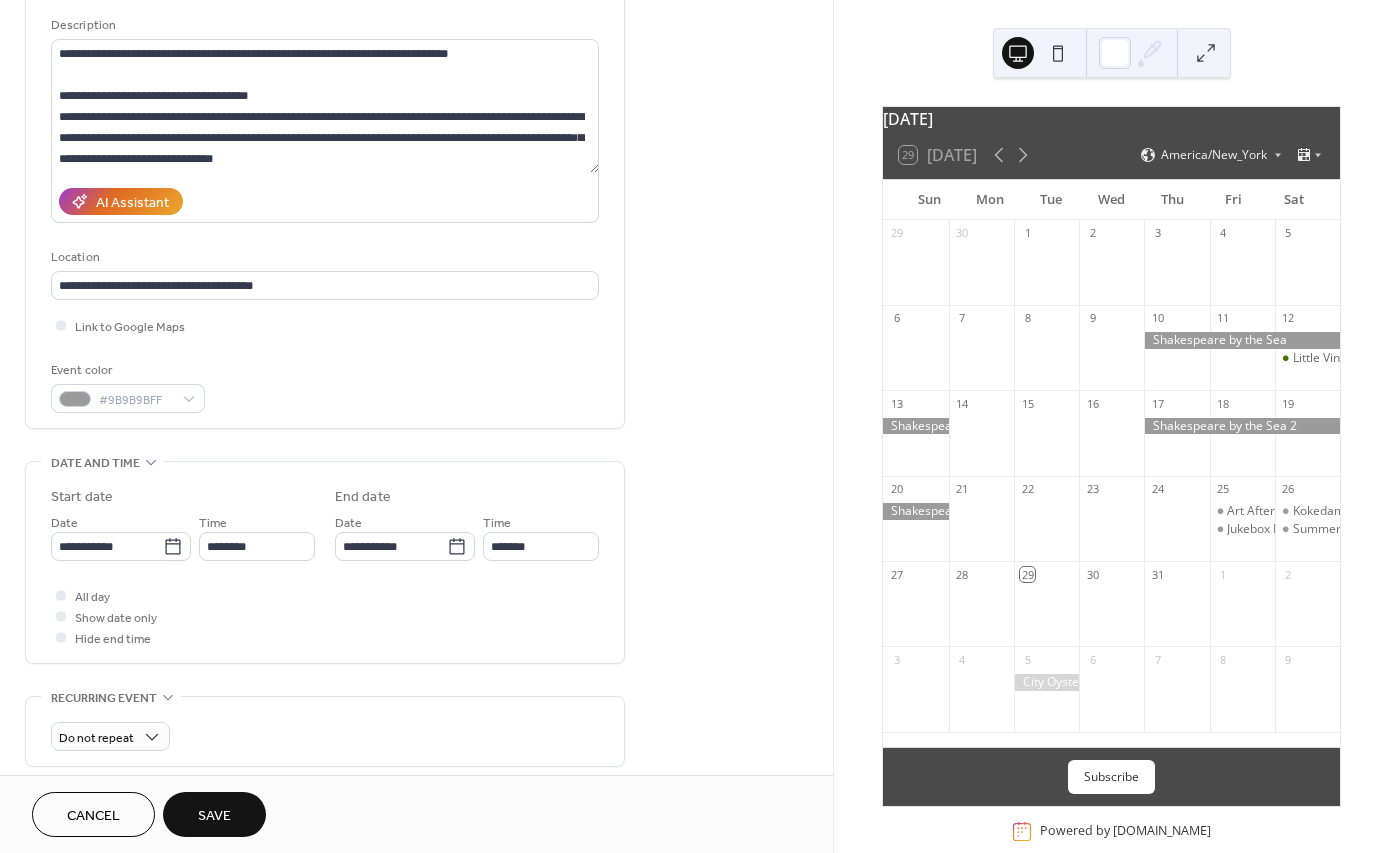 type on "**********" 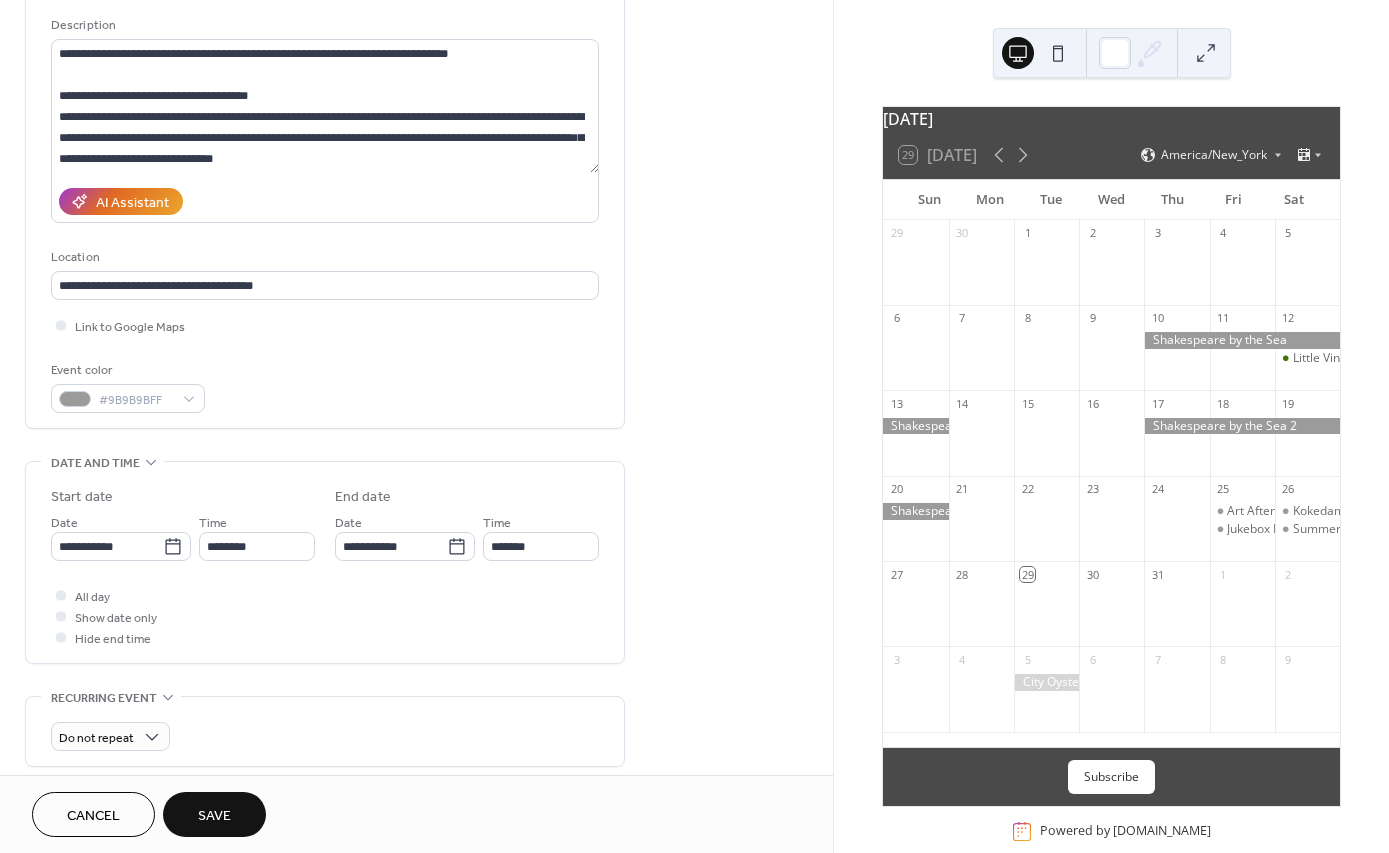 type on "**********" 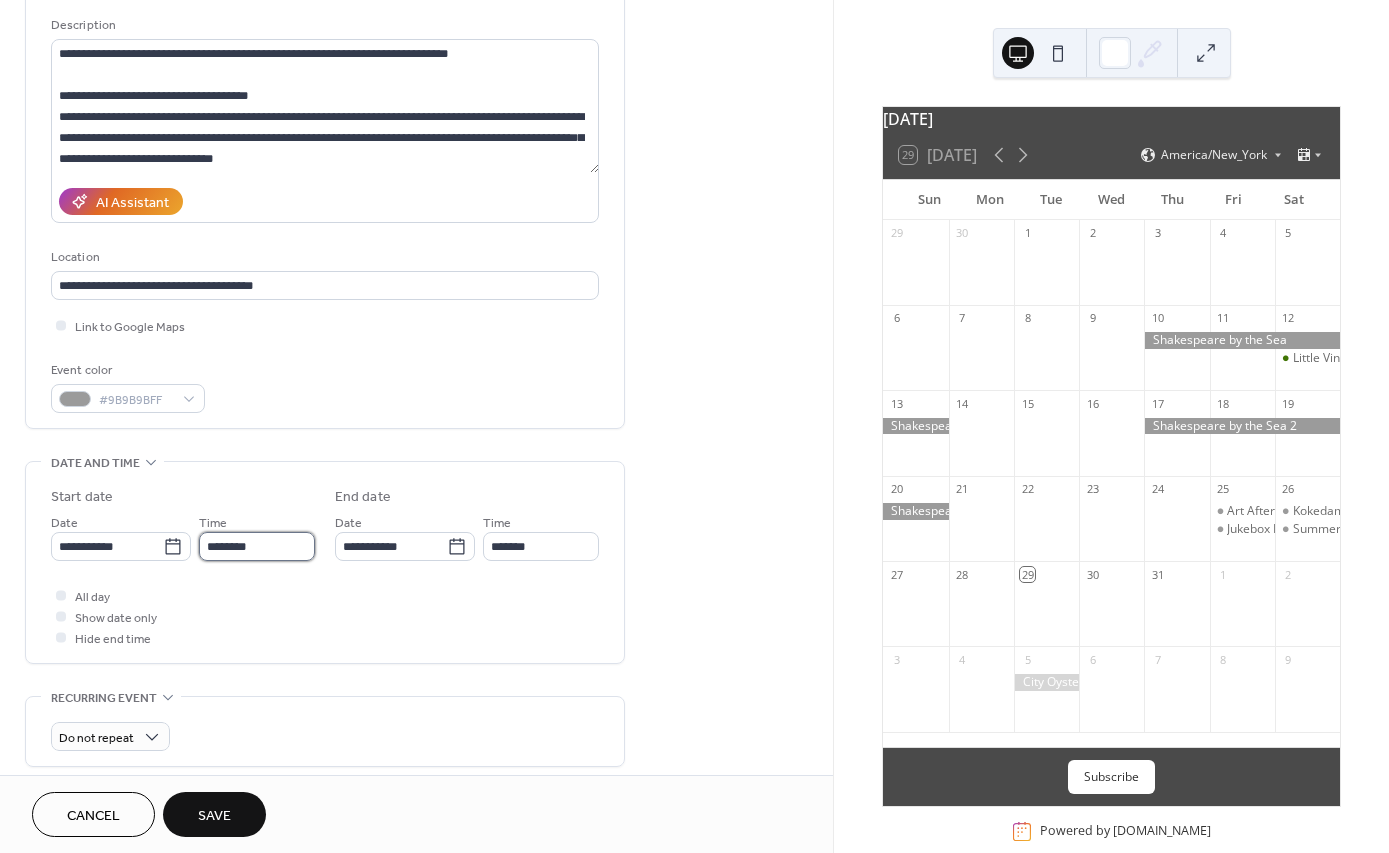click on "********" at bounding box center [257, 546] 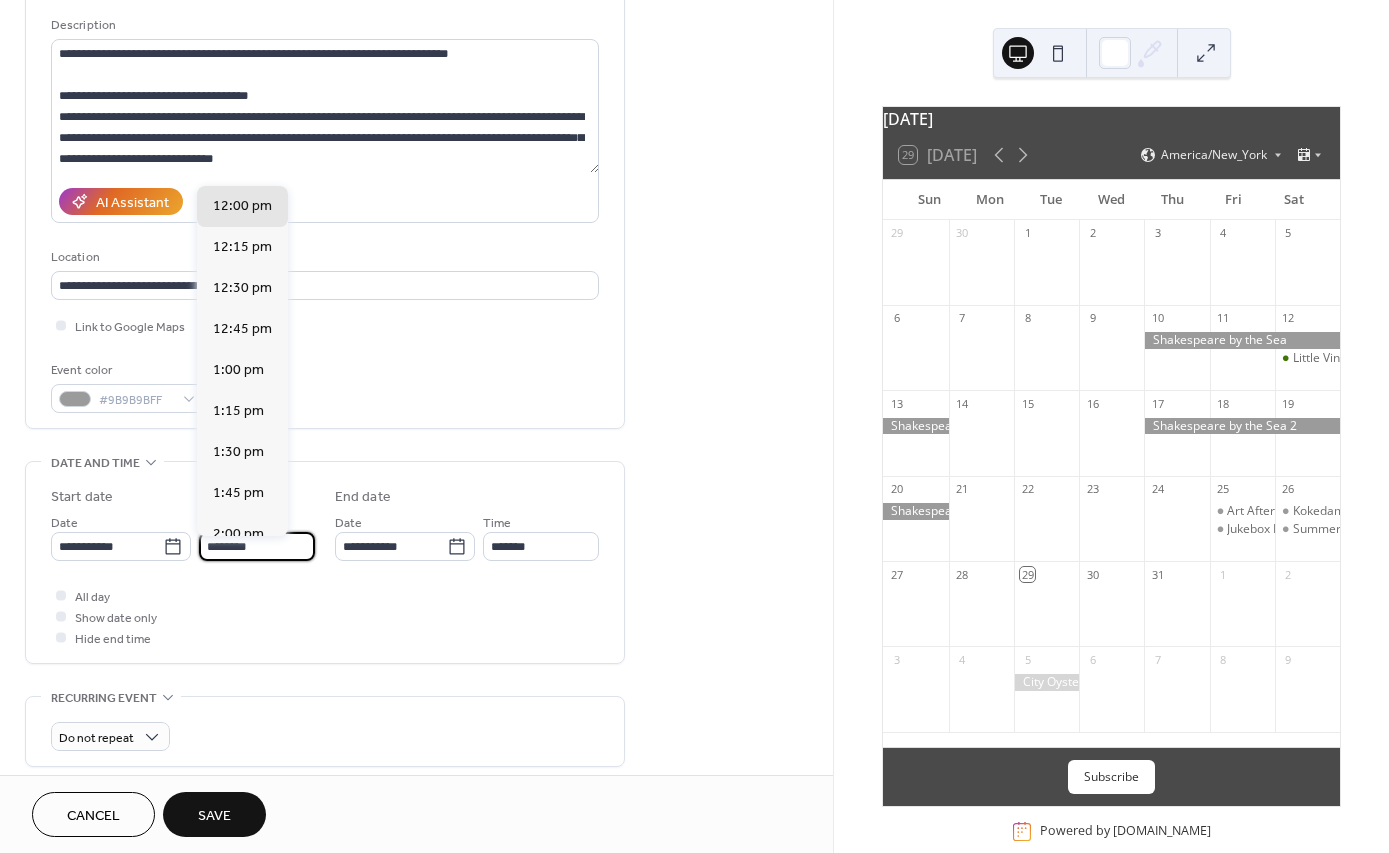 click on "********" at bounding box center [257, 546] 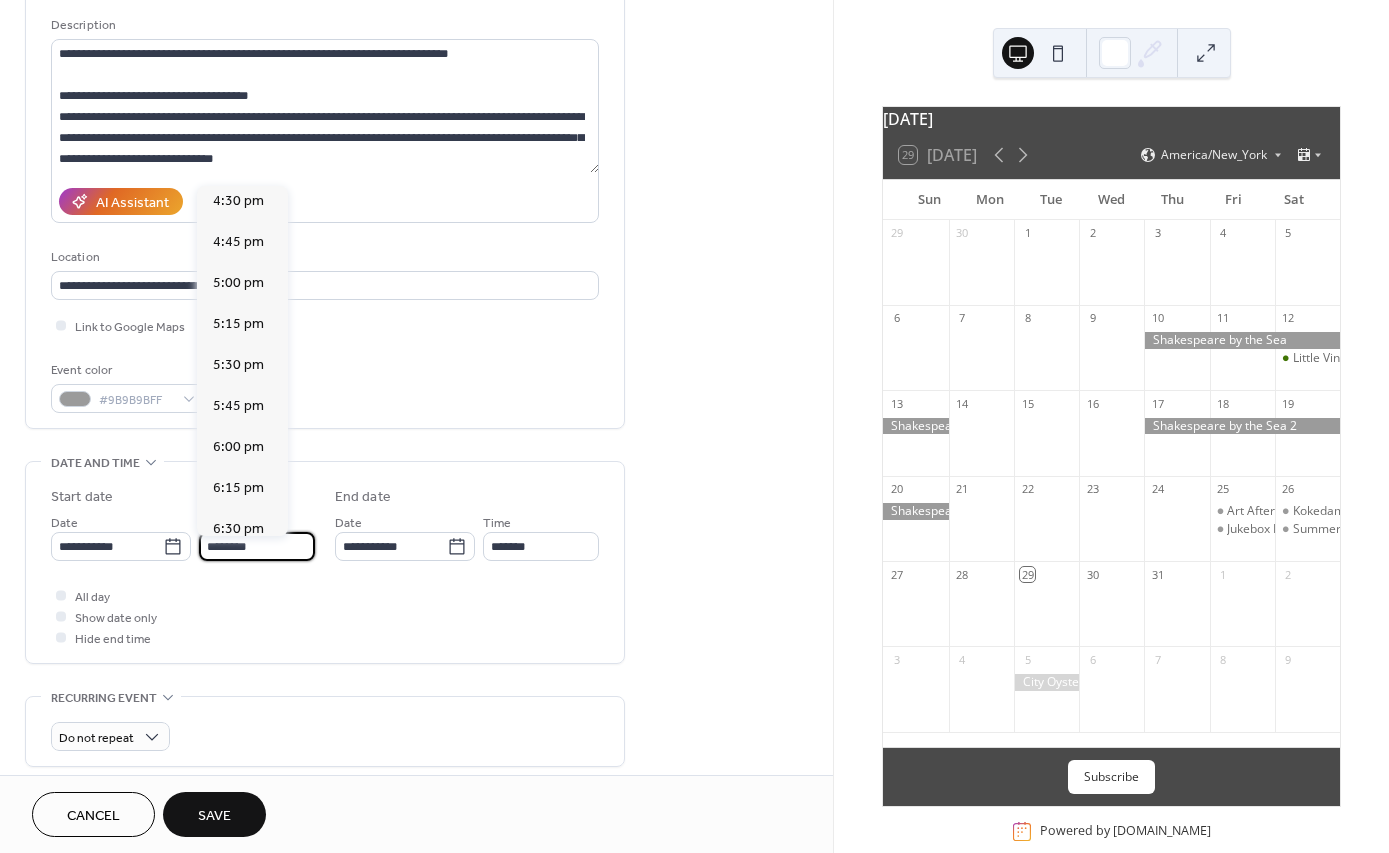 scroll, scrollTop: 2716, scrollLeft: 0, axis: vertical 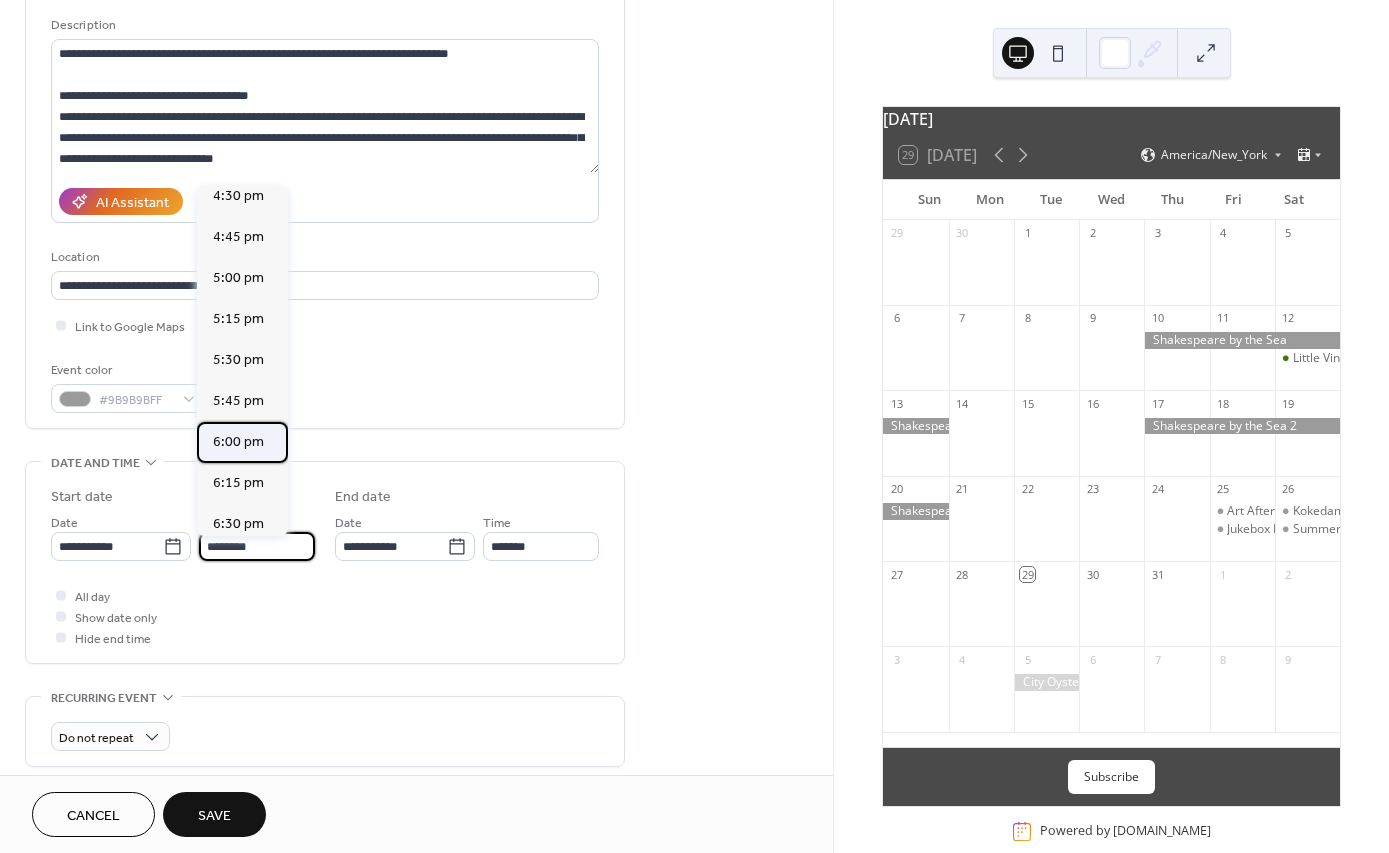 click on "6:00 pm" at bounding box center [238, 442] 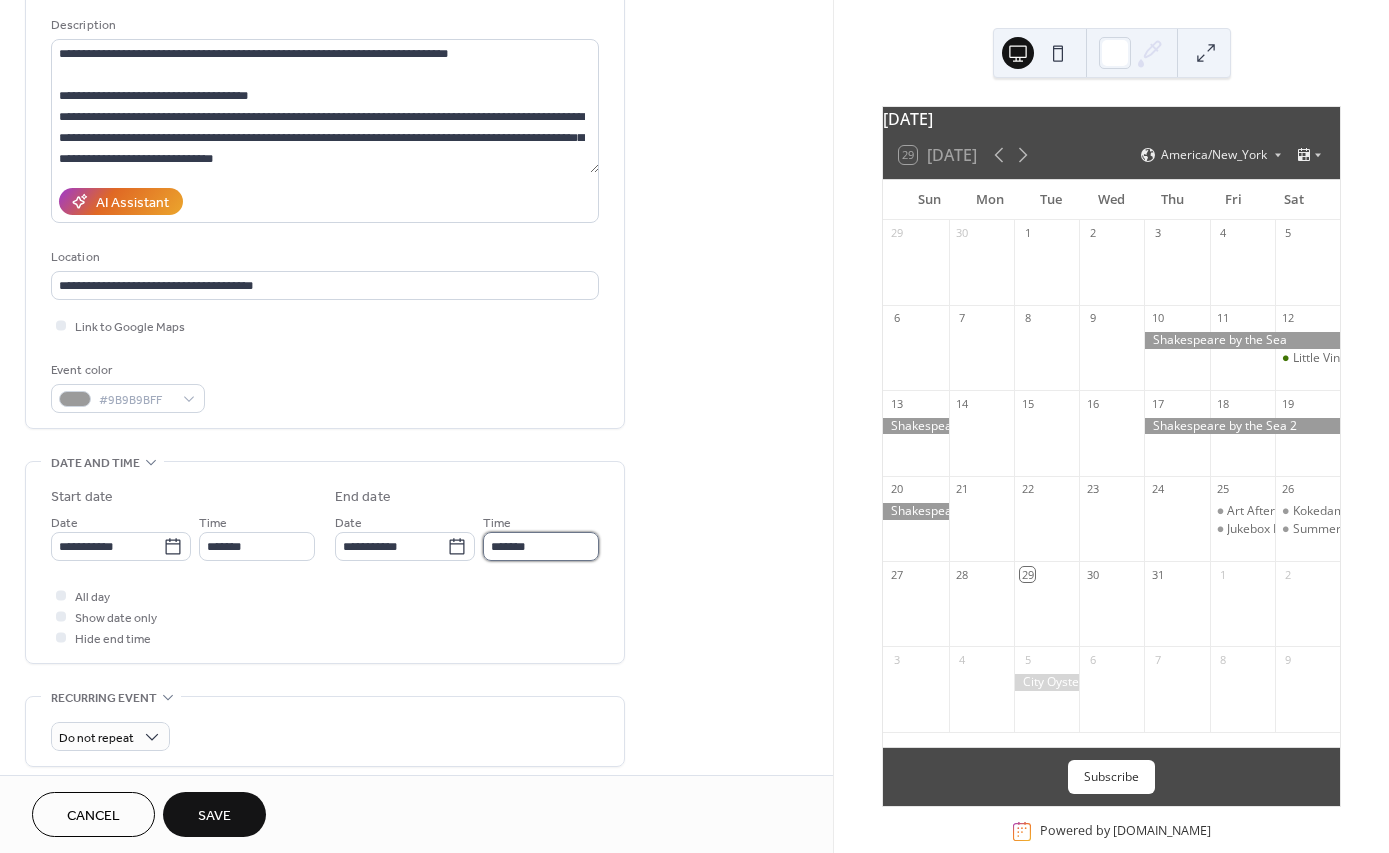click on "*******" at bounding box center (541, 546) 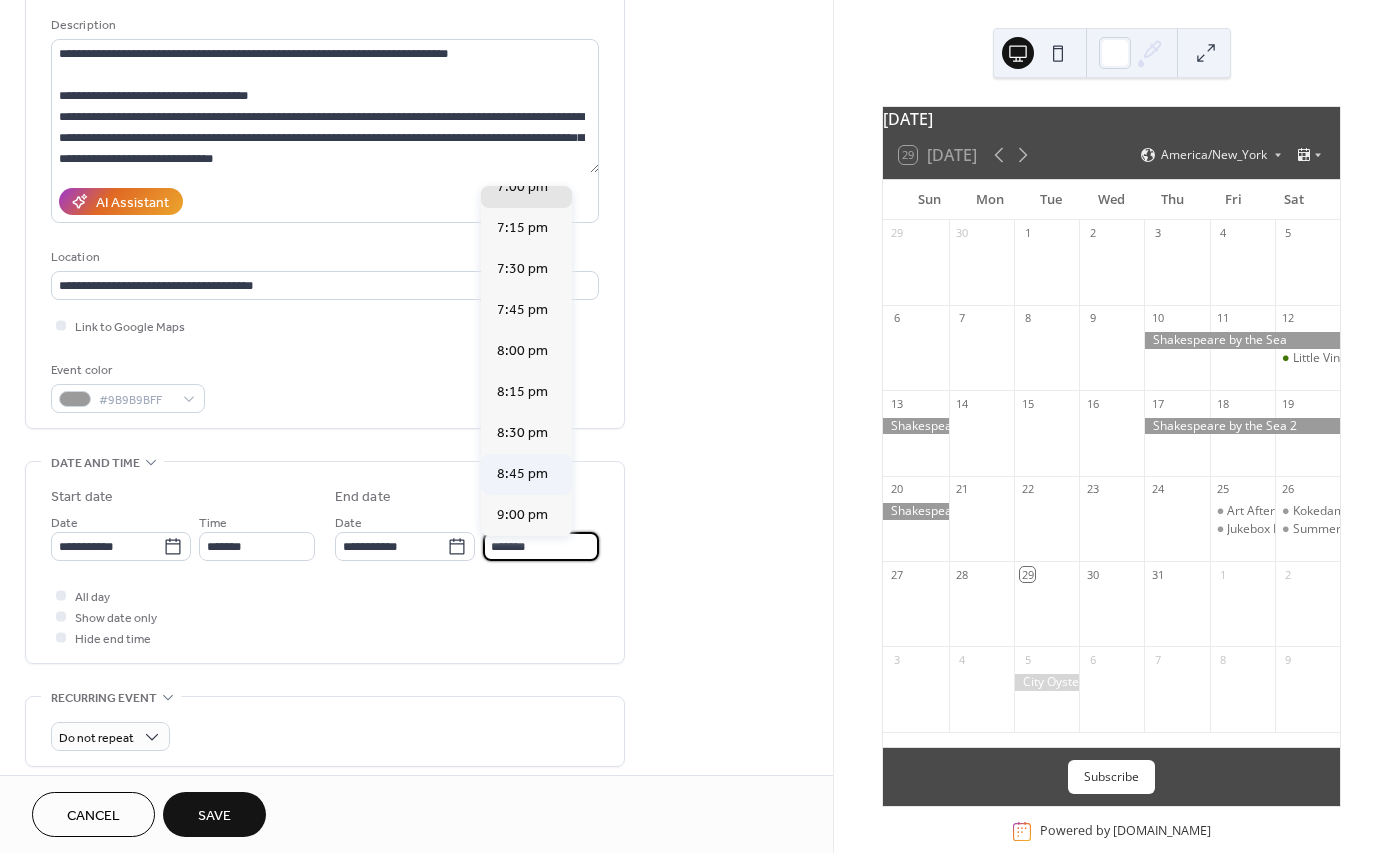 scroll, scrollTop: 156, scrollLeft: 0, axis: vertical 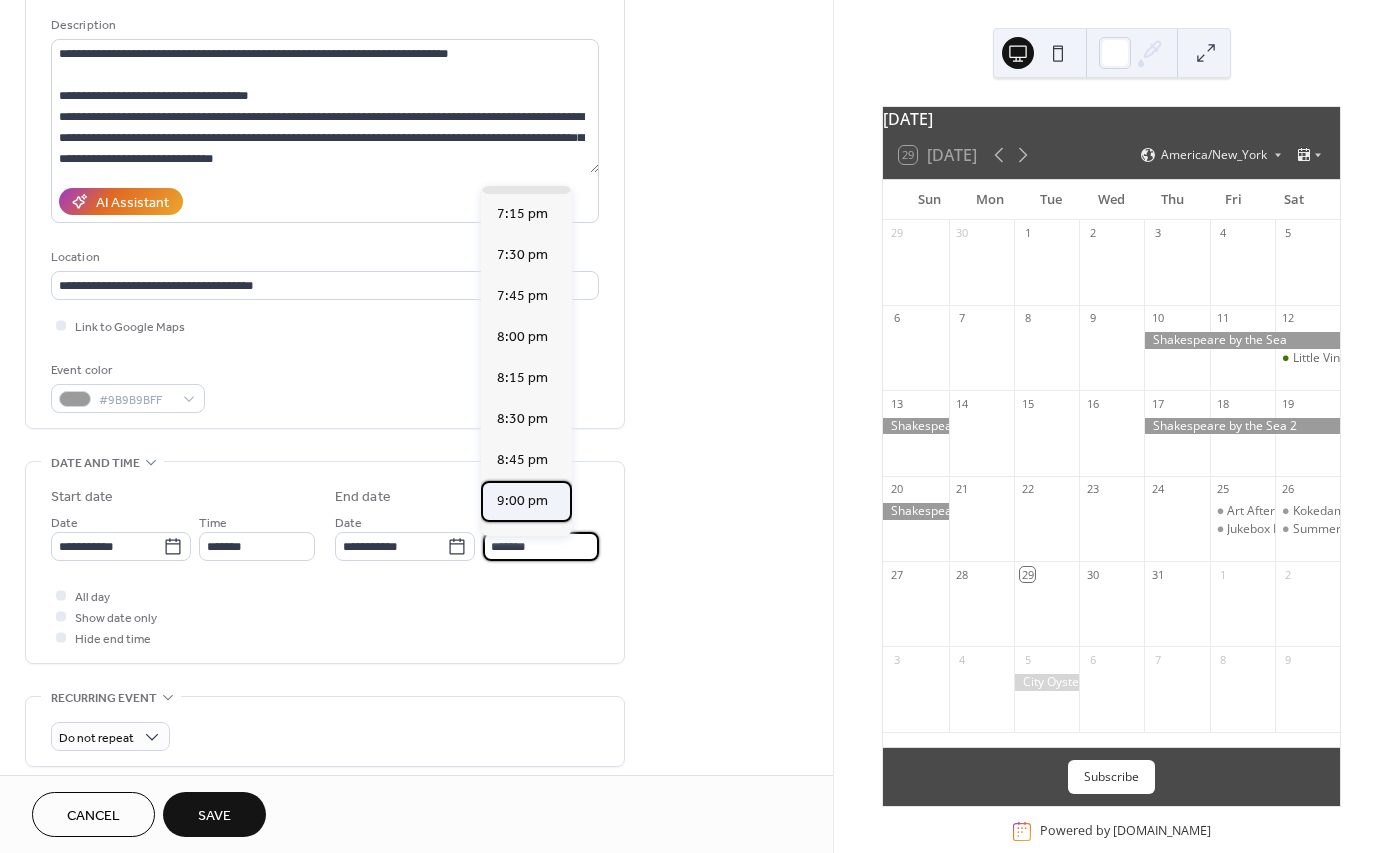 click on "9:00 pm" at bounding box center (522, 501) 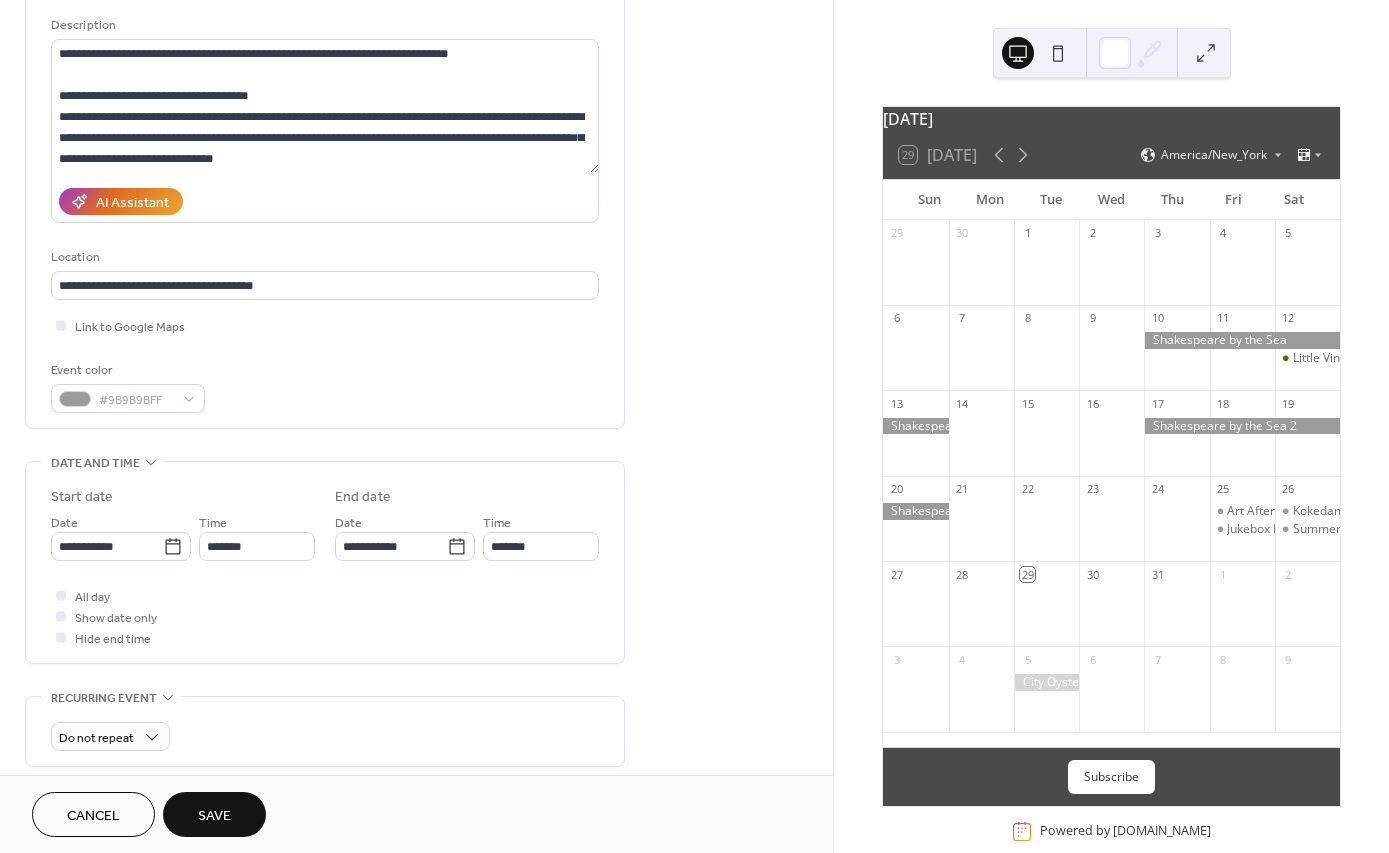 type on "*******" 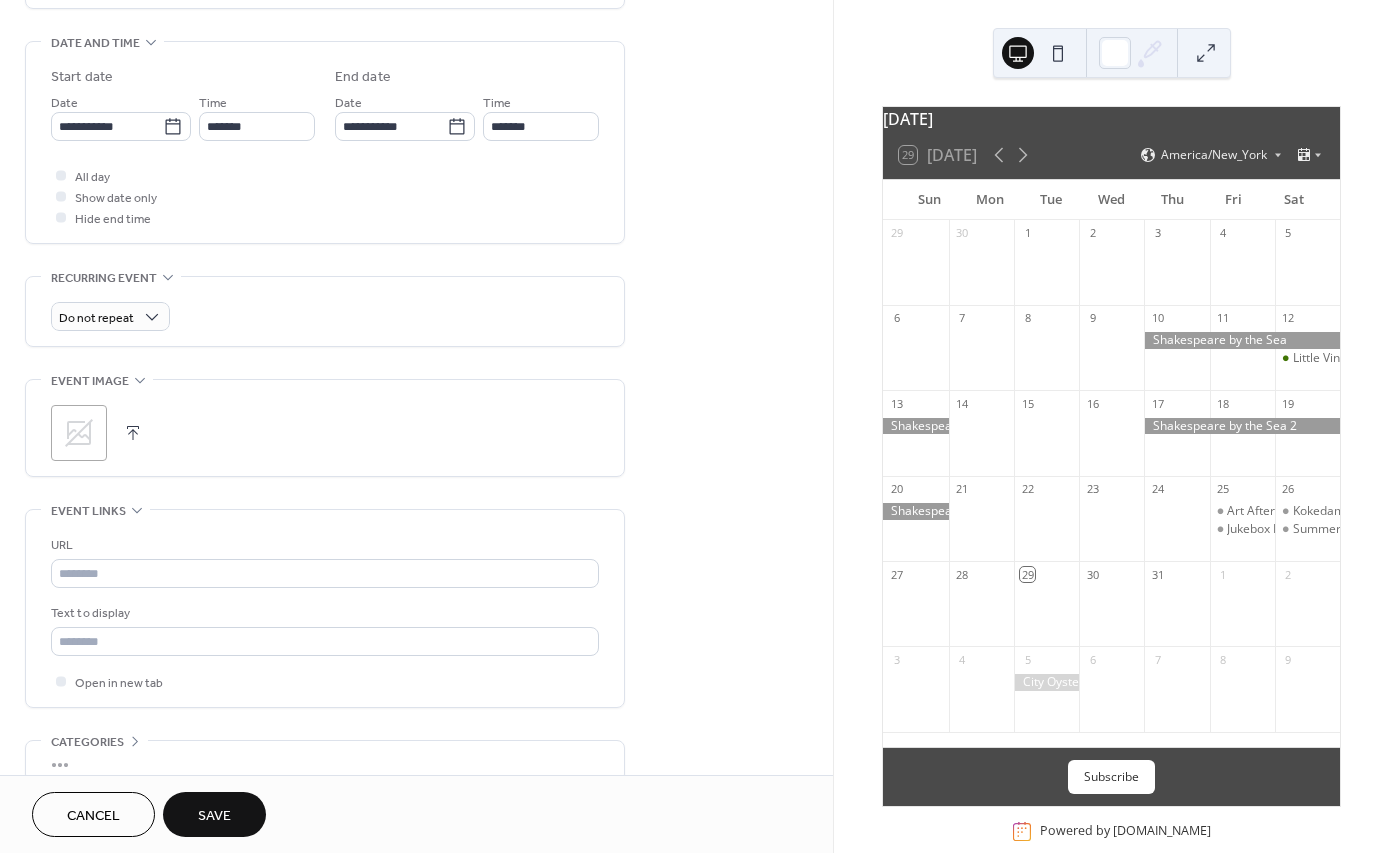 scroll, scrollTop: 656, scrollLeft: 0, axis: vertical 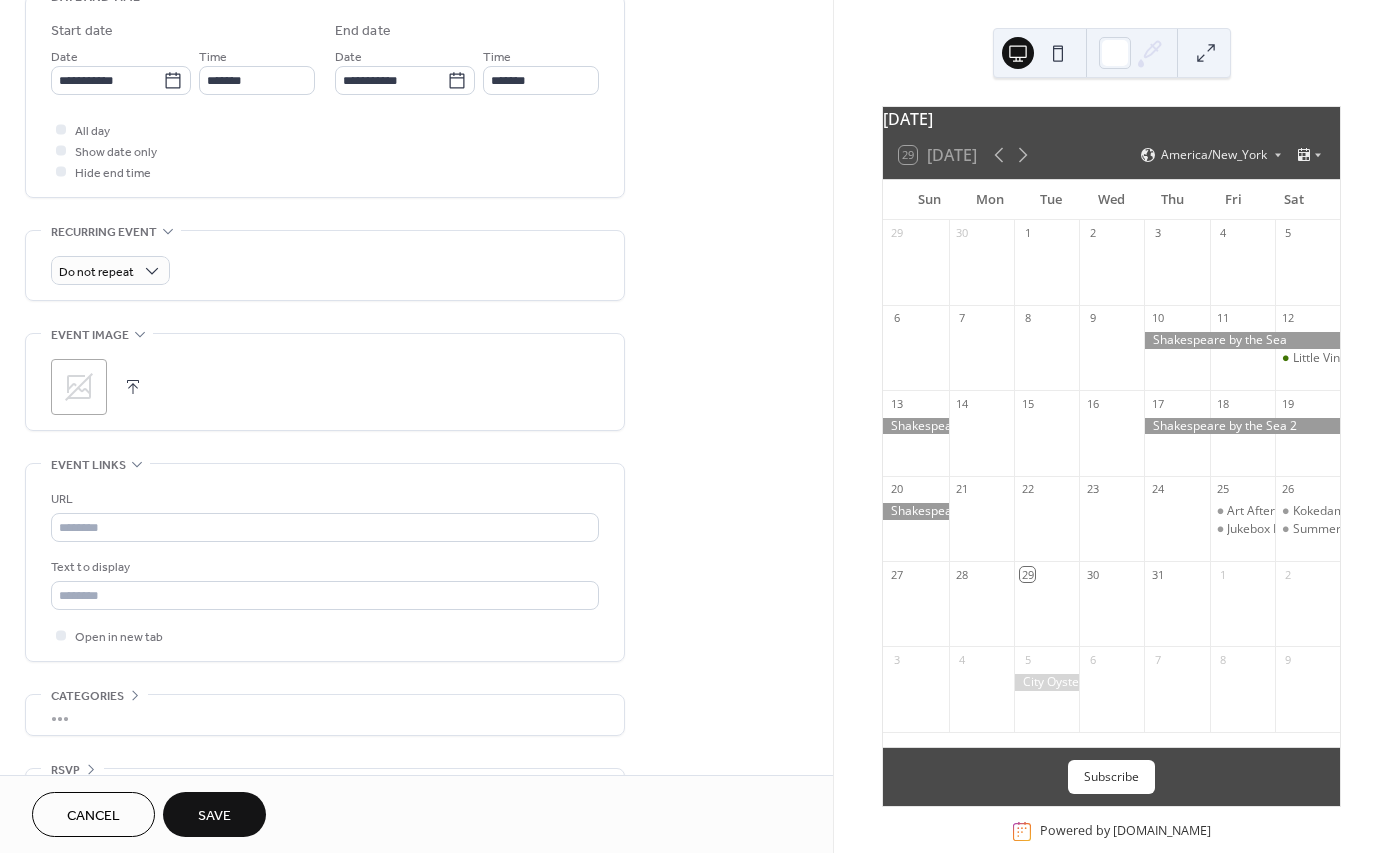 click 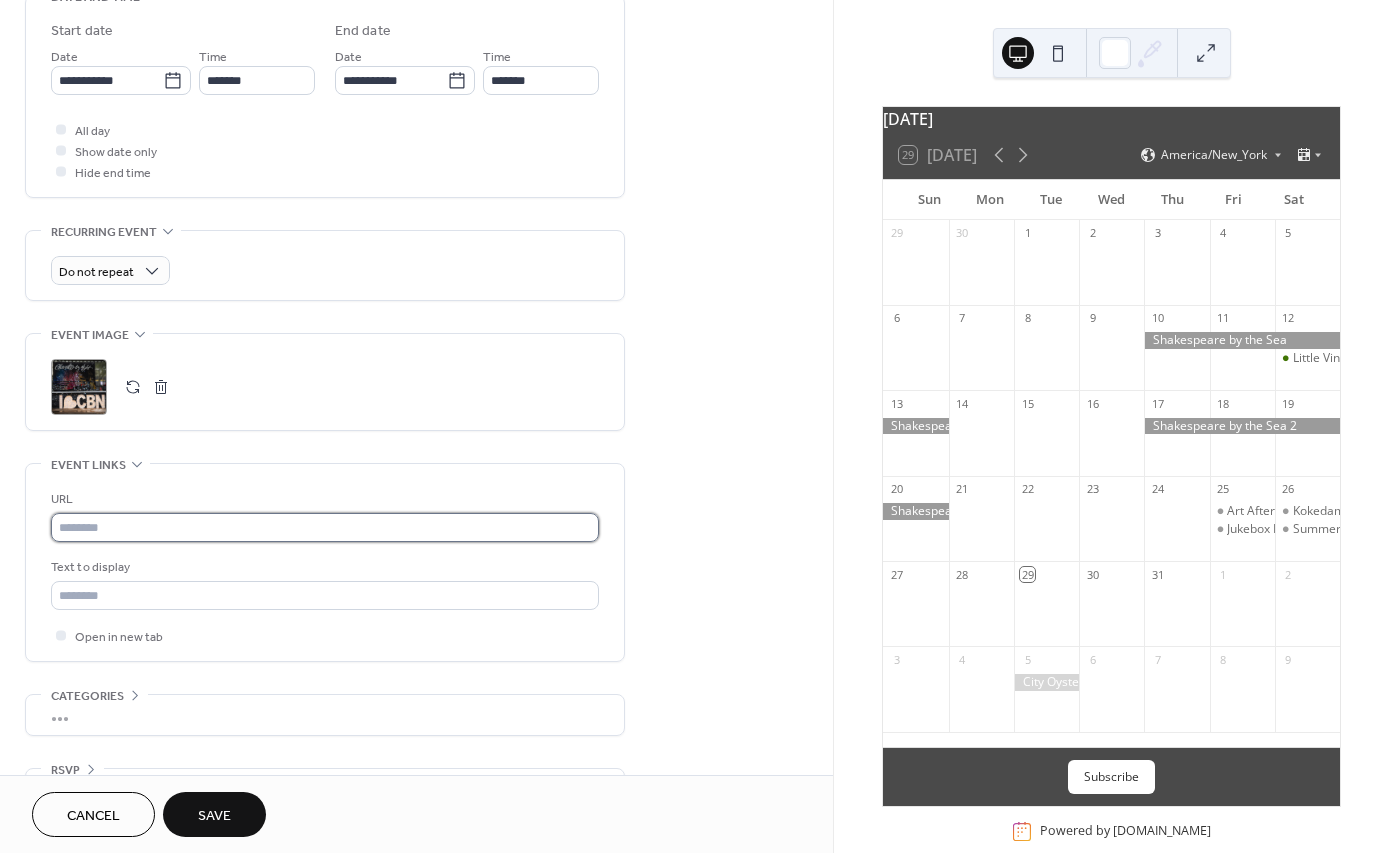 click at bounding box center (325, 527) 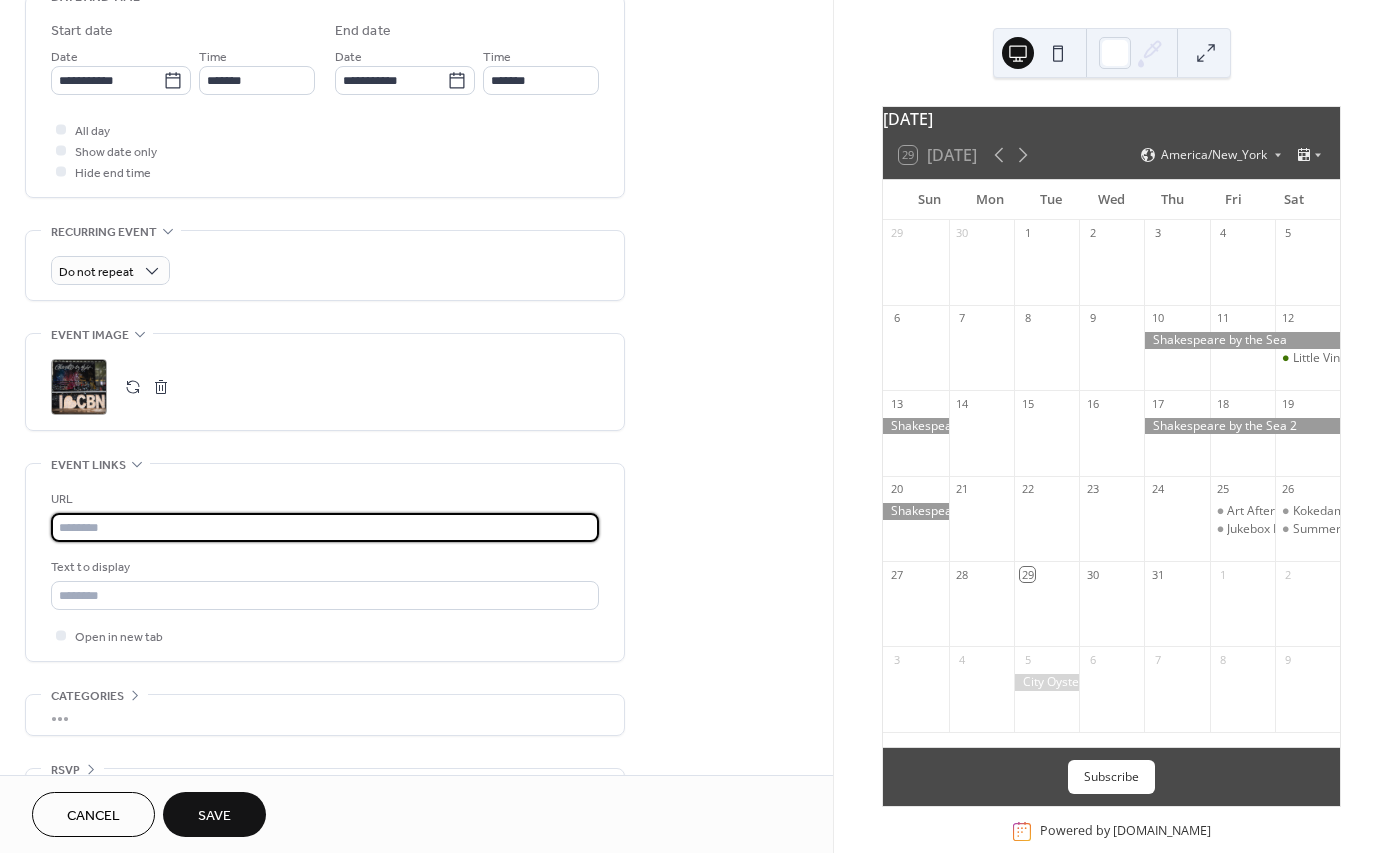 paste on "**********" 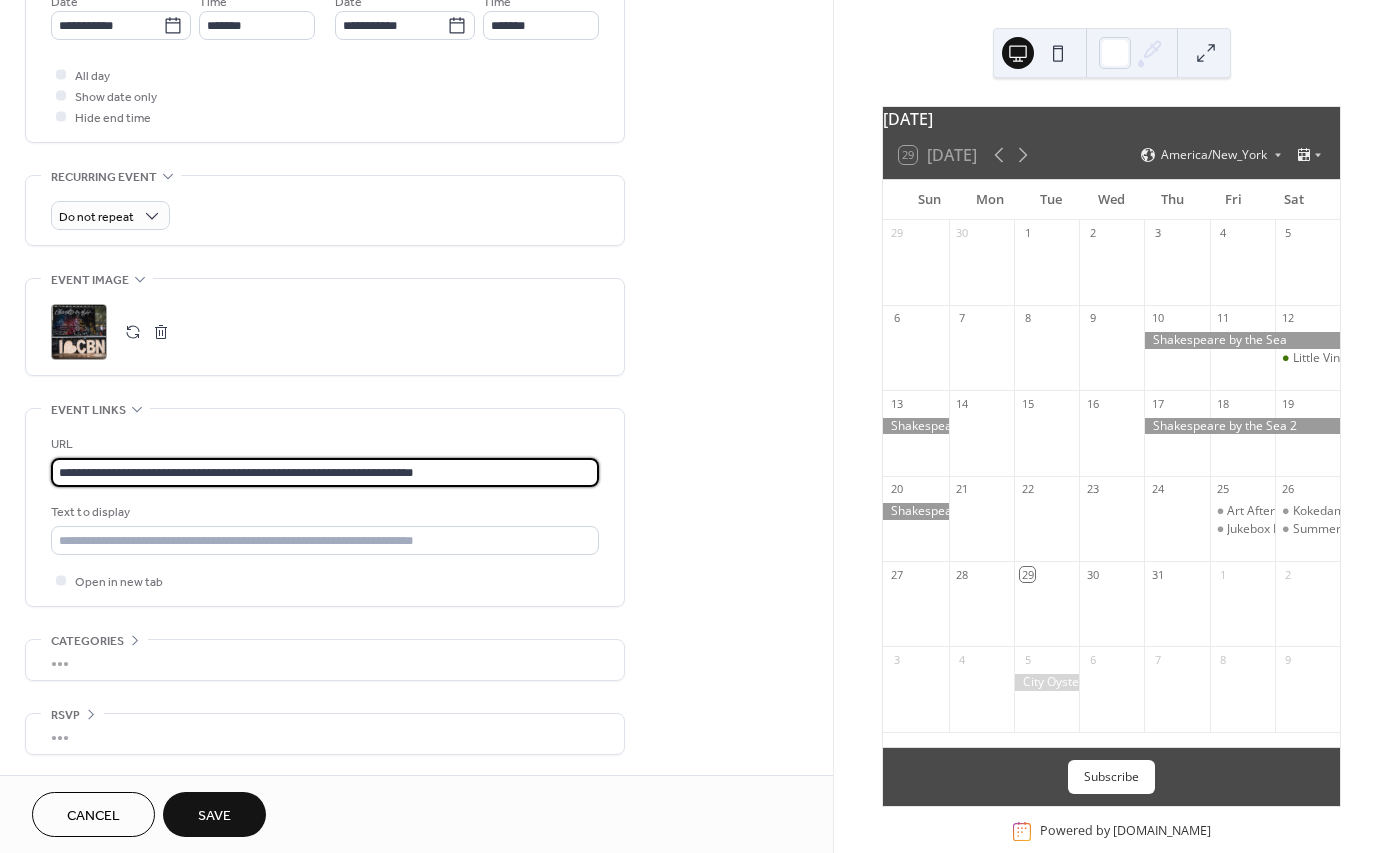 scroll, scrollTop: 721, scrollLeft: 0, axis: vertical 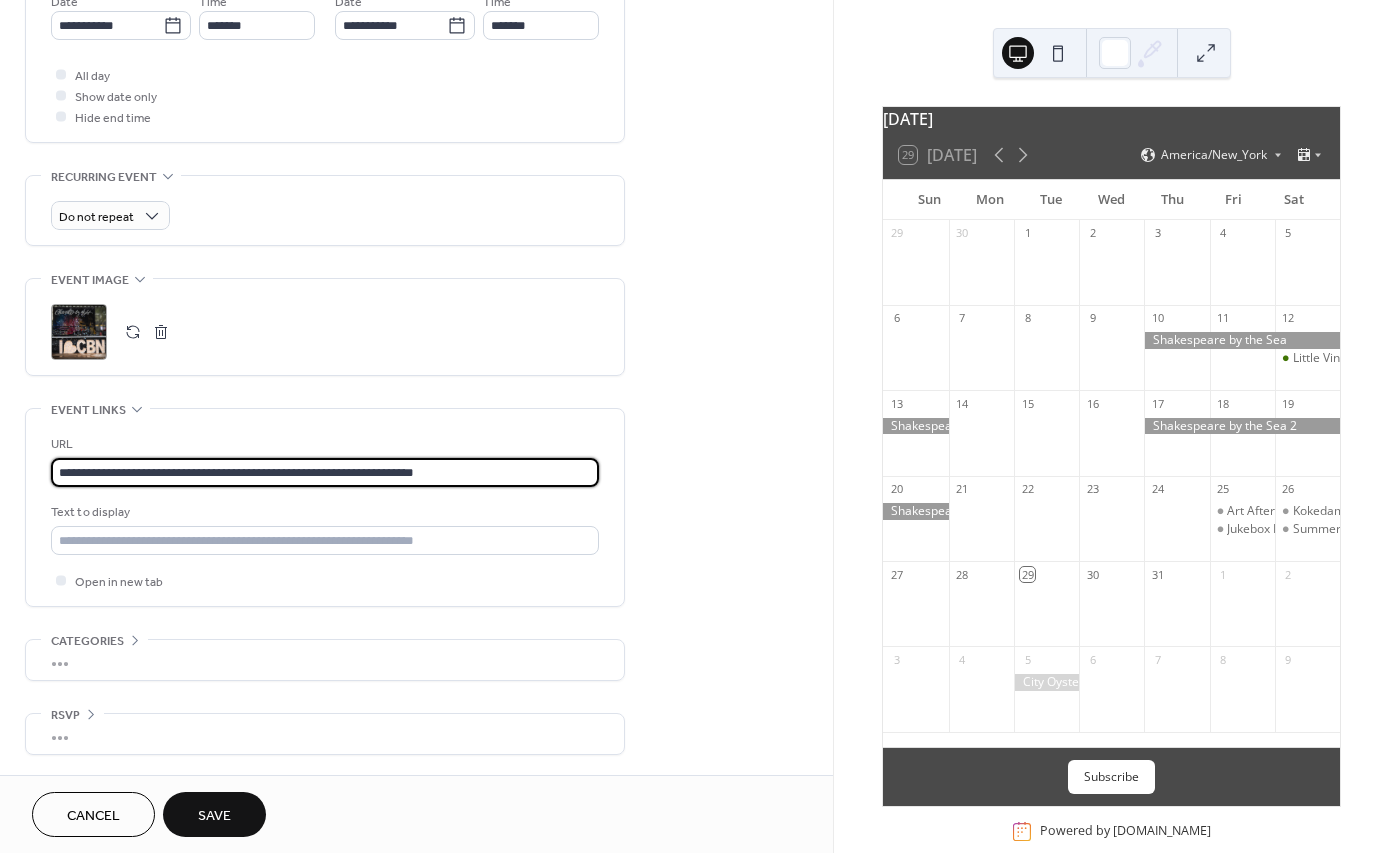type on "**********" 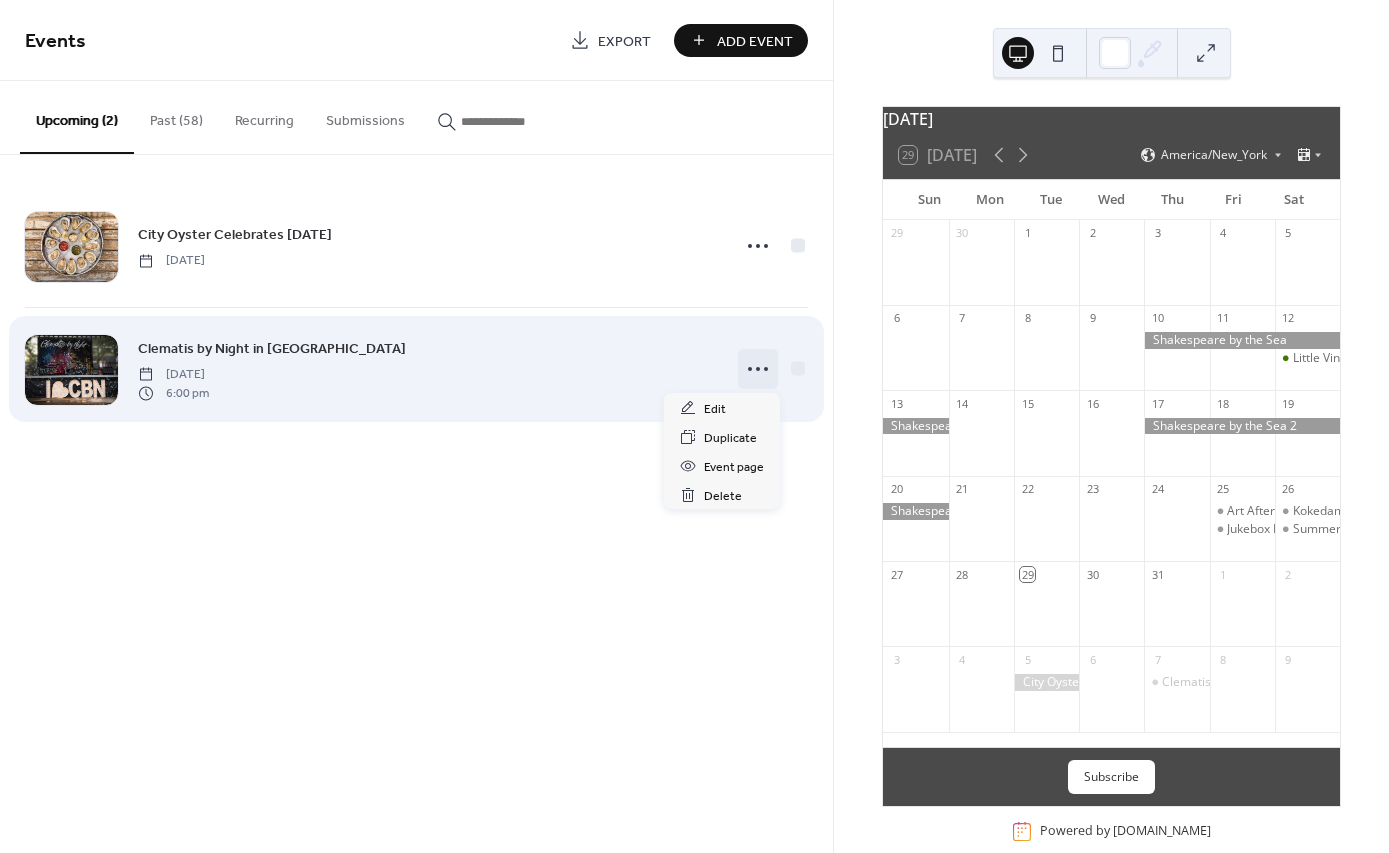 click 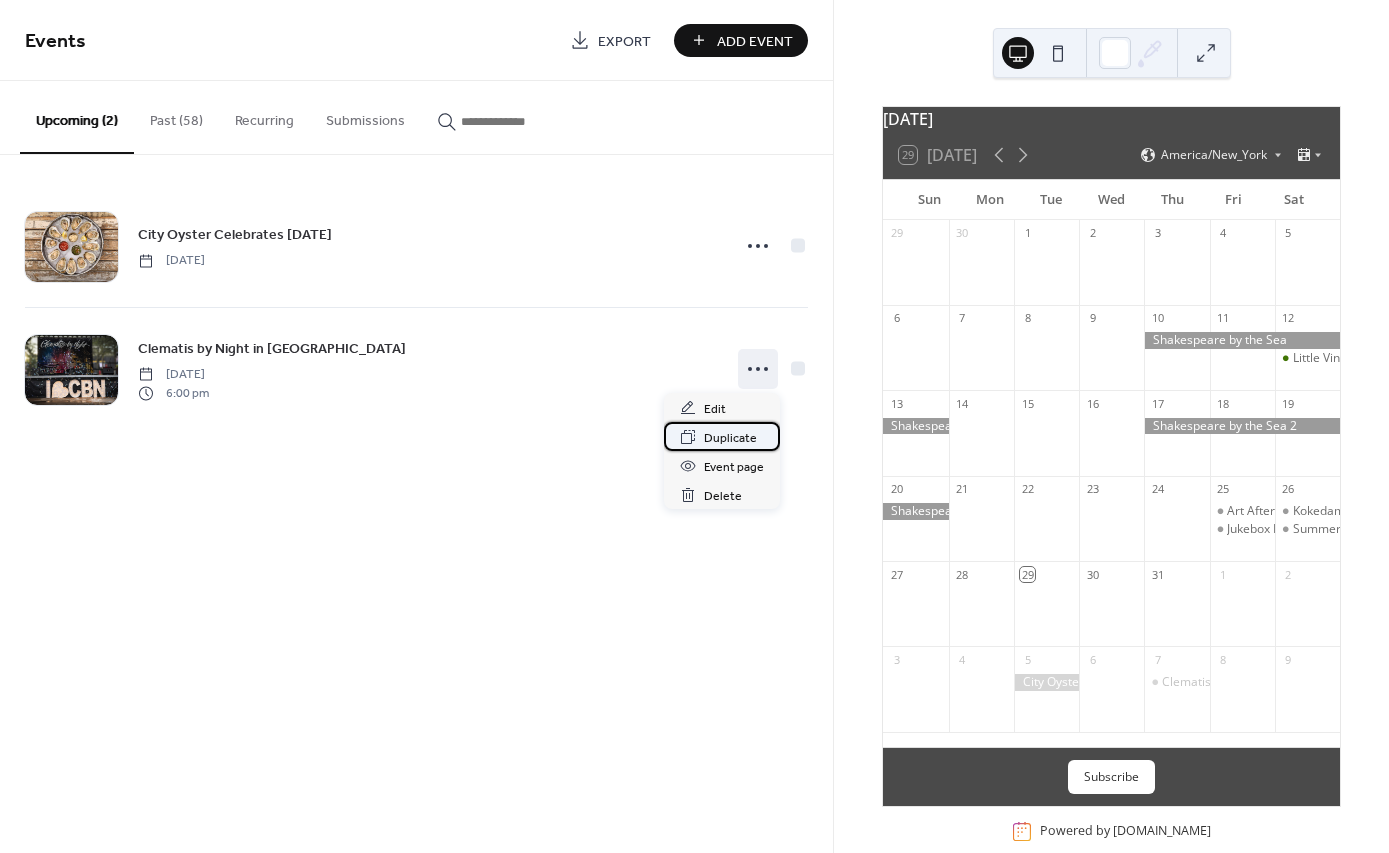 click on "Duplicate" at bounding box center (730, 438) 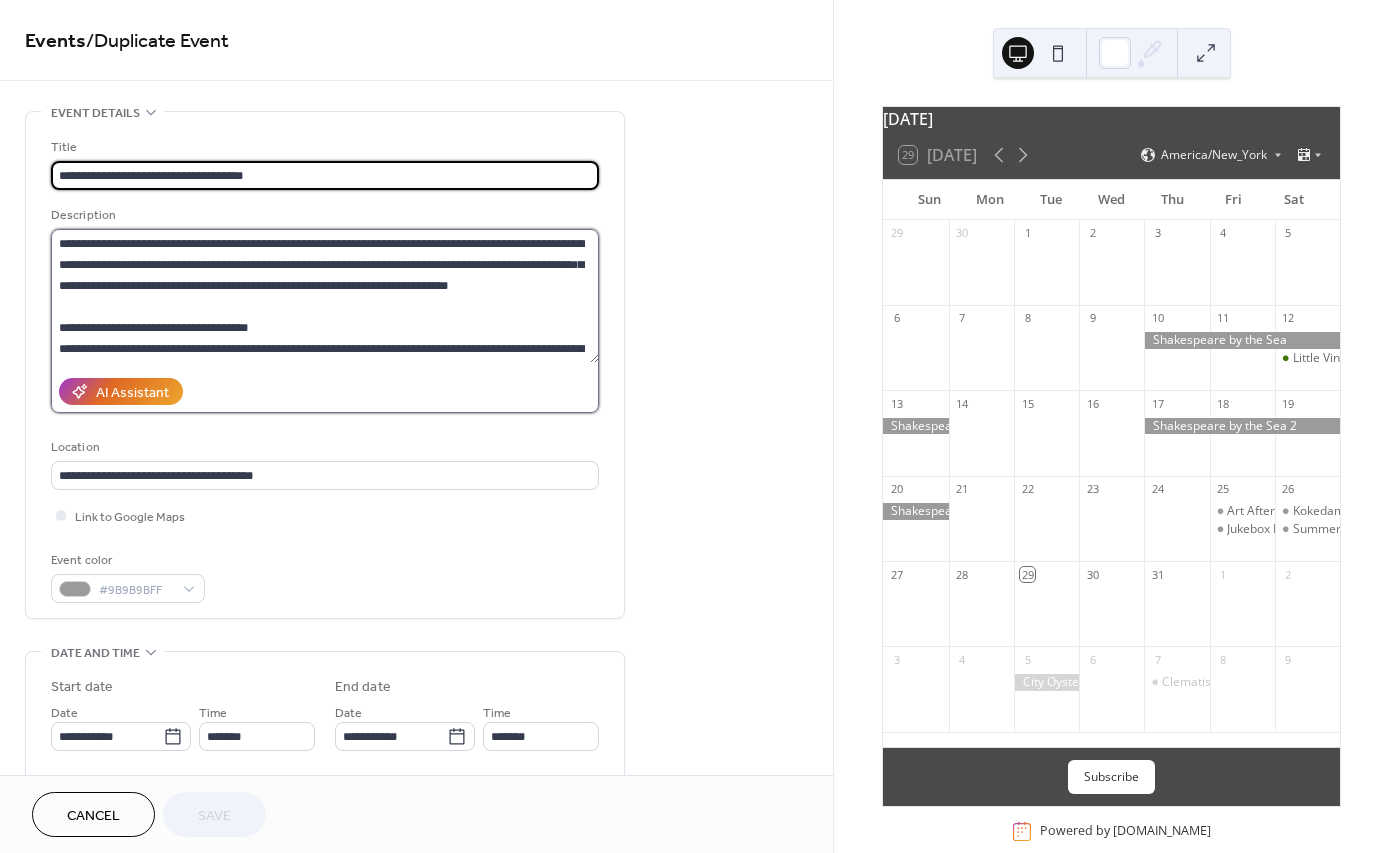click on "**********" at bounding box center (325, 296) 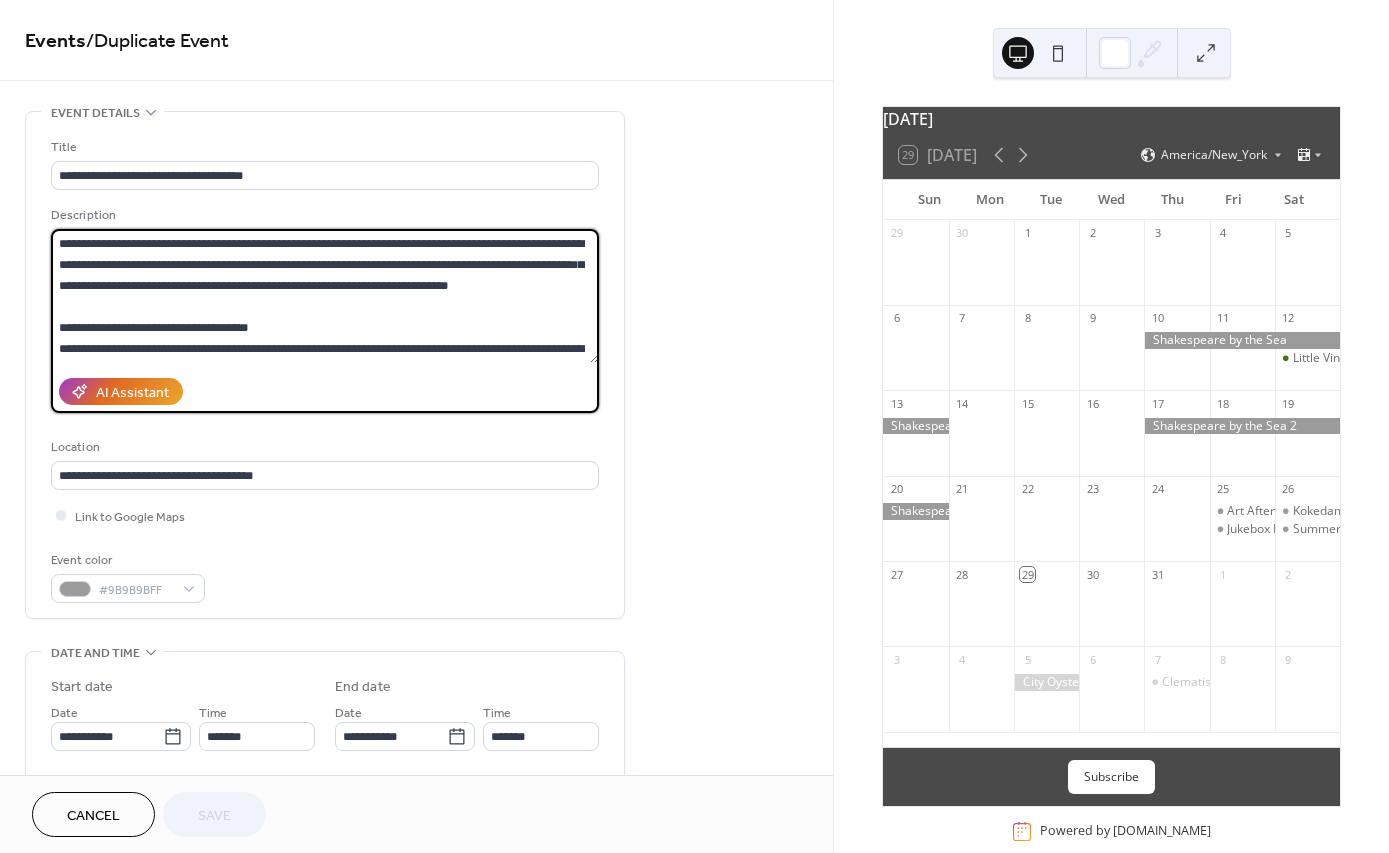 scroll, scrollTop: 42, scrollLeft: 0, axis: vertical 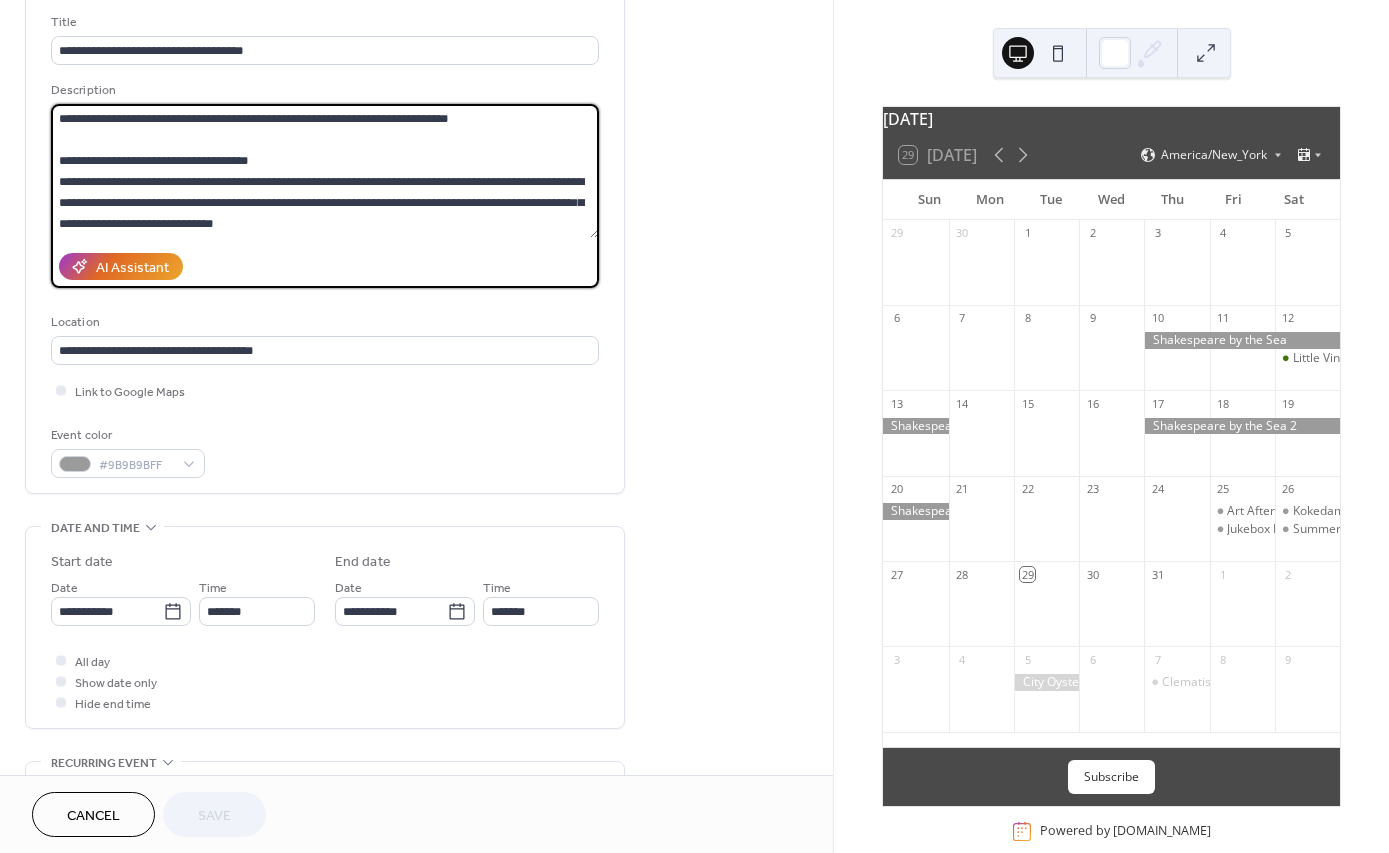 drag, startPoint x: 317, startPoint y: 228, endPoint x: 51, endPoint y: 165, distance: 273.35873 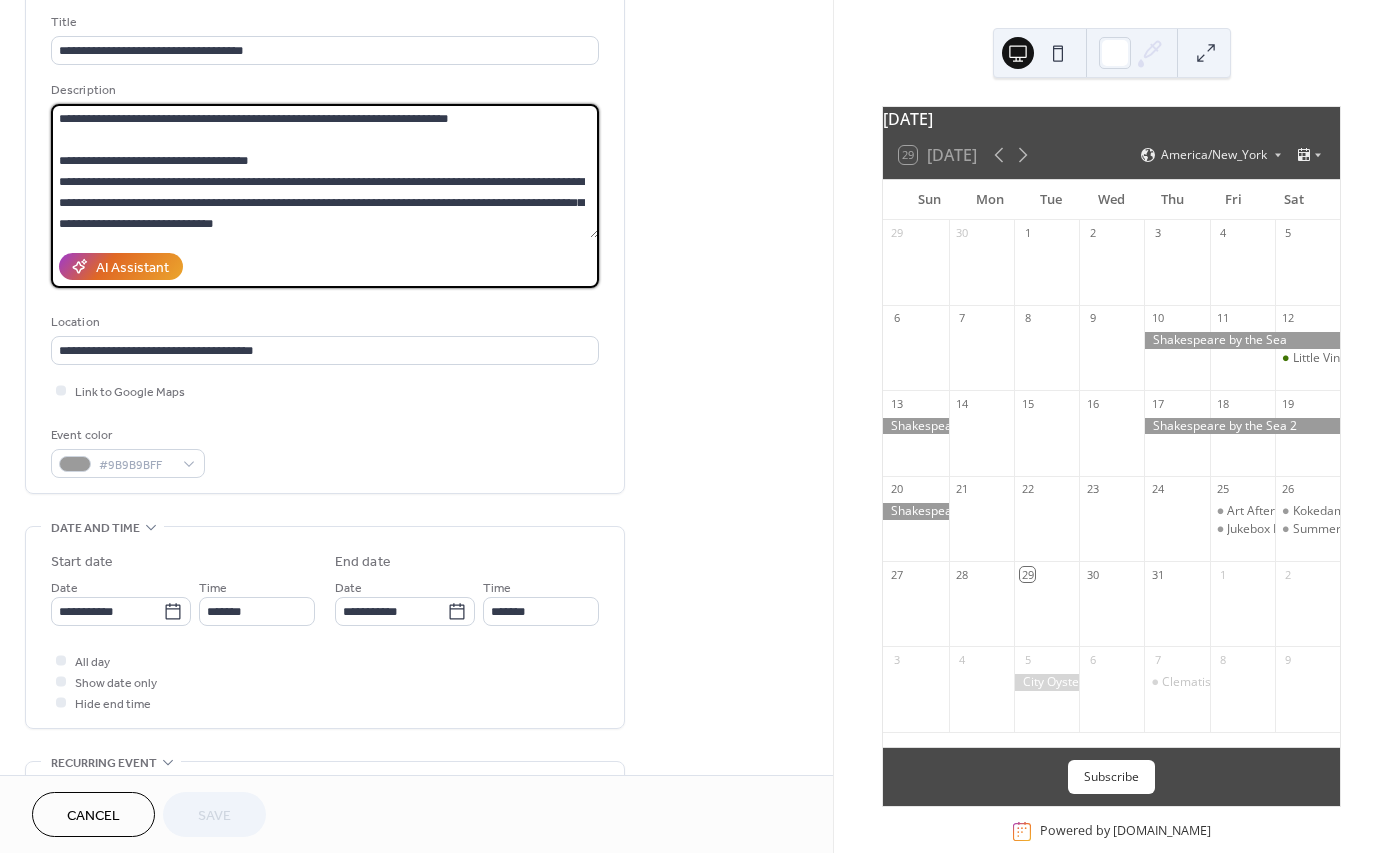 click on "**********" at bounding box center (325, 171) 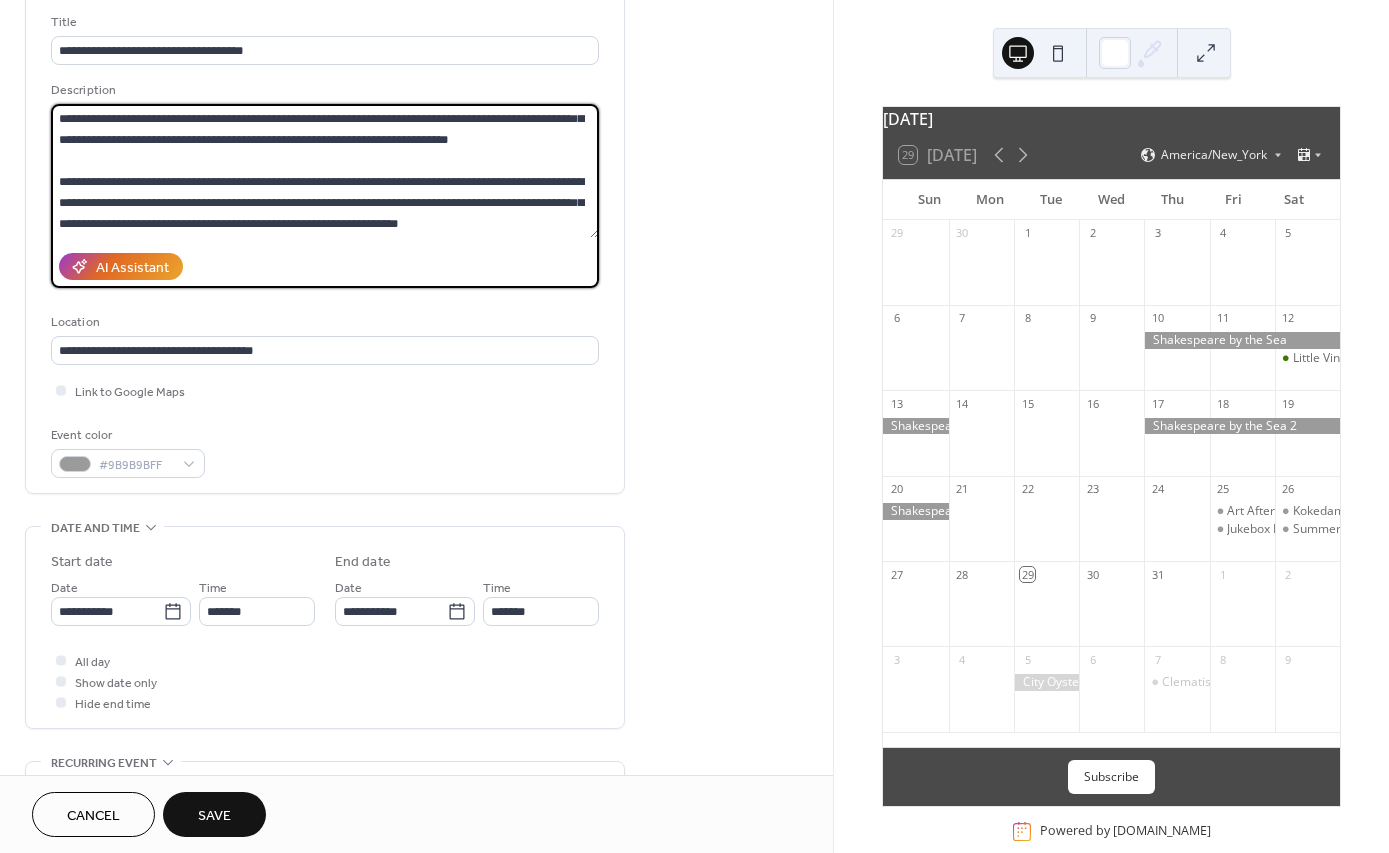 scroll, scrollTop: 18, scrollLeft: 0, axis: vertical 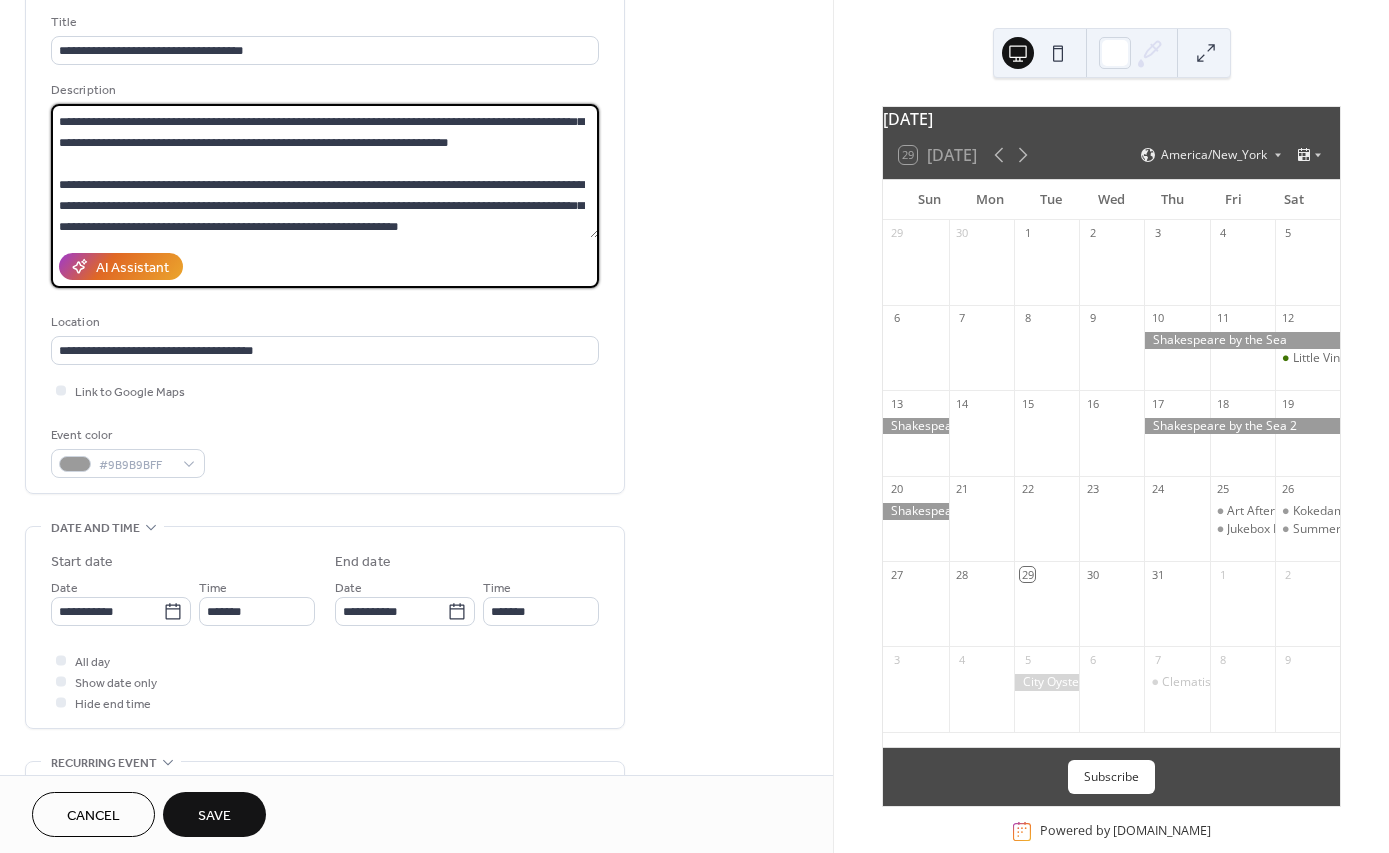 click on "**********" at bounding box center (325, 171) 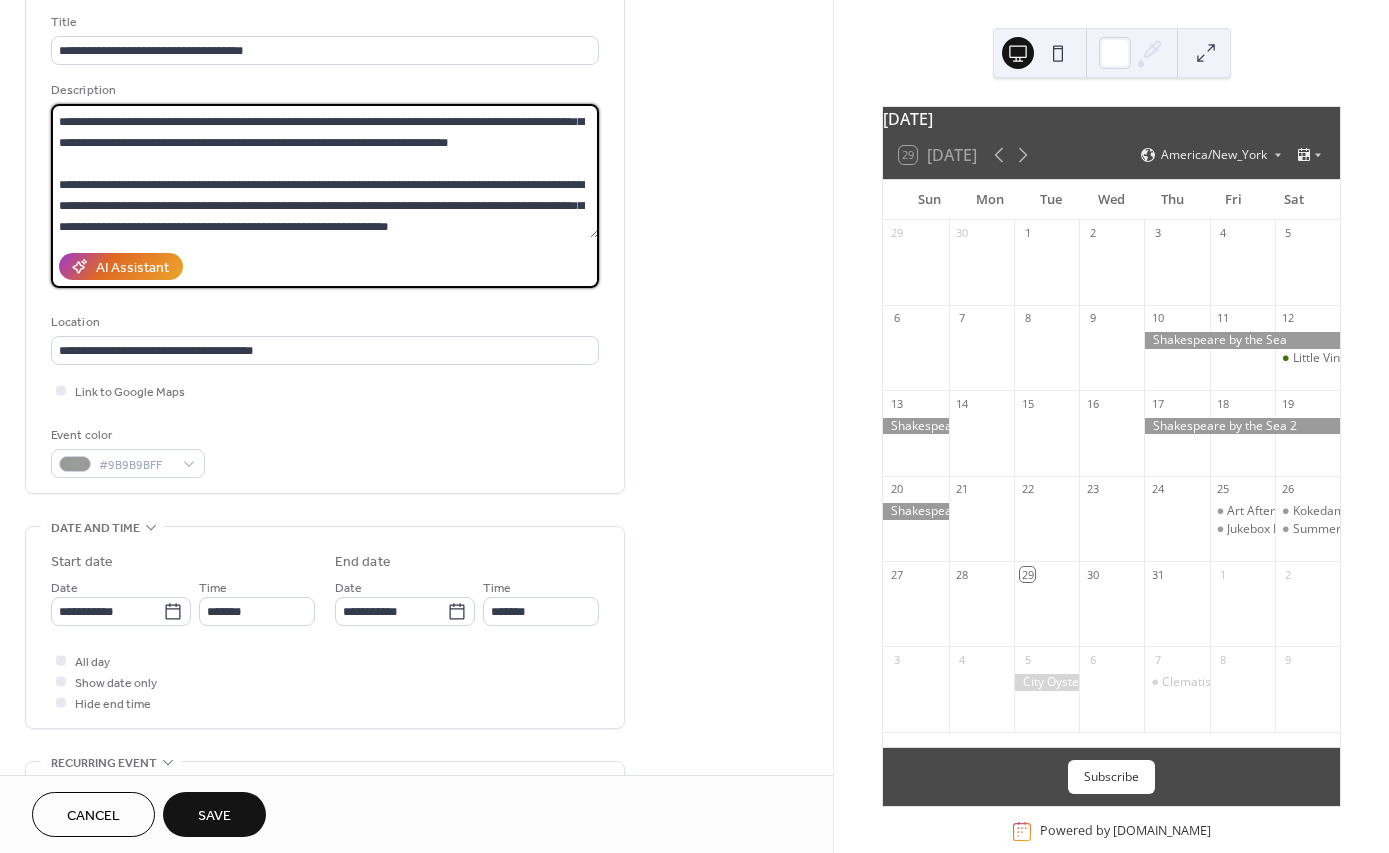 click on "**********" at bounding box center (325, 171) 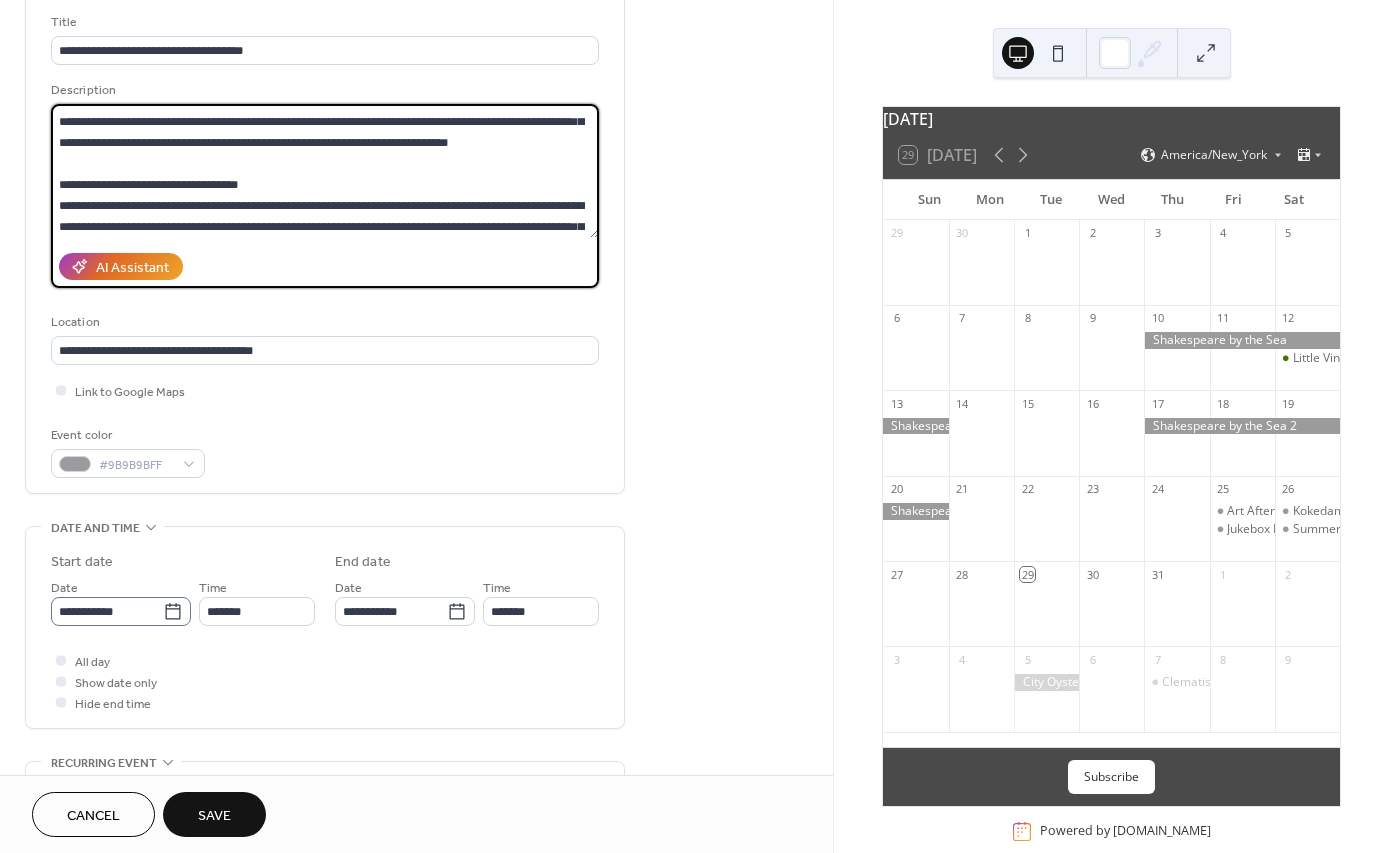 type on "**********" 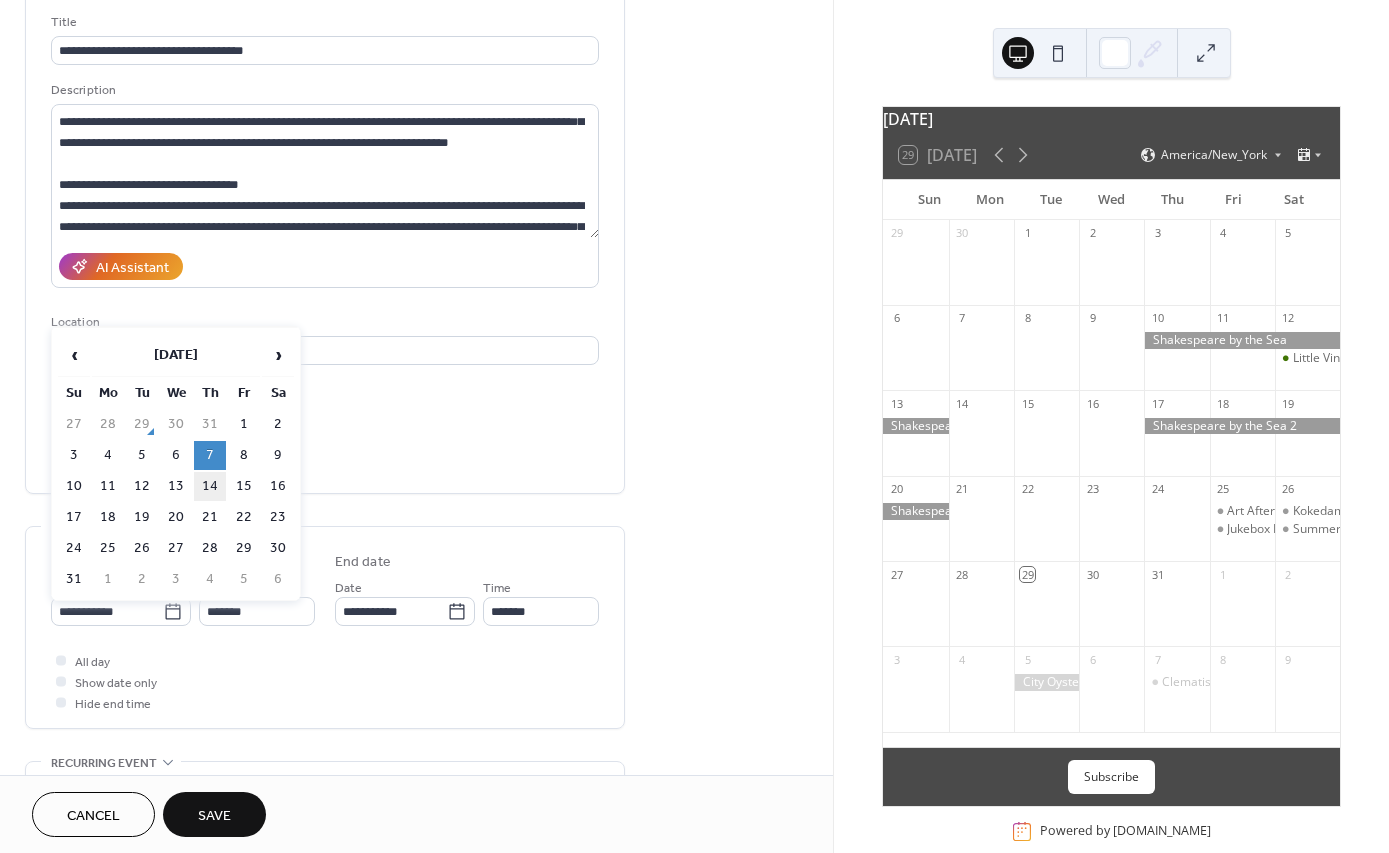 click on "14" at bounding box center (210, 486) 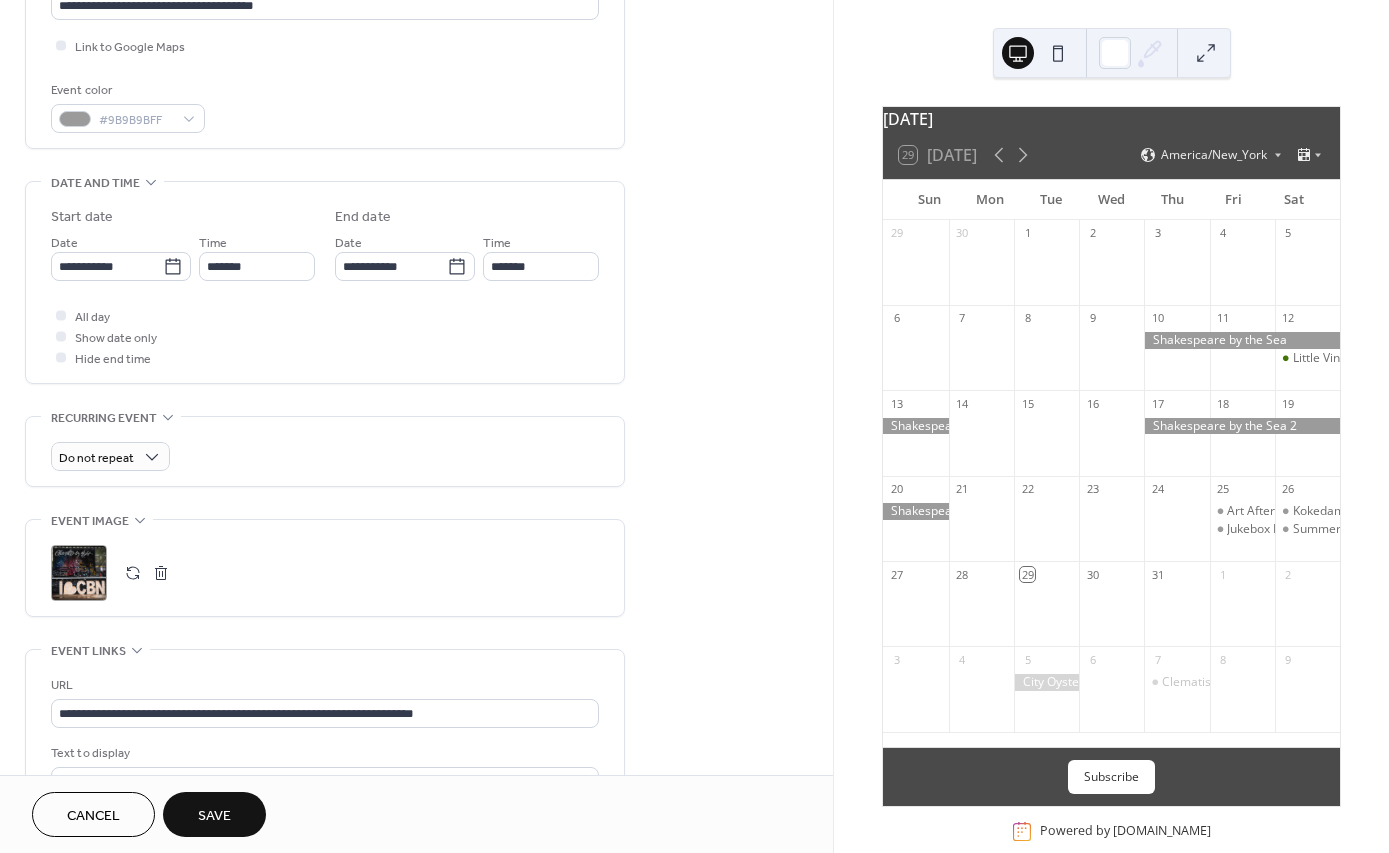 scroll, scrollTop: 482, scrollLeft: 0, axis: vertical 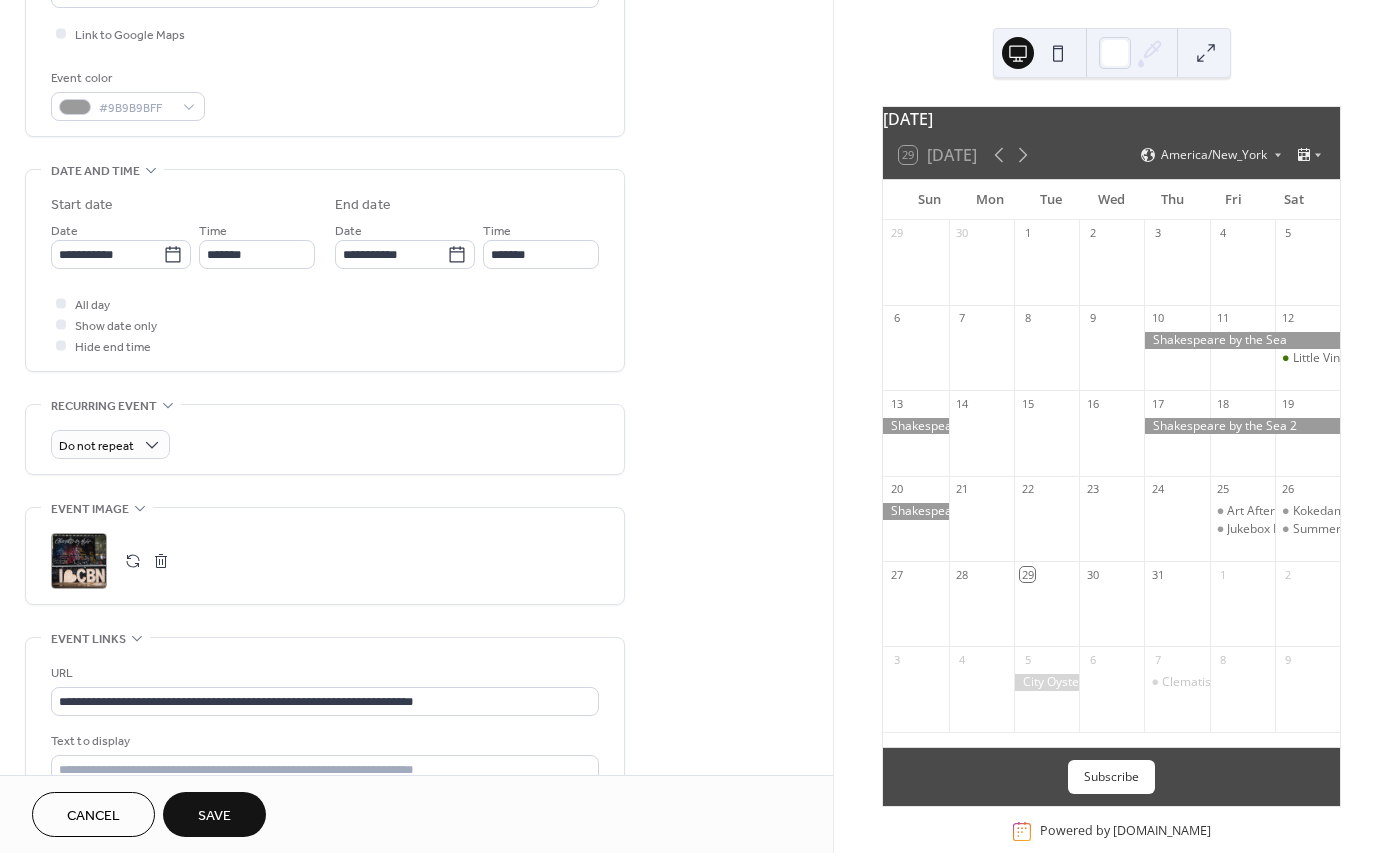 click at bounding box center (133, 561) 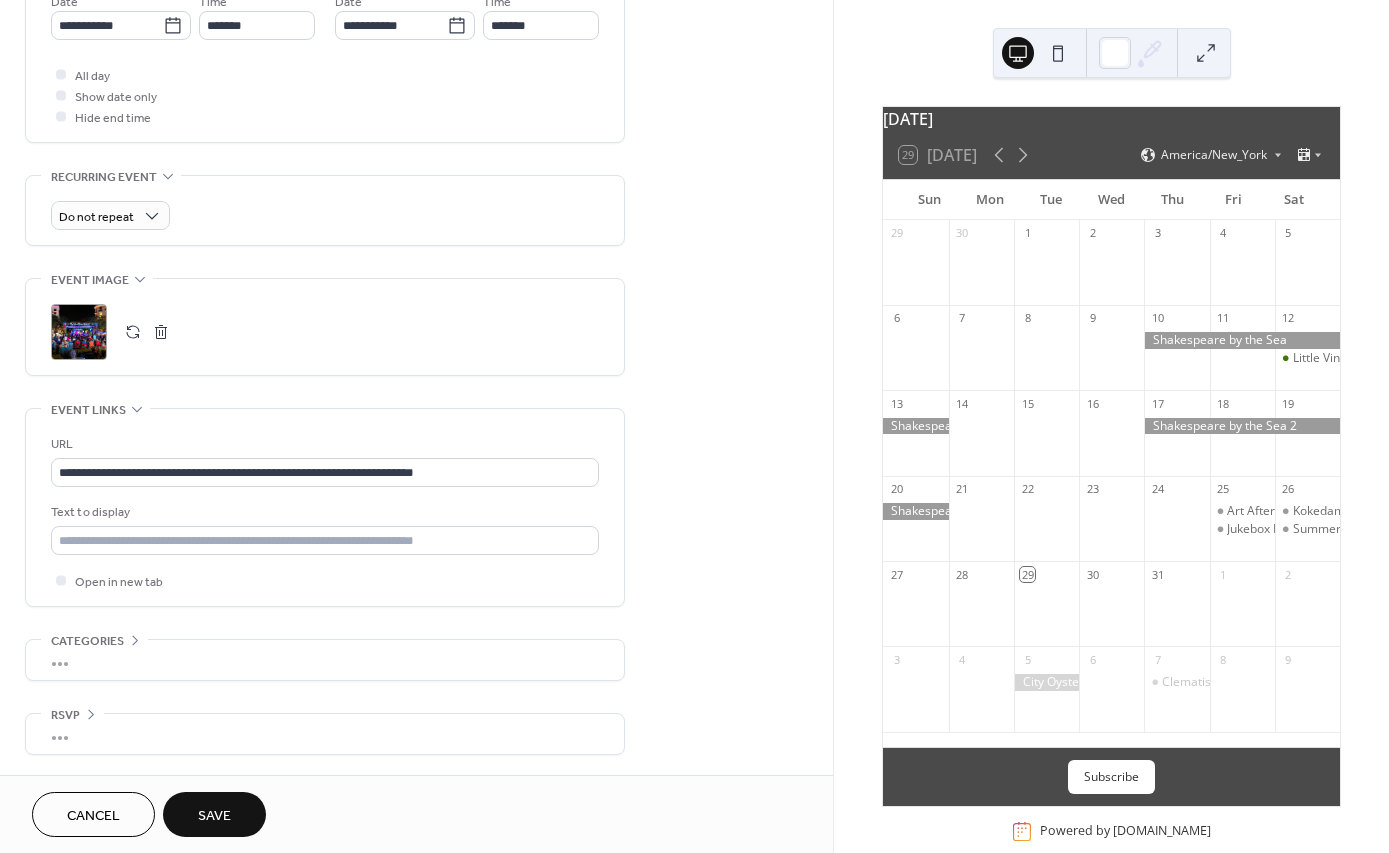 scroll, scrollTop: 721, scrollLeft: 0, axis: vertical 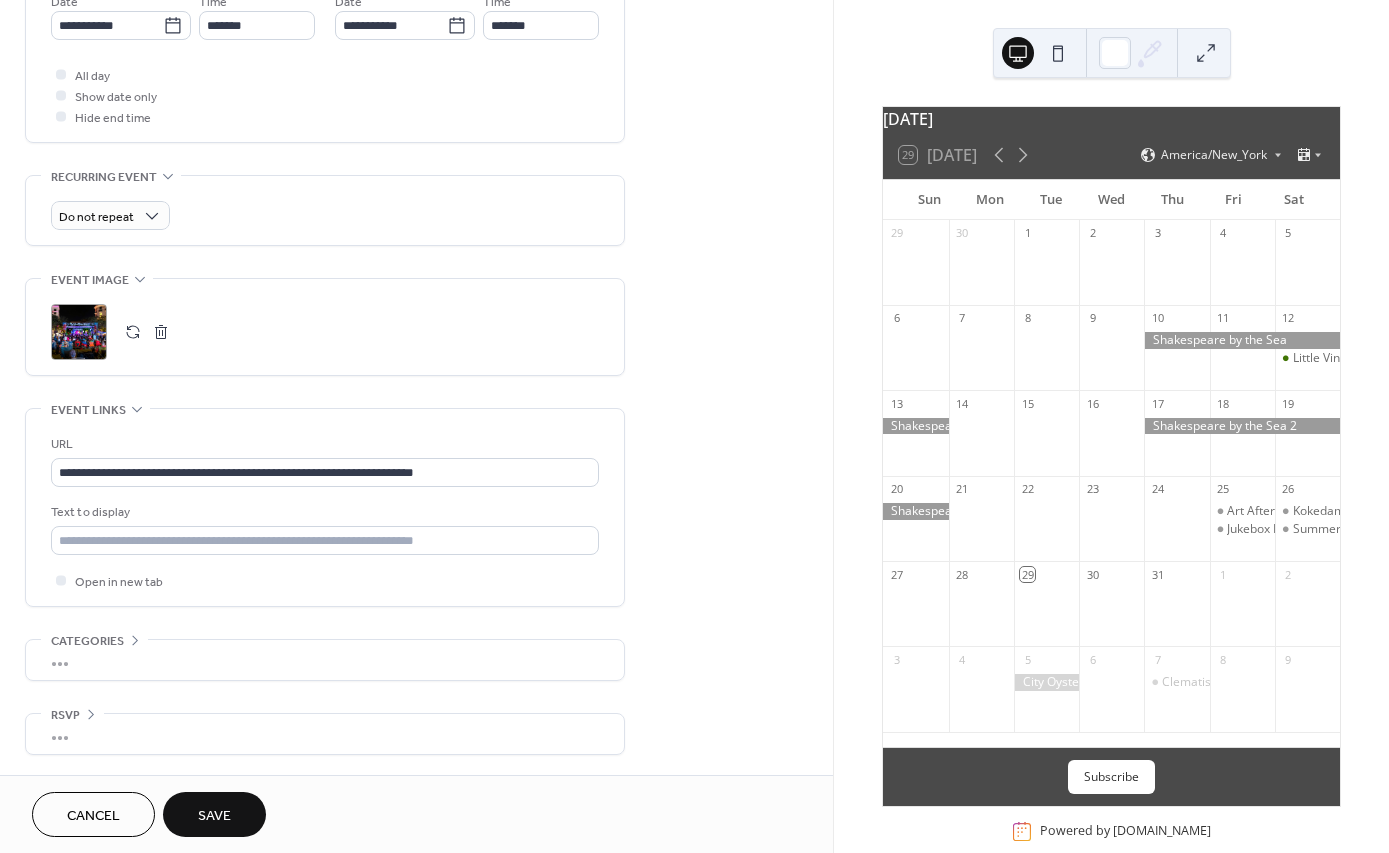 click on "Save" at bounding box center (214, 816) 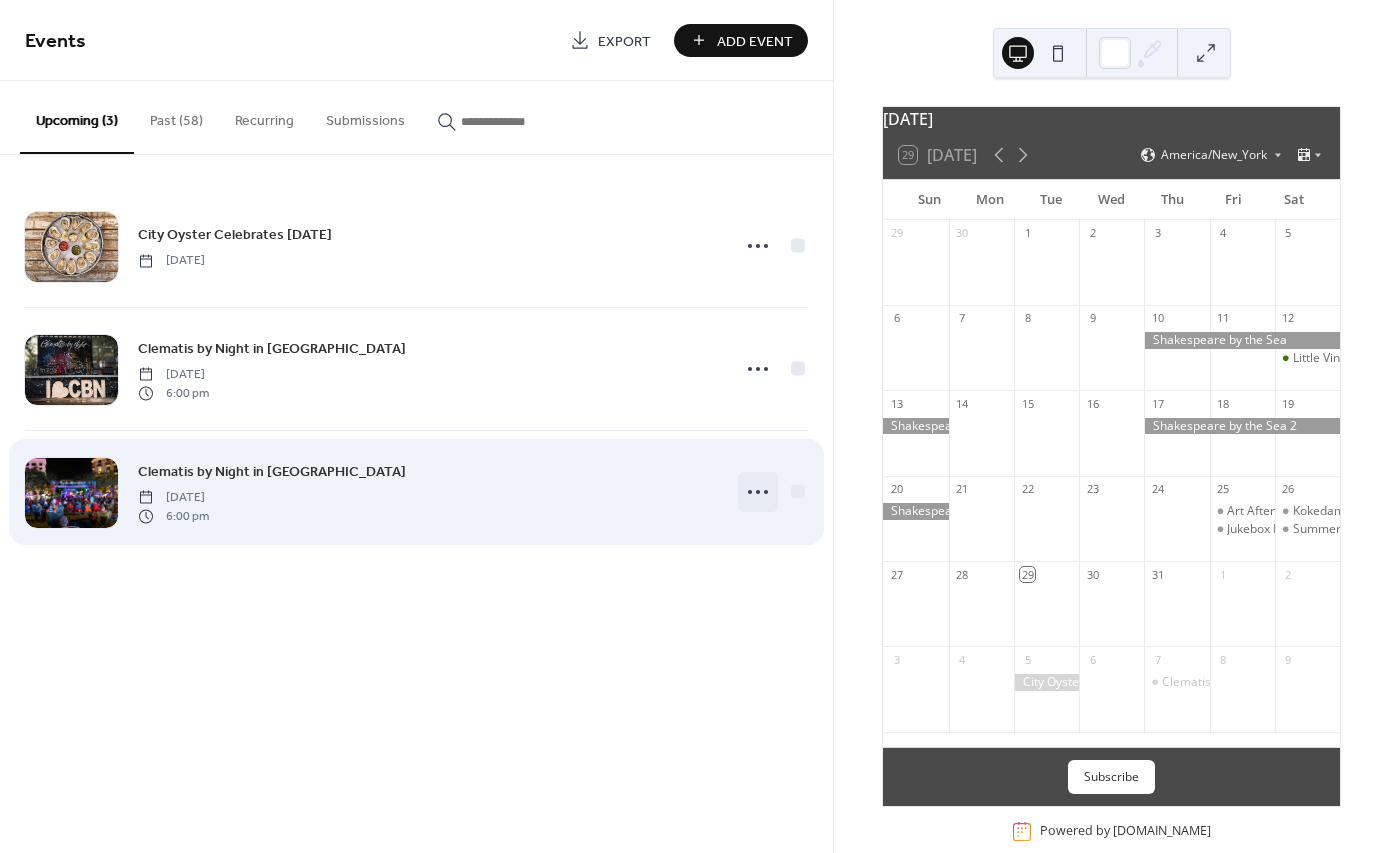 click 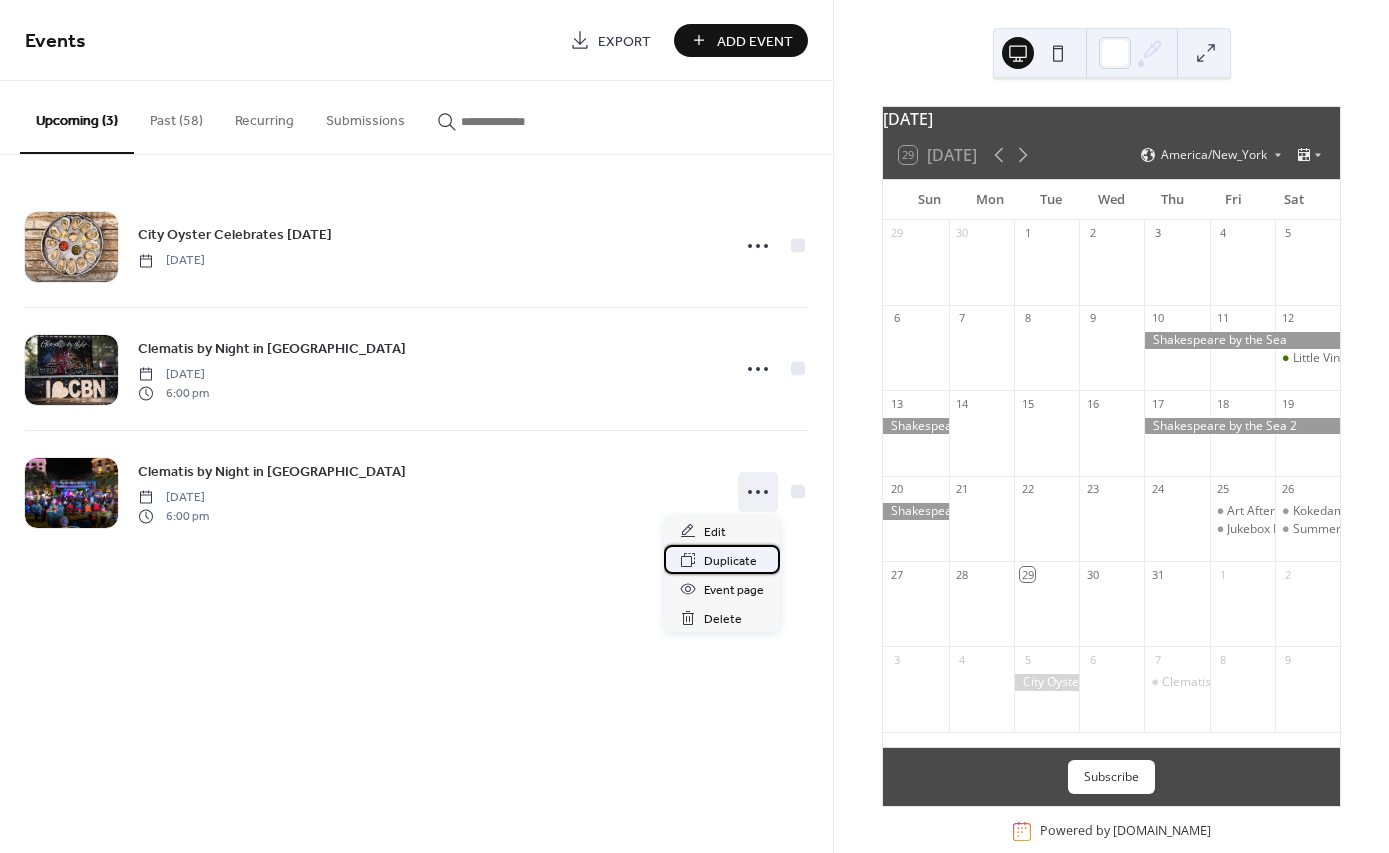 click on "Duplicate" at bounding box center [730, 561] 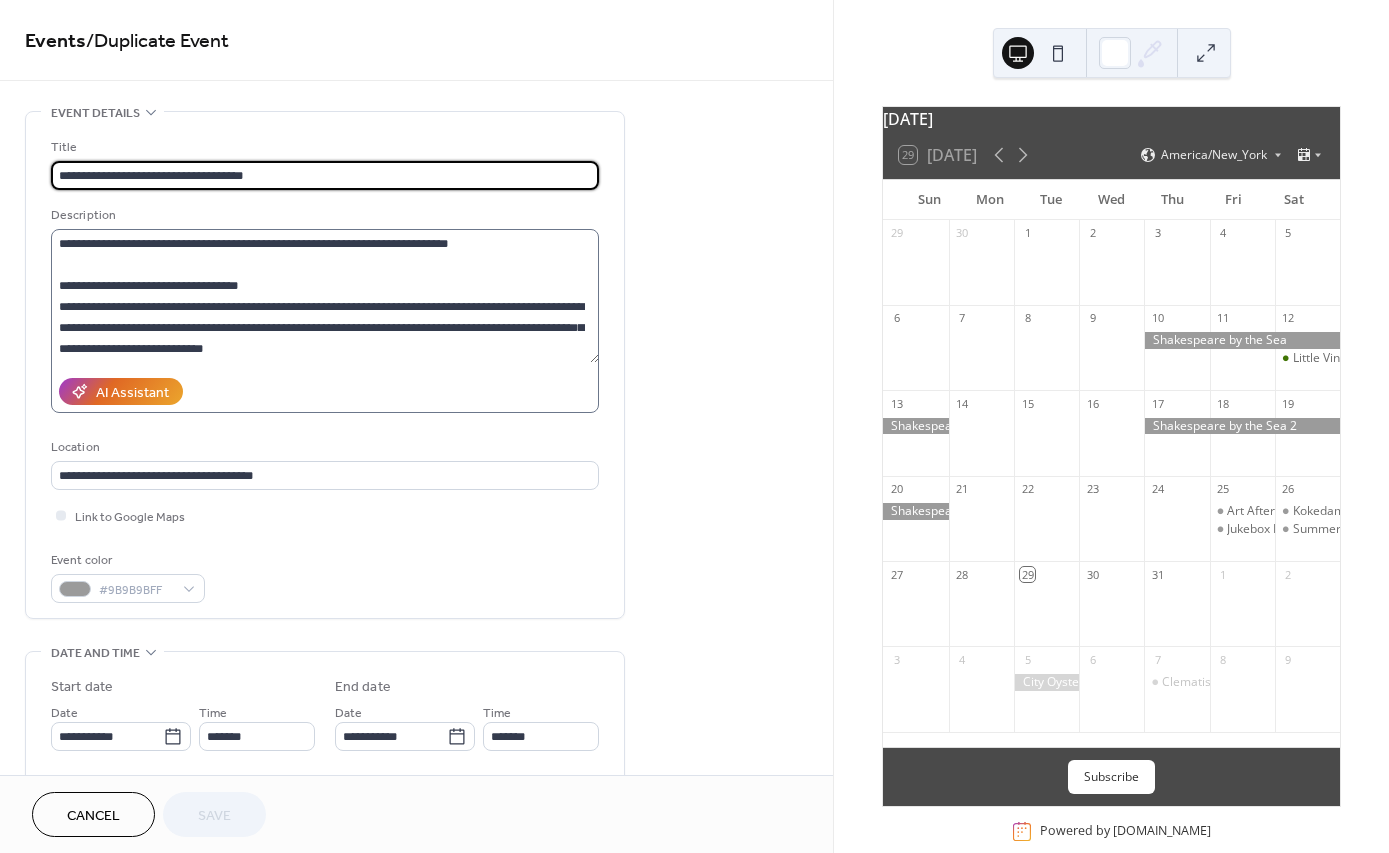 scroll, scrollTop: 42, scrollLeft: 0, axis: vertical 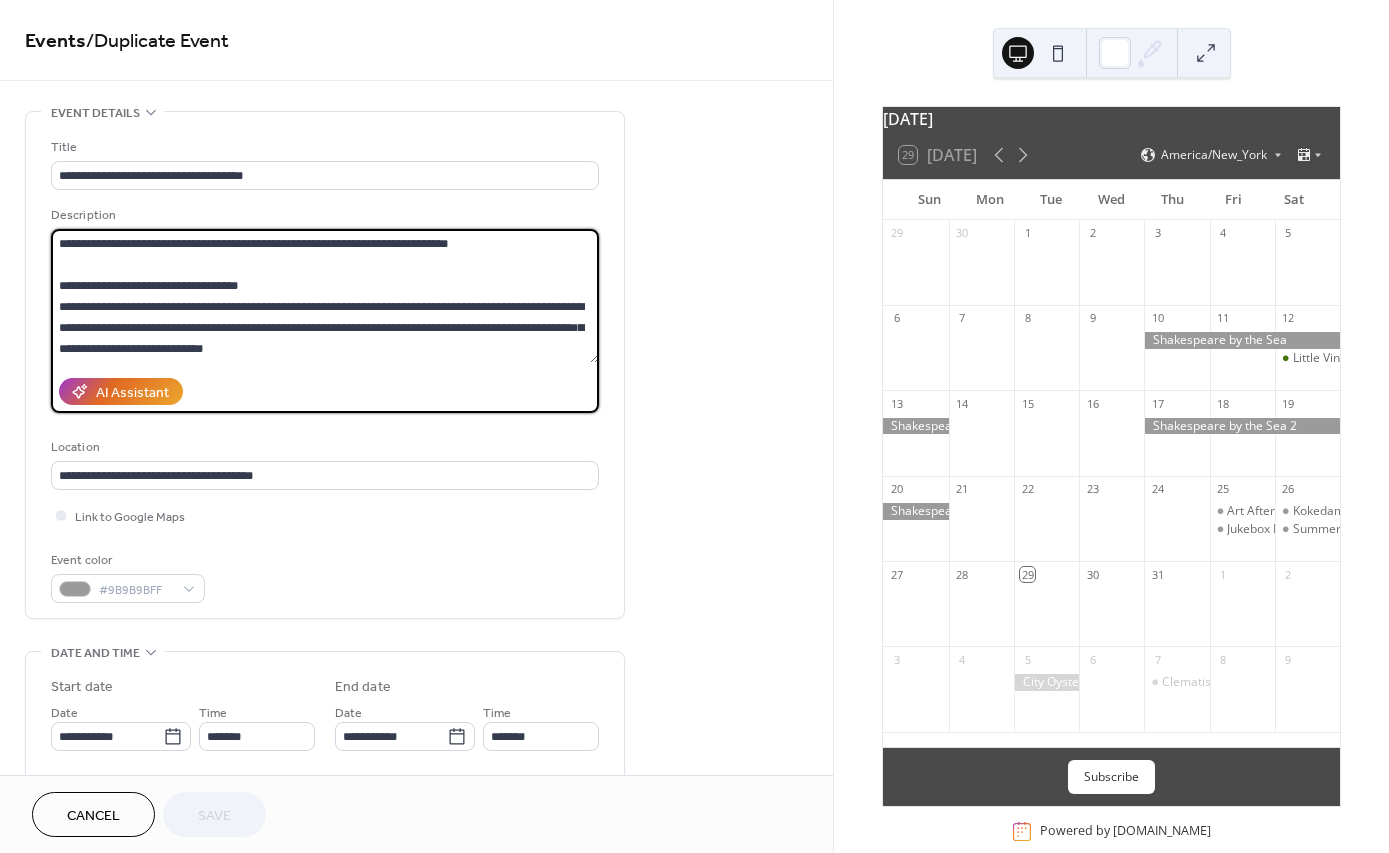 drag, startPoint x: 332, startPoint y: 350, endPoint x: 40, endPoint y: 291, distance: 297.901 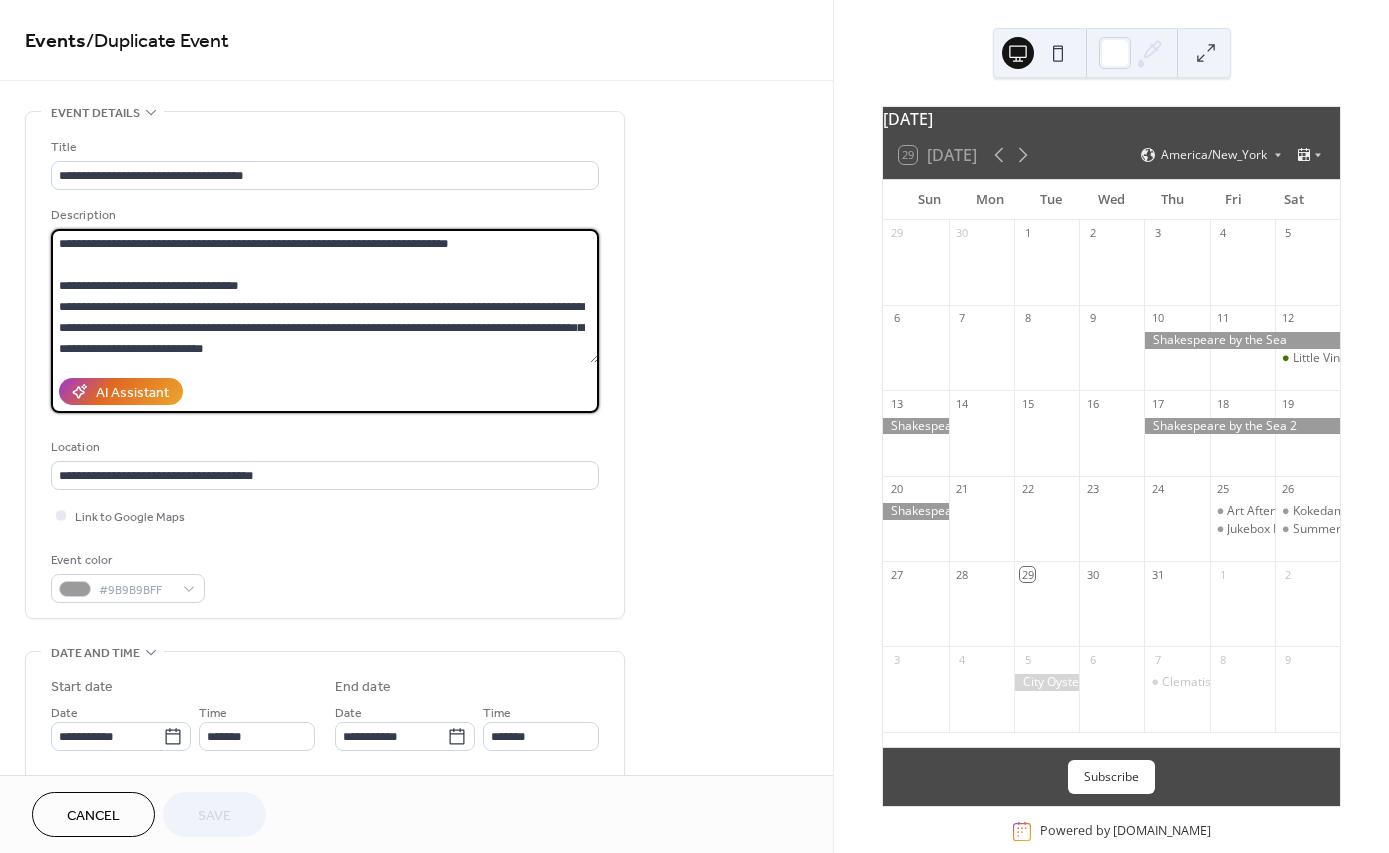 click on "**********" at bounding box center (325, 365) 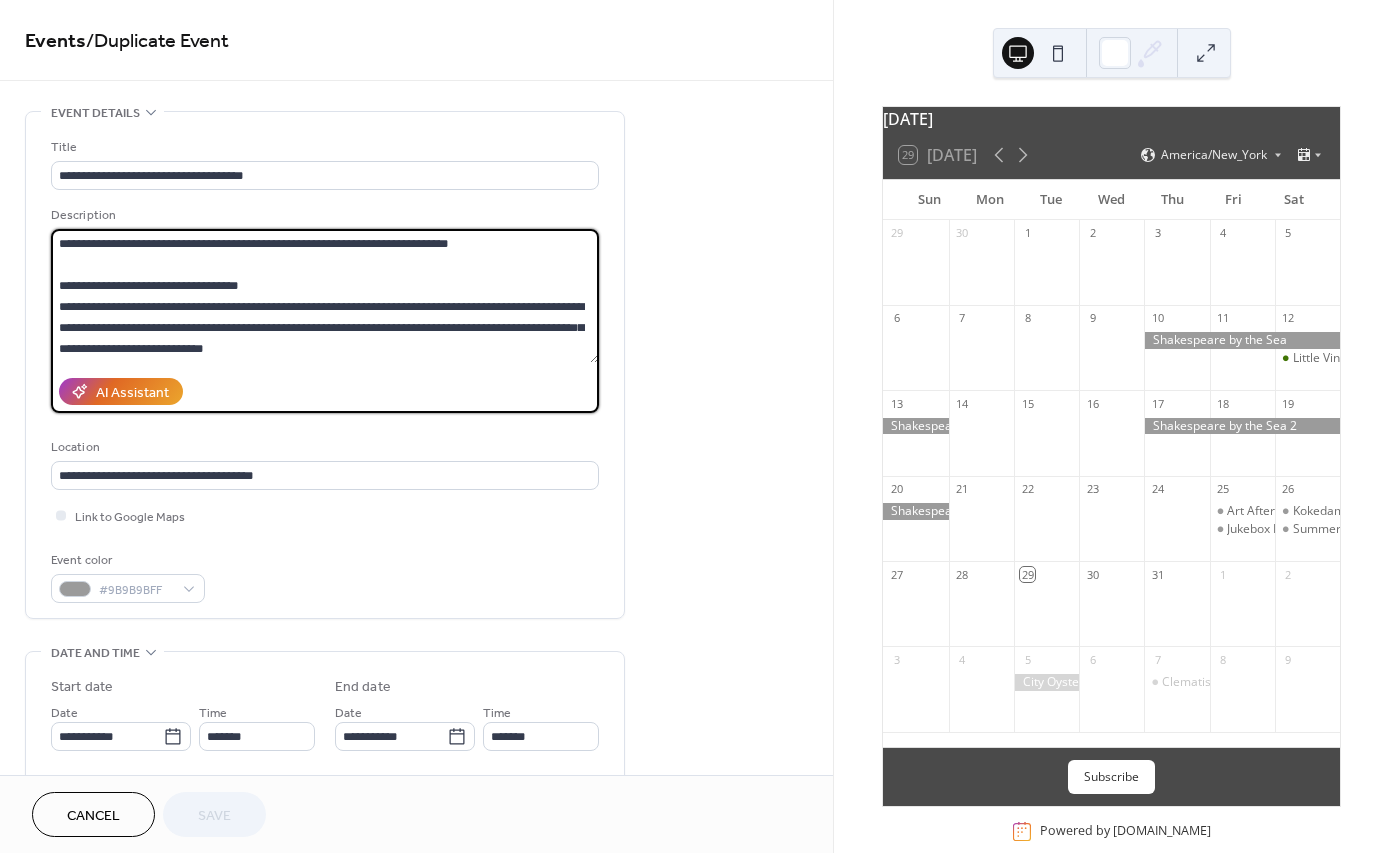 paste 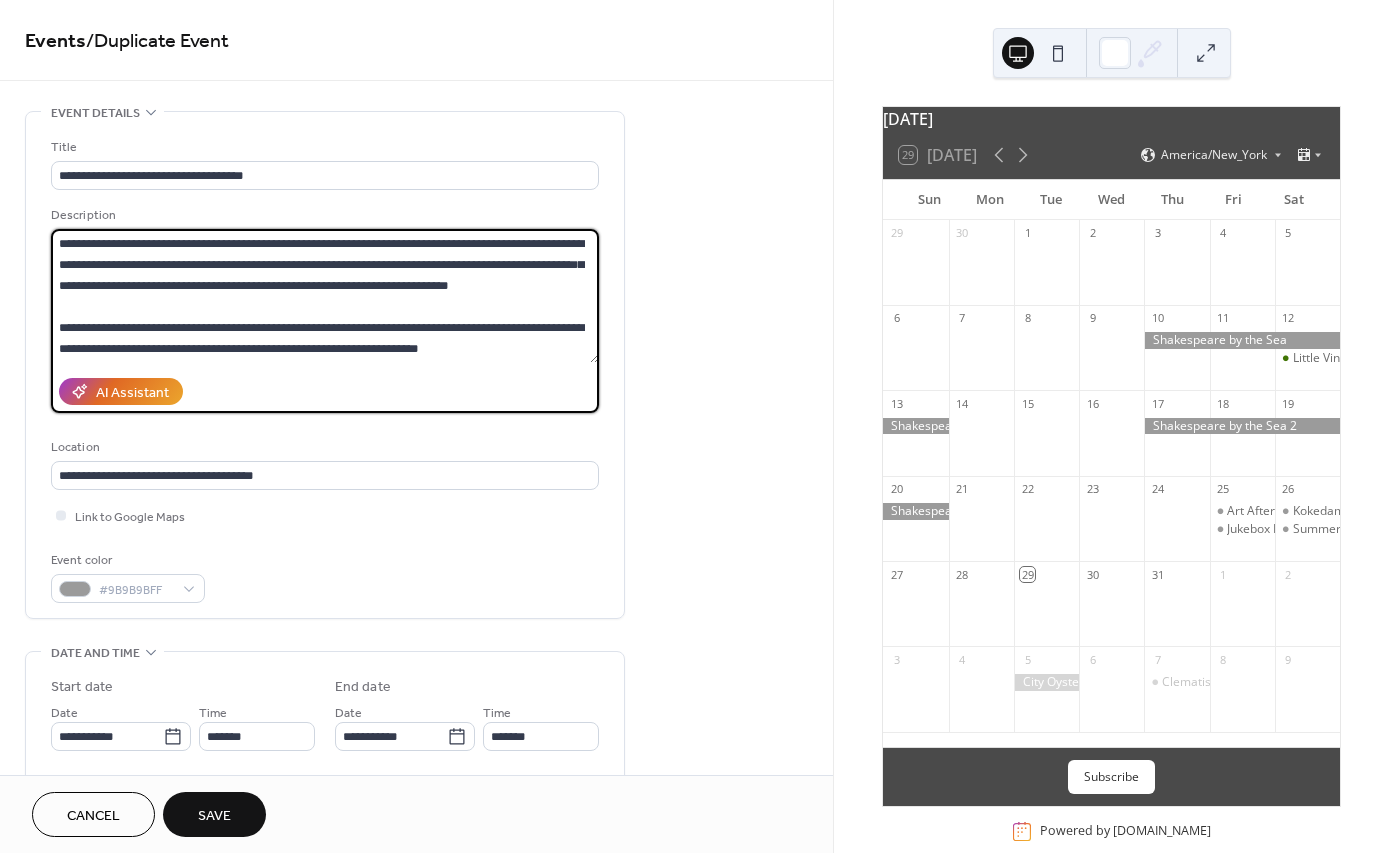 scroll, scrollTop: 0, scrollLeft: 0, axis: both 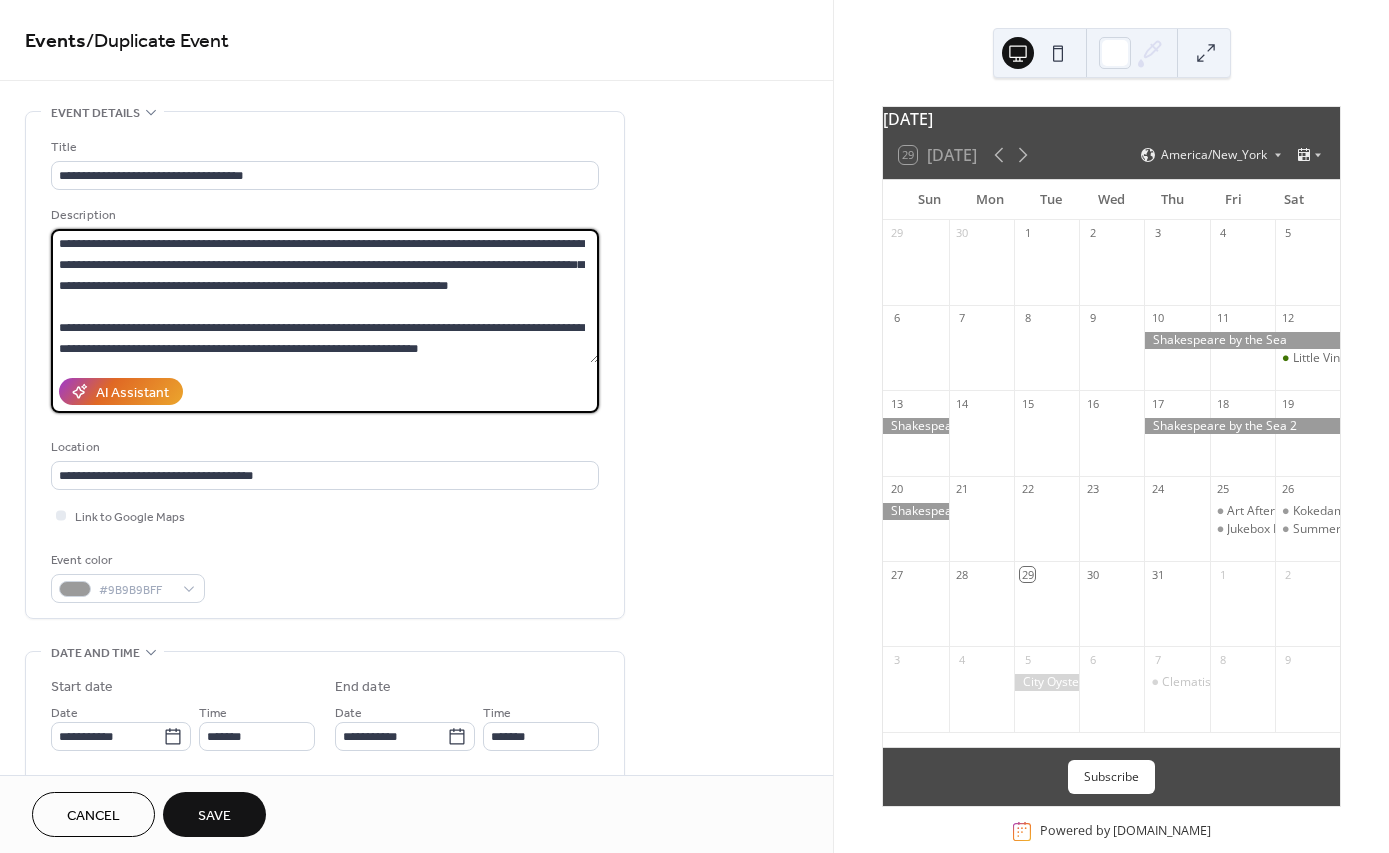 click on "**********" at bounding box center (325, 296) 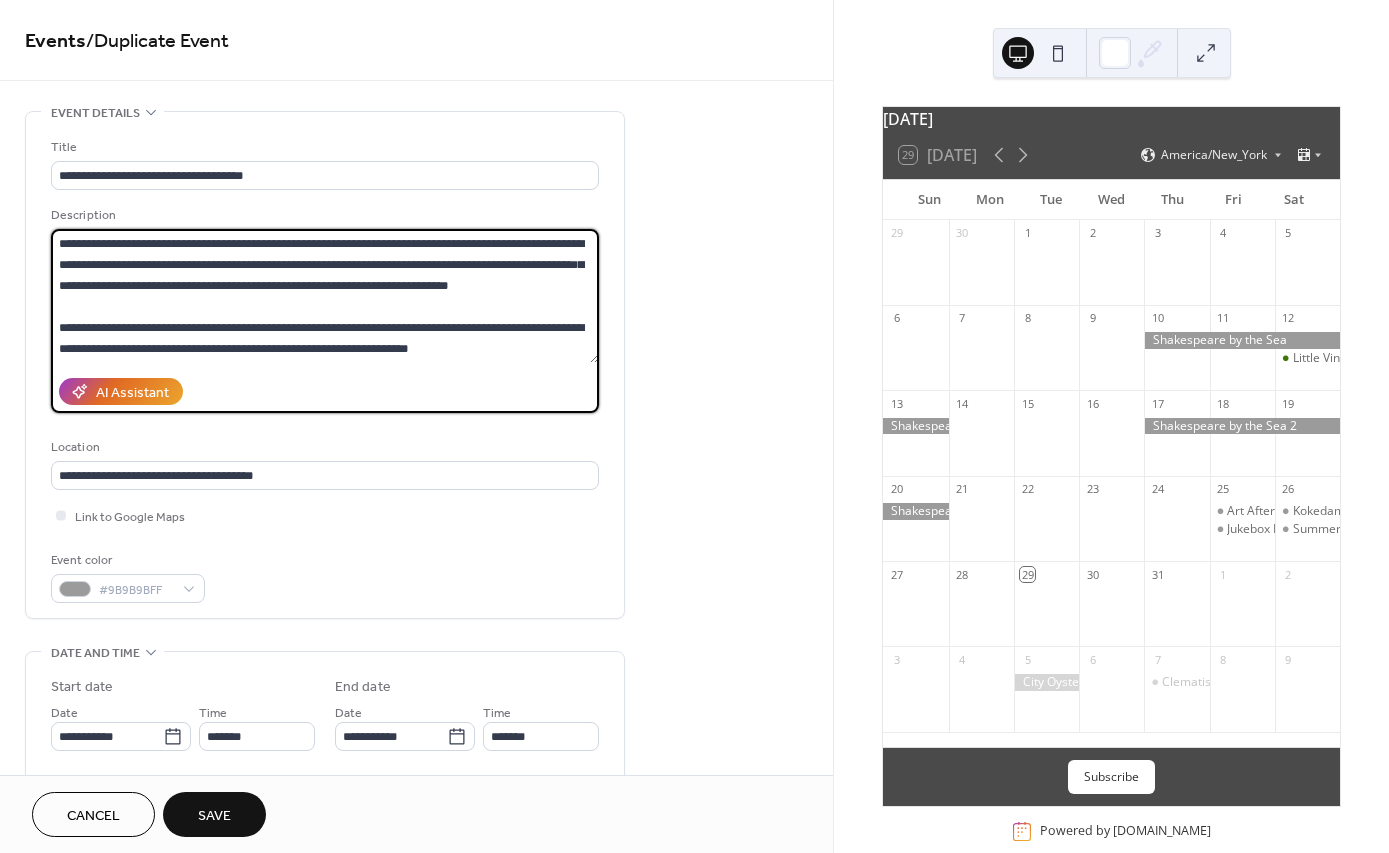 click on "**********" at bounding box center (325, 296) 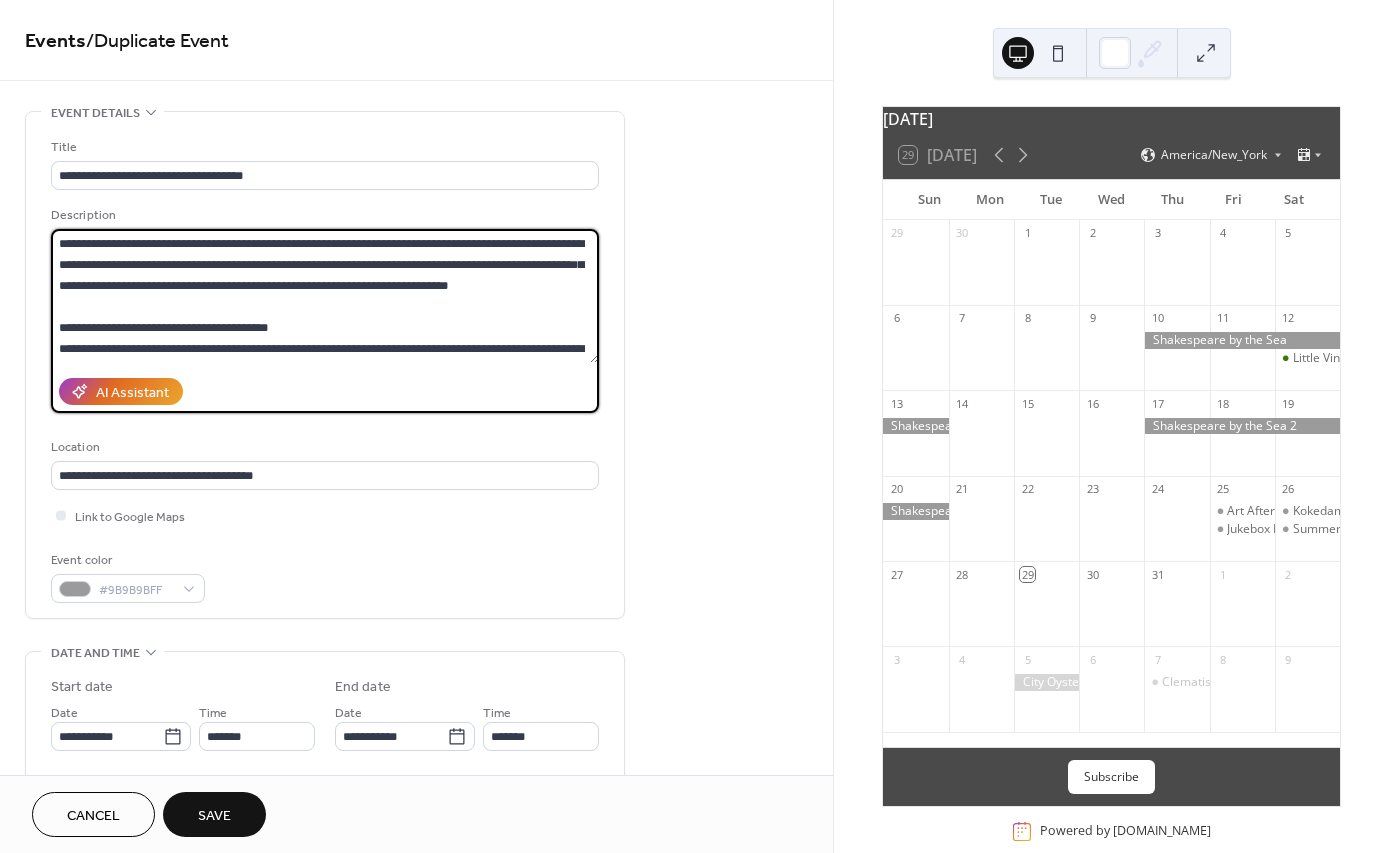 scroll, scrollTop: 0, scrollLeft: 0, axis: both 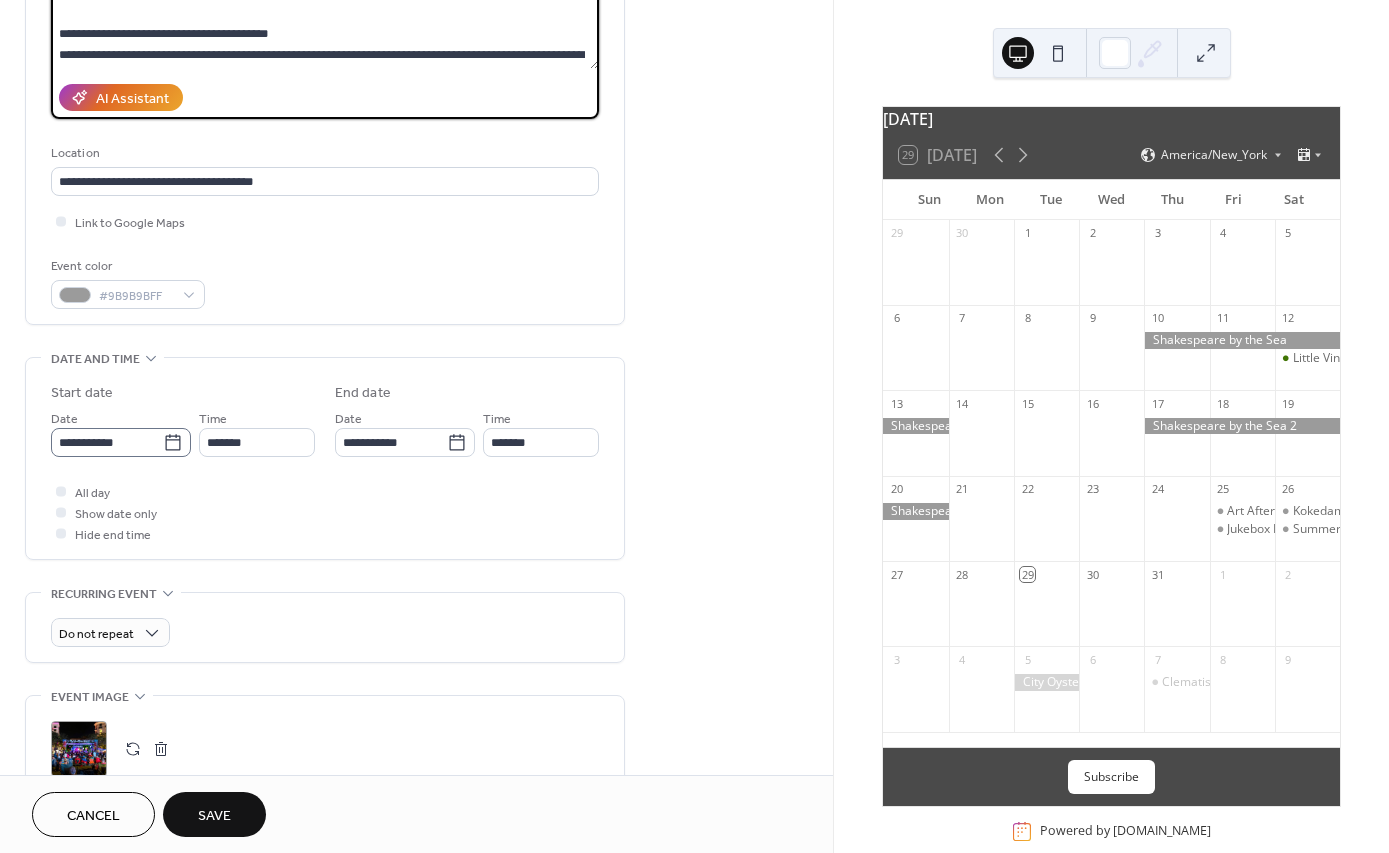 type on "**********" 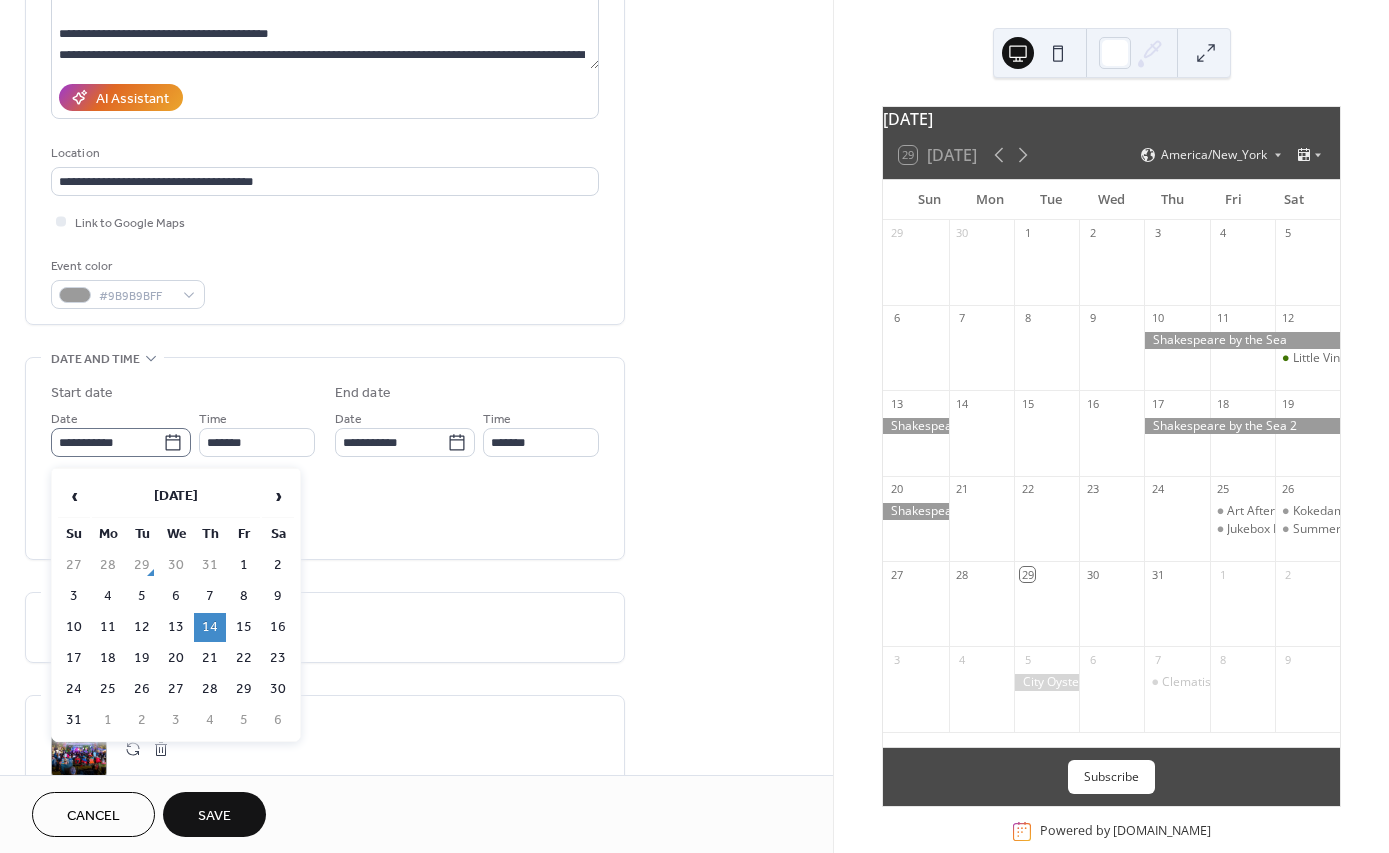 click 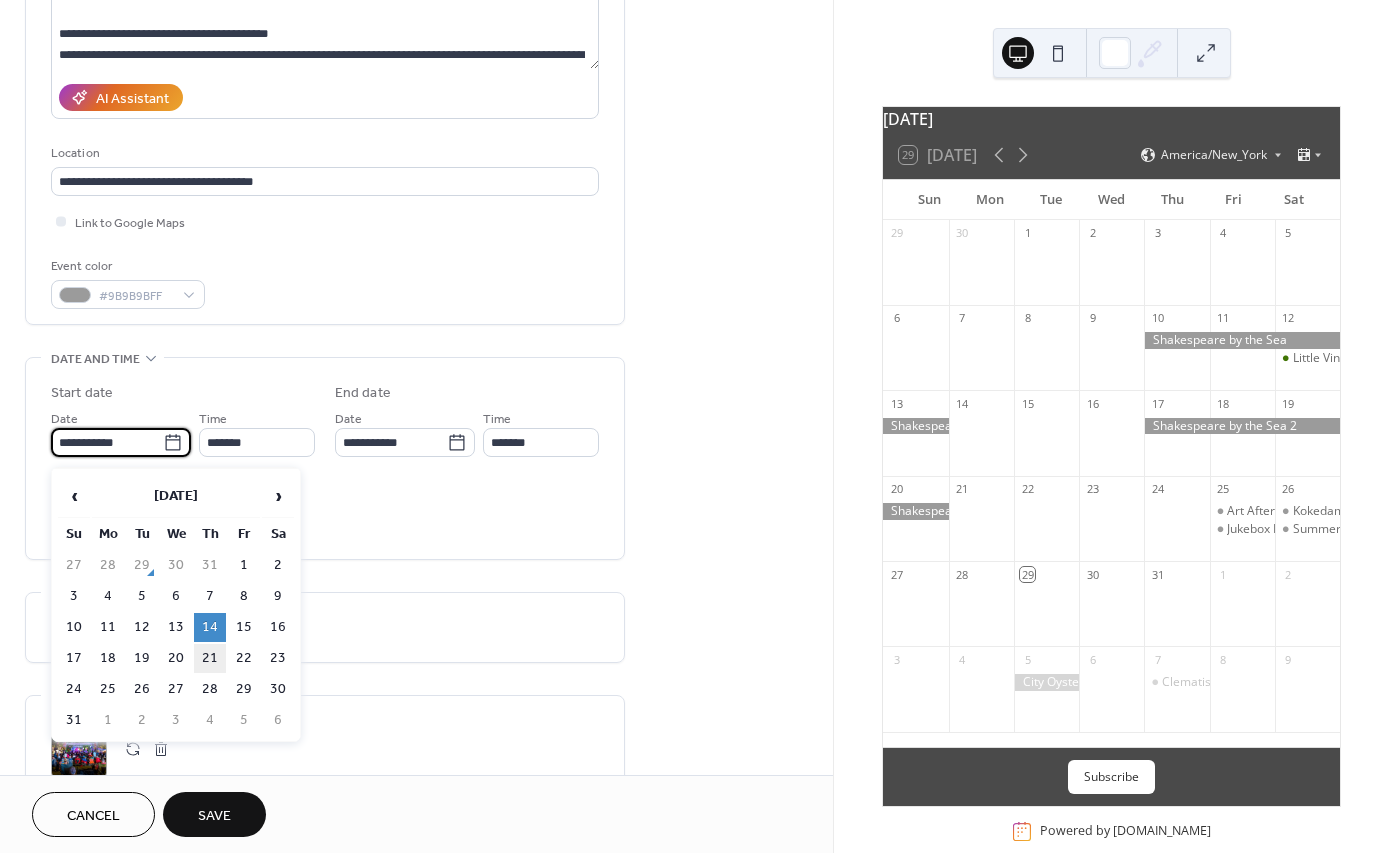 click on "21" at bounding box center (210, 658) 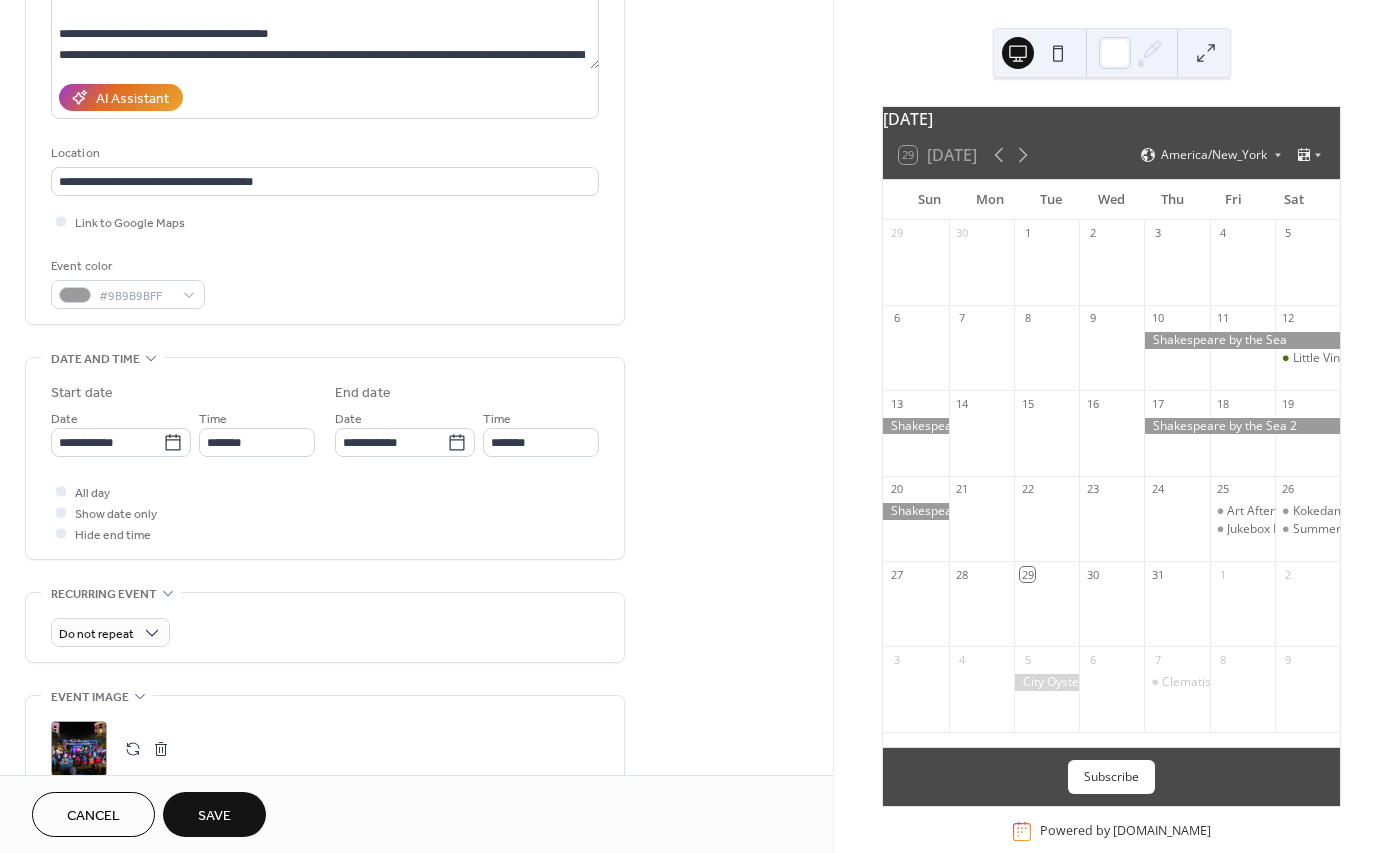 type on "**********" 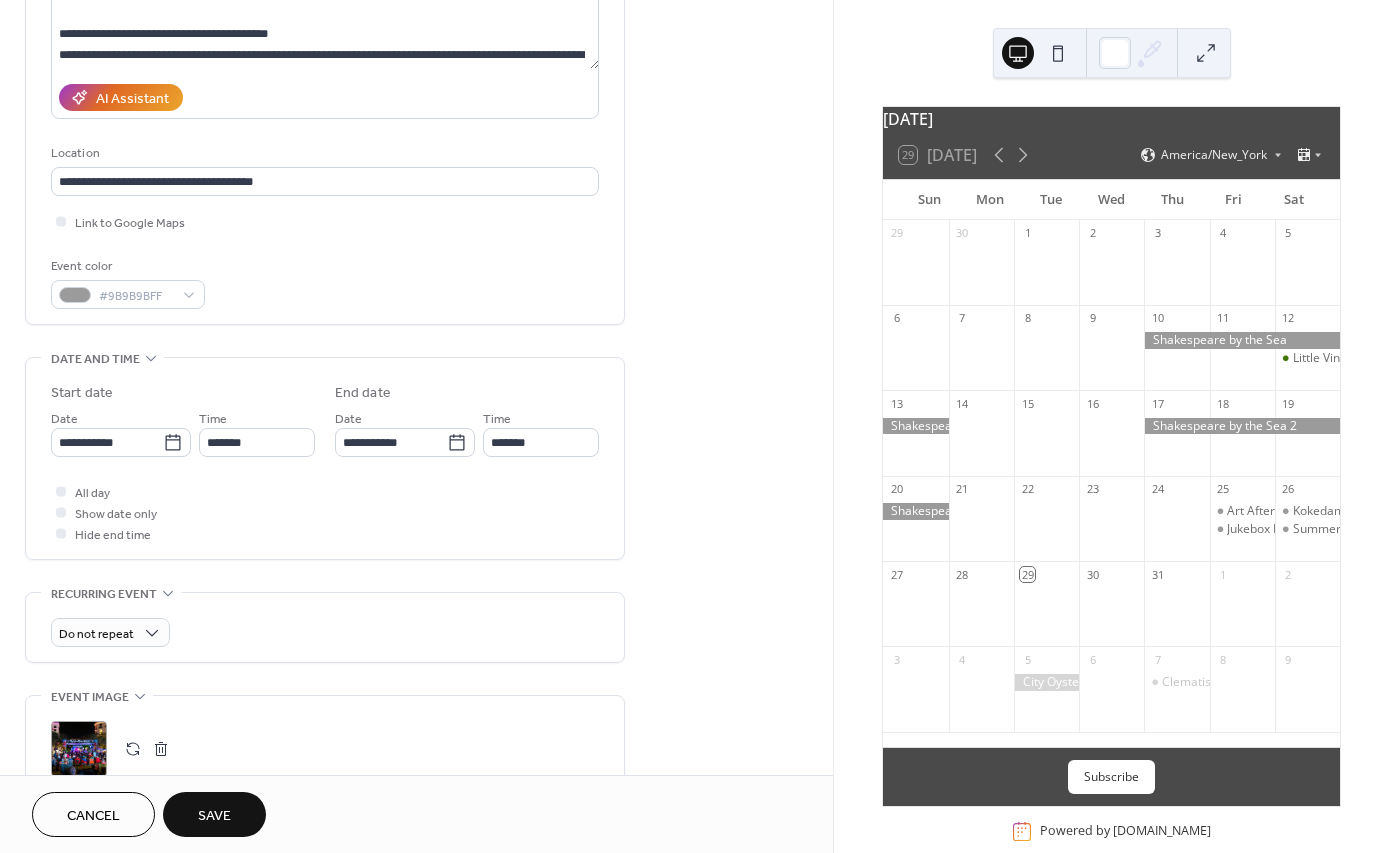 type on "**********" 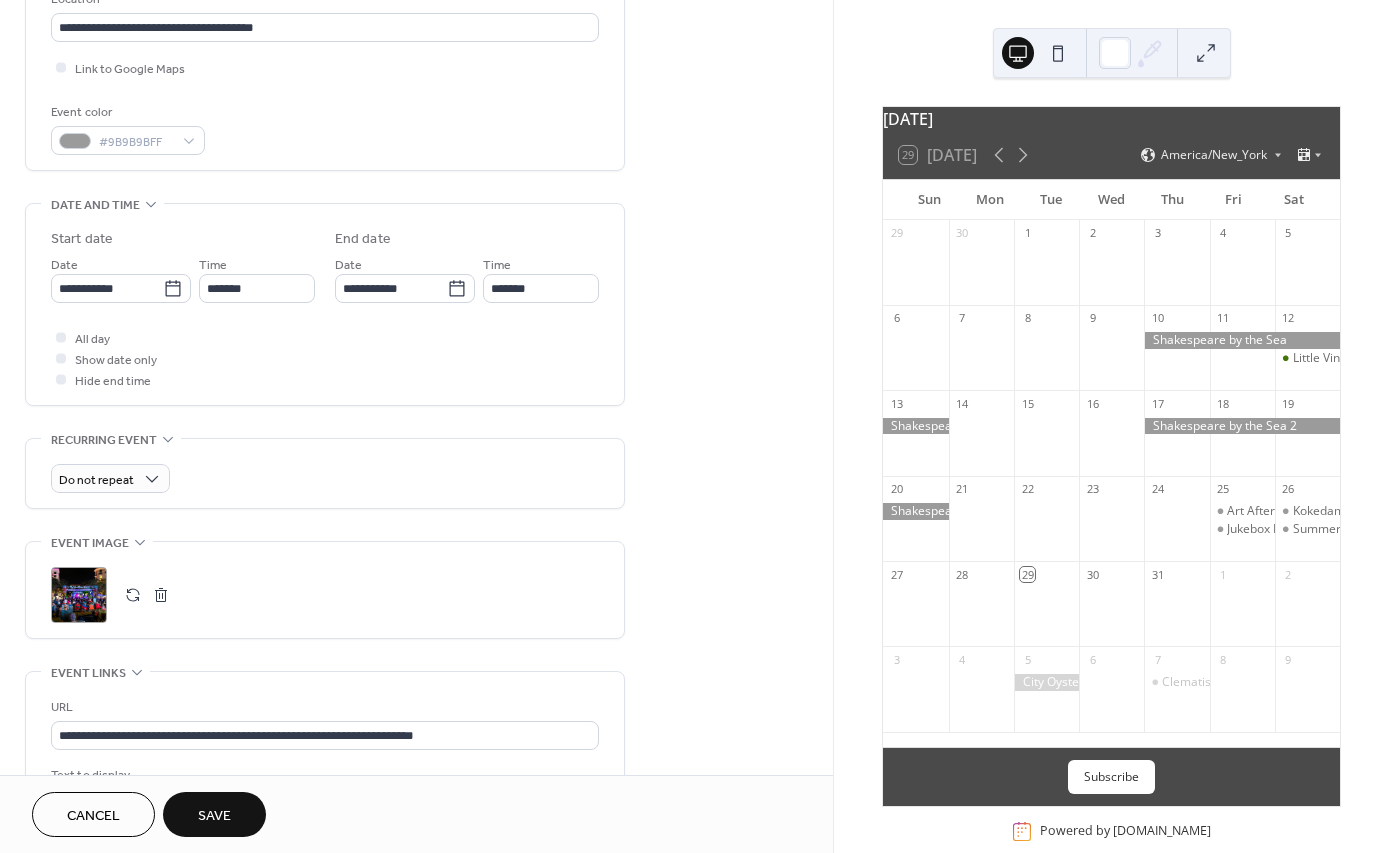 scroll, scrollTop: 450, scrollLeft: 0, axis: vertical 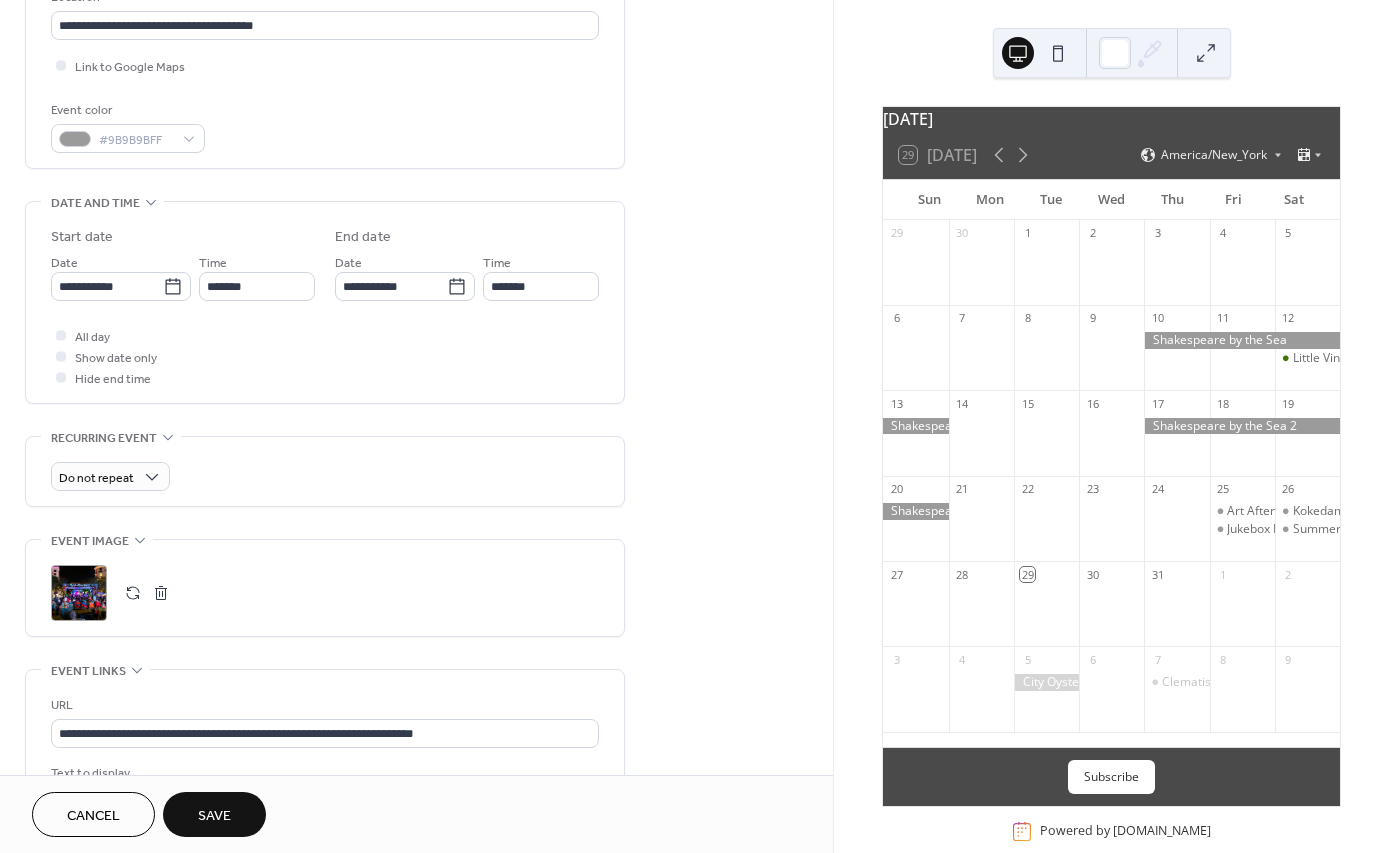 click at bounding box center [133, 593] 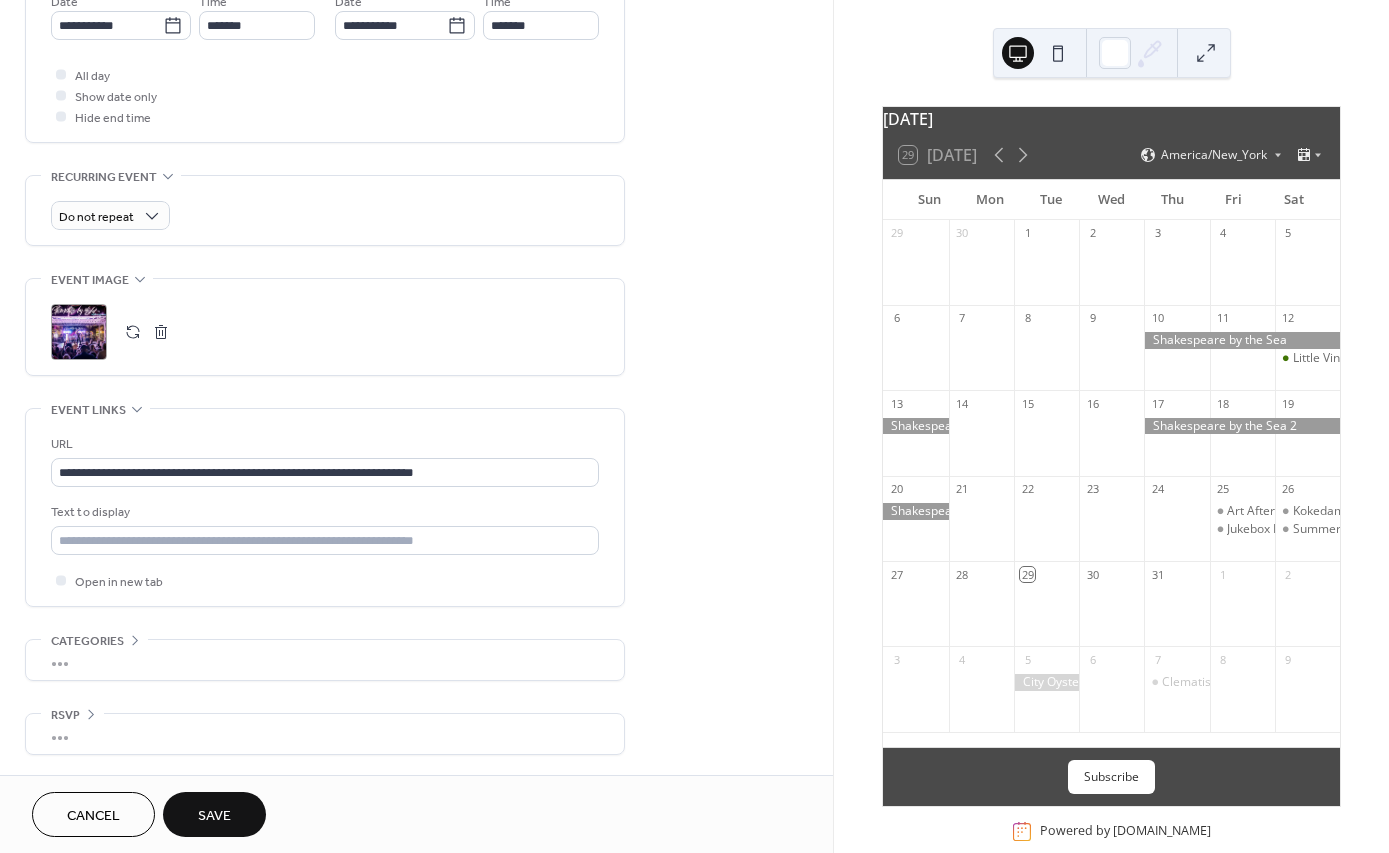 scroll, scrollTop: 721, scrollLeft: 0, axis: vertical 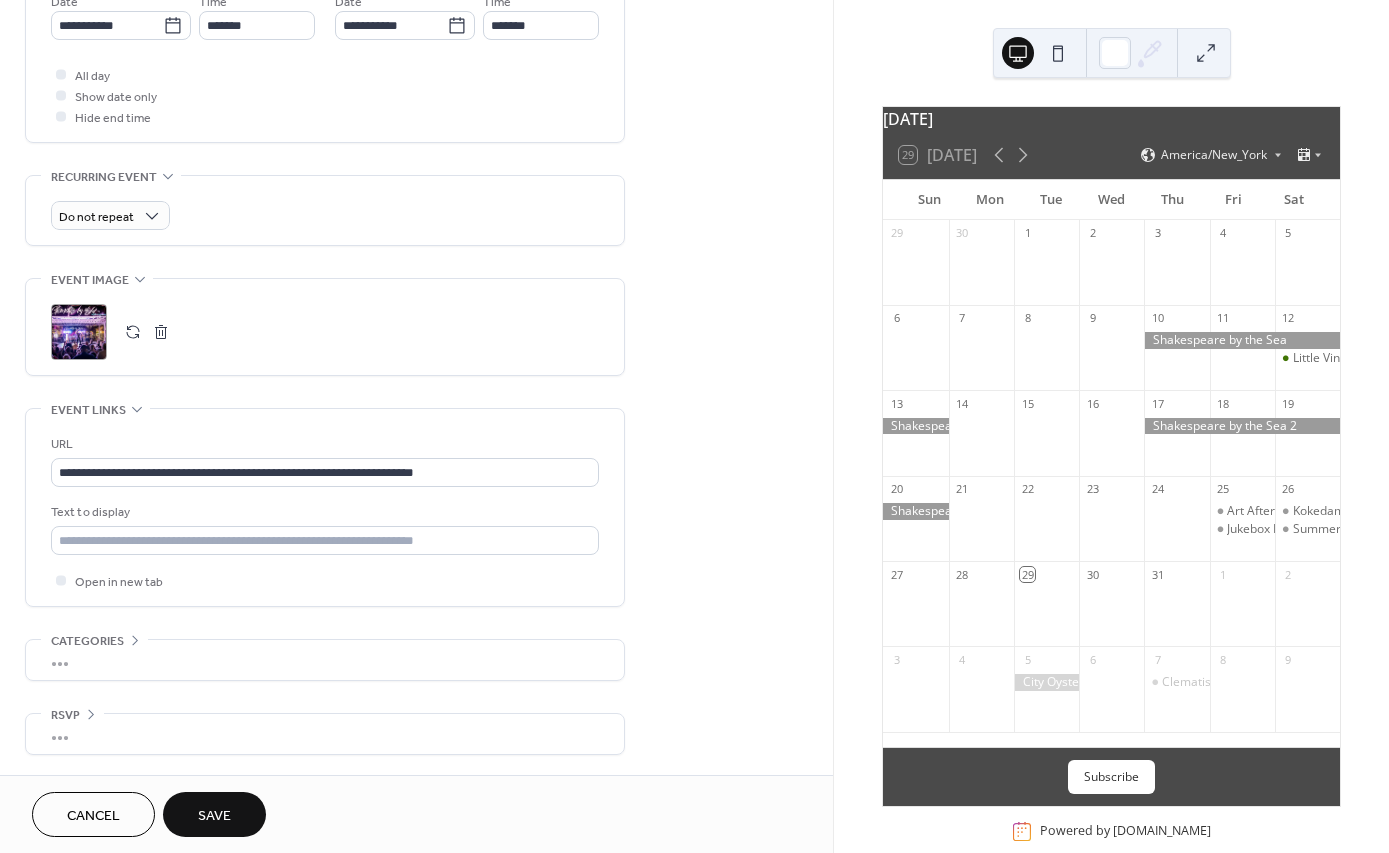 click on "Save" at bounding box center (214, 816) 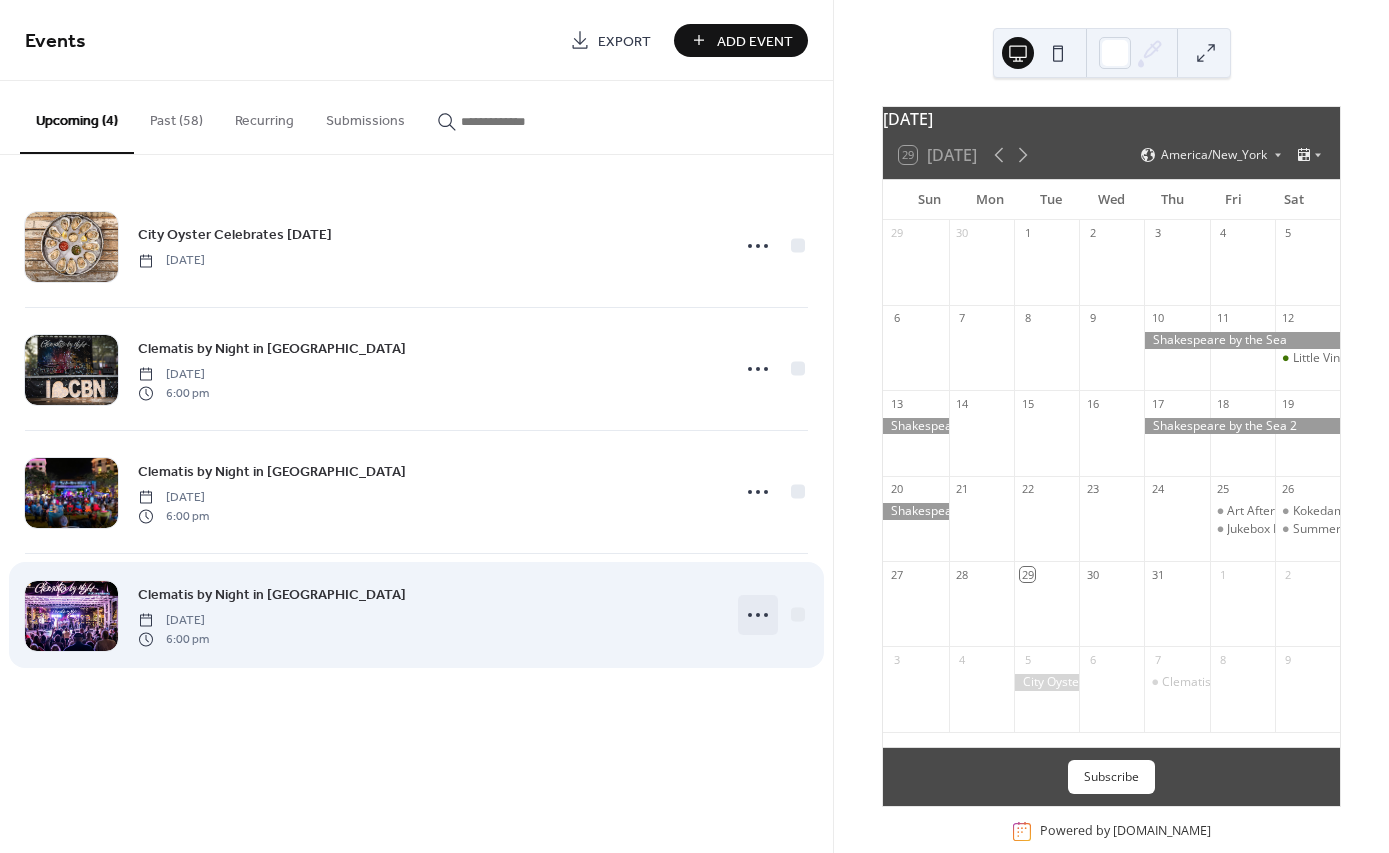 click 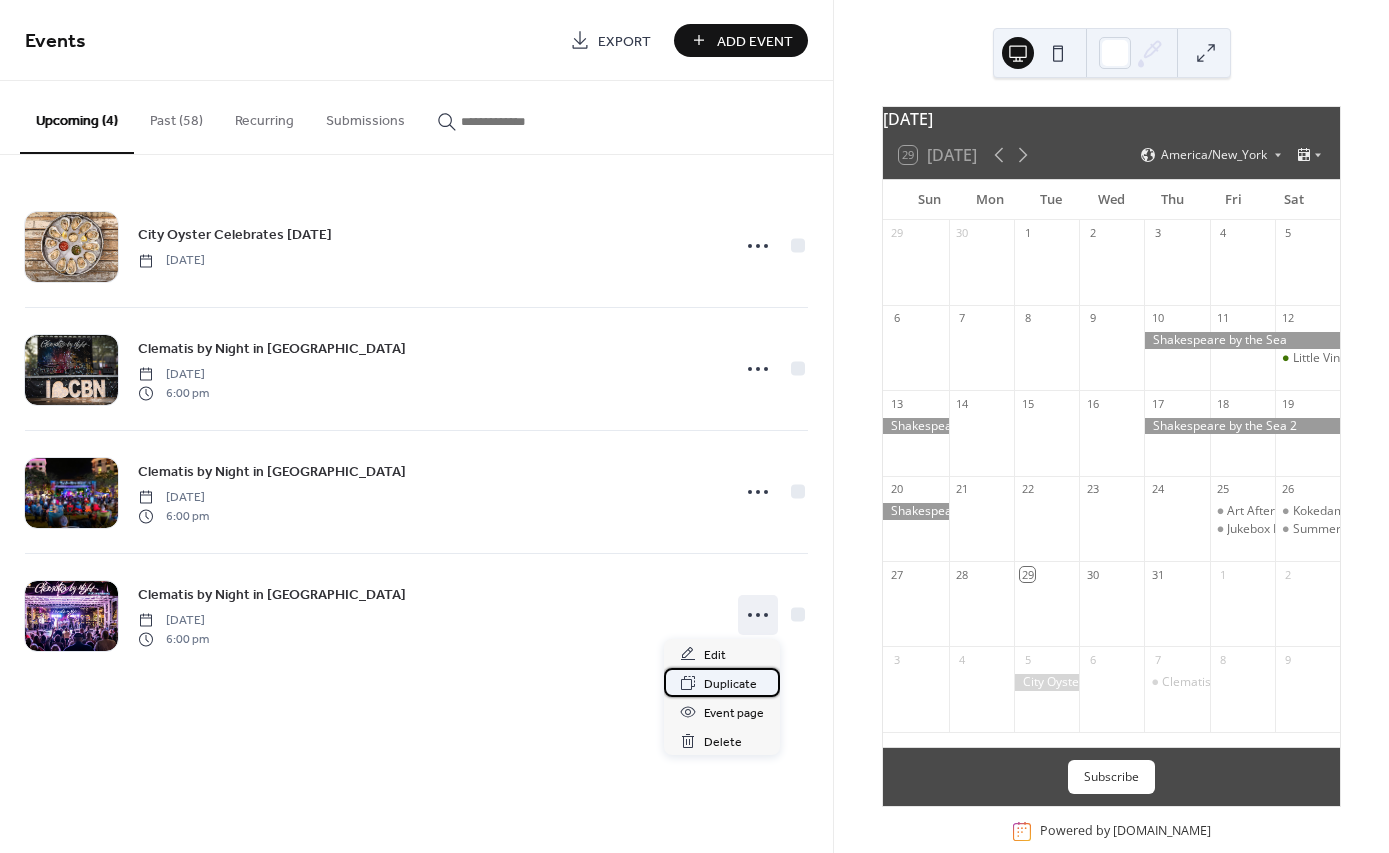 click on "Duplicate" at bounding box center [730, 684] 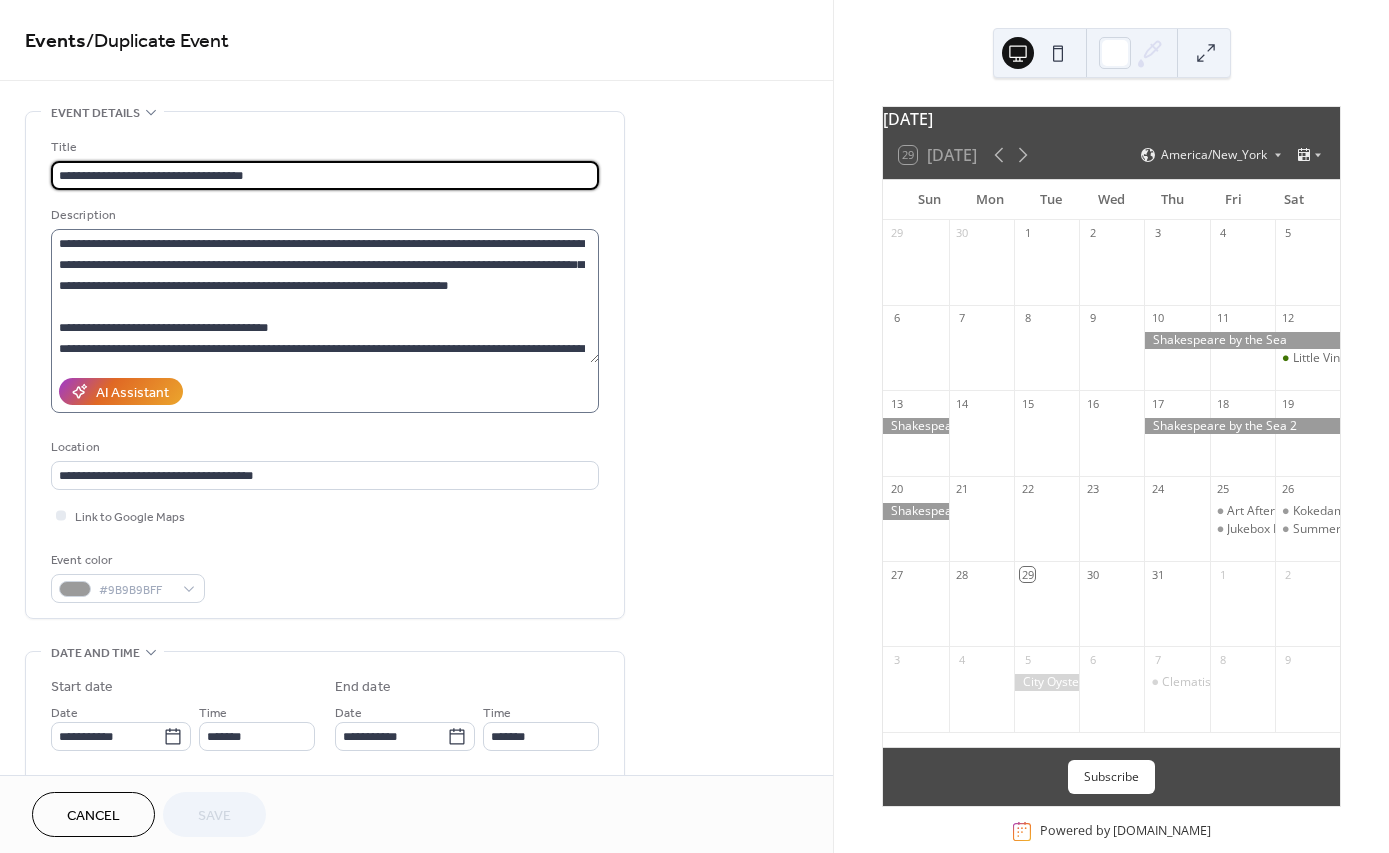 scroll, scrollTop: 25, scrollLeft: 0, axis: vertical 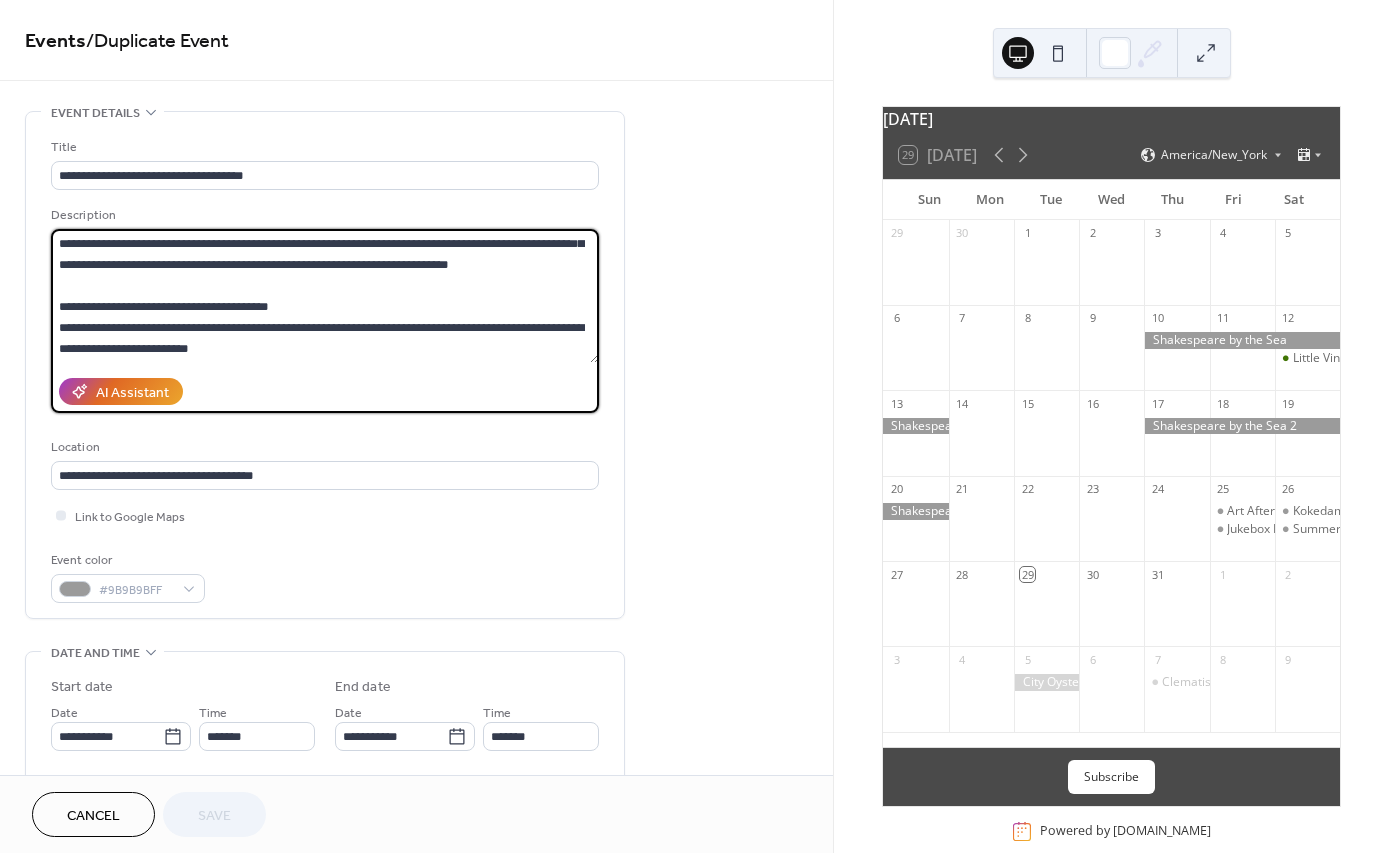 drag, startPoint x: 304, startPoint y: 343, endPoint x: 53, endPoint y: 304, distance: 254.01181 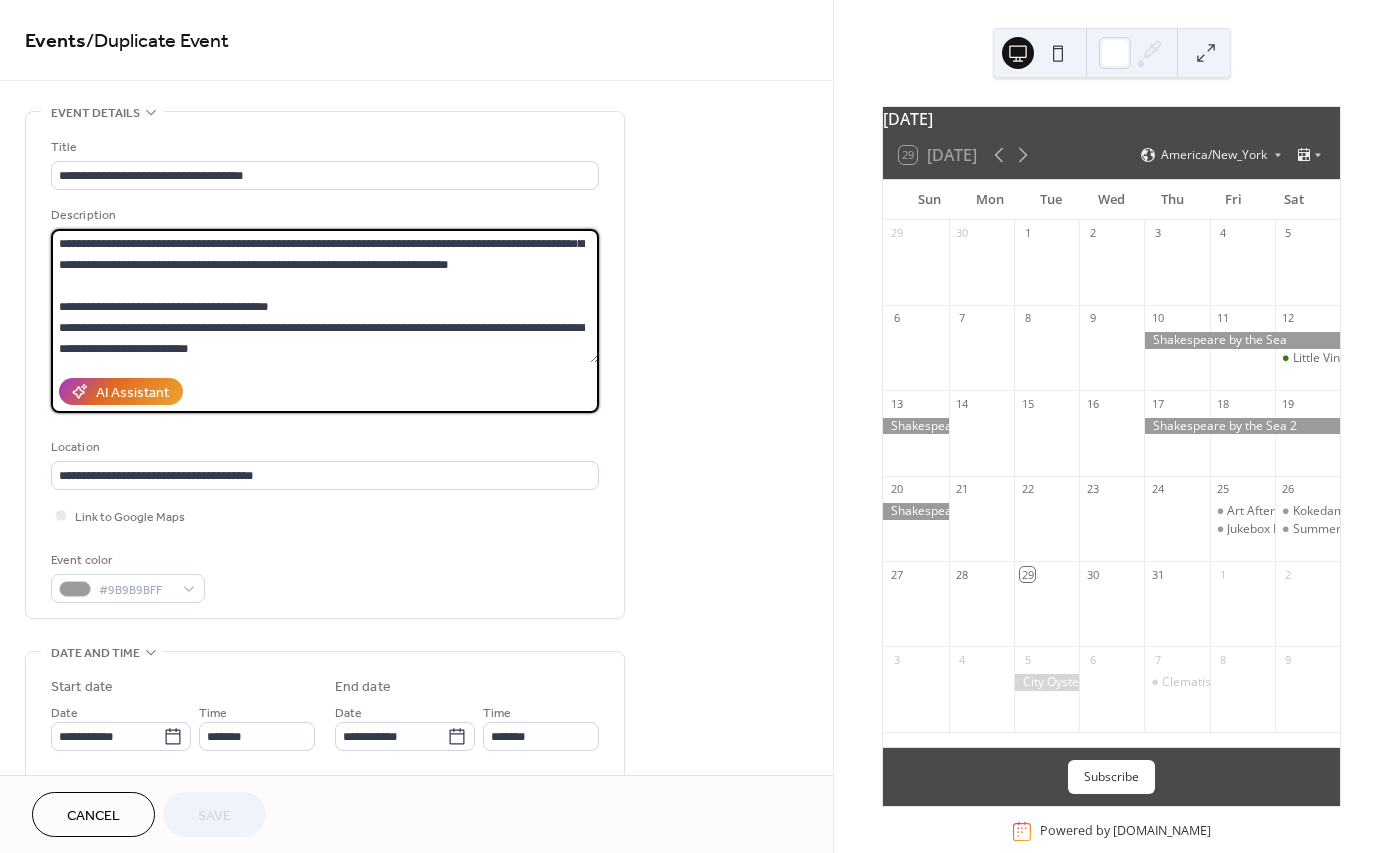 click on "**********" at bounding box center (325, 296) 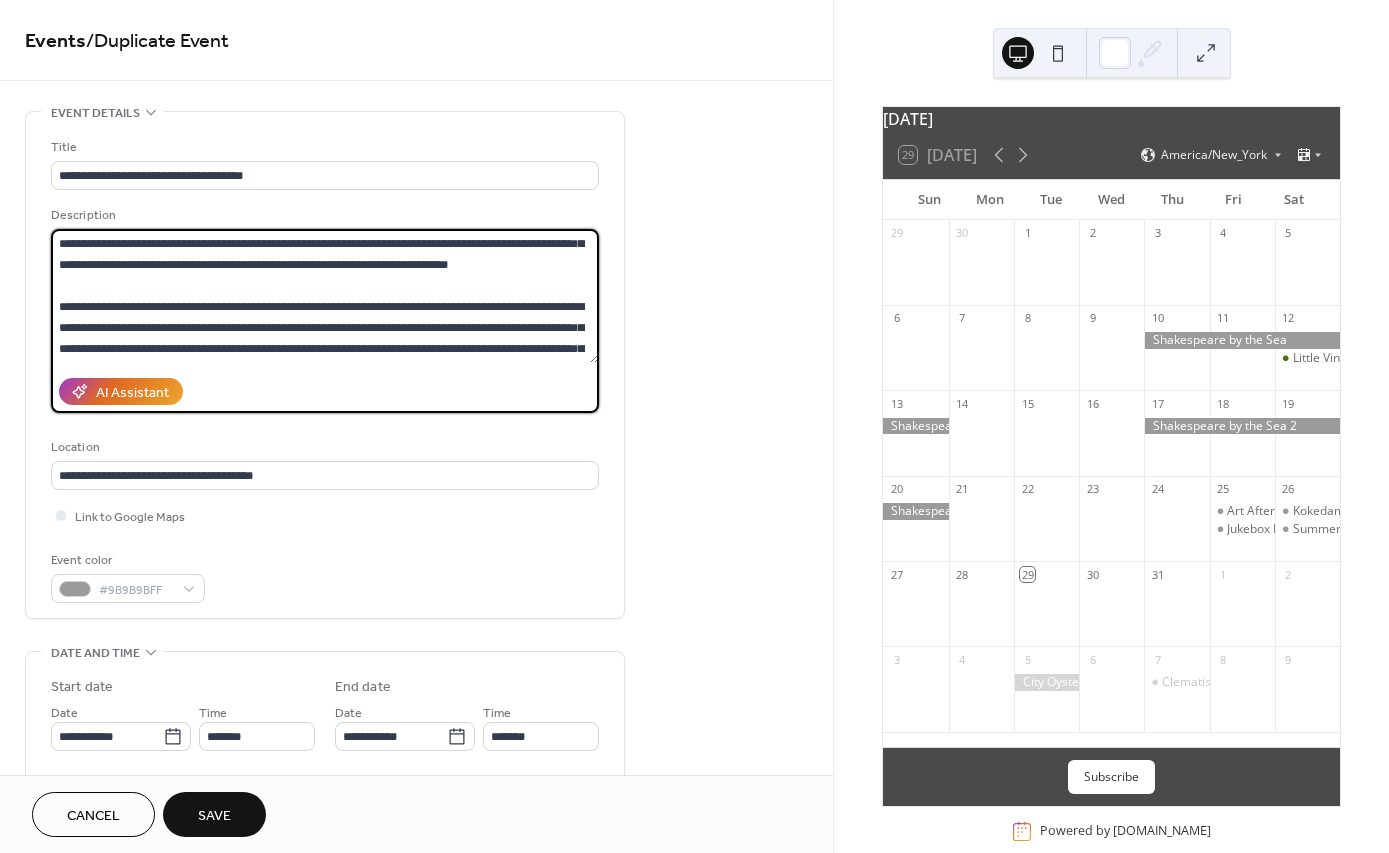 scroll, scrollTop: 42, scrollLeft: 0, axis: vertical 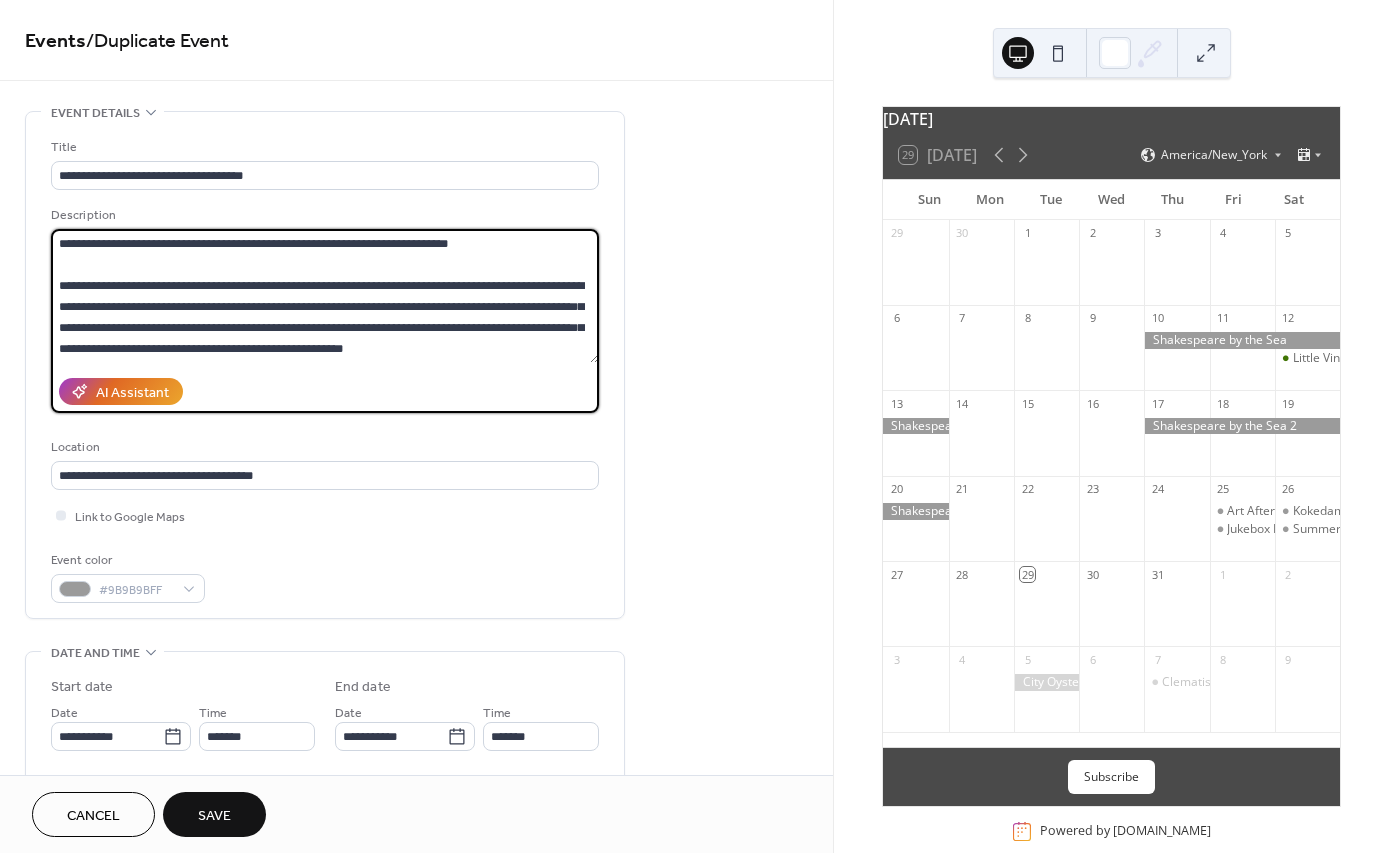 click on "**********" at bounding box center [325, 296] 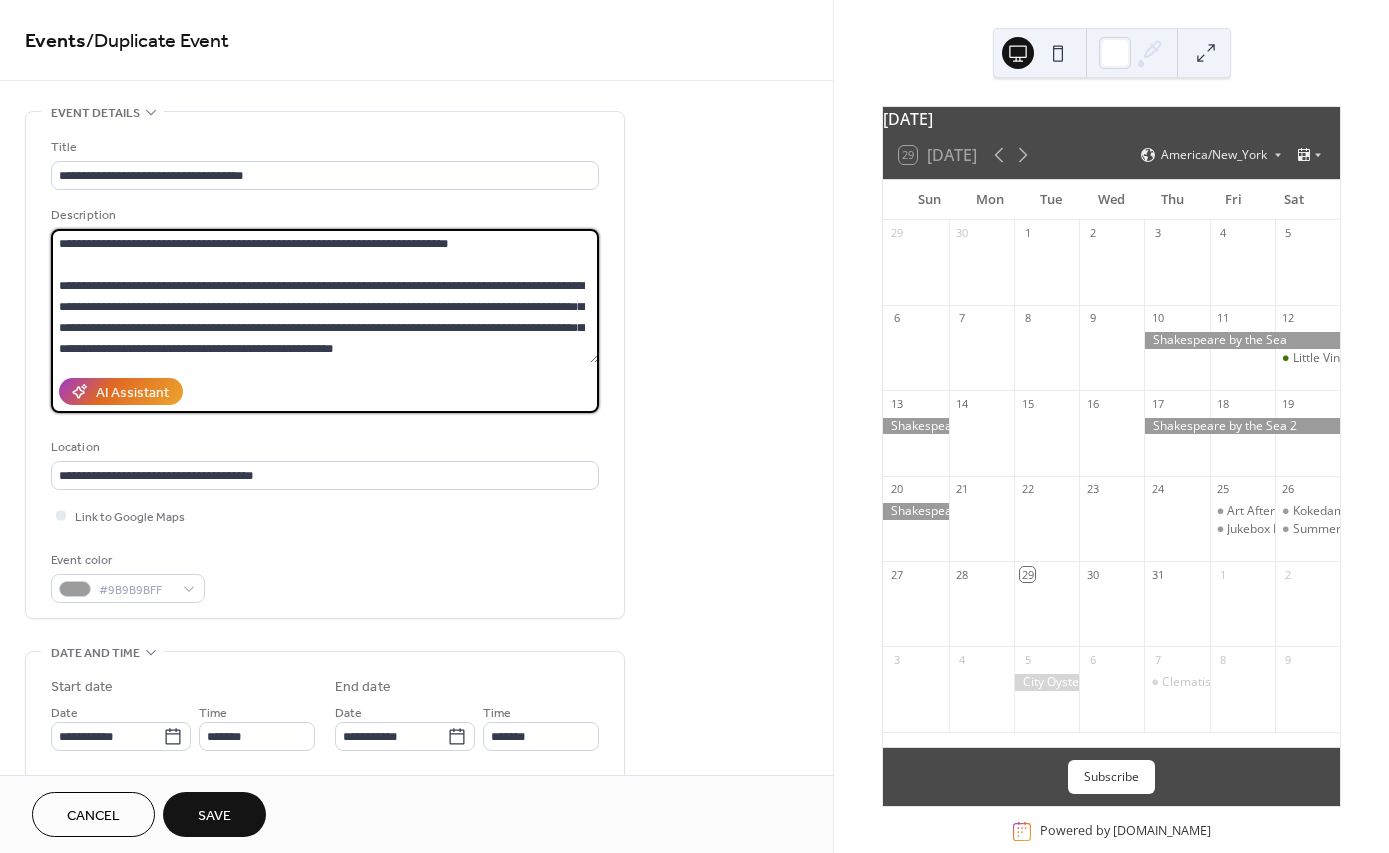 click on "**********" at bounding box center (325, 296) 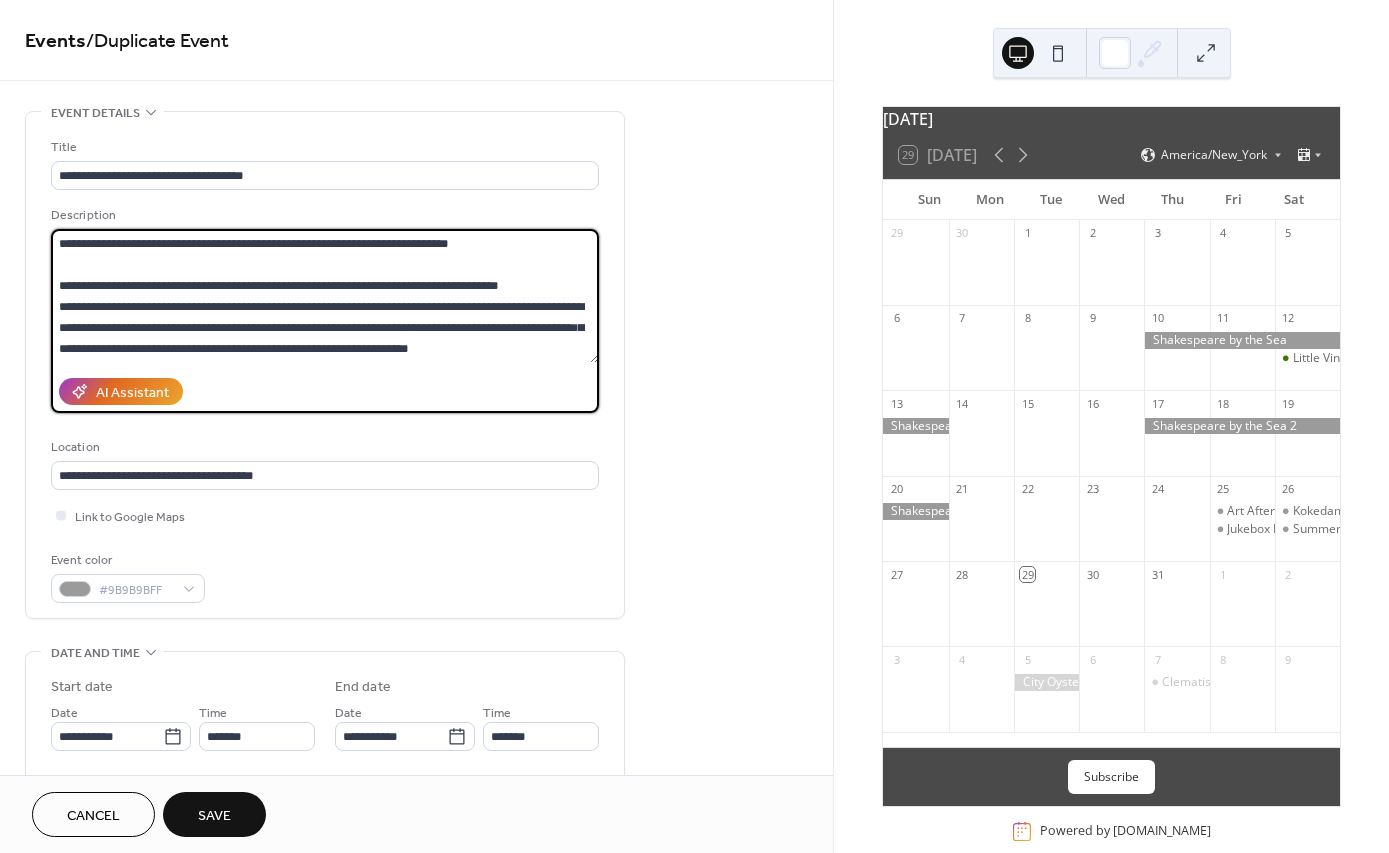 scroll, scrollTop: 42, scrollLeft: 0, axis: vertical 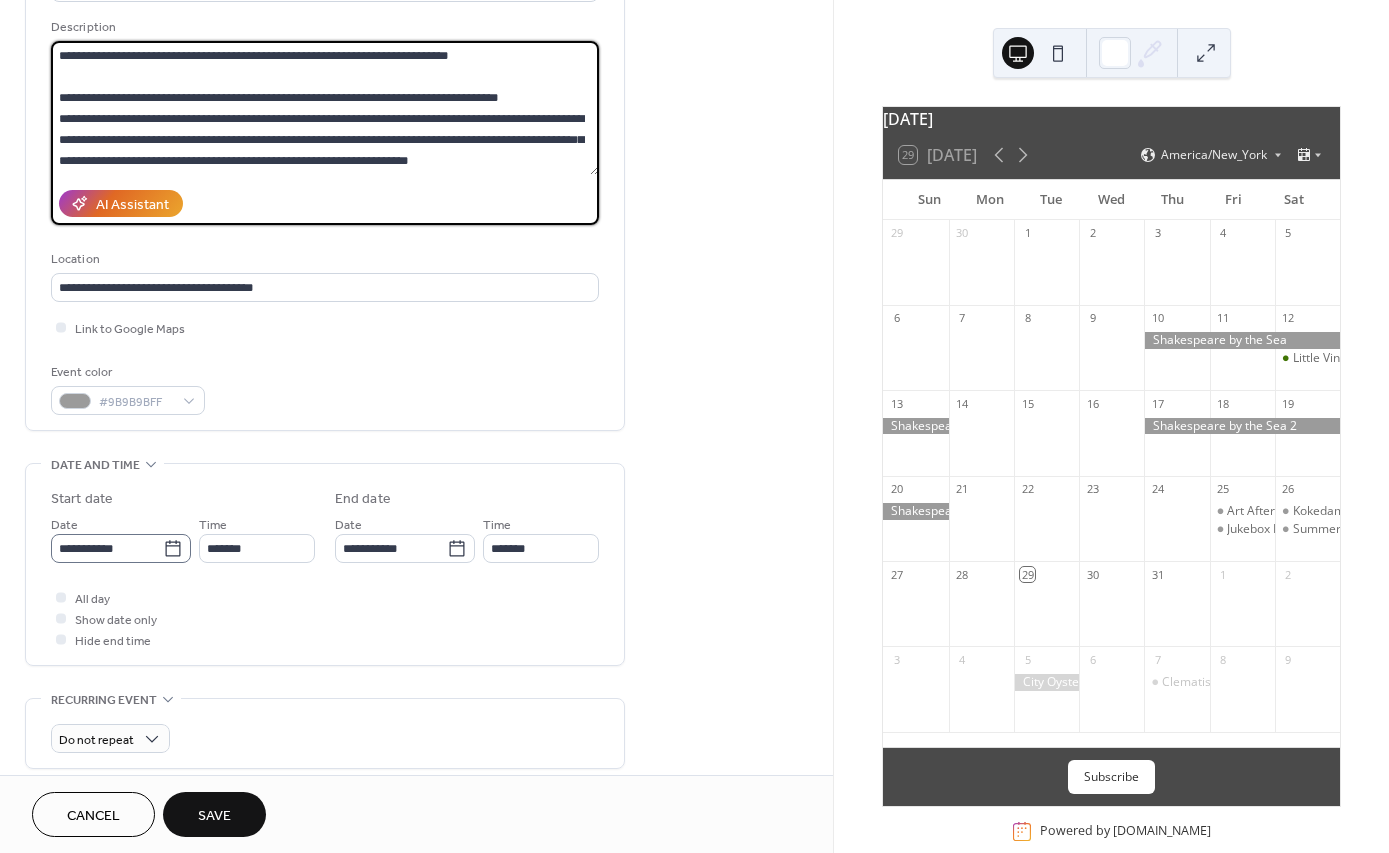 type on "**********" 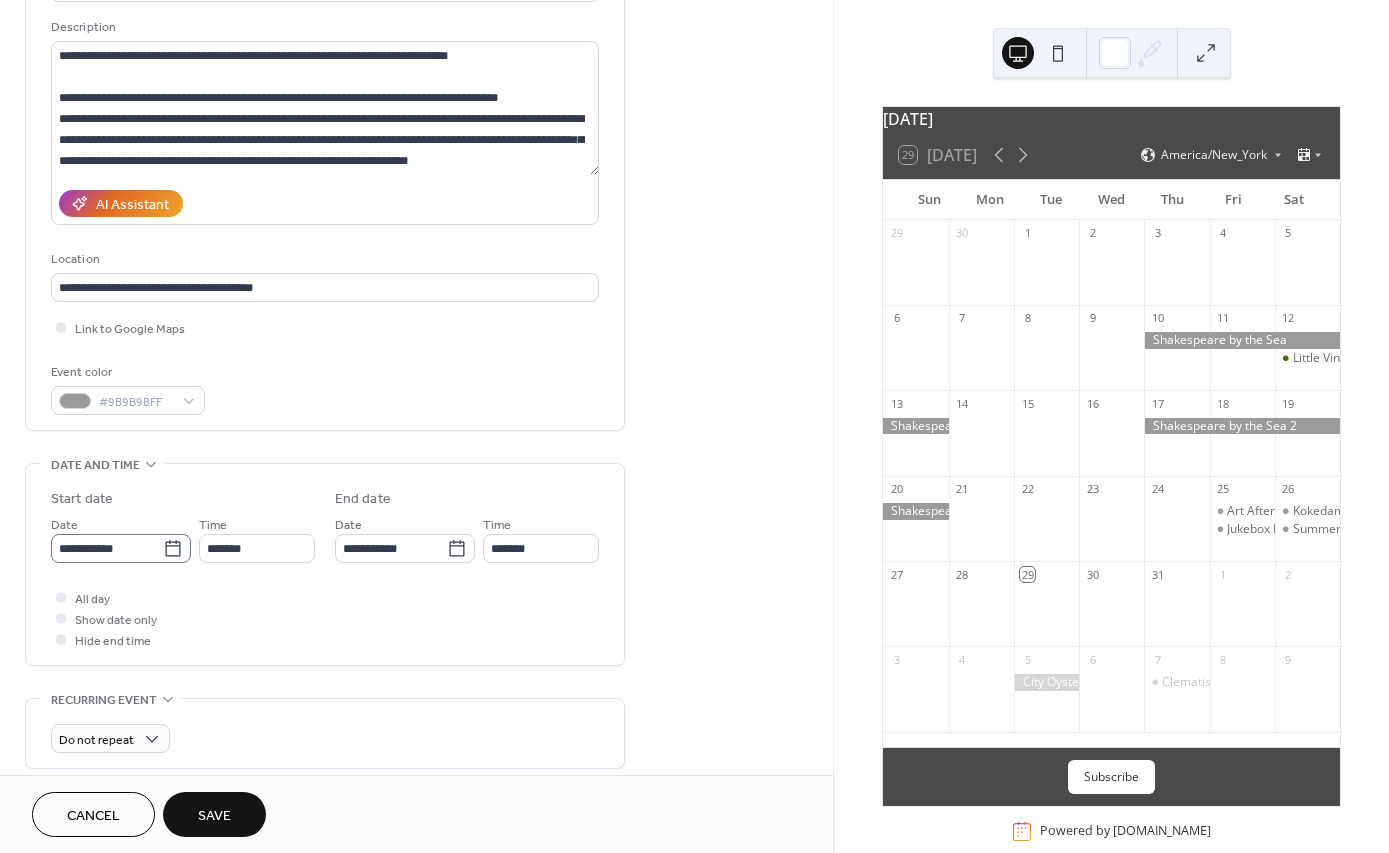 click 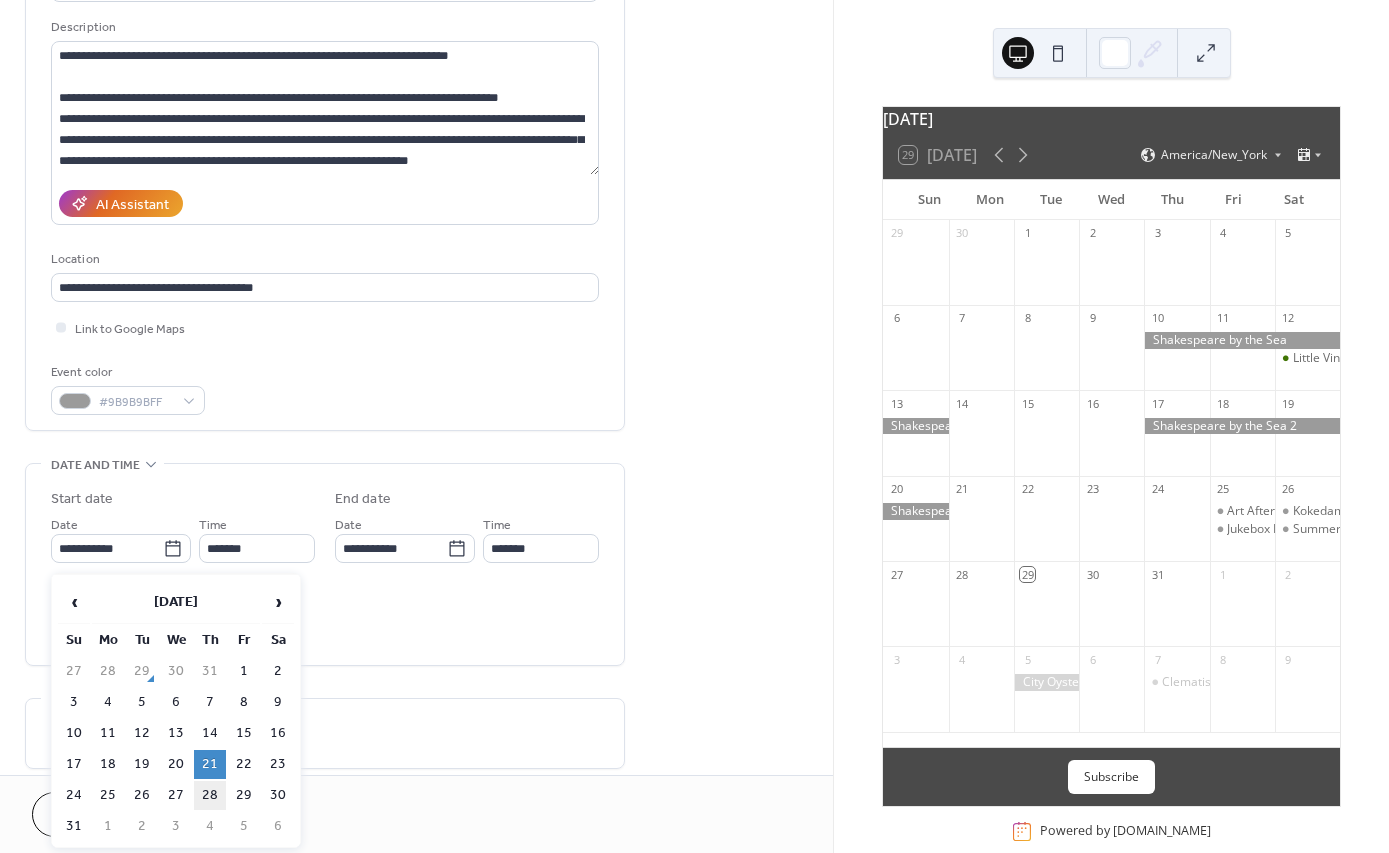 click on "28" at bounding box center [210, 795] 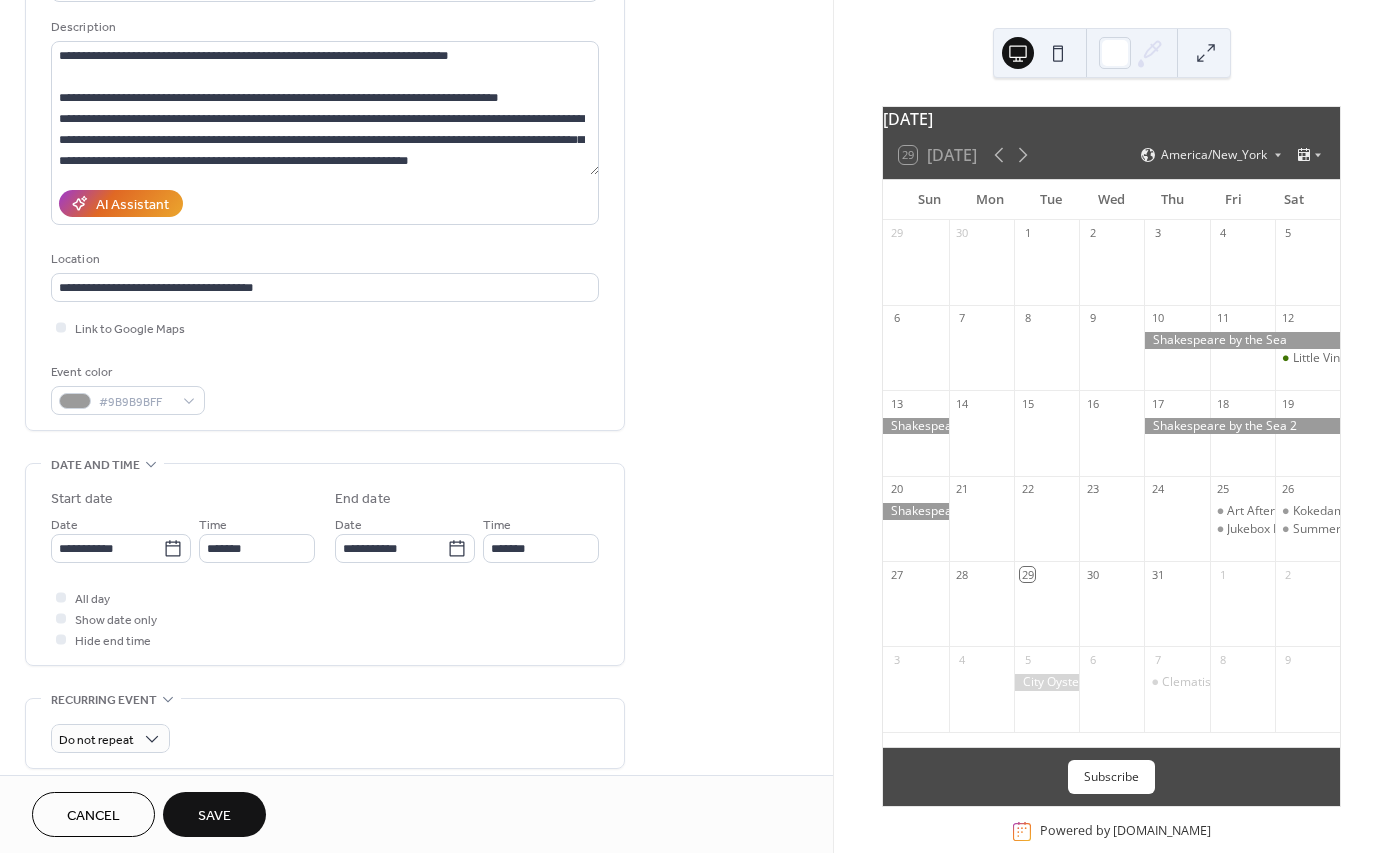 click on "All day Show date only Hide end time" at bounding box center [325, 618] 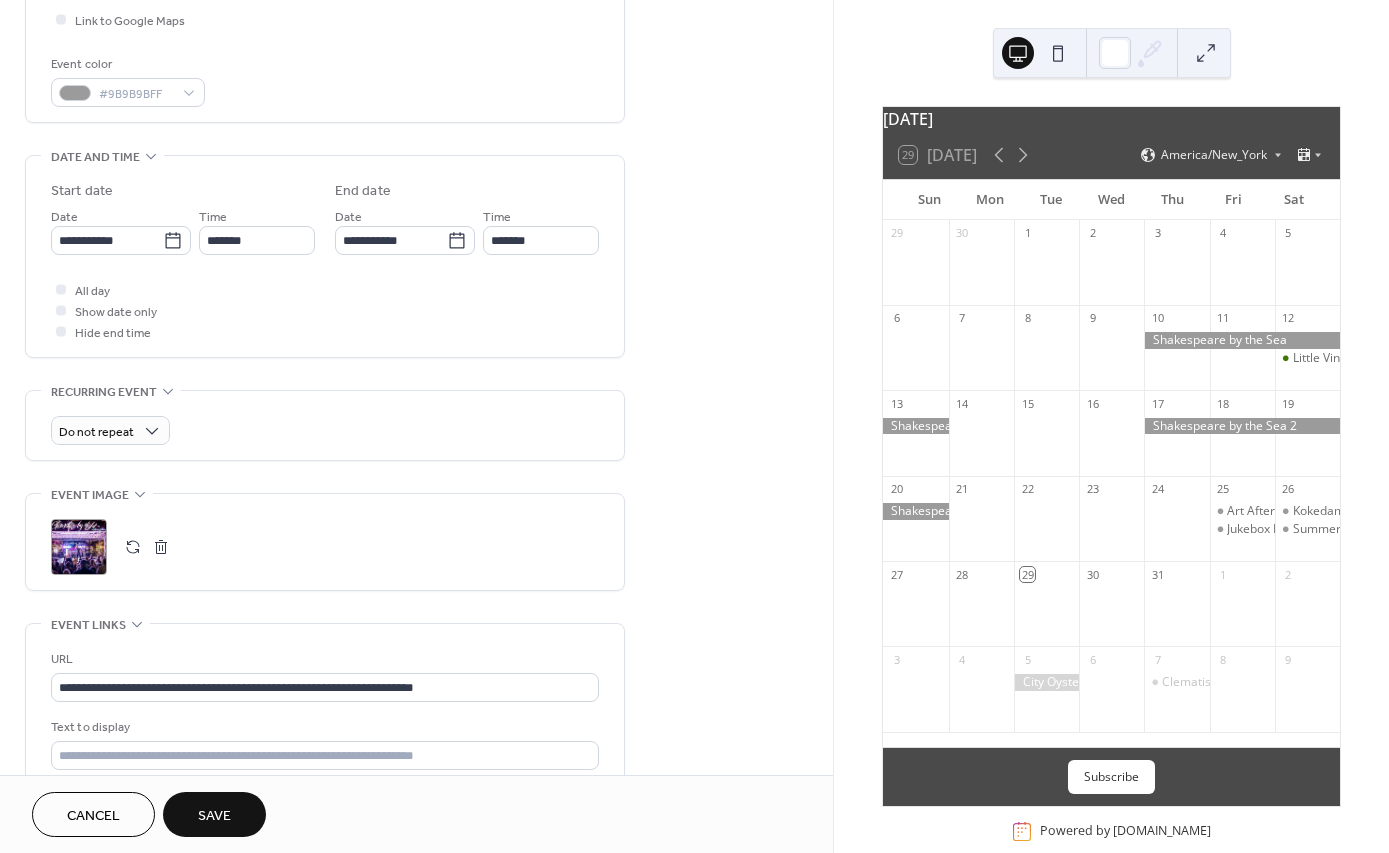 scroll, scrollTop: 498, scrollLeft: 0, axis: vertical 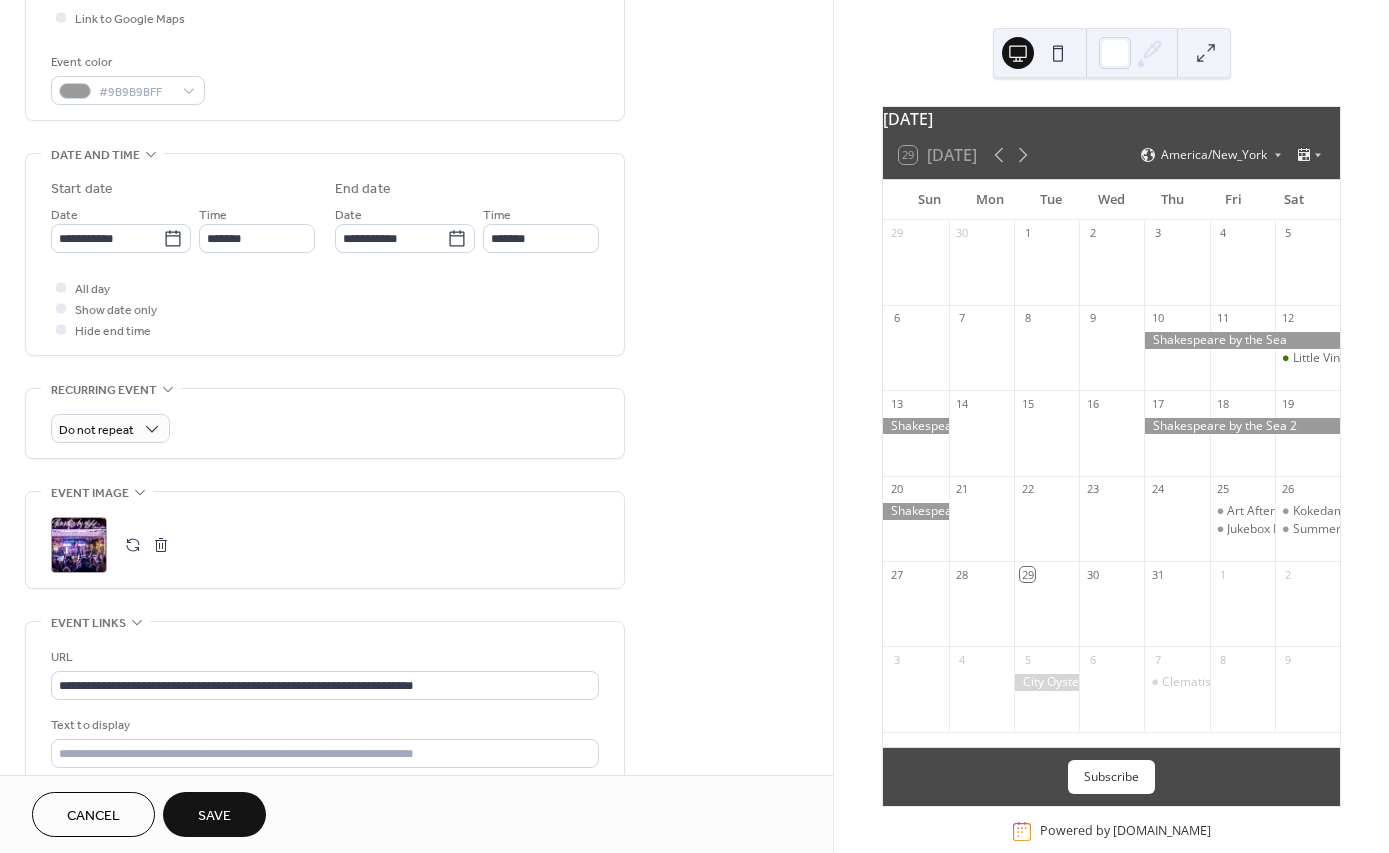 click at bounding box center [133, 545] 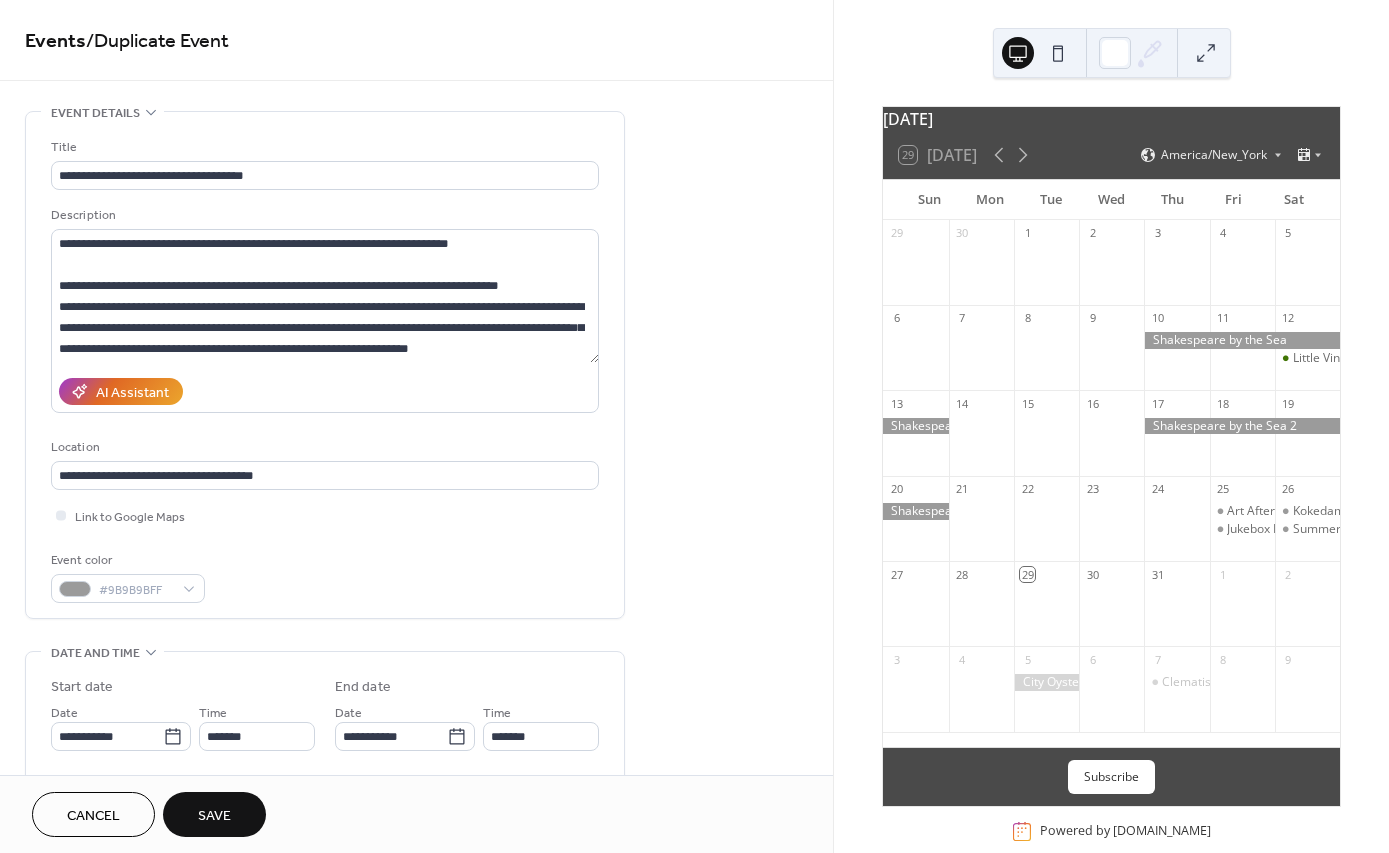 scroll, scrollTop: 0, scrollLeft: 0, axis: both 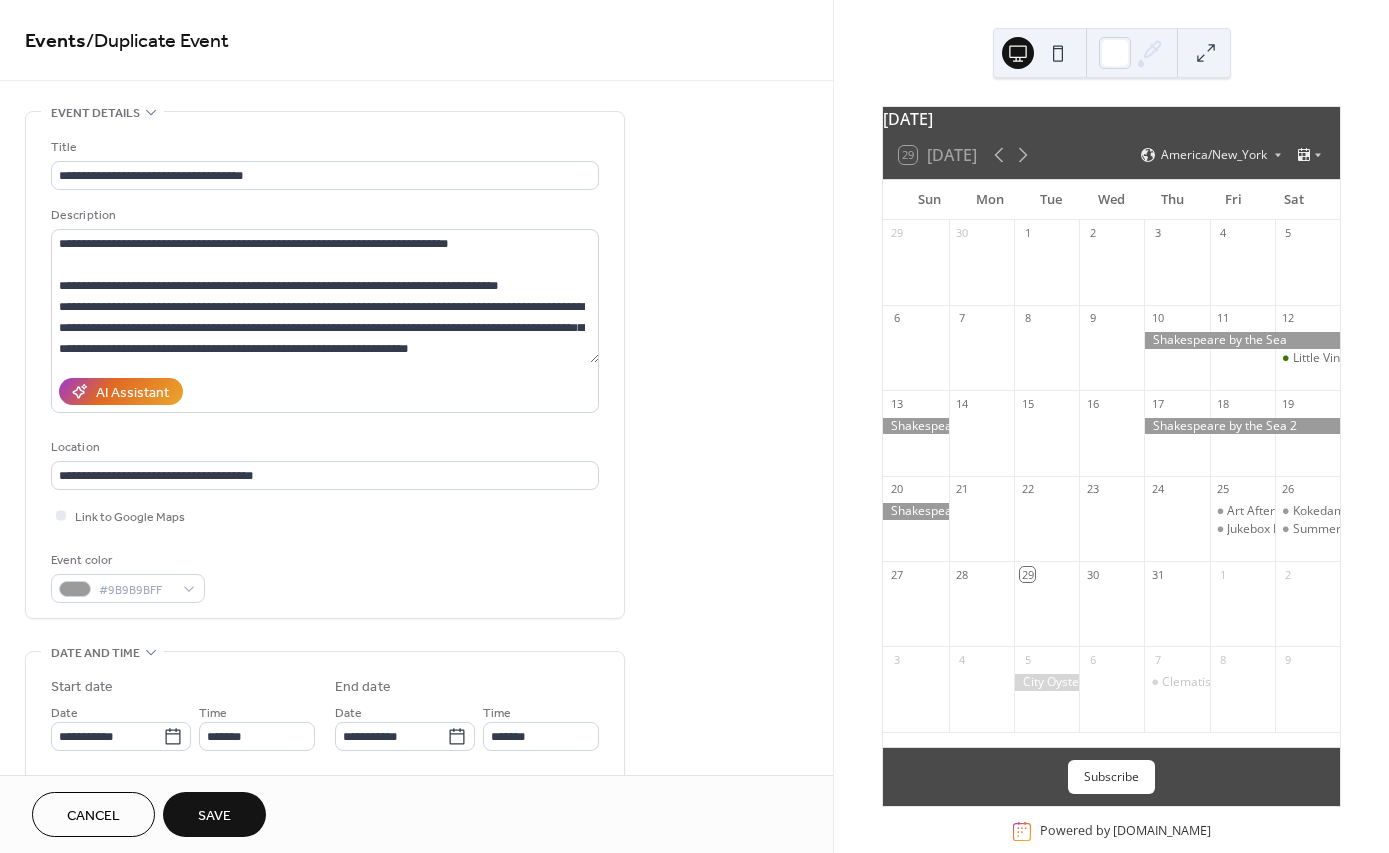 click on "Save" at bounding box center [214, 816] 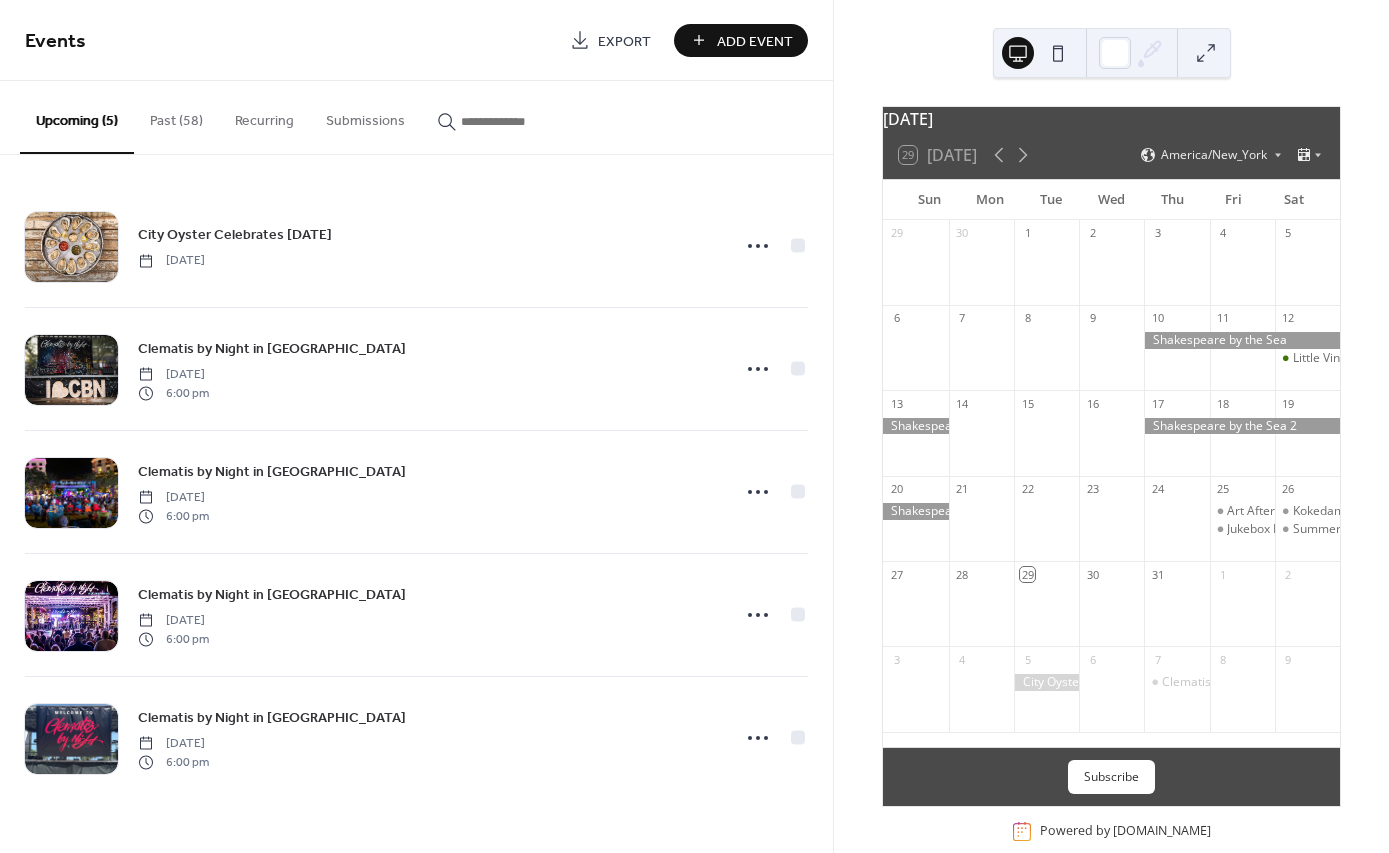 click on "Add Event" at bounding box center [755, 41] 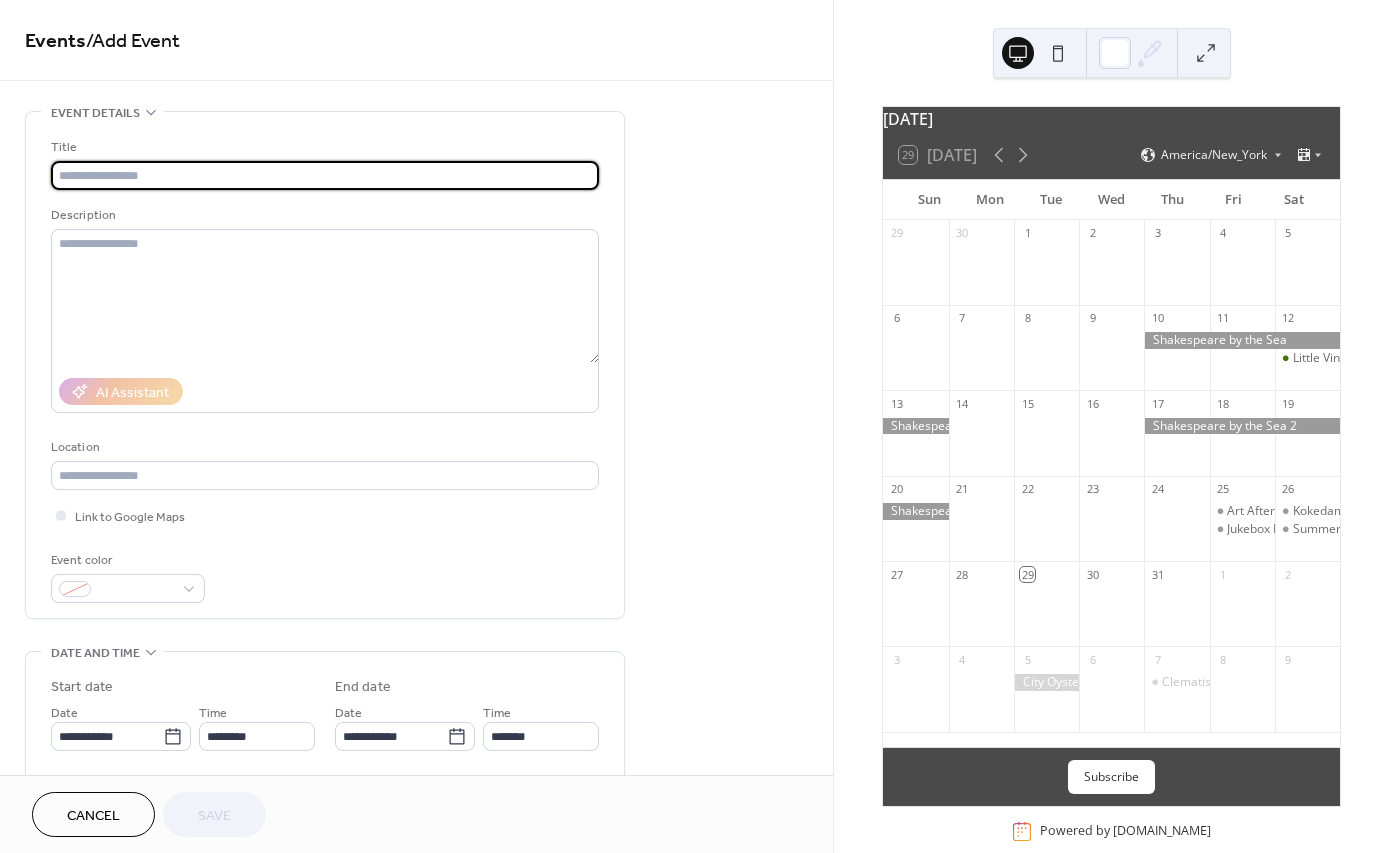 click at bounding box center [325, 175] 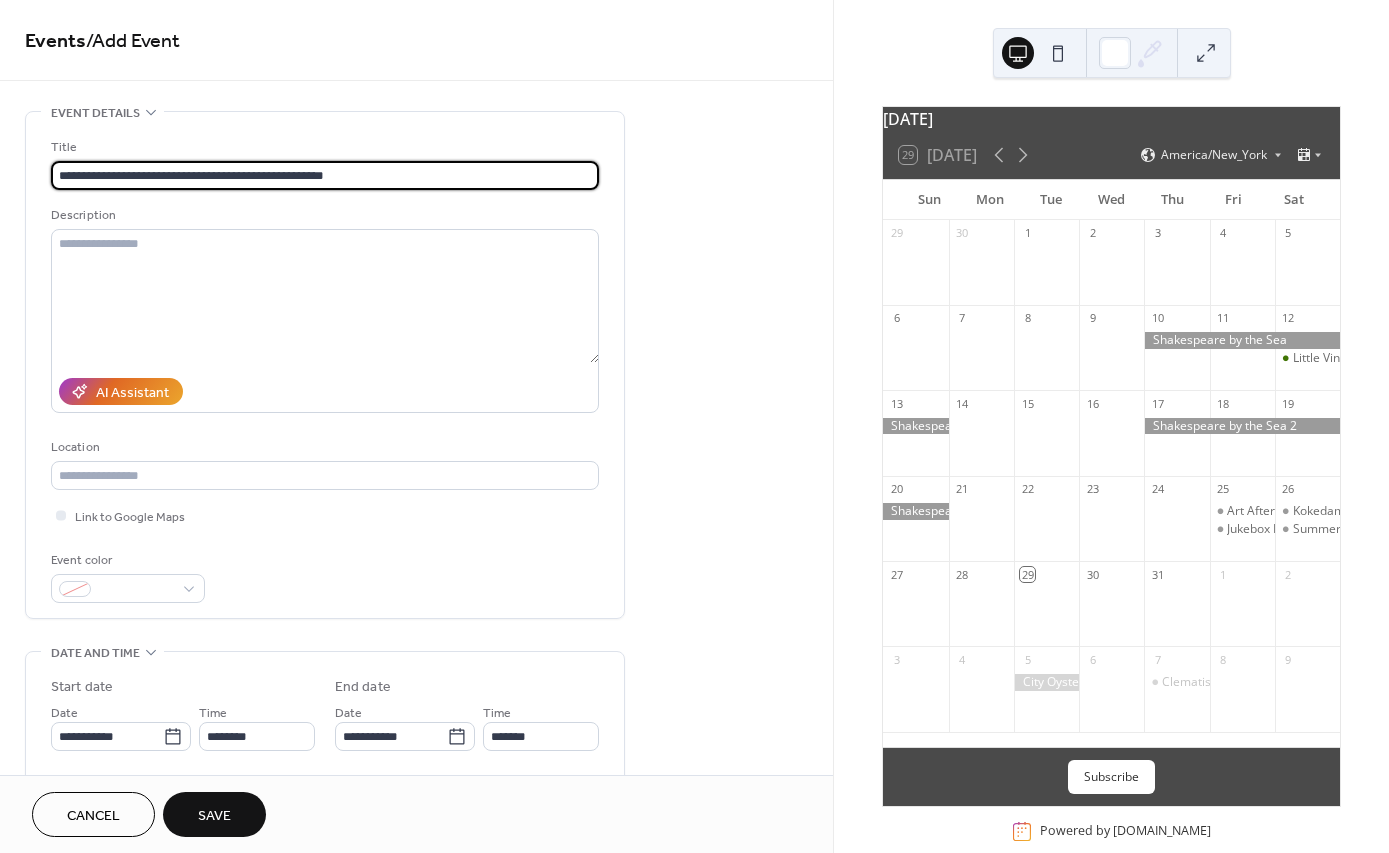 click on "**********" at bounding box center [325, 175] 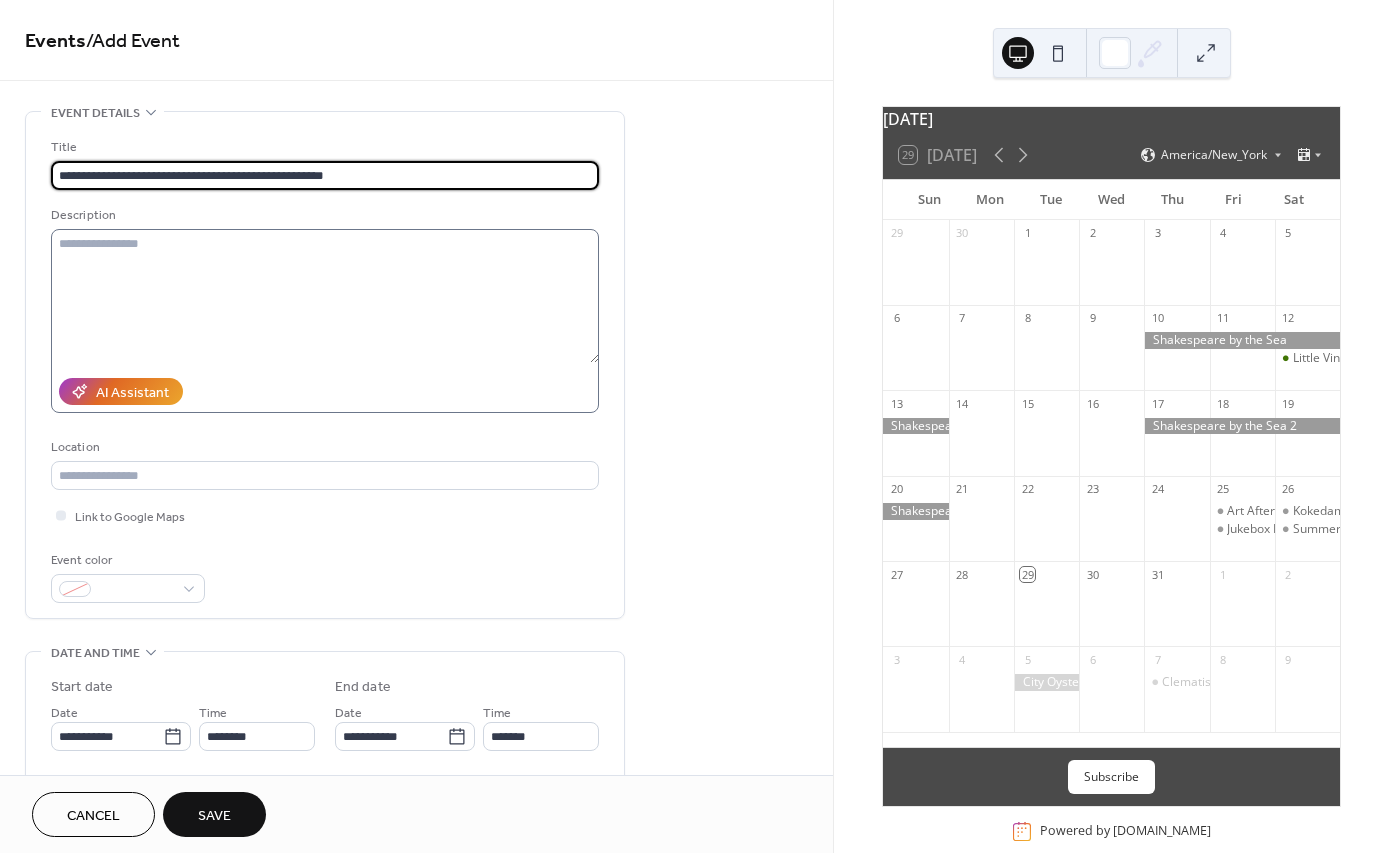 type on "**********" 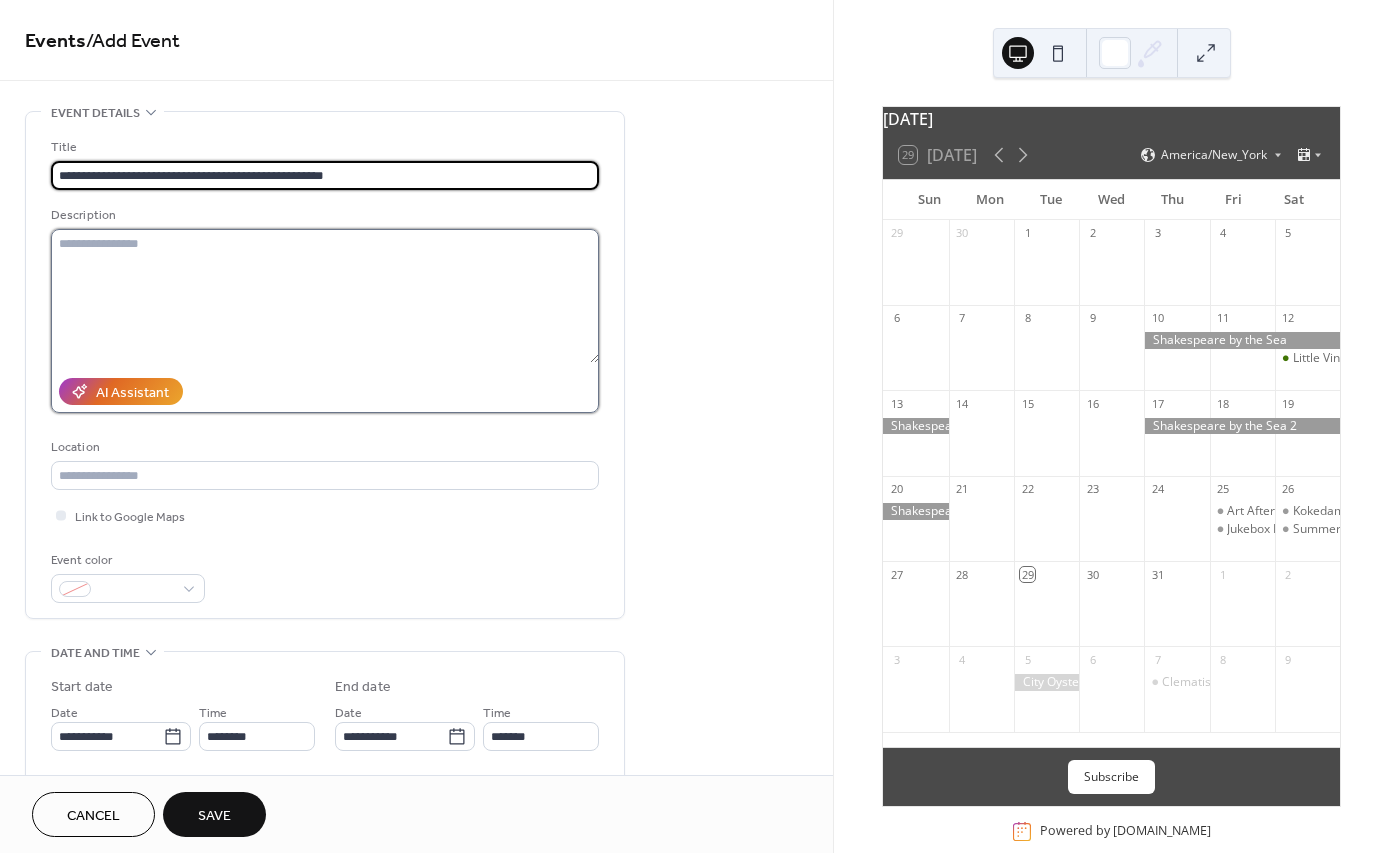 click at bounding box center [325, 296] 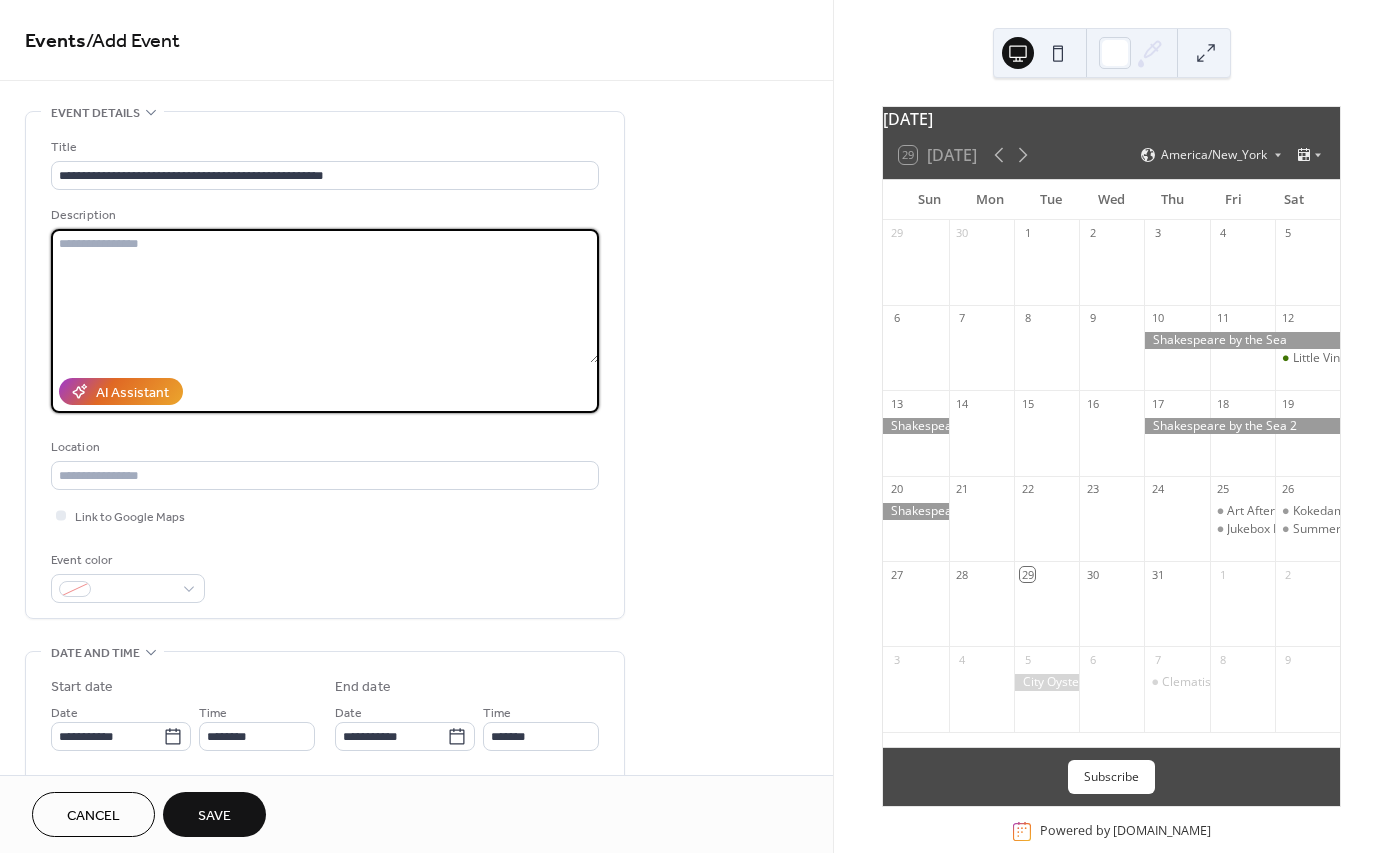paste on "**********" 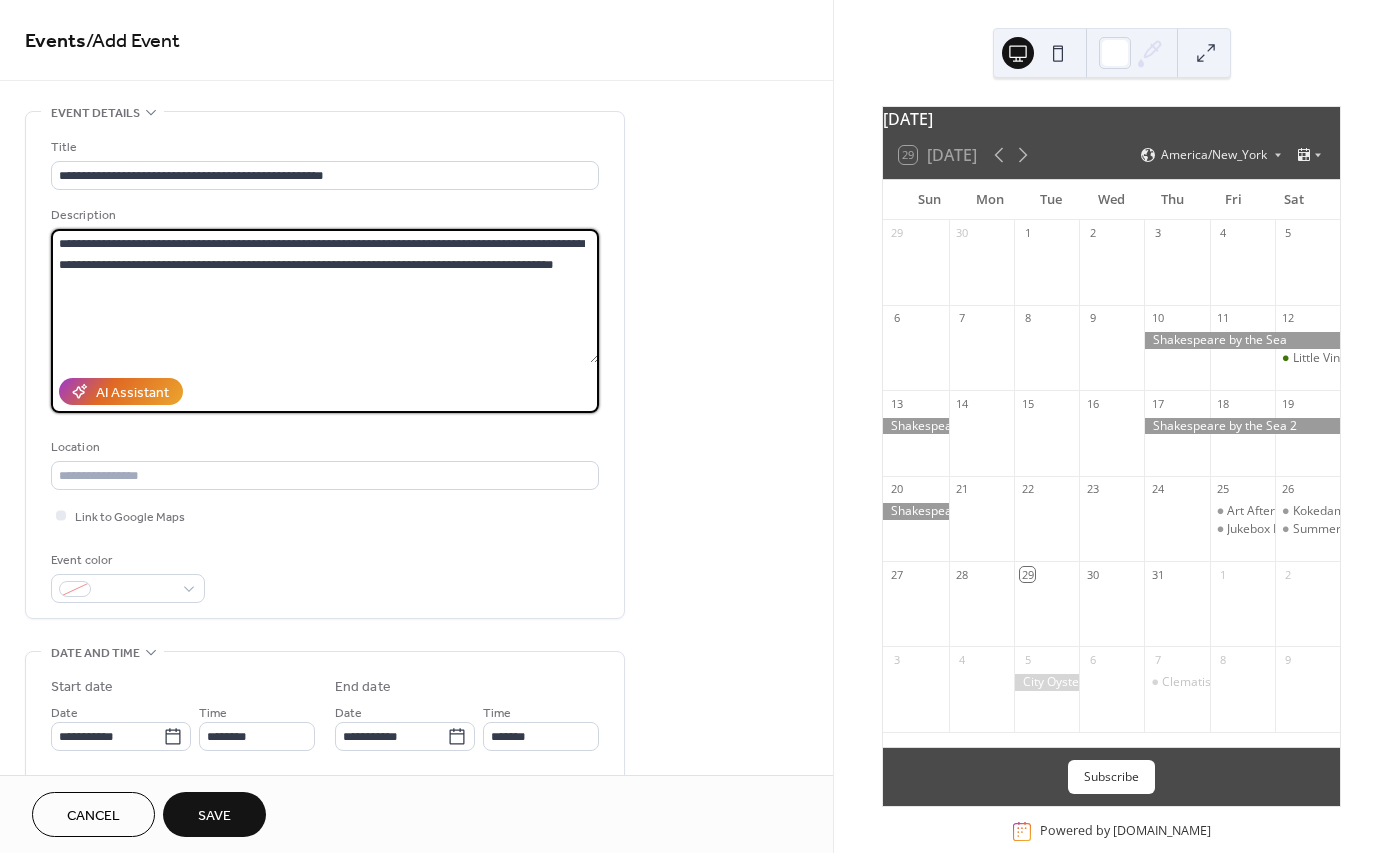 drag, startPoint x: 363, startPoint y: 265, endPoint x: 445, endPoint y: 264, distance: 82.006096 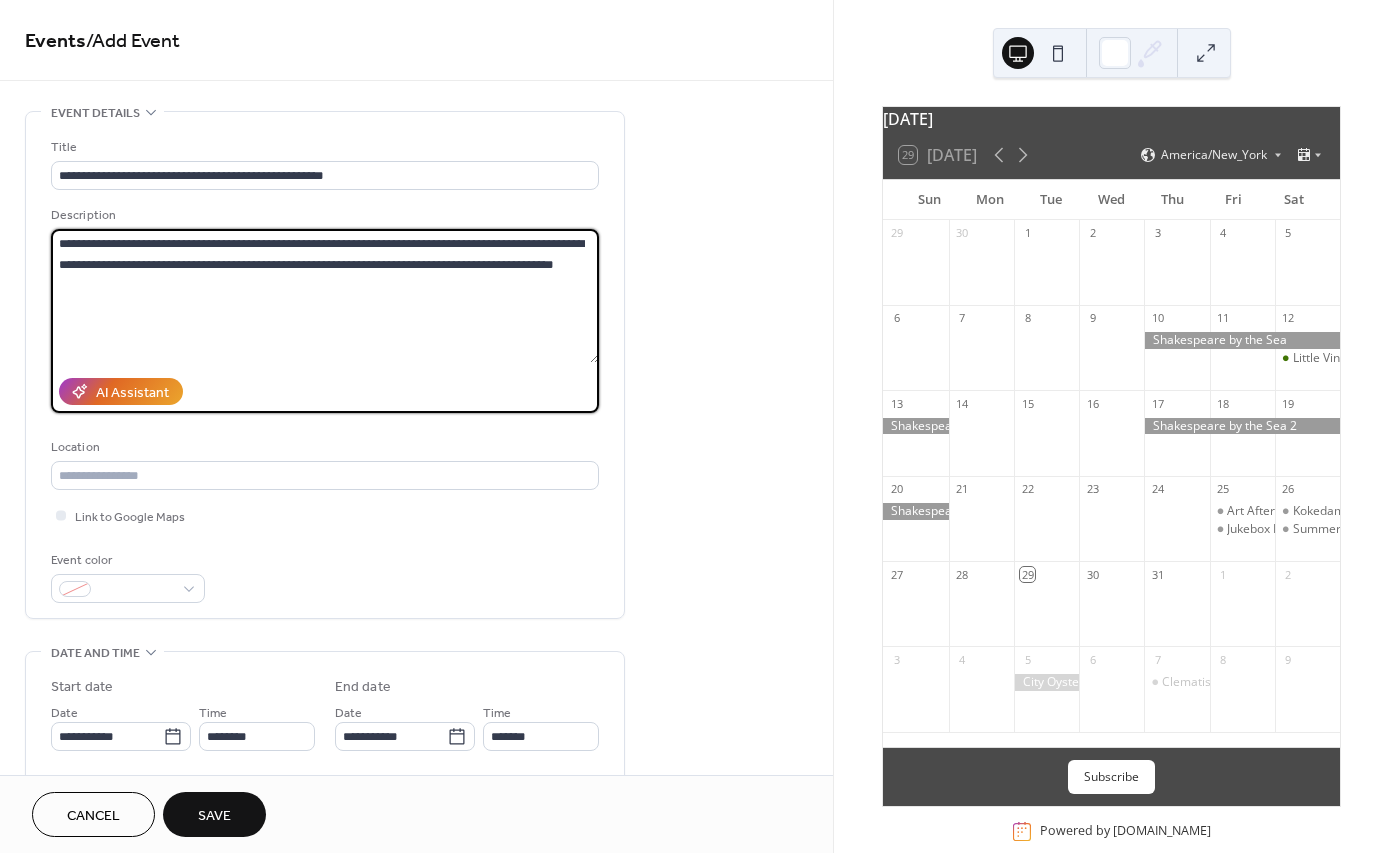 click on "**********" at bounding box center (325, 296) 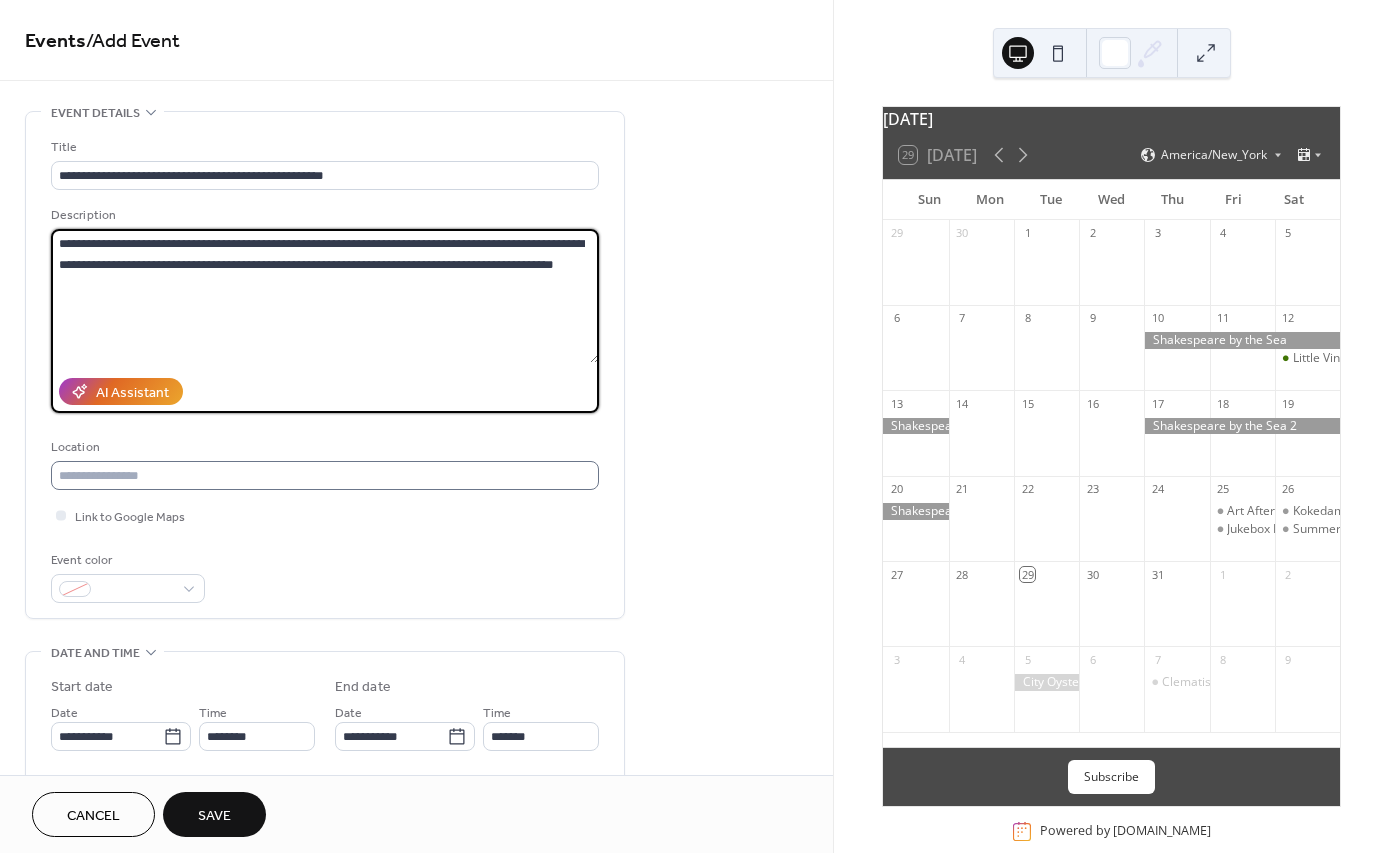 type on "**********" 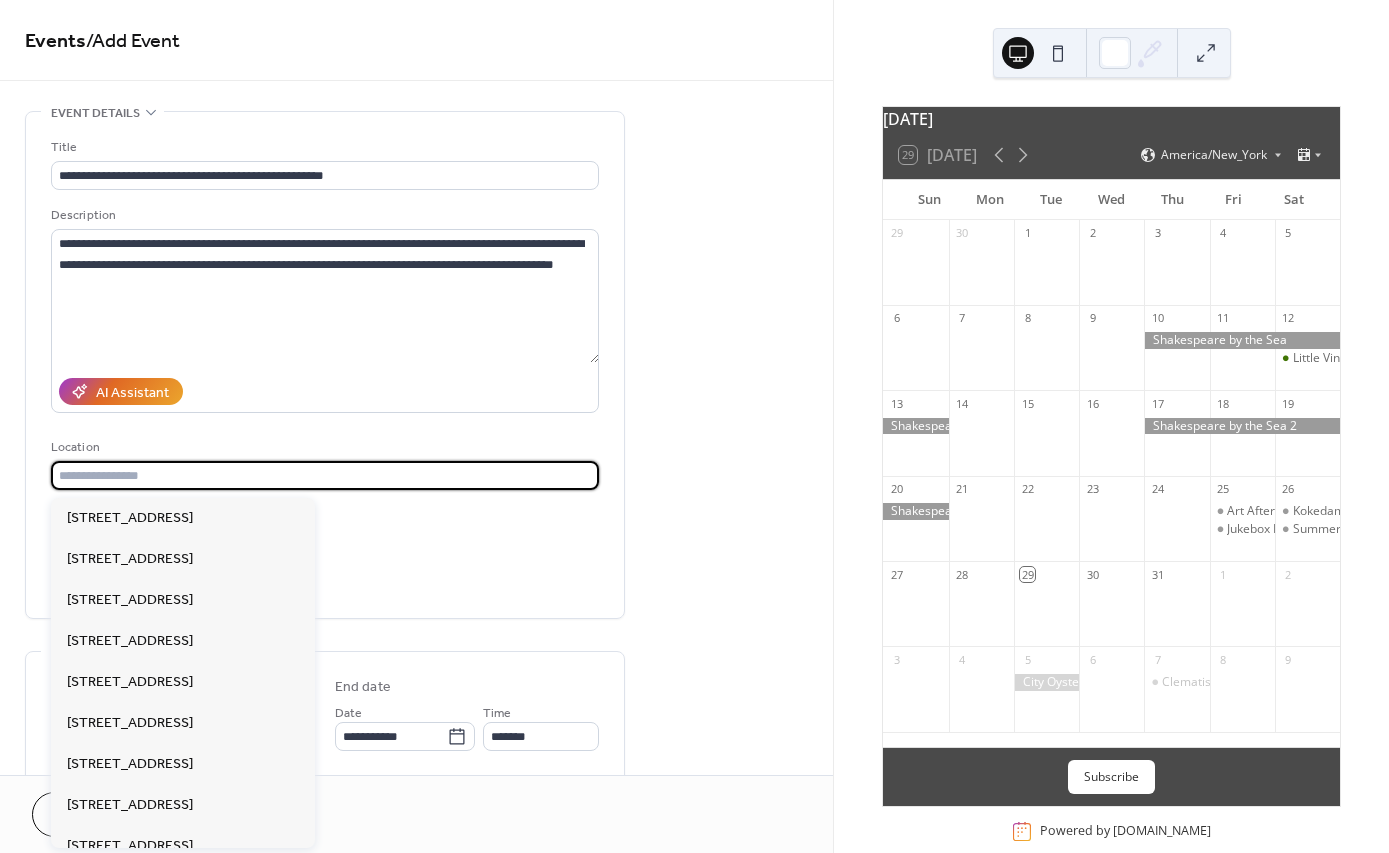 click at bounding box center [325, 475] 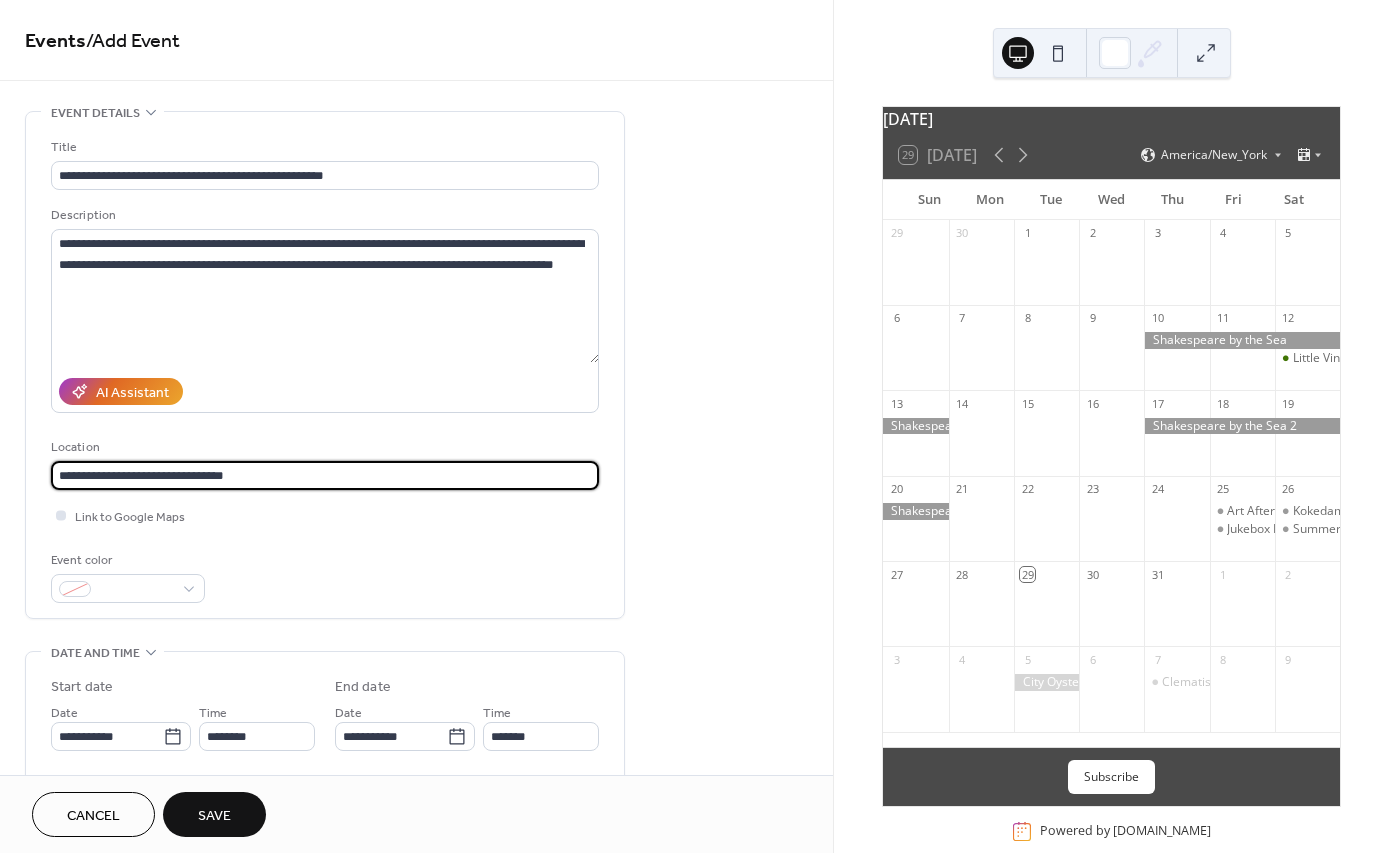type on "**********" 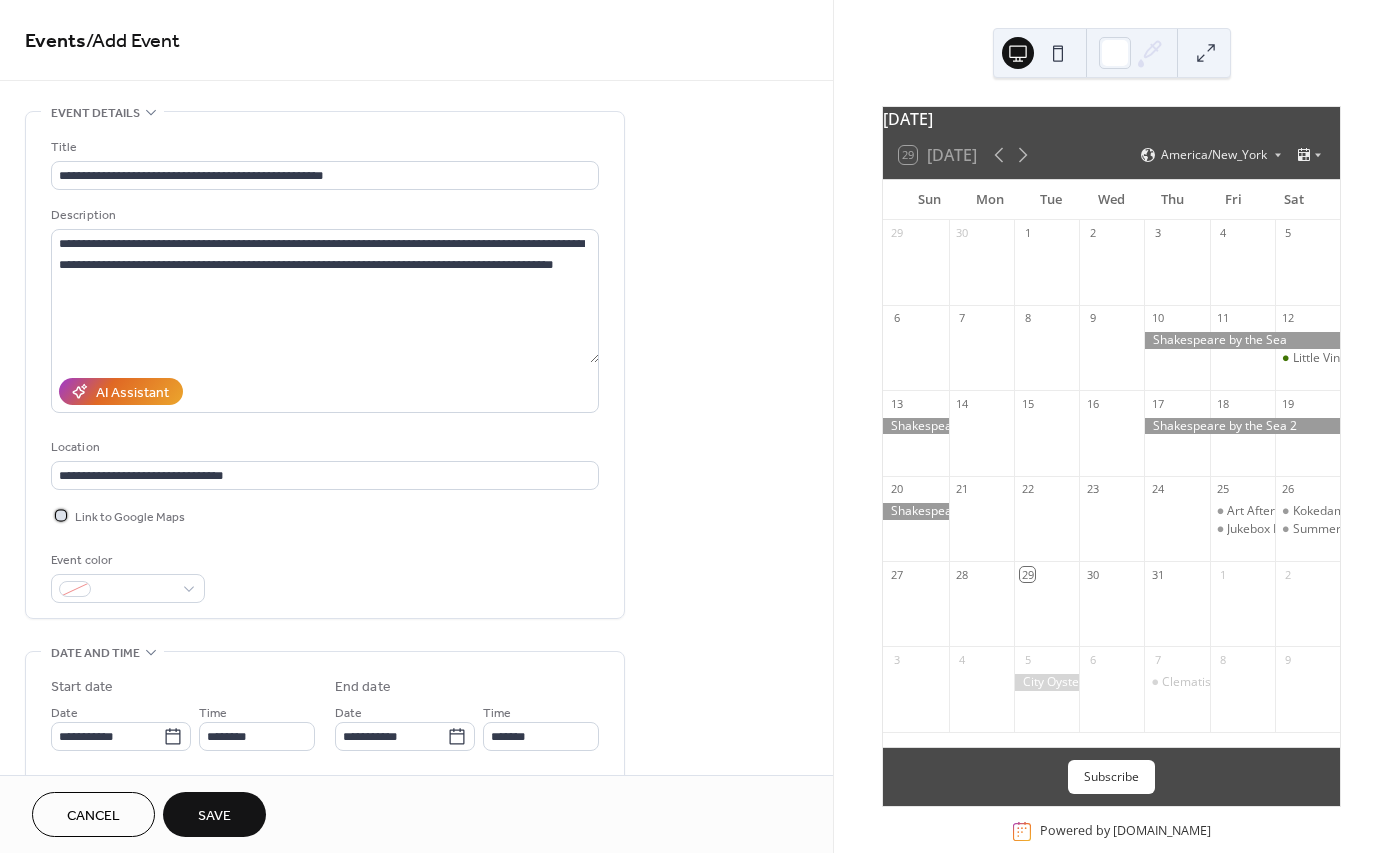 click at bounding box center (61, 515) 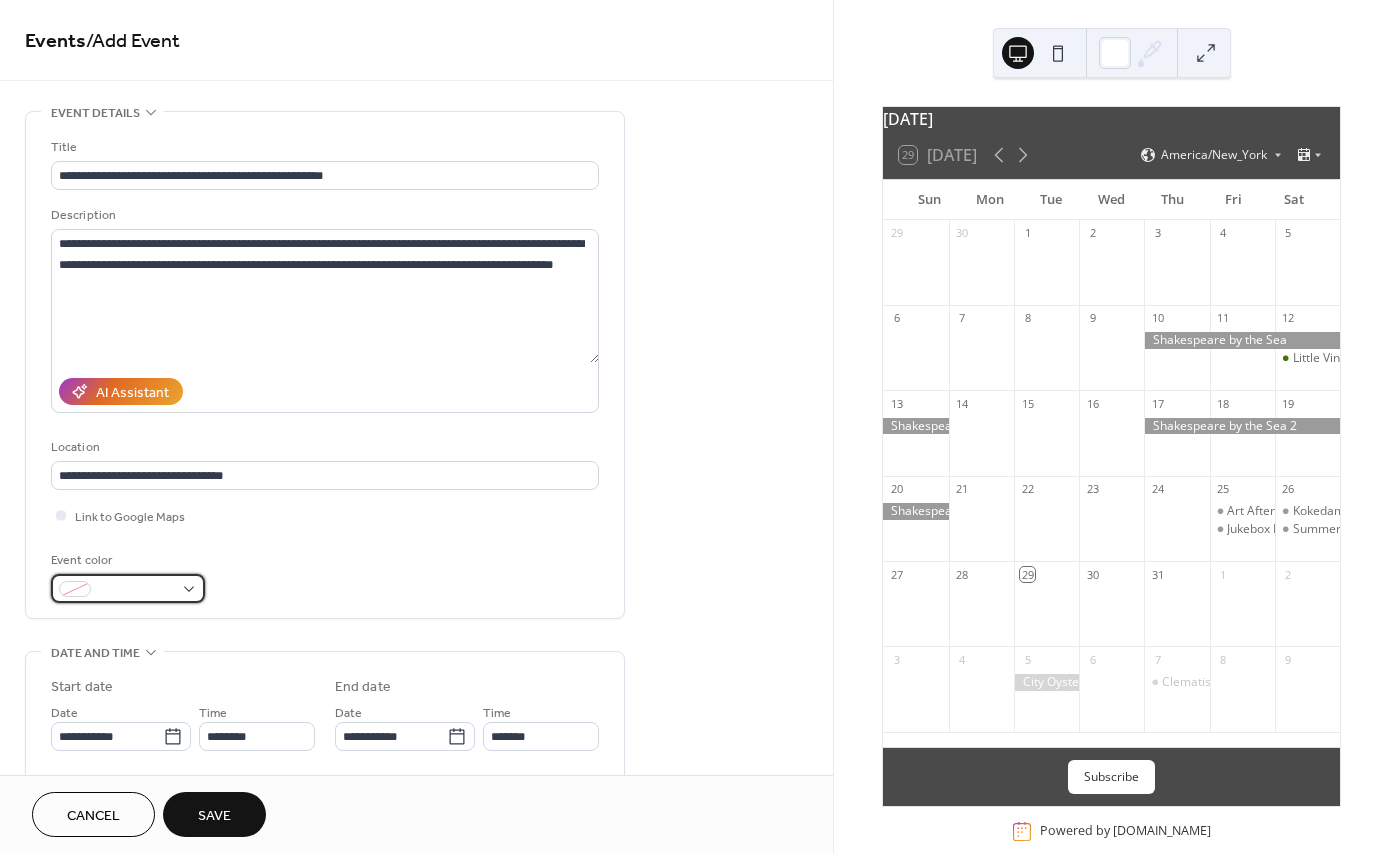 click at bounding box center (128, 588) 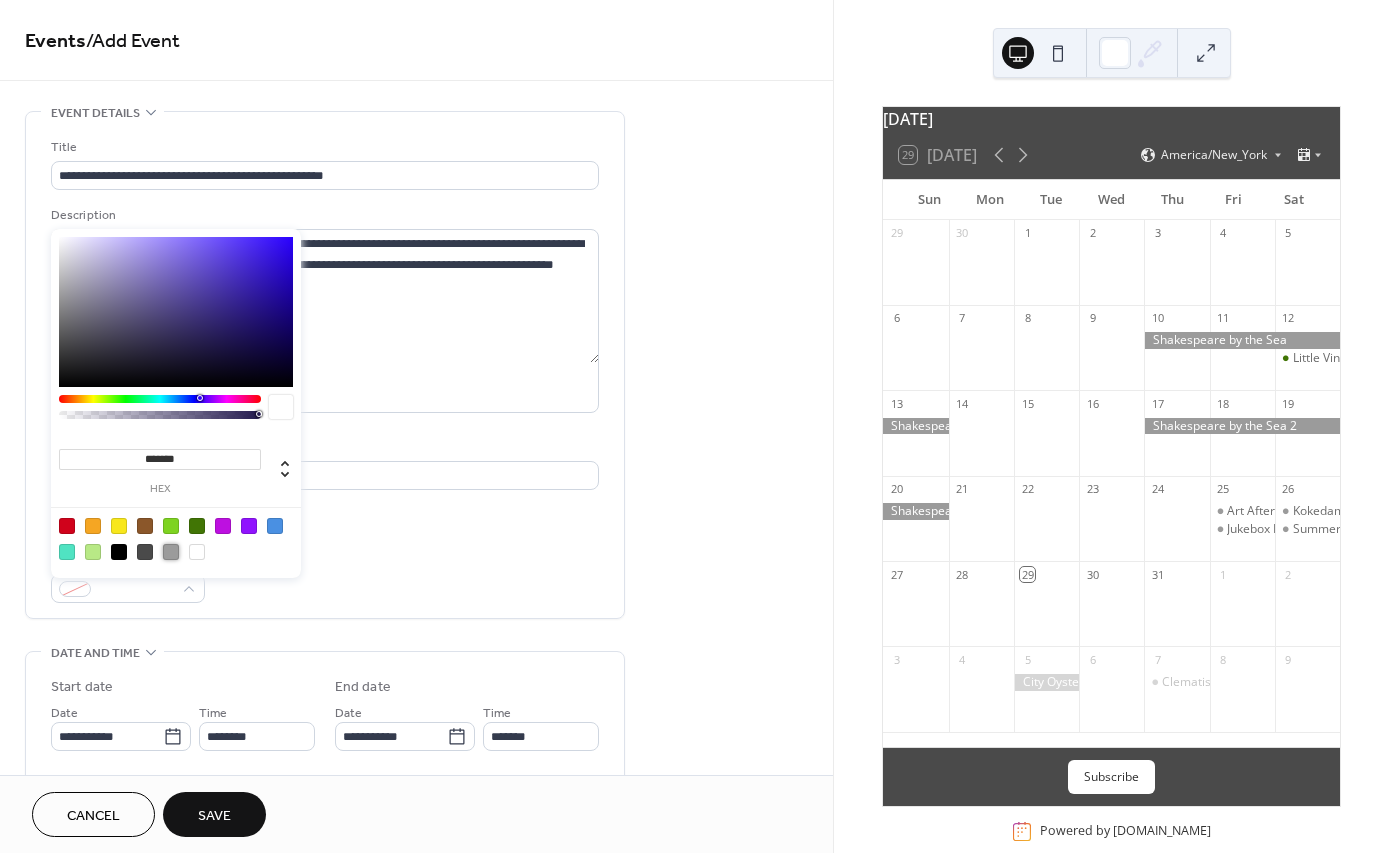 click at bounding box center (171, 552) 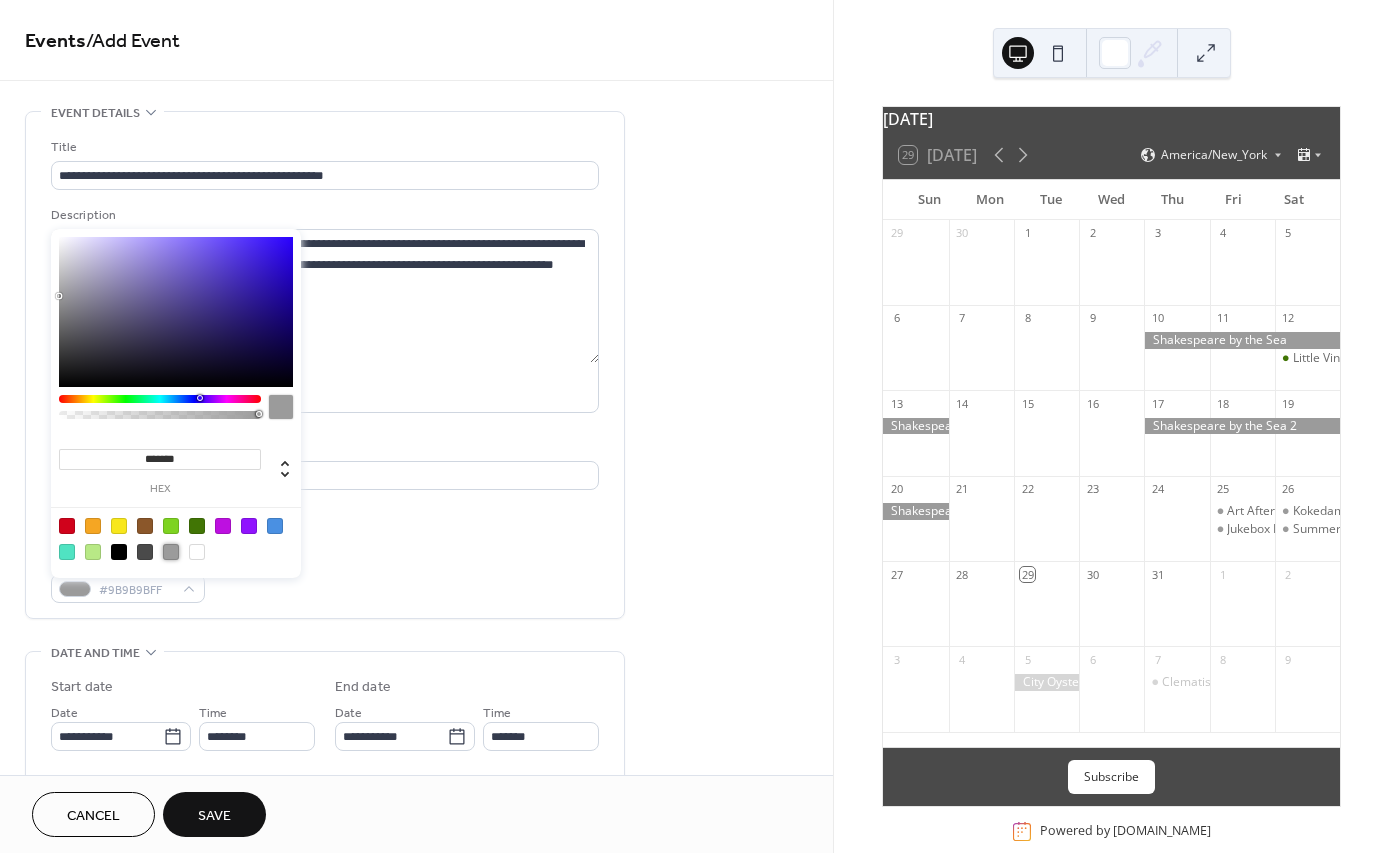 click on "**********" at bounding box center [325, 370] 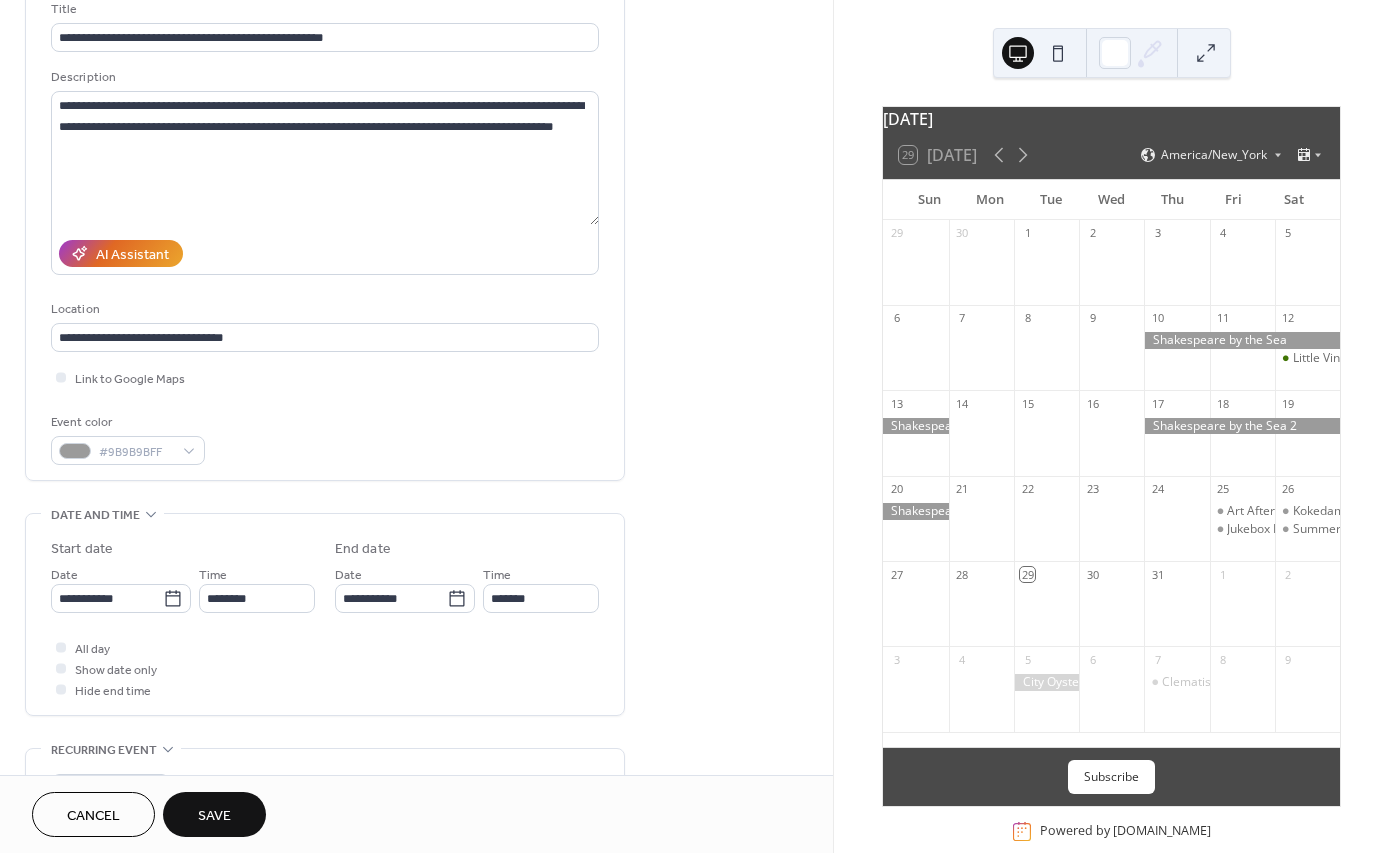 scroll, scrollTop: 128, scrollLeft: 0, axis: vertical 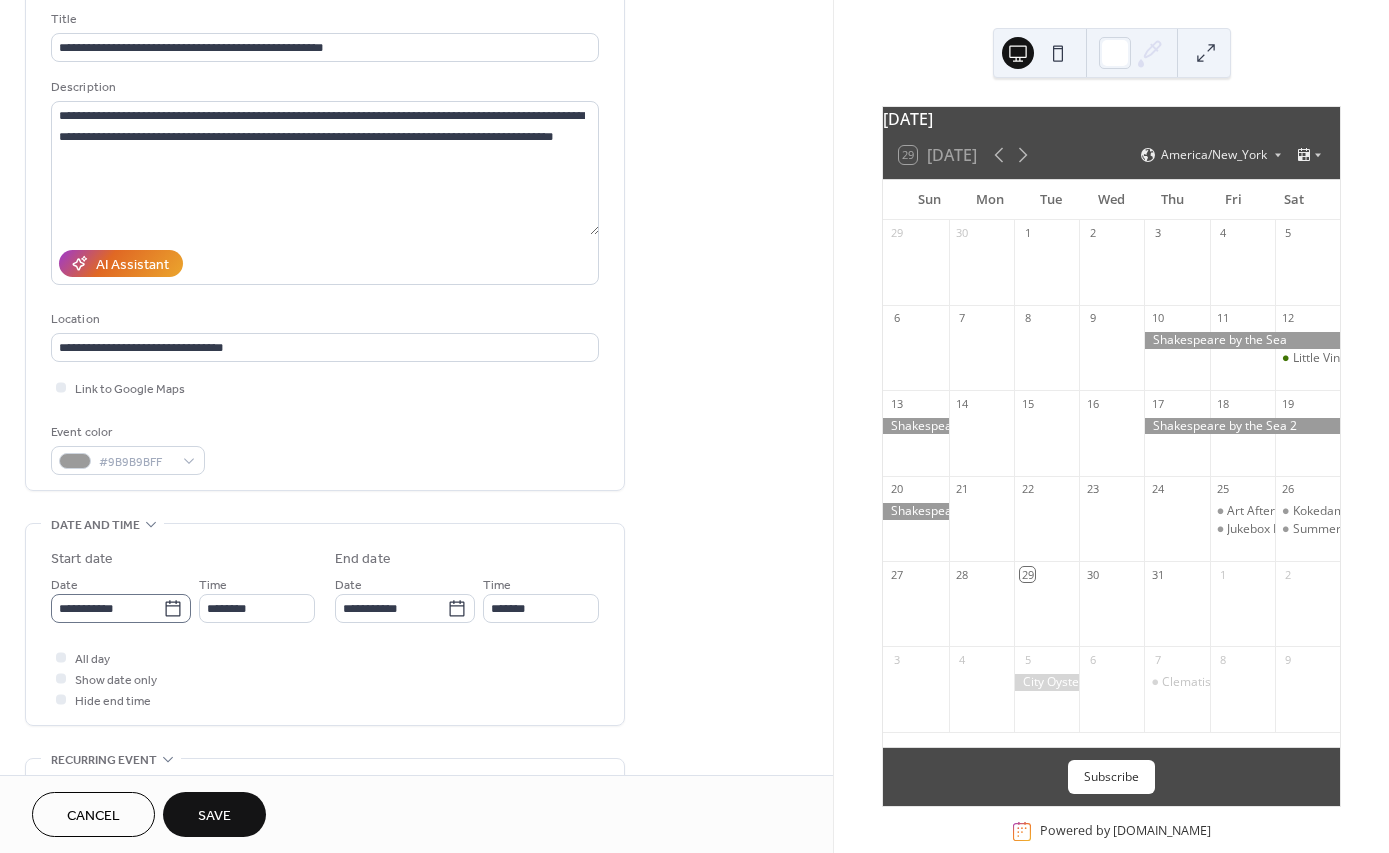 click 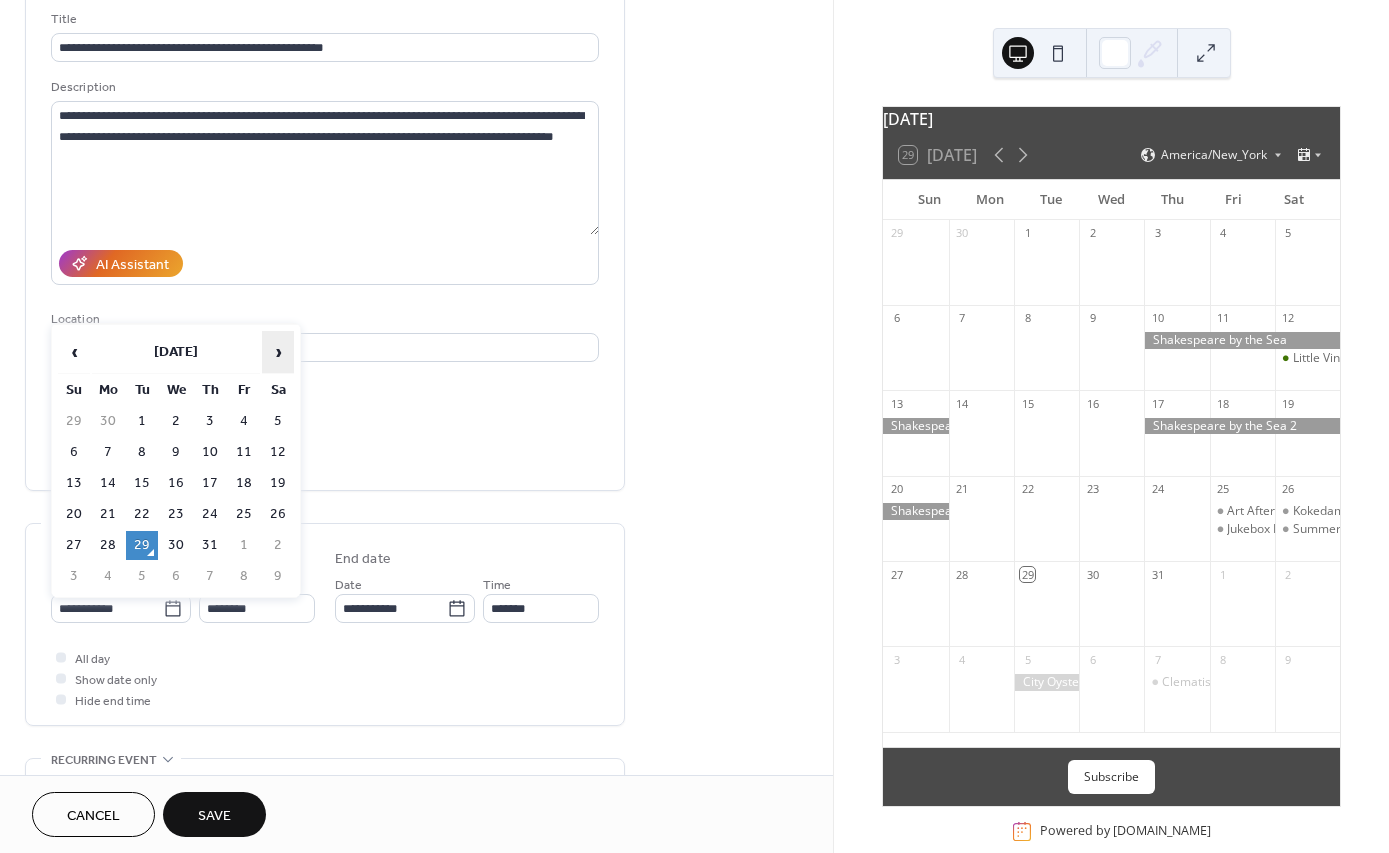 click on "›" at bounding box center (278, 352) 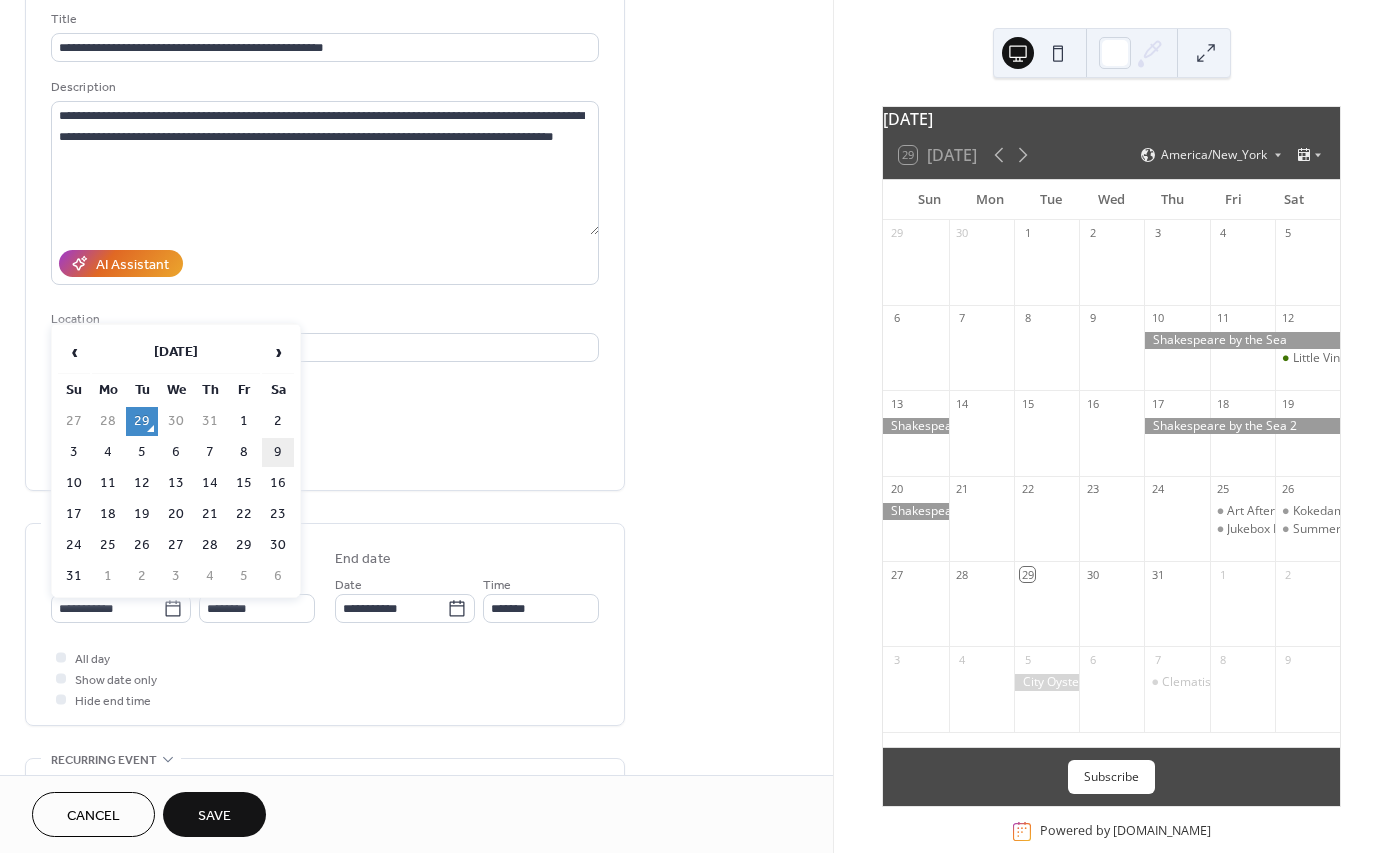 click on "9" at bounding box center (278, 452) 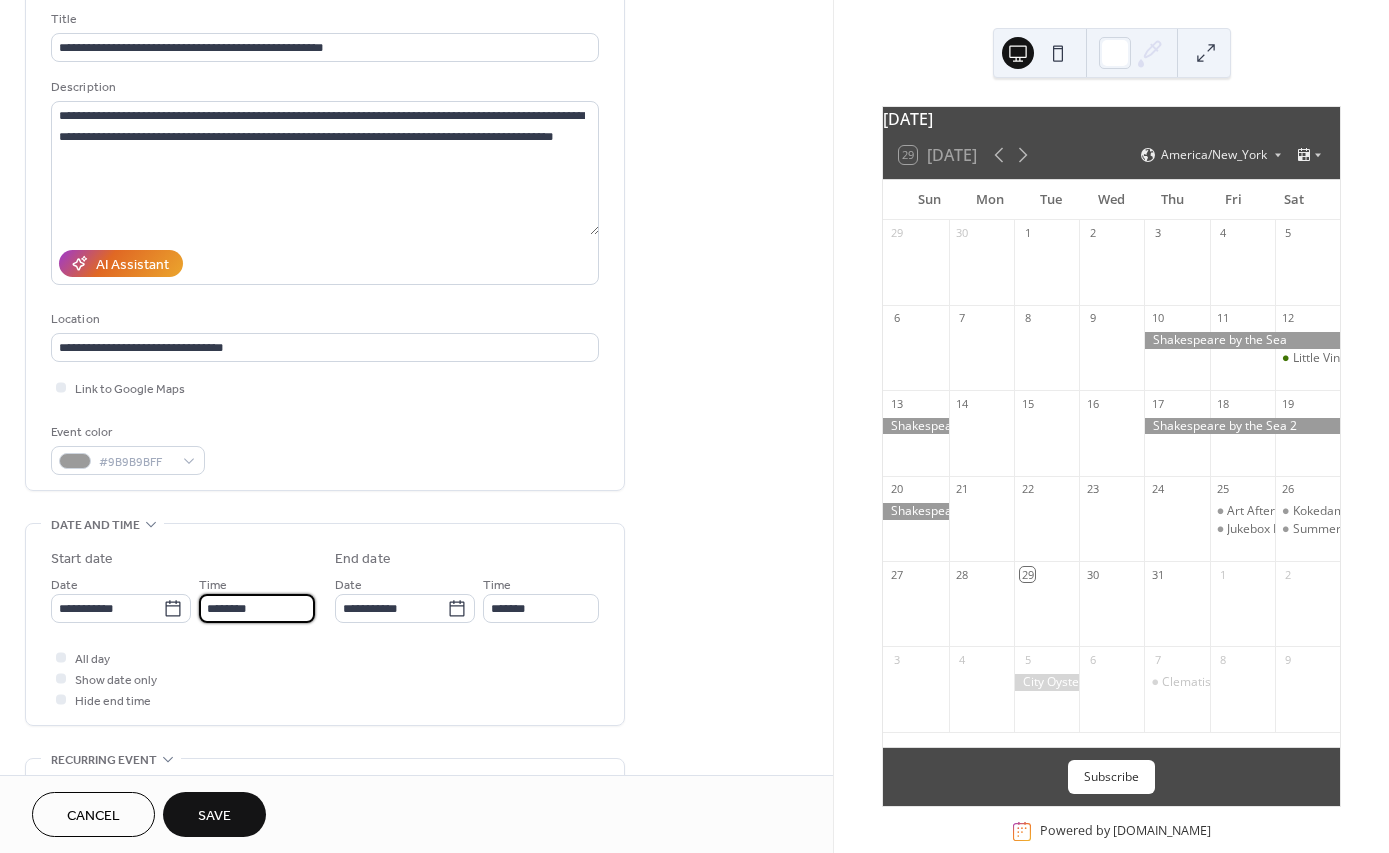 click on "********" at bounding box center (257, 608) 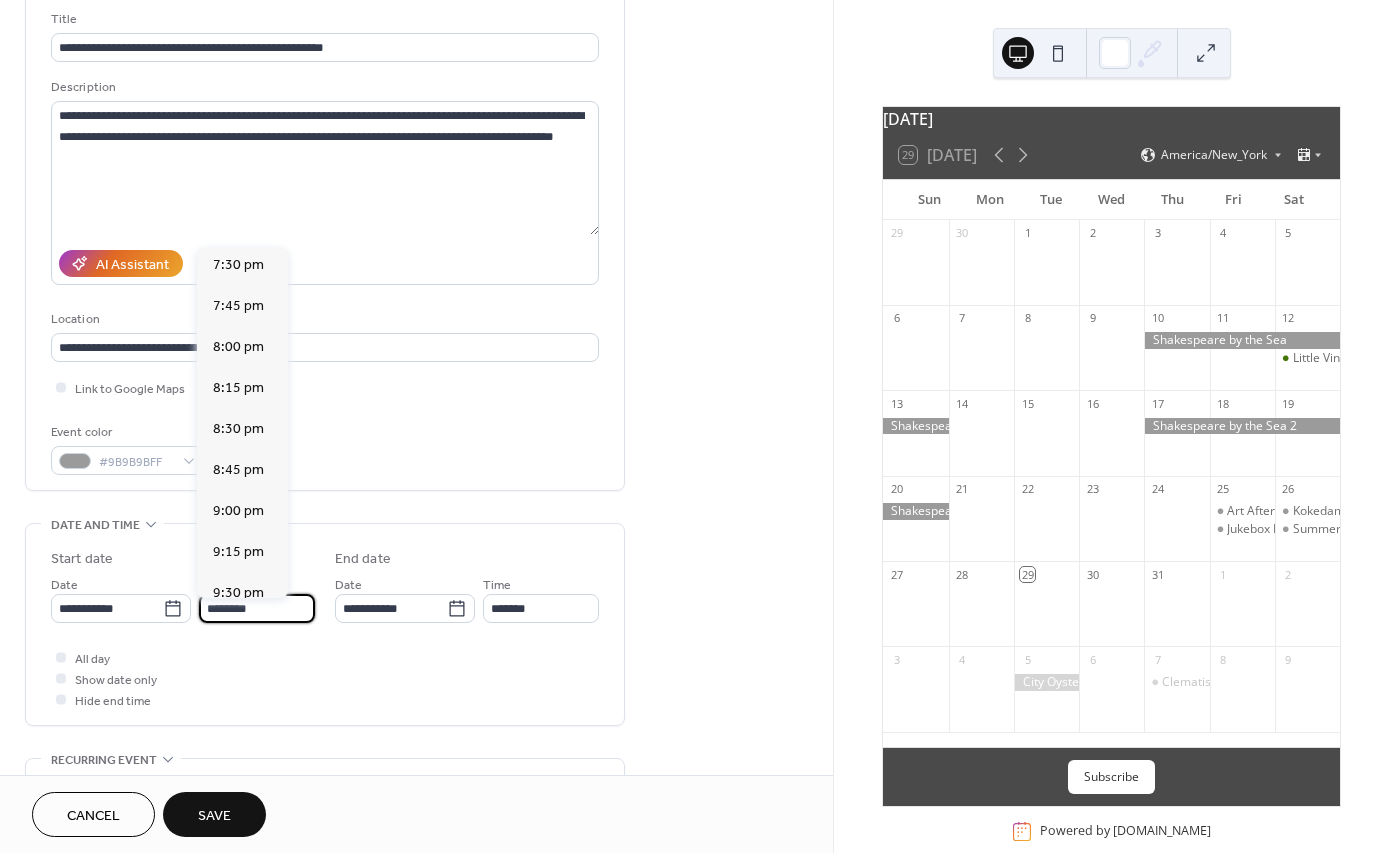 scroll, scrollTop: 3209, scrollLeft: 0, axis: vertical 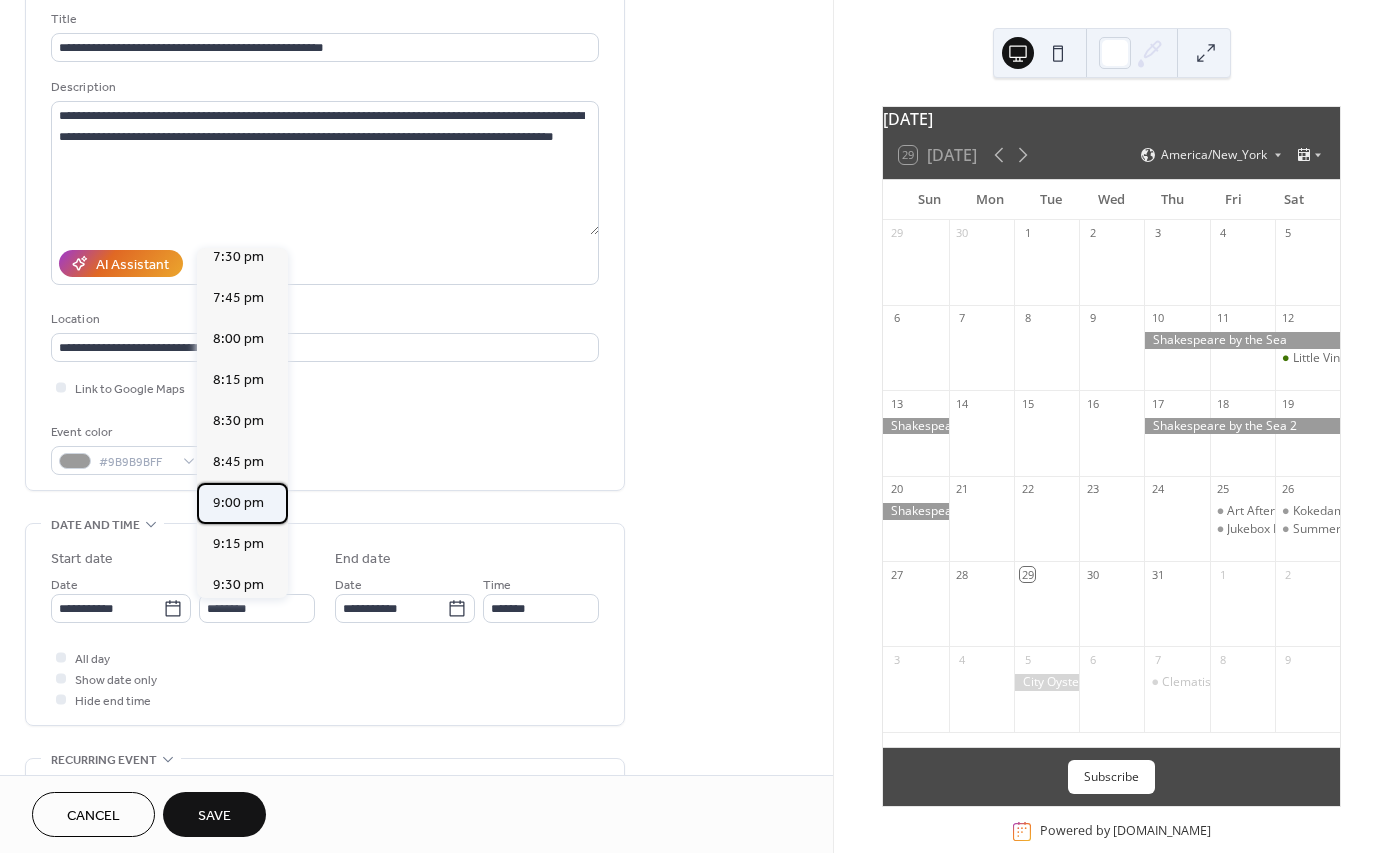 click on "9:00 pm" at bounding box center (238, 503) 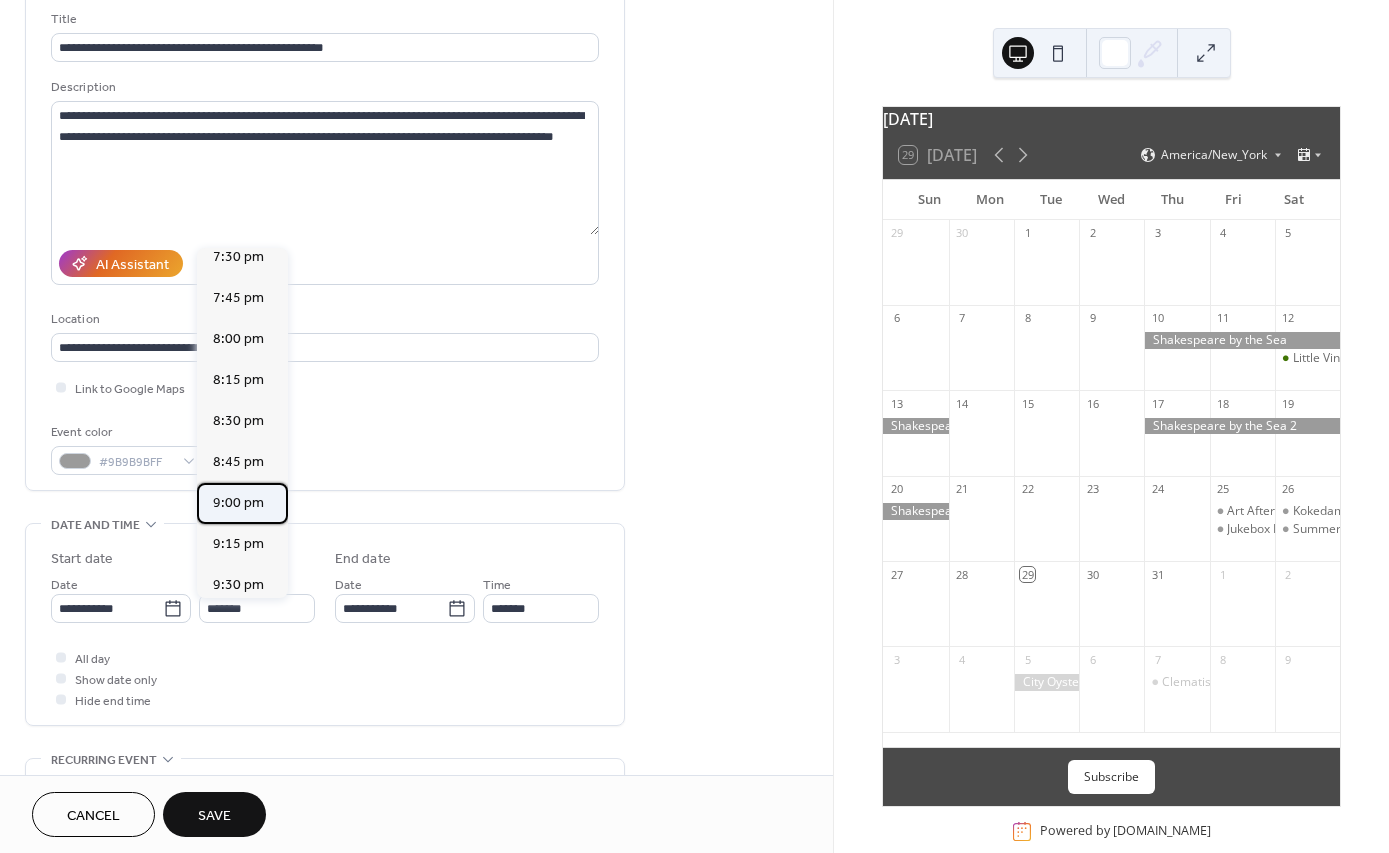 type on "********" 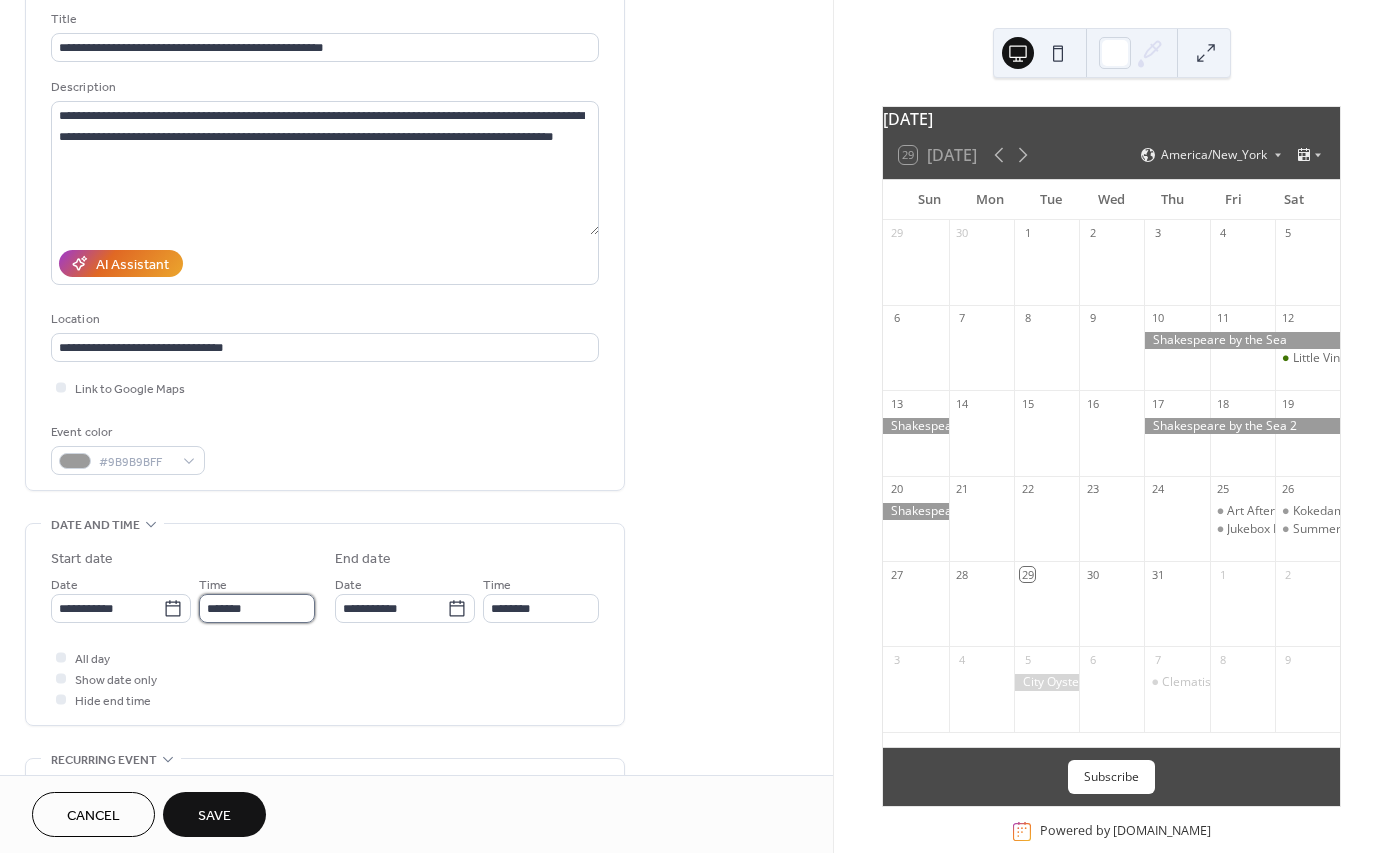 click on "*******" at bounding box center (257, 608) 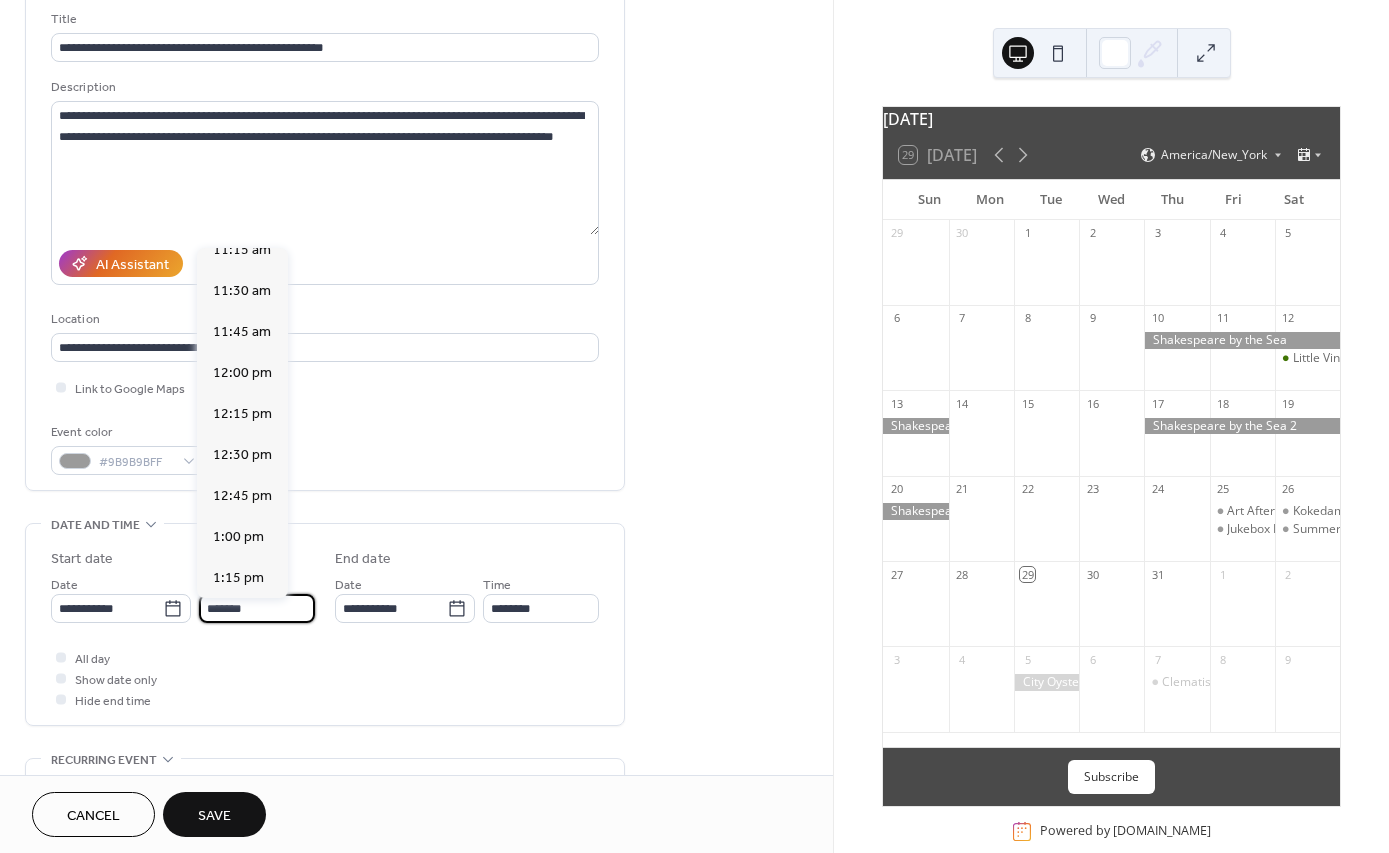 scroll, scrollTop: 1851, scrollLeft: 0, axis: vertical 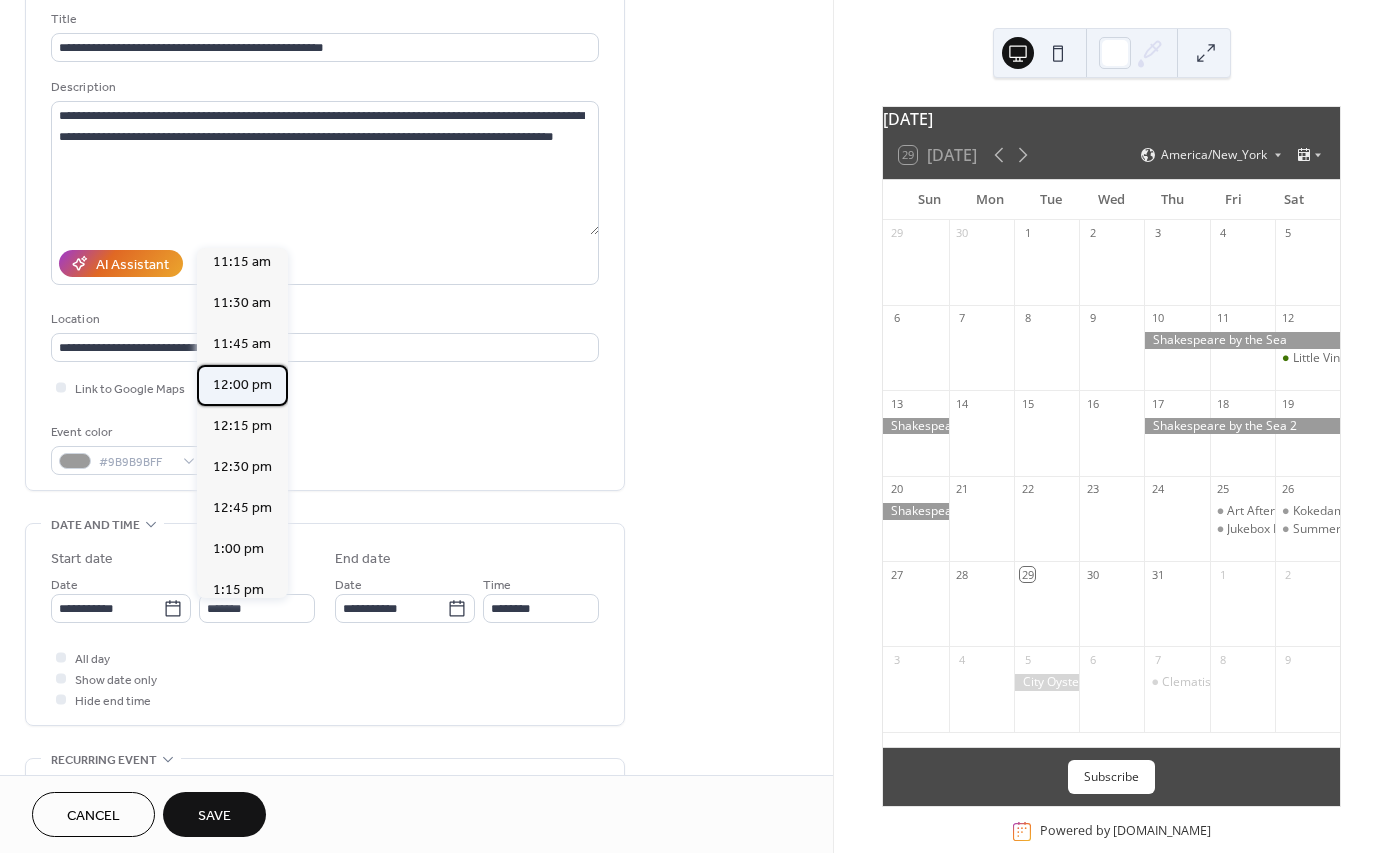 click on "12:00 pm" at bounding box center (242, 385) 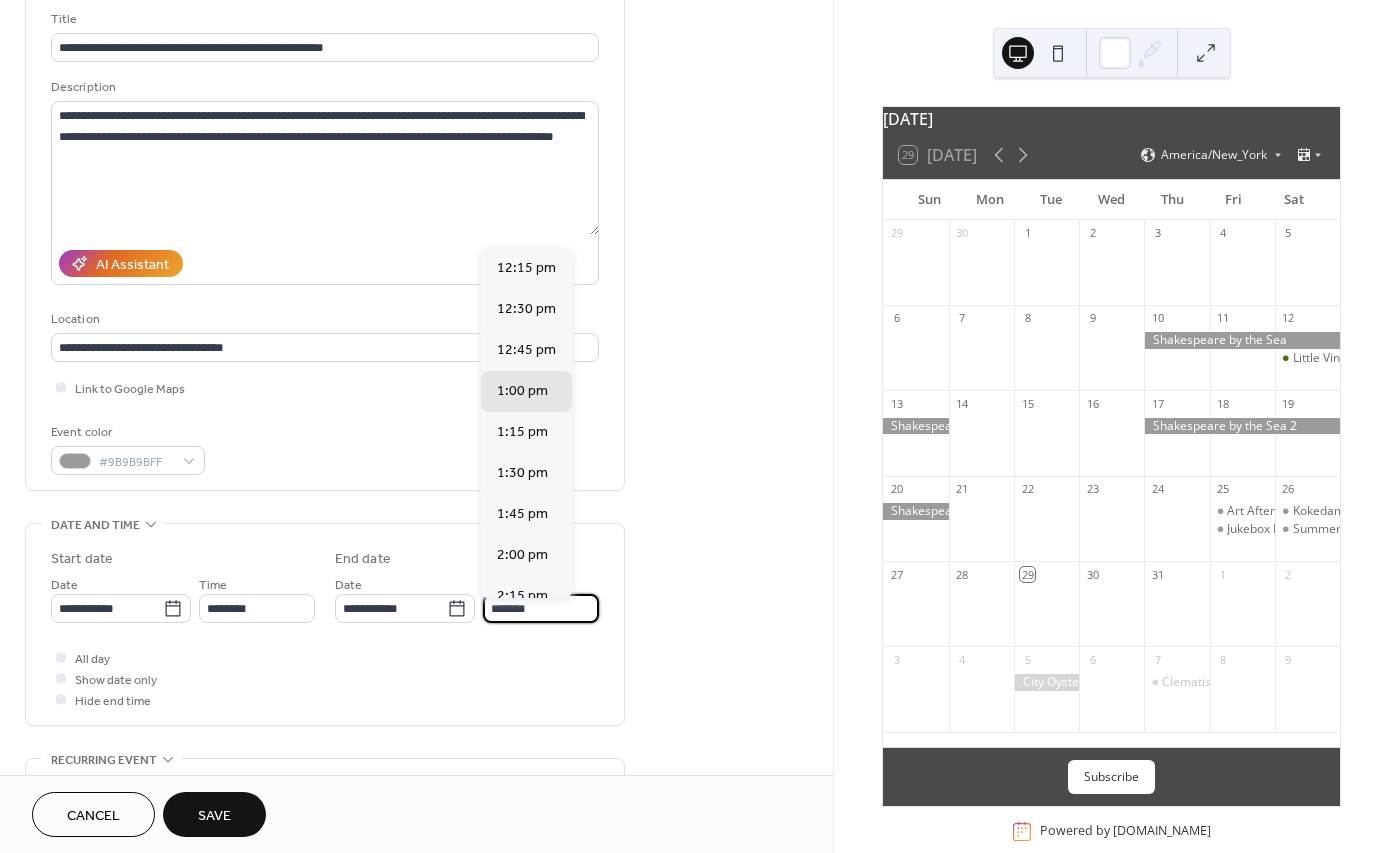 click on "*******" at bounding box center (541, 608) 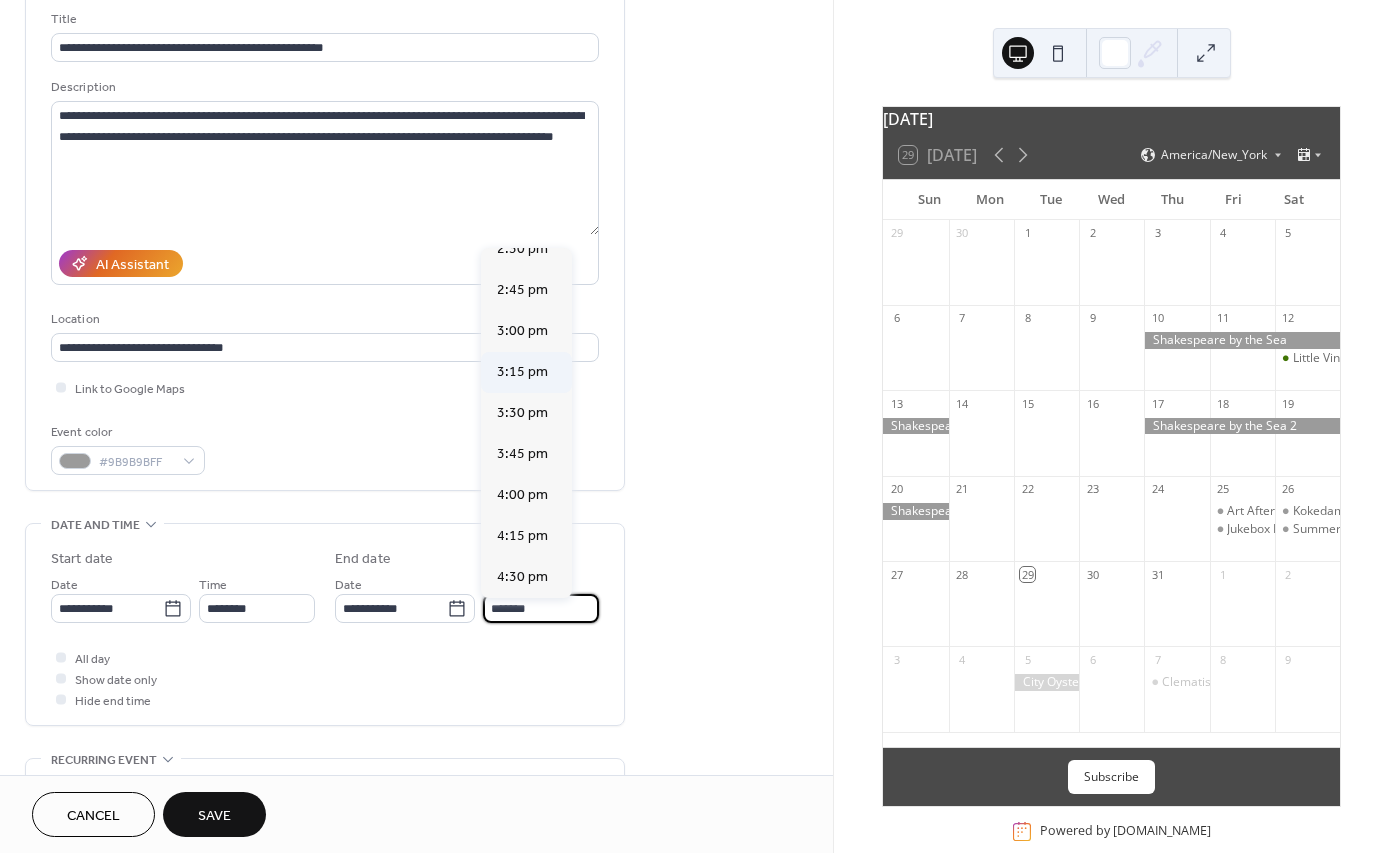 scroll, scrollTop: 392, scrollLeft: 0, axis: vertical 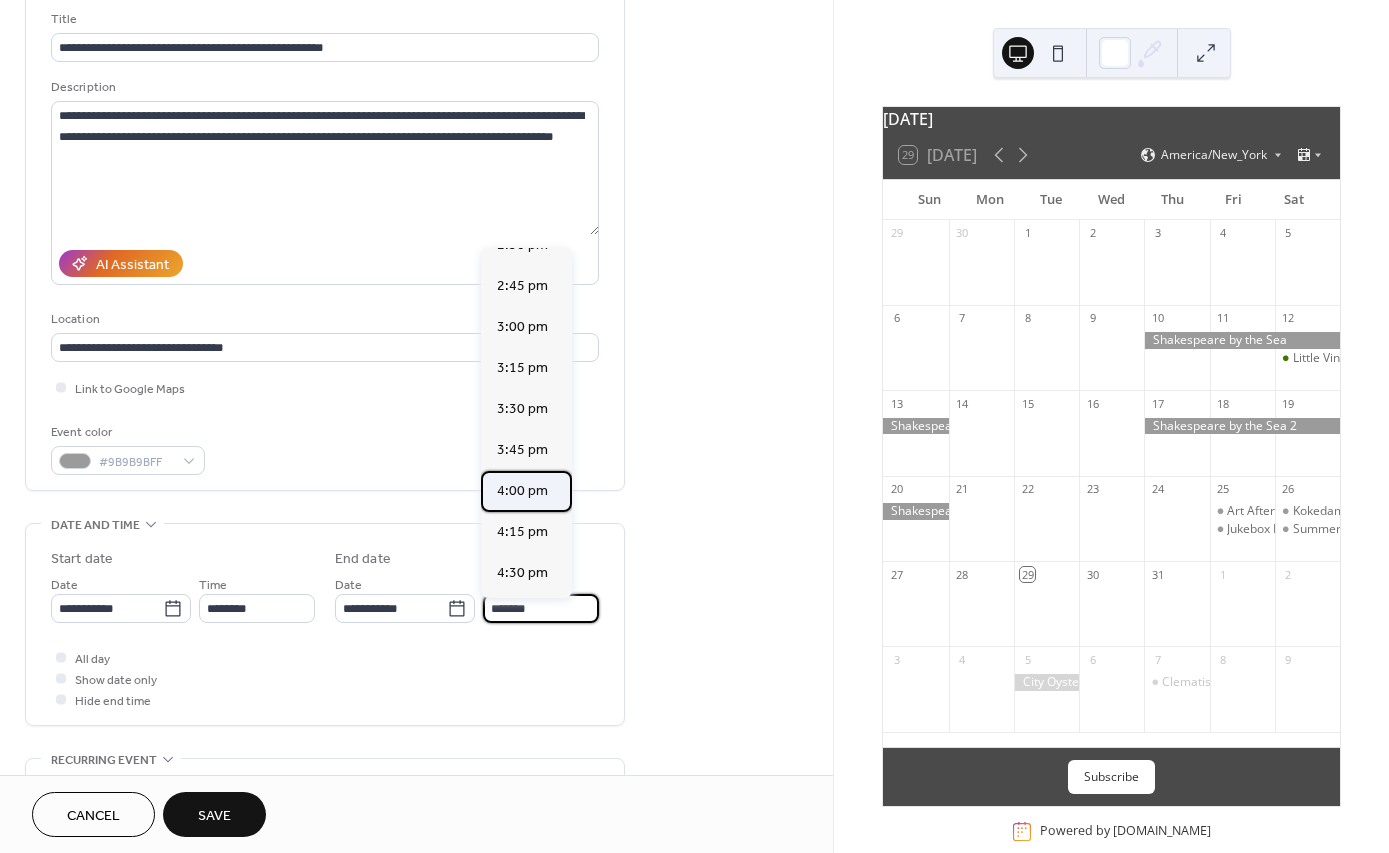 click on "4:00 pm" at bounding box center [522, 491] 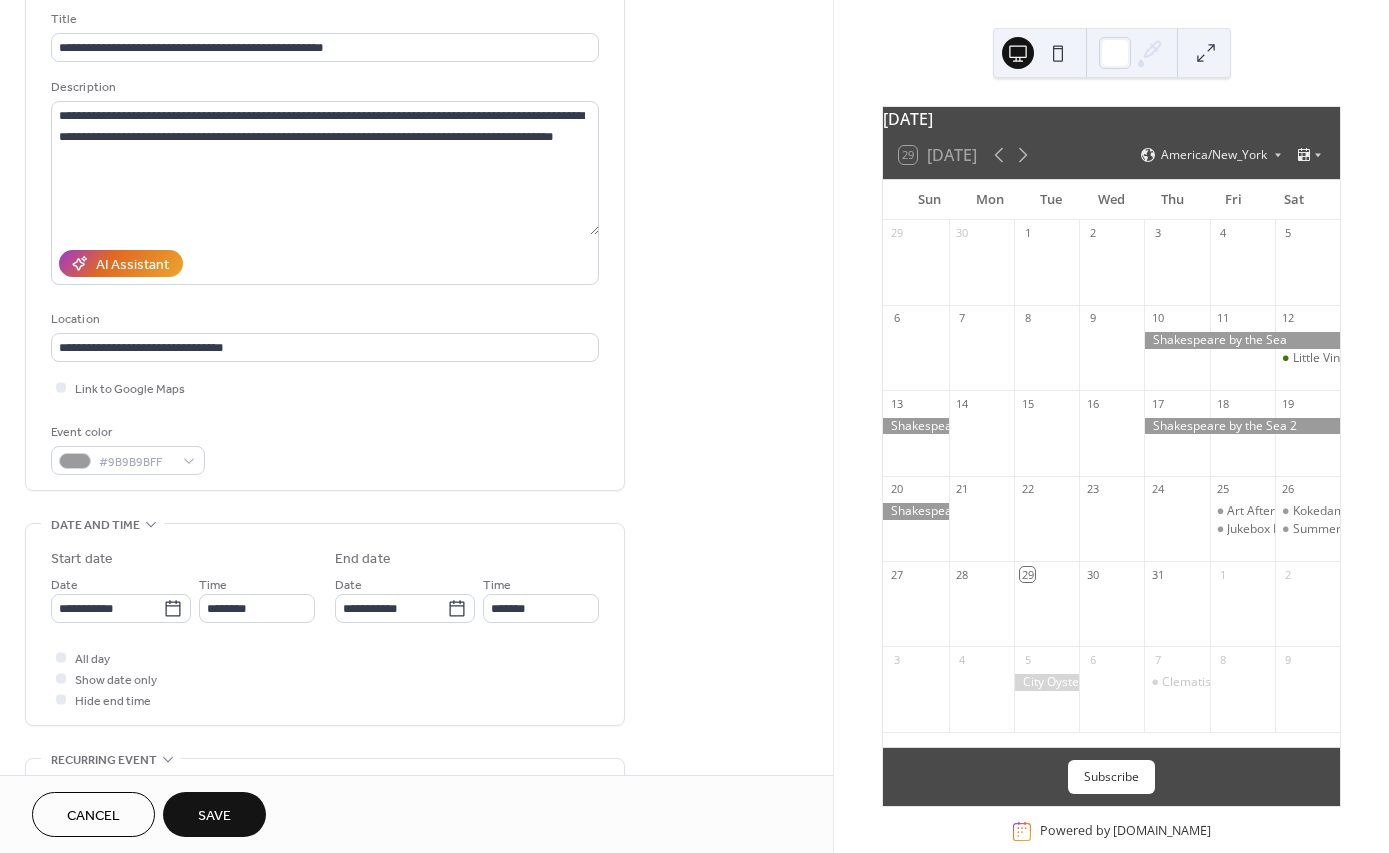 click on "All day Show date only Hide end time" at bounding box center [325, 678] 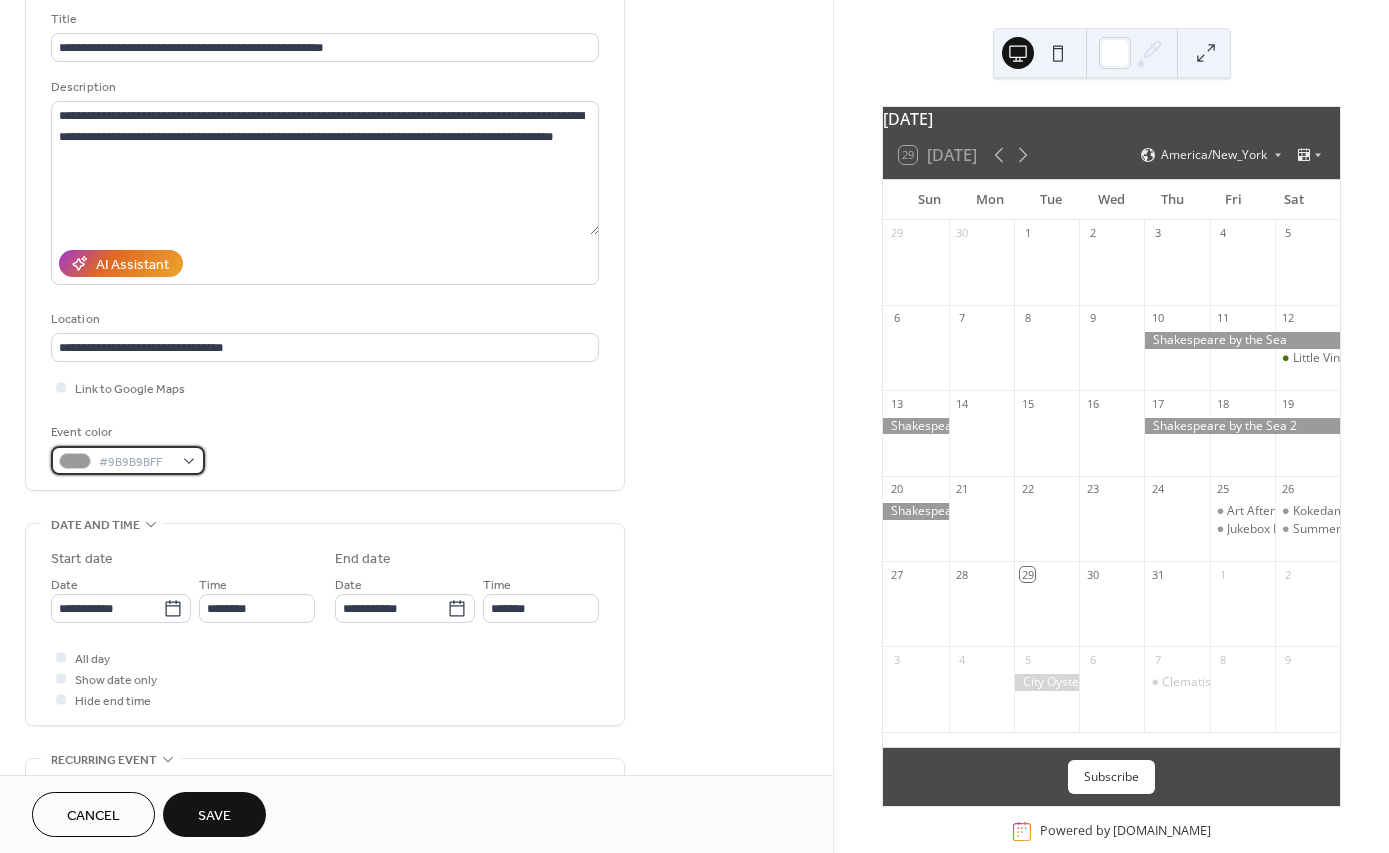 click on "#9B9B9BFF" at bounding box center (128, 460) 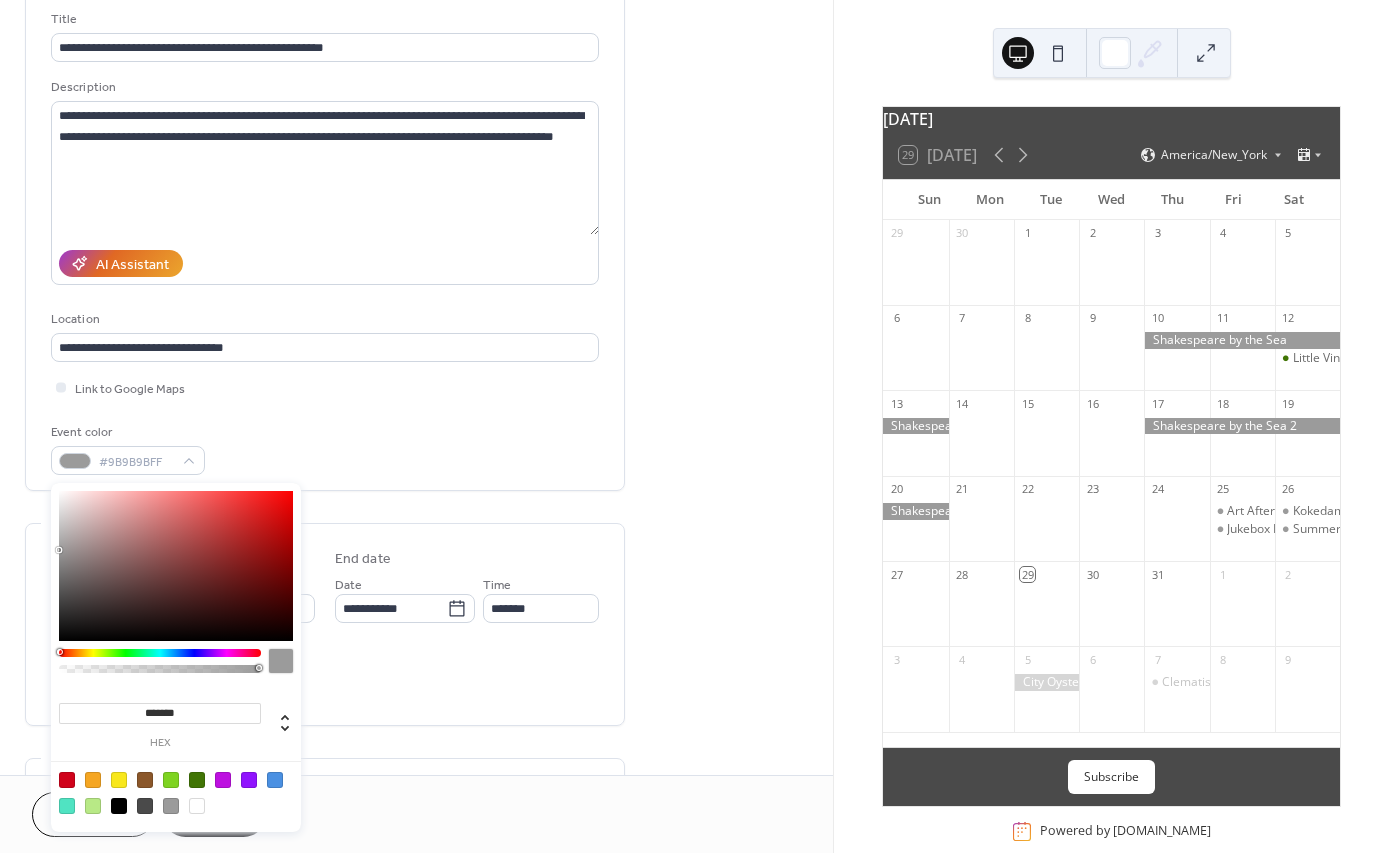 click at bounding box center [197, 780] 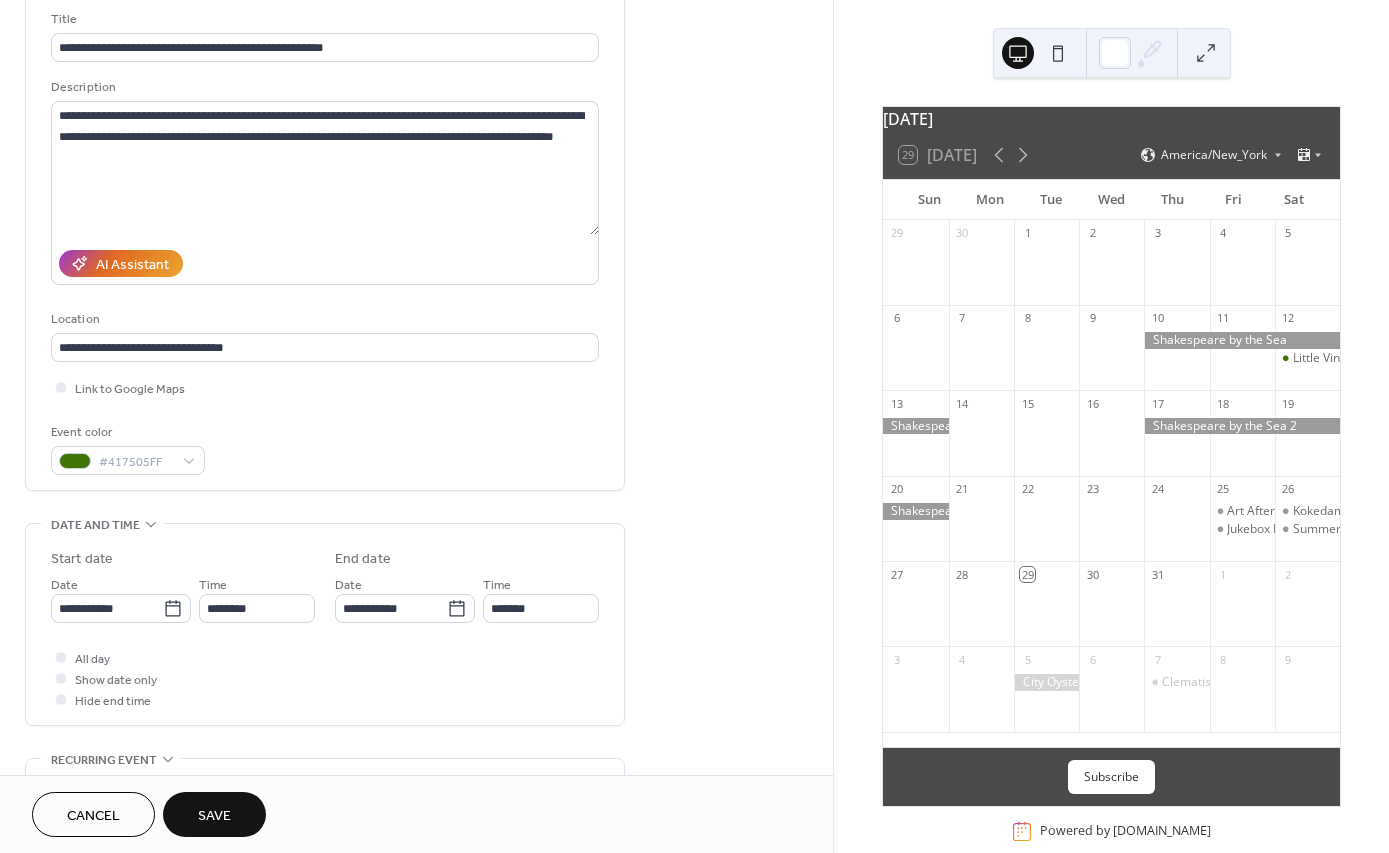 click on "**********" at bounding box center [325, 624] 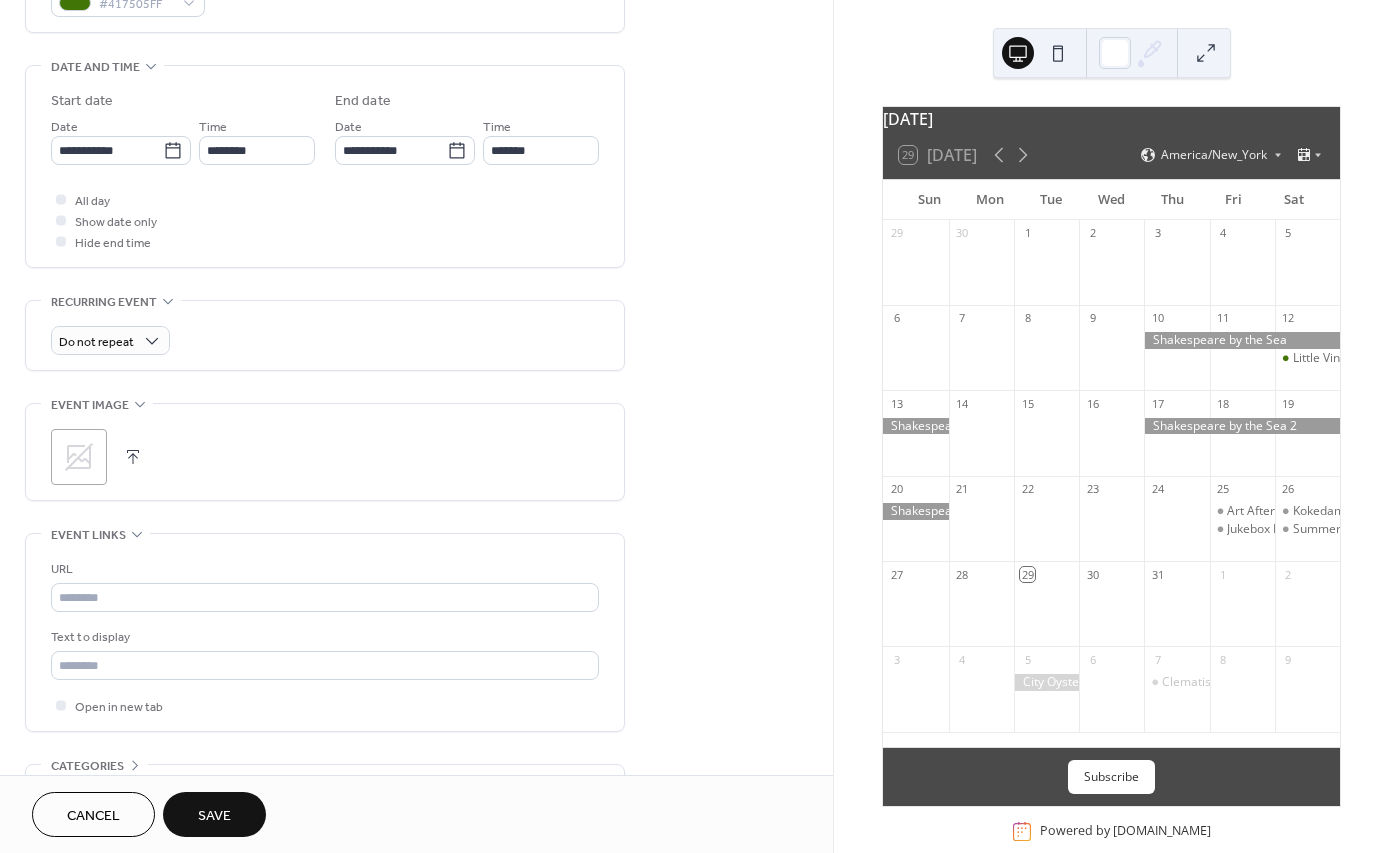 scroll, scrollTop: 630, scrollLeft: 0, axis: vertical 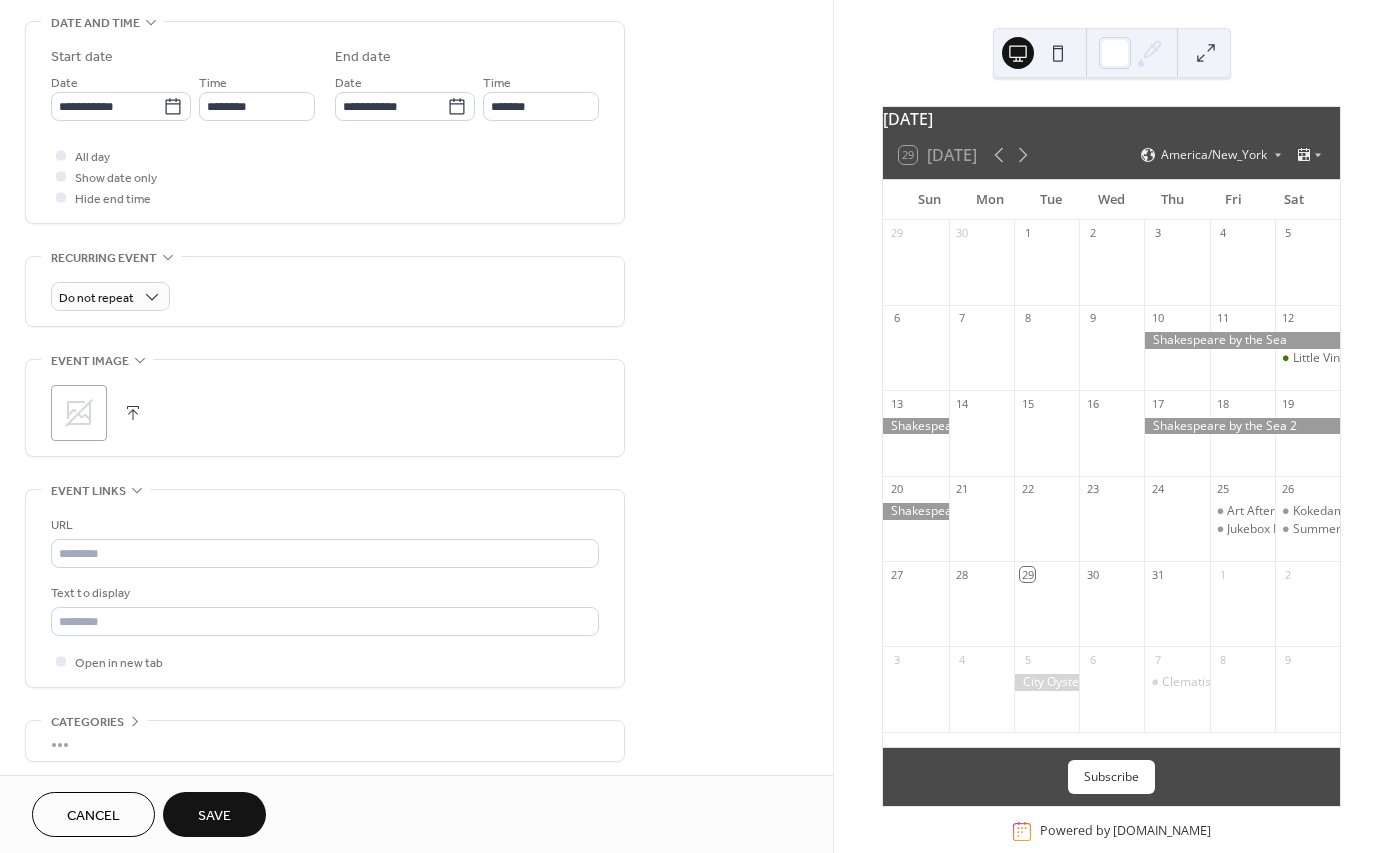 click 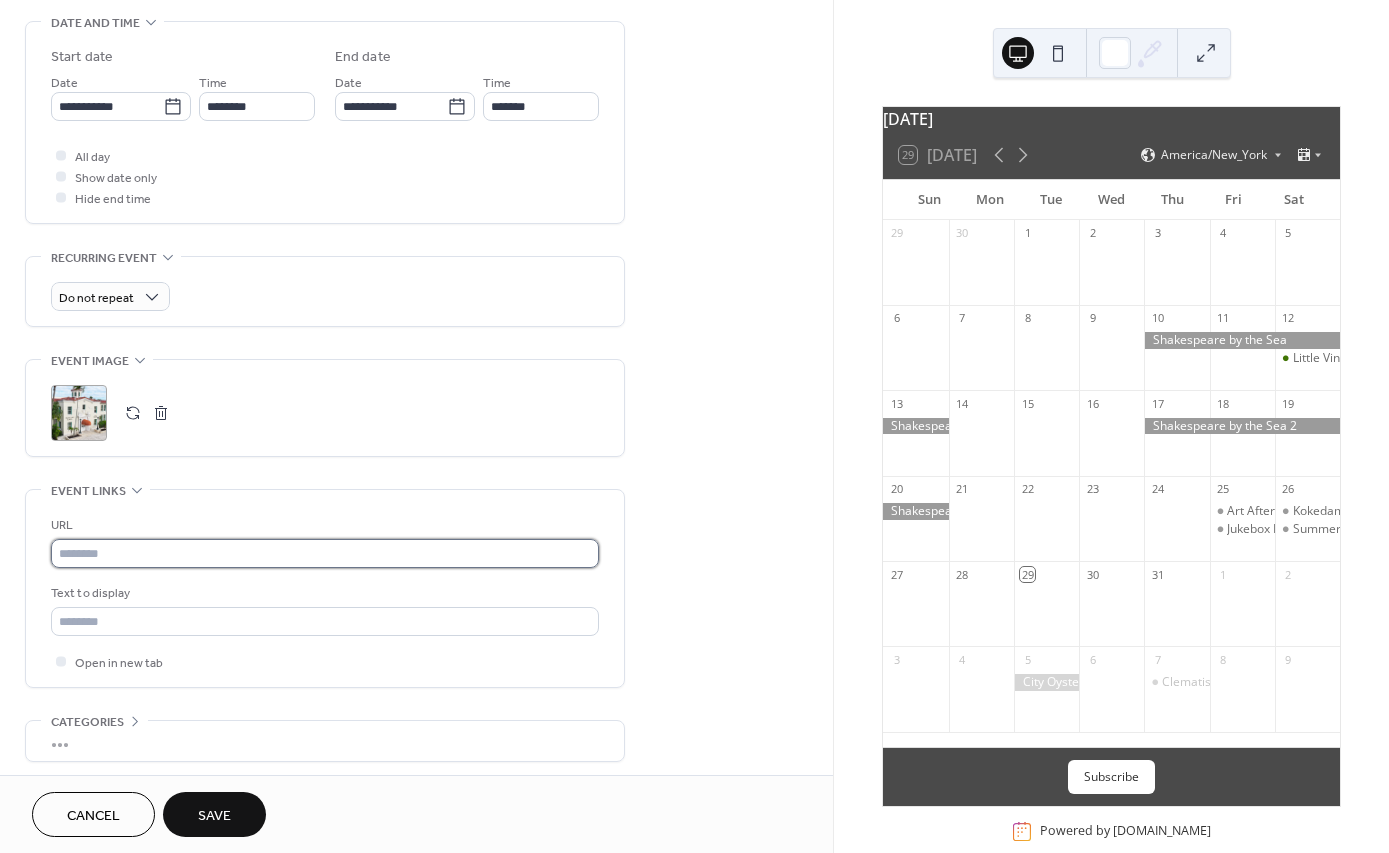click at bounding box center (325, 553) 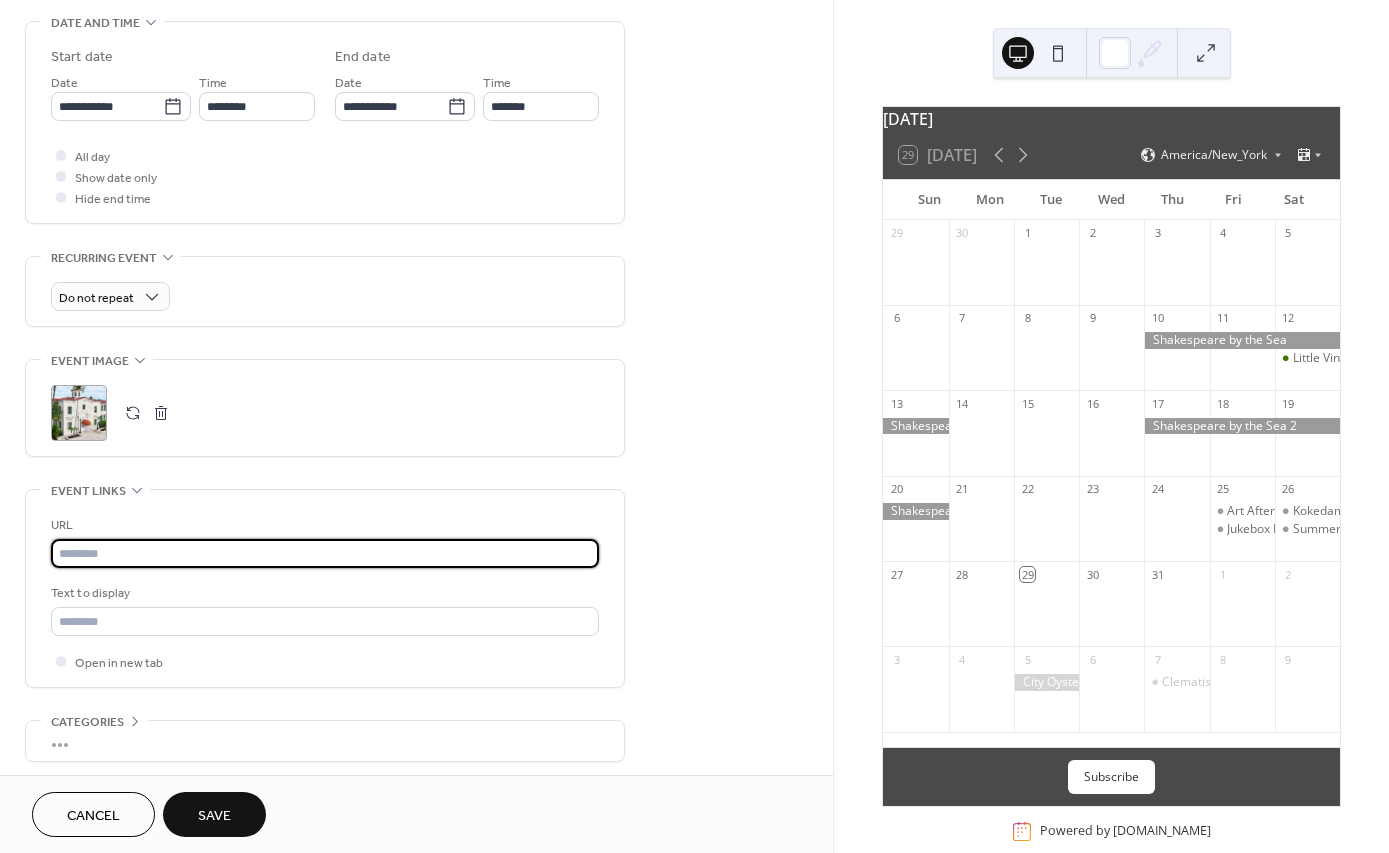 paste on "**********" 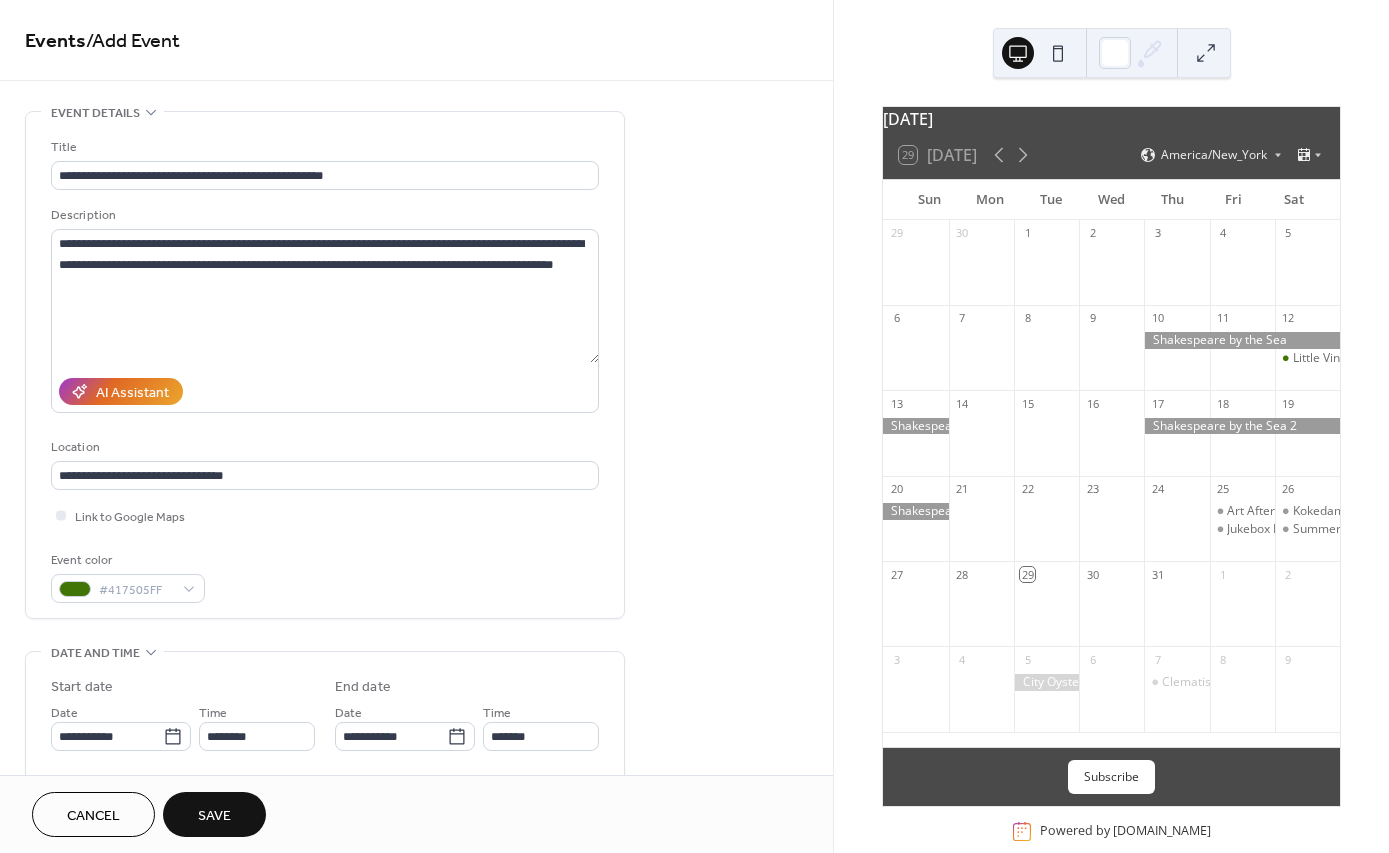 scroll, scrollTop: 0, scrollLeft: 0, axis: both 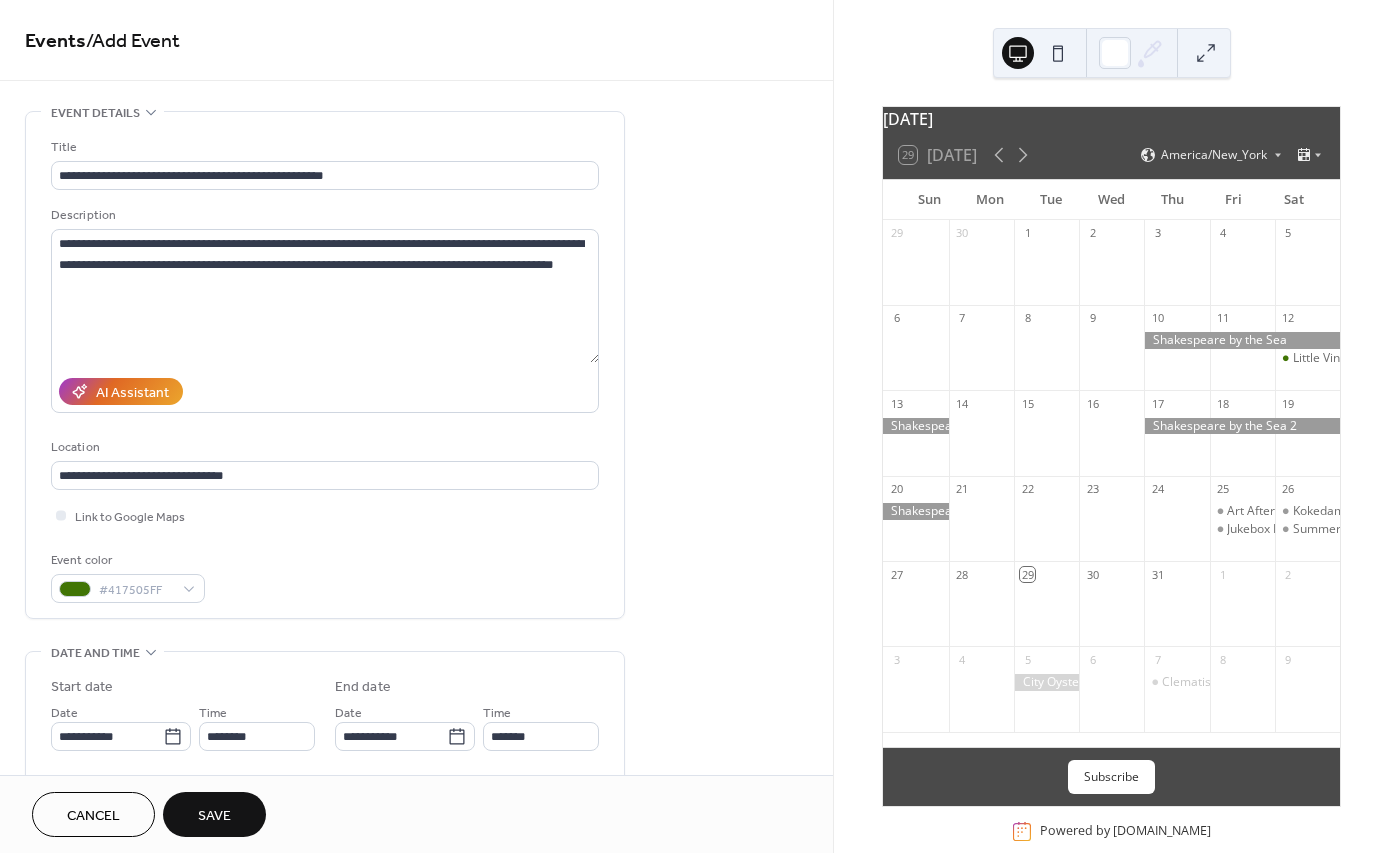 type on "**********" 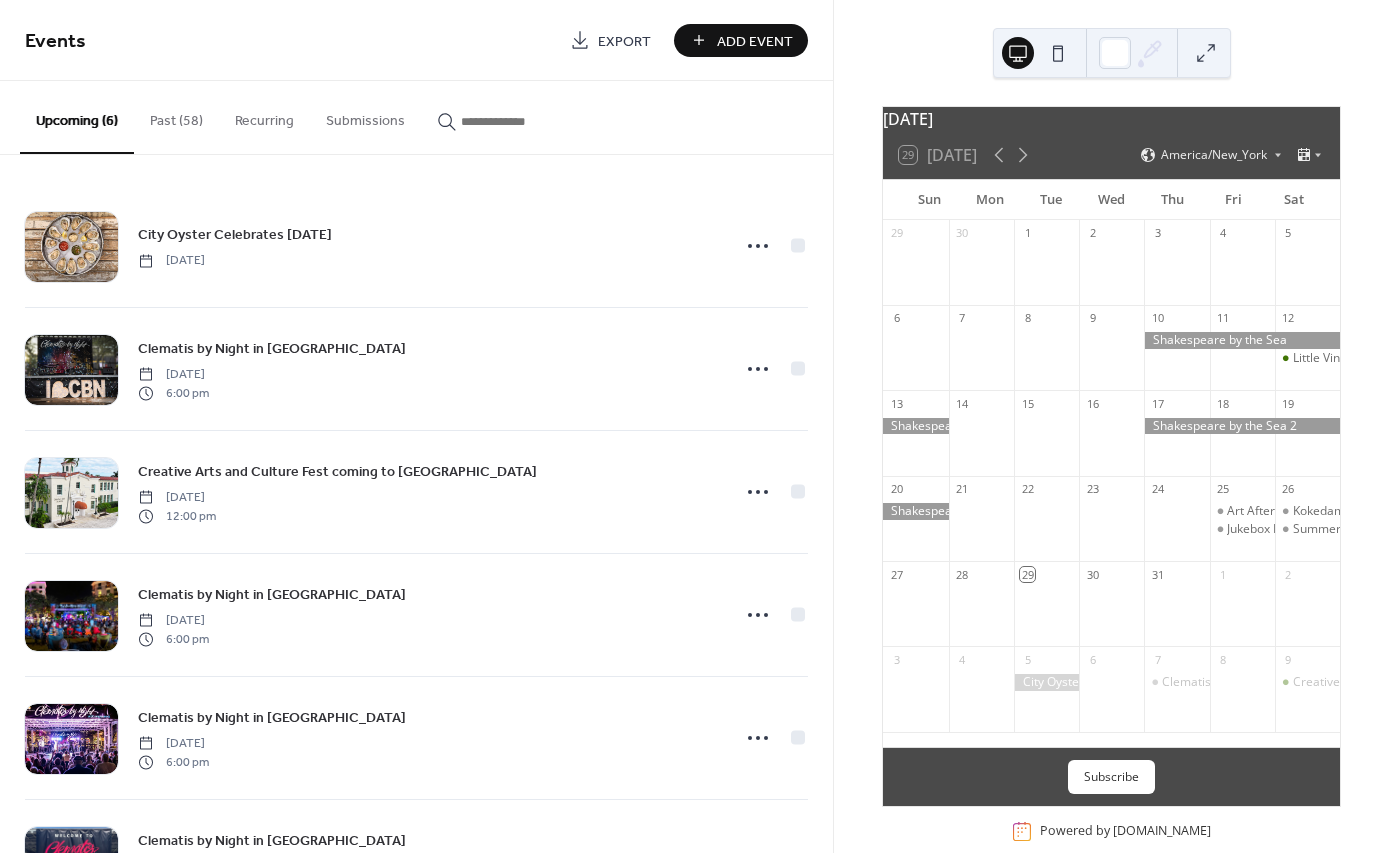 scroll, scrollTop: 0, scrollLeft: 0, axis: both 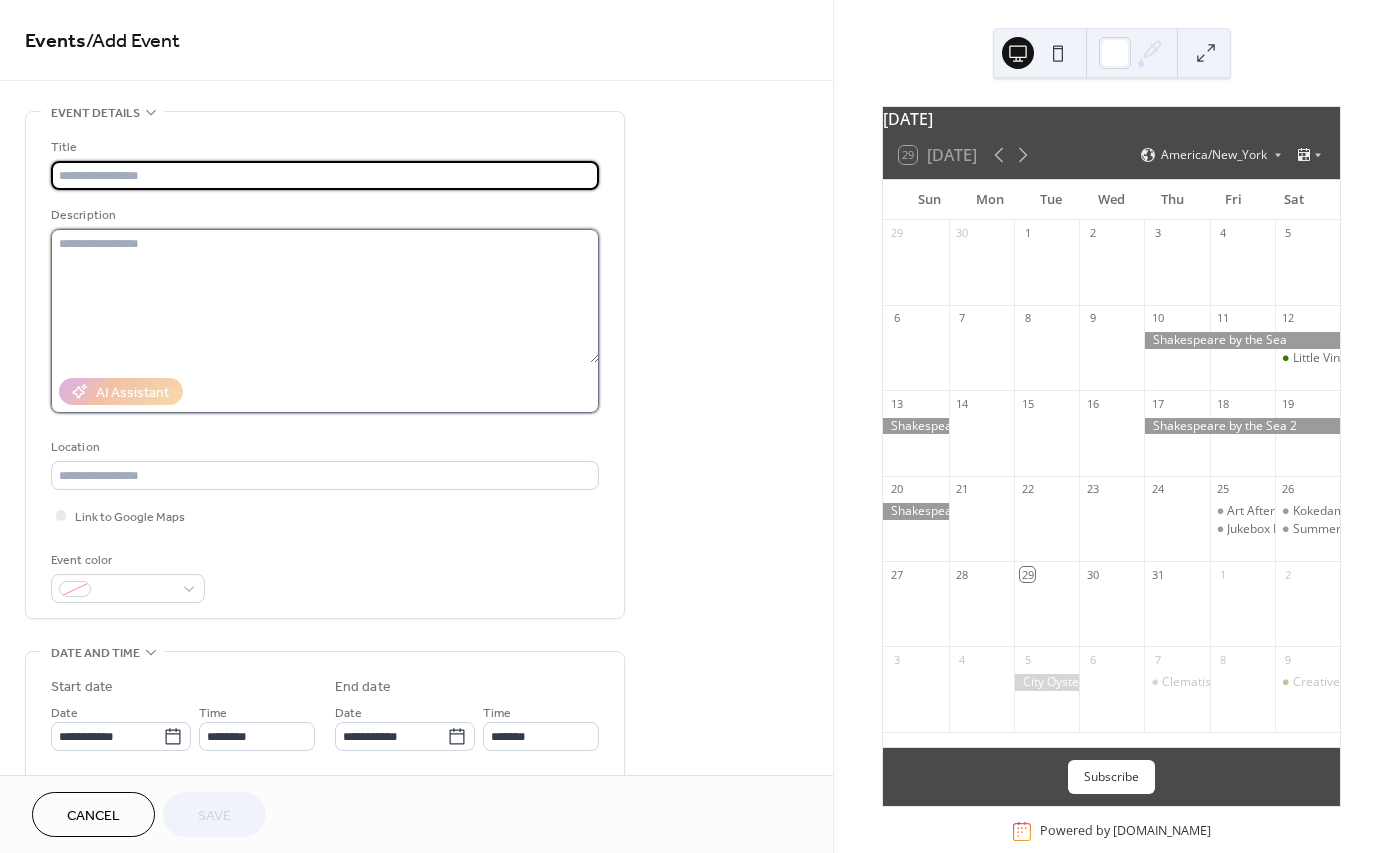 click at bounding box center [325, 296] 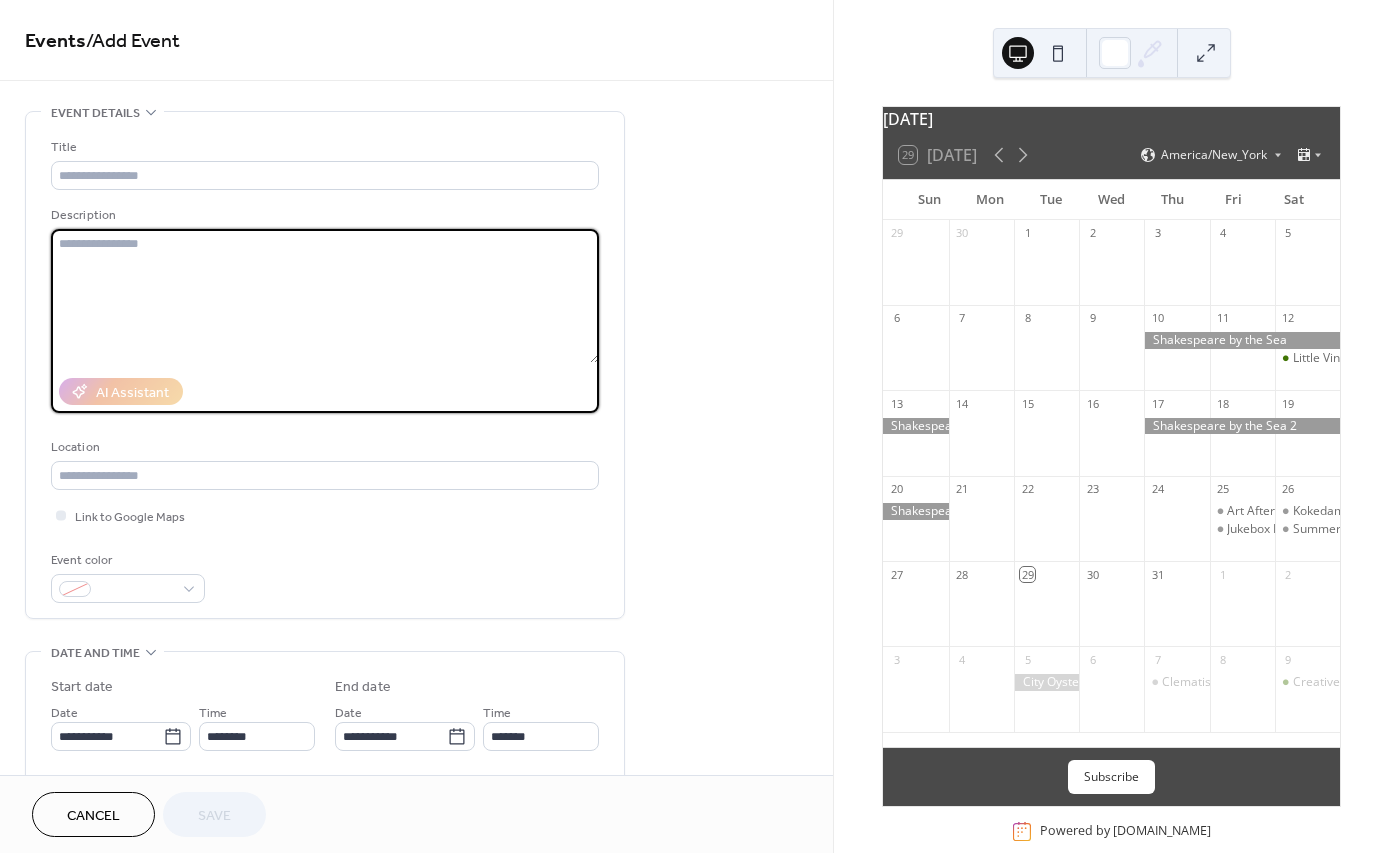 paste on "**********" 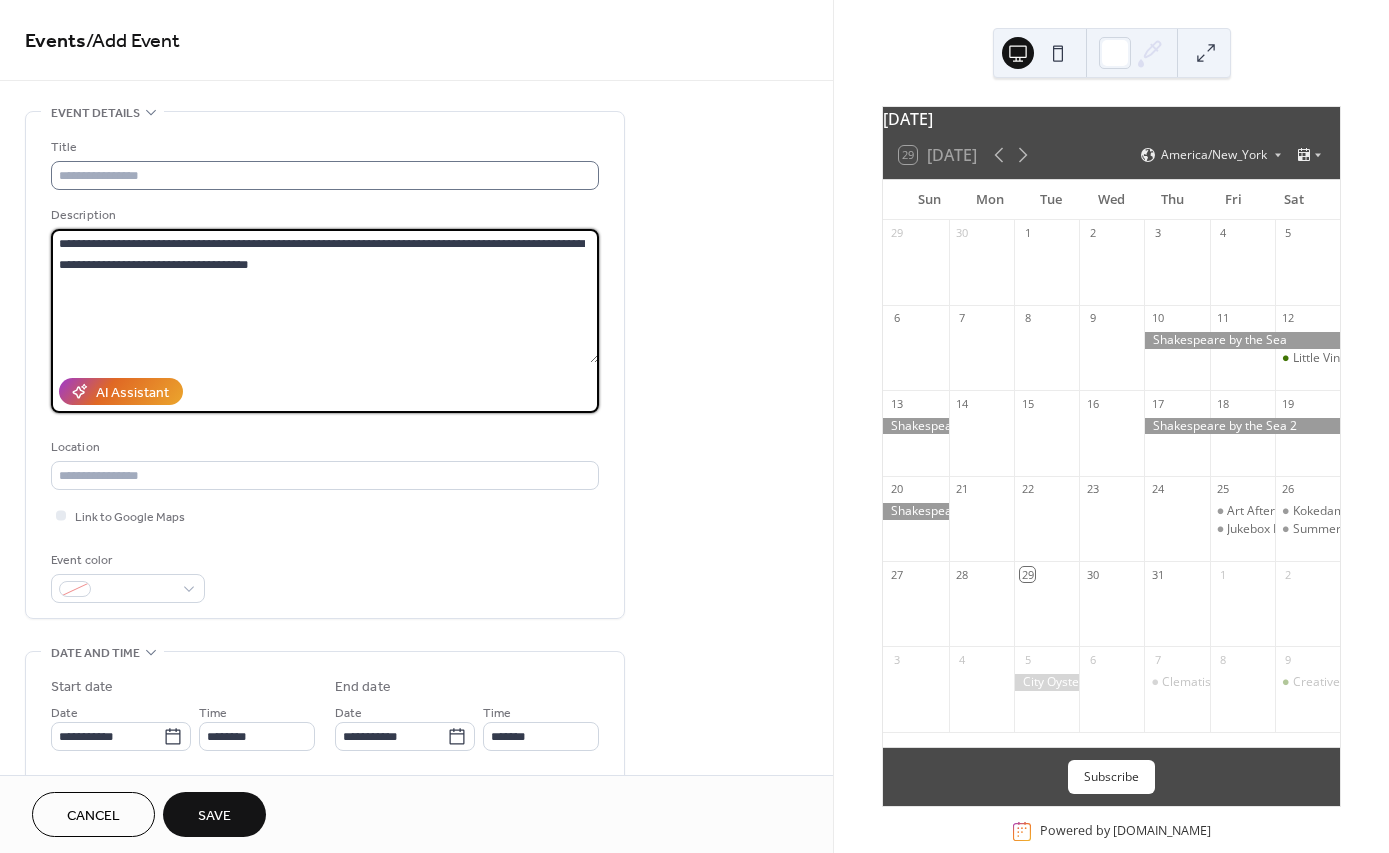type on "**********" 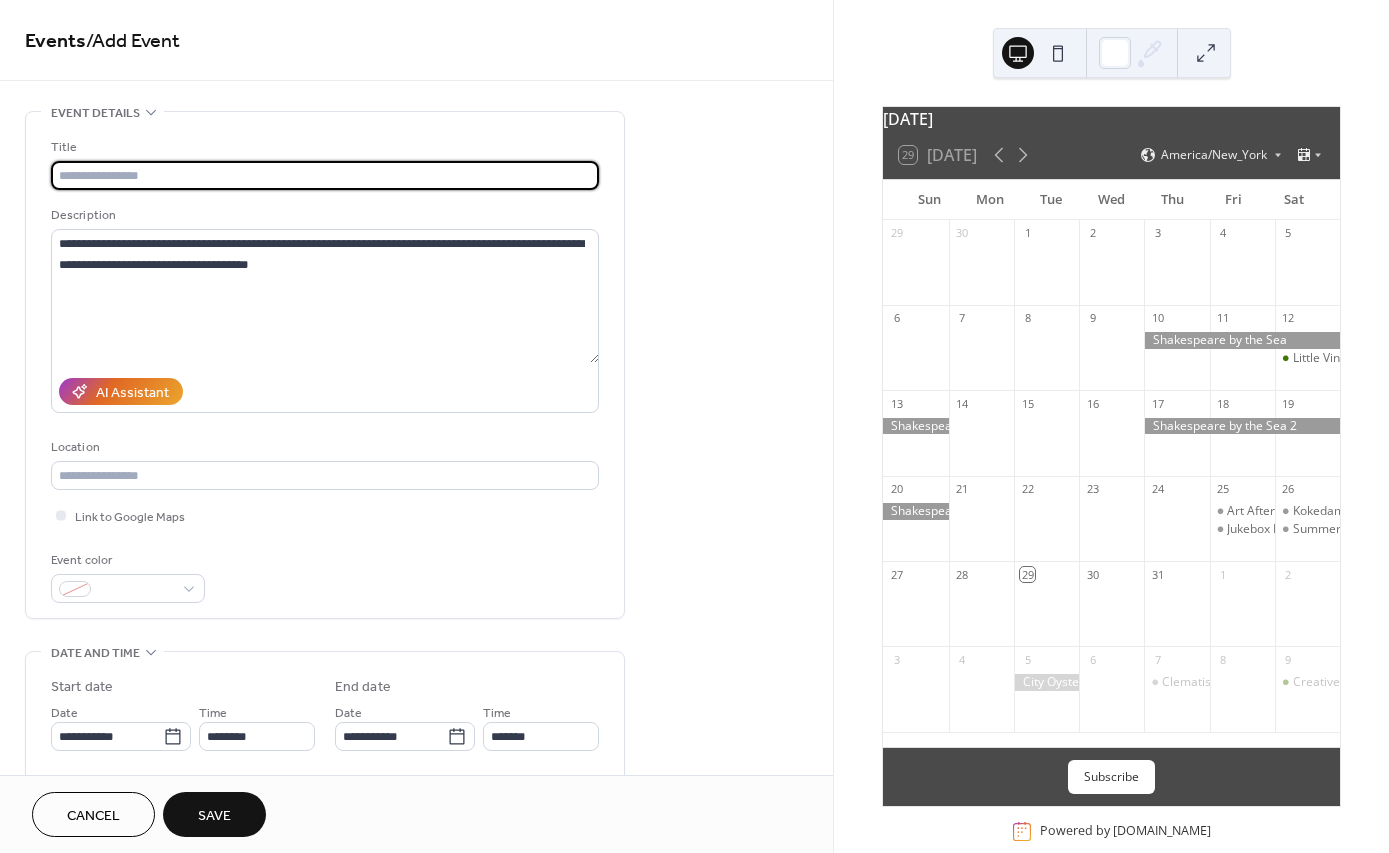 click at bounding box center (325, 175) 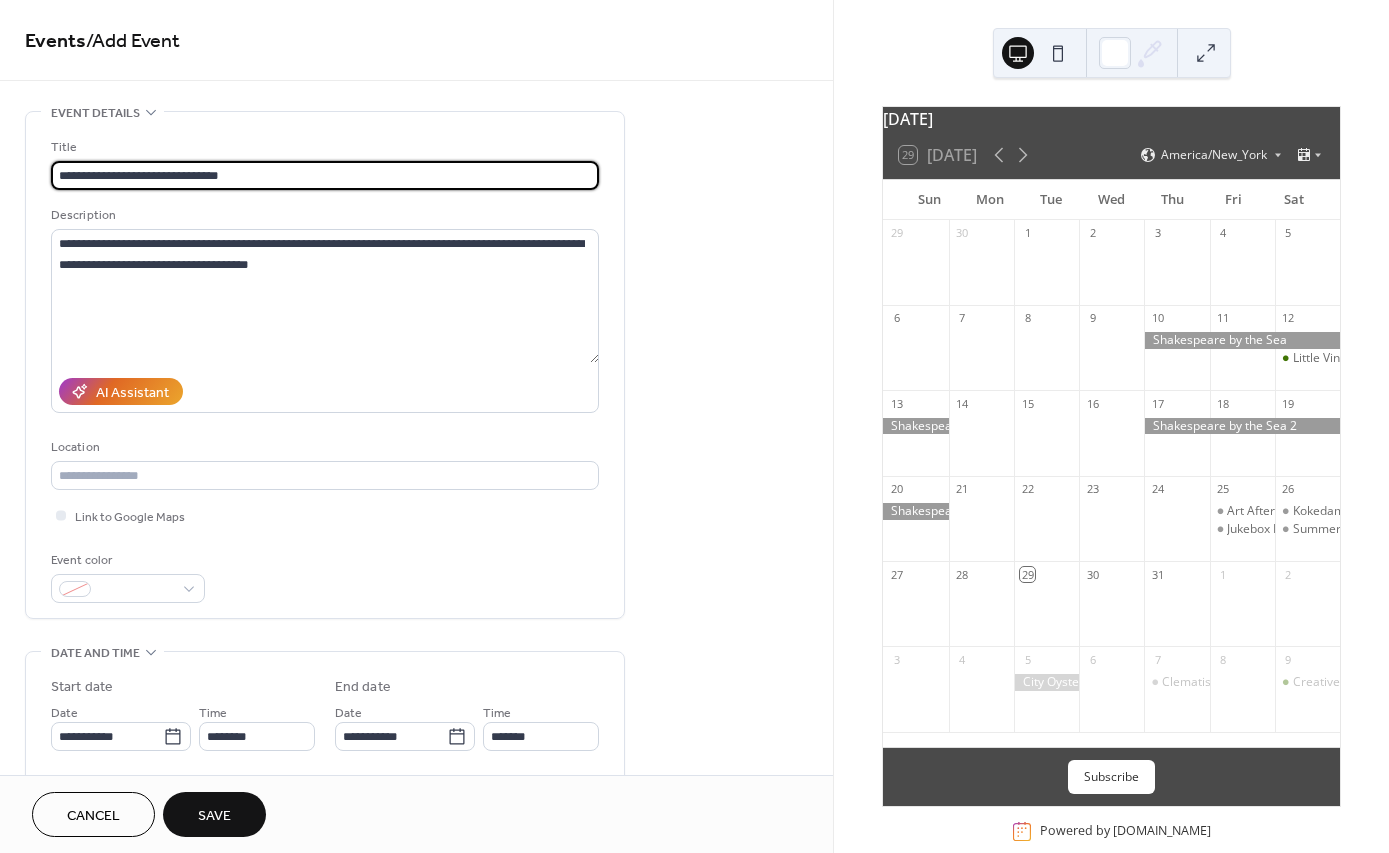 type on "**********" 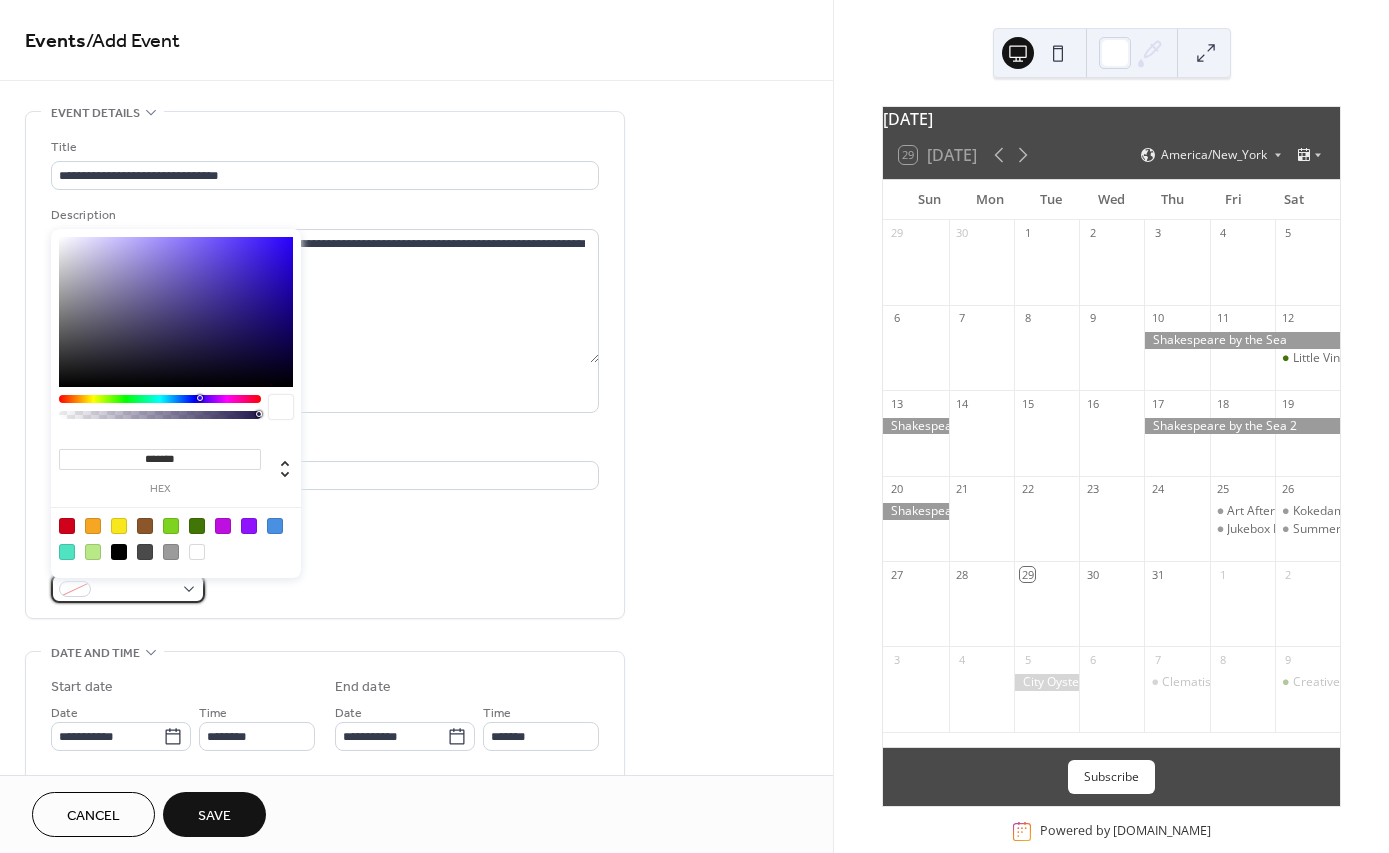 click at bounding box center (136, 590) 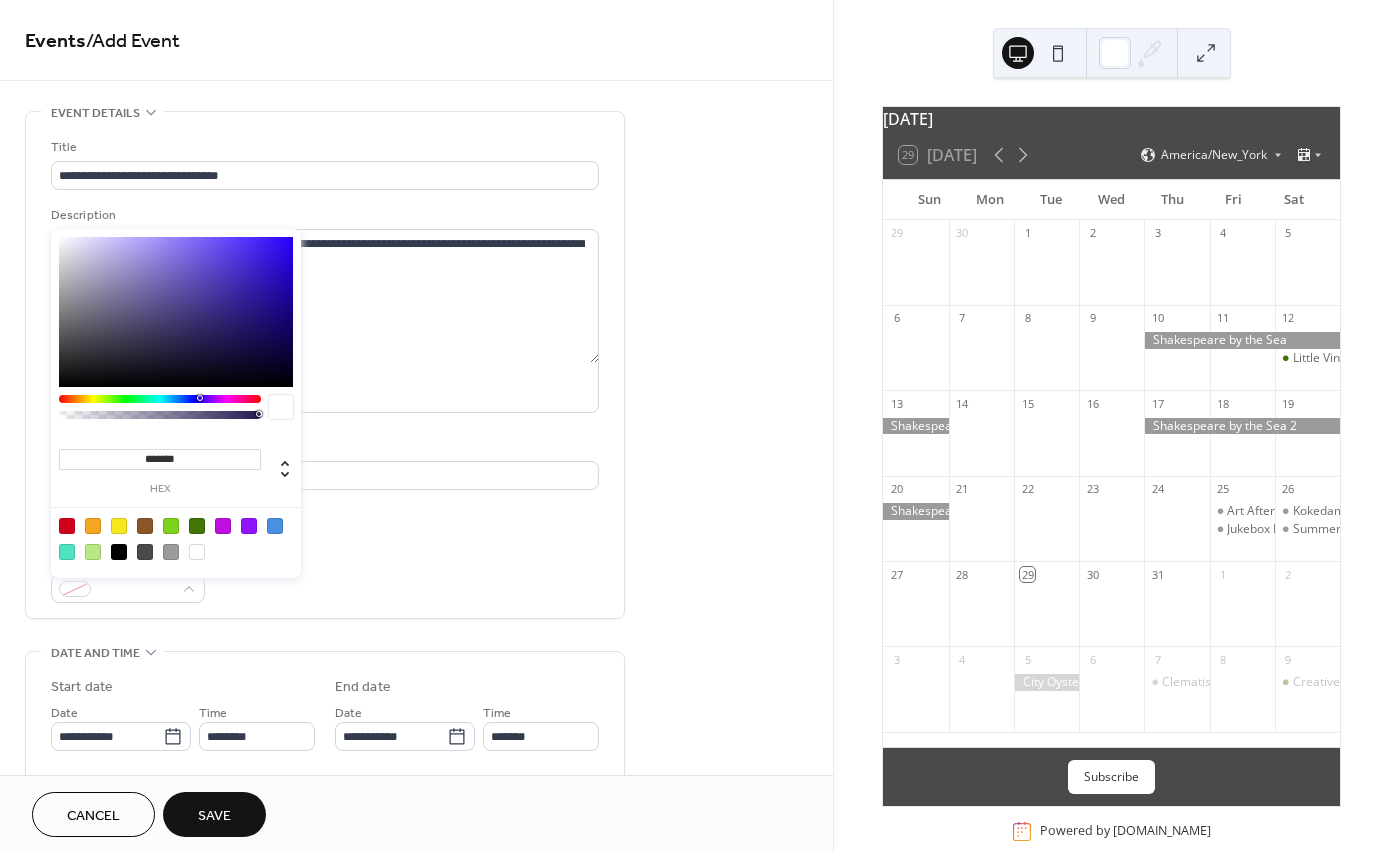 click at bounding box center (171, 552) 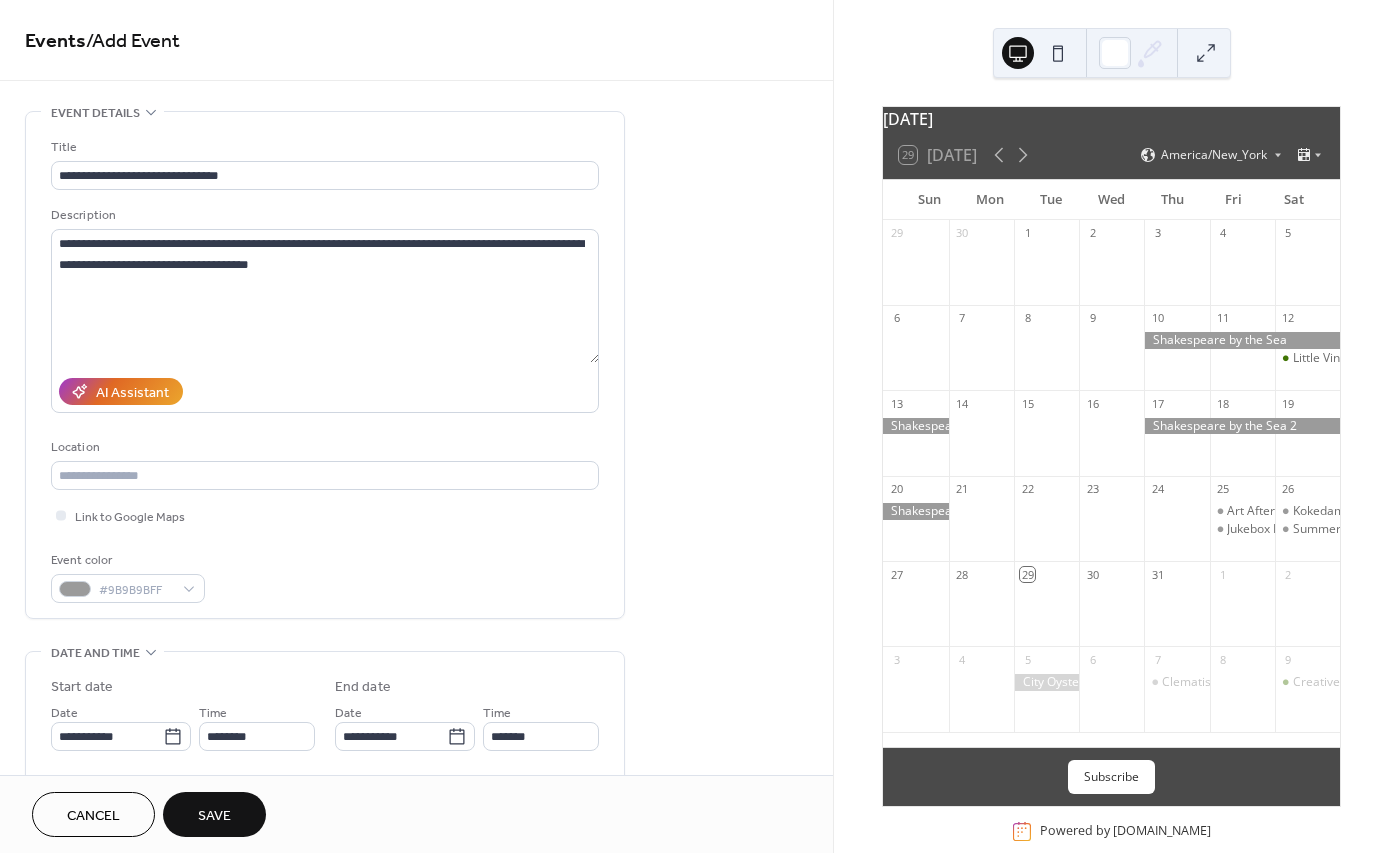 click on "Event color #9B9B9BFF" at bounding box center [325, 576] 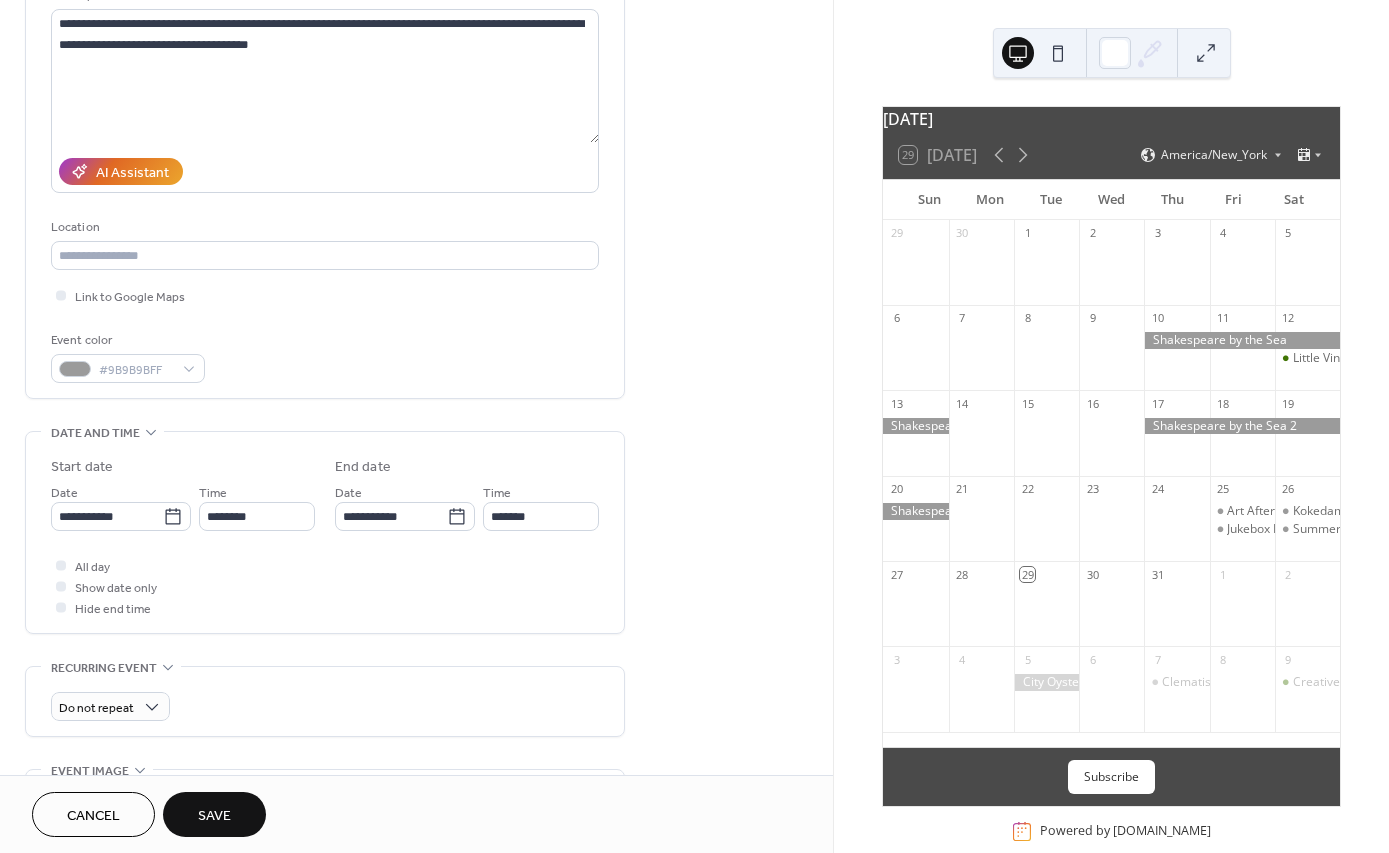 scroll, scrollTop: 241, scrollLeft: 0, axis: vertical 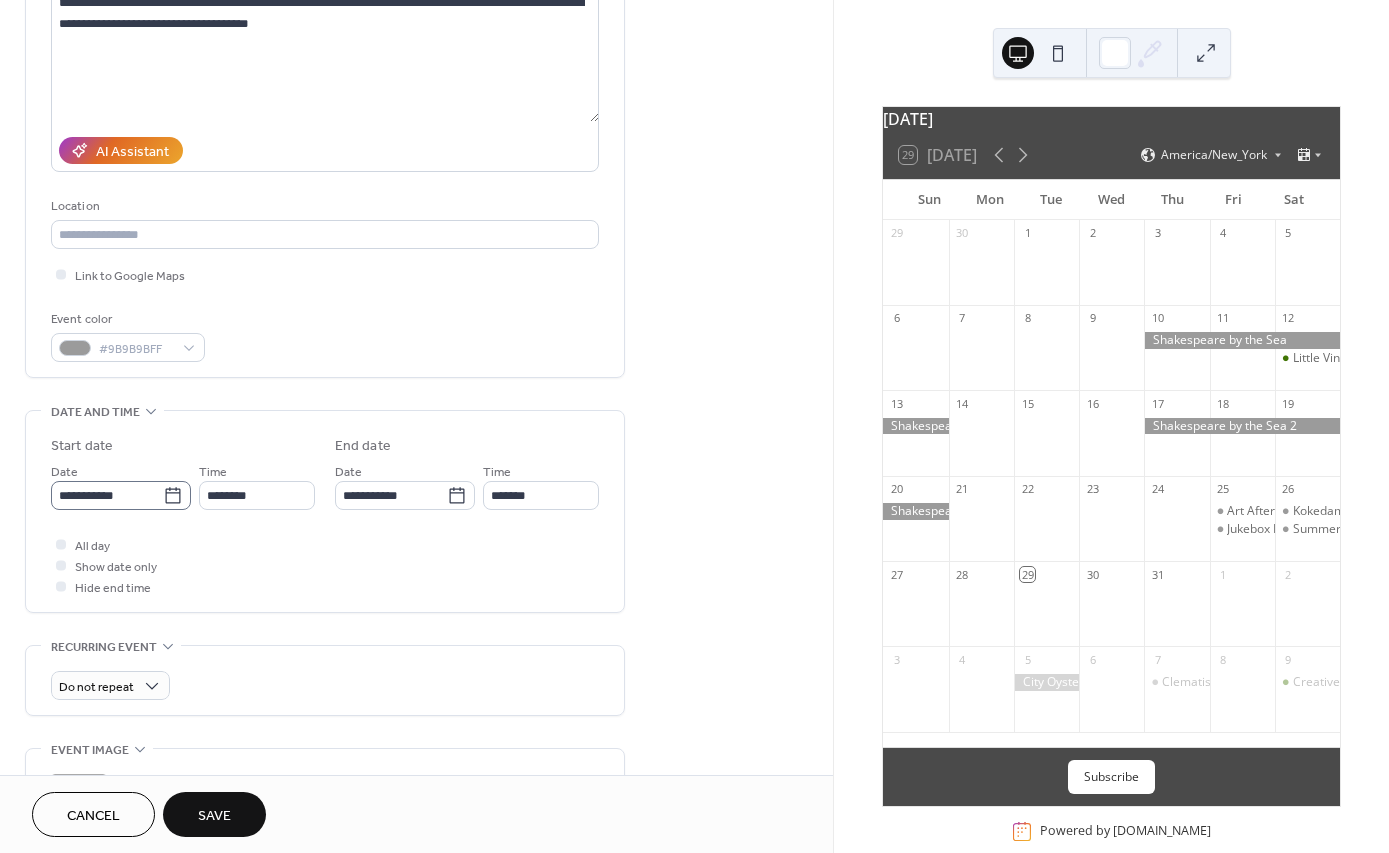 click 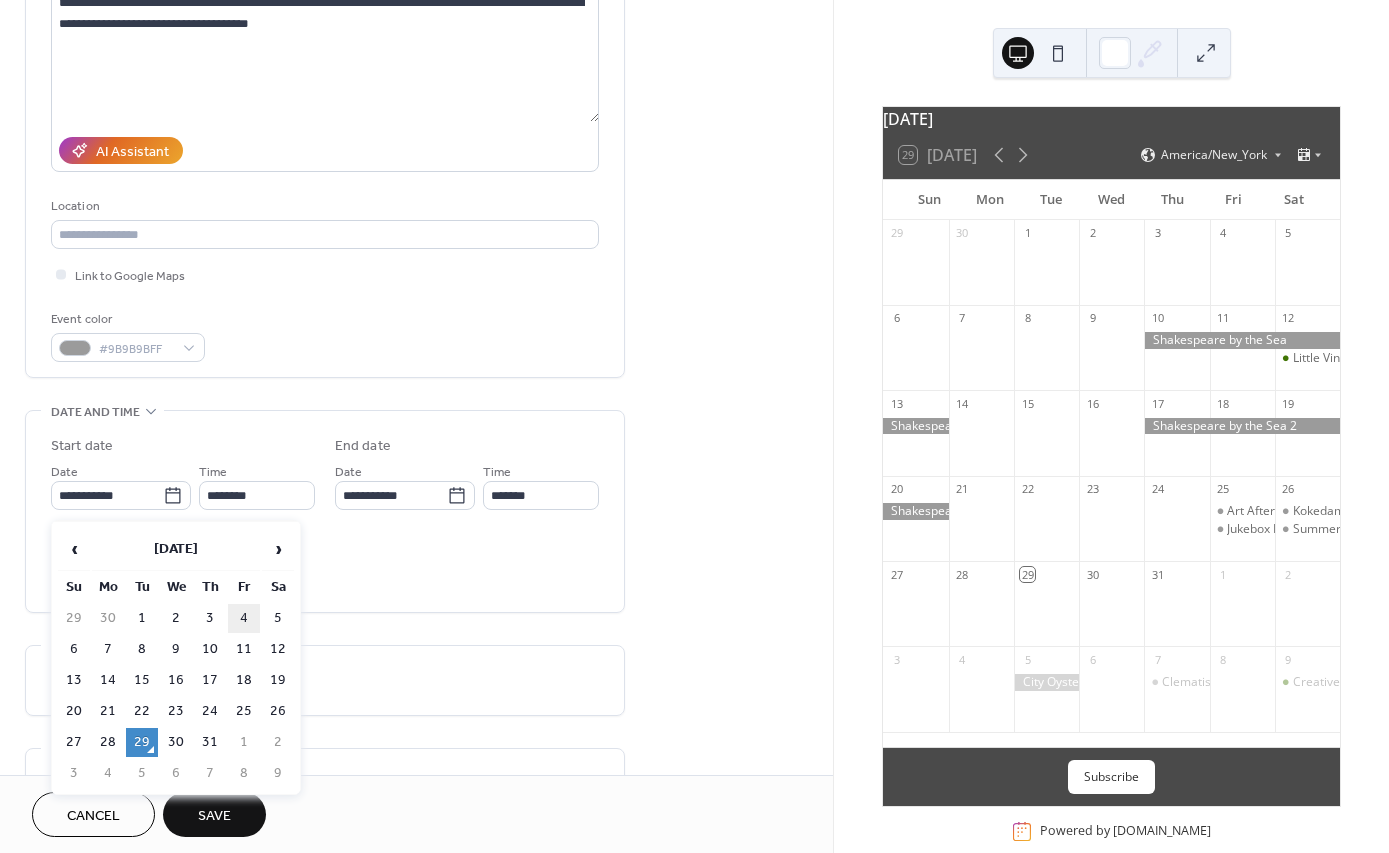 click on "4" at bounding box center (244, 618) 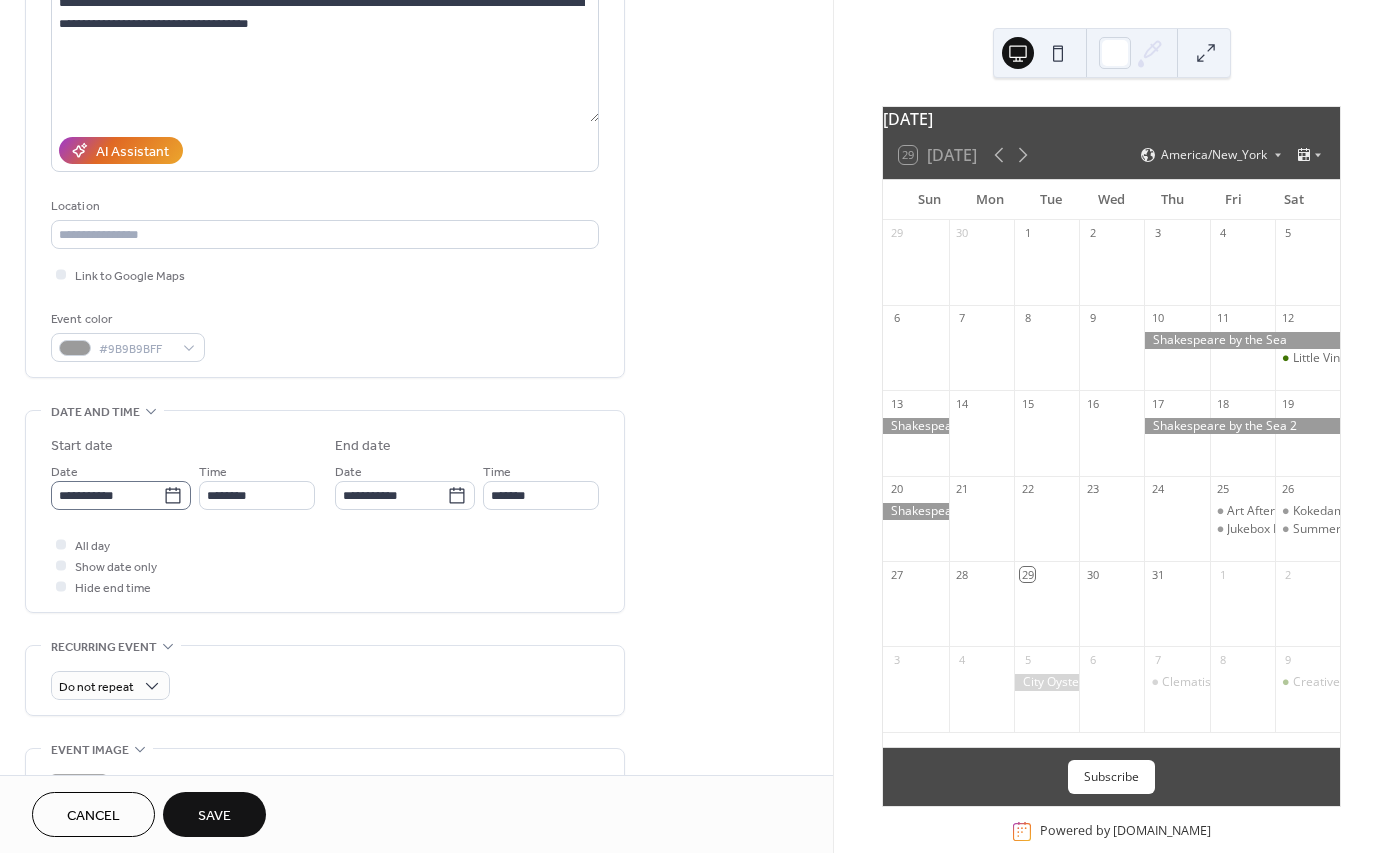 click 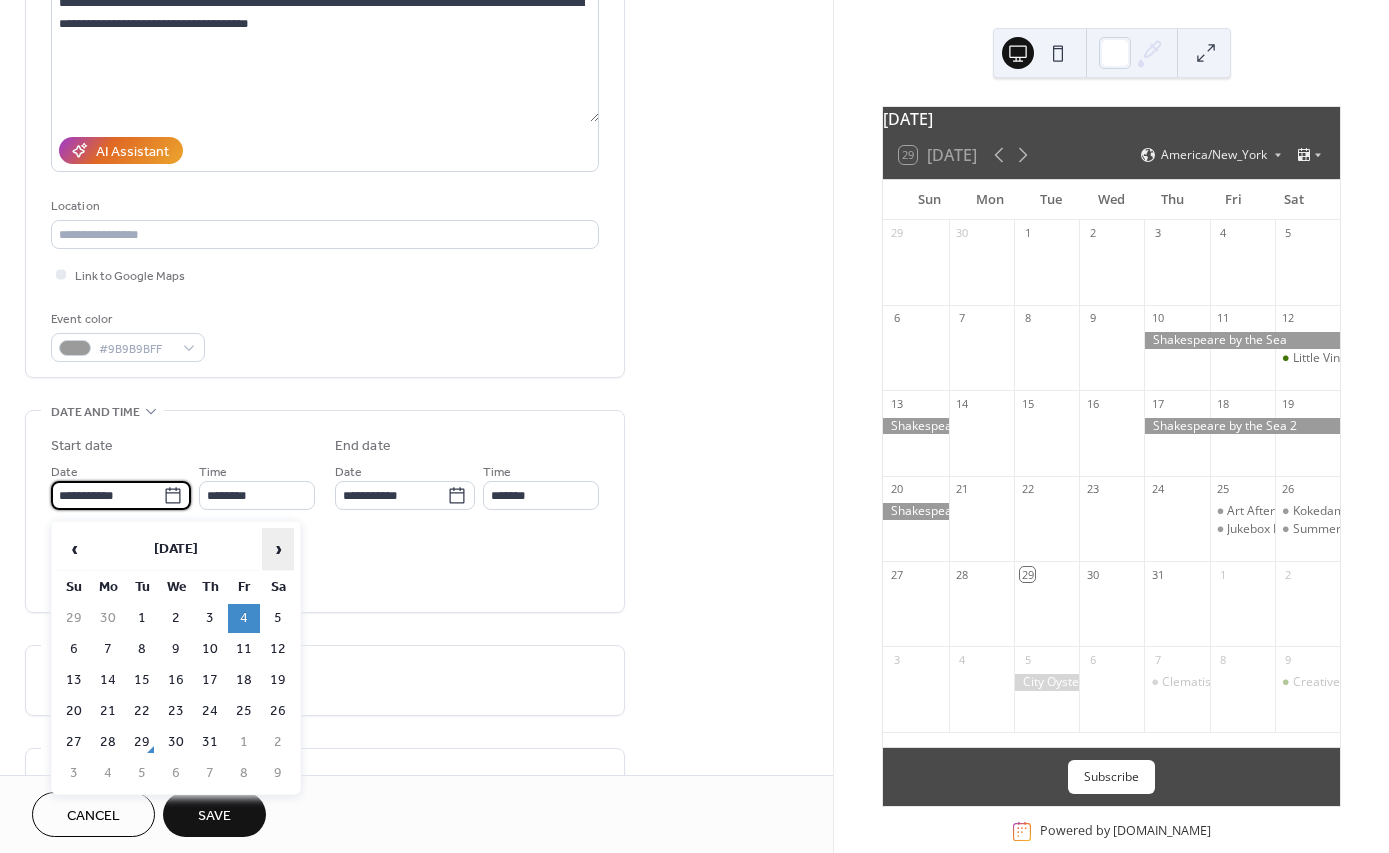 click on "›" at bounding box center (278, 549) 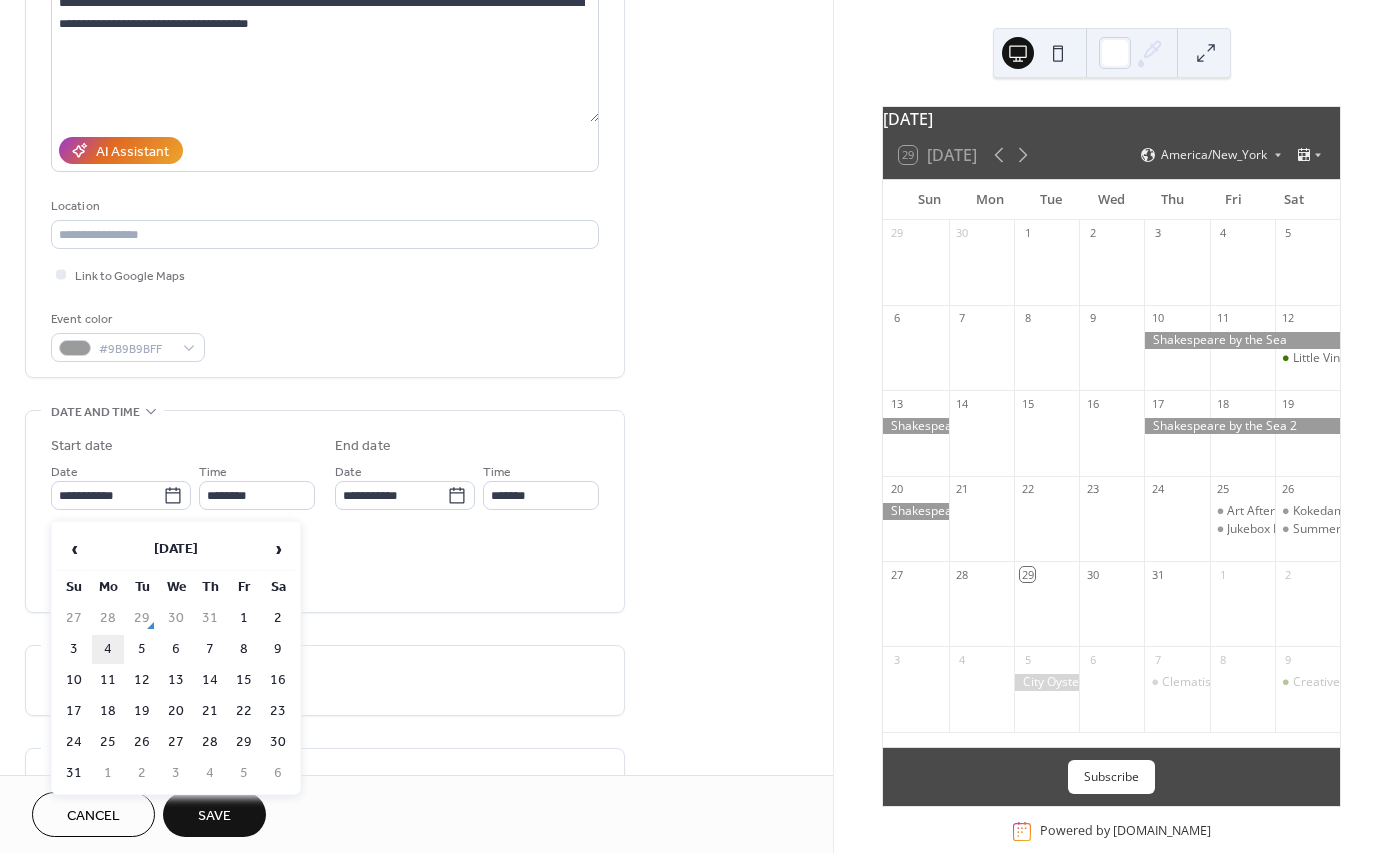 click on "4" at bounding box center (108, 649) 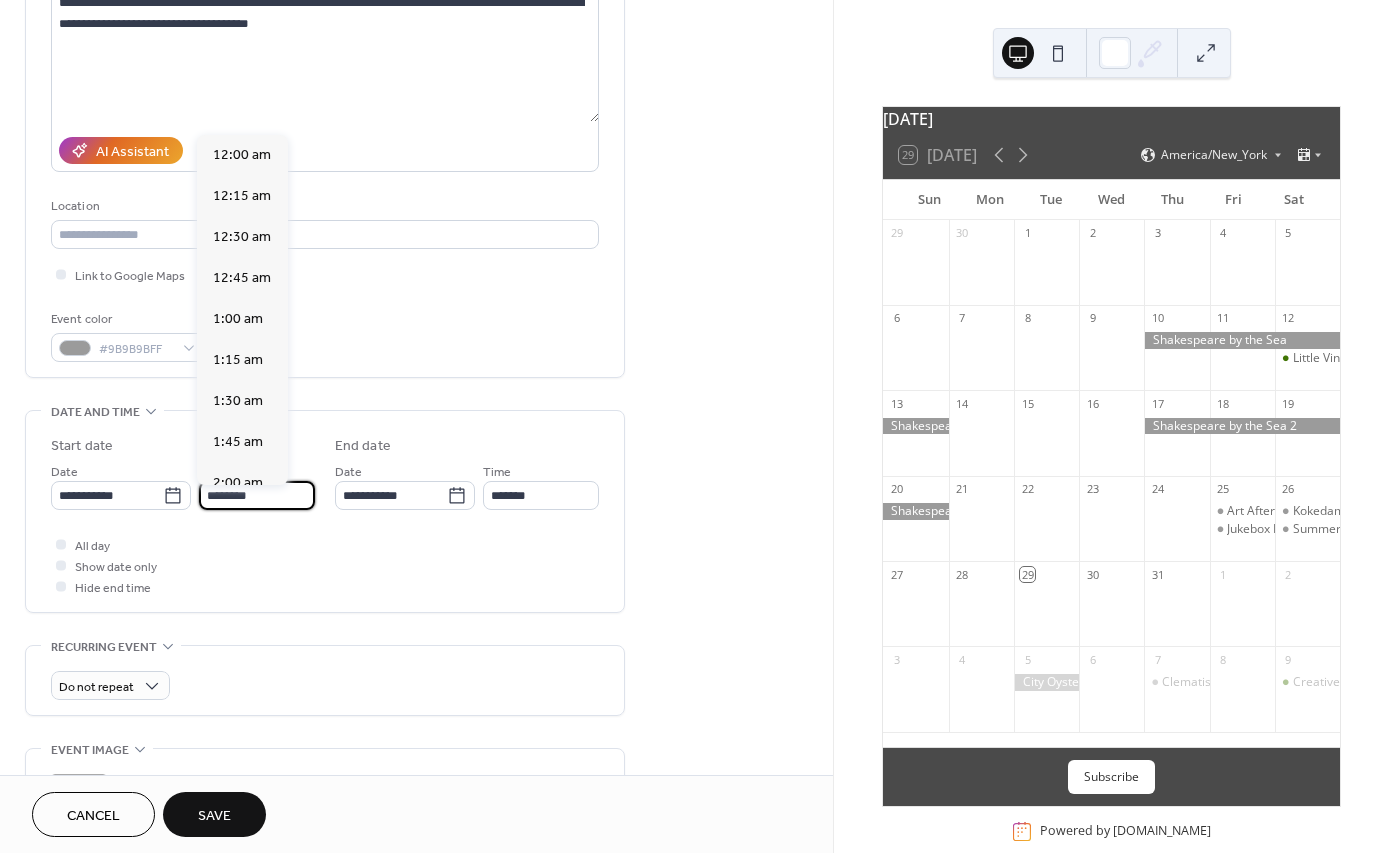 click on "********" at bounding box center (257, 495) 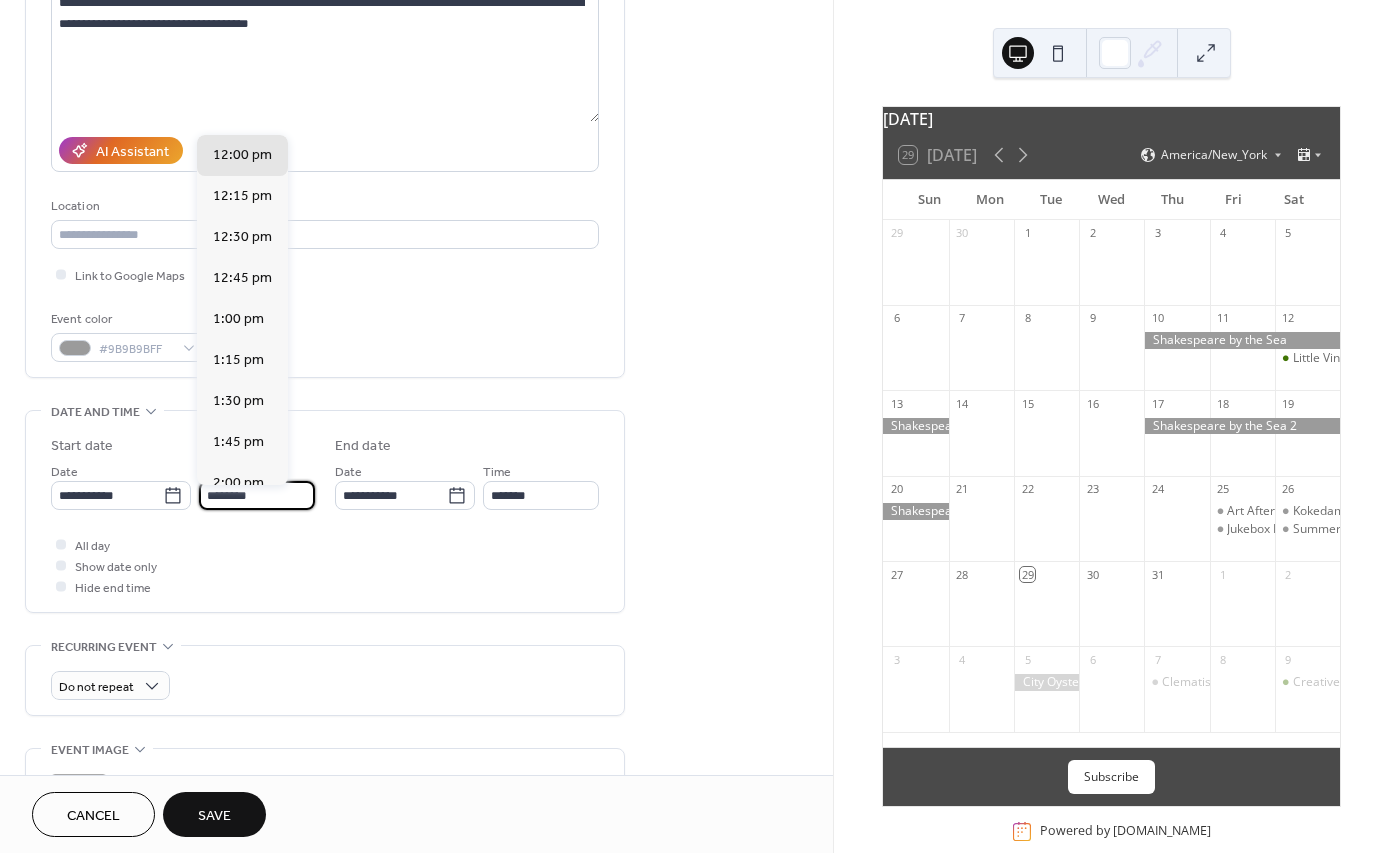 click on "All day Show date only Hide end time" at bounding box center (325, 565) 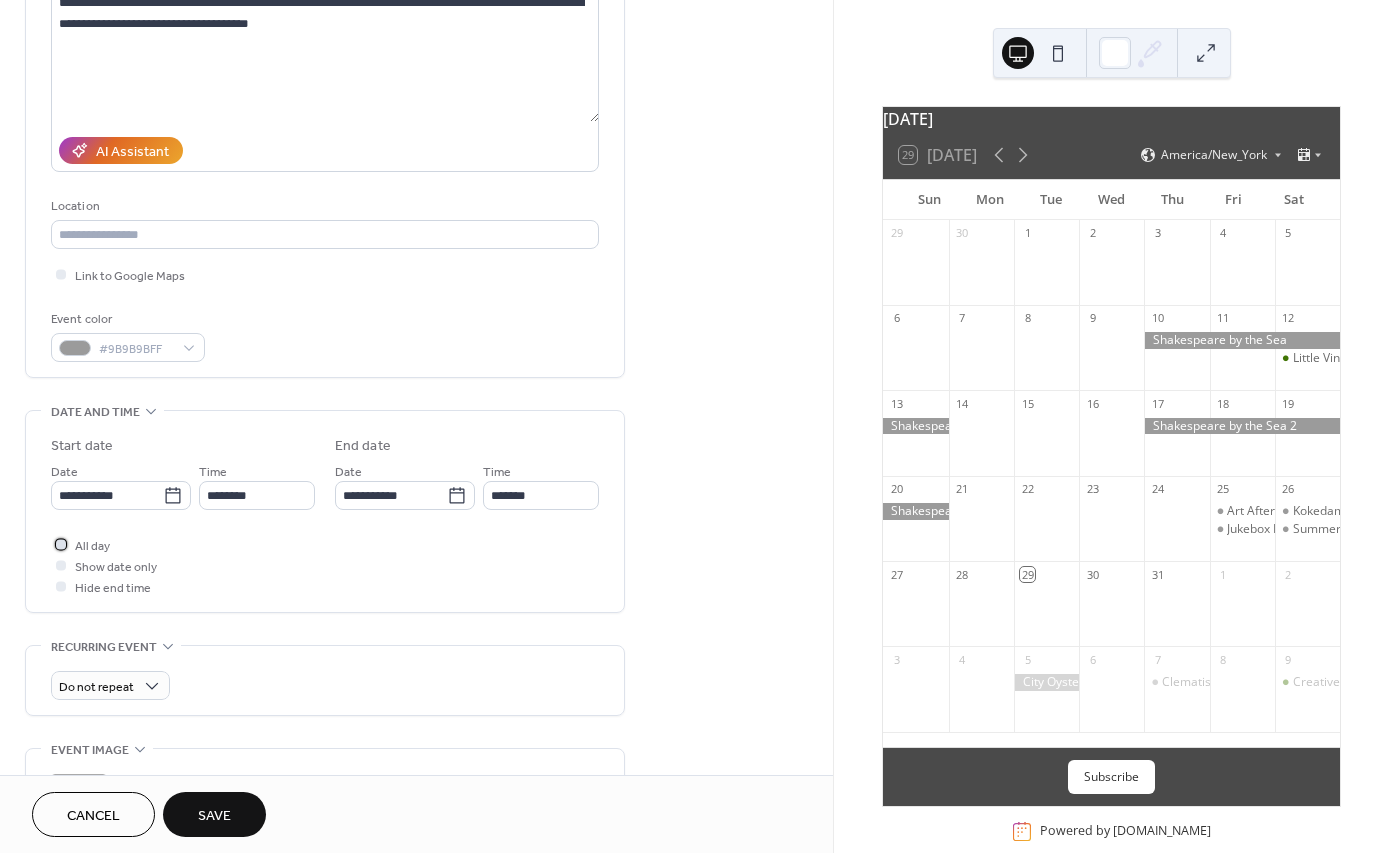 click at bounding box center (61, 544) 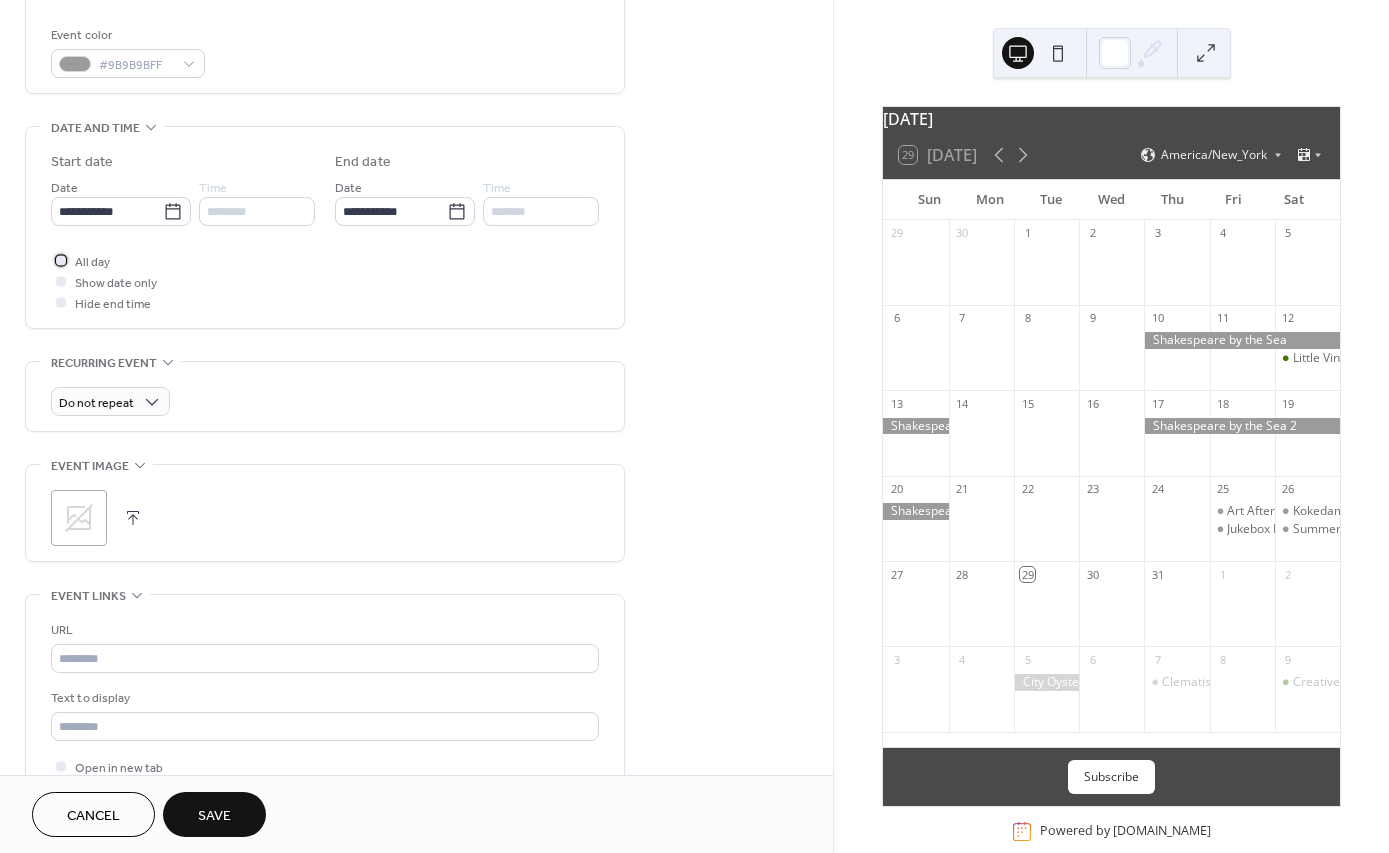 scroll, scrollTop: 536, scrollLeft: 0, axis: vertical 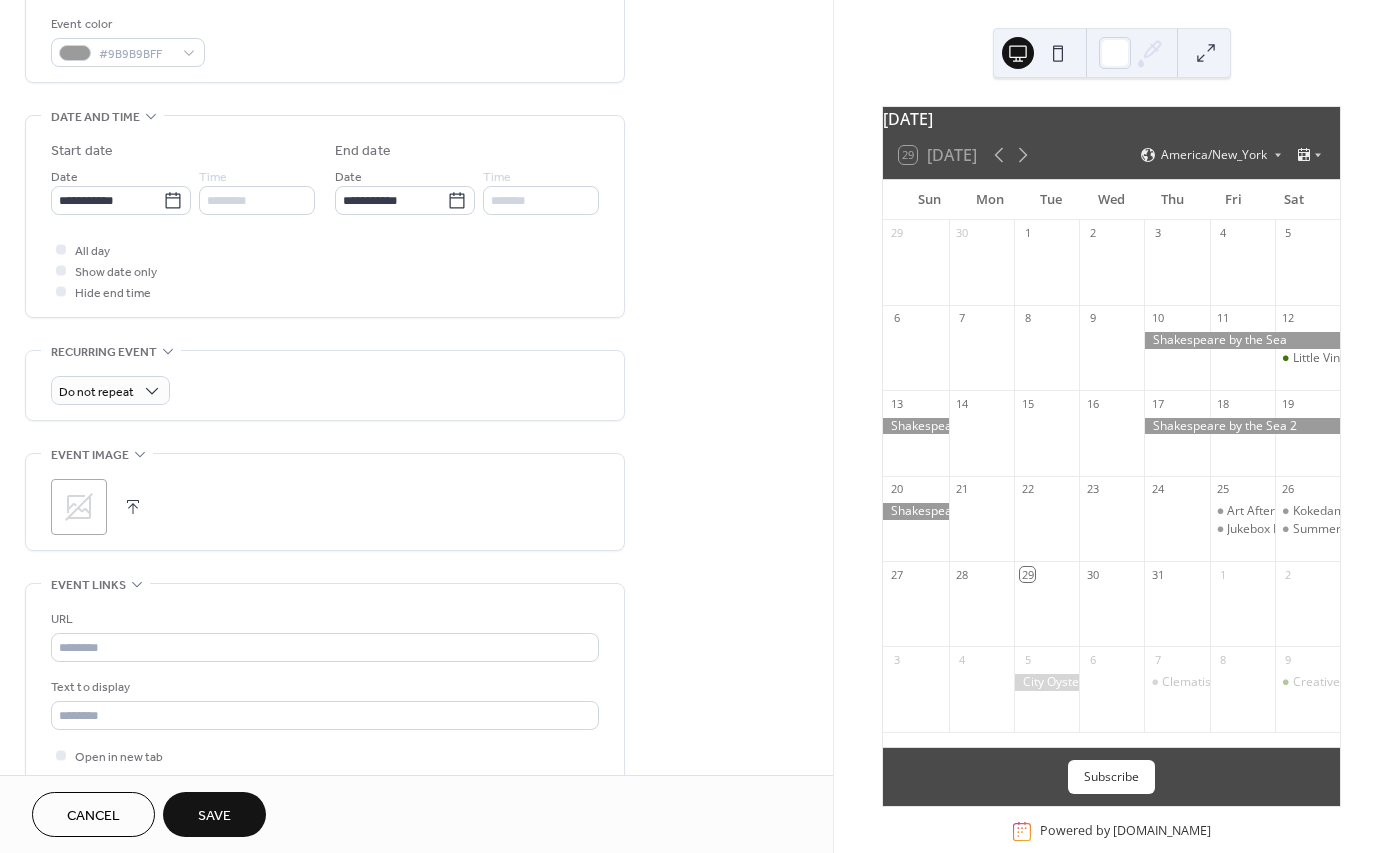 click 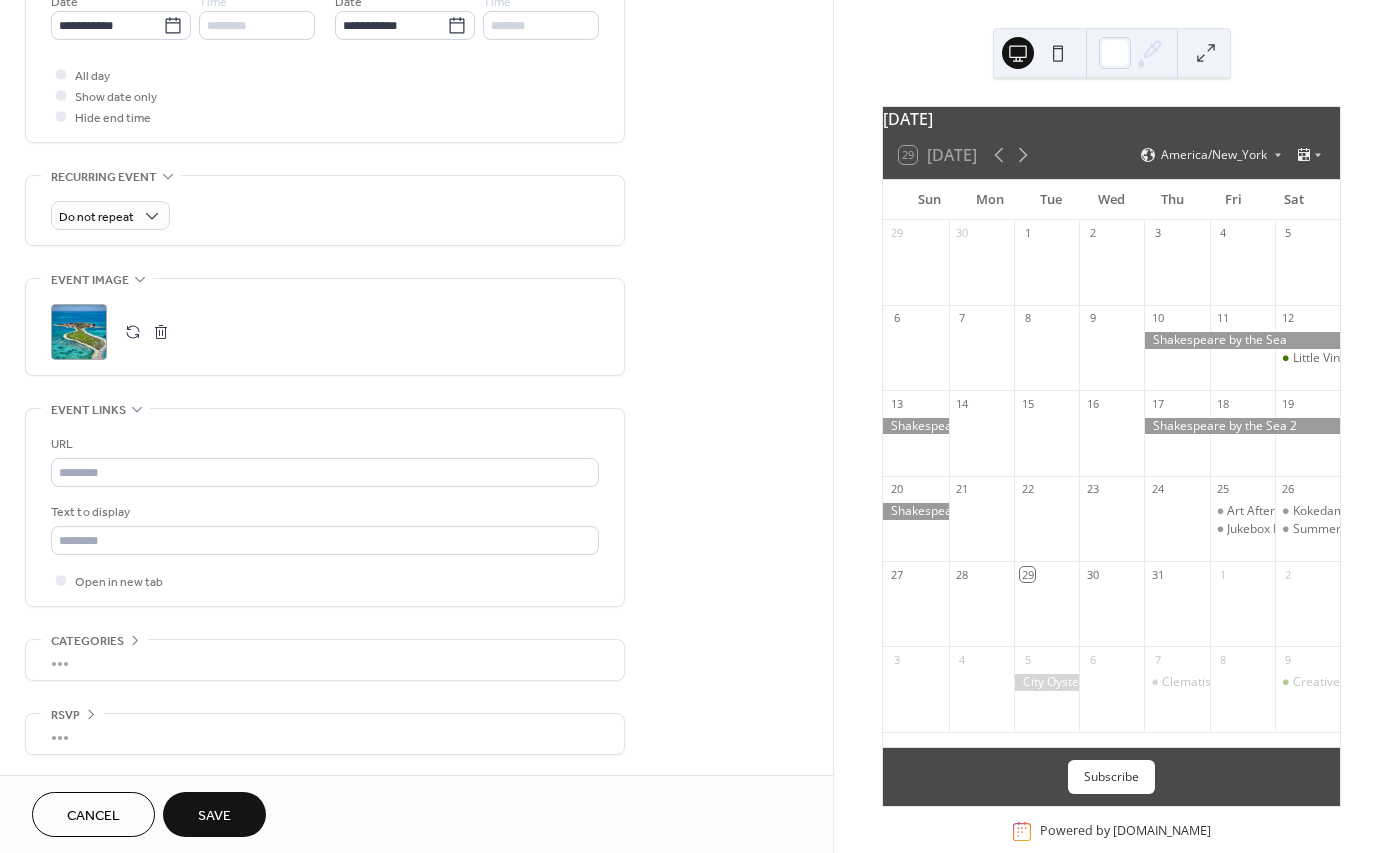 scroll, scrollTop: 721, scrollLeft: 0, axis: vertical 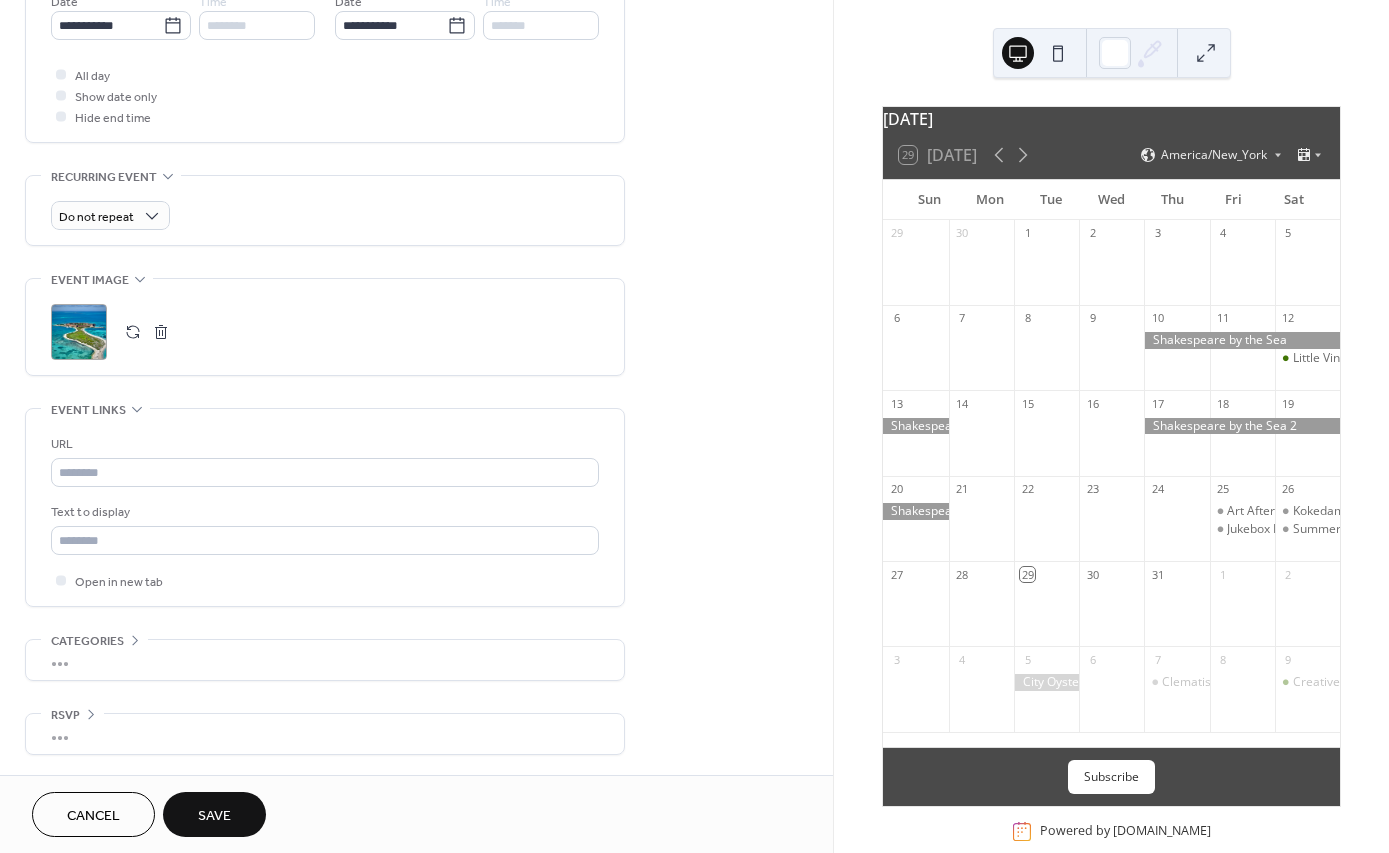 click on "Save" at bounding box center (214, 816) 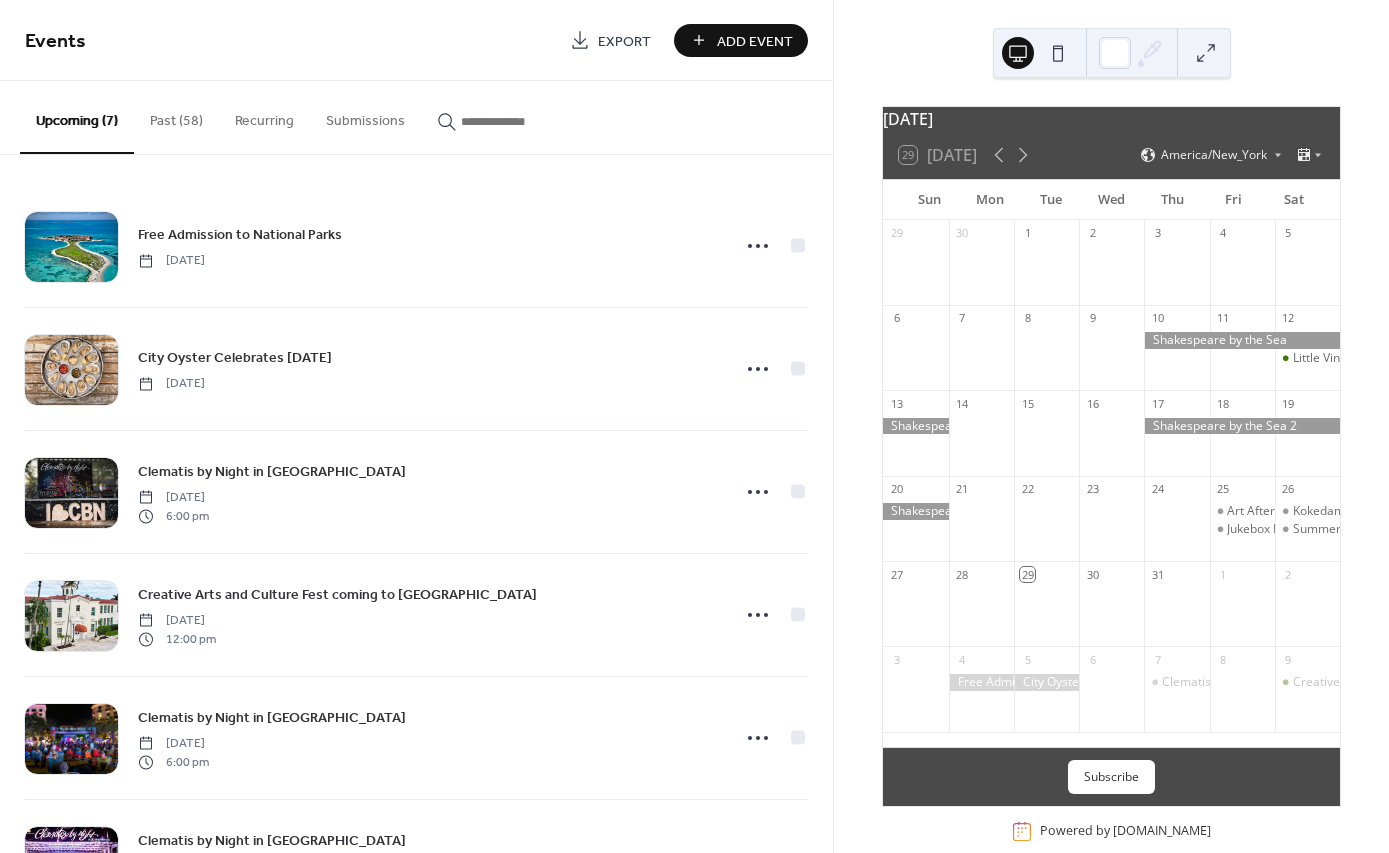click on "Add Event" at bounding box center [755, 41] 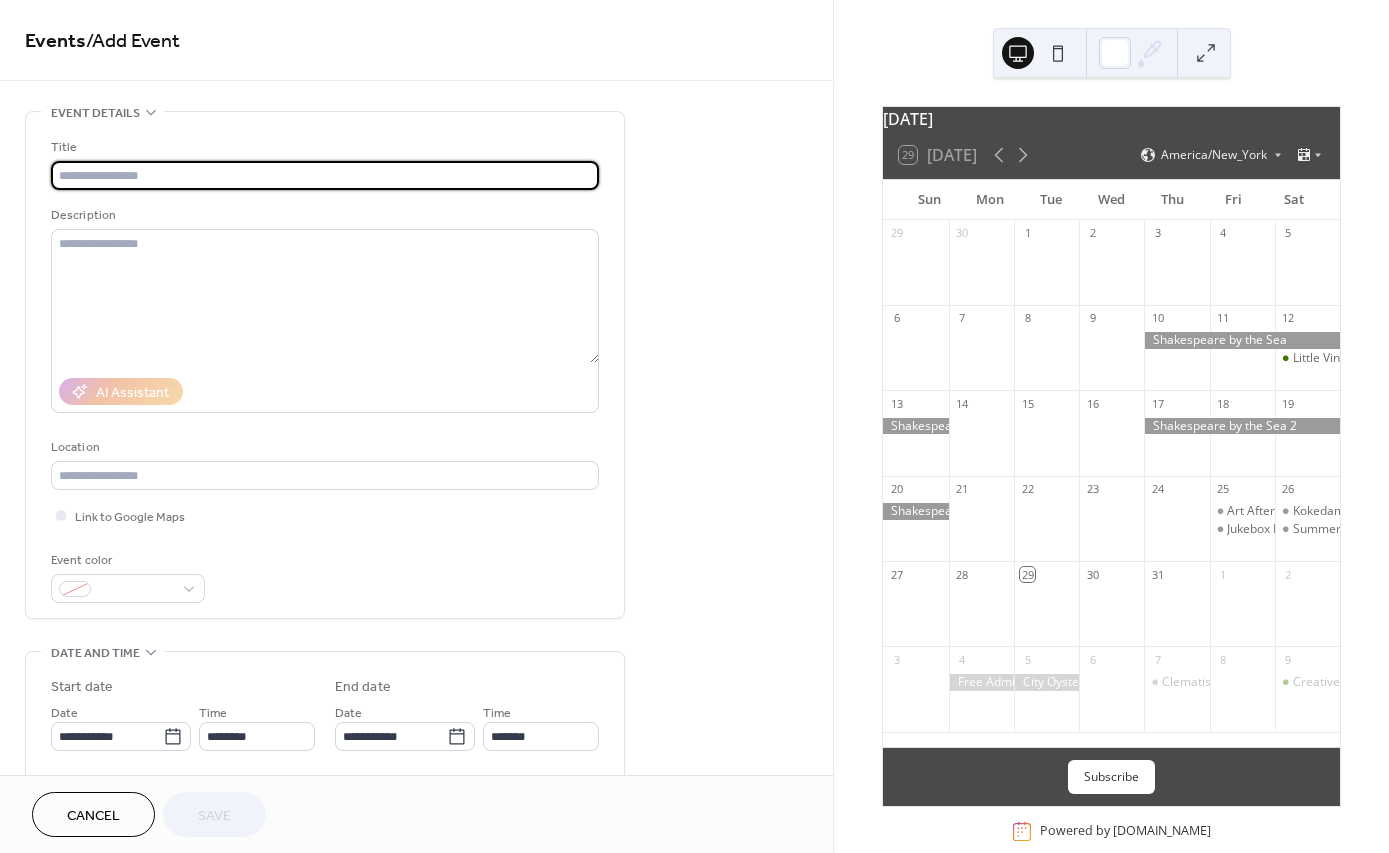 click at bounding box center [325, 175] 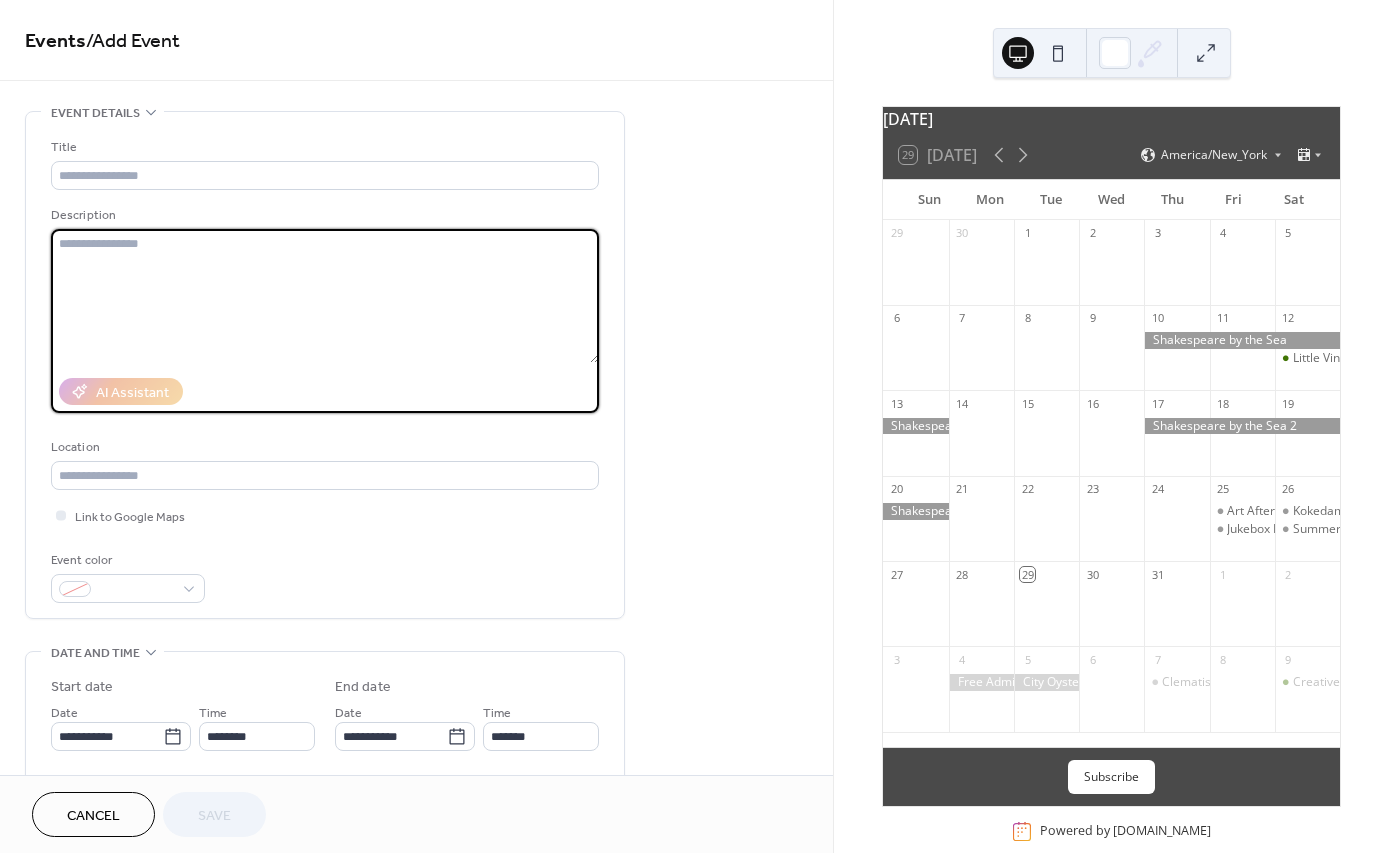 click at bounding box center [325, 296] 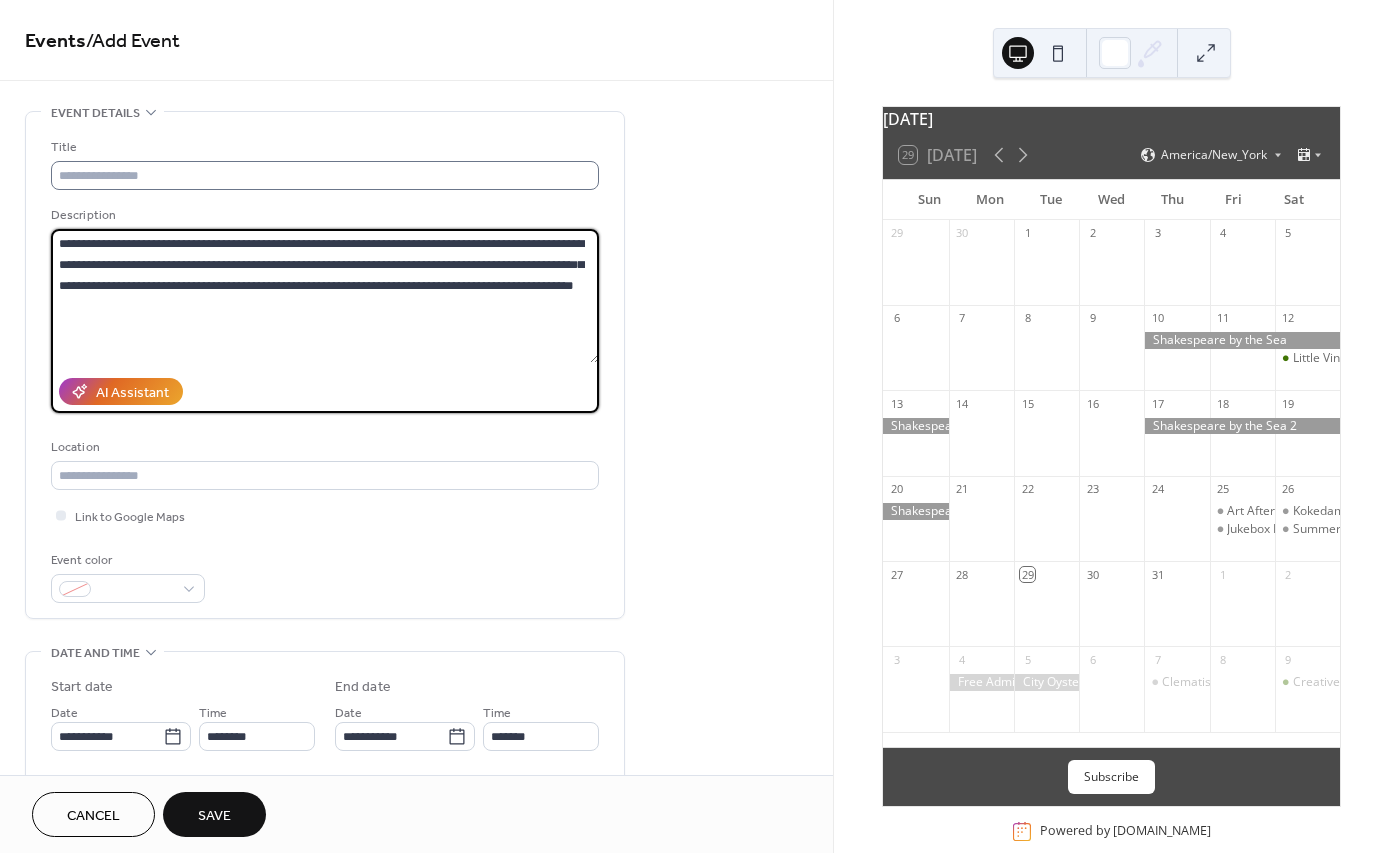 type on "**********" 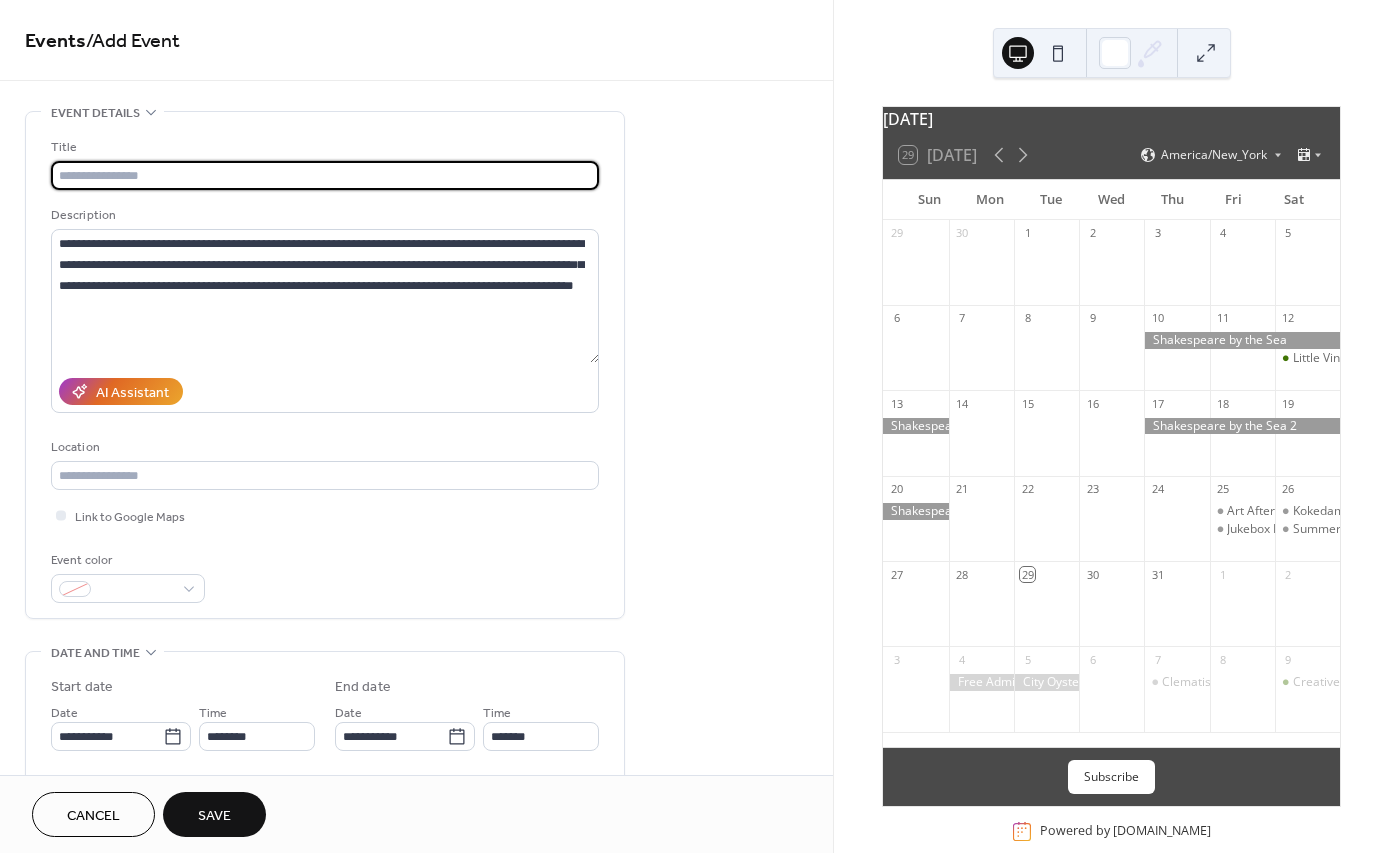 click at bounding box center [325, 175] 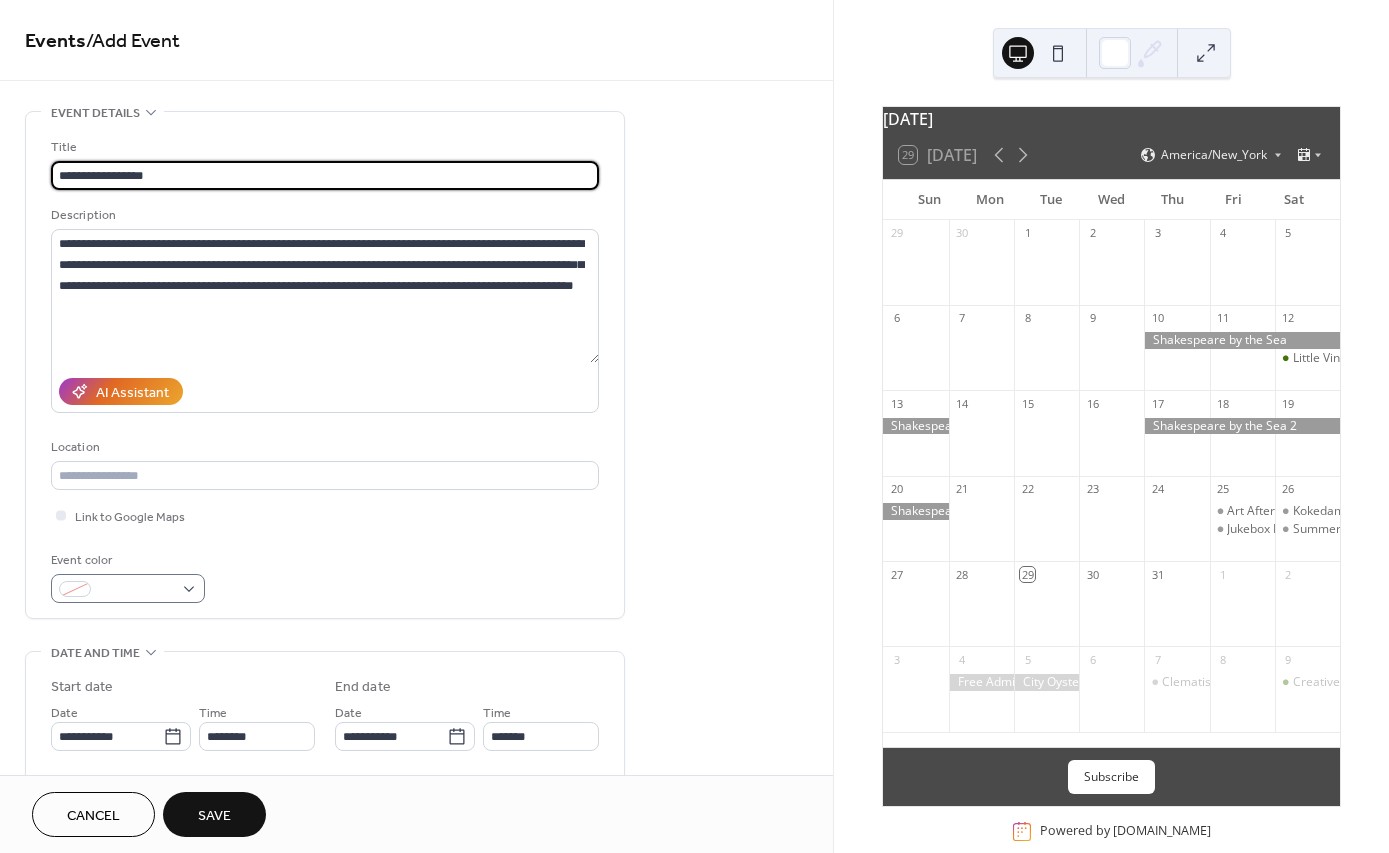 type on "**********" 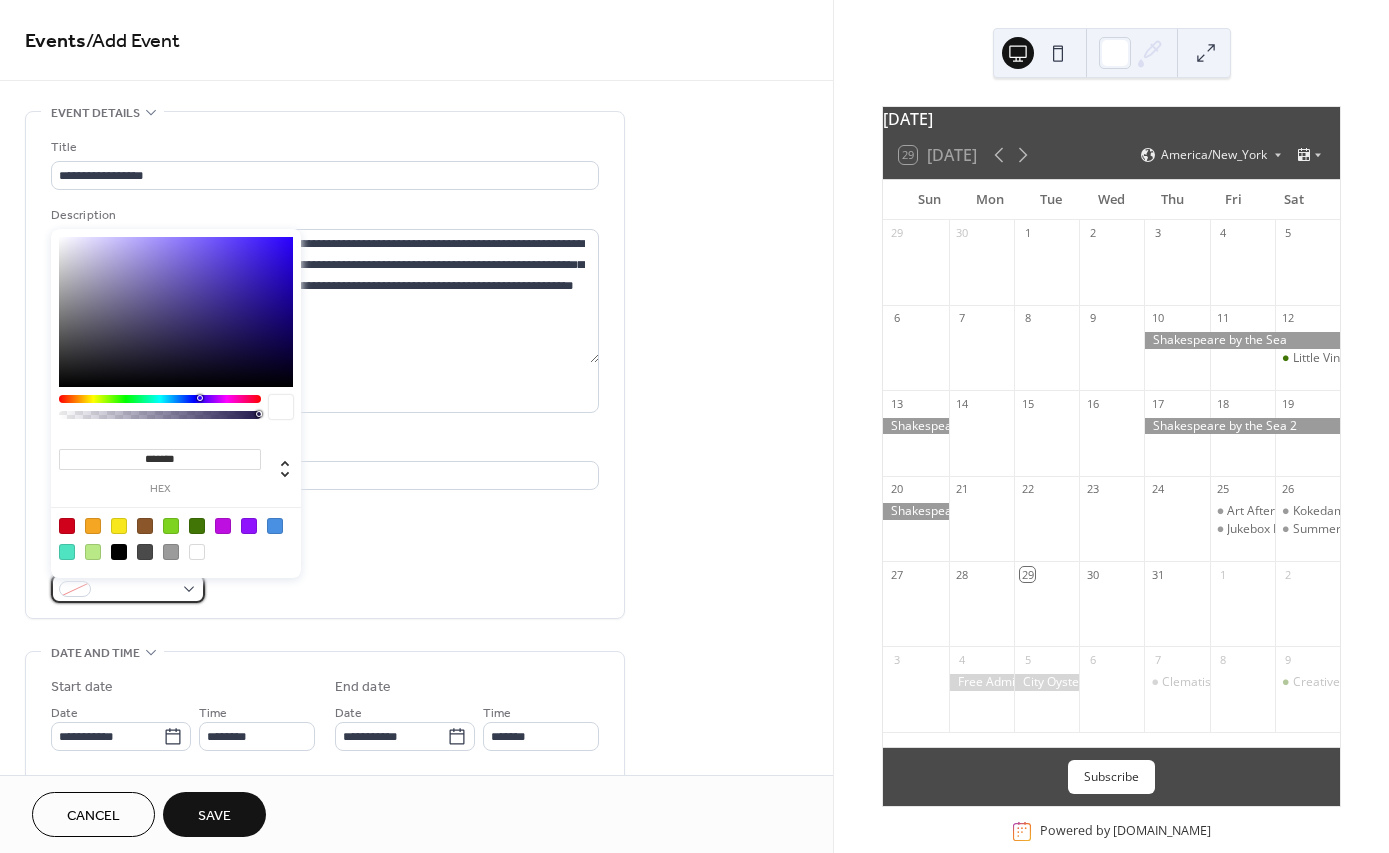 click at bounding box center (136, 590) 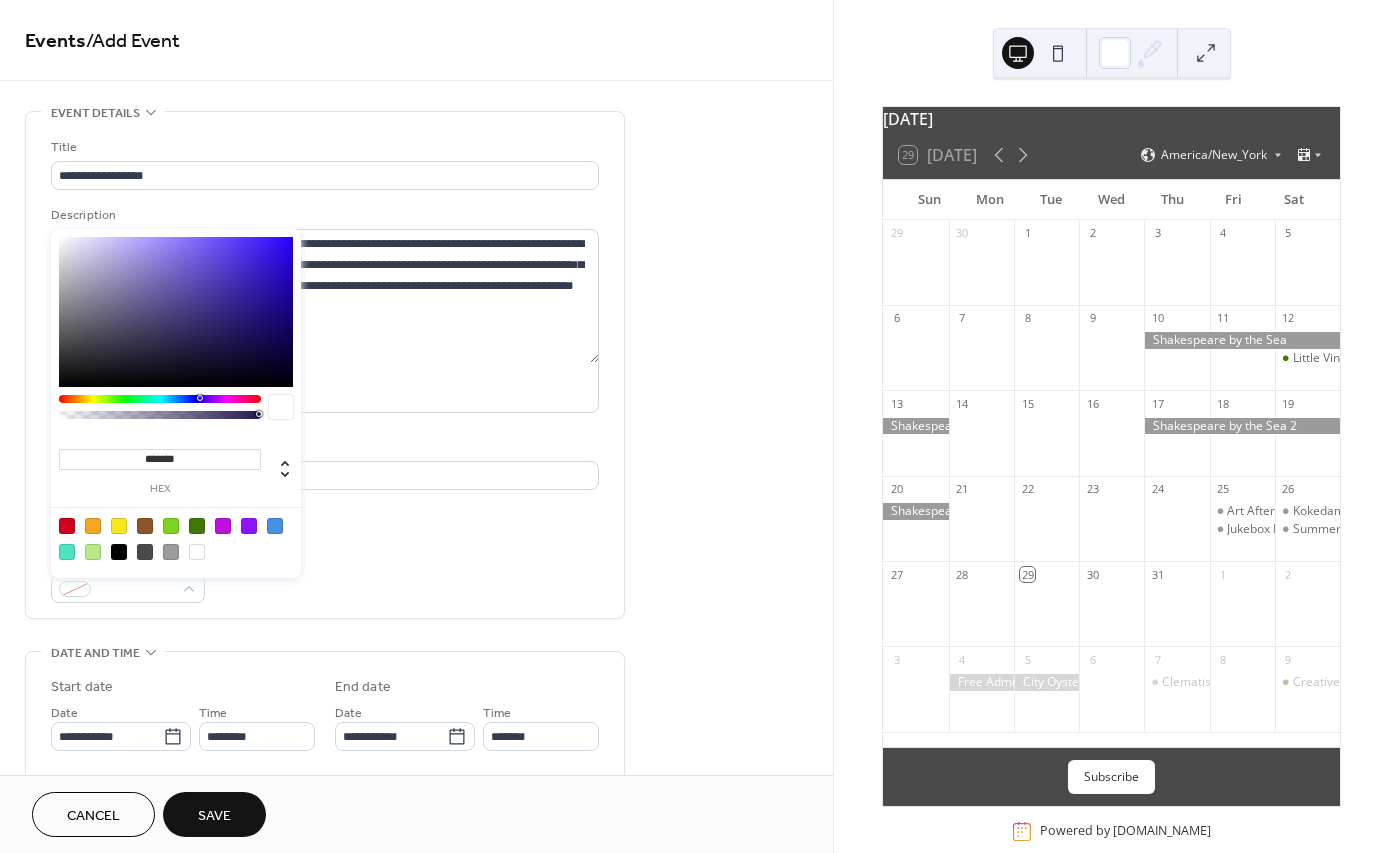 click at bounding box center (171, 552) 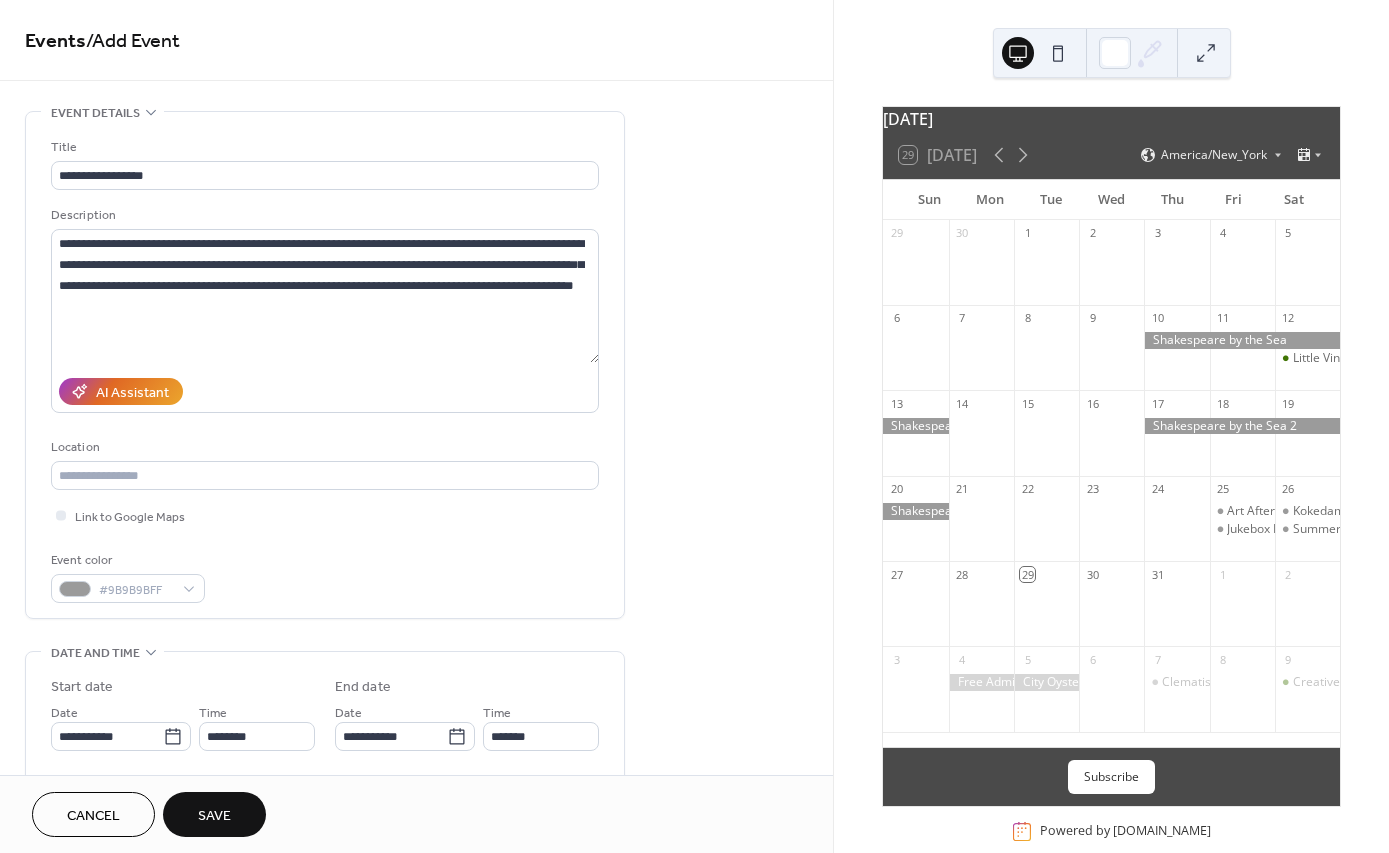 click on "**********" at bounding box center [325, 370] 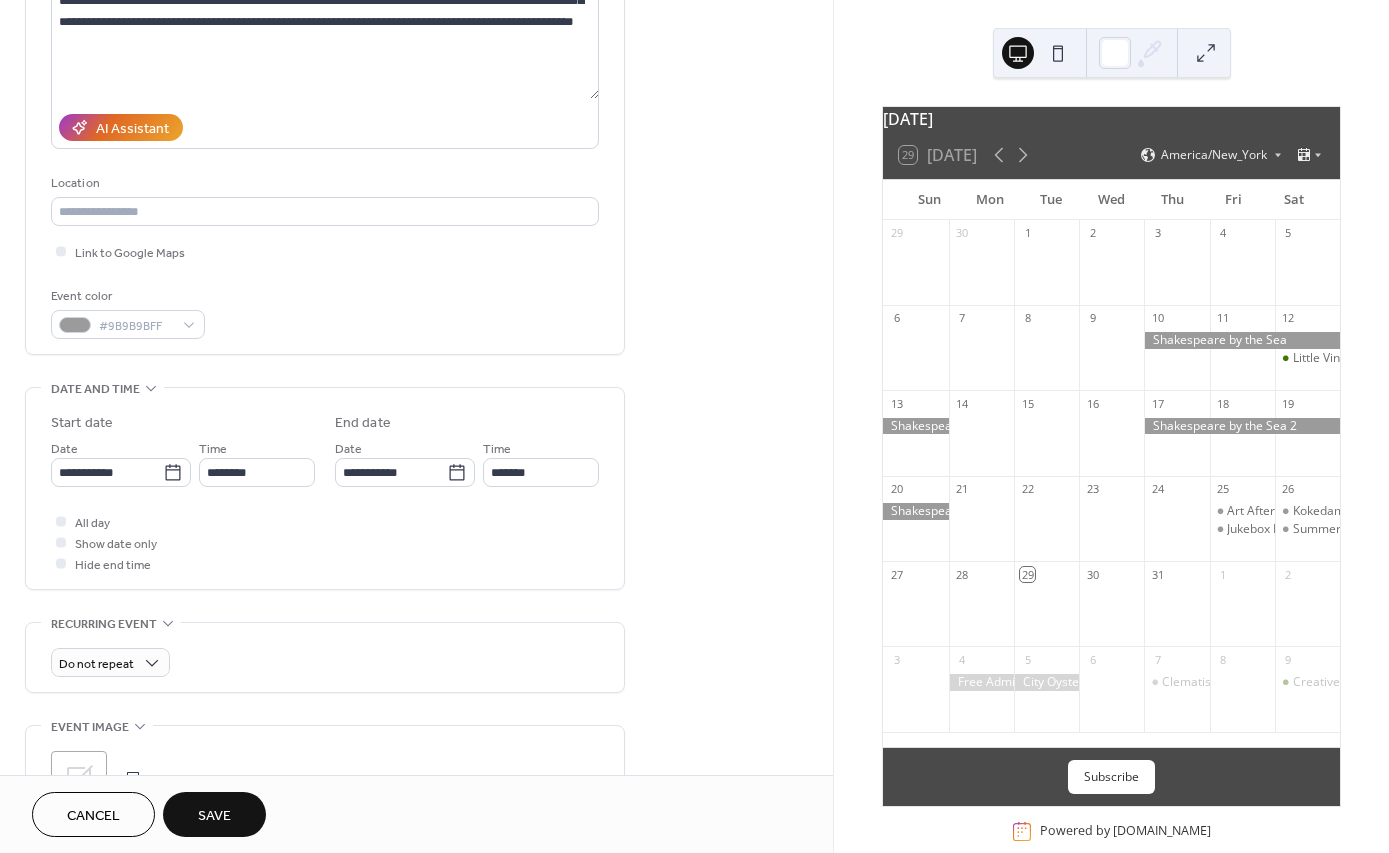 scroll, scrollTop: 267, scrollLeft: 0, axis: vertical 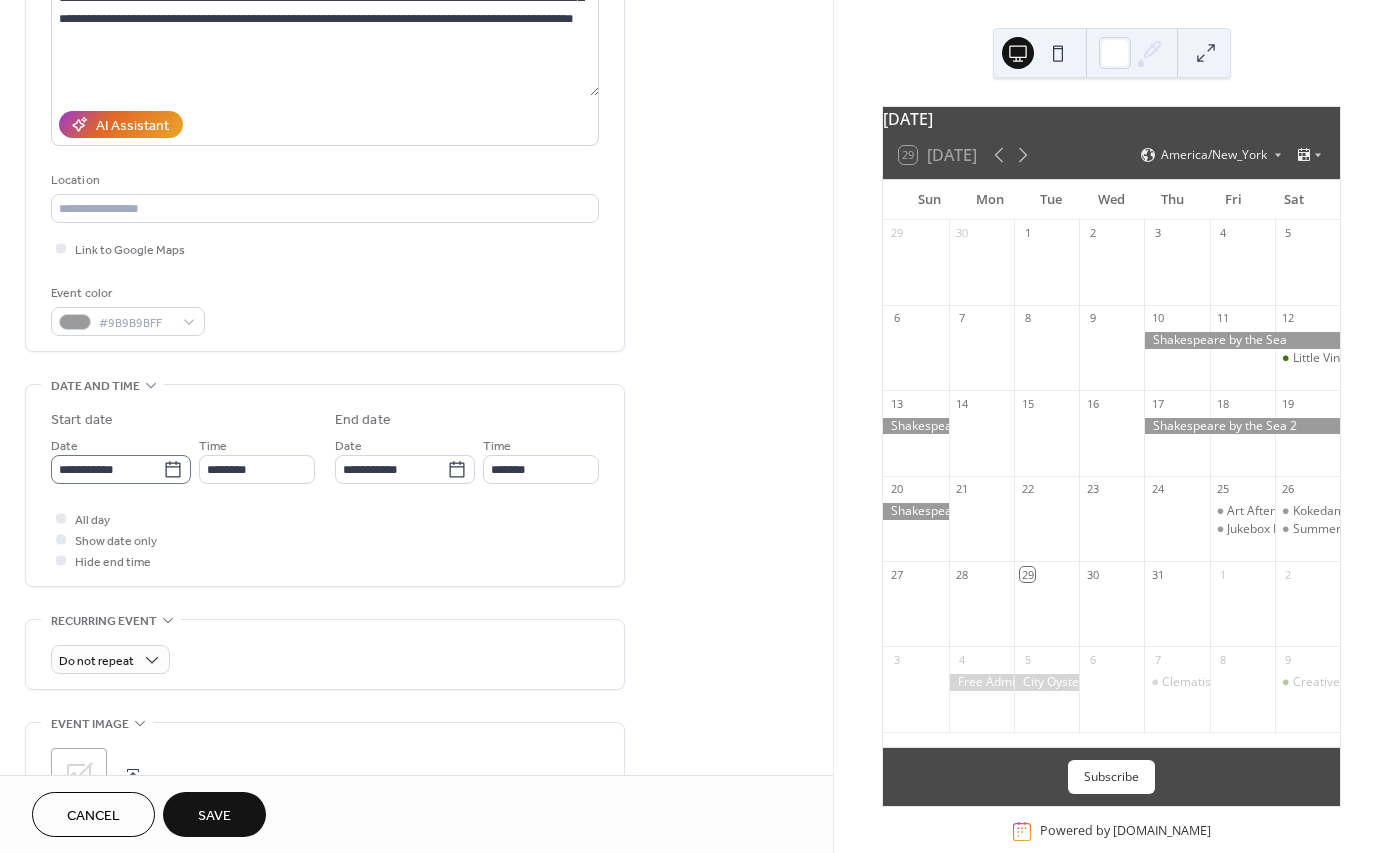 click 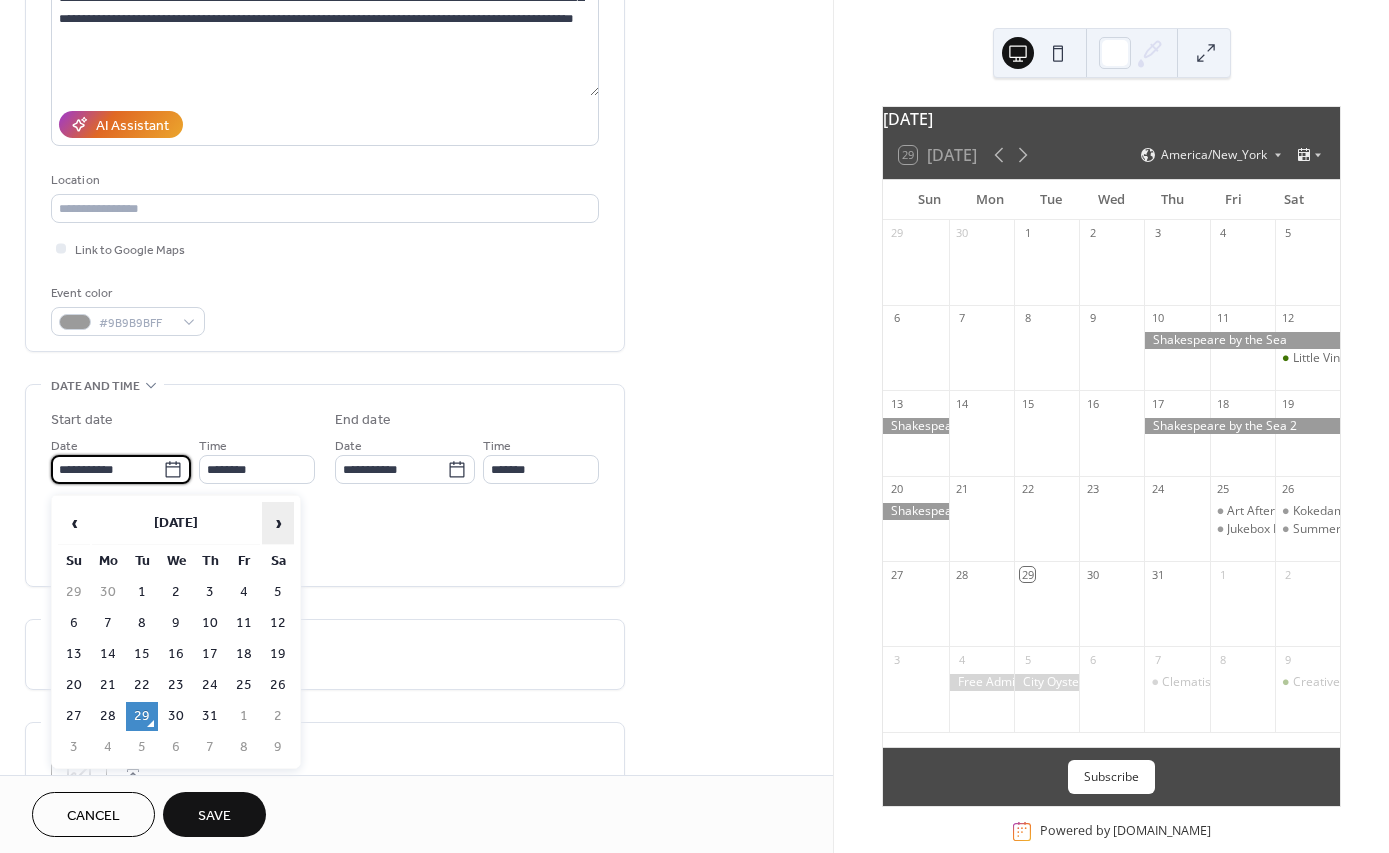 click on "›" at bounding box center [278, 523] 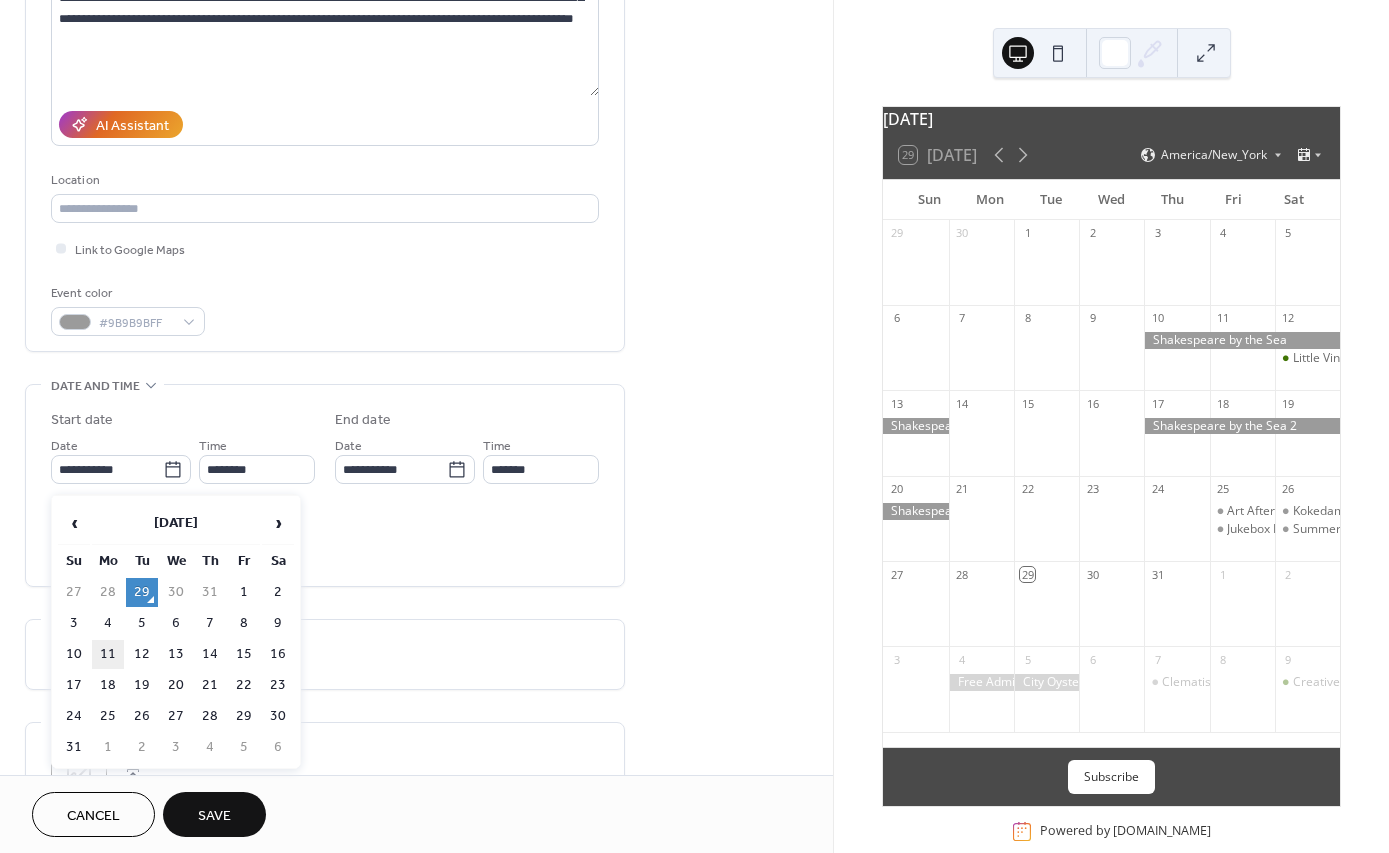 click on "11" at bounding box center [108, 654] 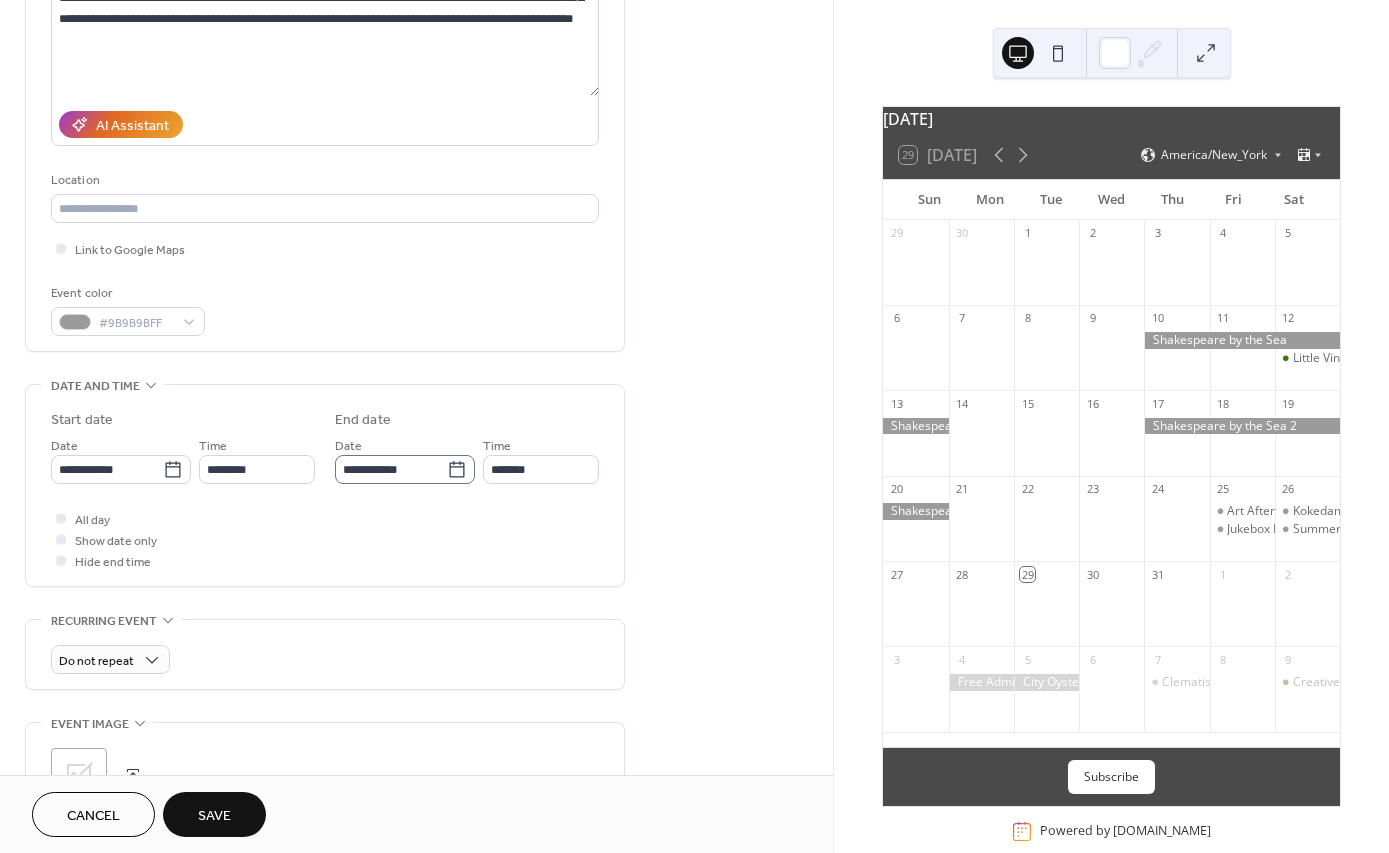 click 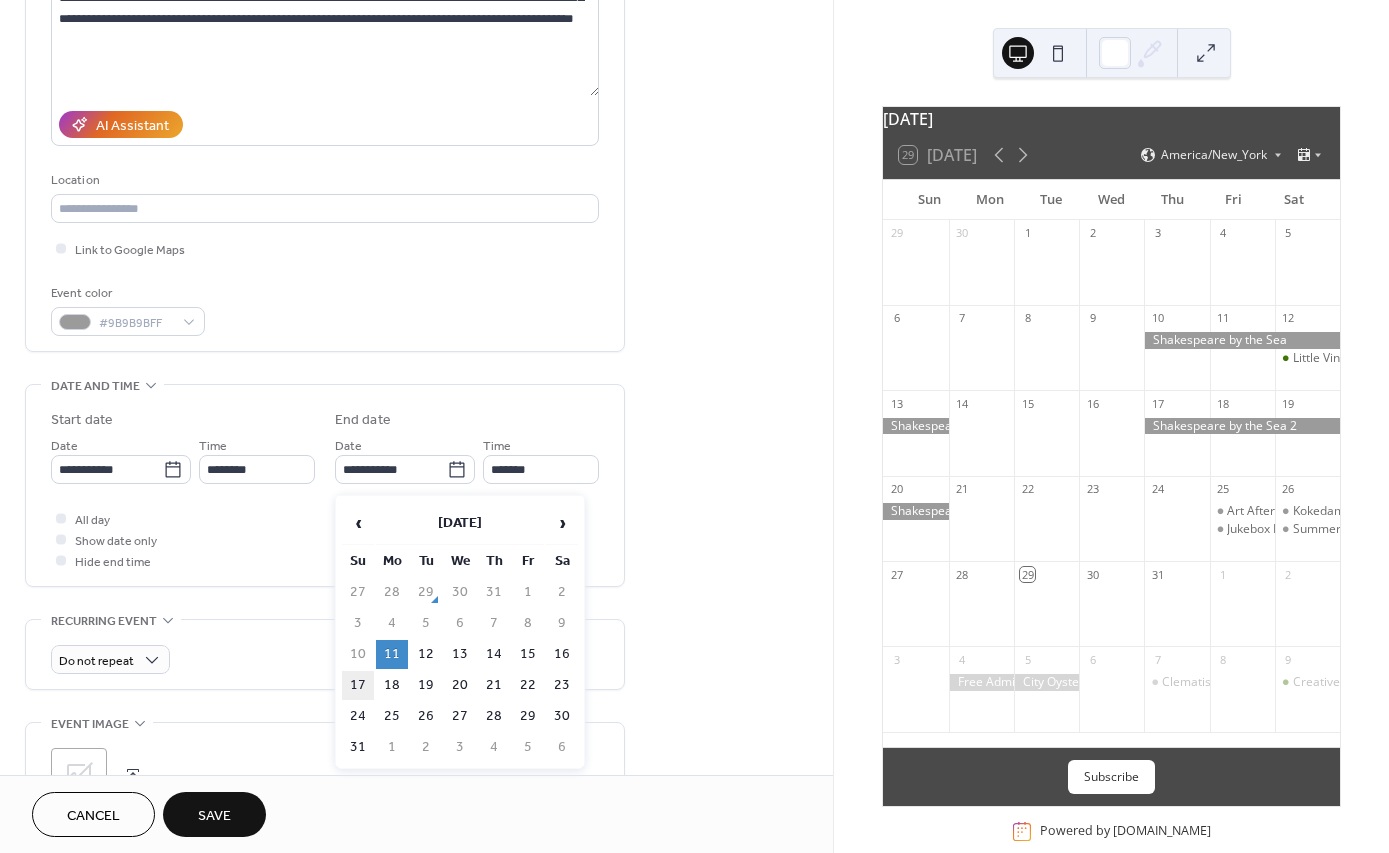 click on "17" at bounding box center (358, 685) 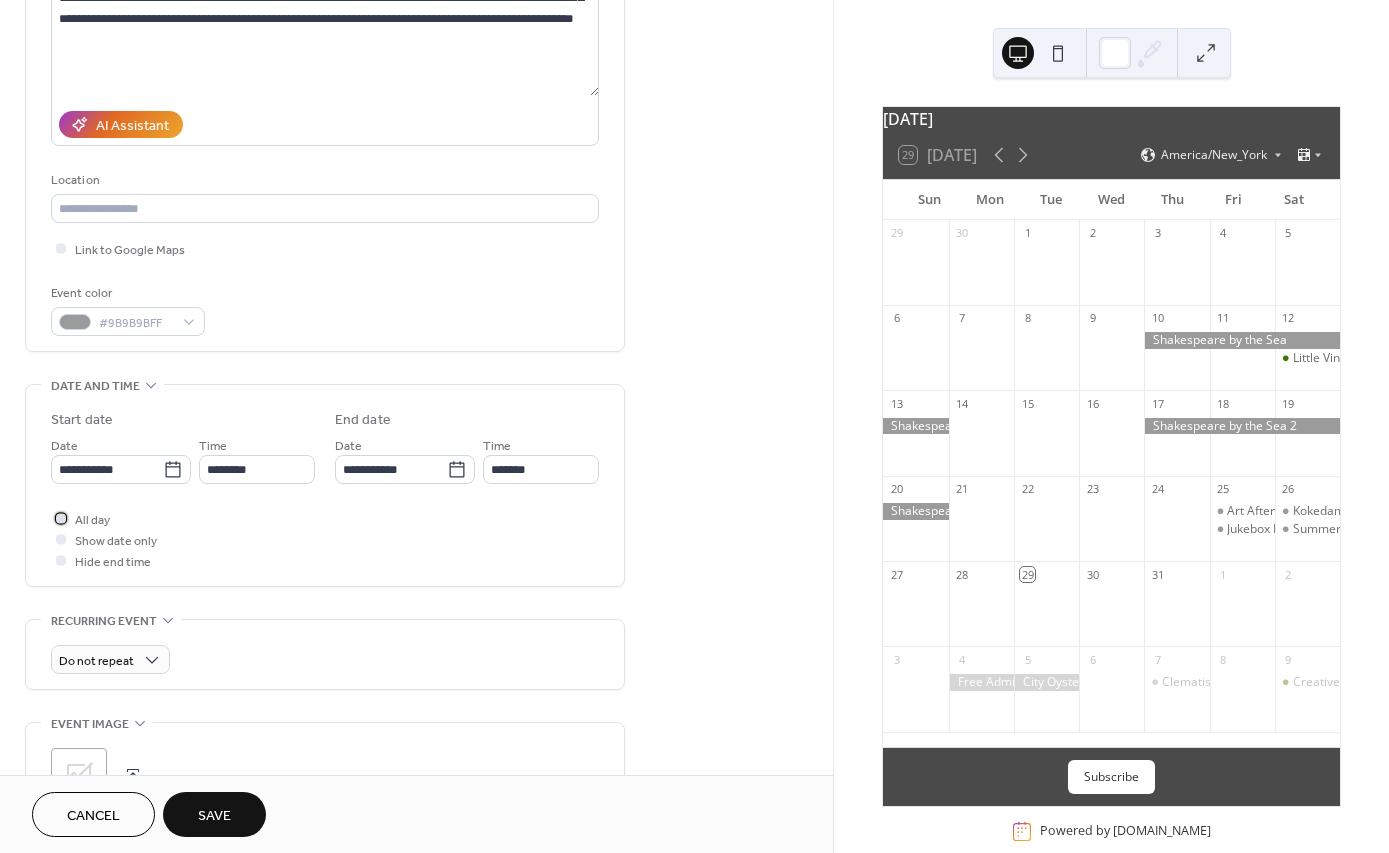 click on "All day" at bounding box center (92, 520) 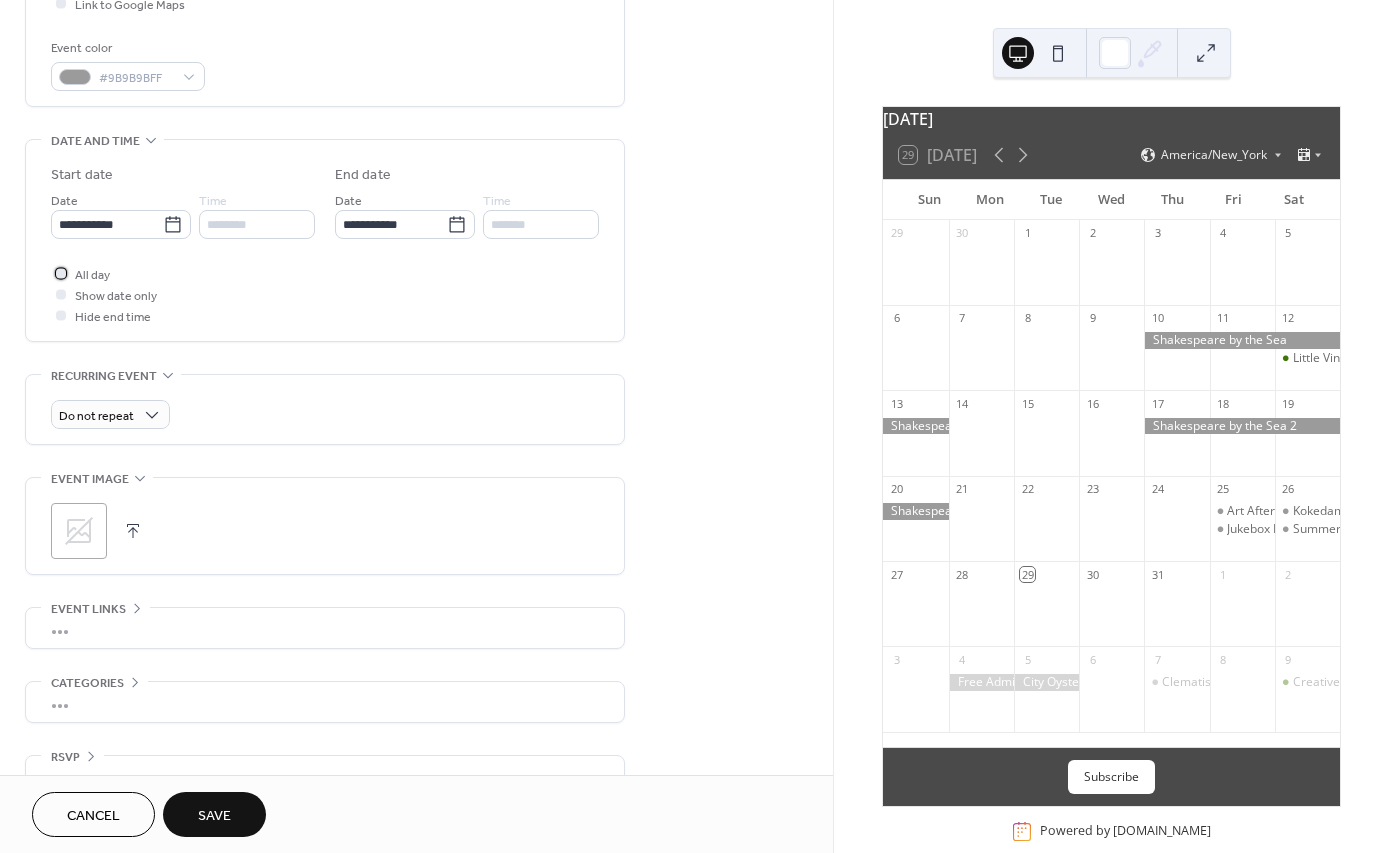 scroll, scrollTop: 515, scrollLeft: 0, axis: vertical 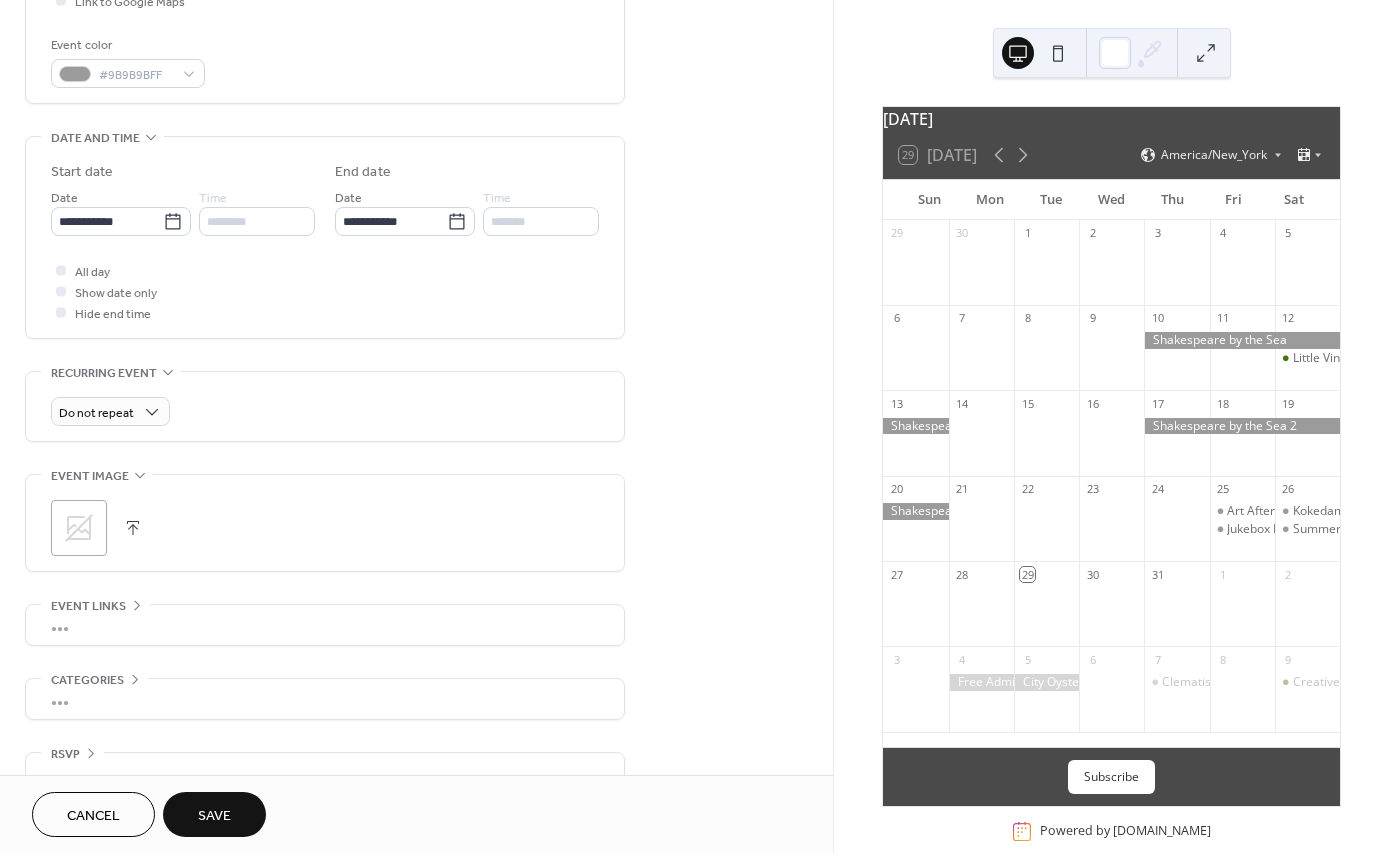 click 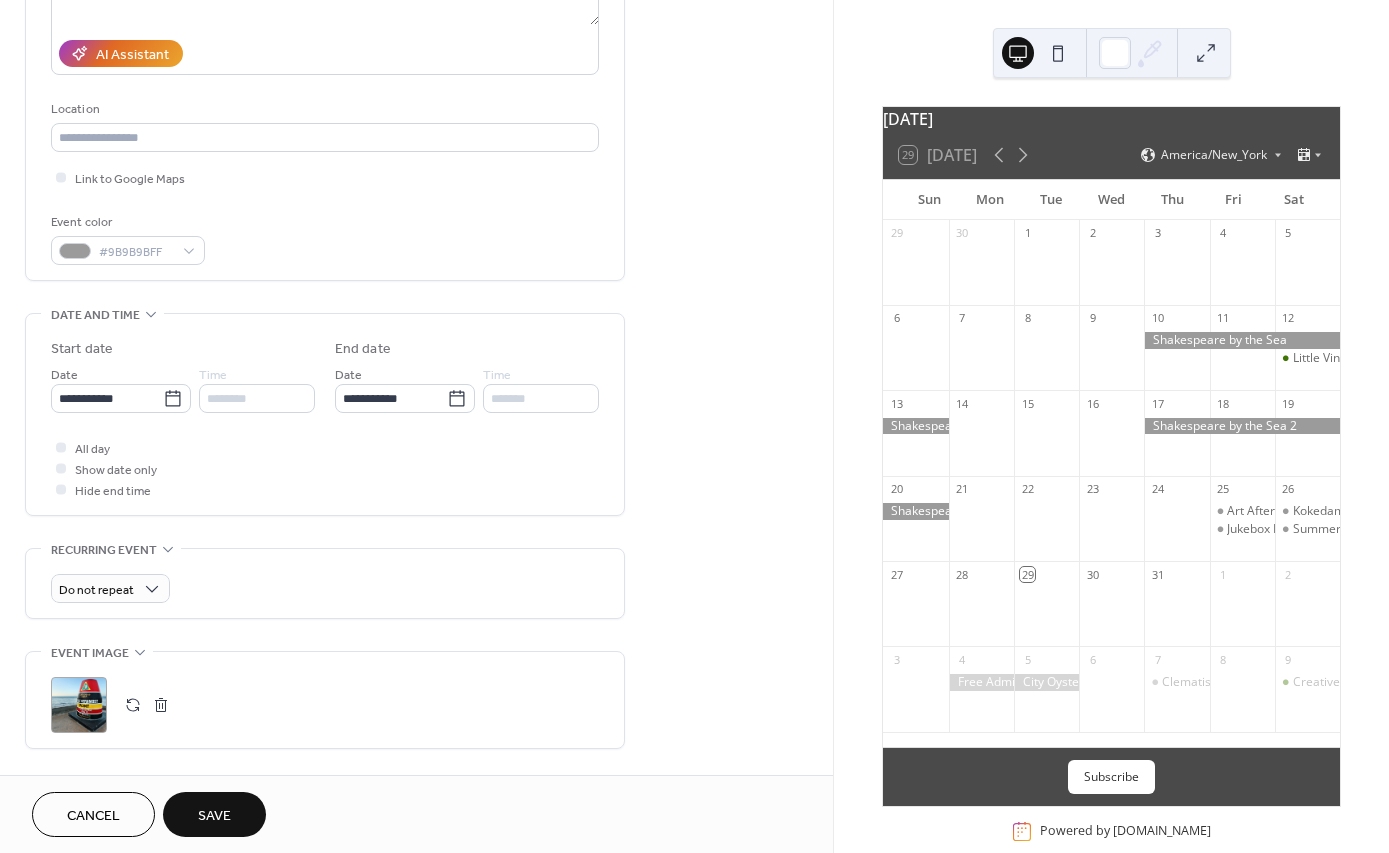 scroll, scrollTop: 141, scrollLeft: 0, axis: vertical 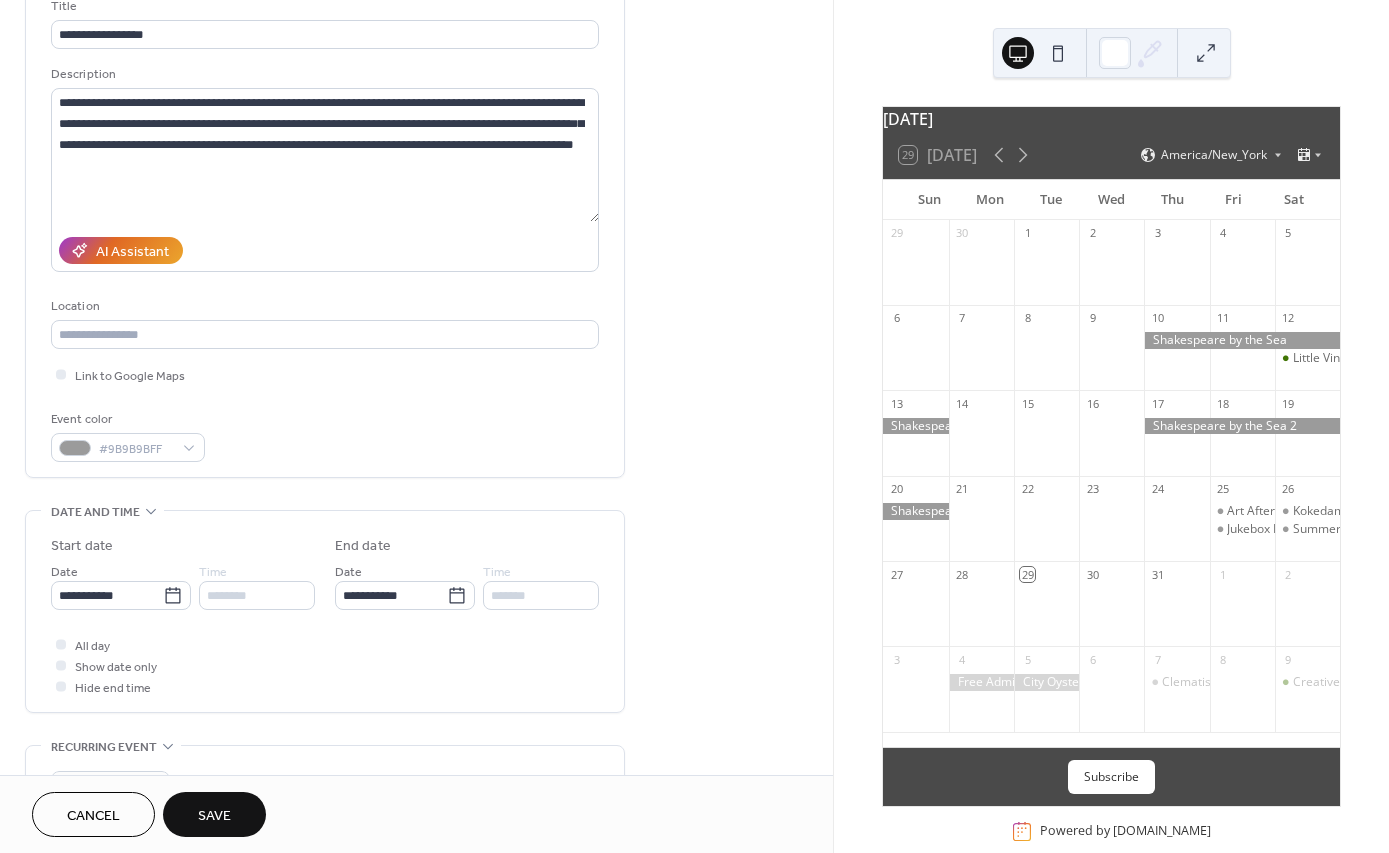 click on "Save" at bounding box center (214, 816) 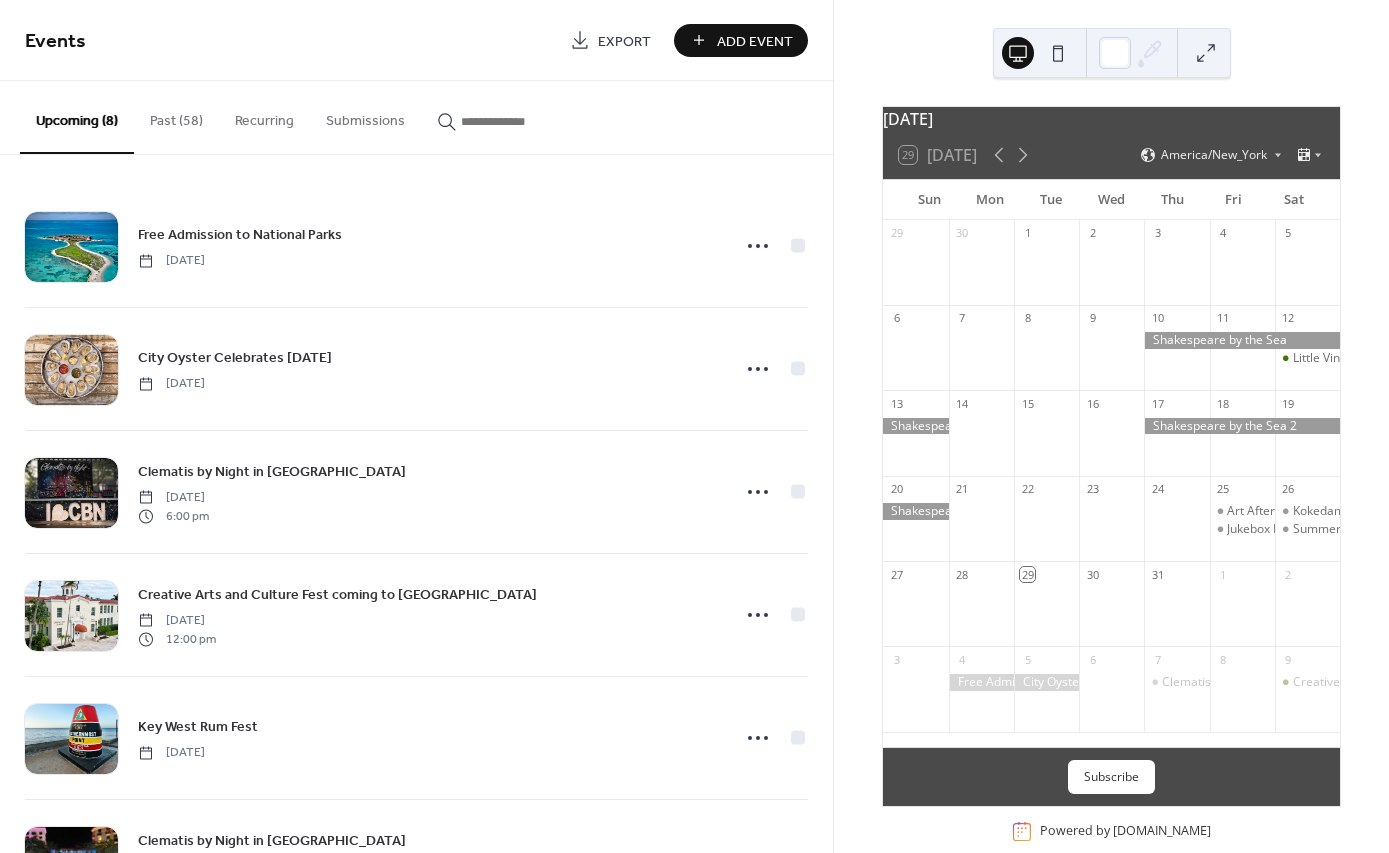 scroll, scrollTop: 0, scrollLeft: 0, axis: both 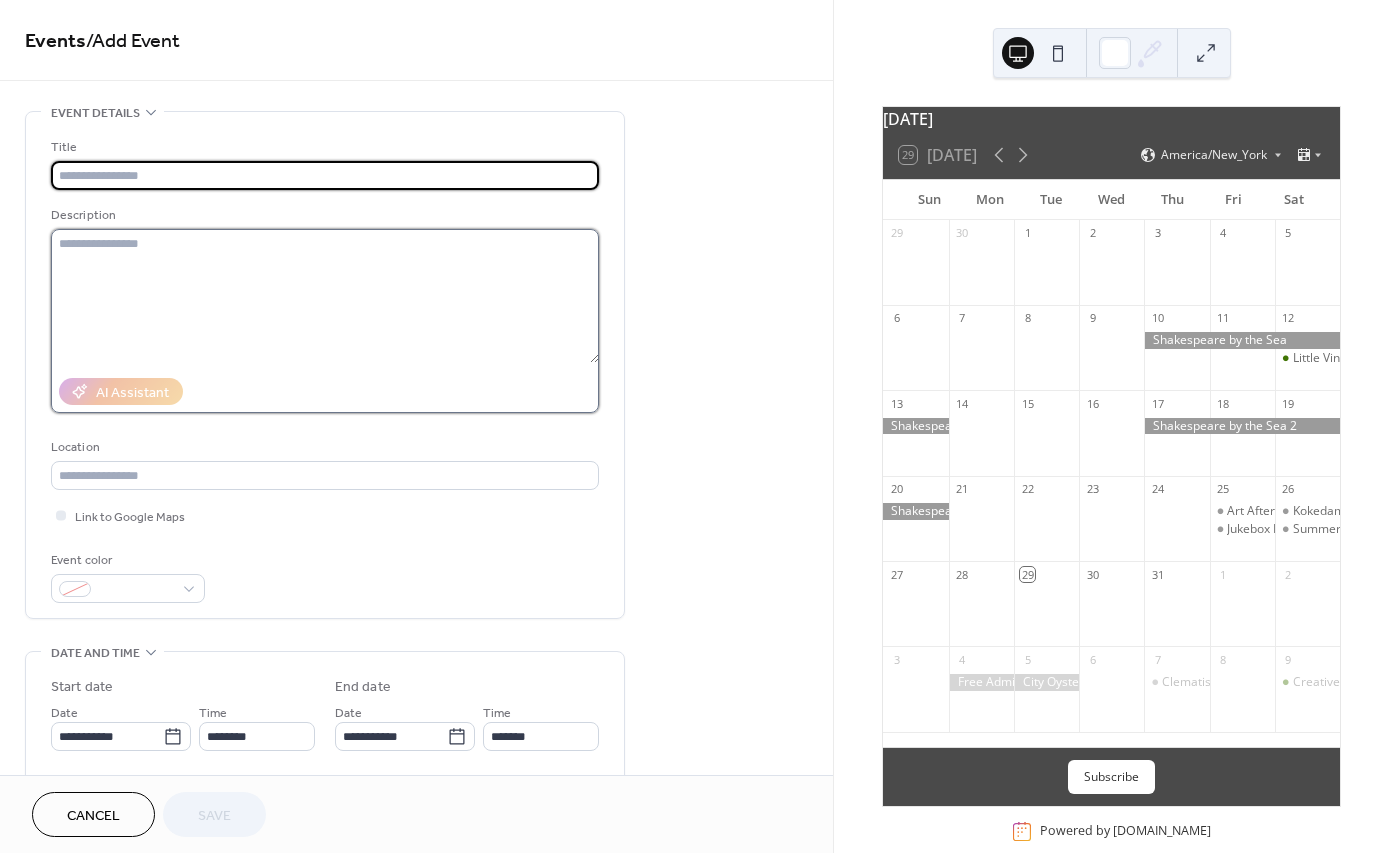 click at bounding box center [325, 296] 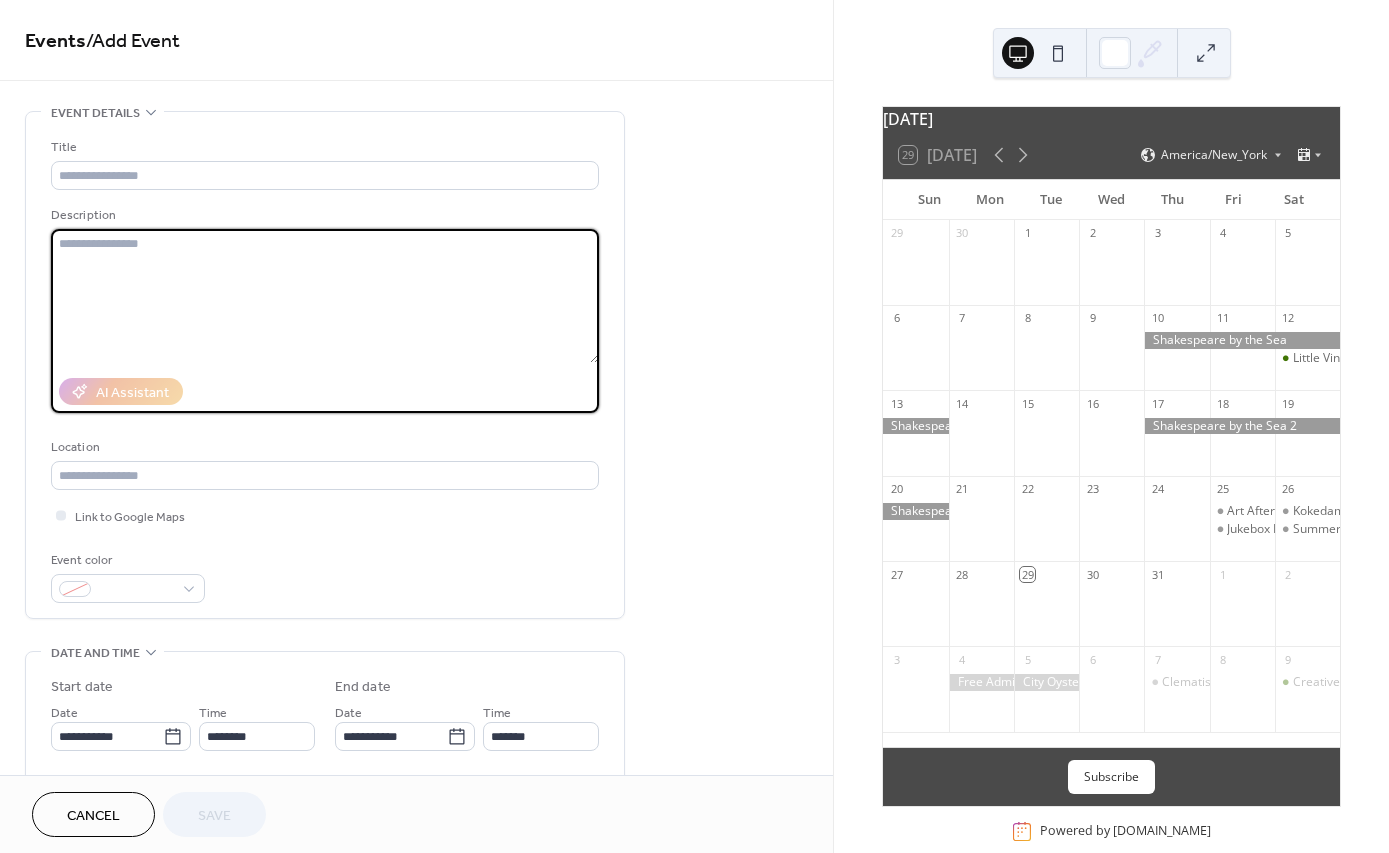 paste on "**********" 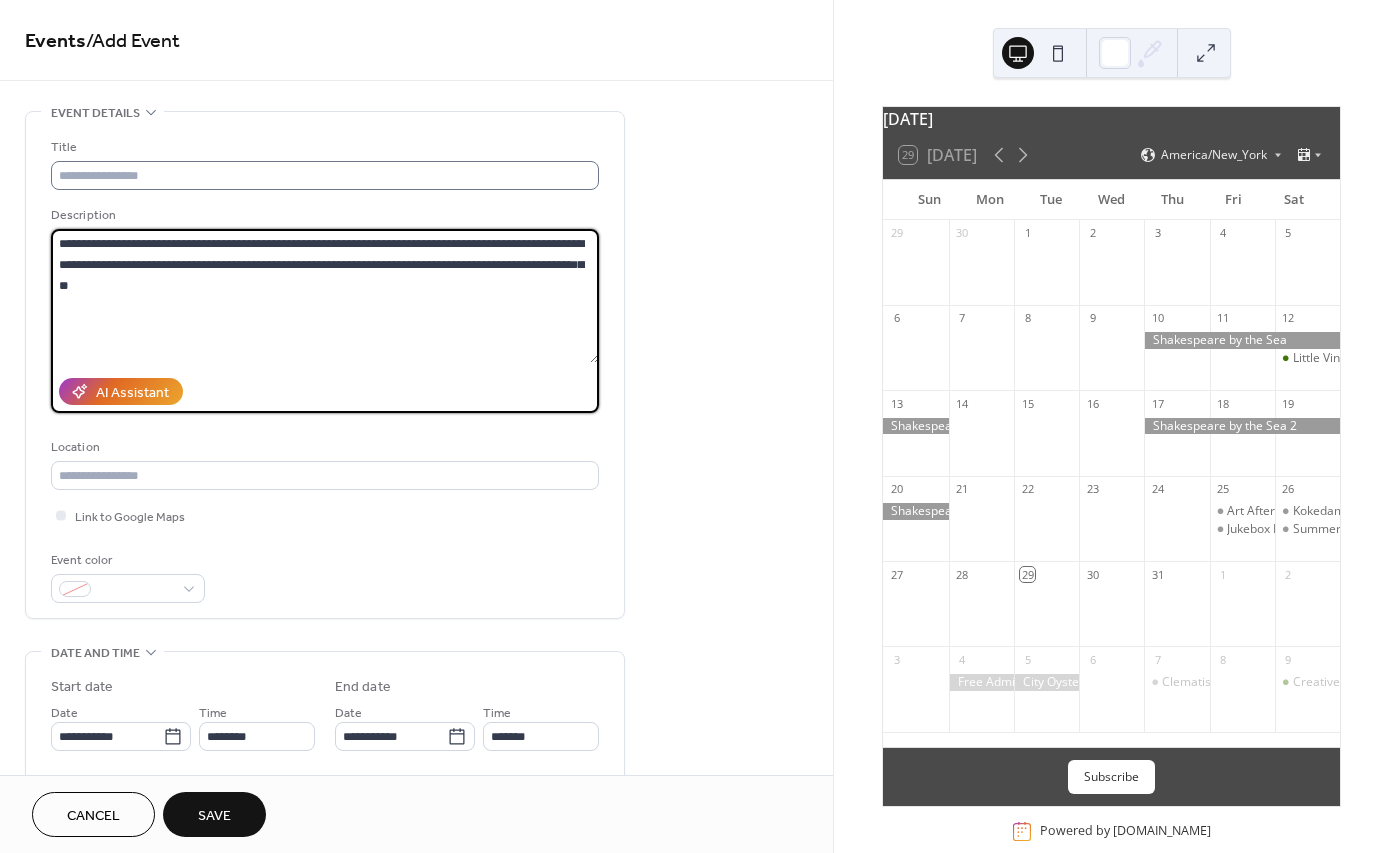 type on "**********" 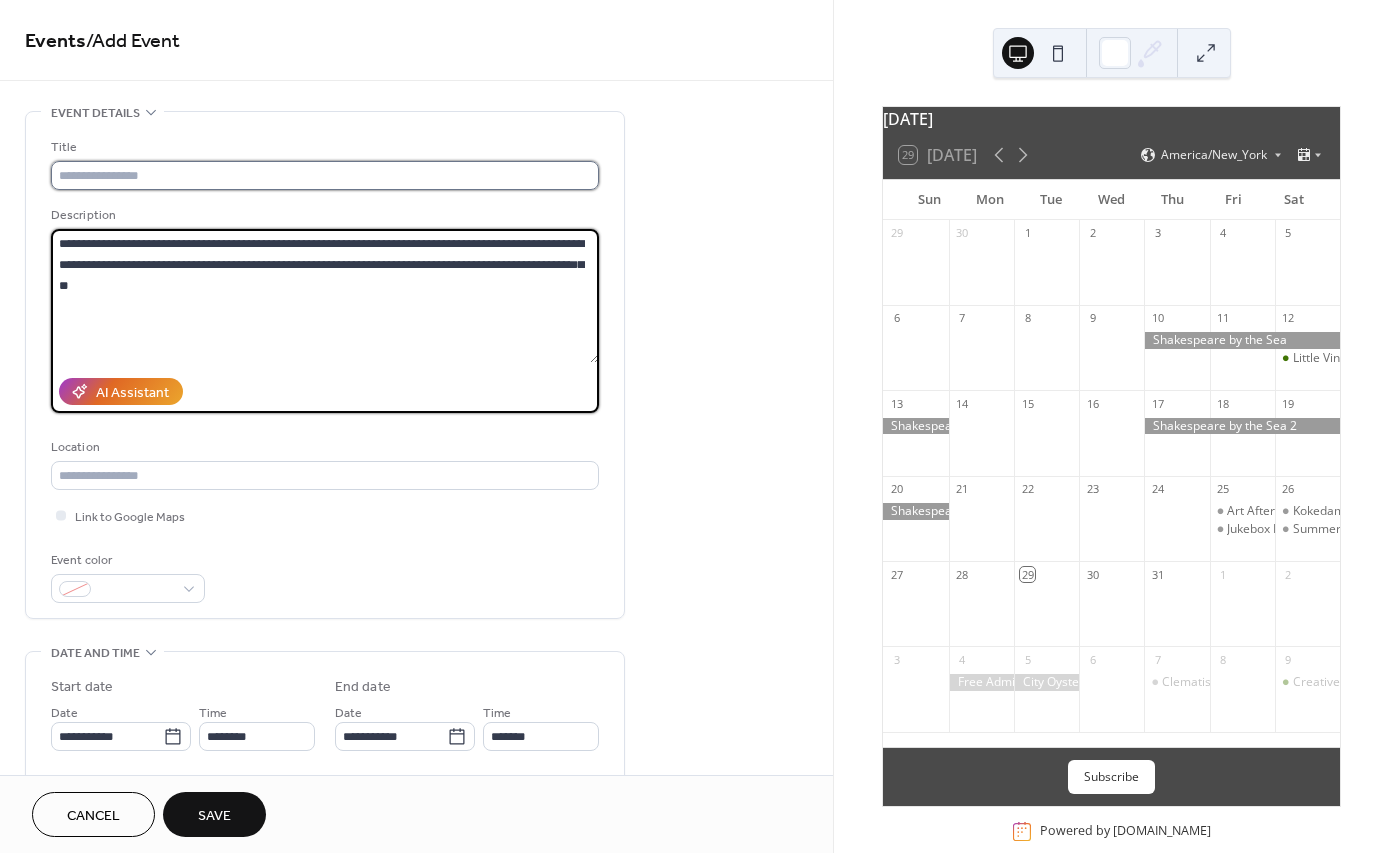 click at bounding box center [325, 175] 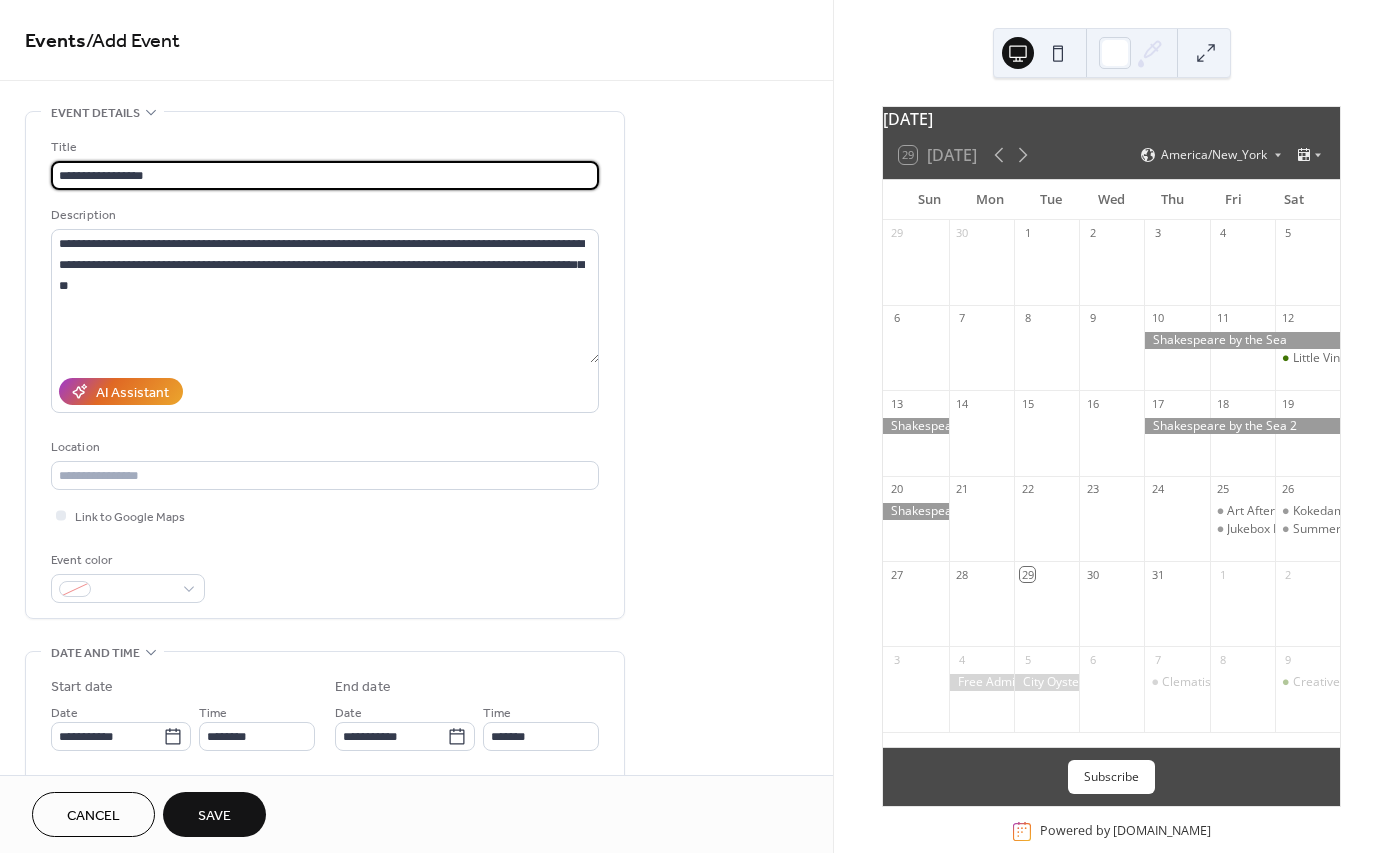 type on "**********" 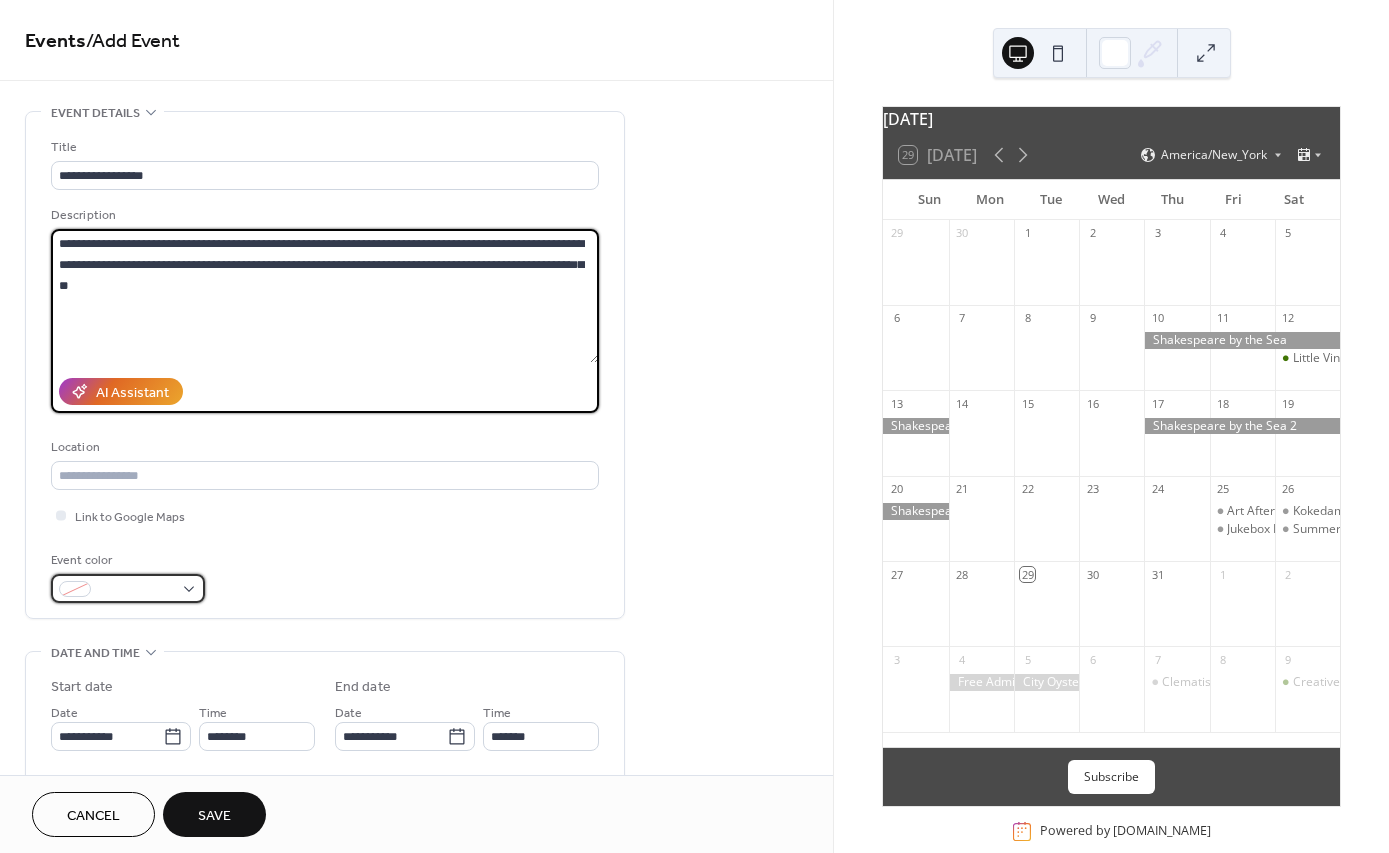 click at bounding box center (128, 588) 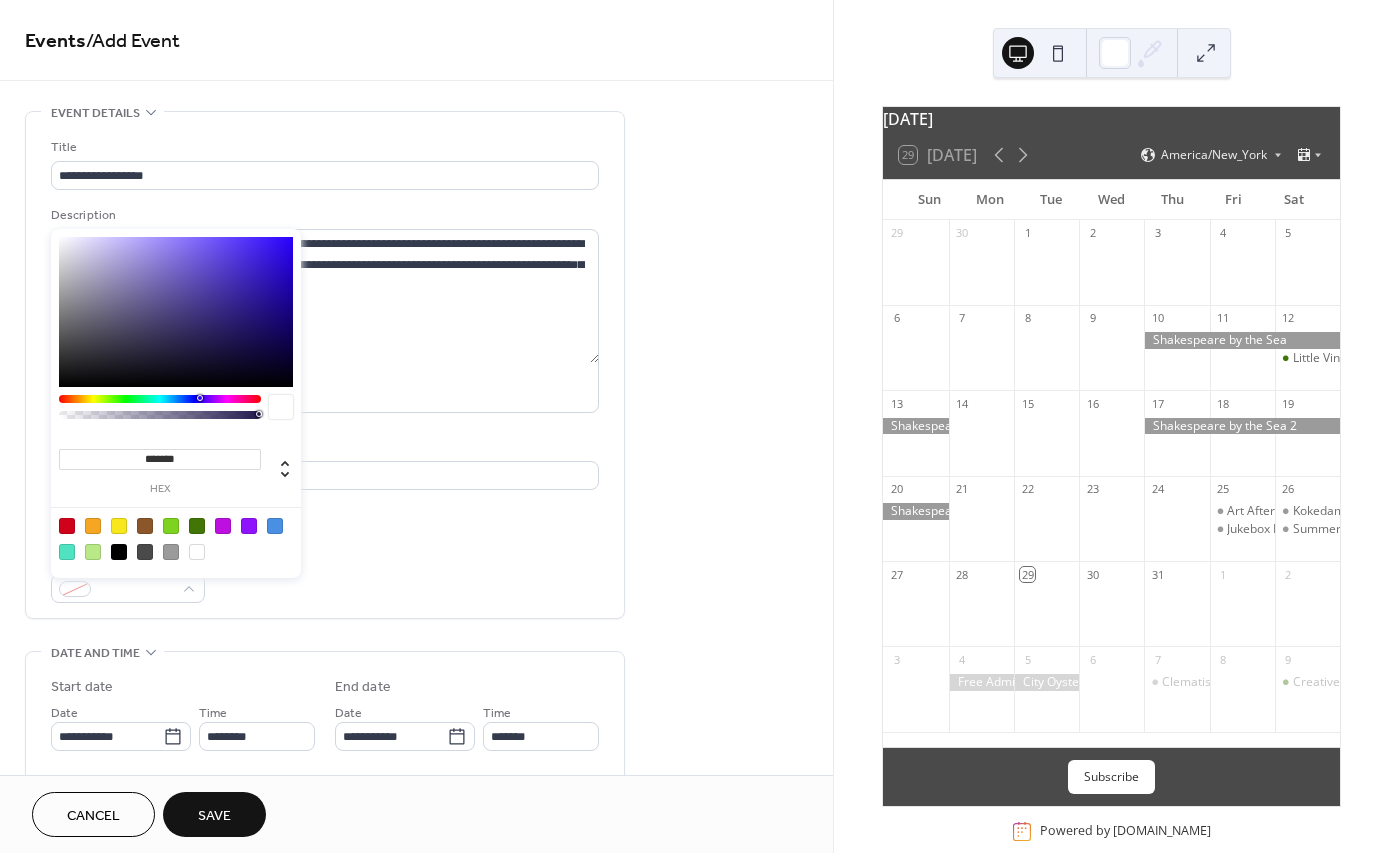 click at bounding box center [171, 552] 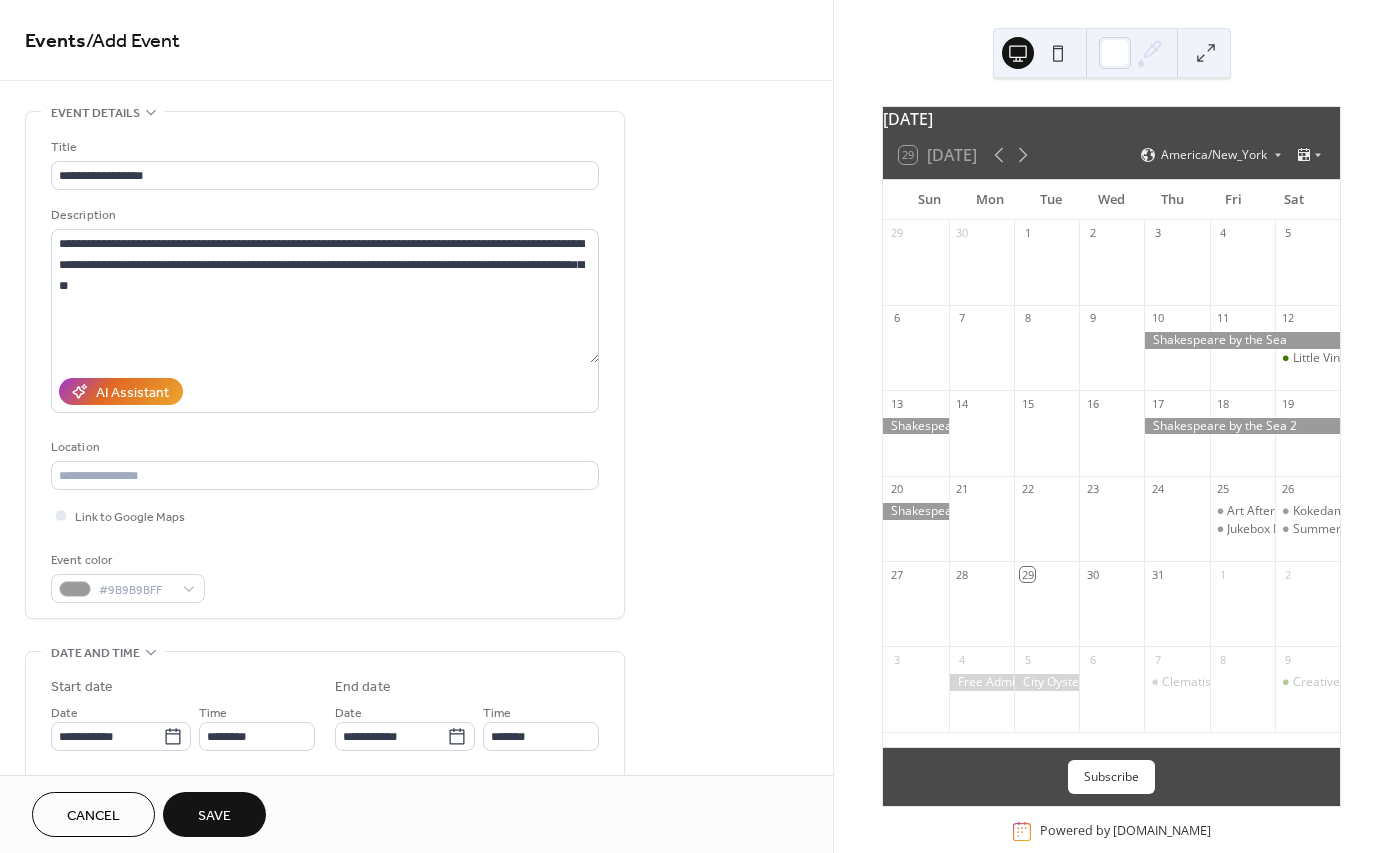 click on "Event color #9B9B9BFF" at bounding box center (325, 576) 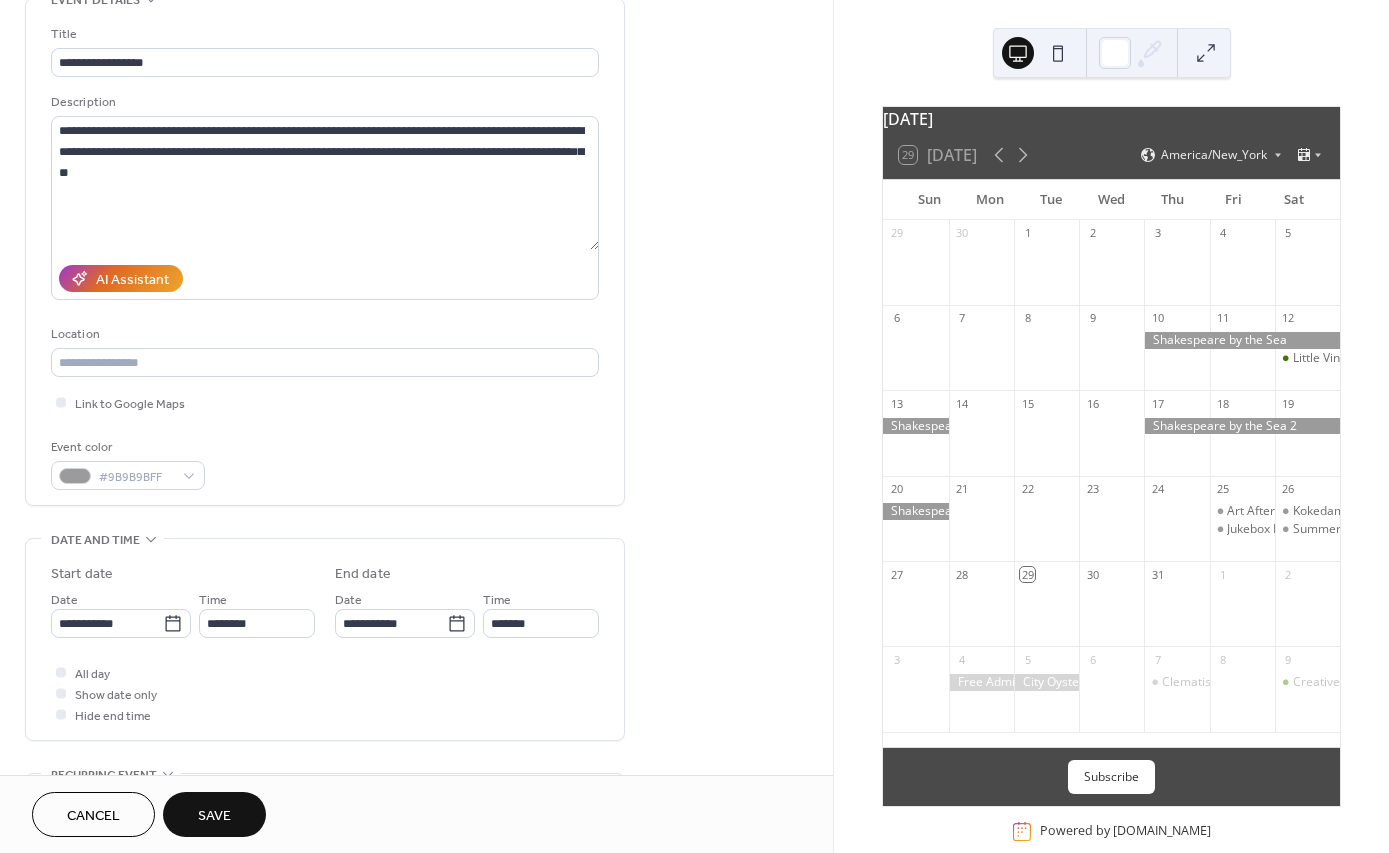 scroll, scrollTop: 163, scrollLeft: 0, axis: vertical 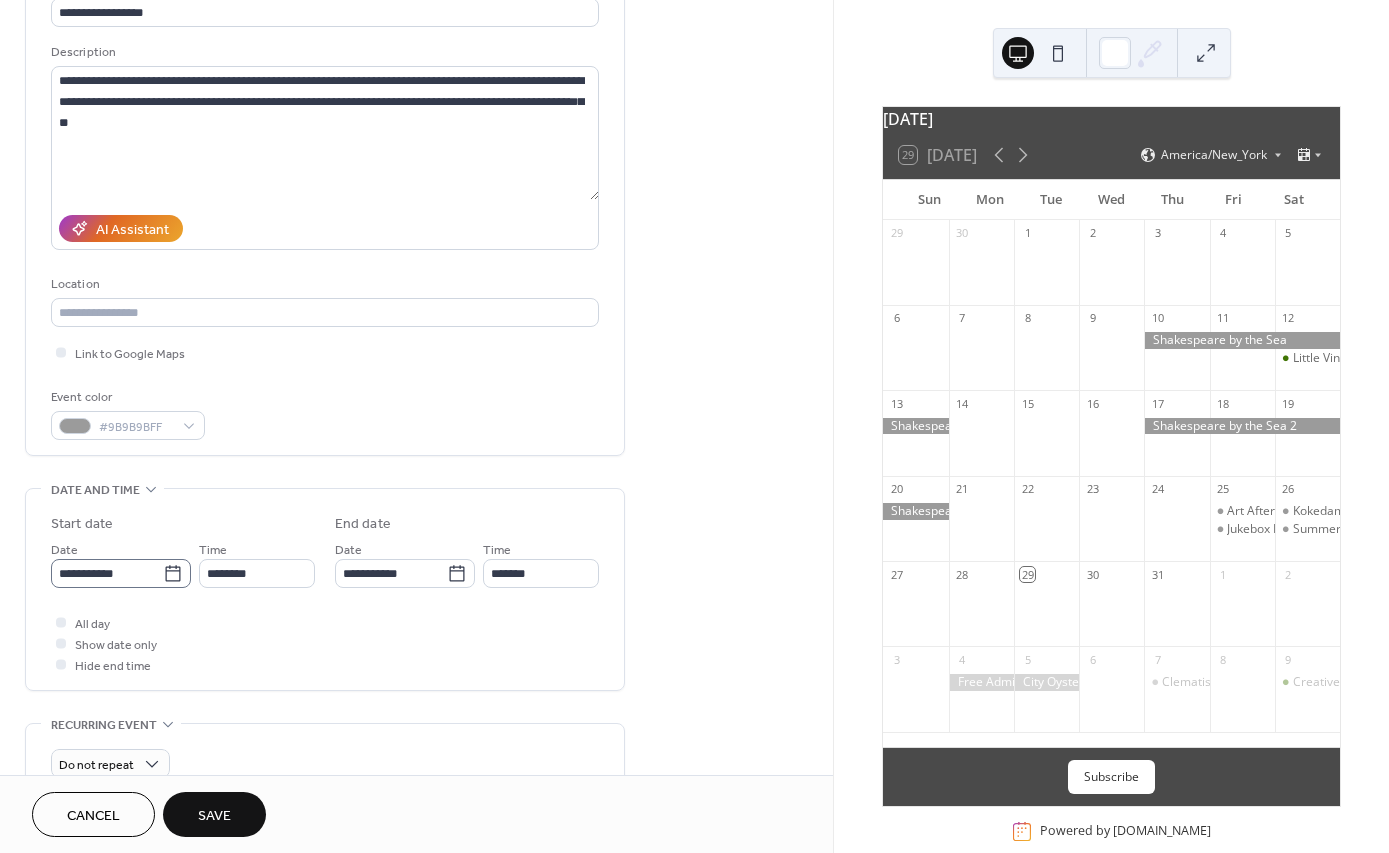 click 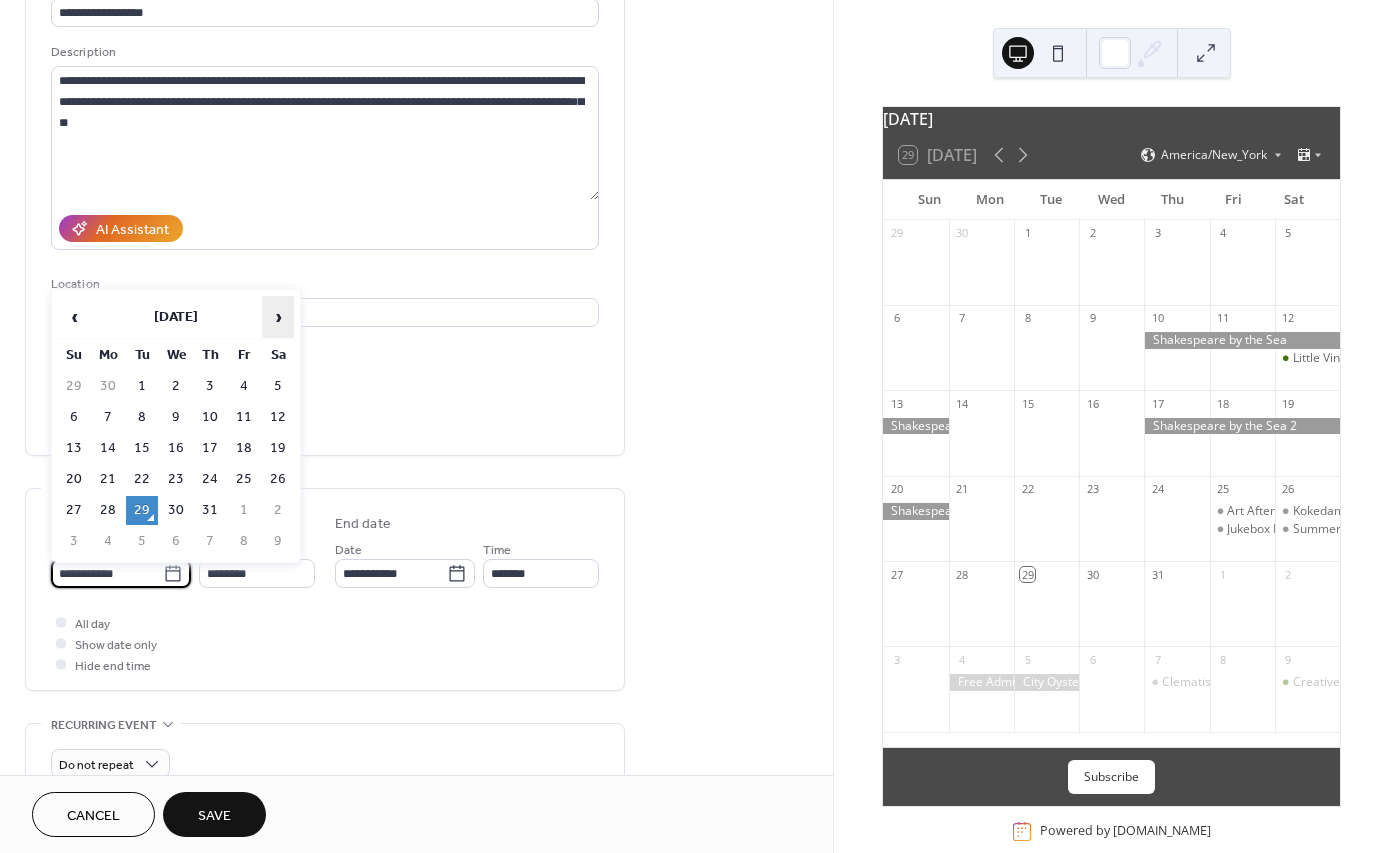 click on "›" at bounding box center (278, 317) 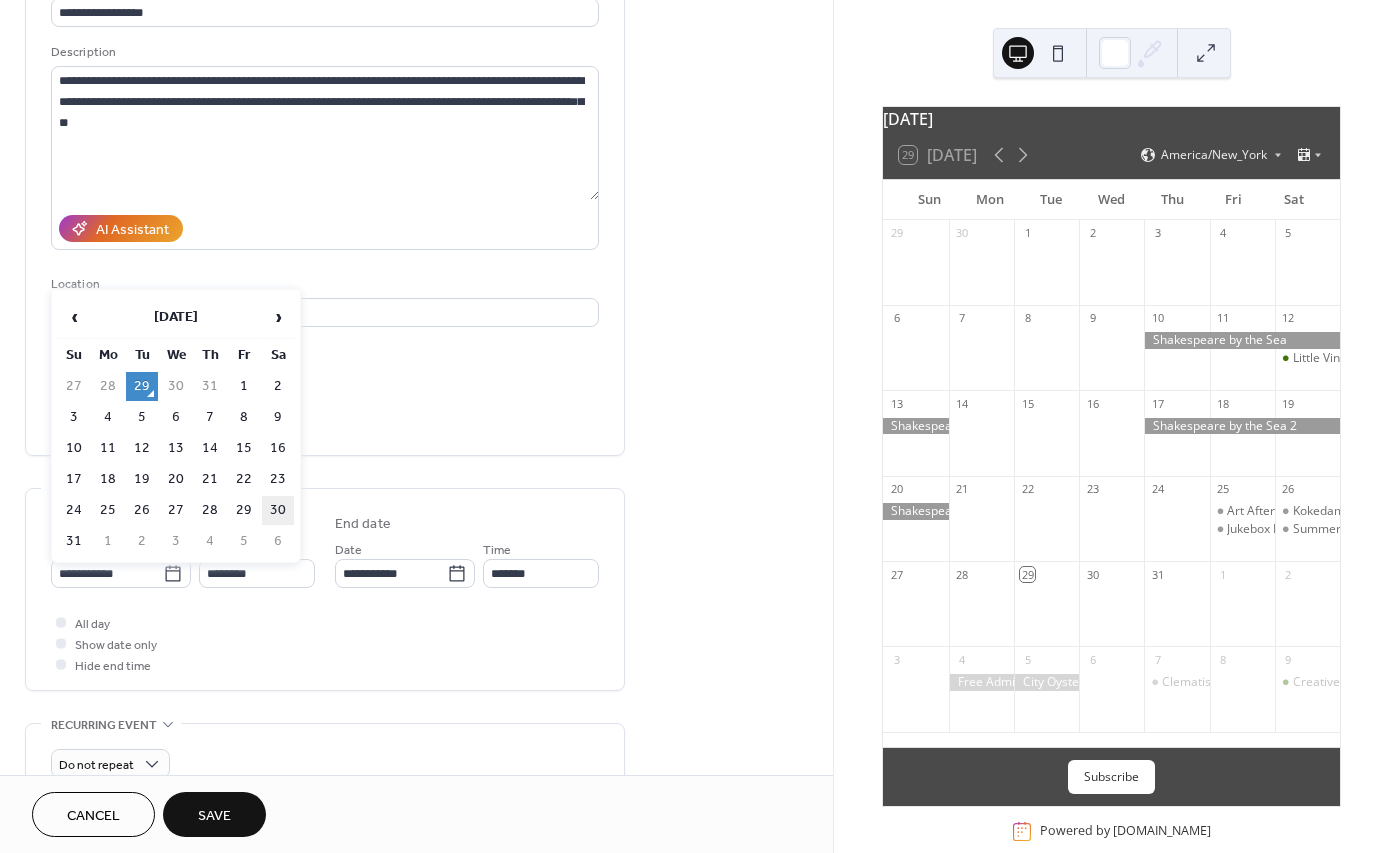 click on "30" at bounding box center [278, 510] 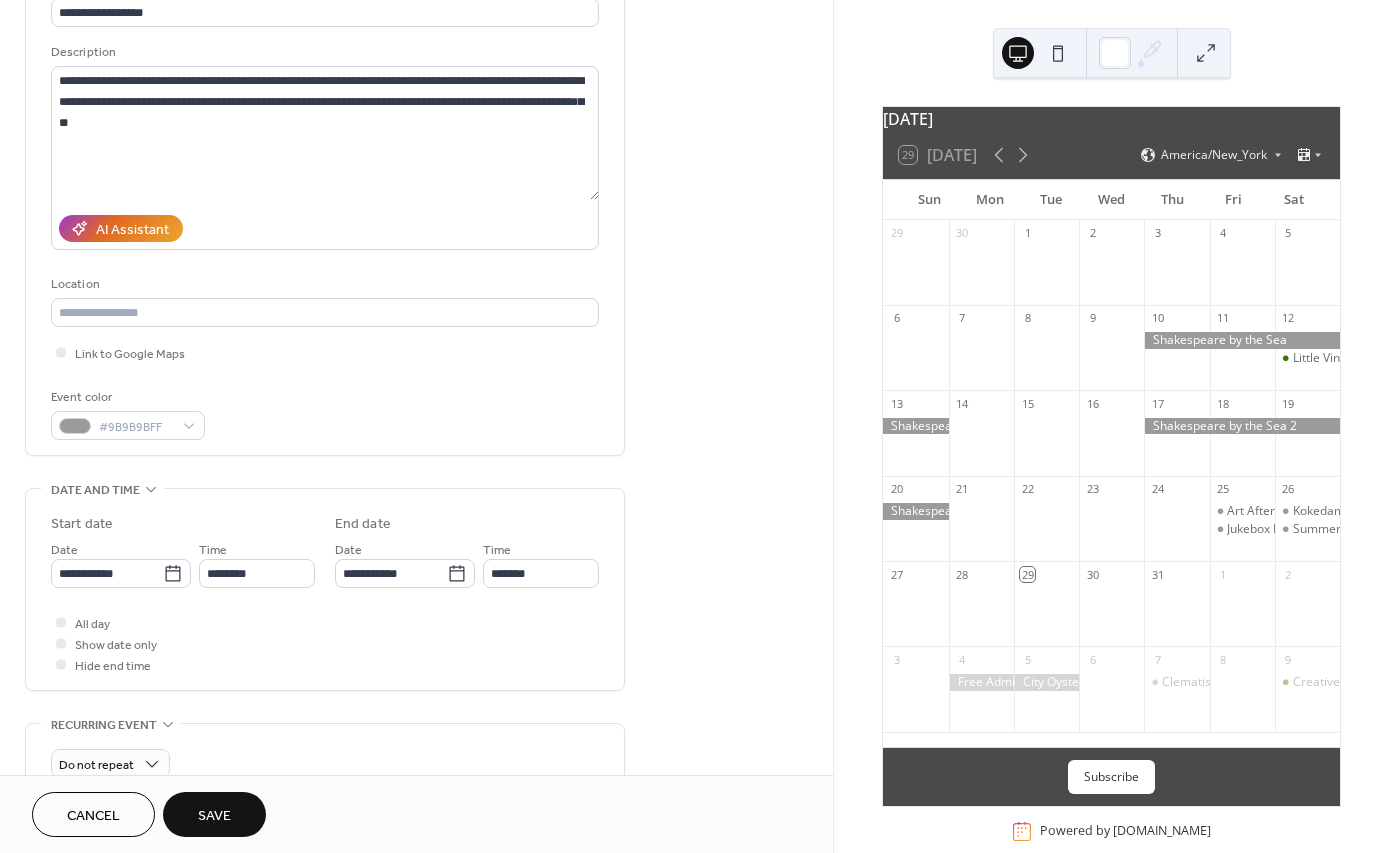 type on "**********" 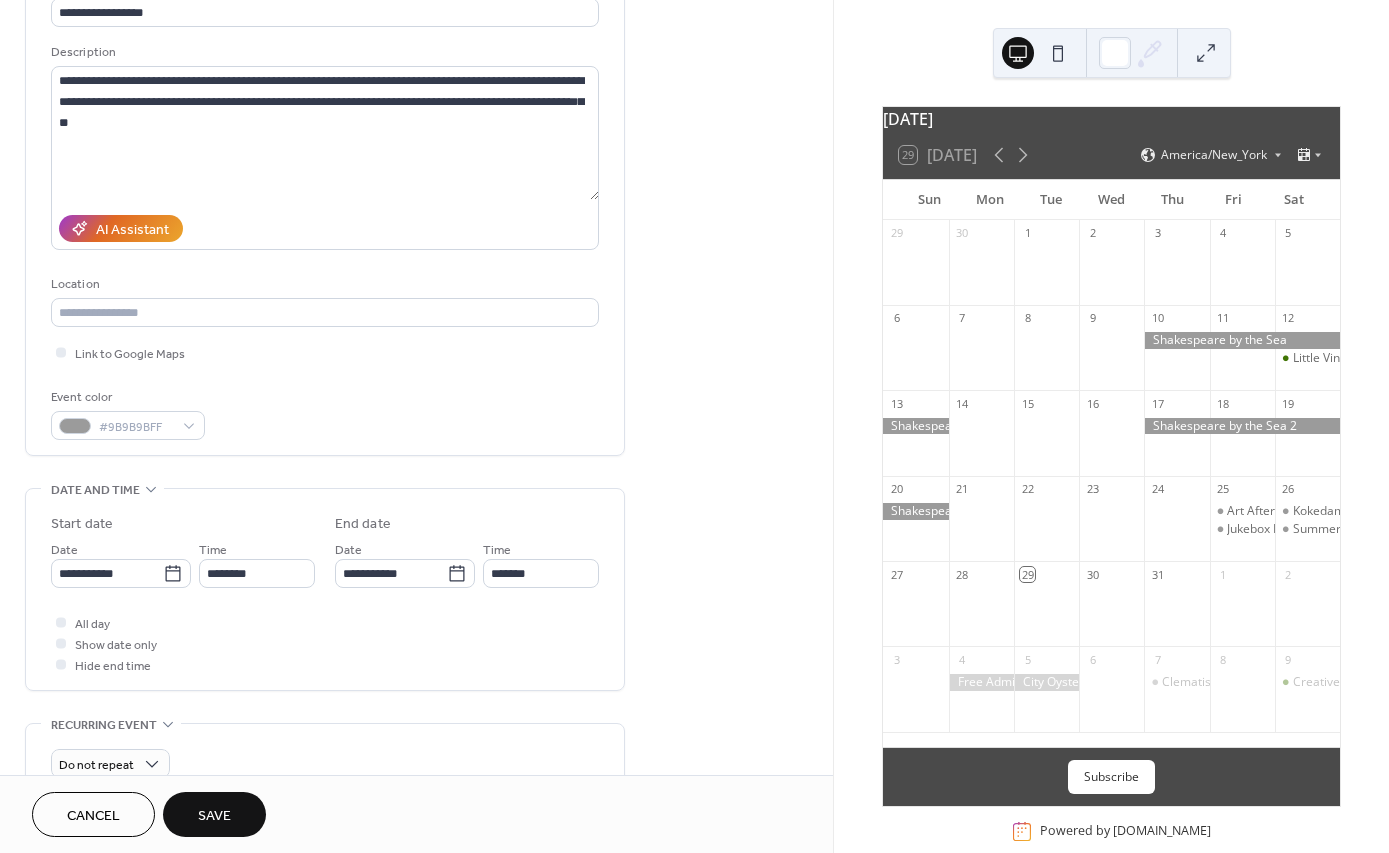 type on "**********" 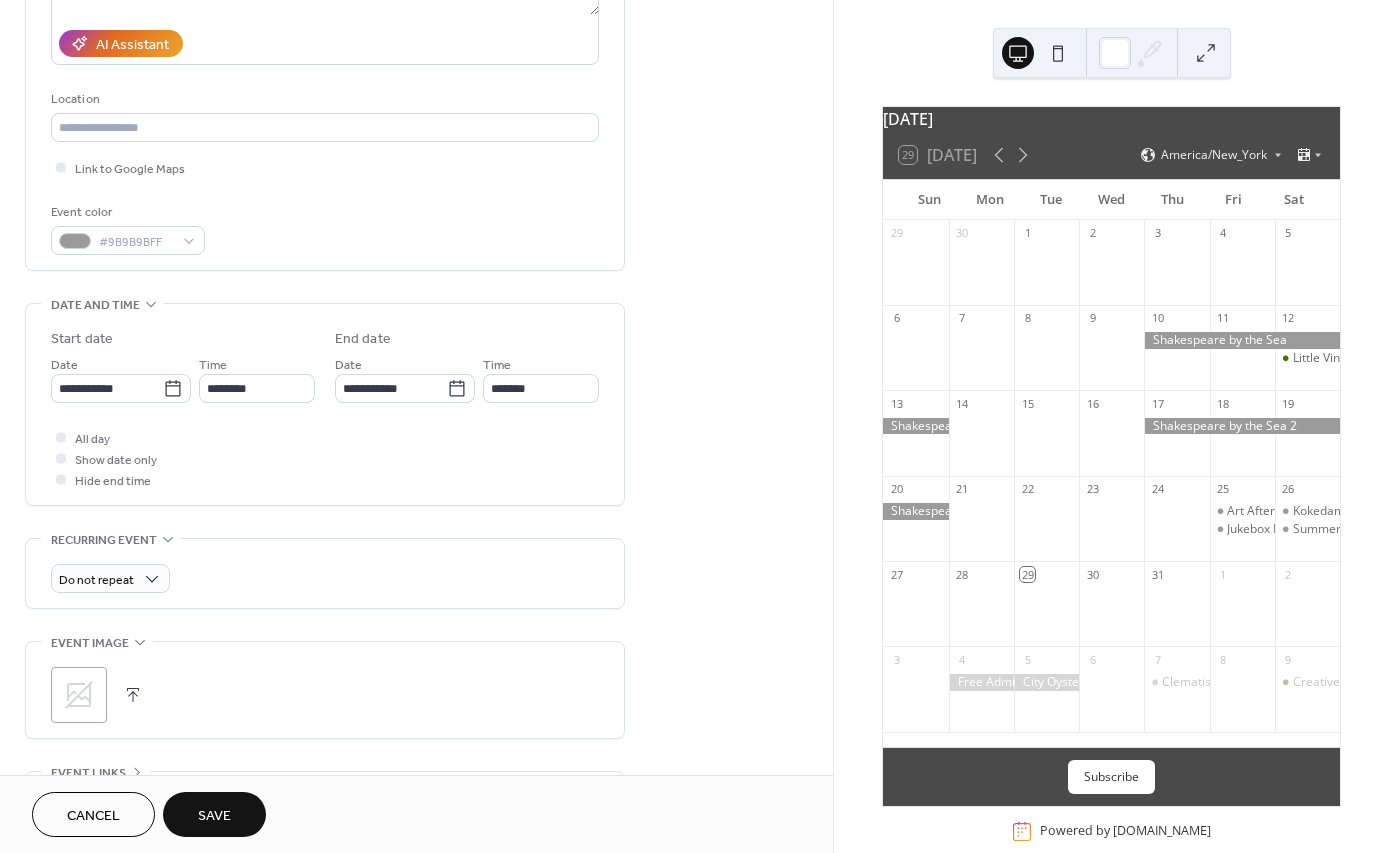 scroll, scrollTop: 352, scrollLeft: 0, axis: vertical 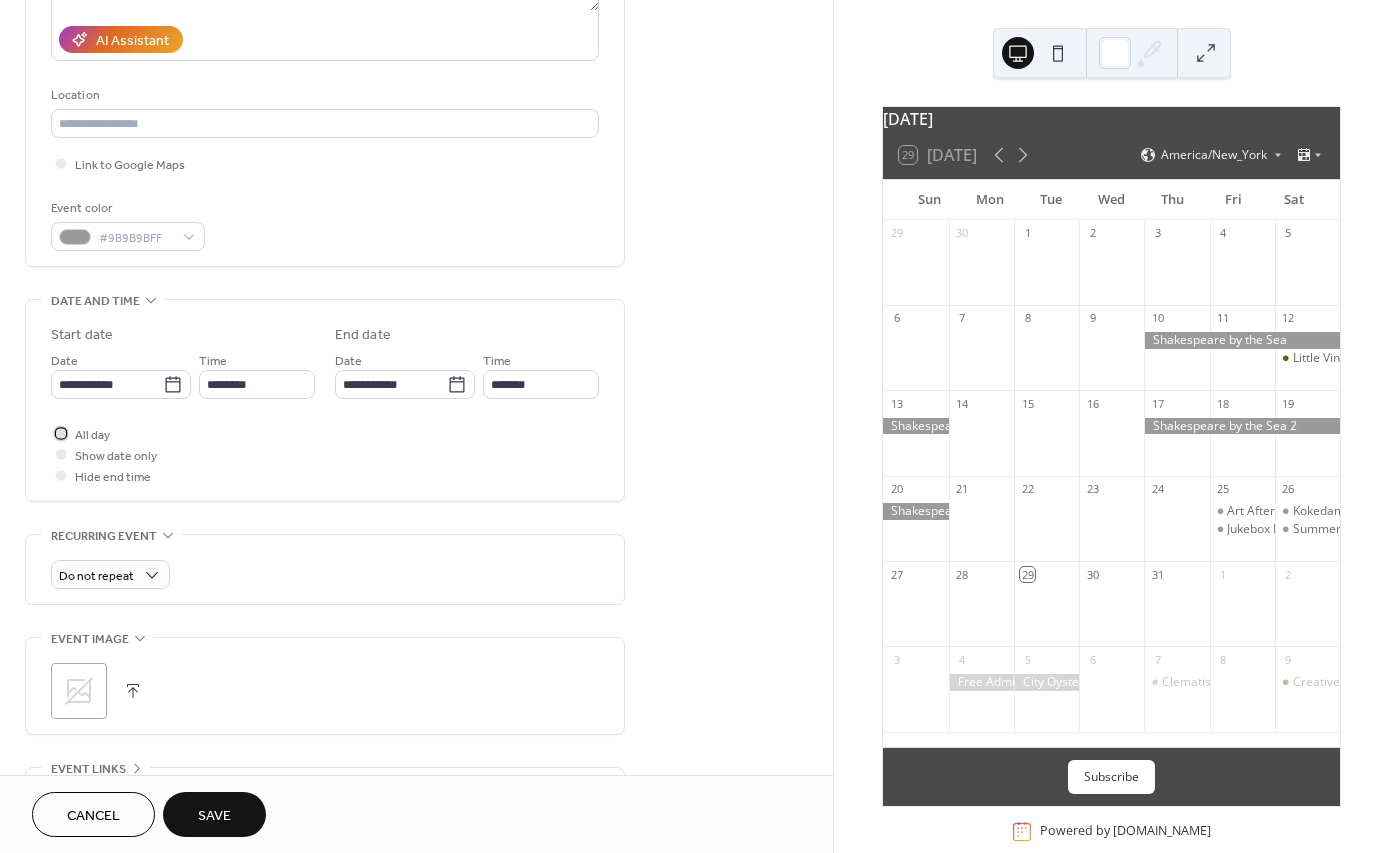 click at bounding box center [61, 433] 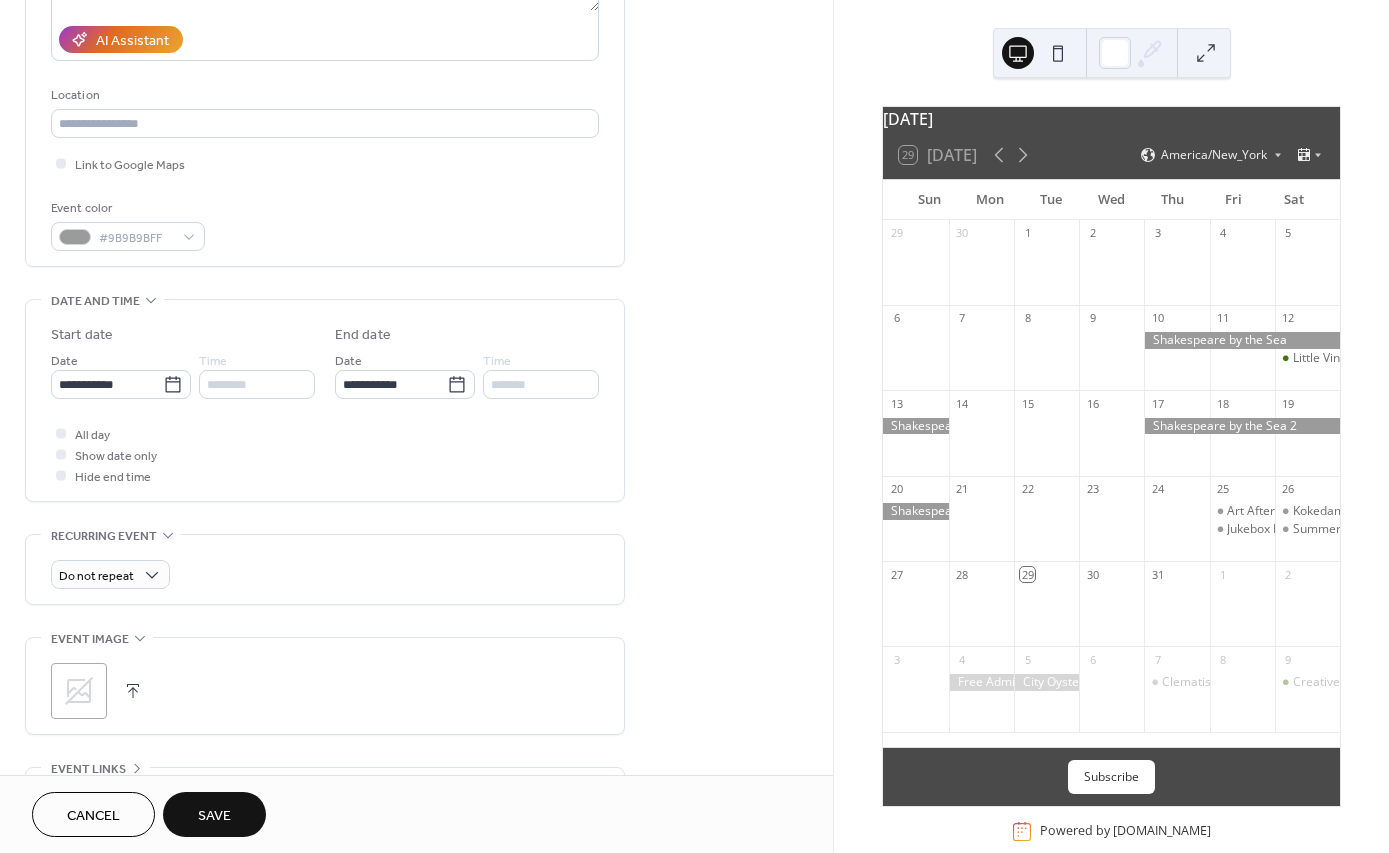 click 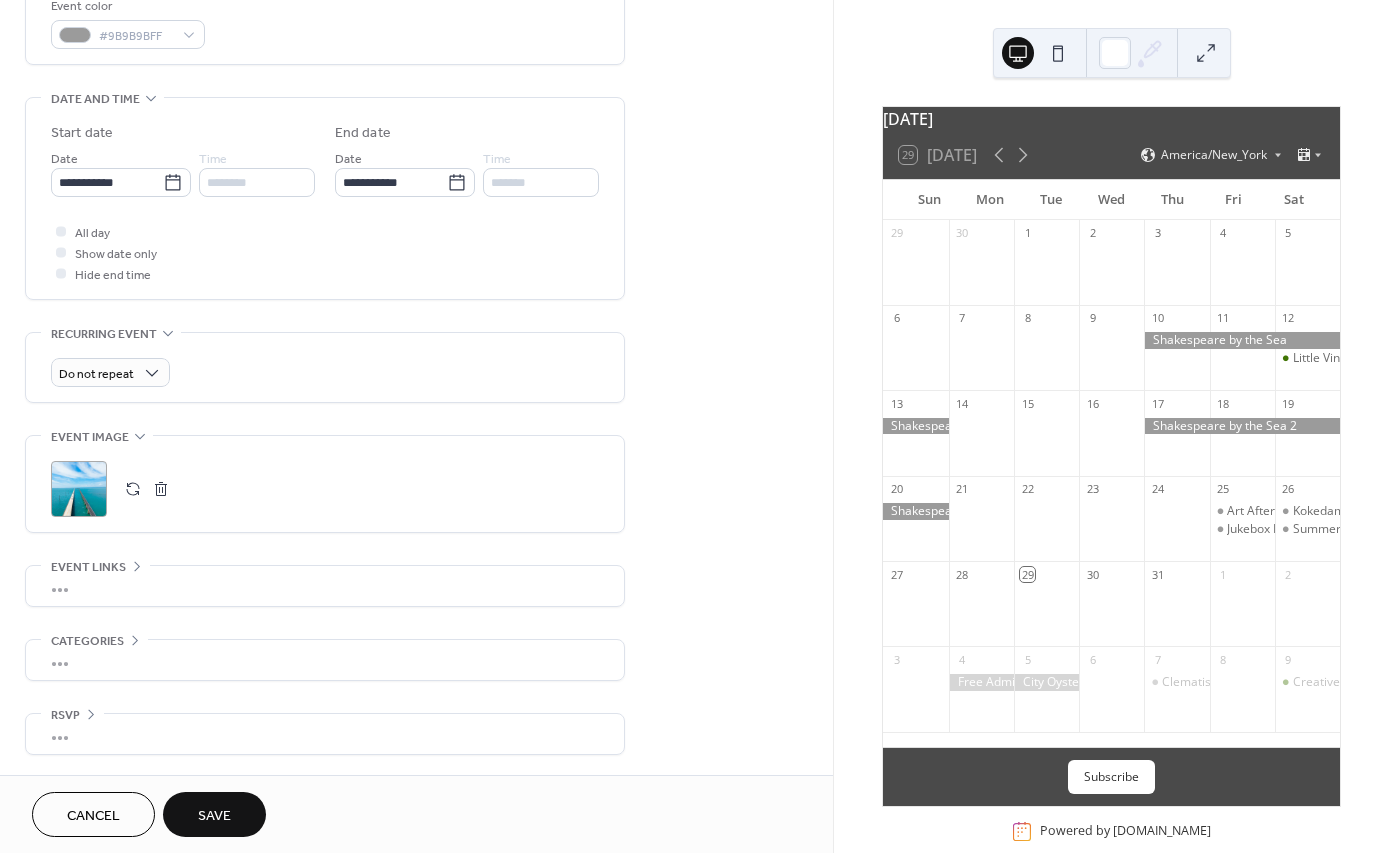 scroll, scrollTop: 560, scrollLeft: 0, axis: vertical 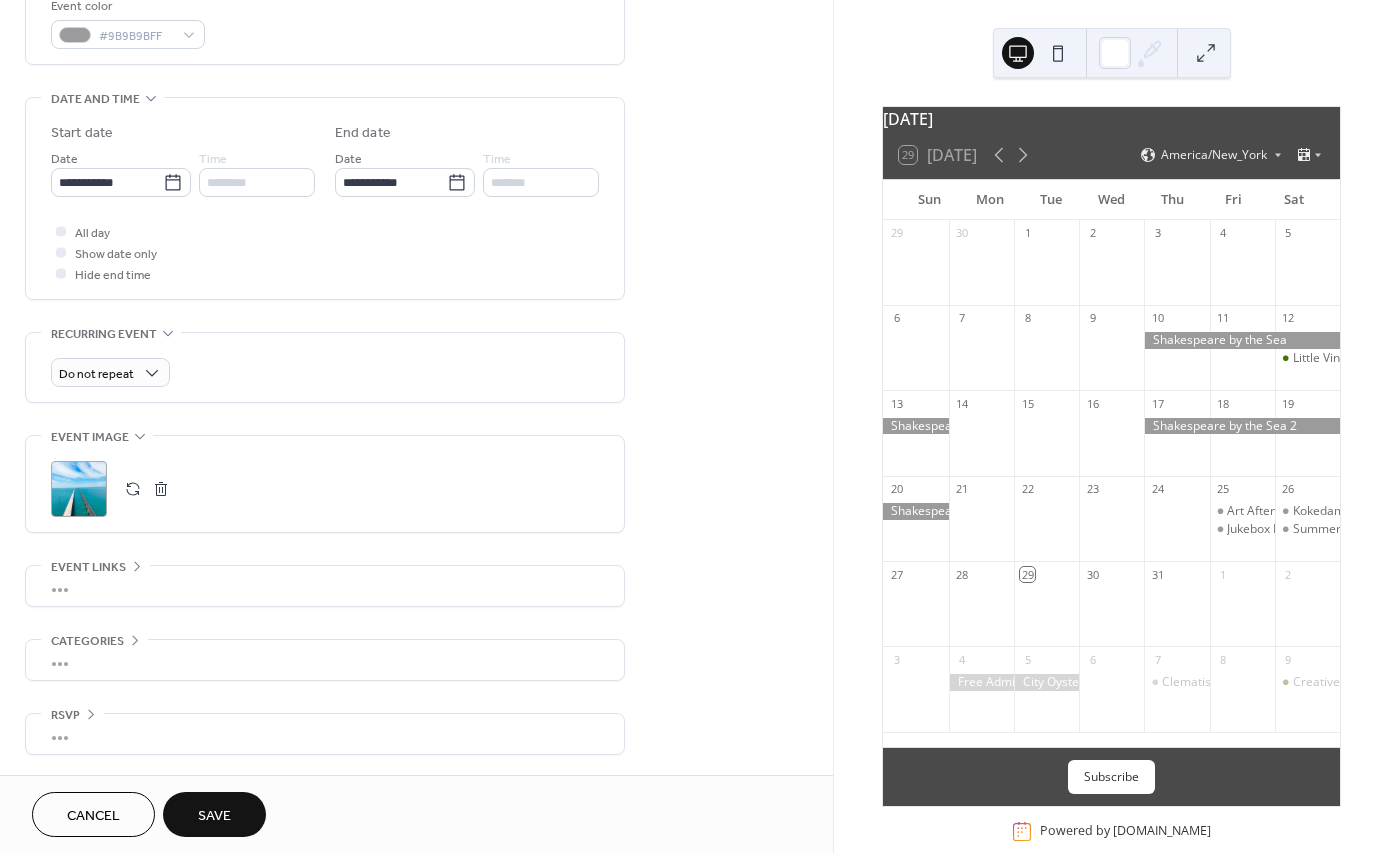 click on "Save" at bounding box center (214, 816) 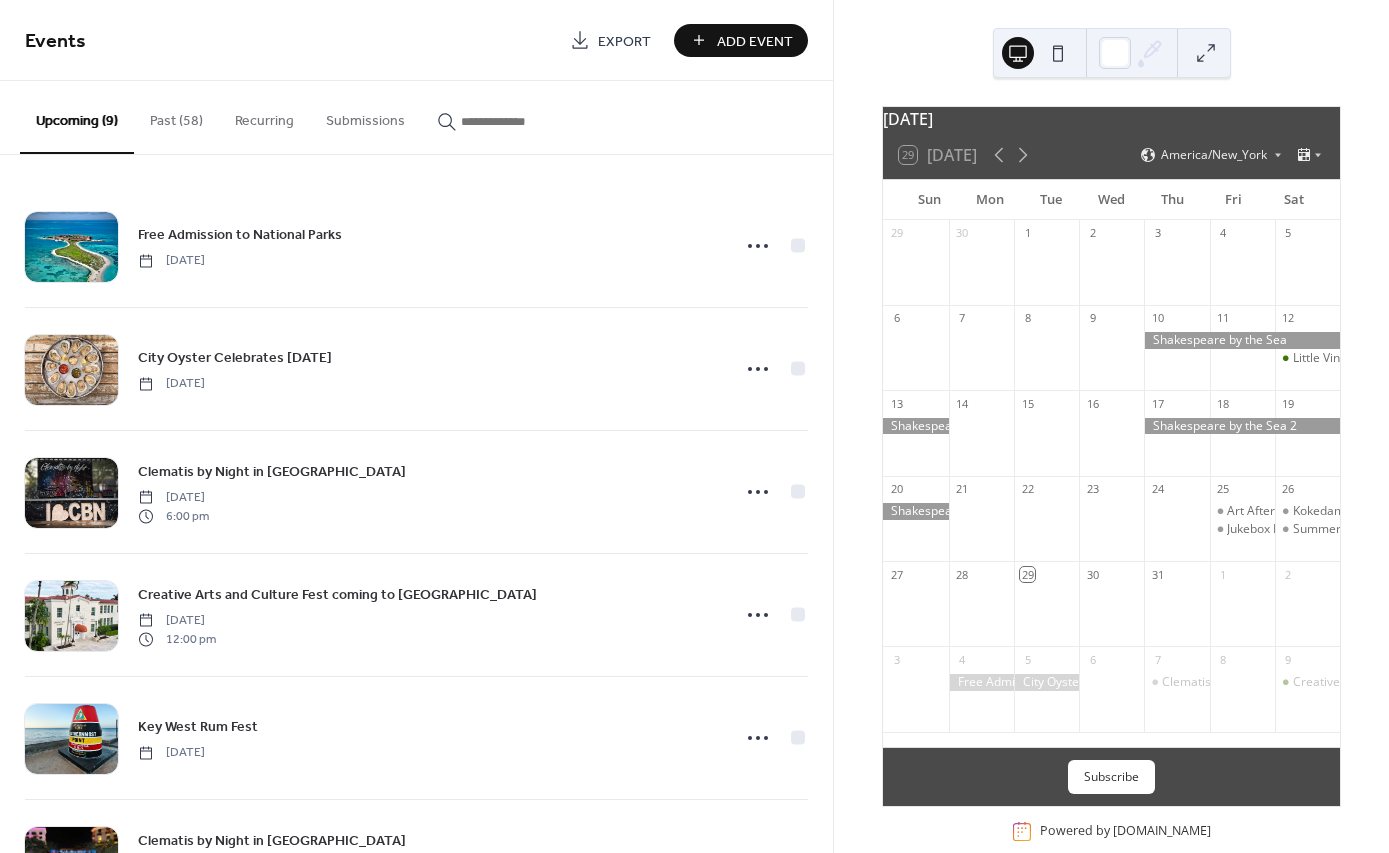 scroll, scrollTop: 0, scrollLeft: 0, axis: both 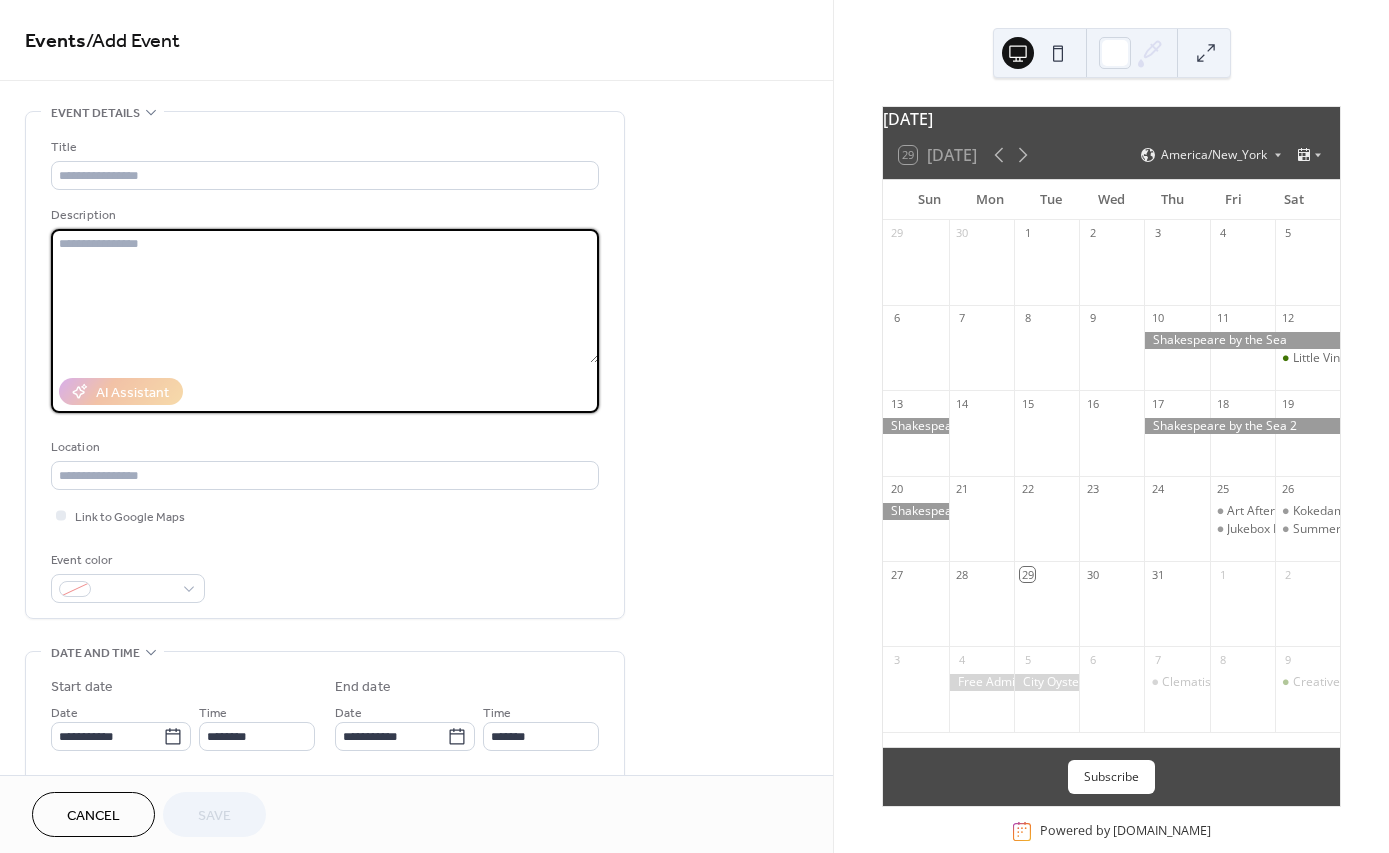 click at bounding box center (325, 296) 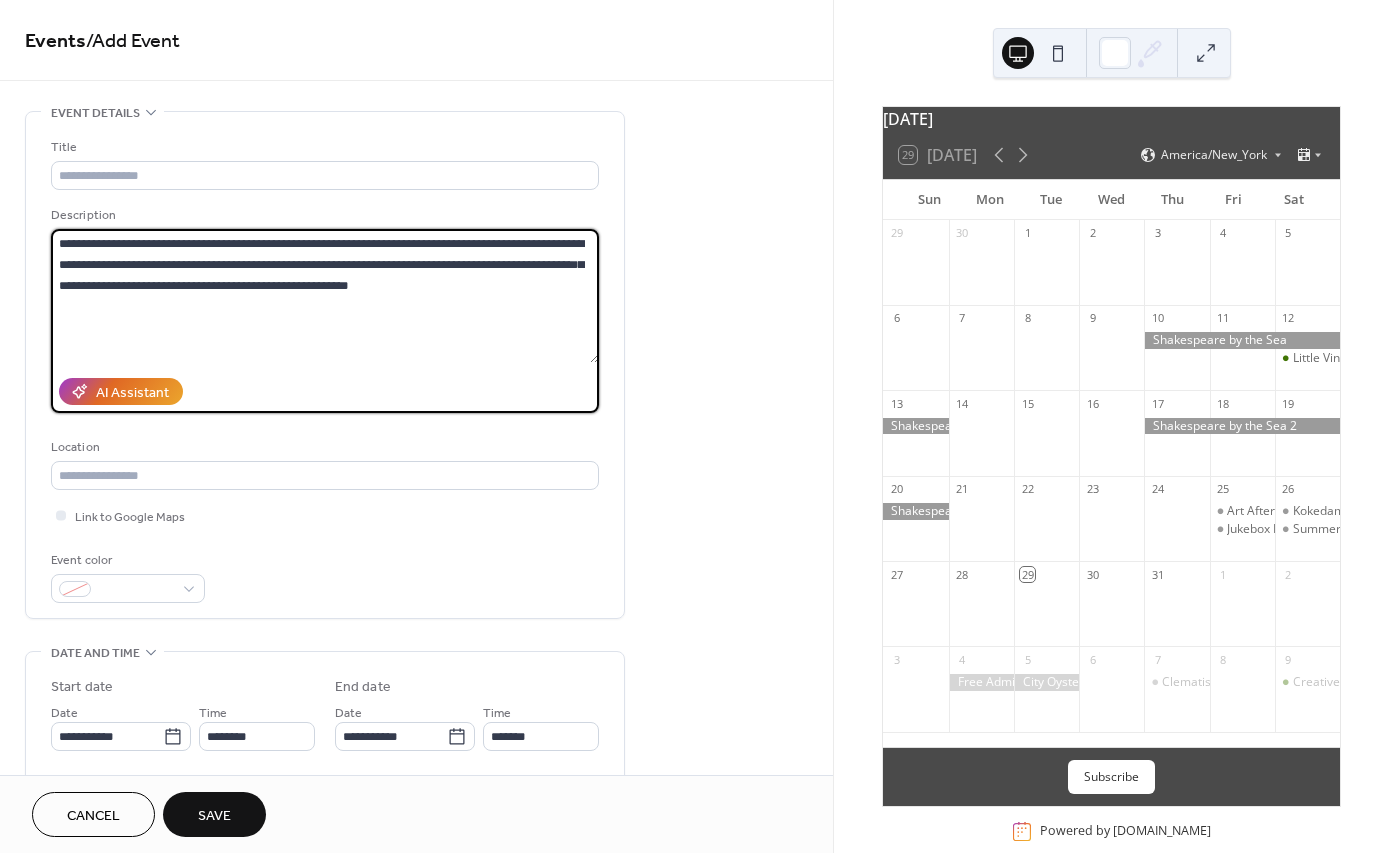 click on "**********" at bounding box center [325, 296] 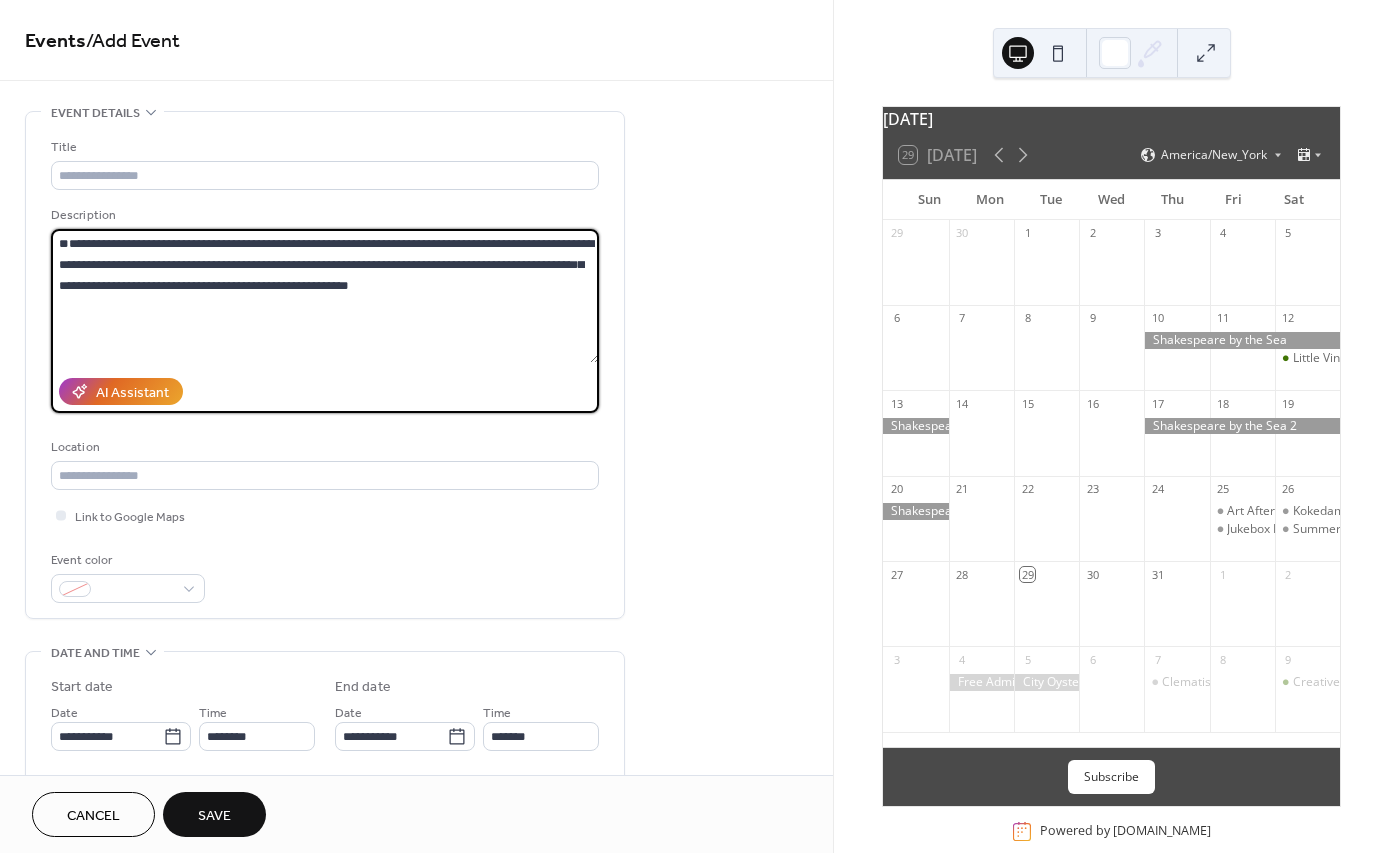 click on "**********" at bounding box center [325, 296] 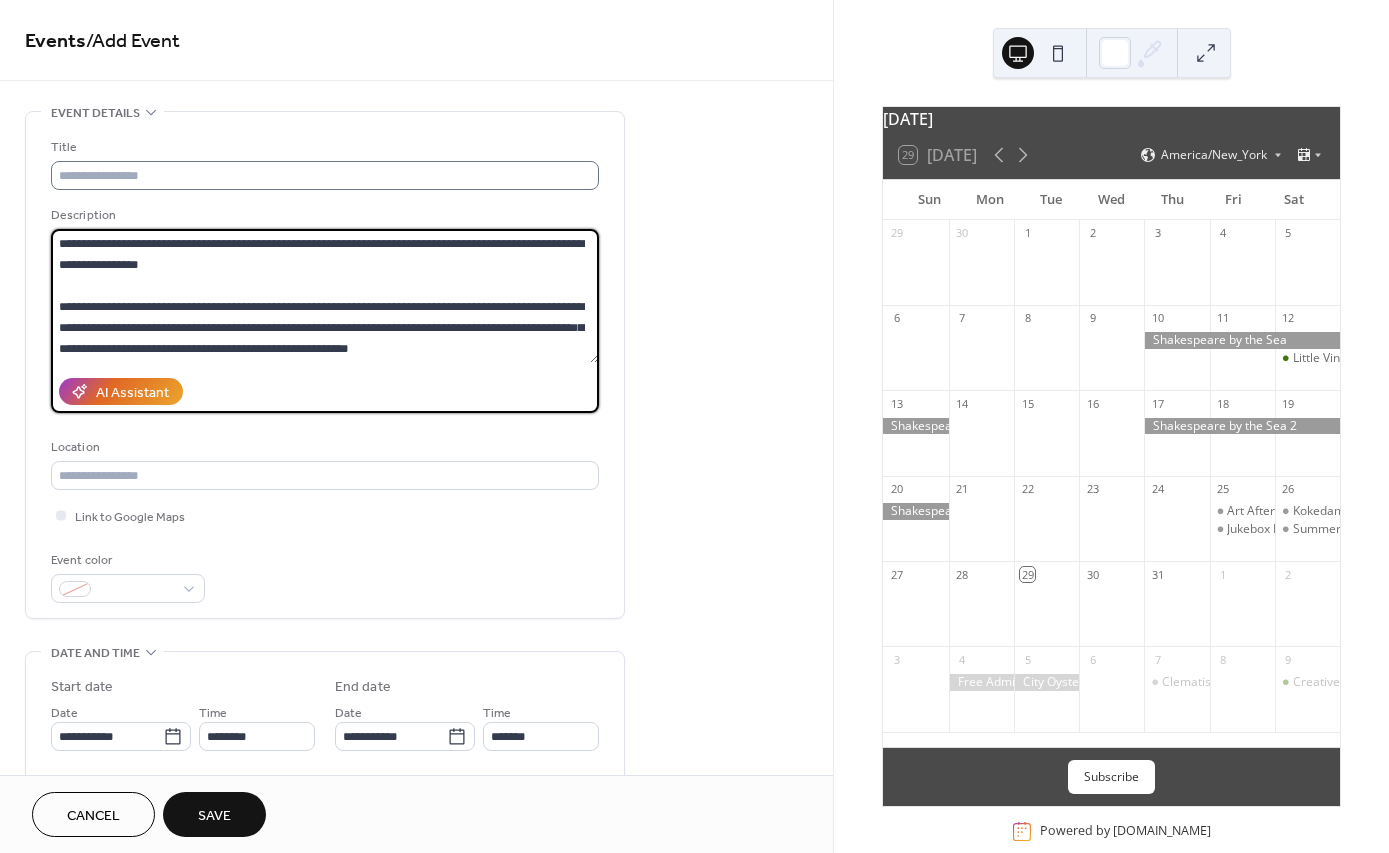 type on "**********" 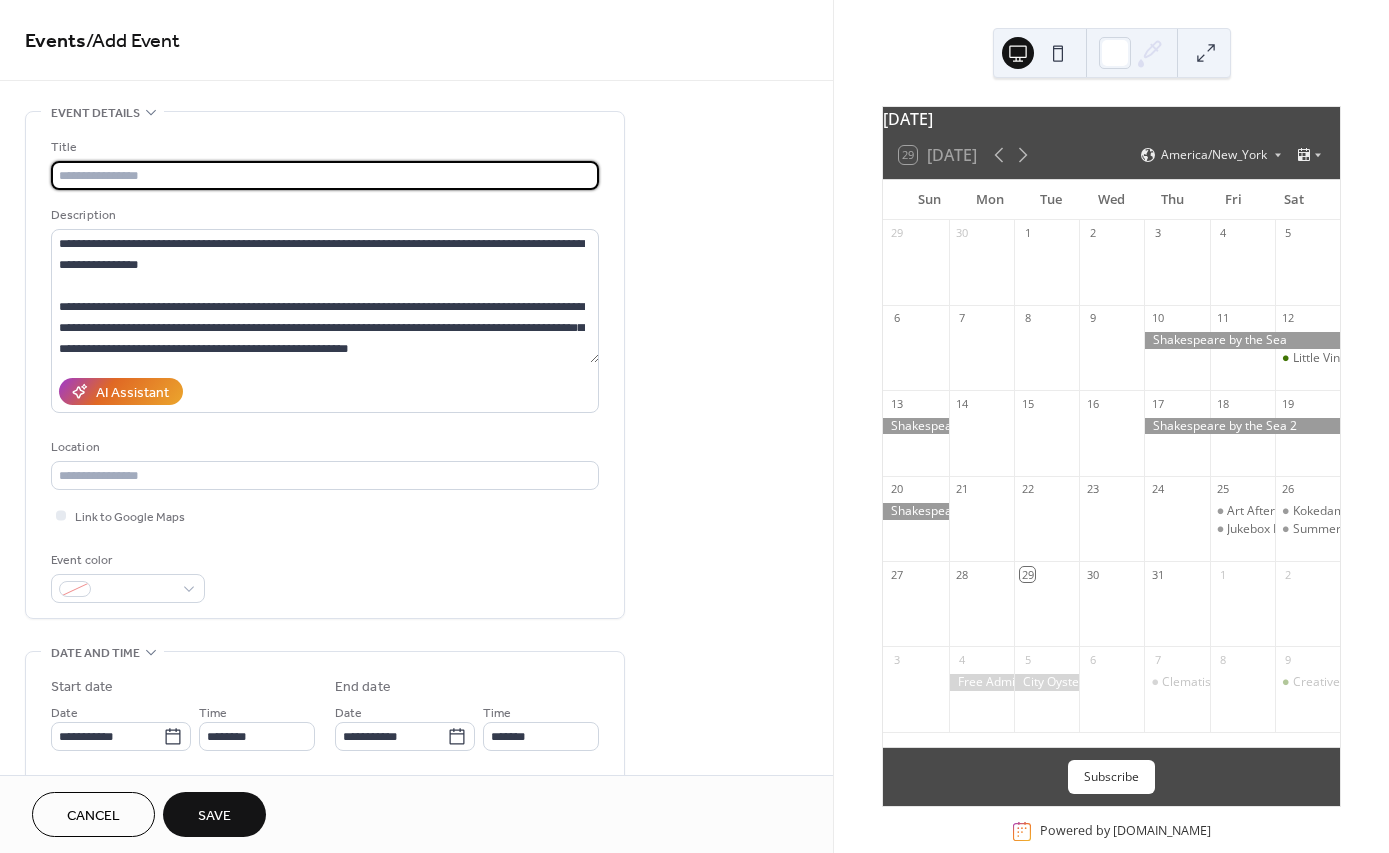 click at bounding box center [325, 175] 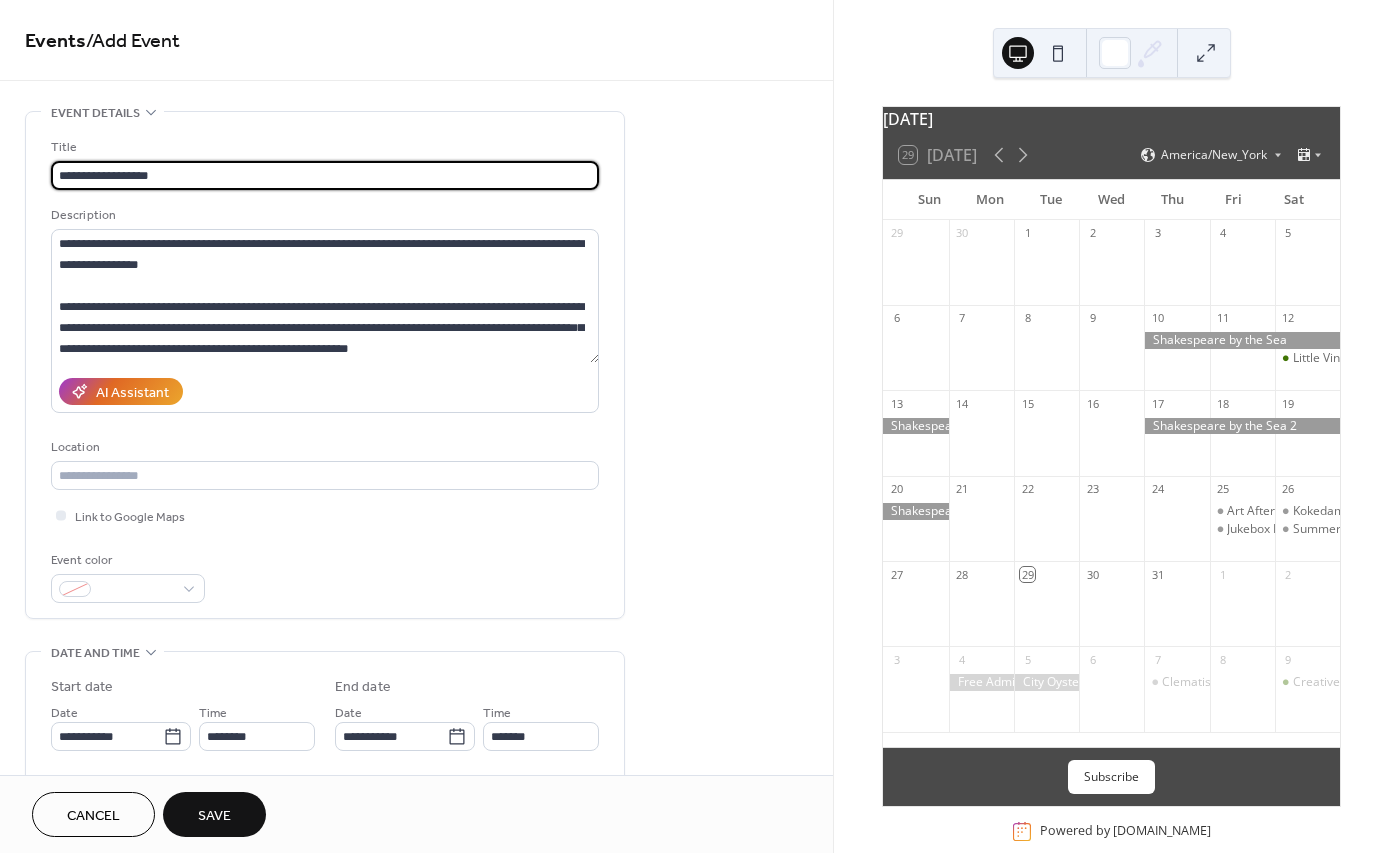 type on "**********" 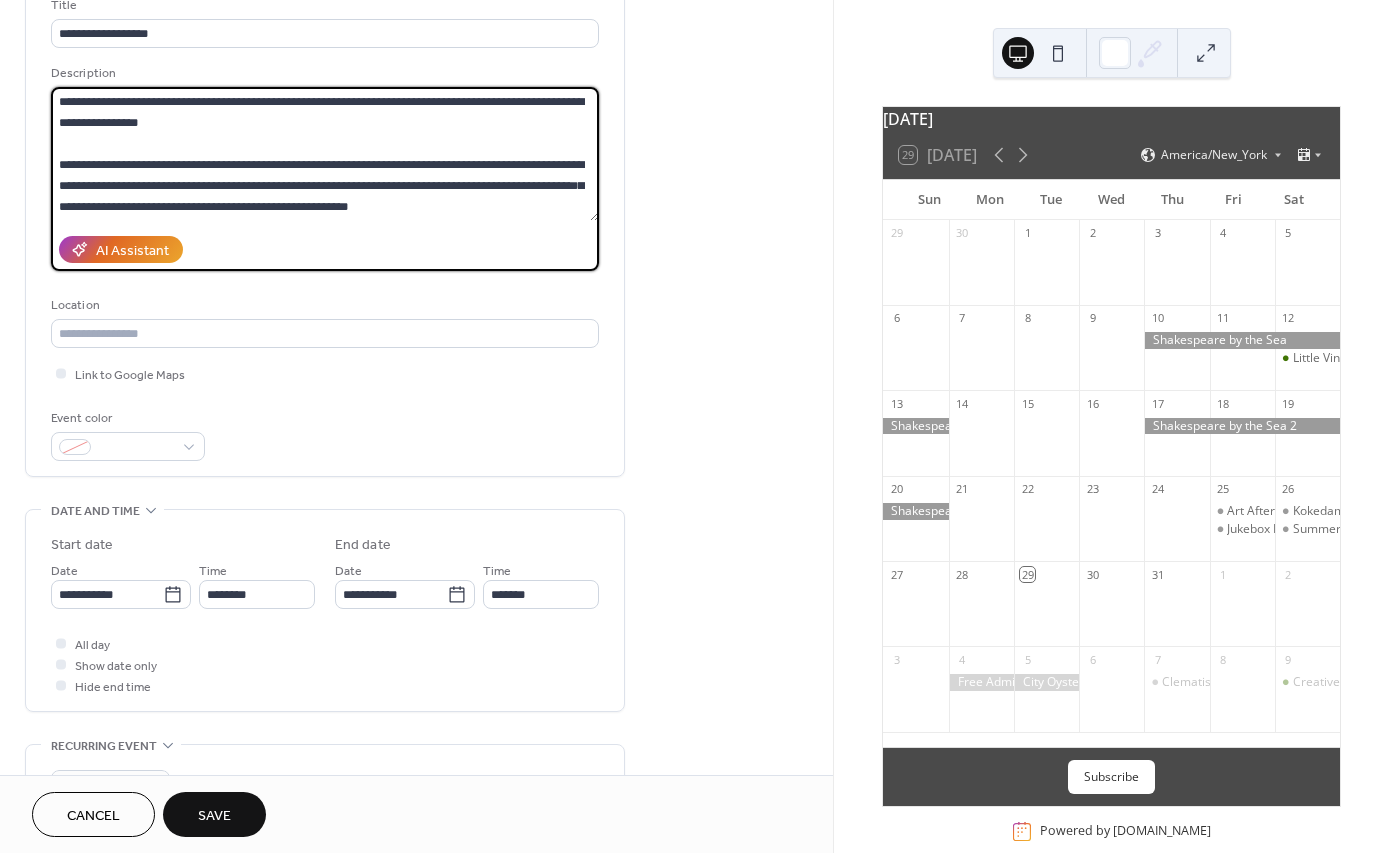 scroll, scrollTop: 145, scrollLeft: 0, axis: vertical 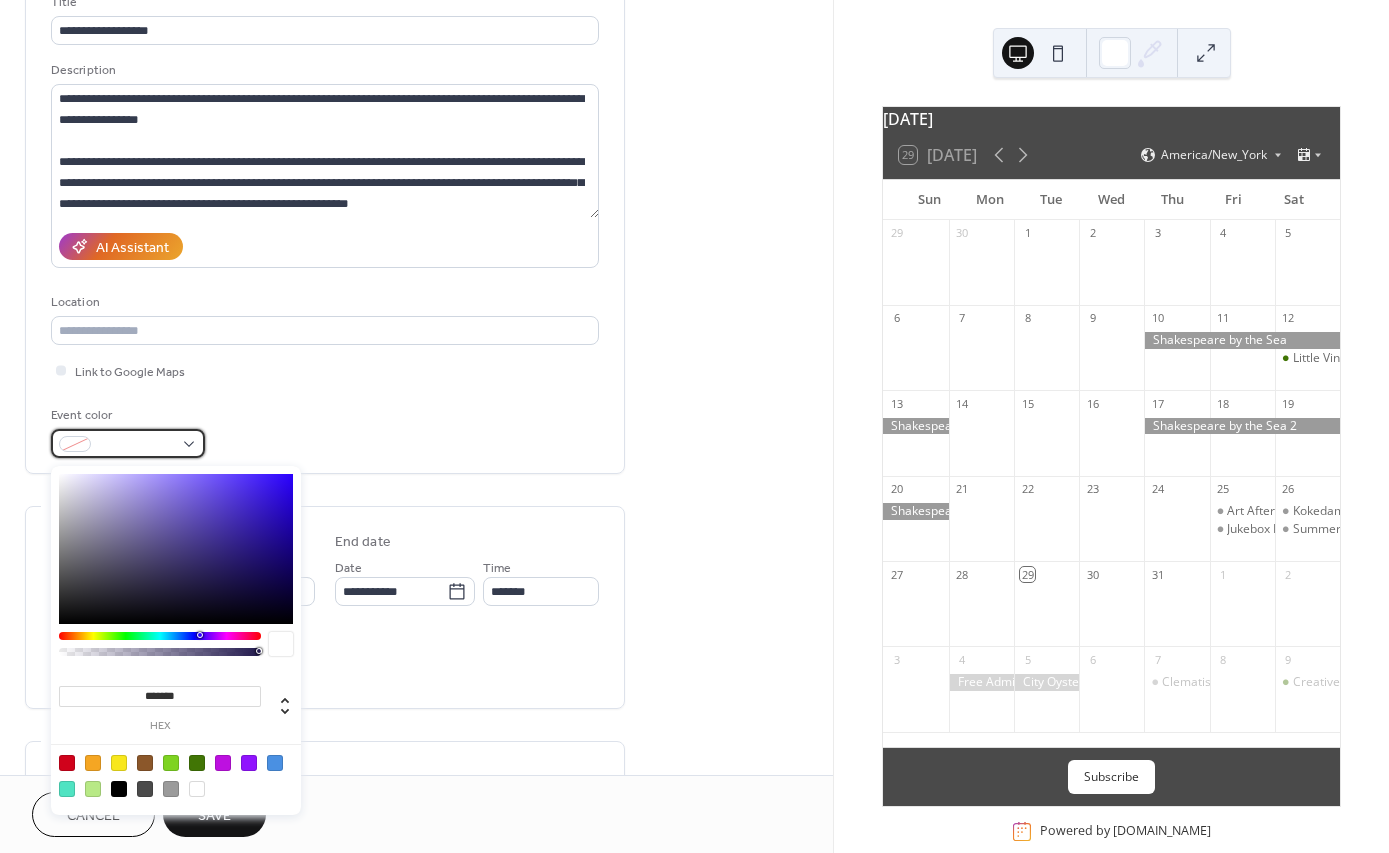 click at bounding box center (136, 445) 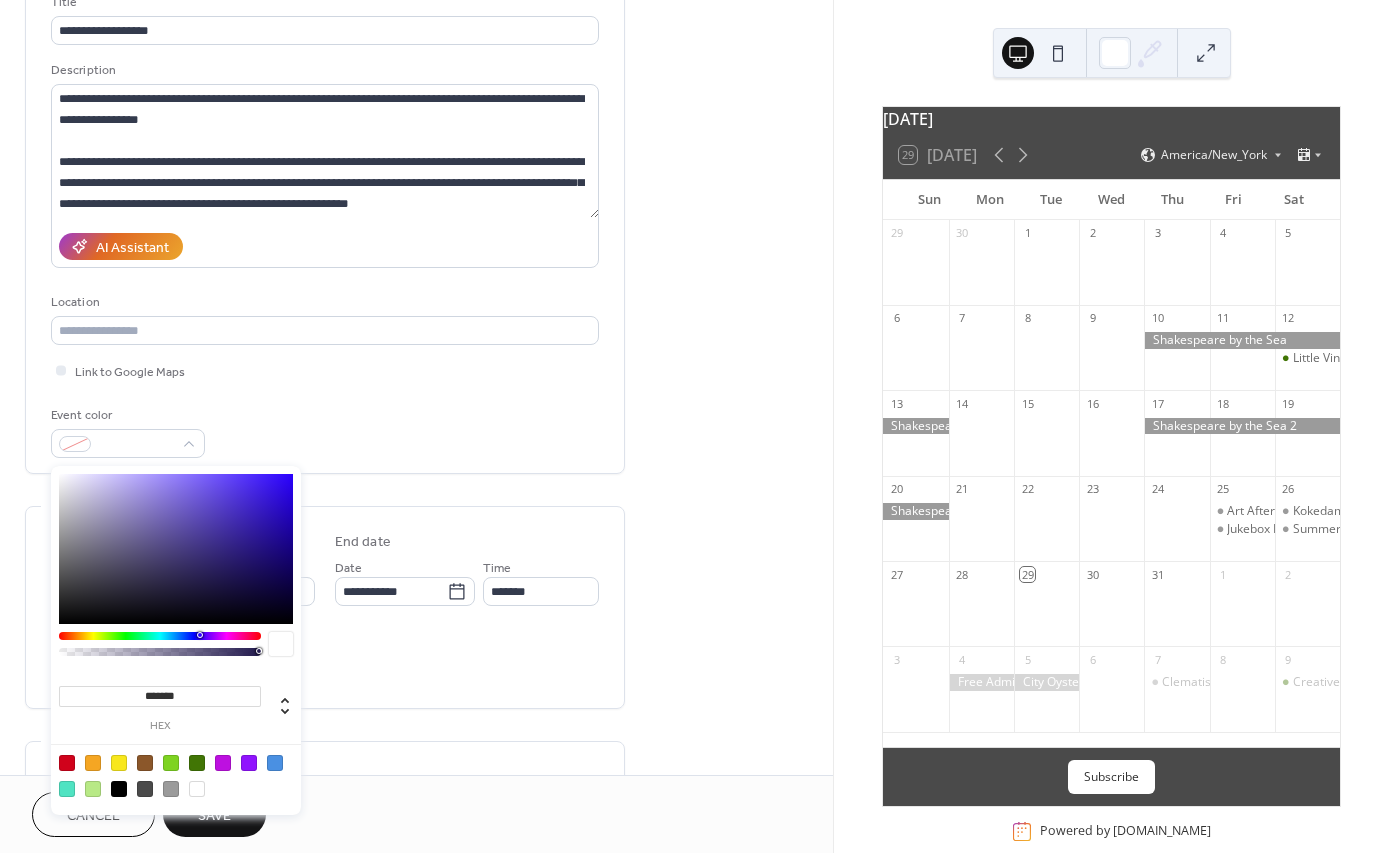 click at bounding box center [171, 789] 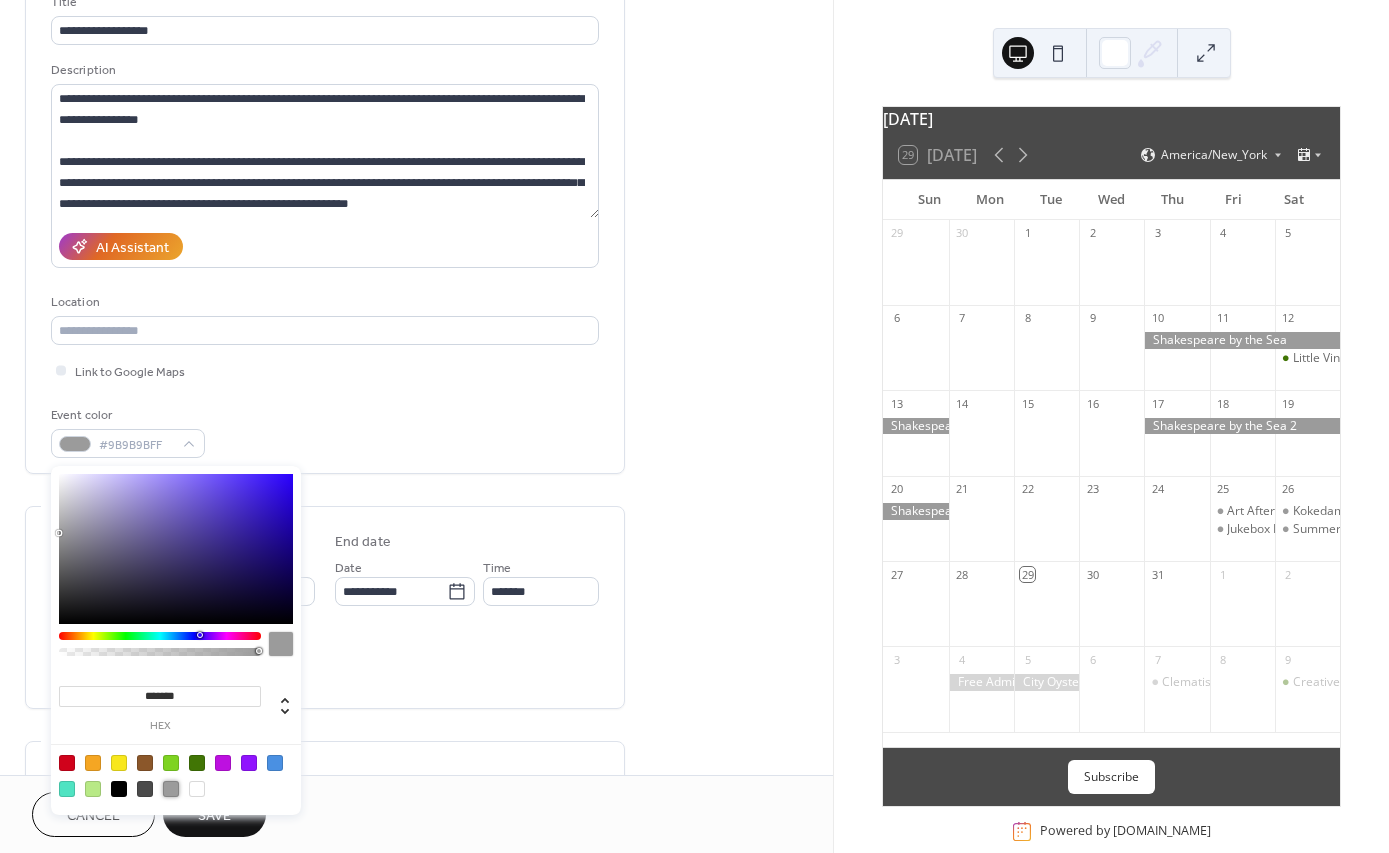 click on "Event color #9B9B9BFF" at bounding box center (325, 431) 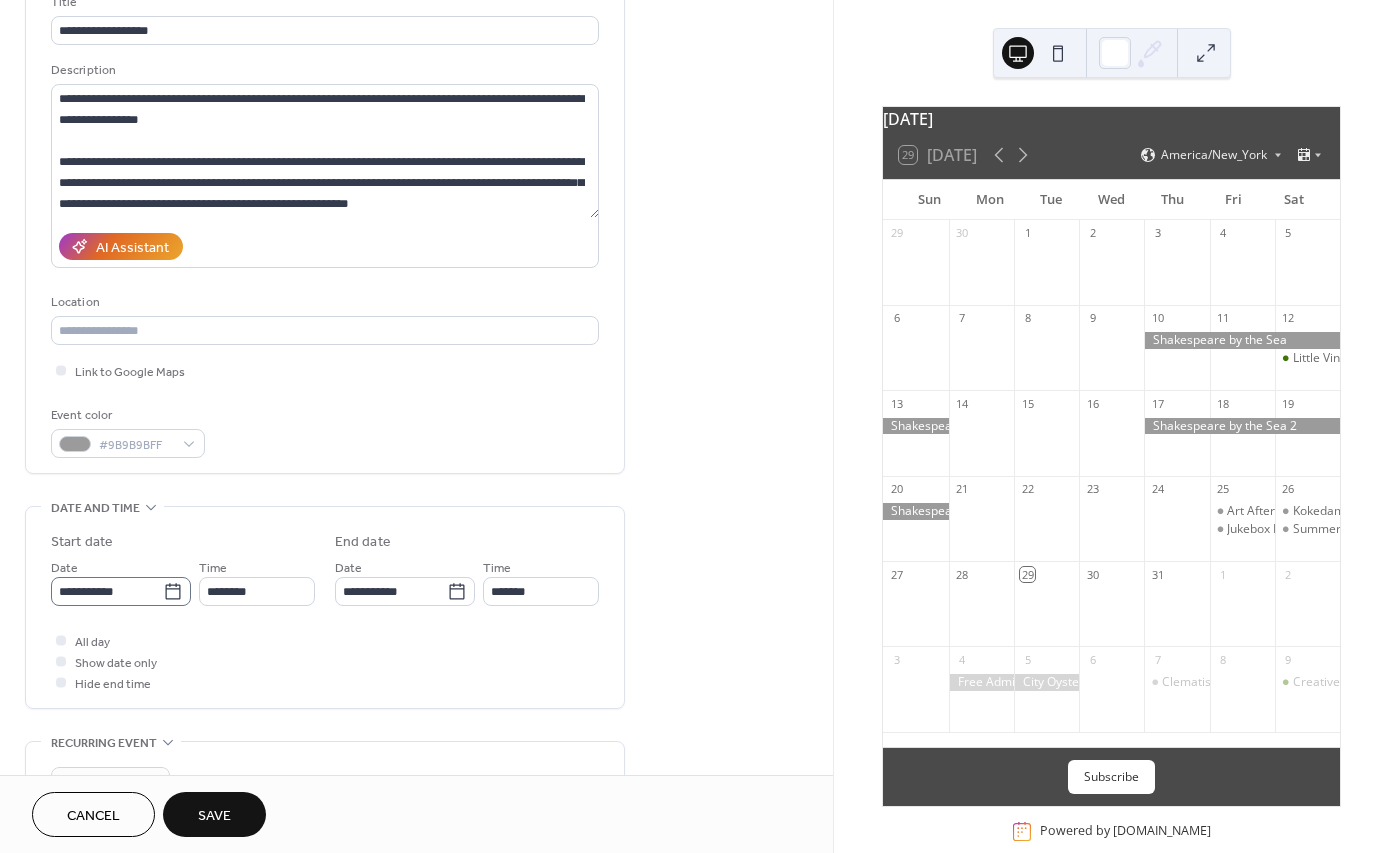 click 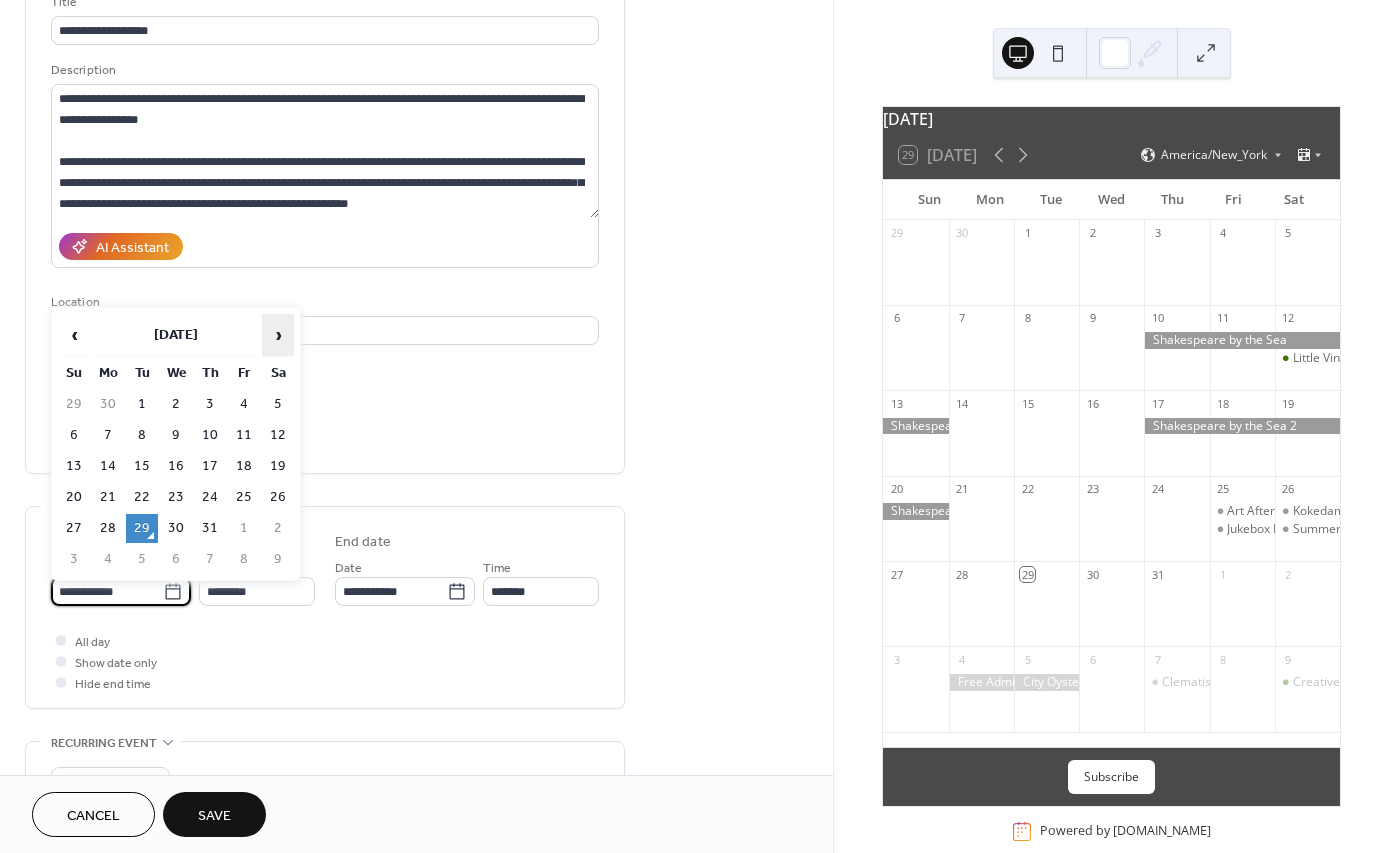 click on "›" at bounding box center [278, 335] 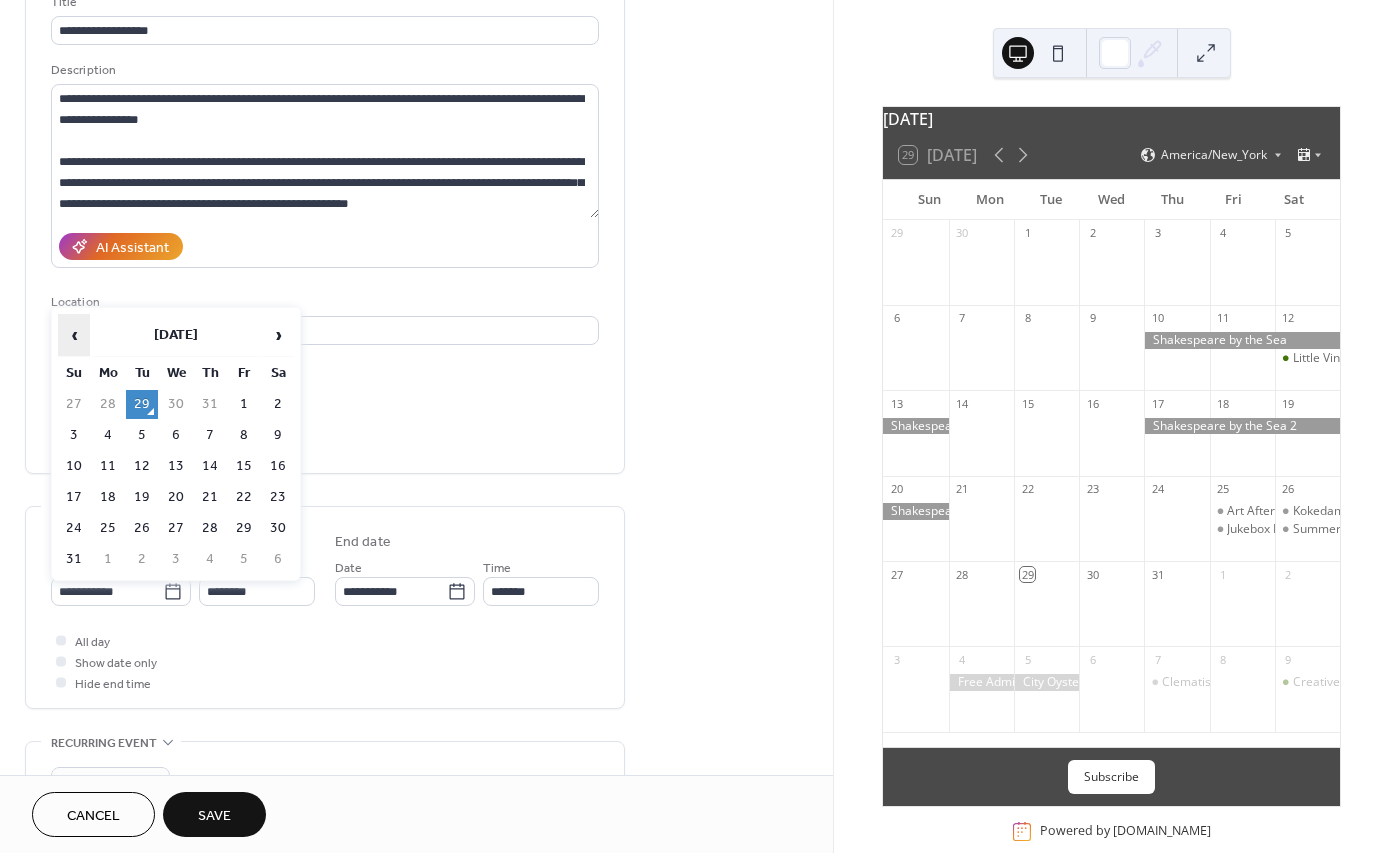 click on "‹" at bounding box center (74, 335) 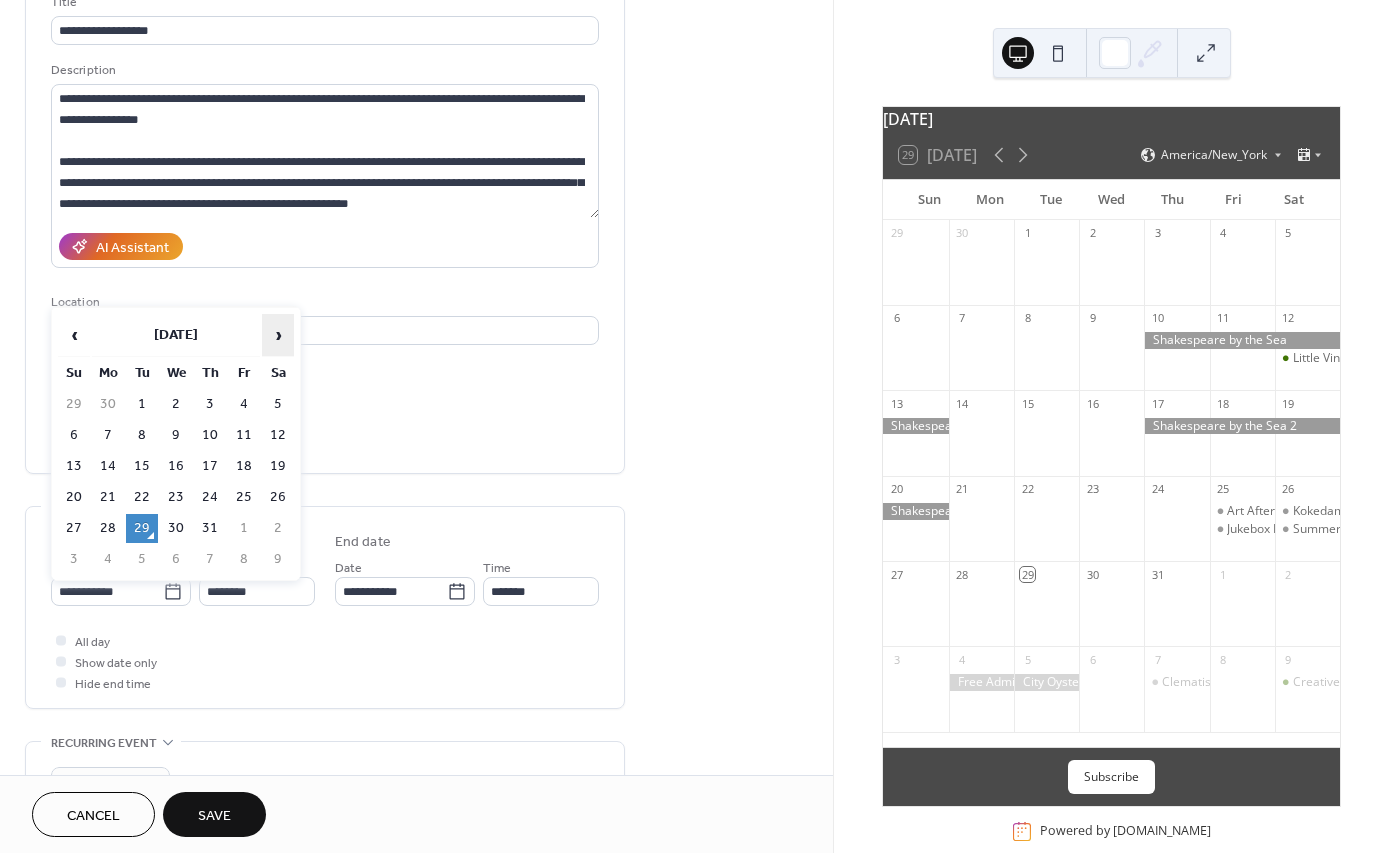 click on "›" at bounding box center (278, 335) 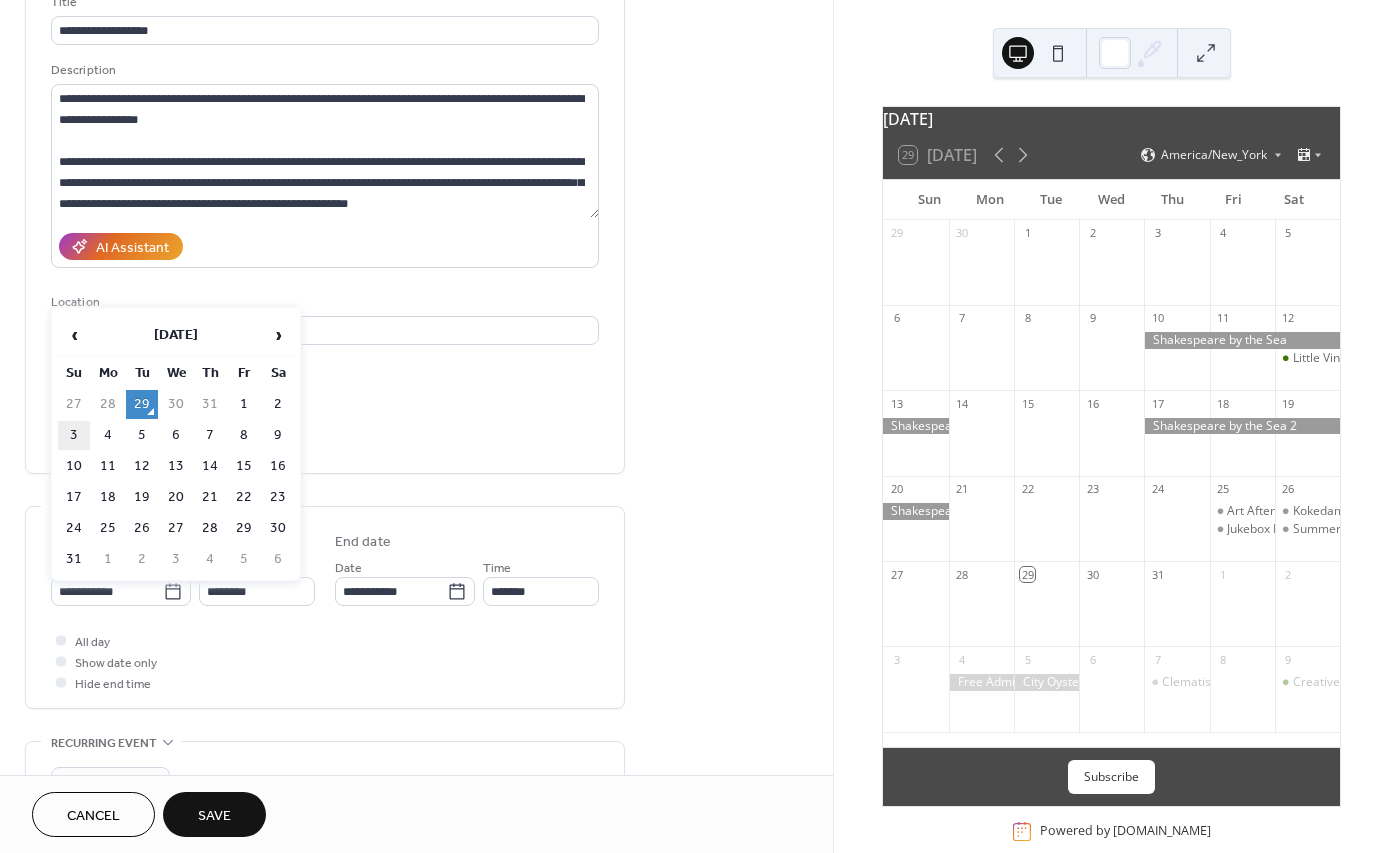 click on "3" at bounding box center (74, 435) 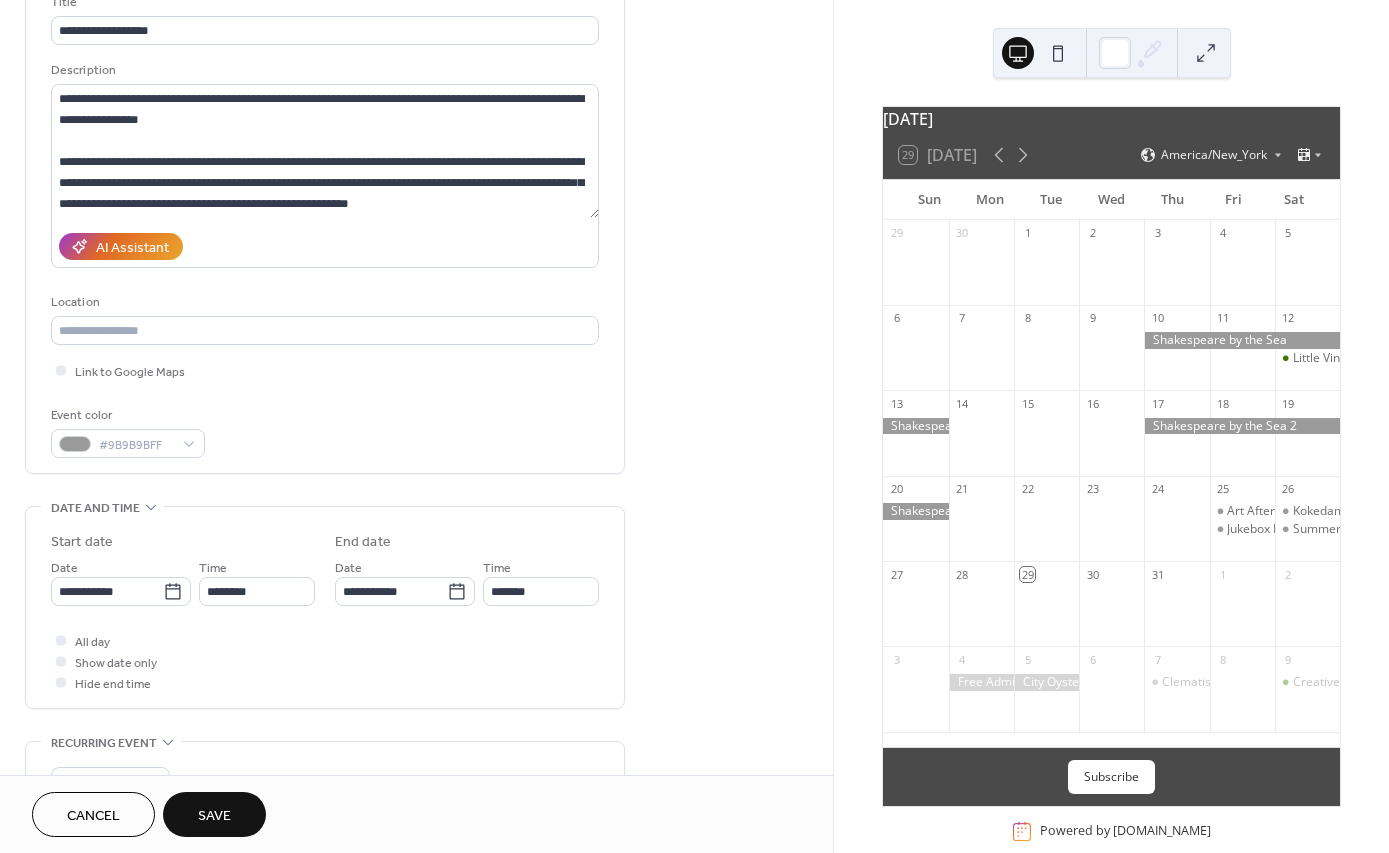 type on "**********" 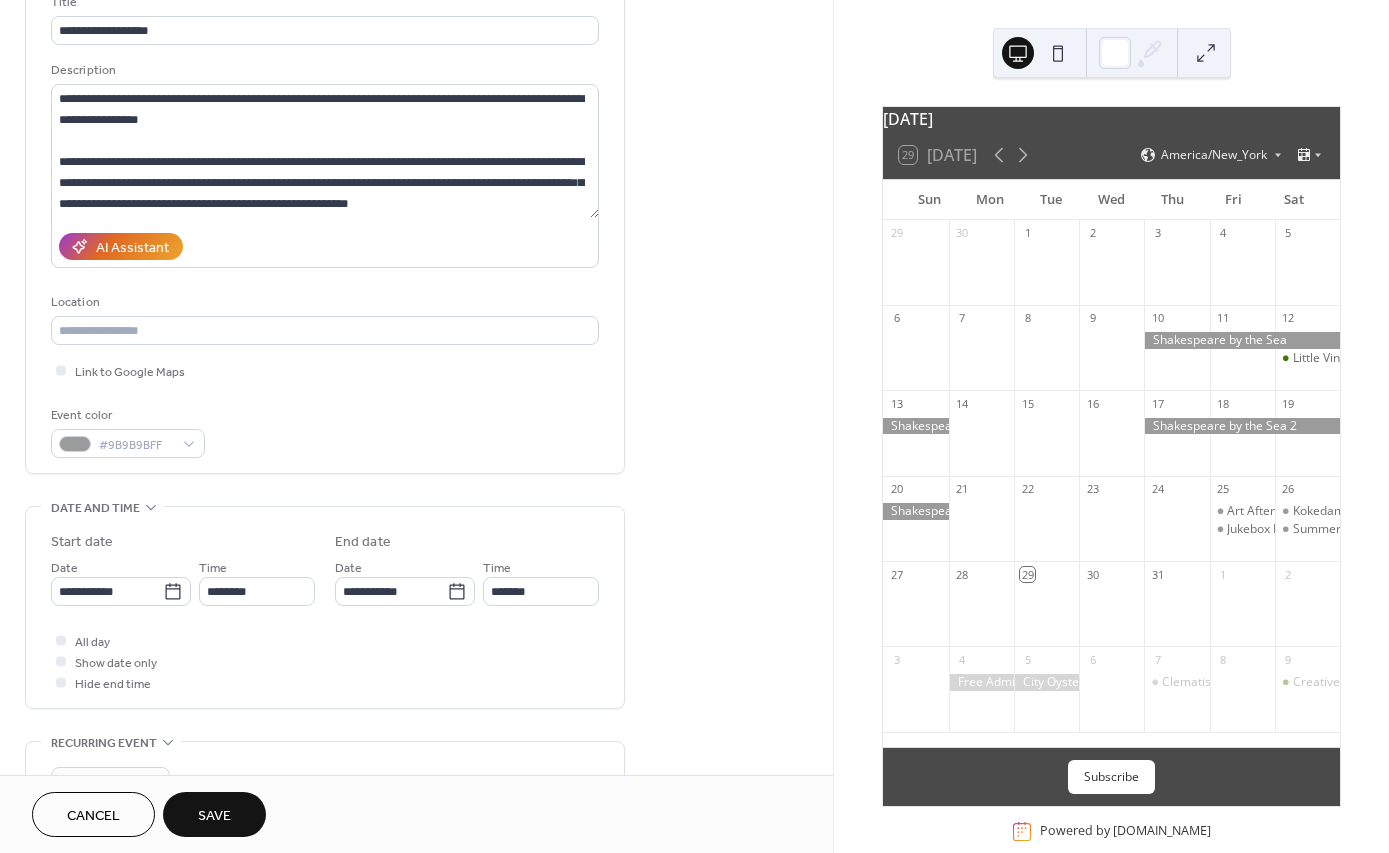 type on "**********" 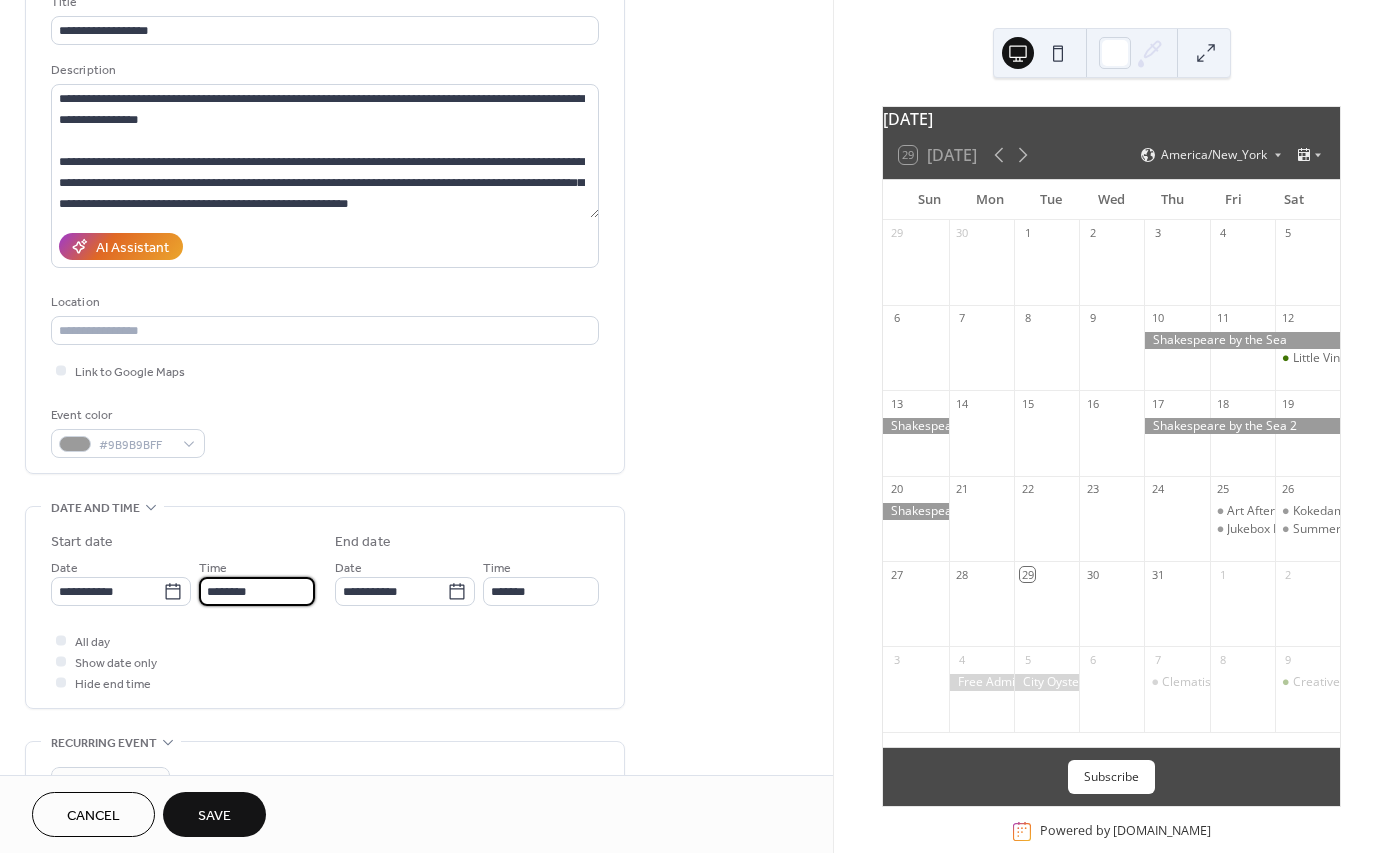 click on "********" at bounding box center [257, 591] 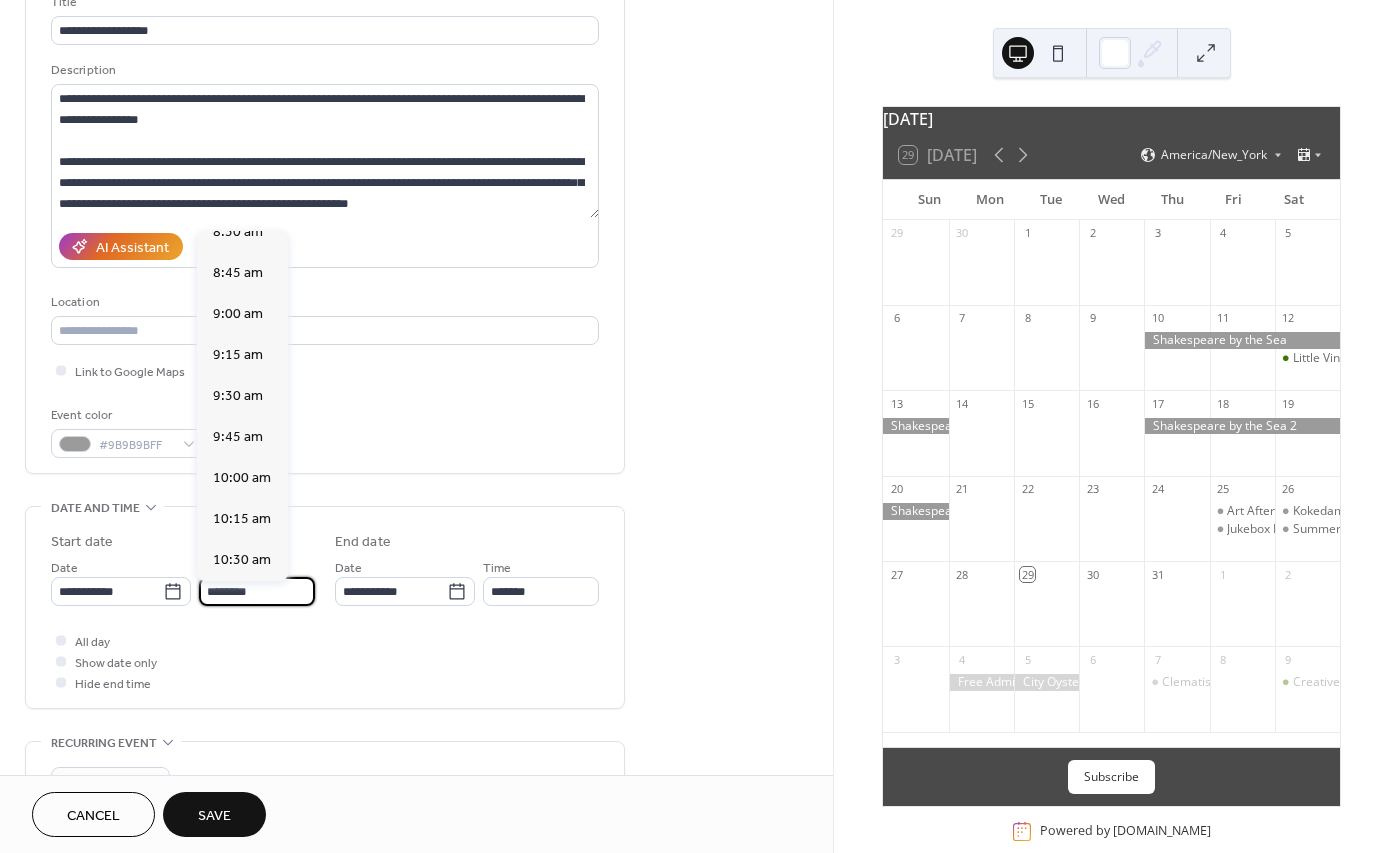 scroll, scrollTop: 1398, scrollLeft: 0, axis: vertical 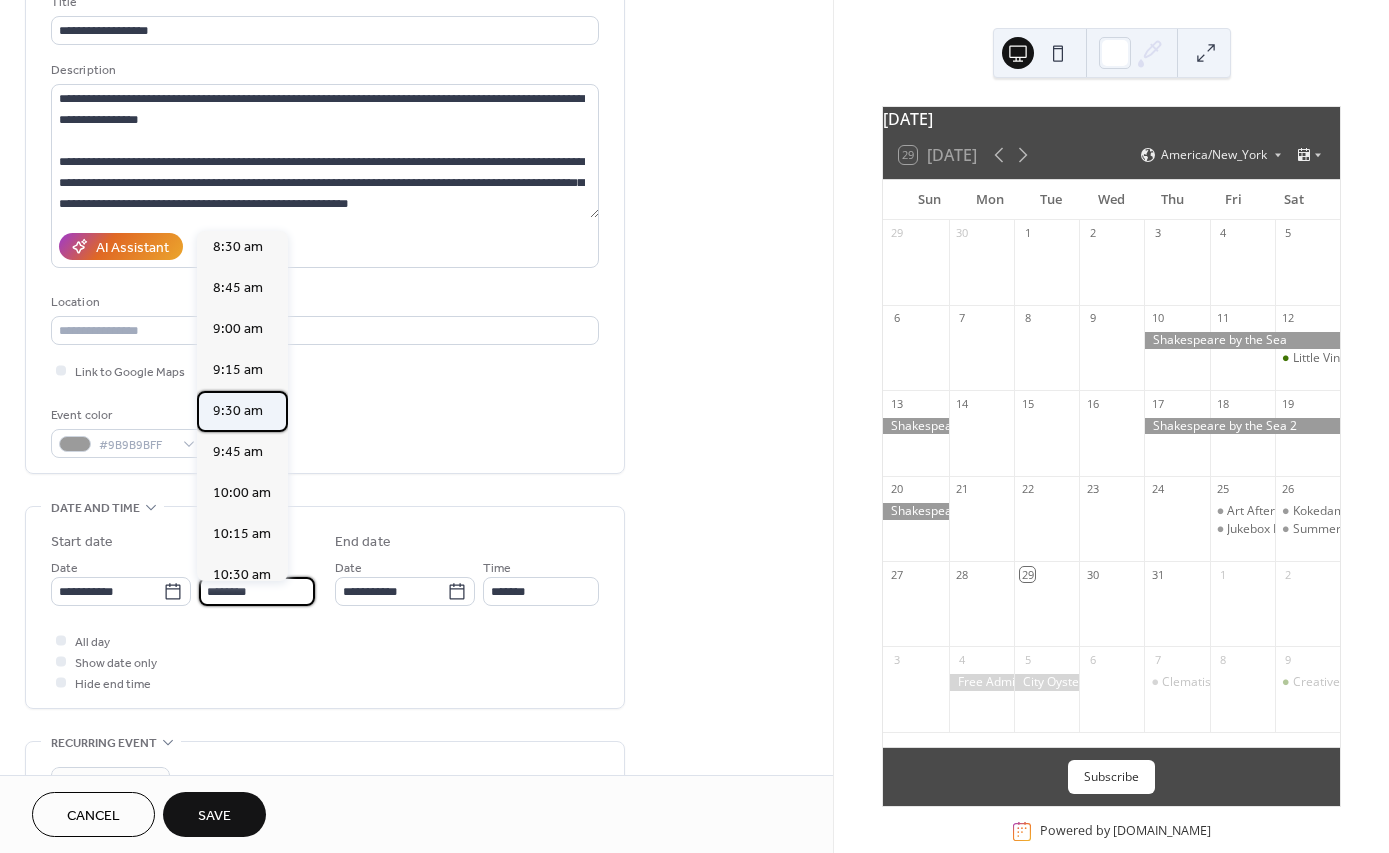 click on "9:30 am" at bounding box center [238, 411] 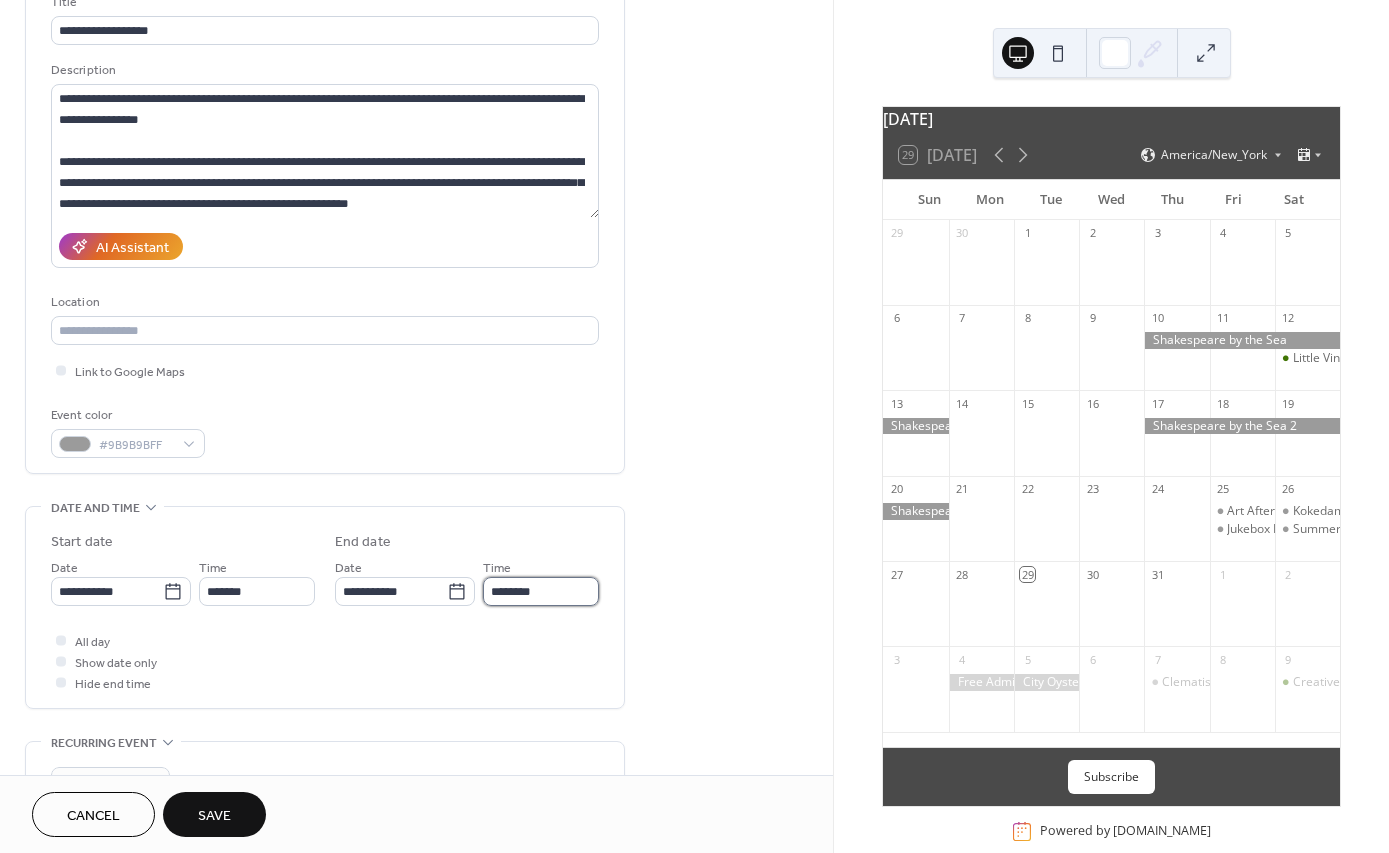 click on "********" at bounding box center (541, 591) 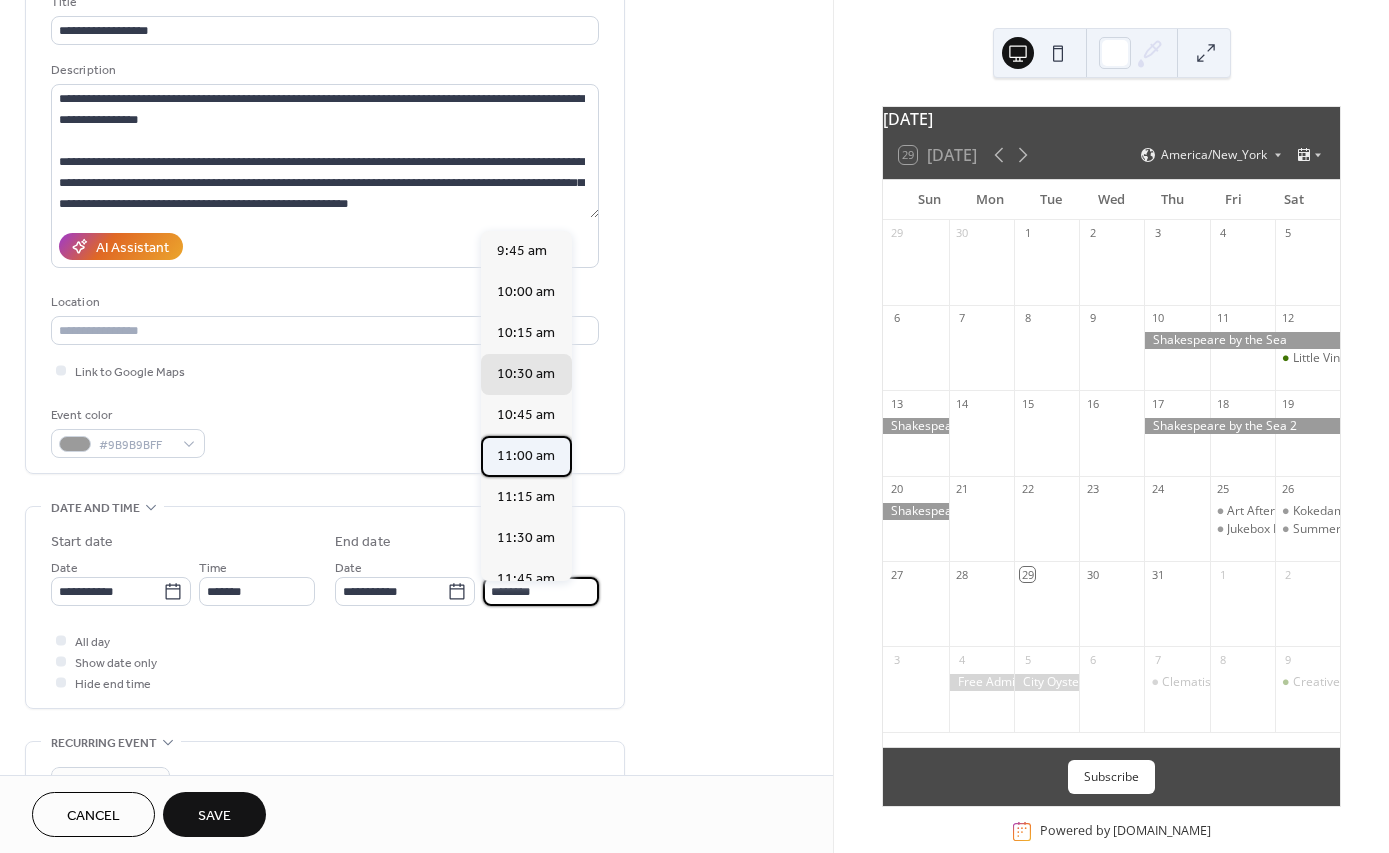 click on "11:00 am" at bounding box center (526, 456) 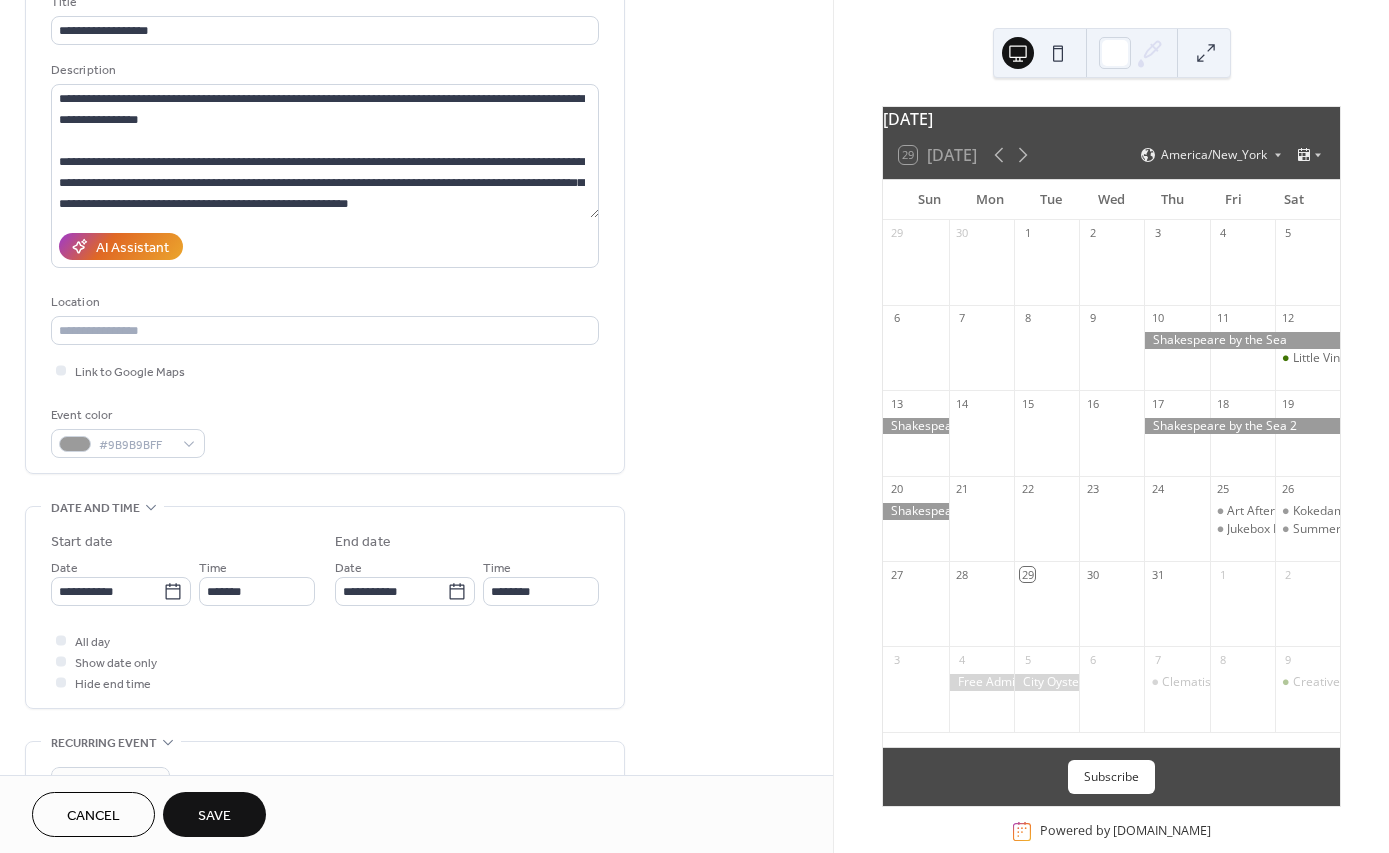 type on "********" 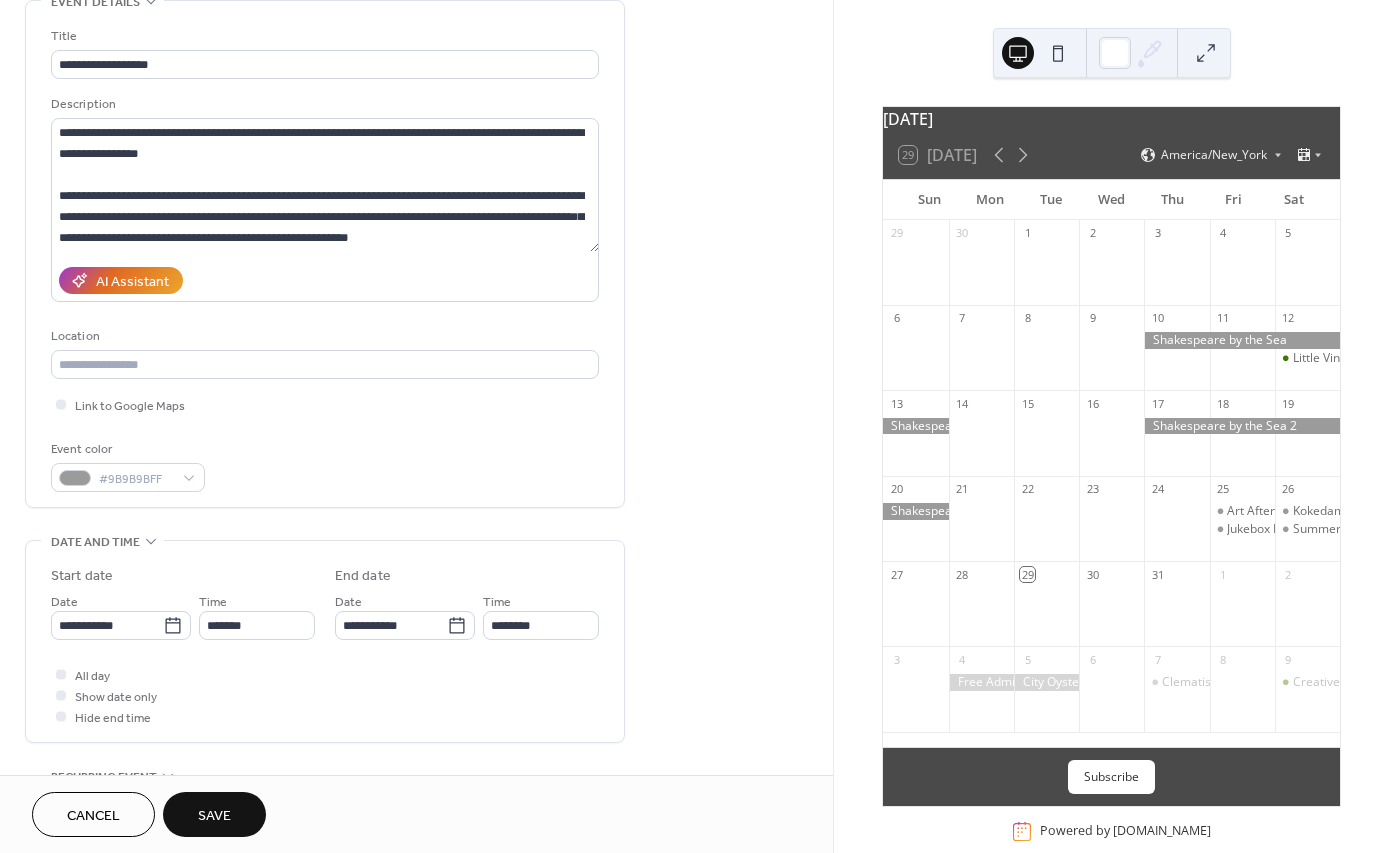 scroll, scrollTop: 110, scrollLeft: 0, axis: vertical 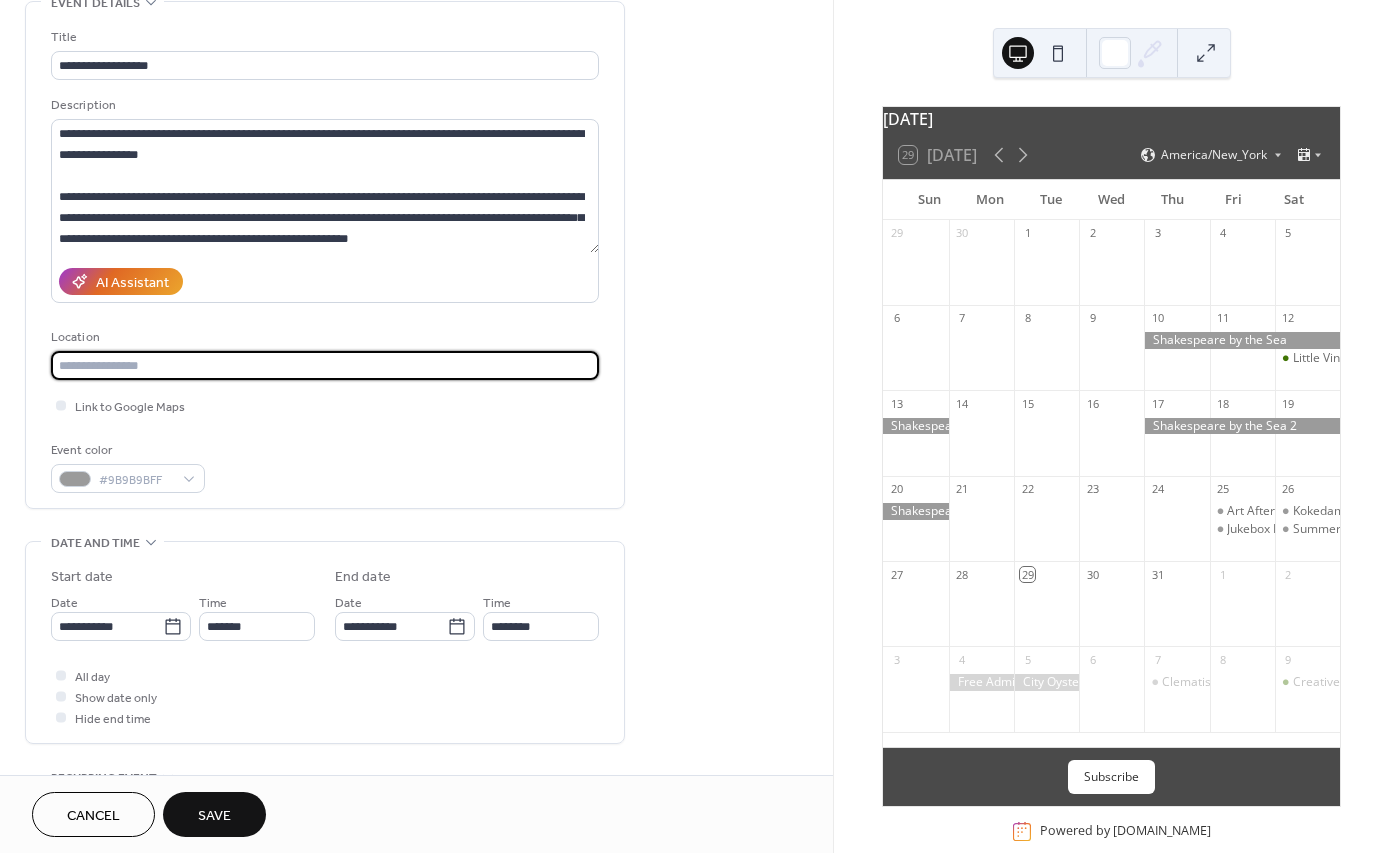 click at bounding box center [325, 365] 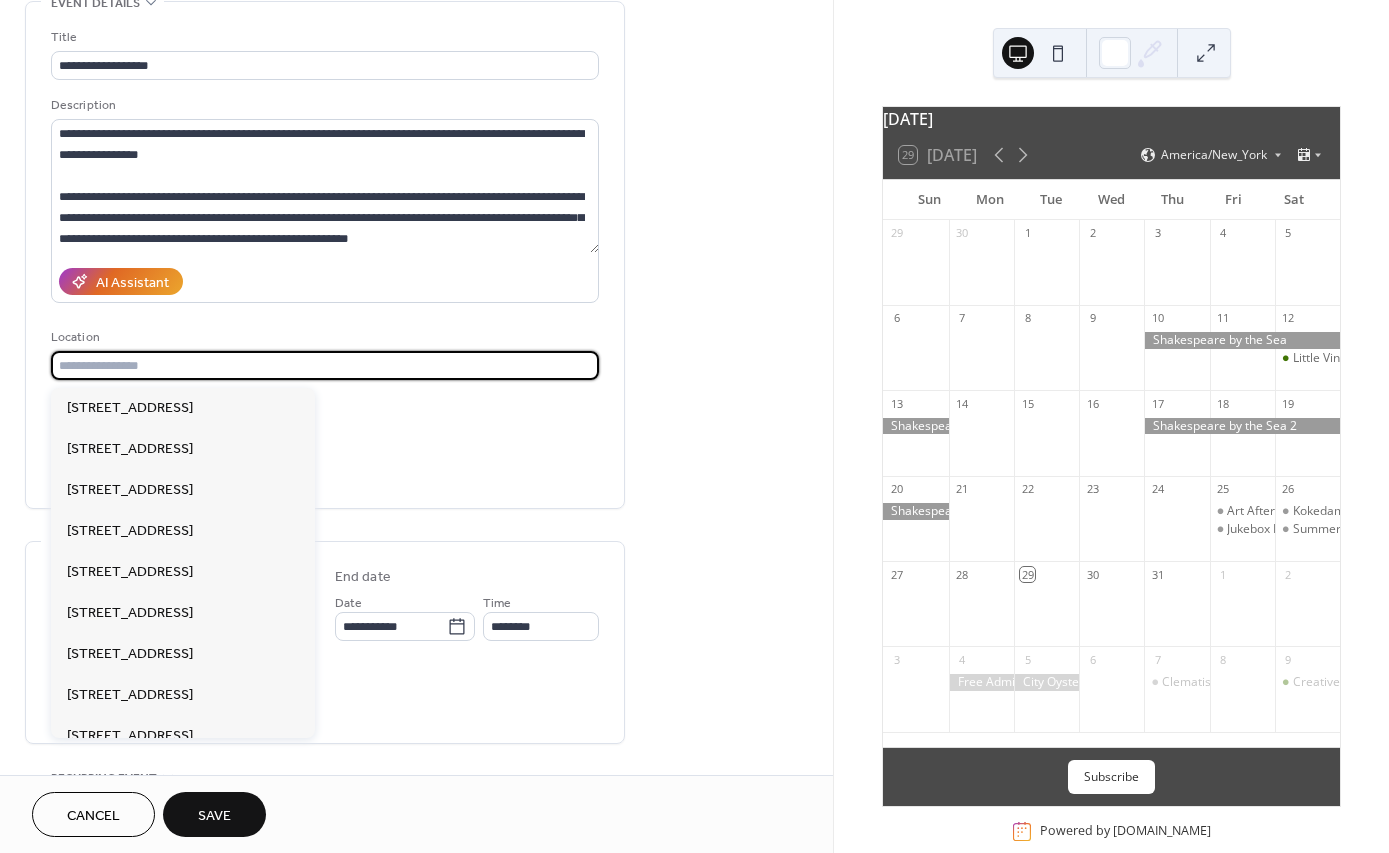 paste on "**********" 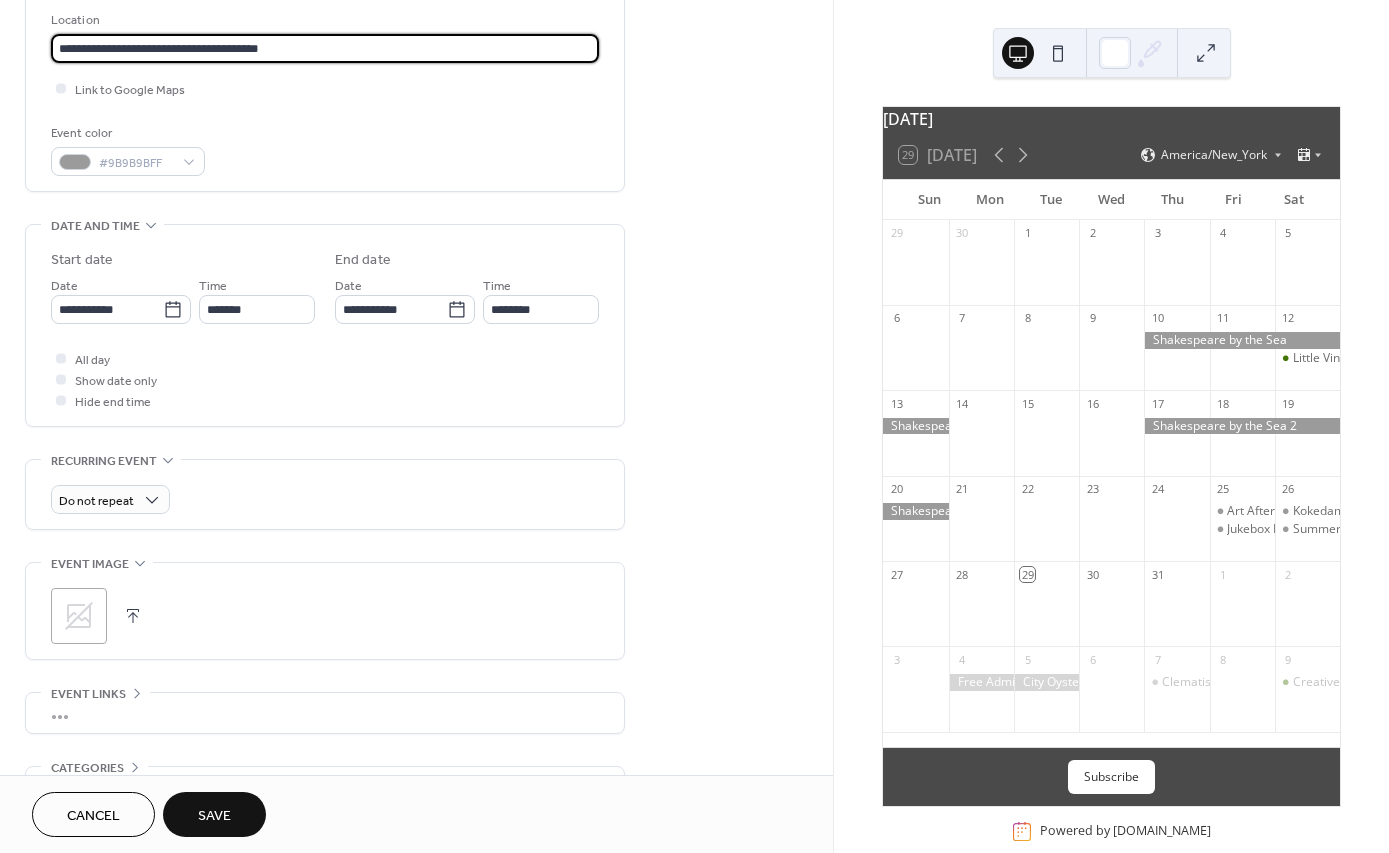 scroll, scrollTop: 436, scrollLeft: 0, axis: vertical 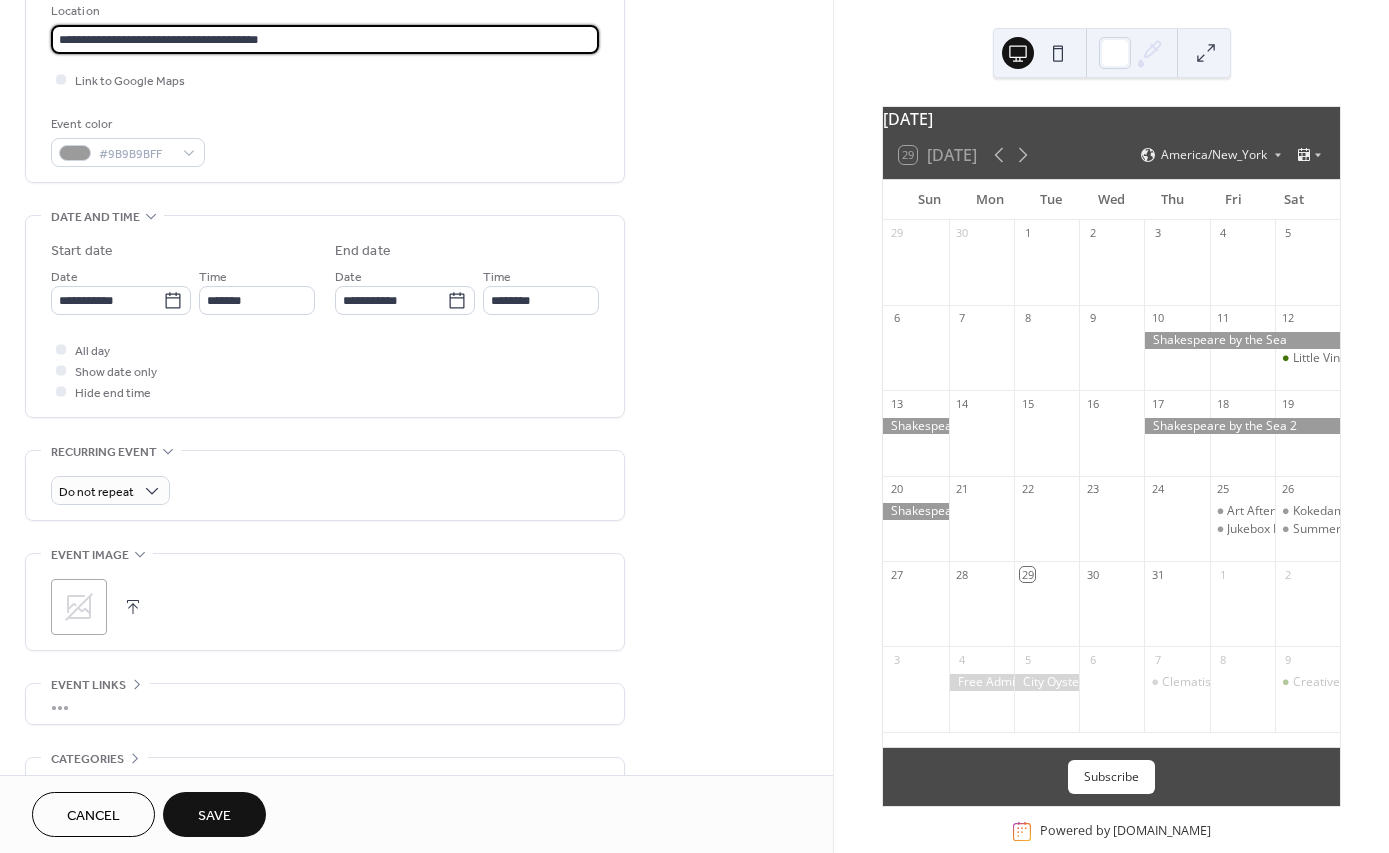 type on "**********" 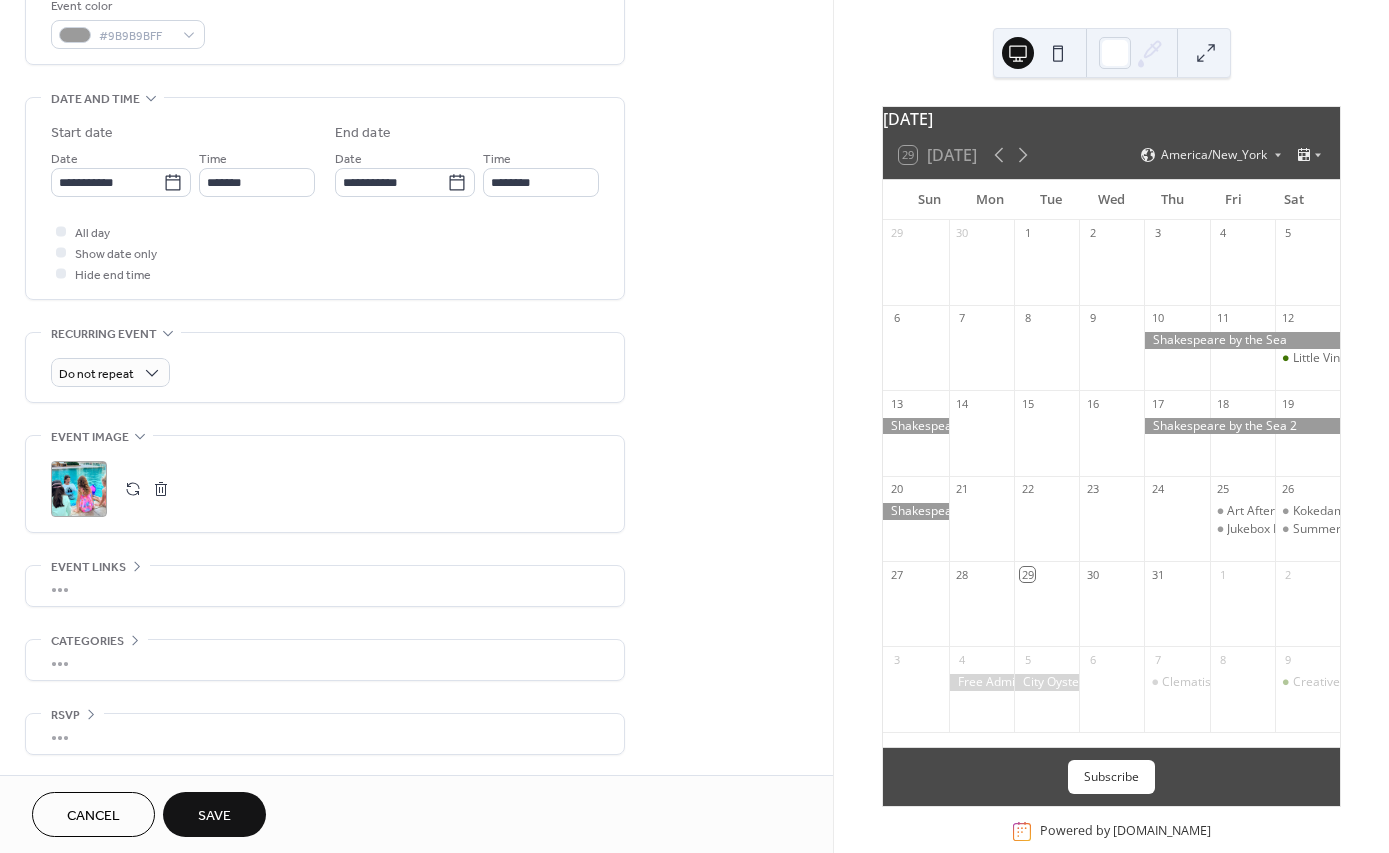 scroll, scrollTop: 560, scrollLeft: 0, axis: vertical 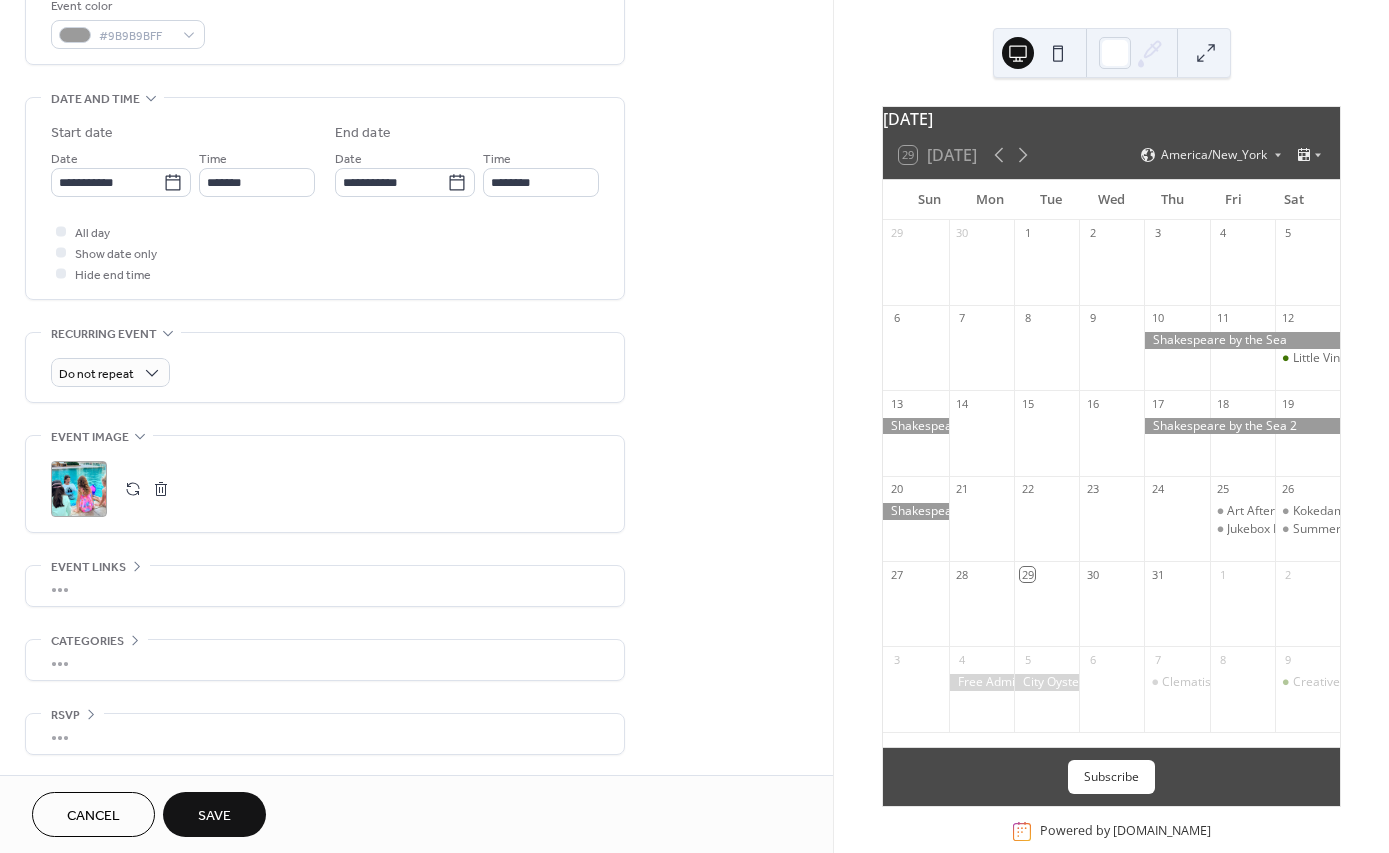 click on "•••" at bounding box center (325, 586) 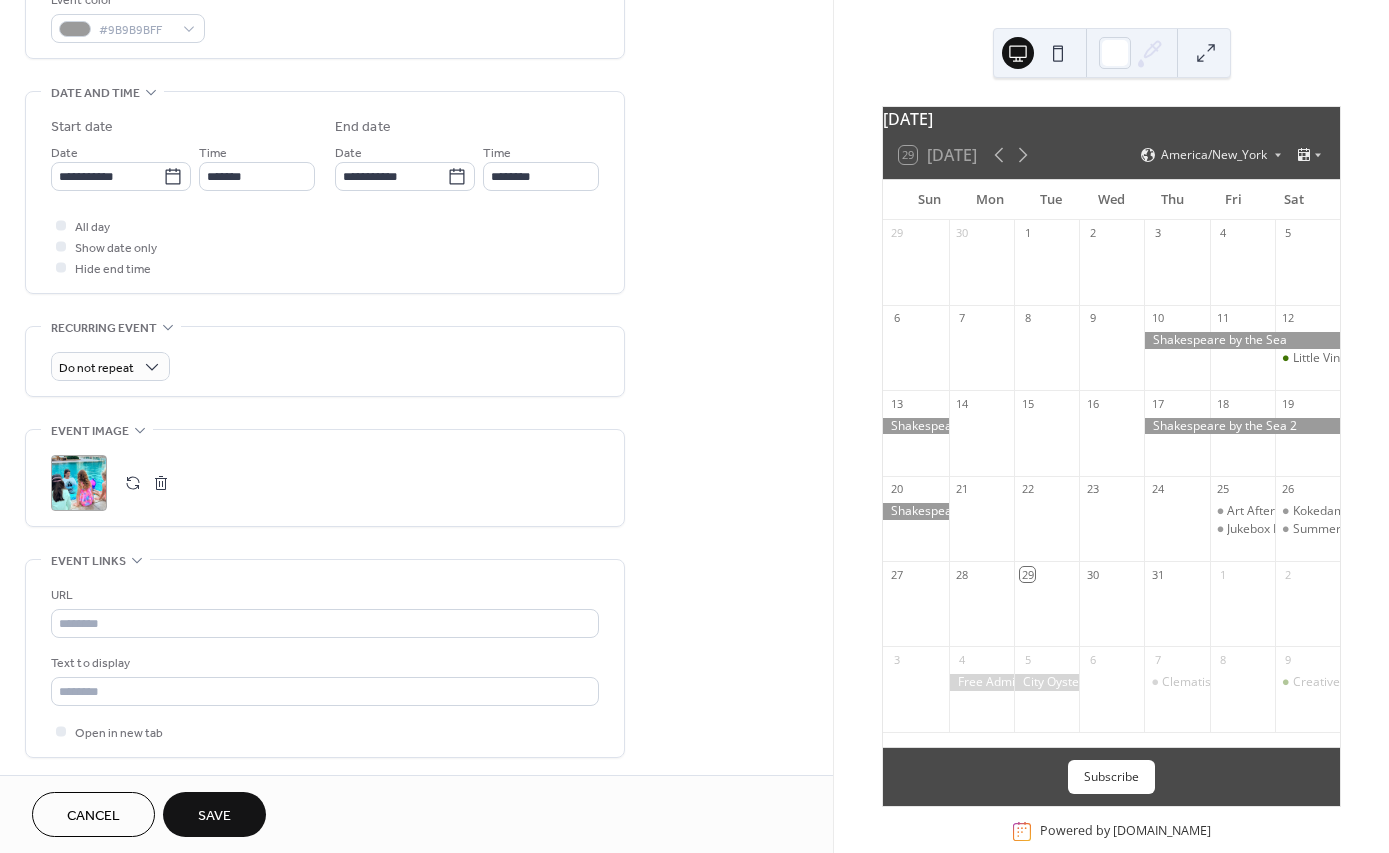 scroll, scrollTop: 558, scrollLeft: 0, axis: vertical 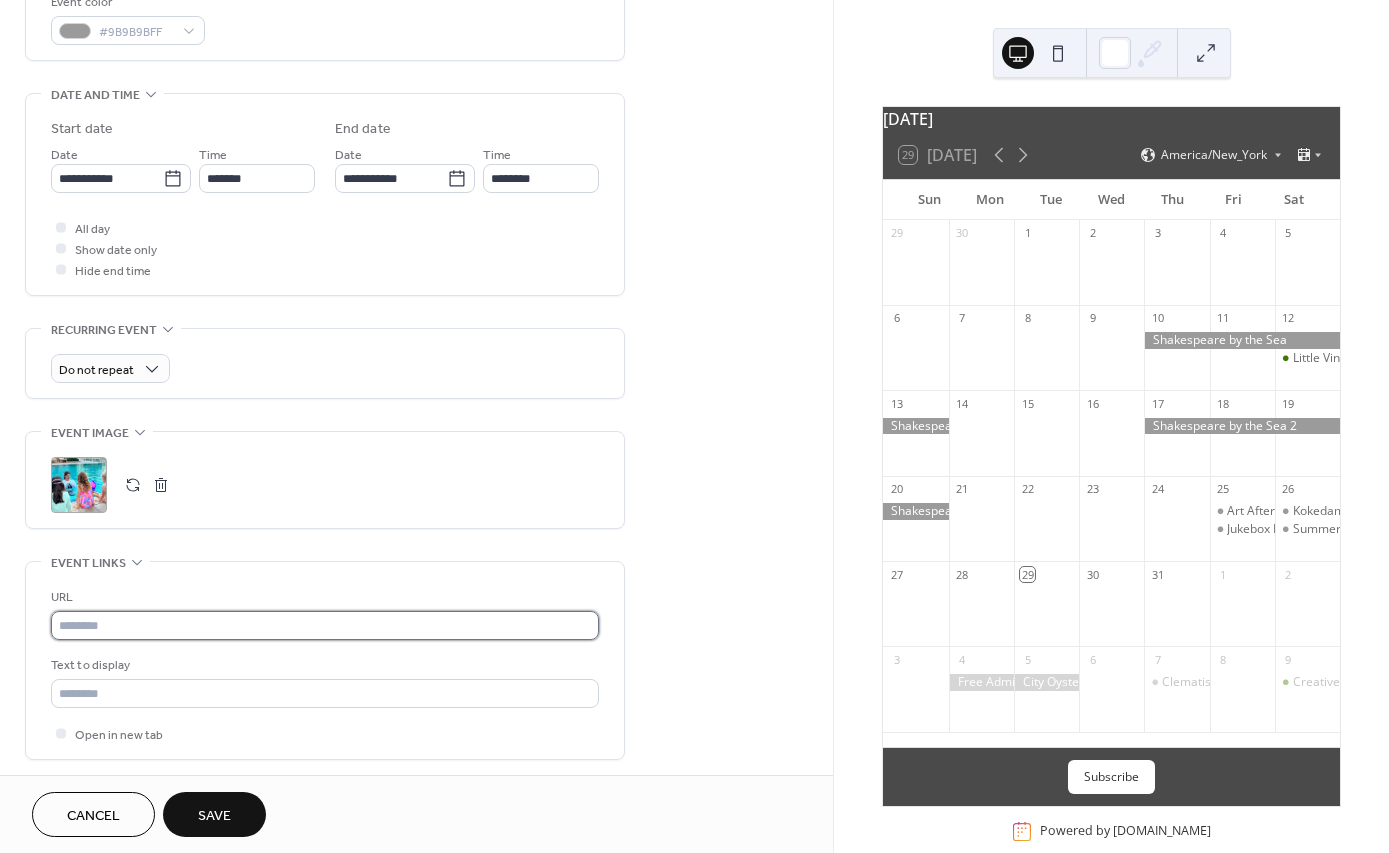 click at bounding box center (325, 625) 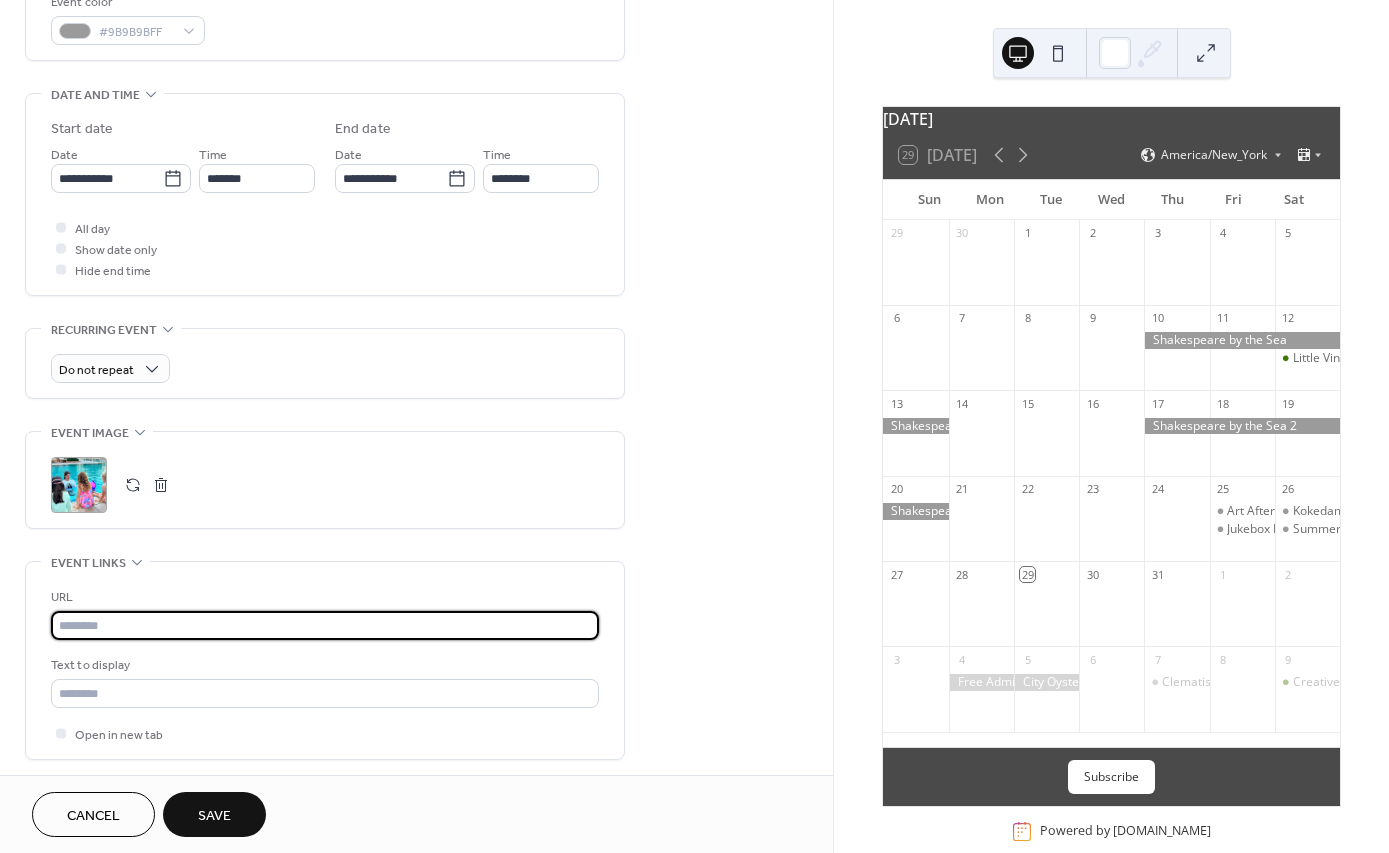paste on "**********" 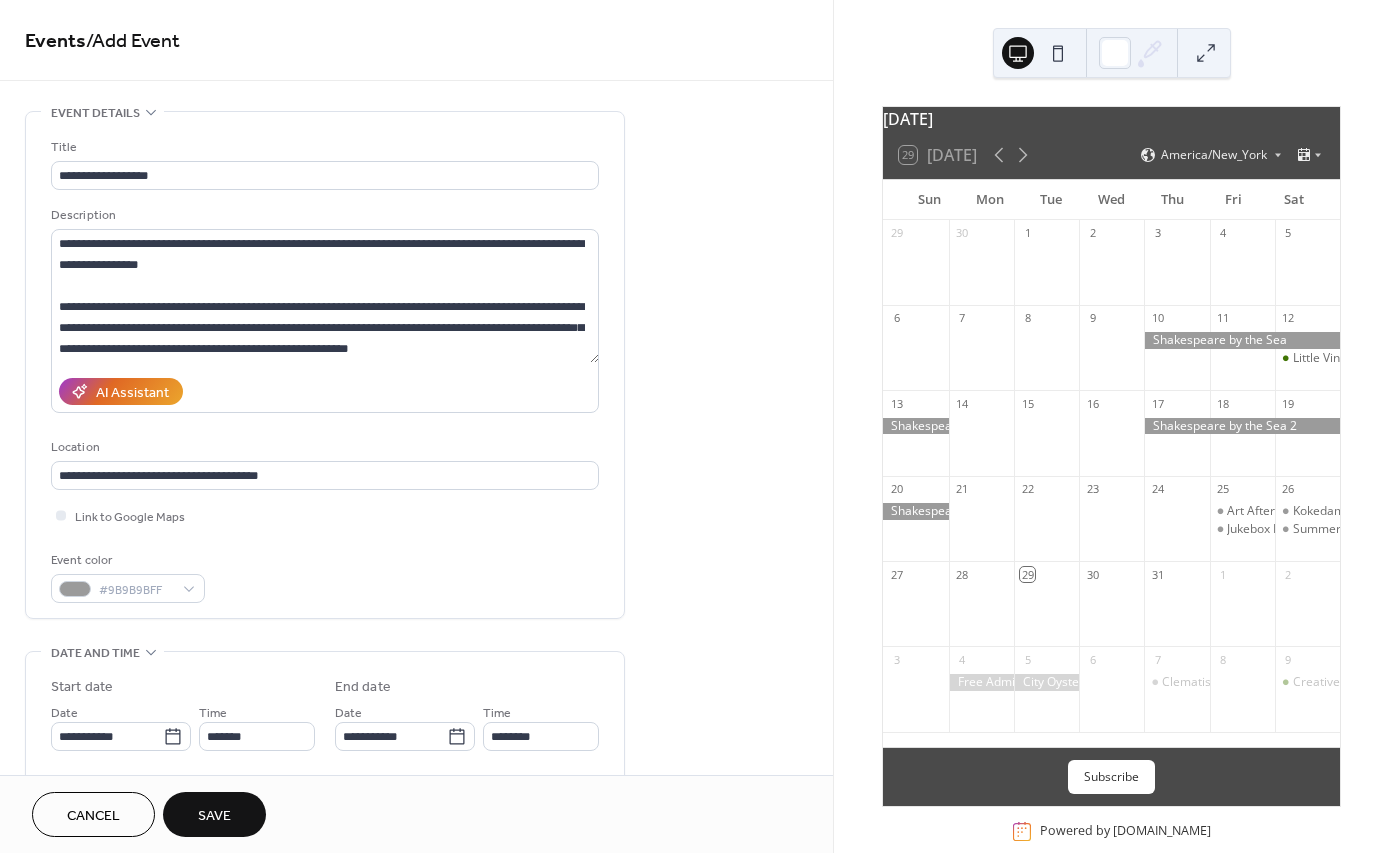 scroll, scrollTop: 0, scrollLeft: 0, axis: both 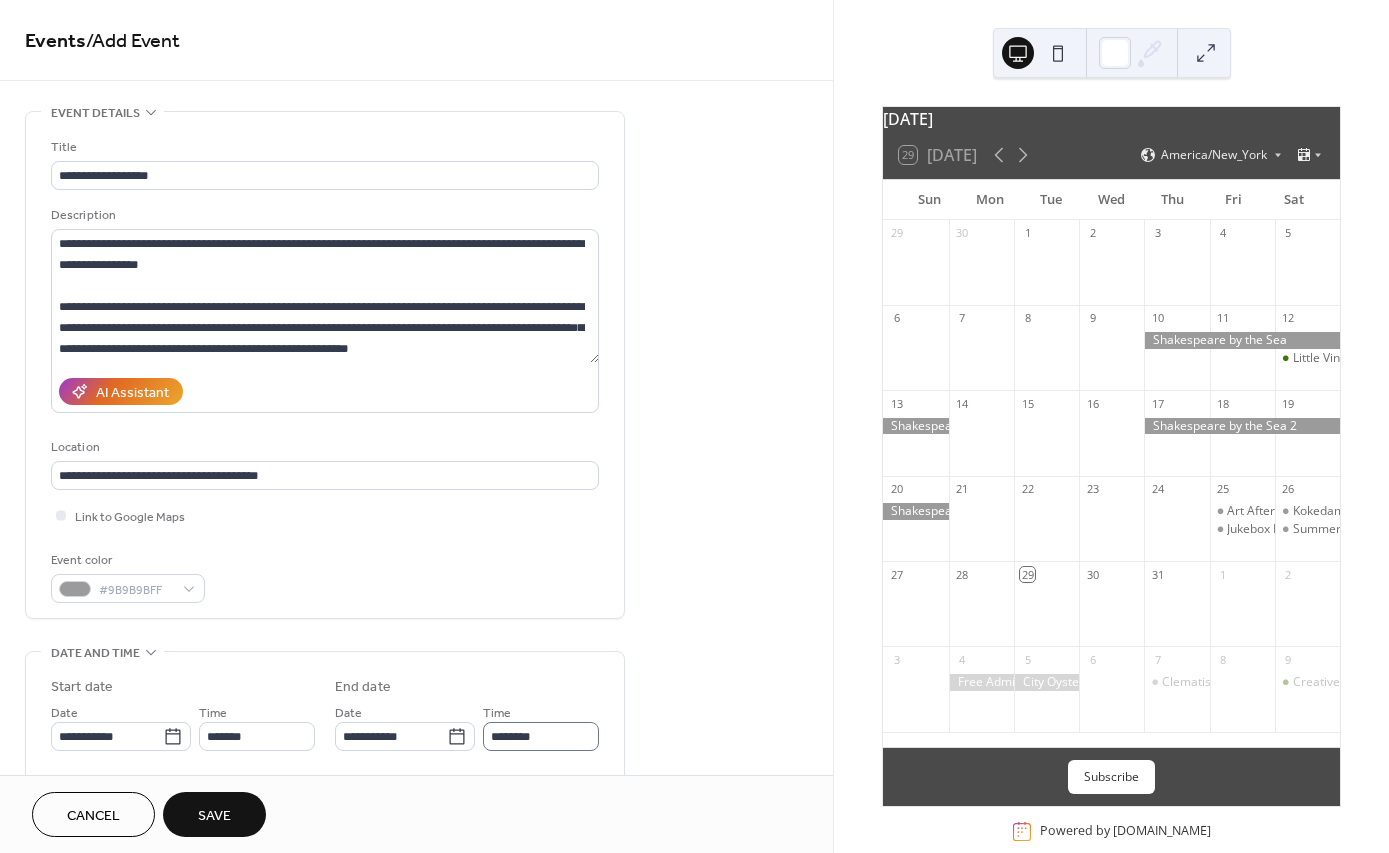 type on "**********" 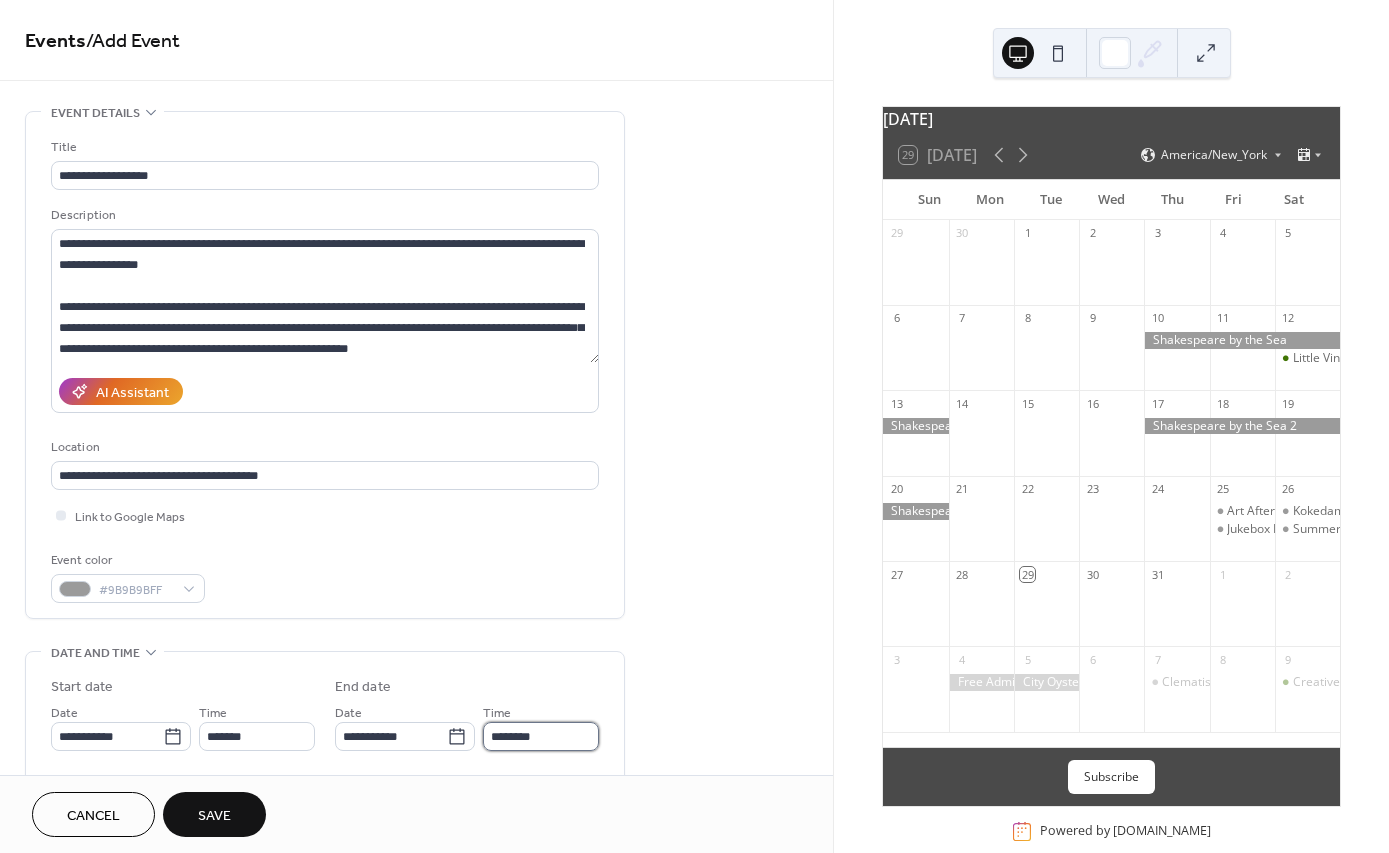 click on "********" at bounding box center [541, 736] 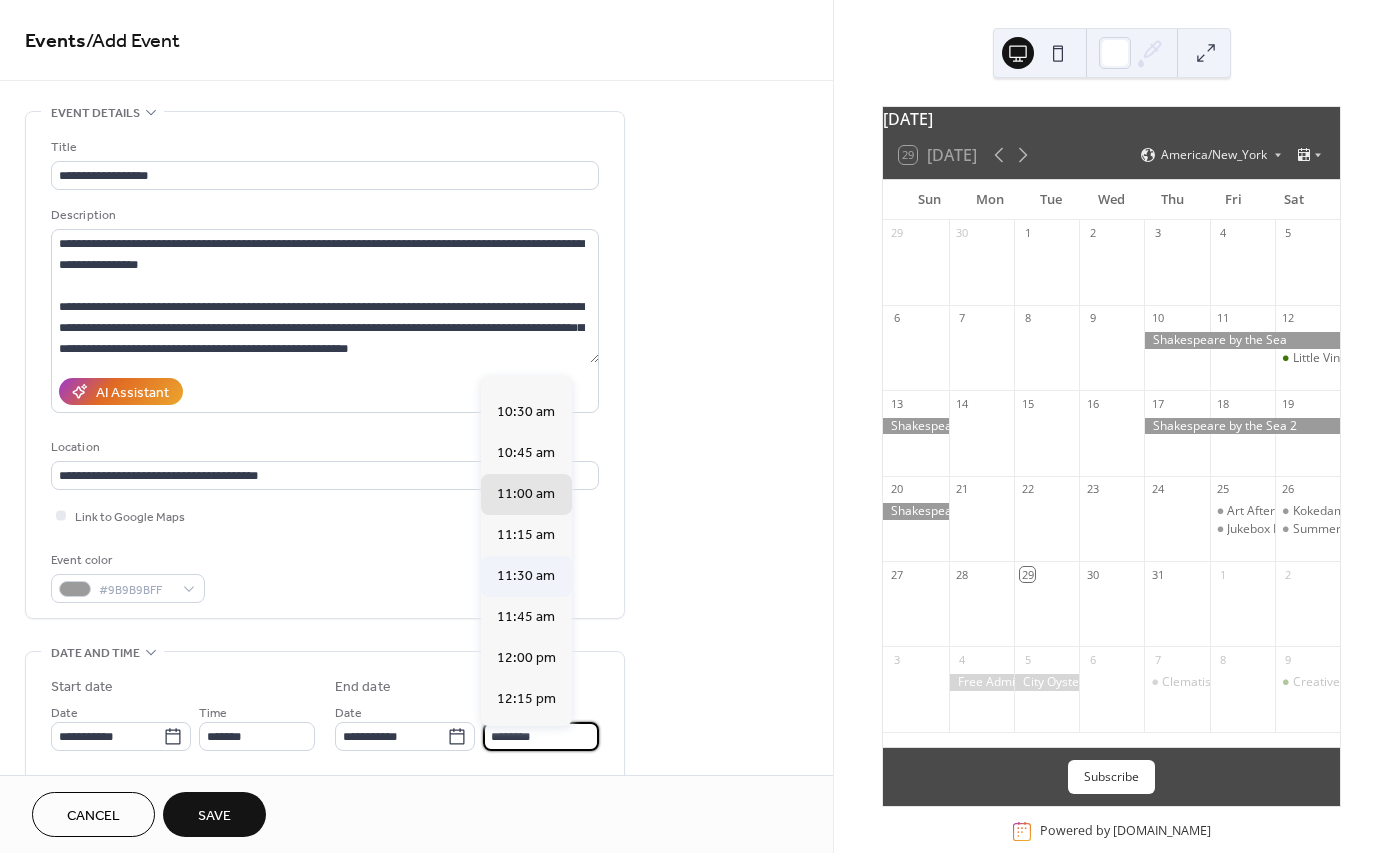 scroll, scrollTop: 113, scrollLeft: 0, axis: vertical 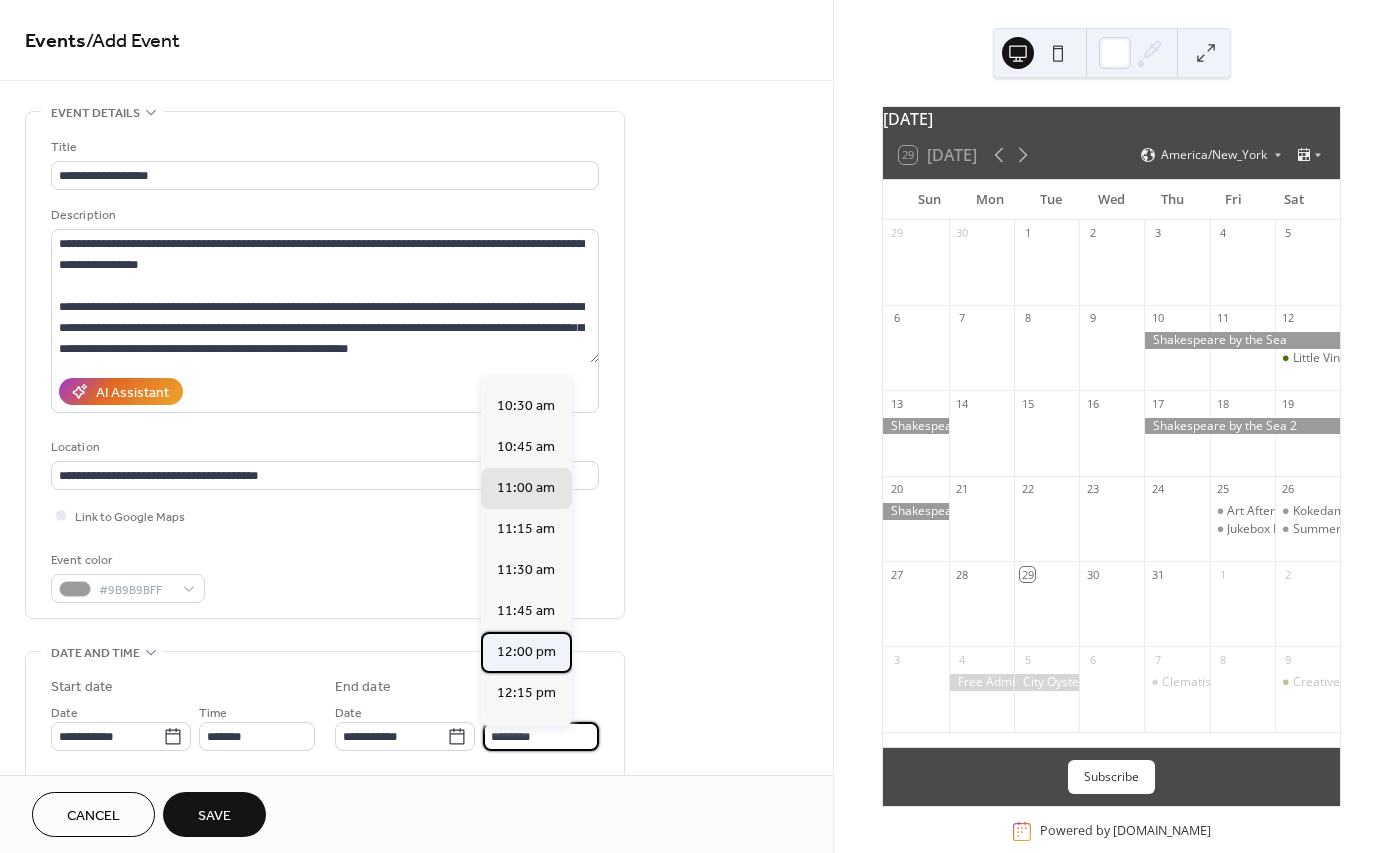 click on "12:00 pm" at bounding box center (526, 652) 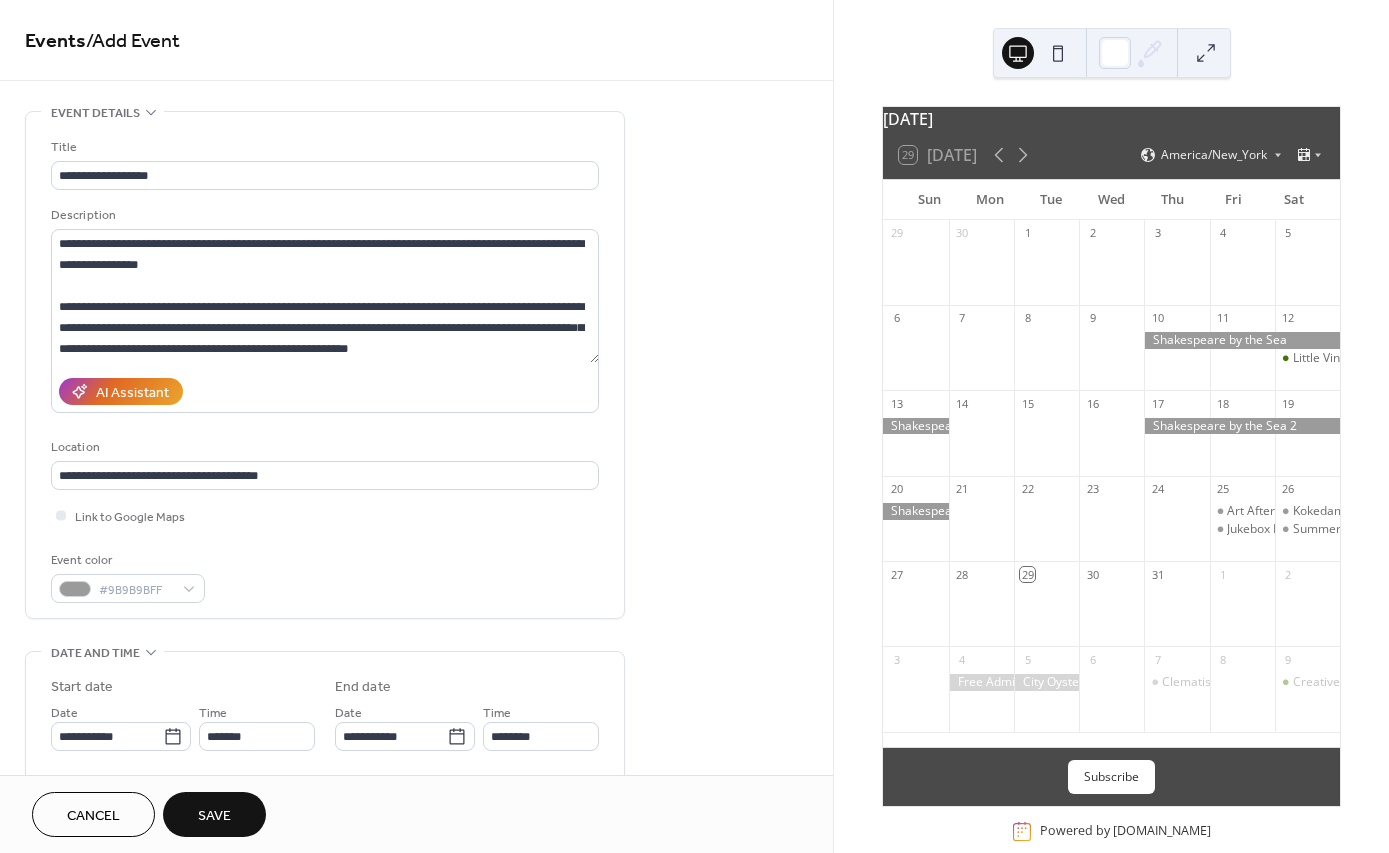 type on "********" 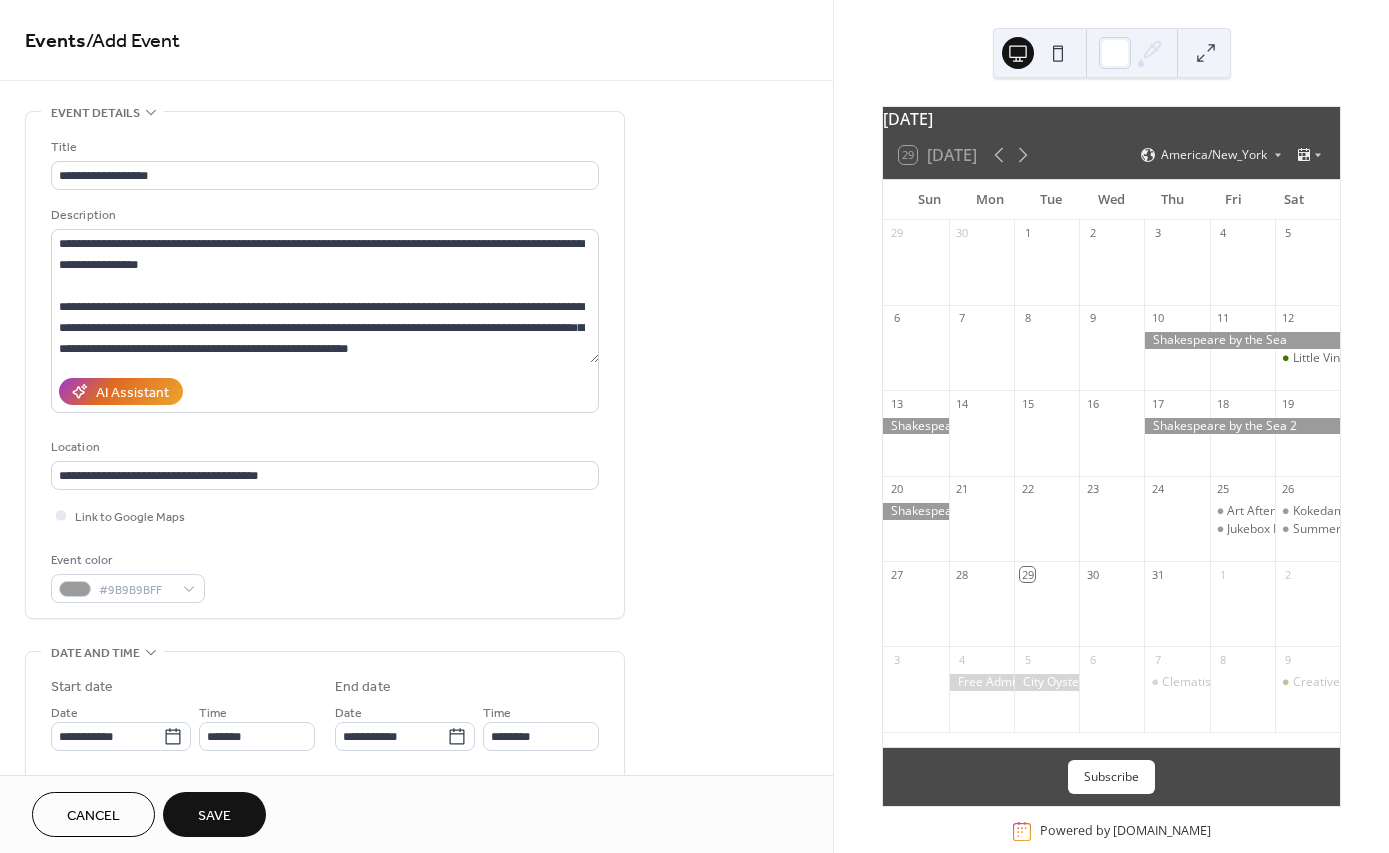 click on "**********" at bounding box center [416, 798] 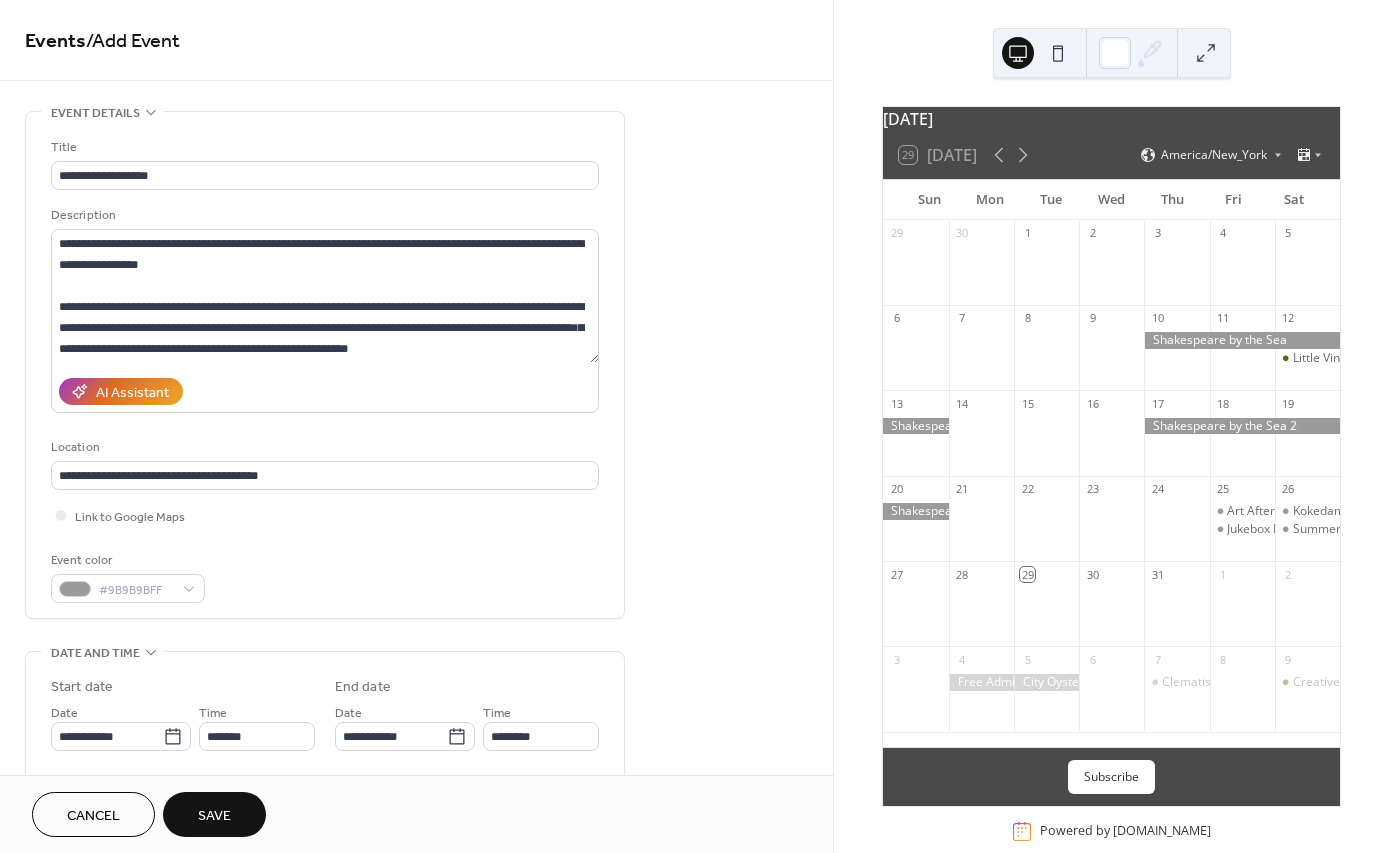 scroll, scrollTop: 0, scrollLeft: 0, axis: both 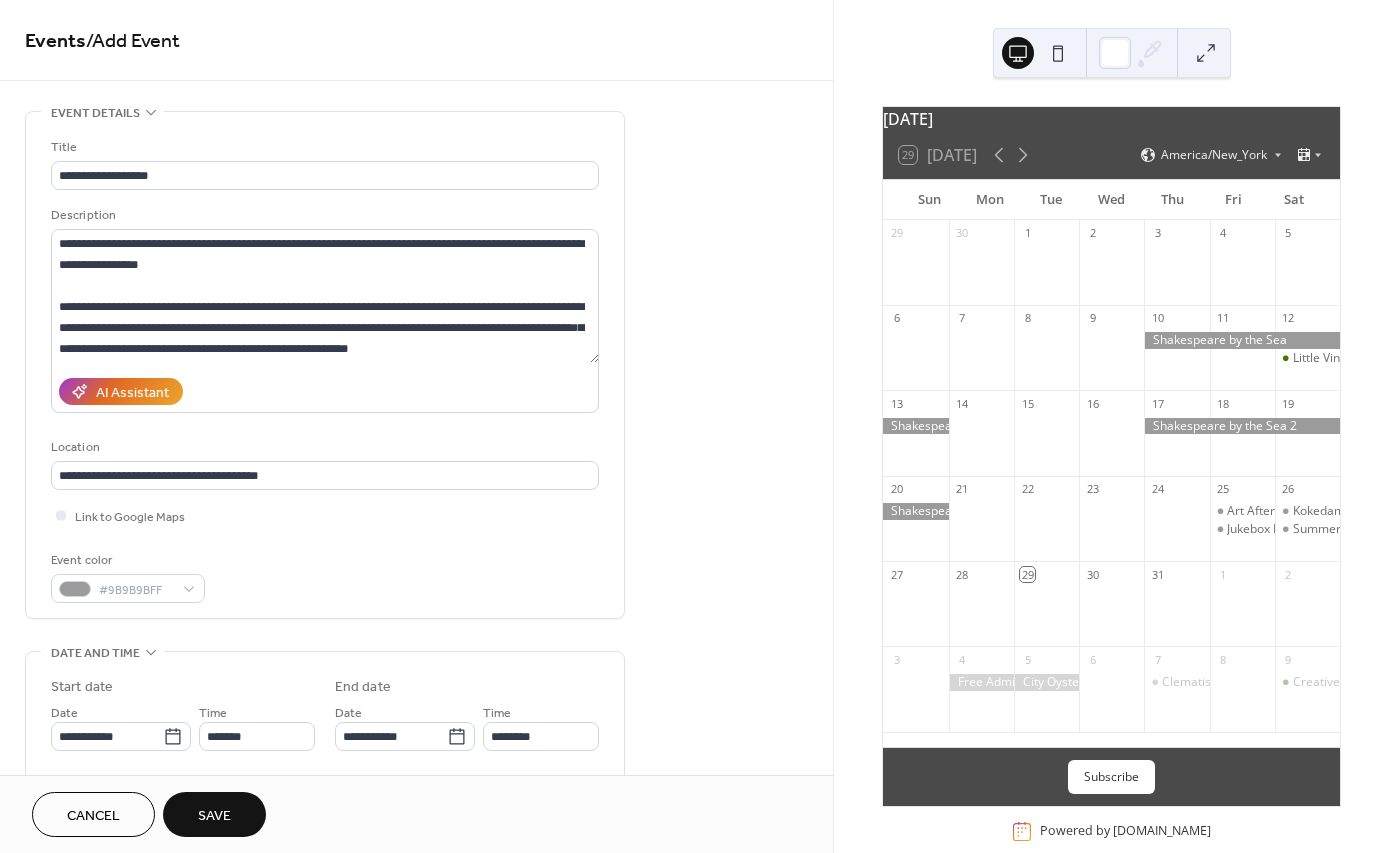 click on "Save" at bounding box center (214, 814) 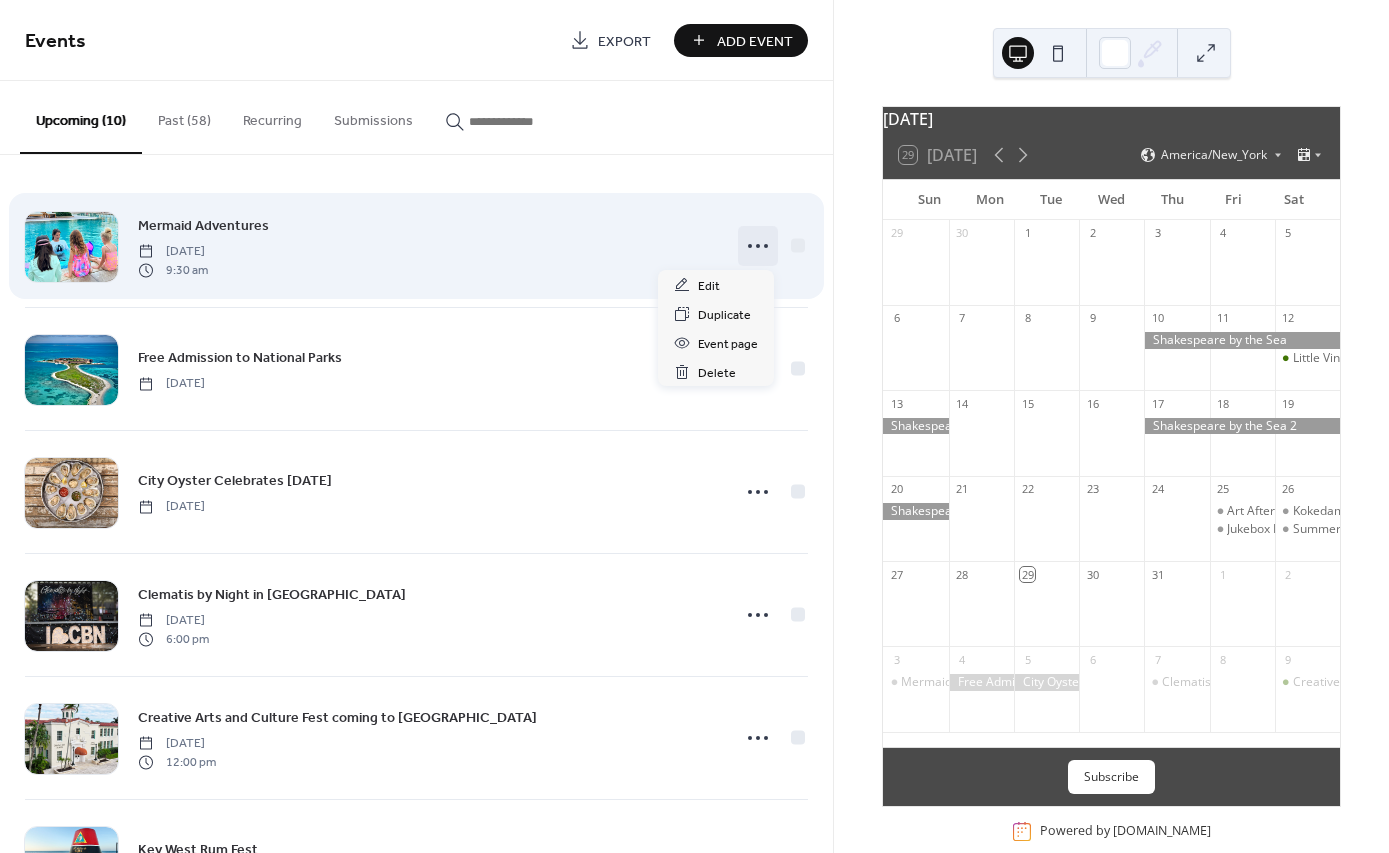 click 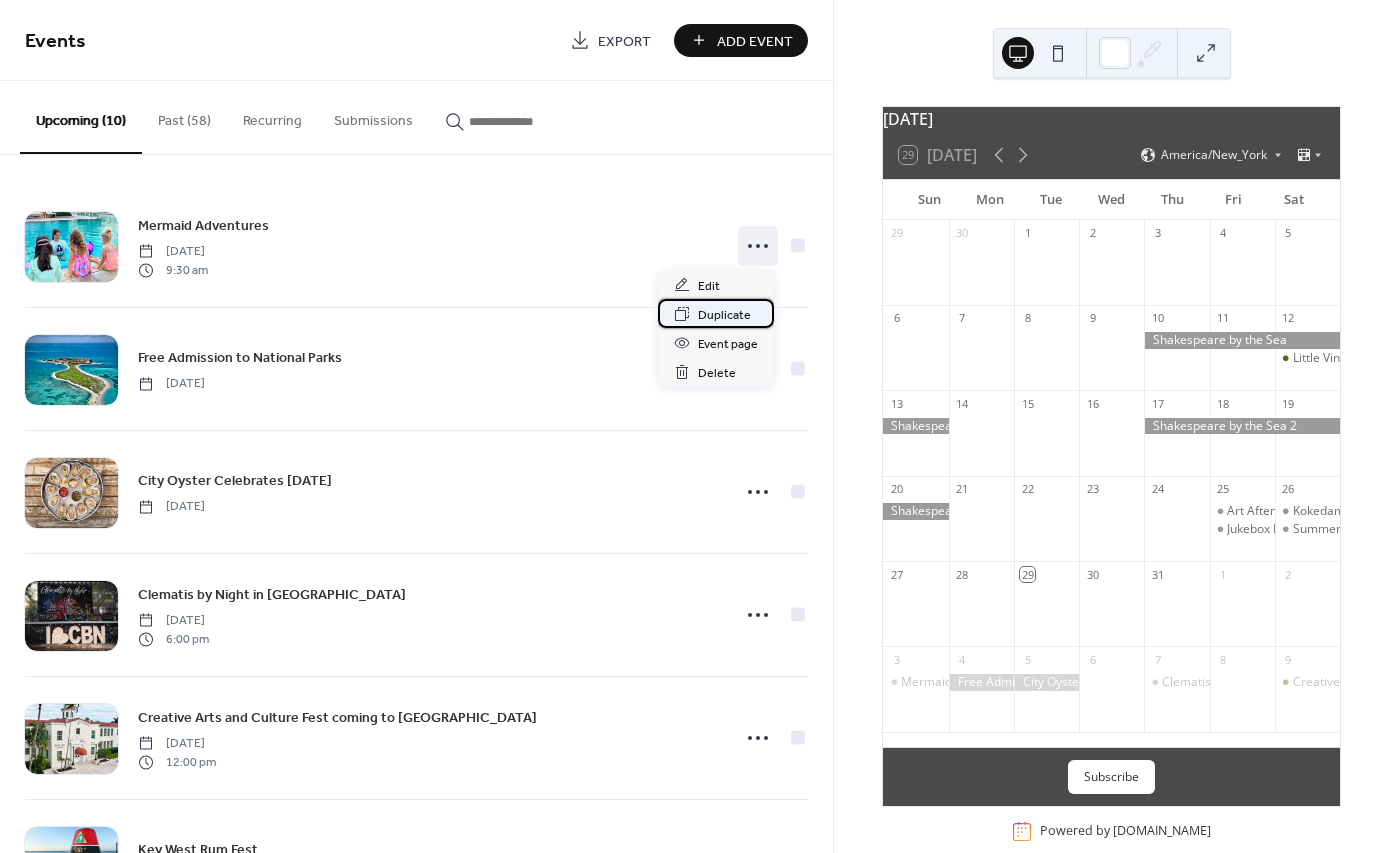 click on "Duplicate" at bounding box center (724, 315) 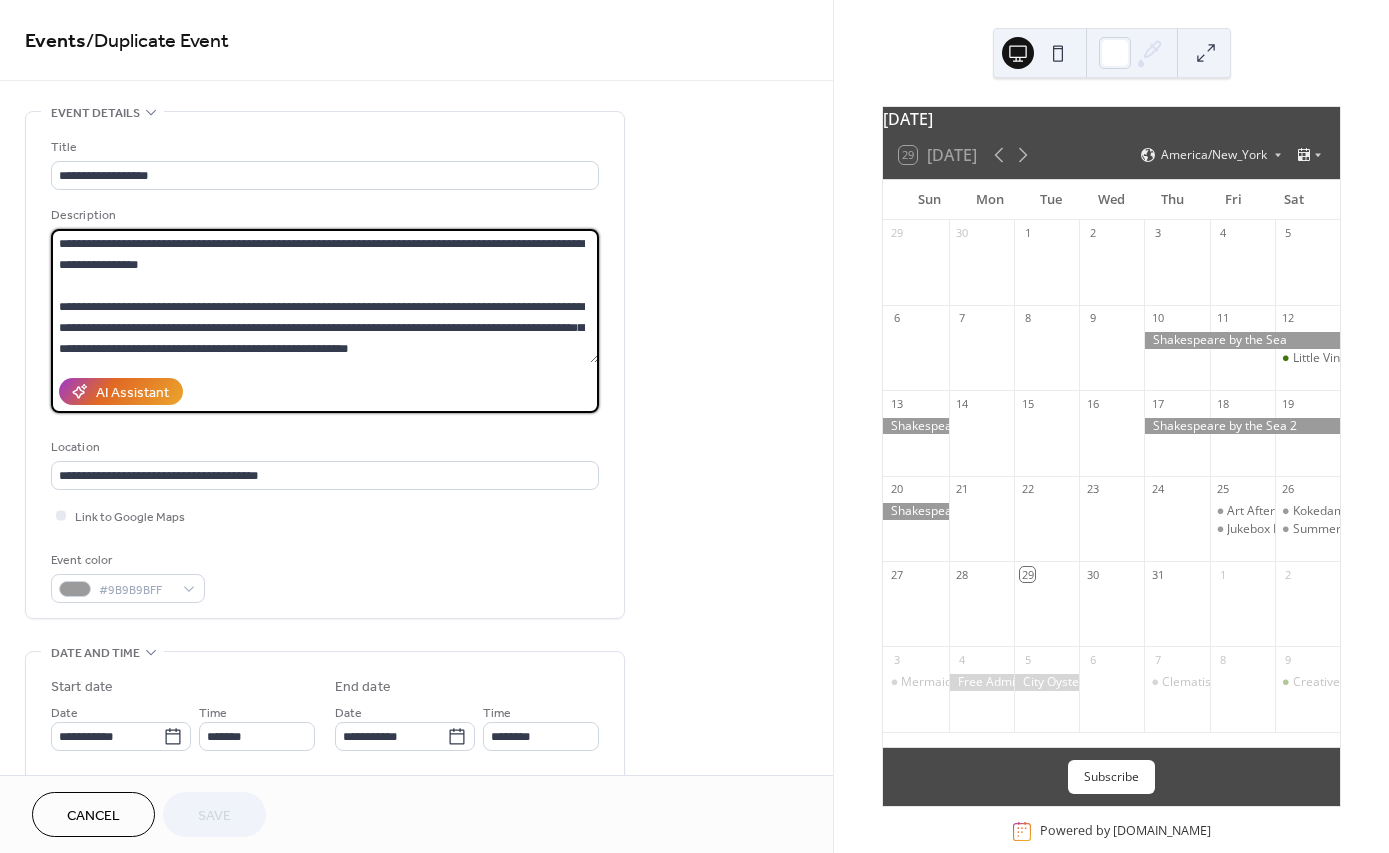 drag, startPoint x: 473, startPoint y: 351, endPoint x: 60, endPoint y: 309, distance: 415.1301 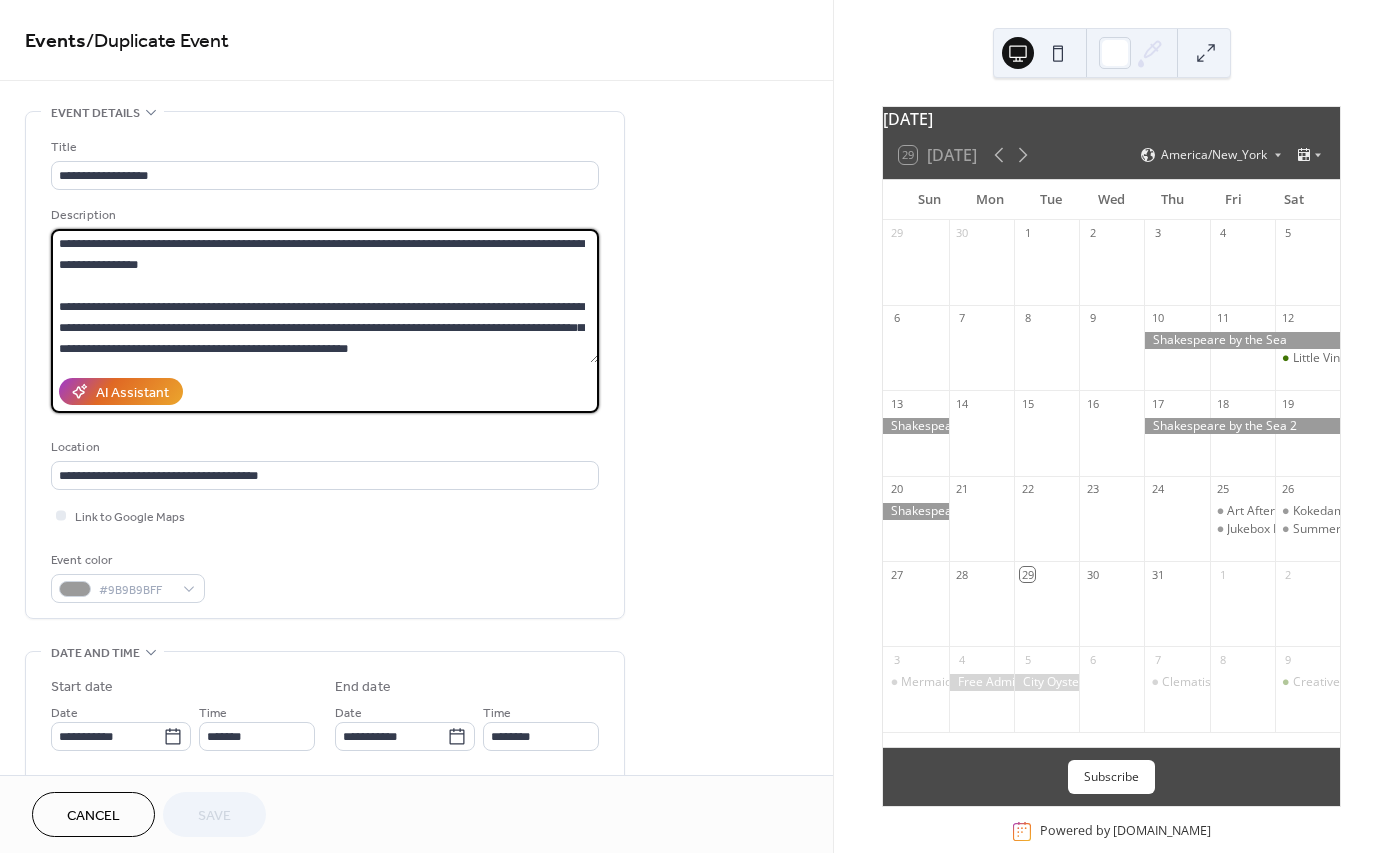 click on "**********" at bounding box center (325, 296) 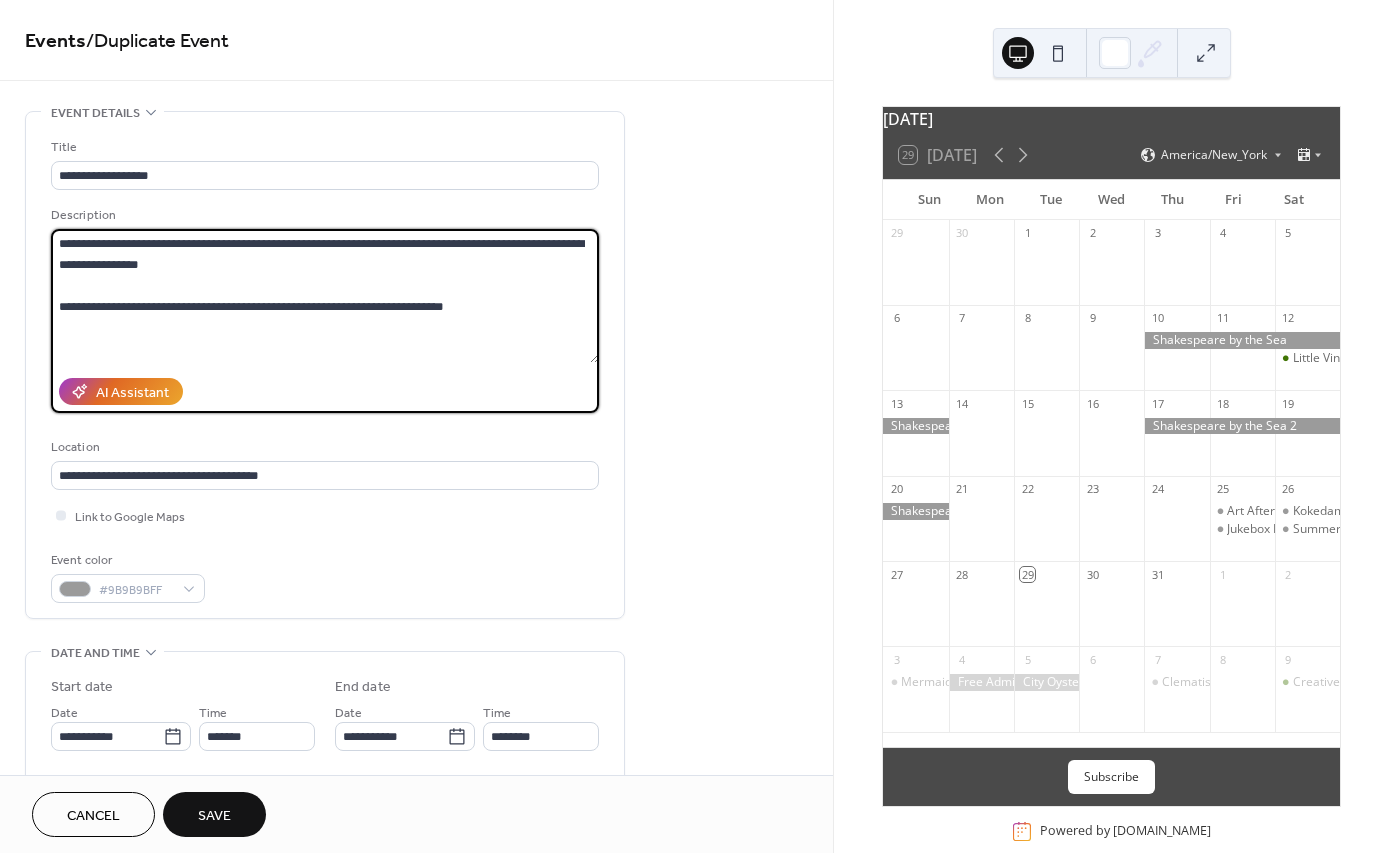 paste on "**********" 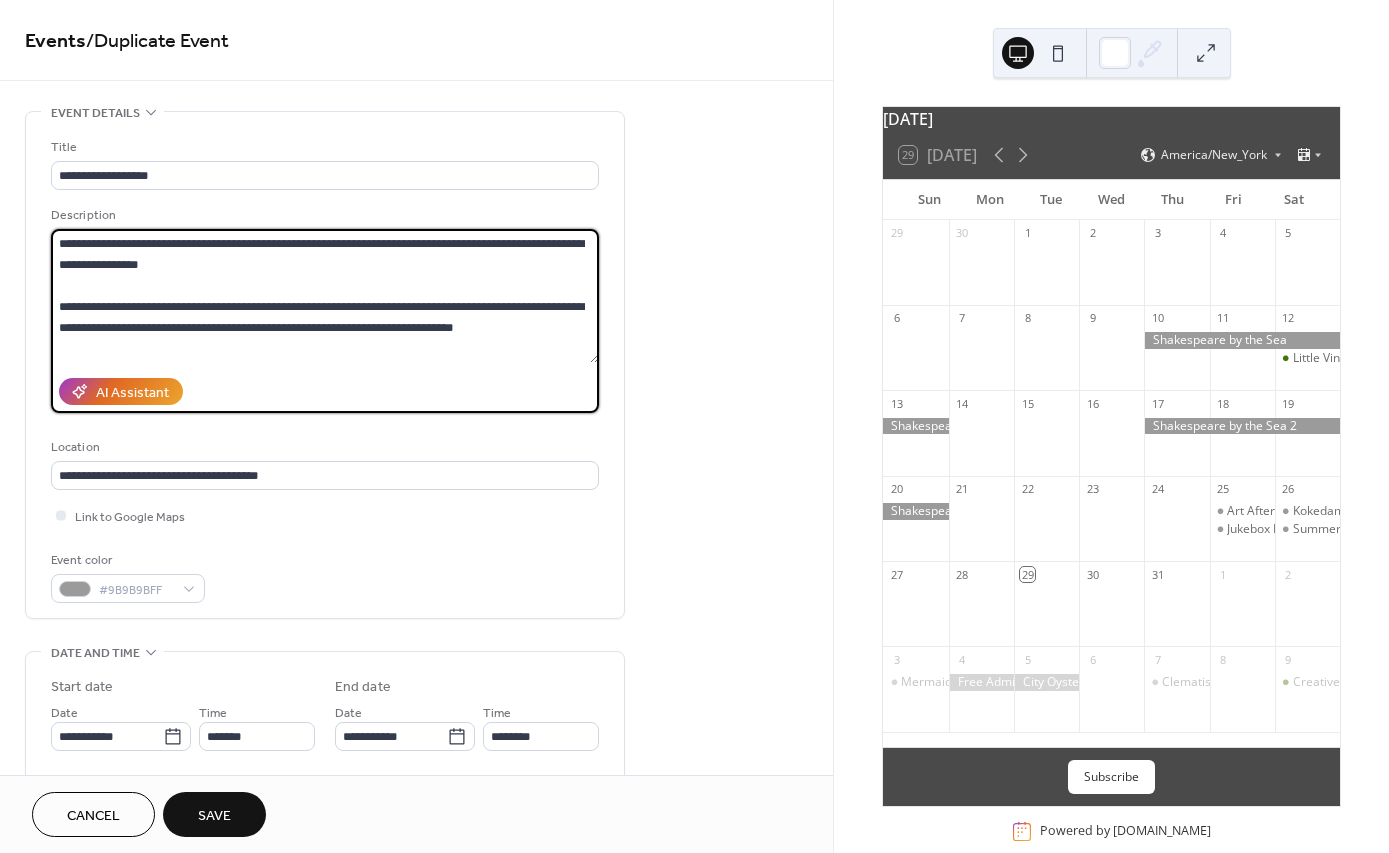 click on "**********" at bounding box center [325, 296] 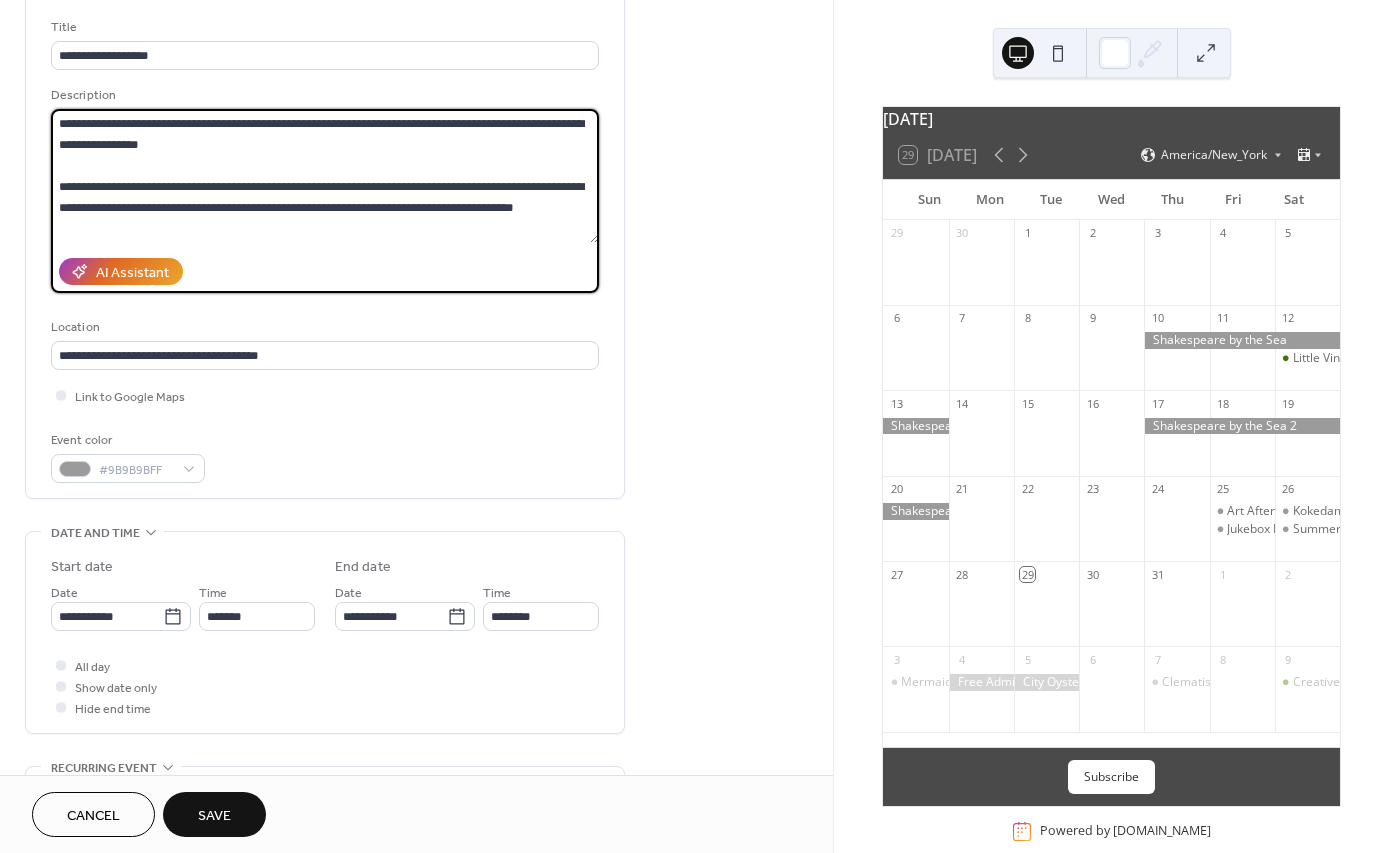 scroll, scrollTop: 121, scrollLeft: 0, axis: vertical 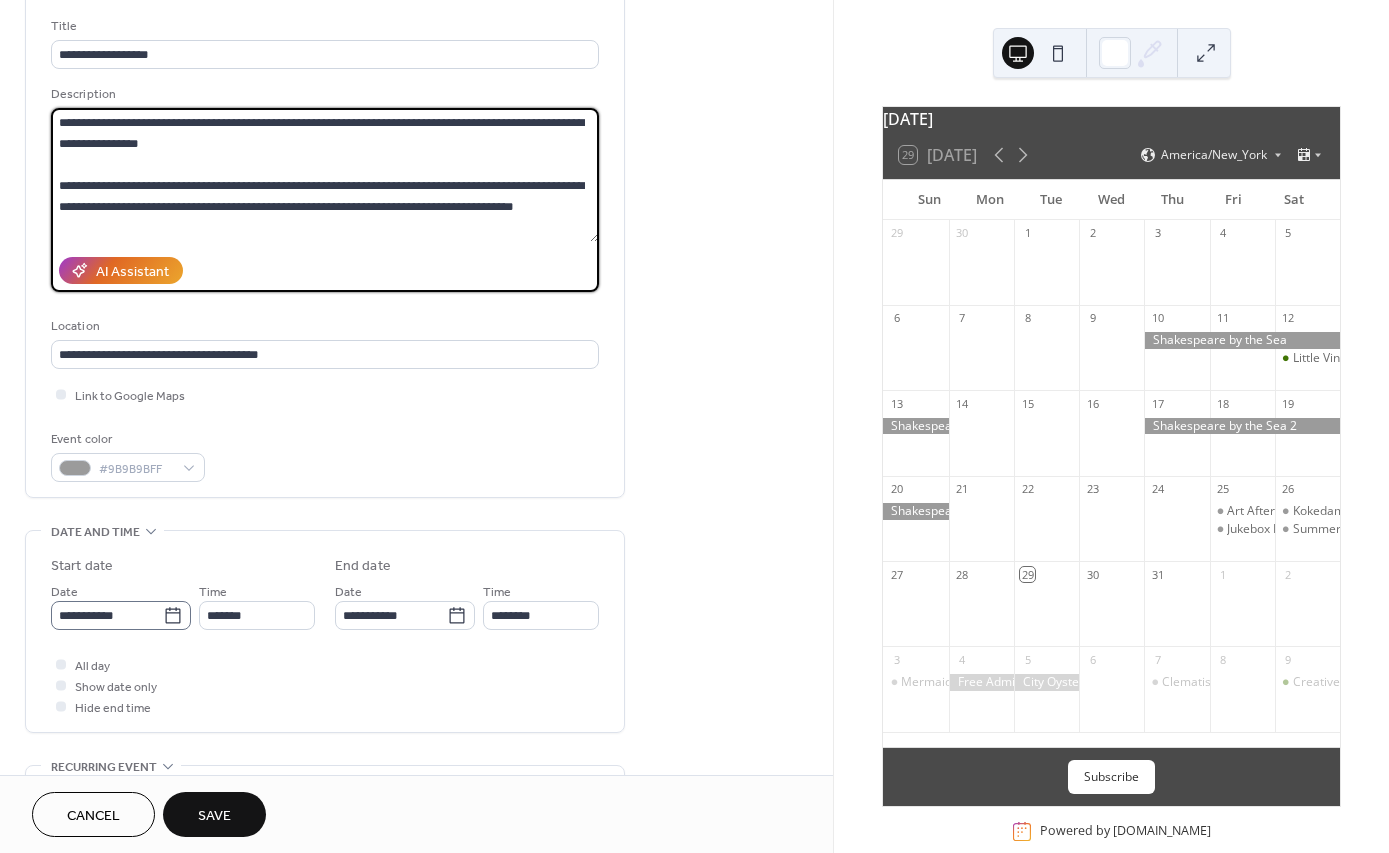 type on "**********" 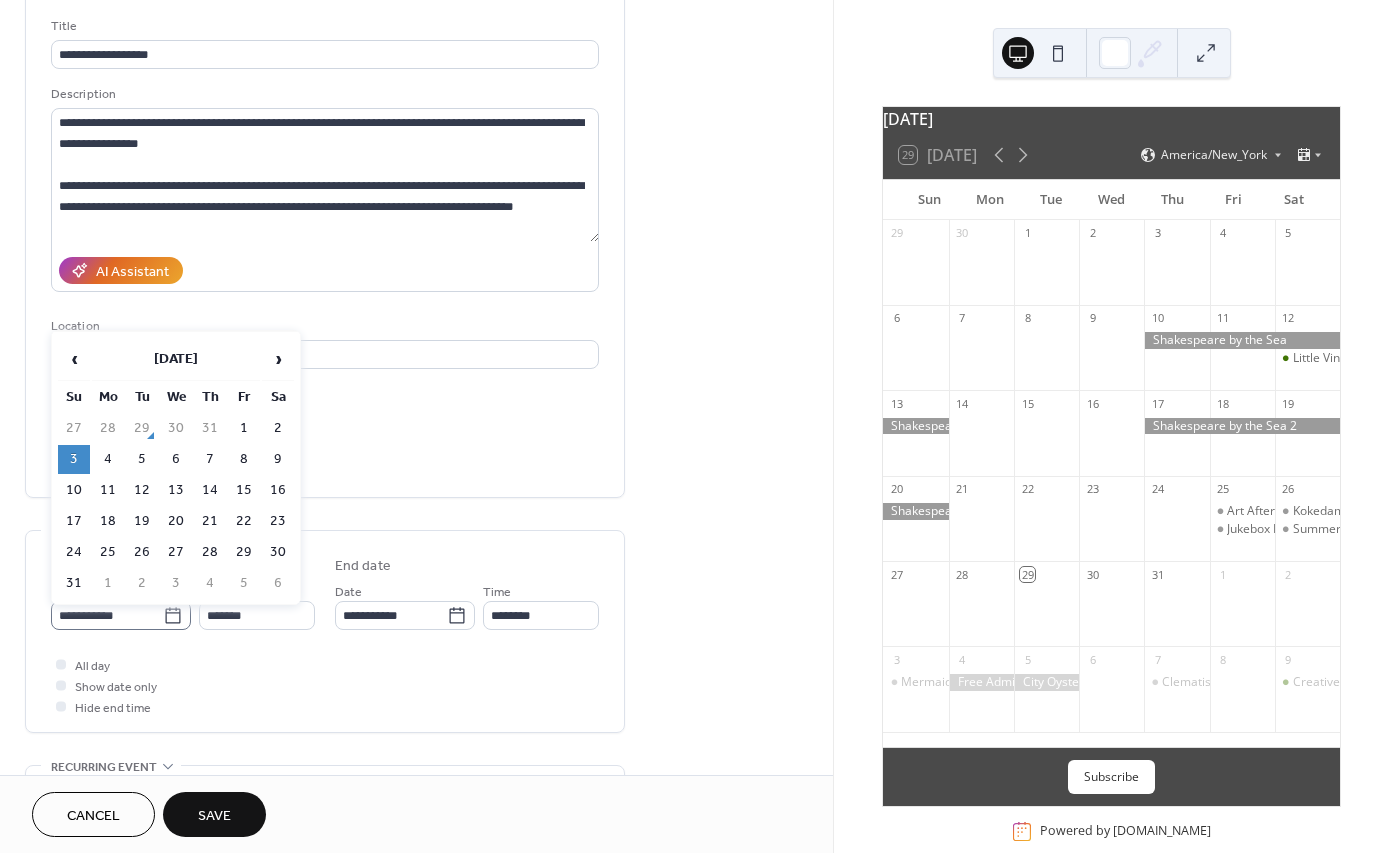 click 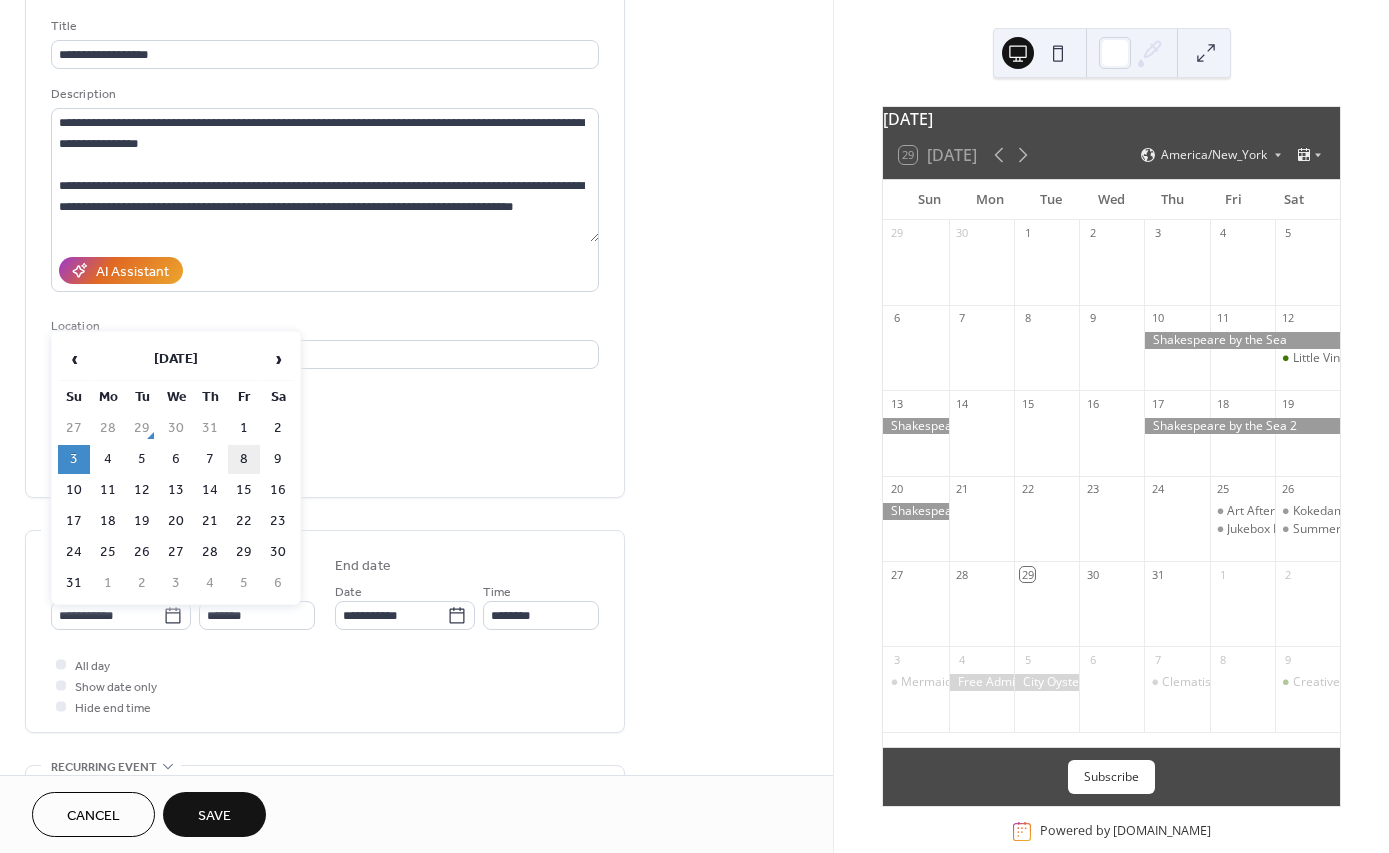 click on "8" at bounding box center (244, 459) 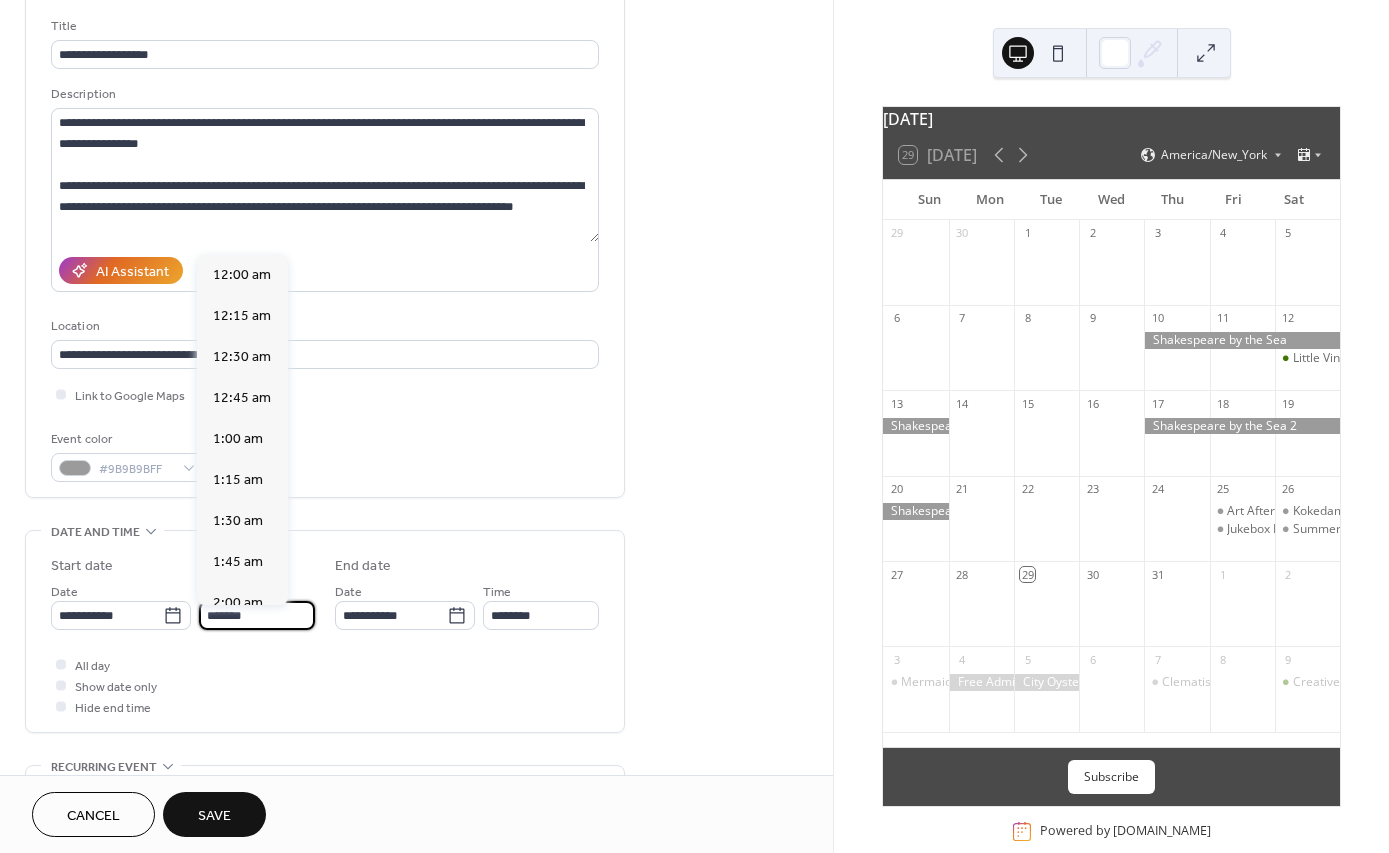 click on "*******" at bounding box center (257, 615) 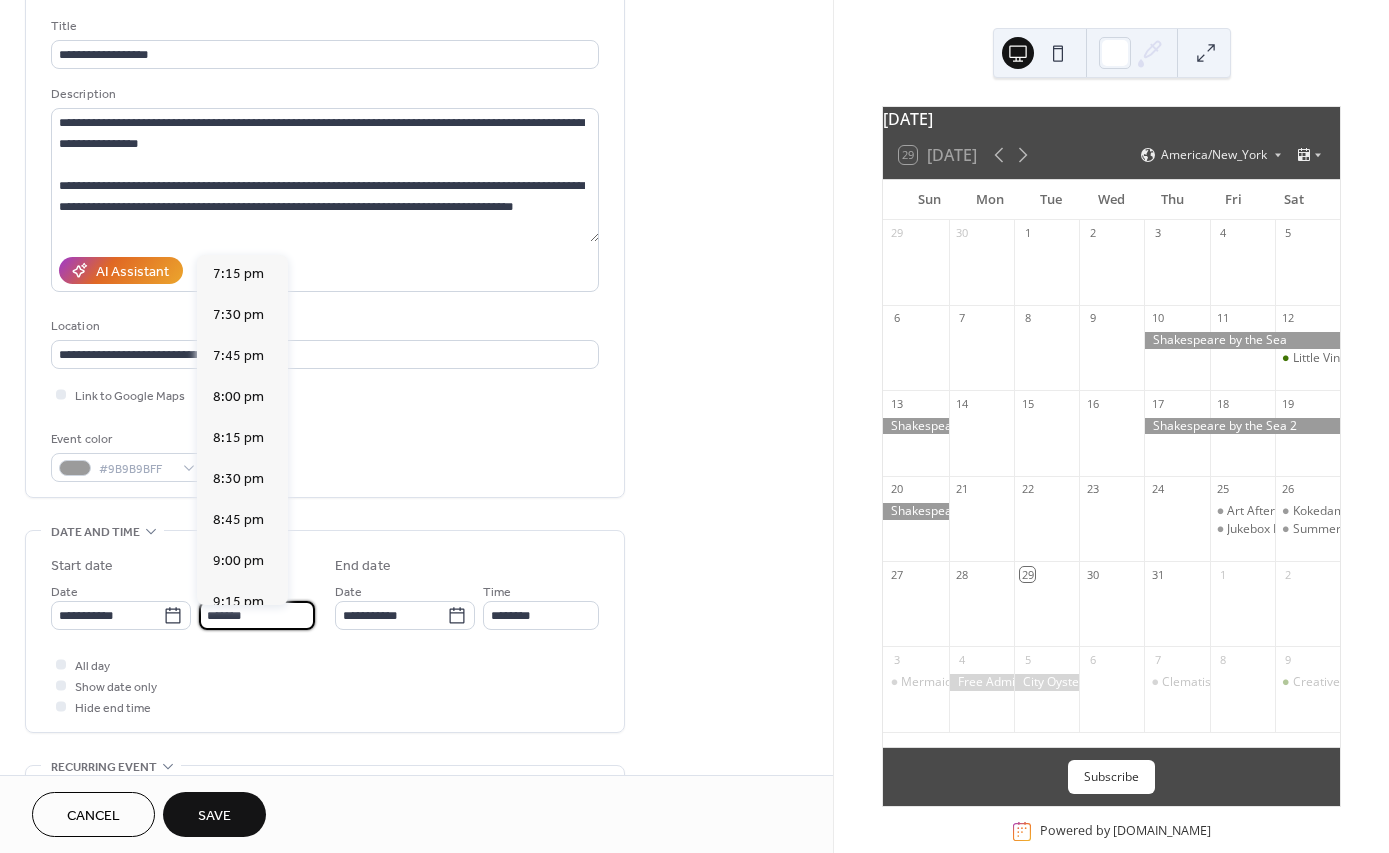 scroll, scrollTop: 3160, scrollLeft: 0, axis: vertical 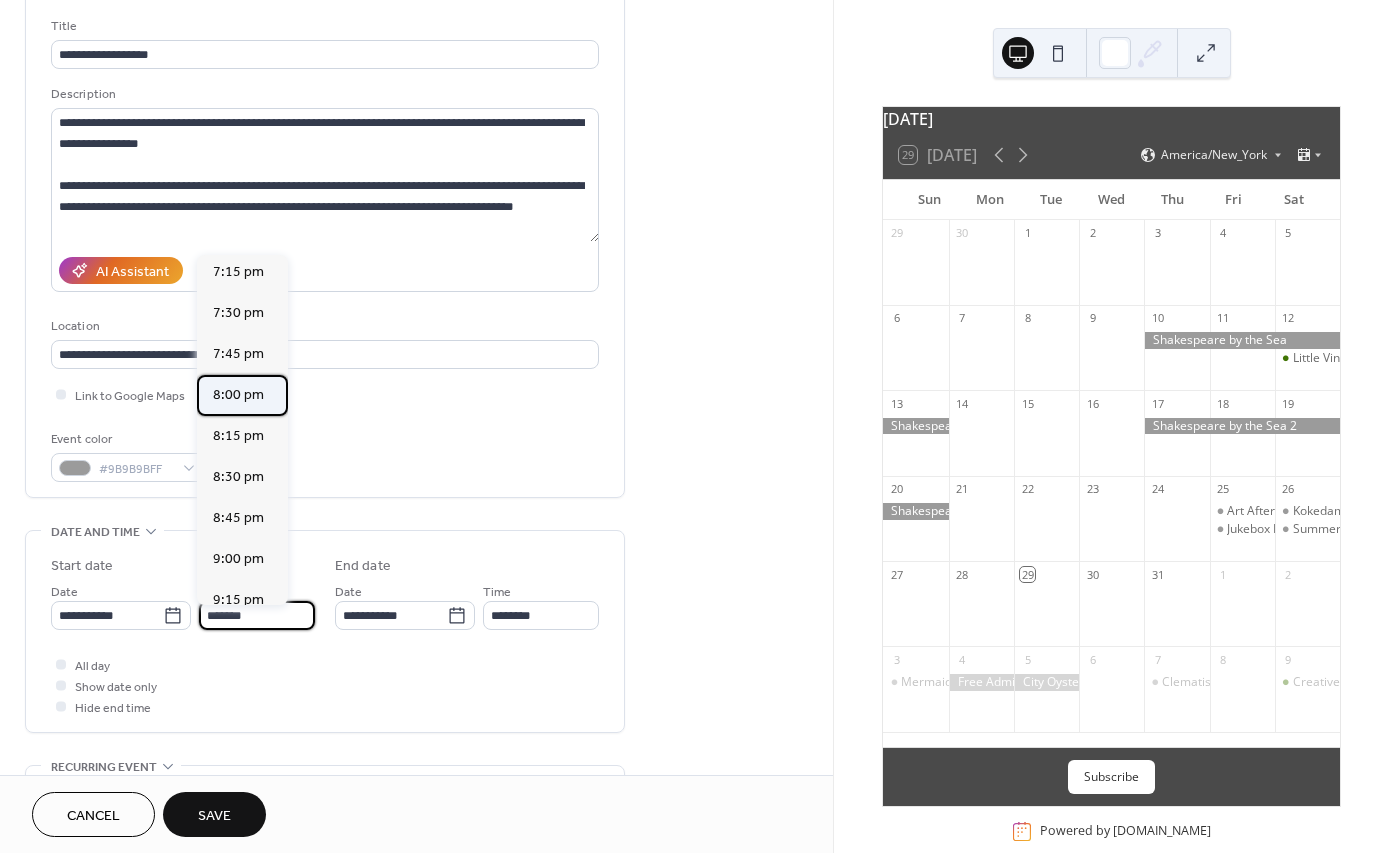 click on "8:00 pm" at bounding box center (238, 395) 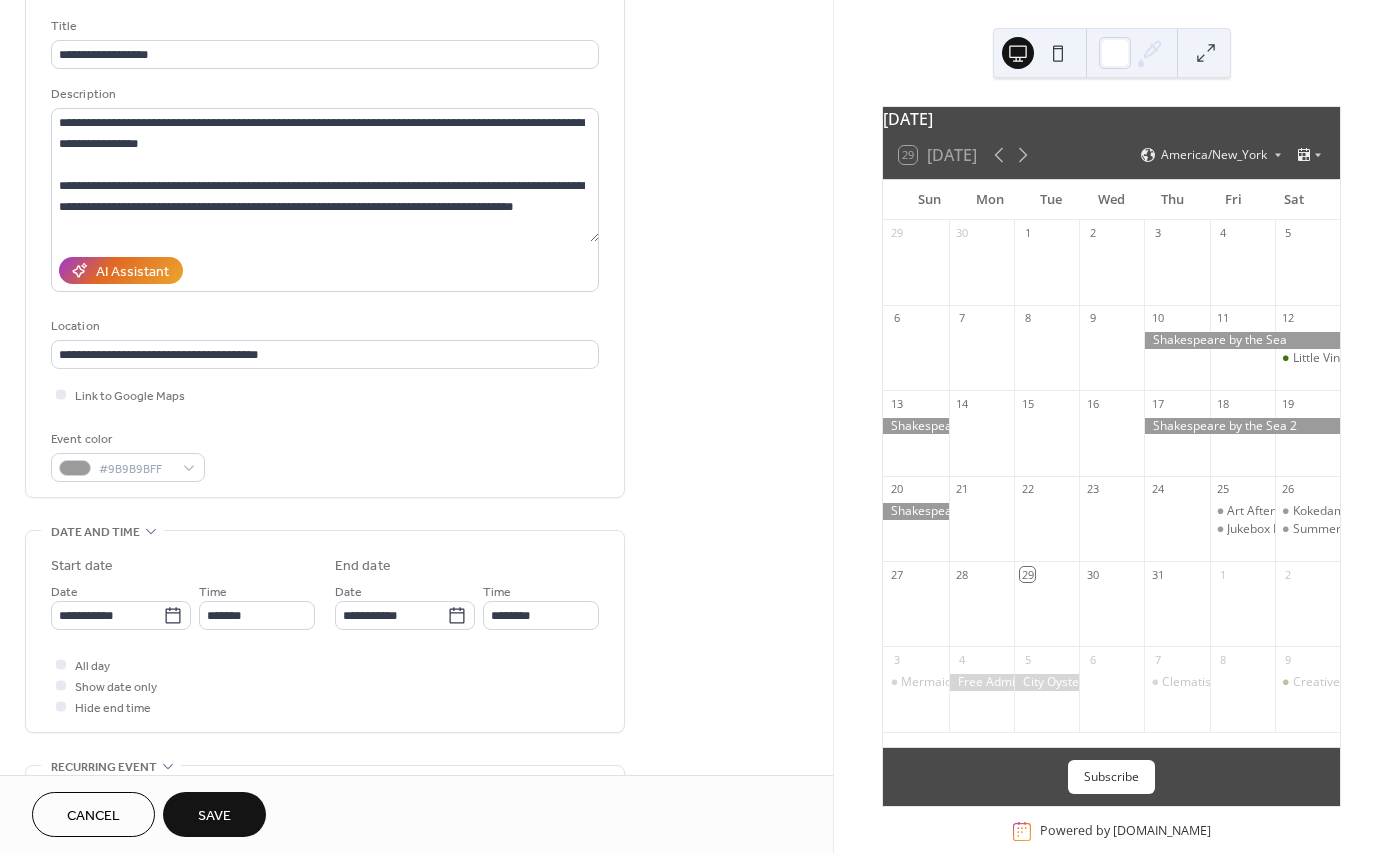 type on "*******" 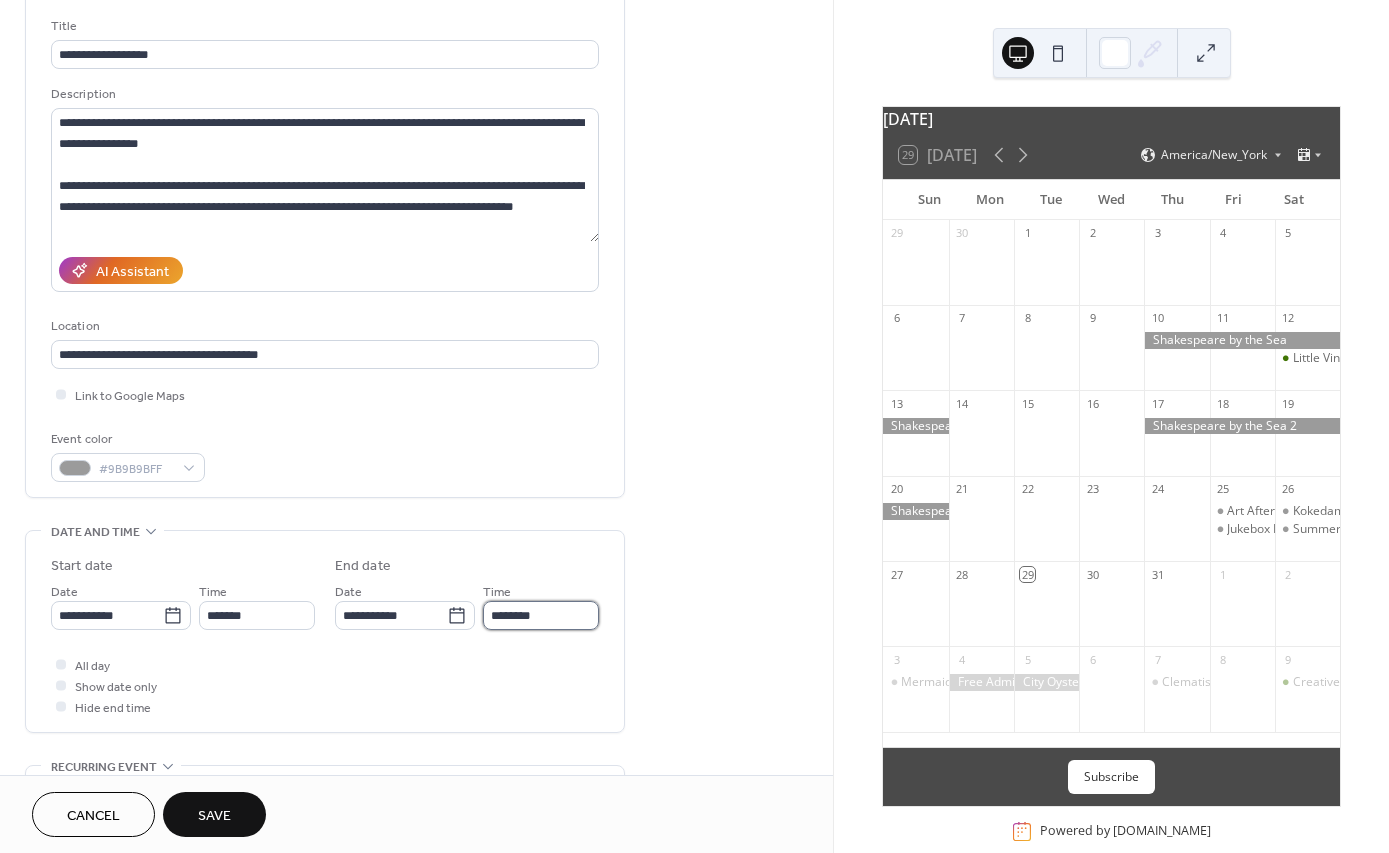click on "********" at bounding box center (541, 615) 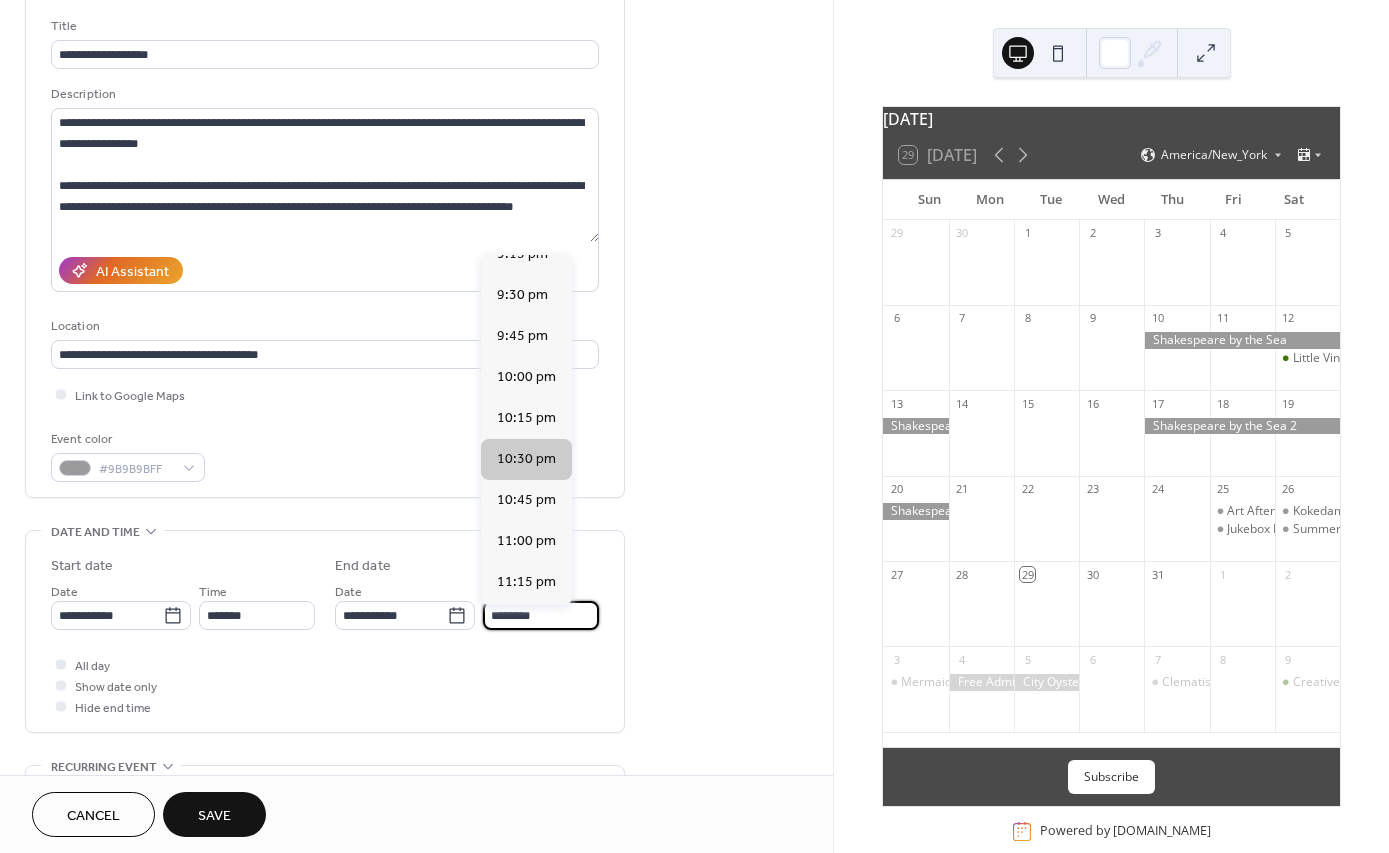scroll, scrollTop: 159, scrollLeft: 0, axis: vertical 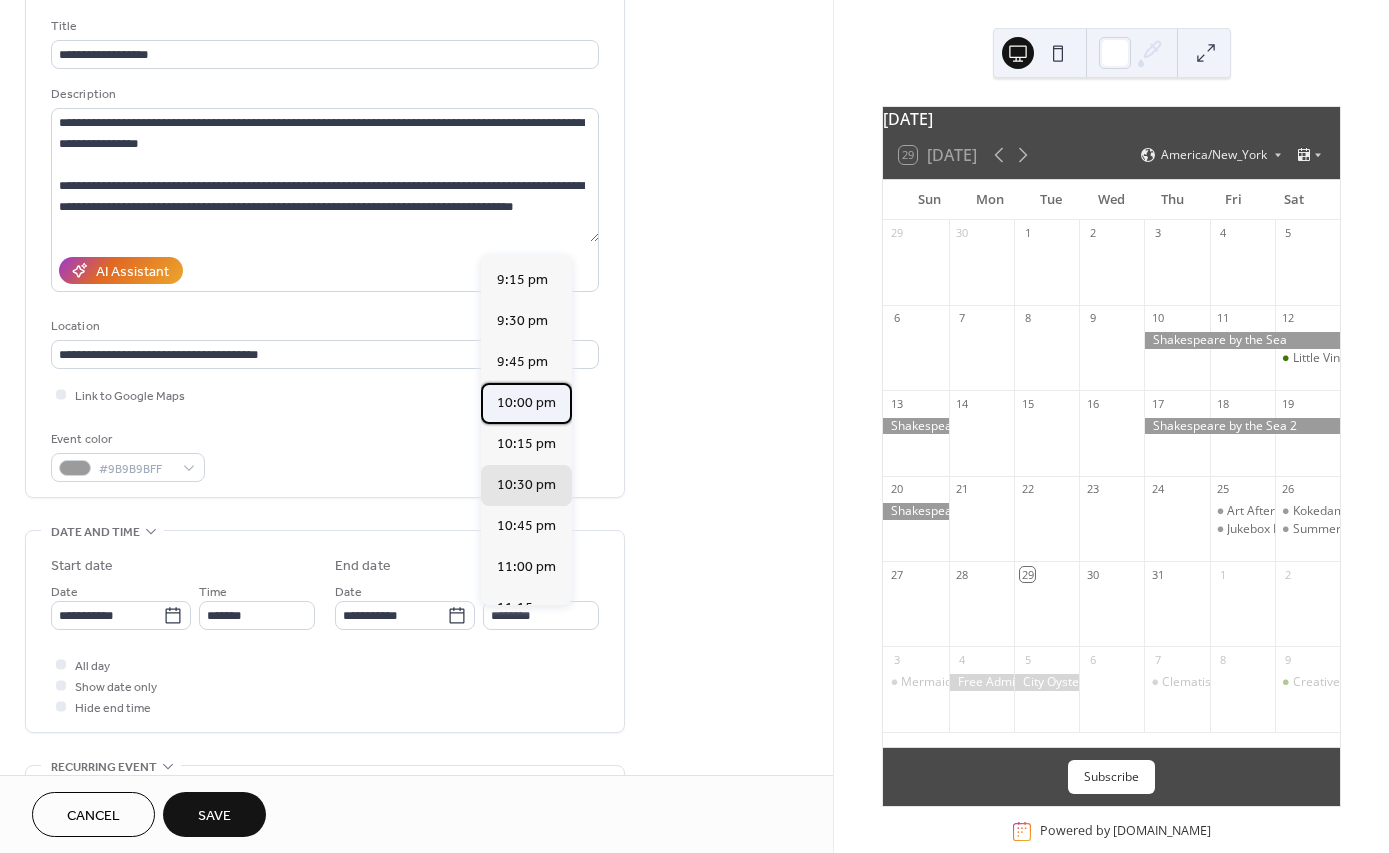 click on "10:00 pm" at bounding box center (526, 403) 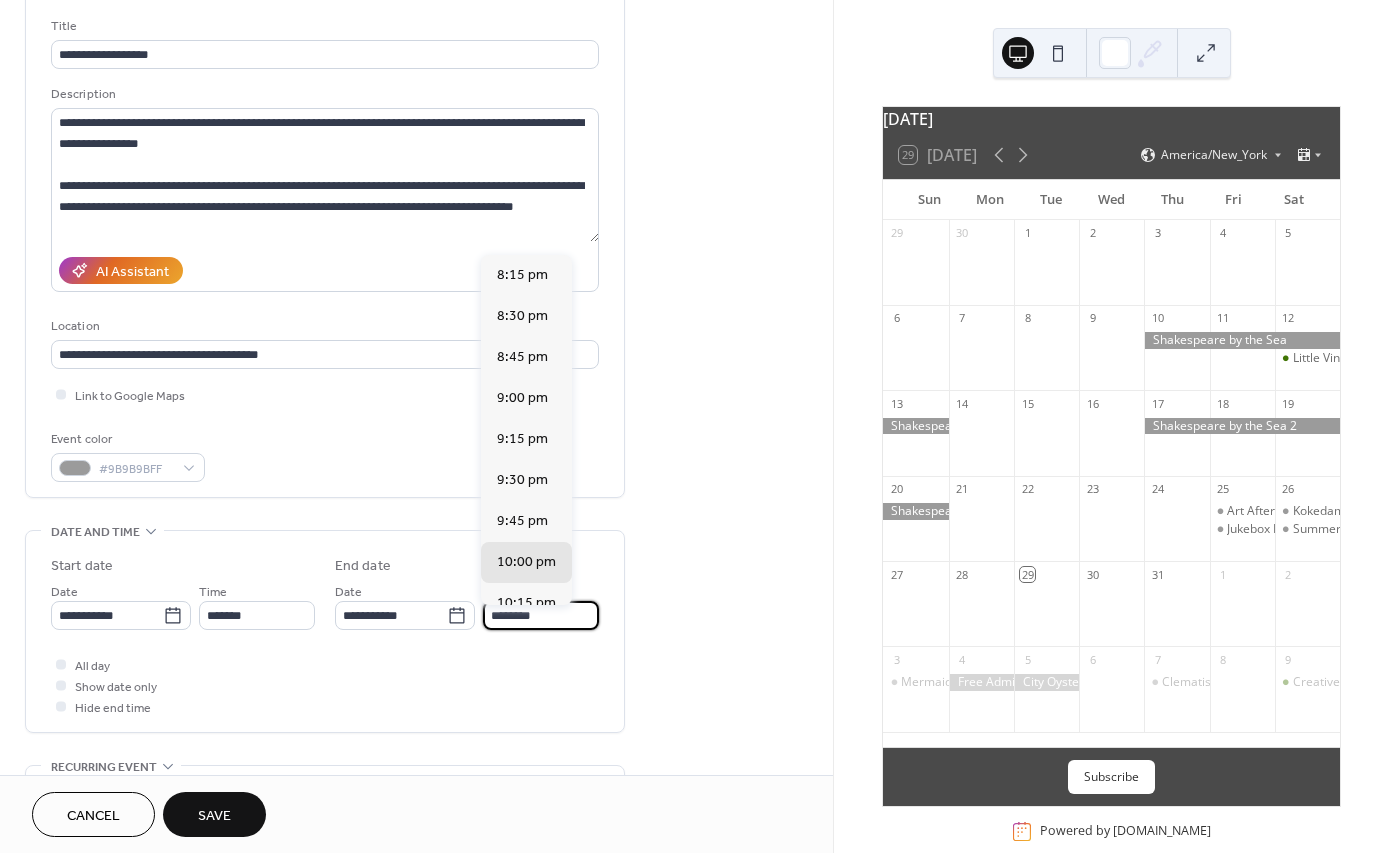 click on "********" at bounding box center (541, 615) 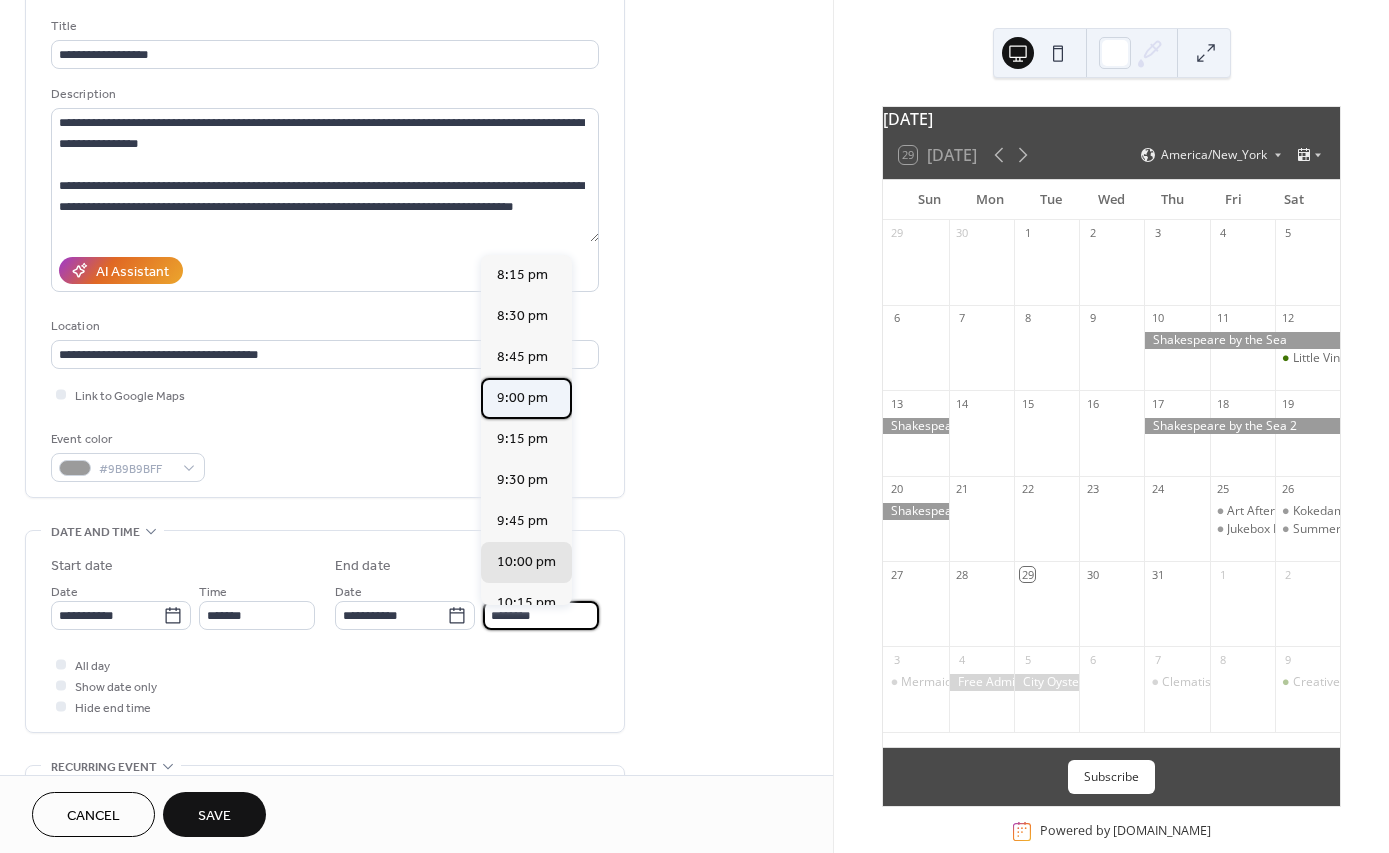 click on "9:00 pm" at bounding box center [522, 398] 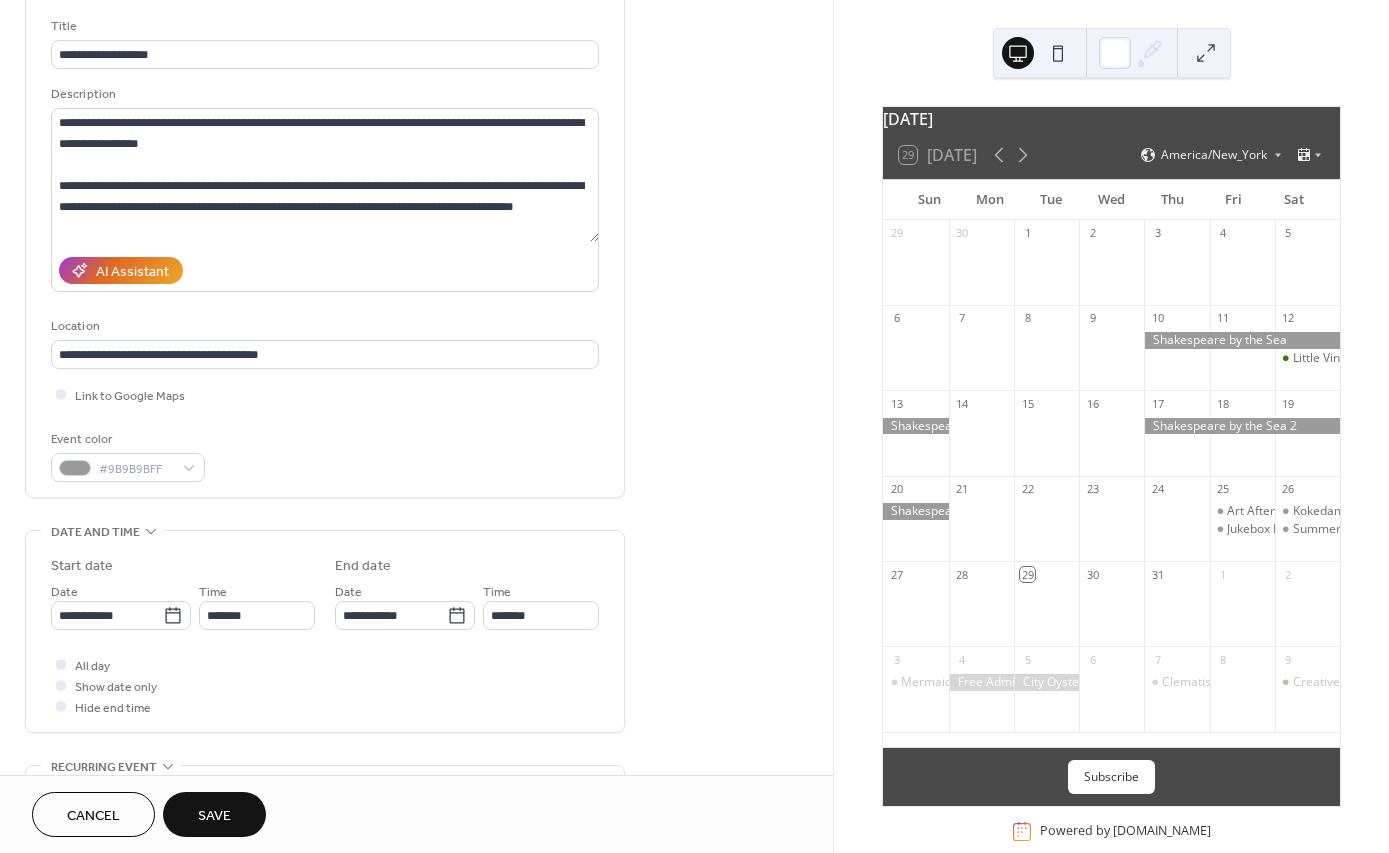 click on "**********" at bounding box center (325, 667) 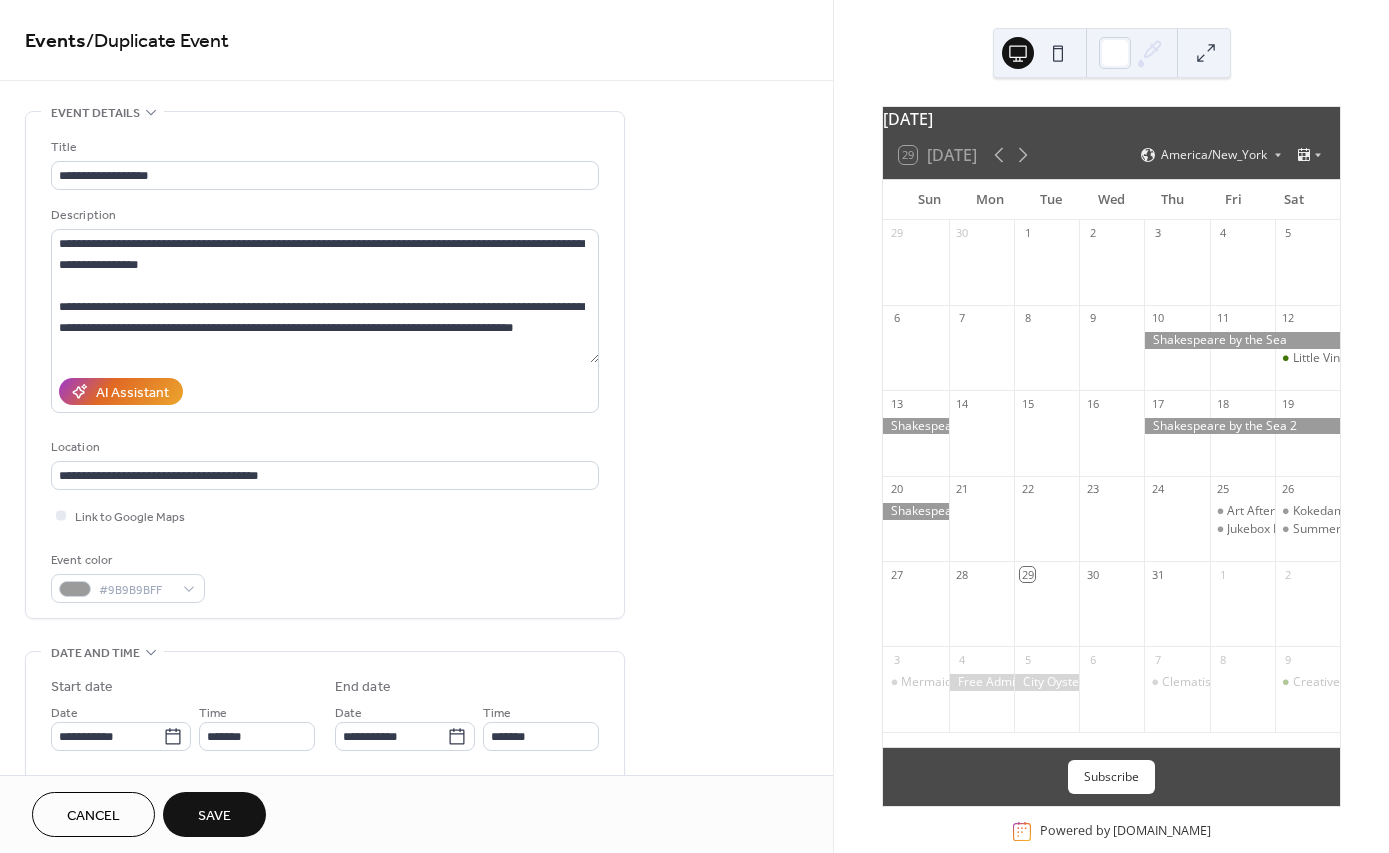scroll, scrollTop: 0, scrollLeft: 0, axis: both 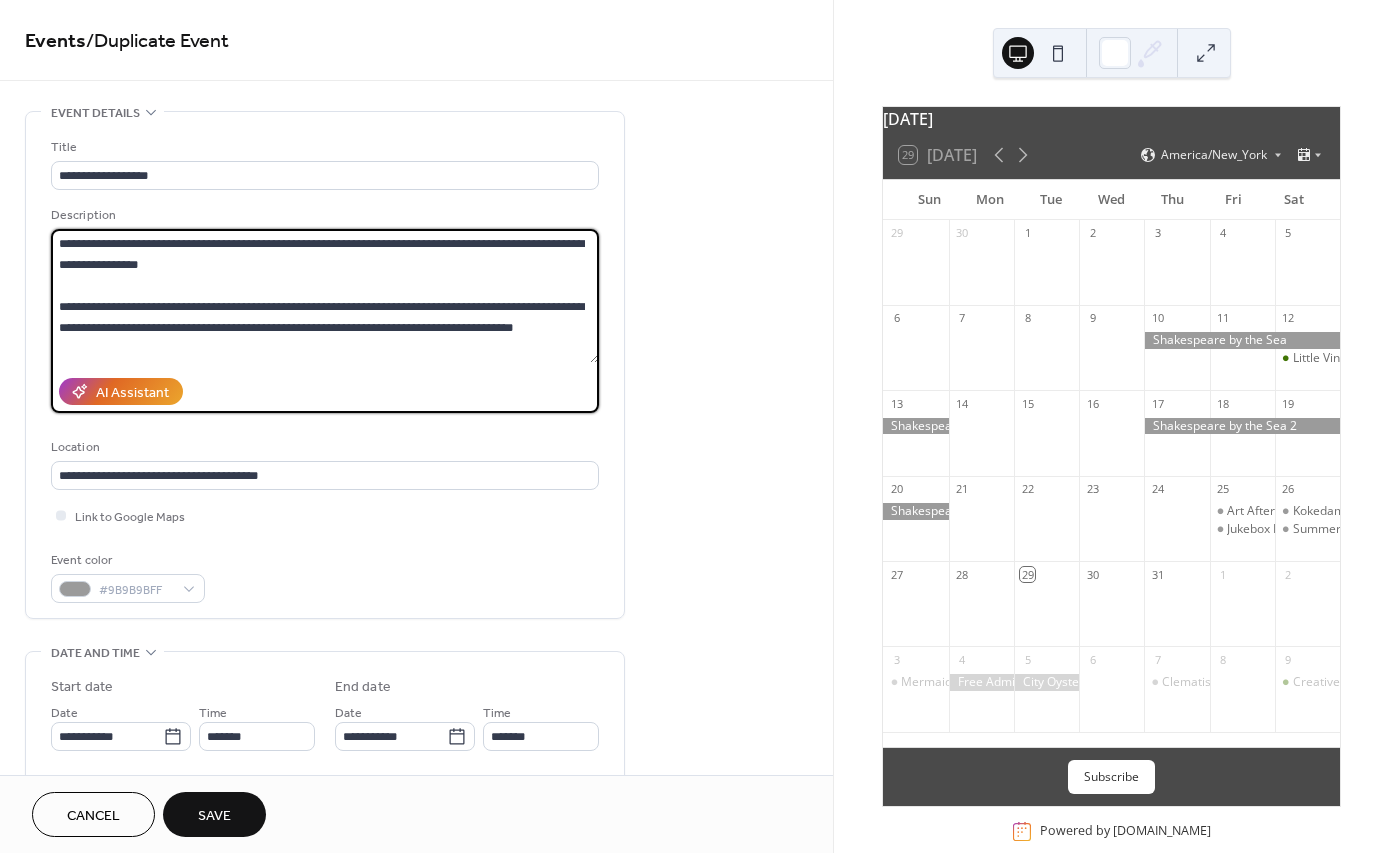 drag, startPoint x: 231, startPoint y: 307, endPoint x: 309, endPoint y: 302, distance: 78.160095 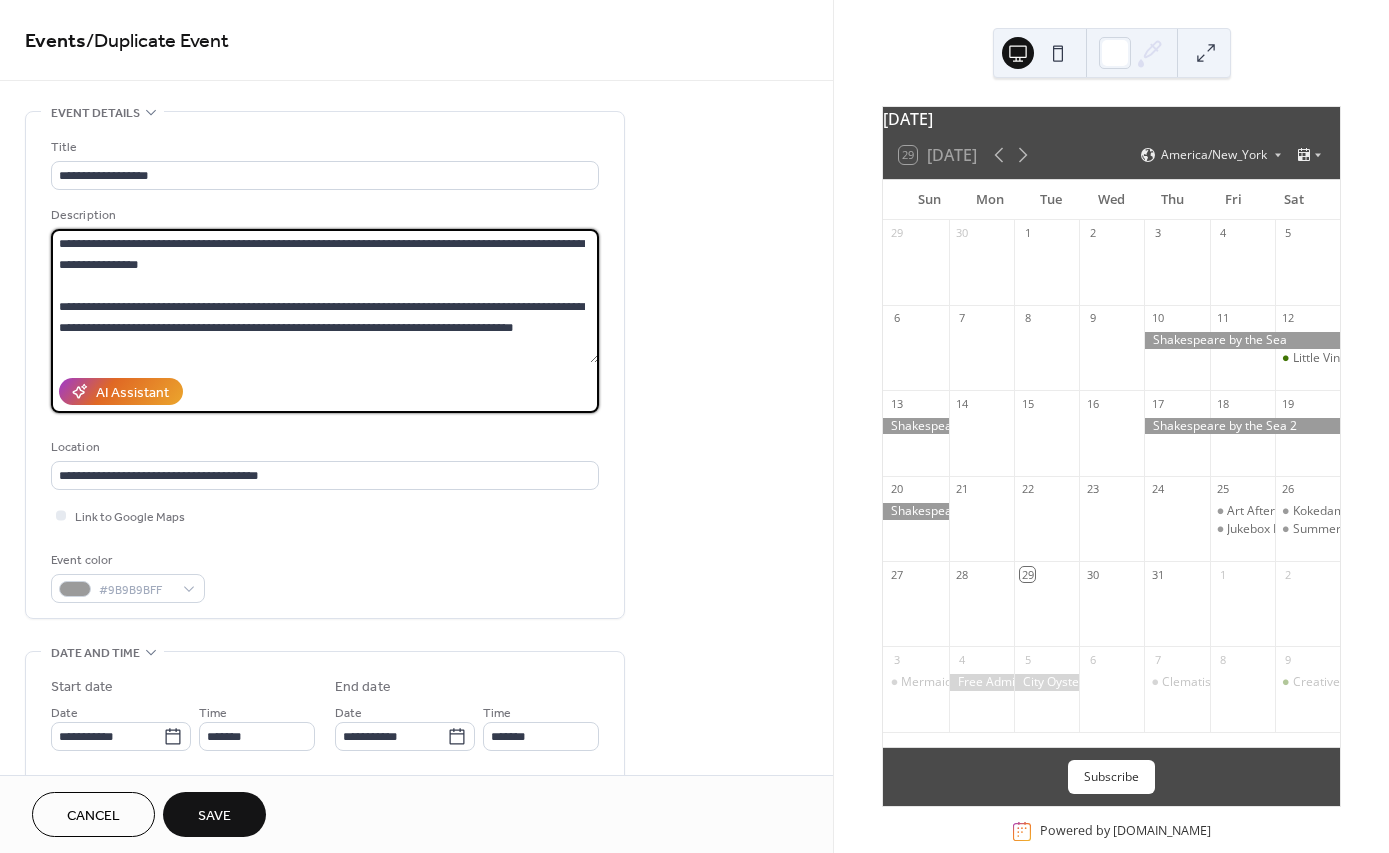 click on "**********" at bounding box center (325, 296) 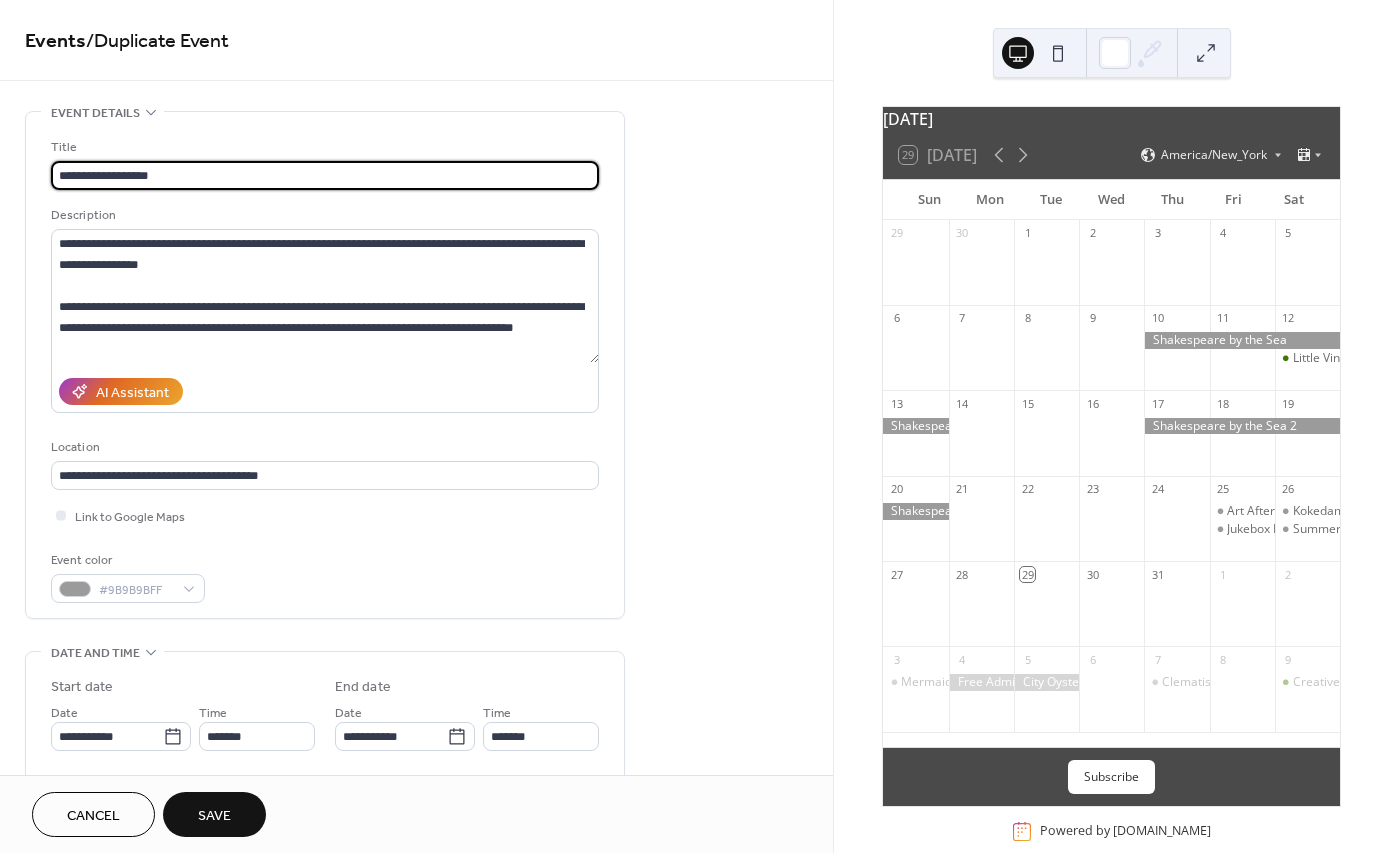 click on "**********" at bounding box center (325, 175) 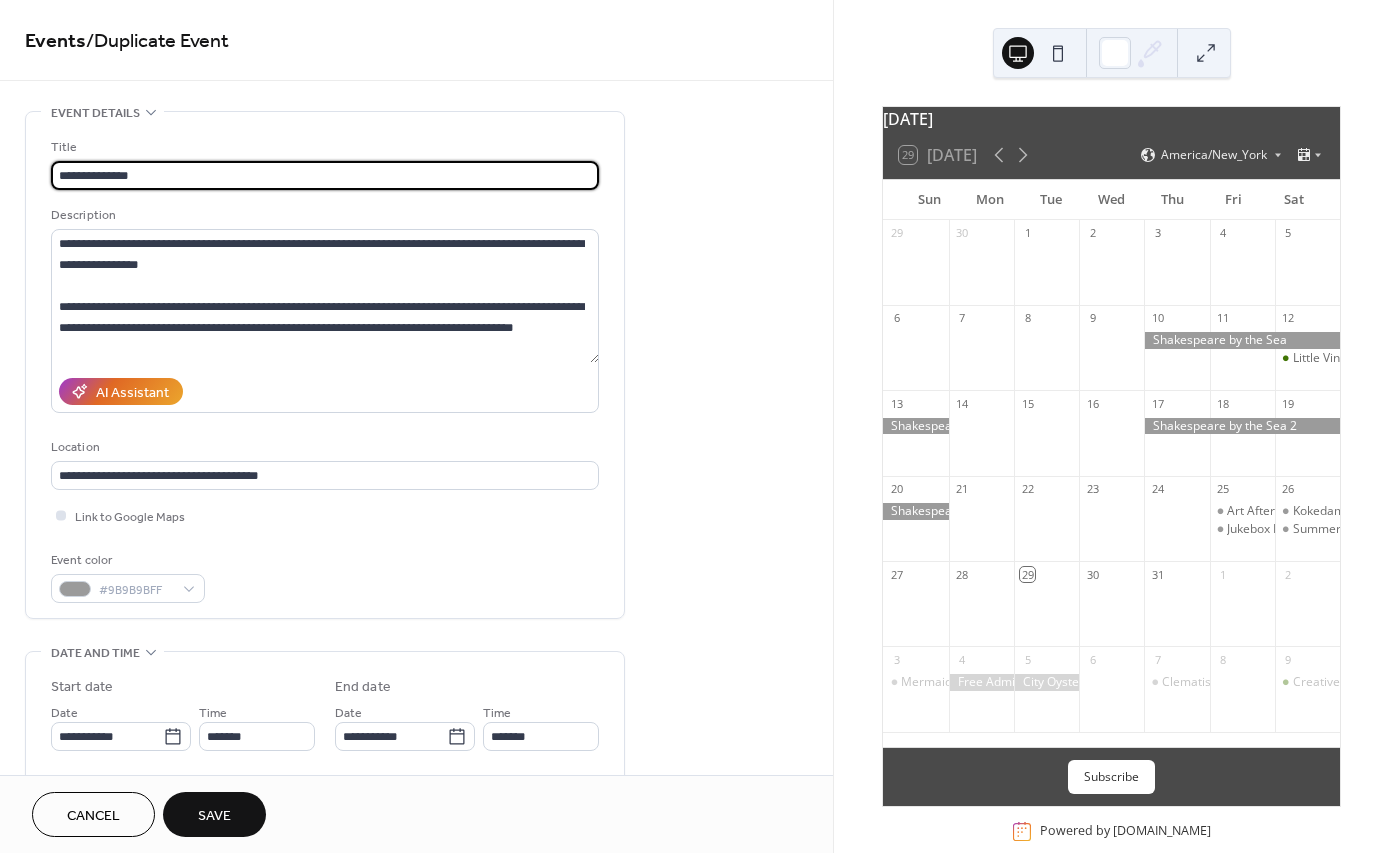 type on "**********" 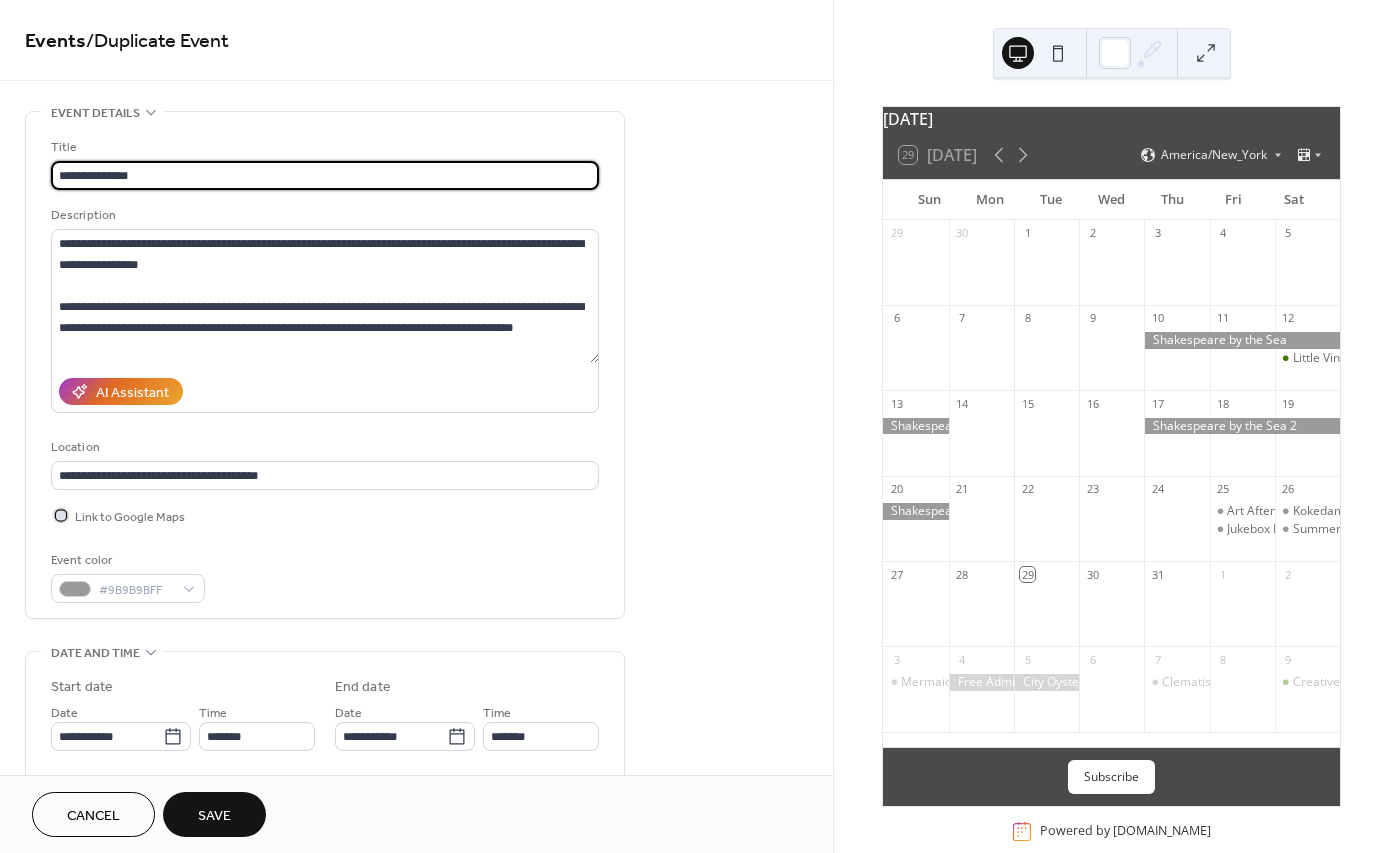 click at bounding box center (61, 515) 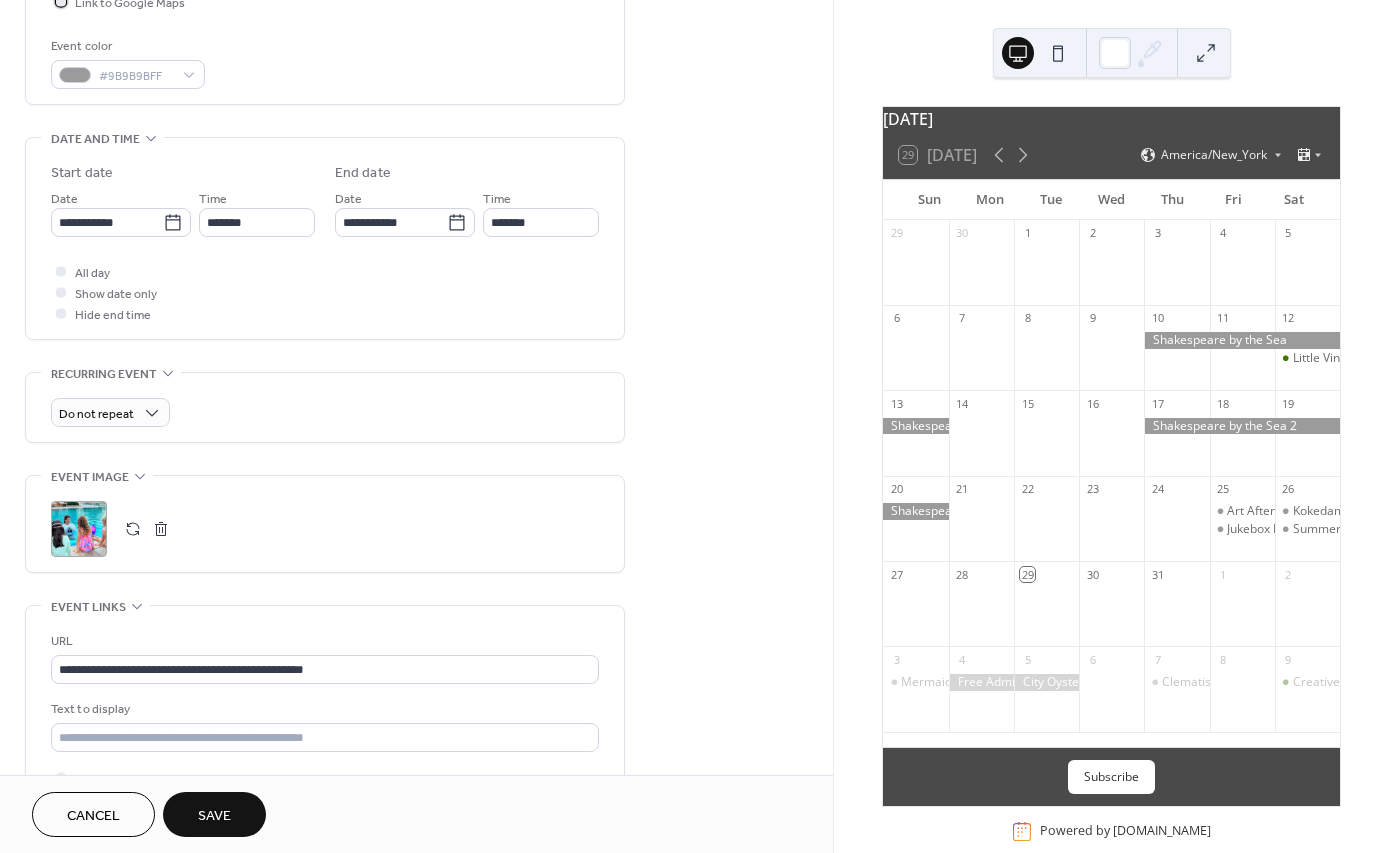 scroll, scrollTop: 529, scrollLeft: 0, axis: vertical 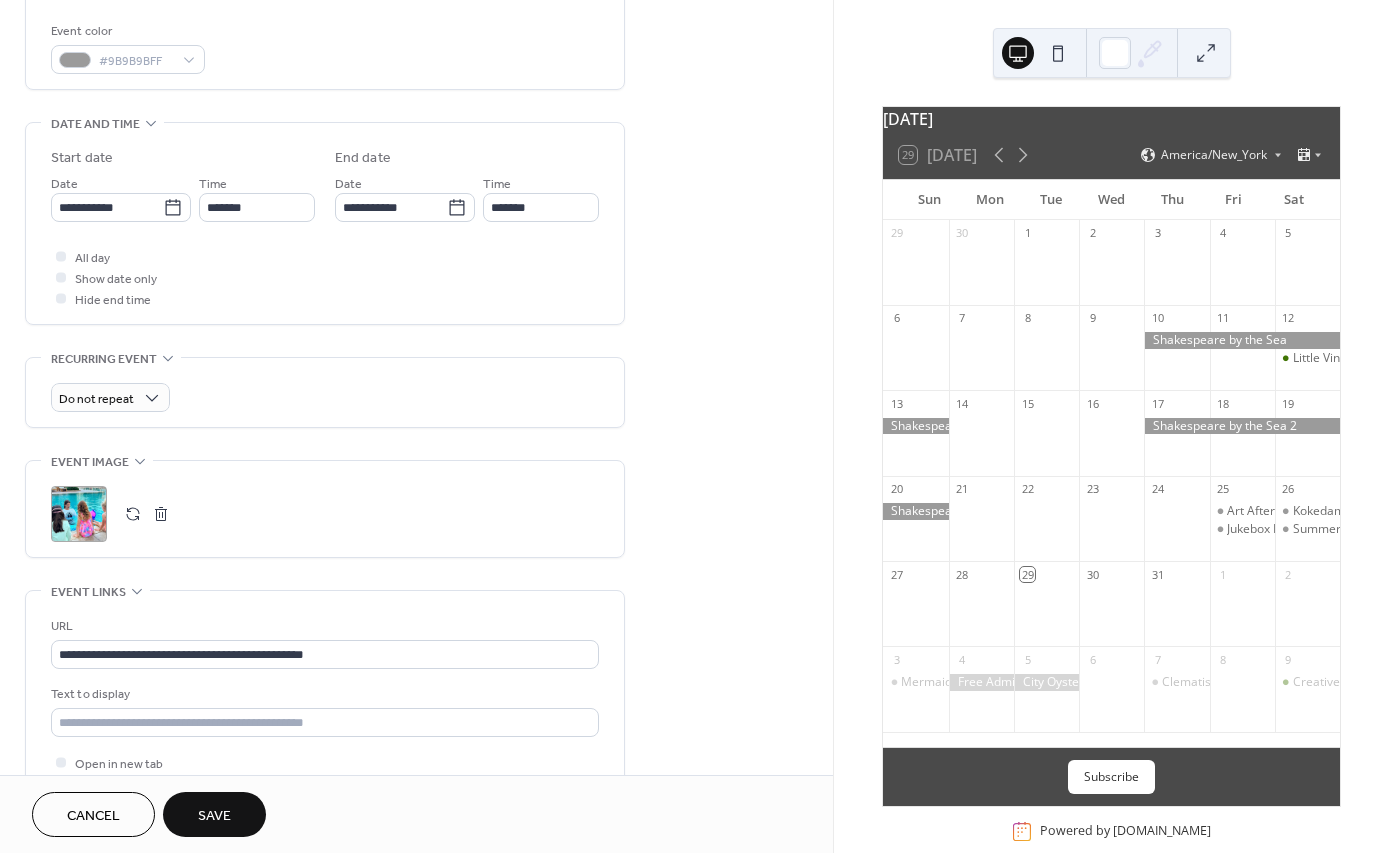 click at bounding box center (133, 514) 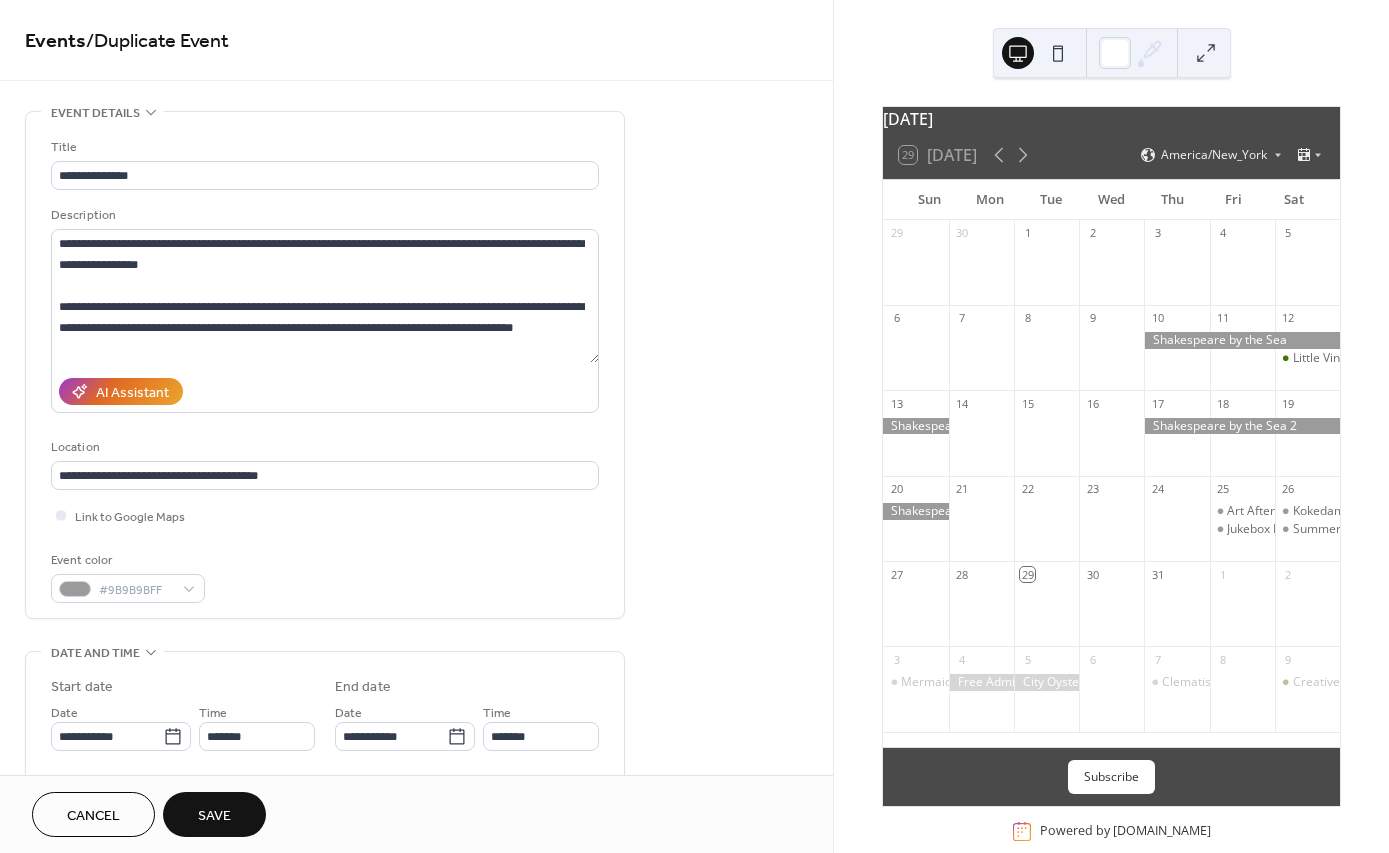 scroll, scrollTop: 0, scrollLeft: 0, axis: both 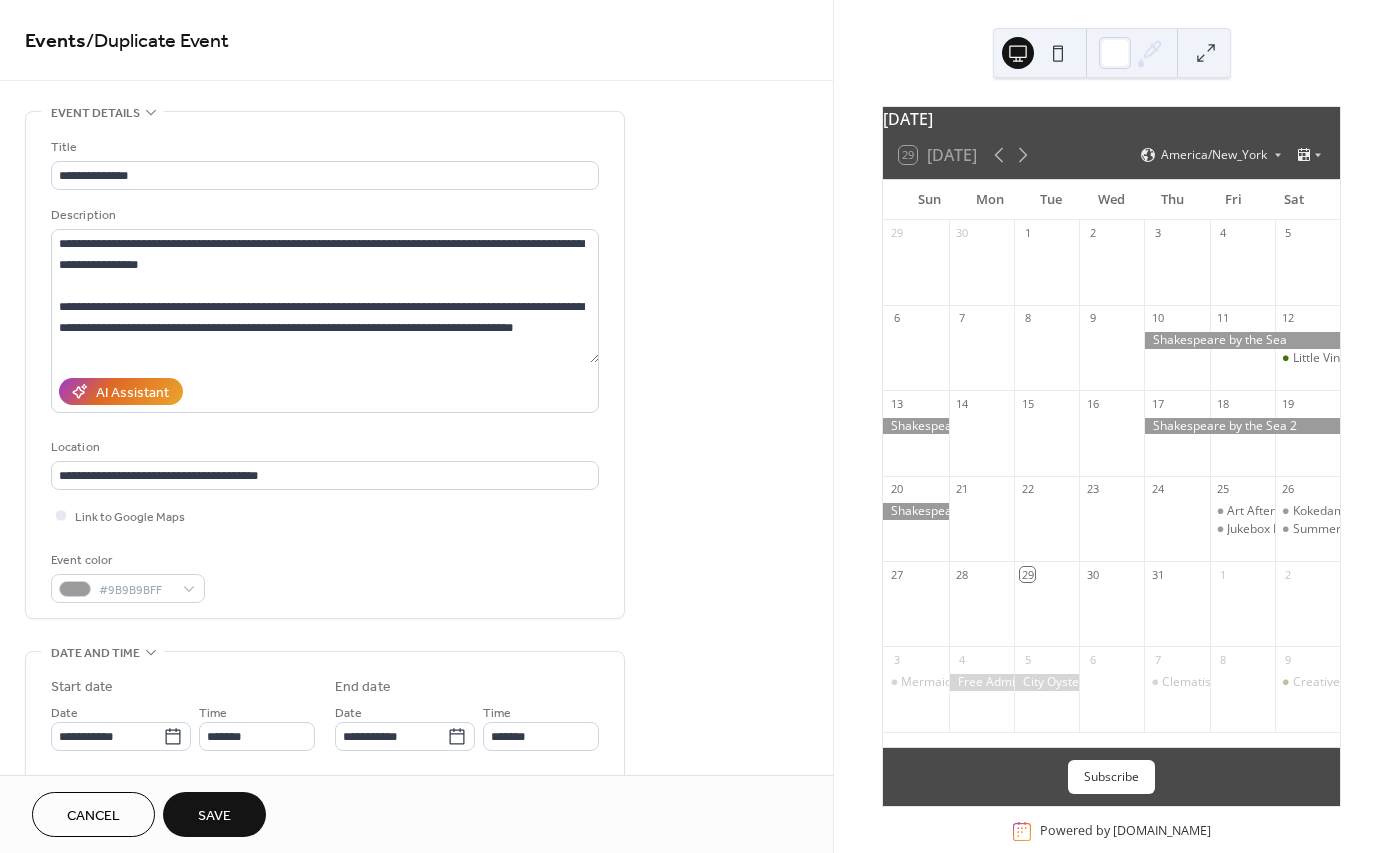 click on "Save" at bounding box center (214, 816) 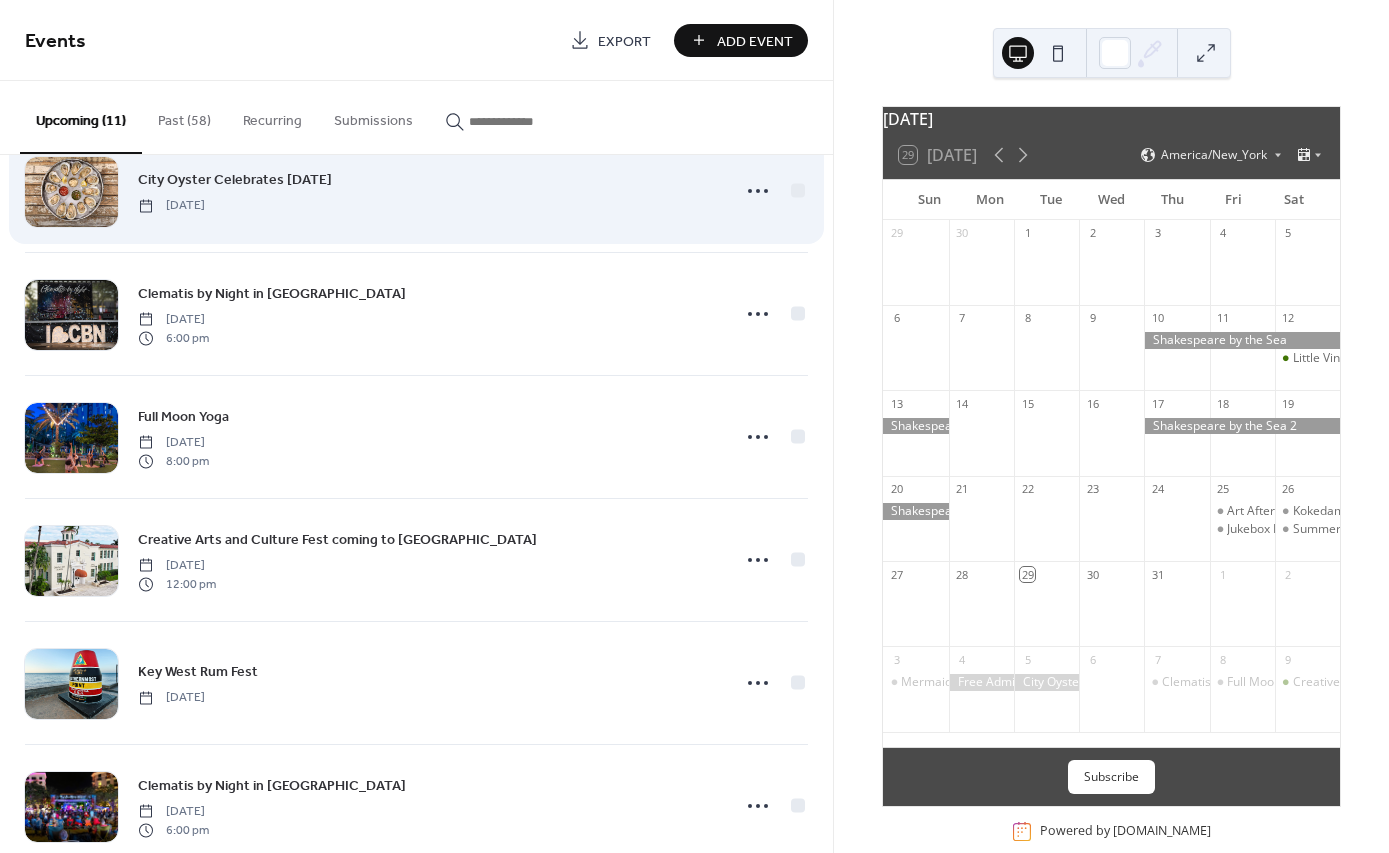 scroll, scrollTop: 306, scrollLeft: 0, axis: vertical 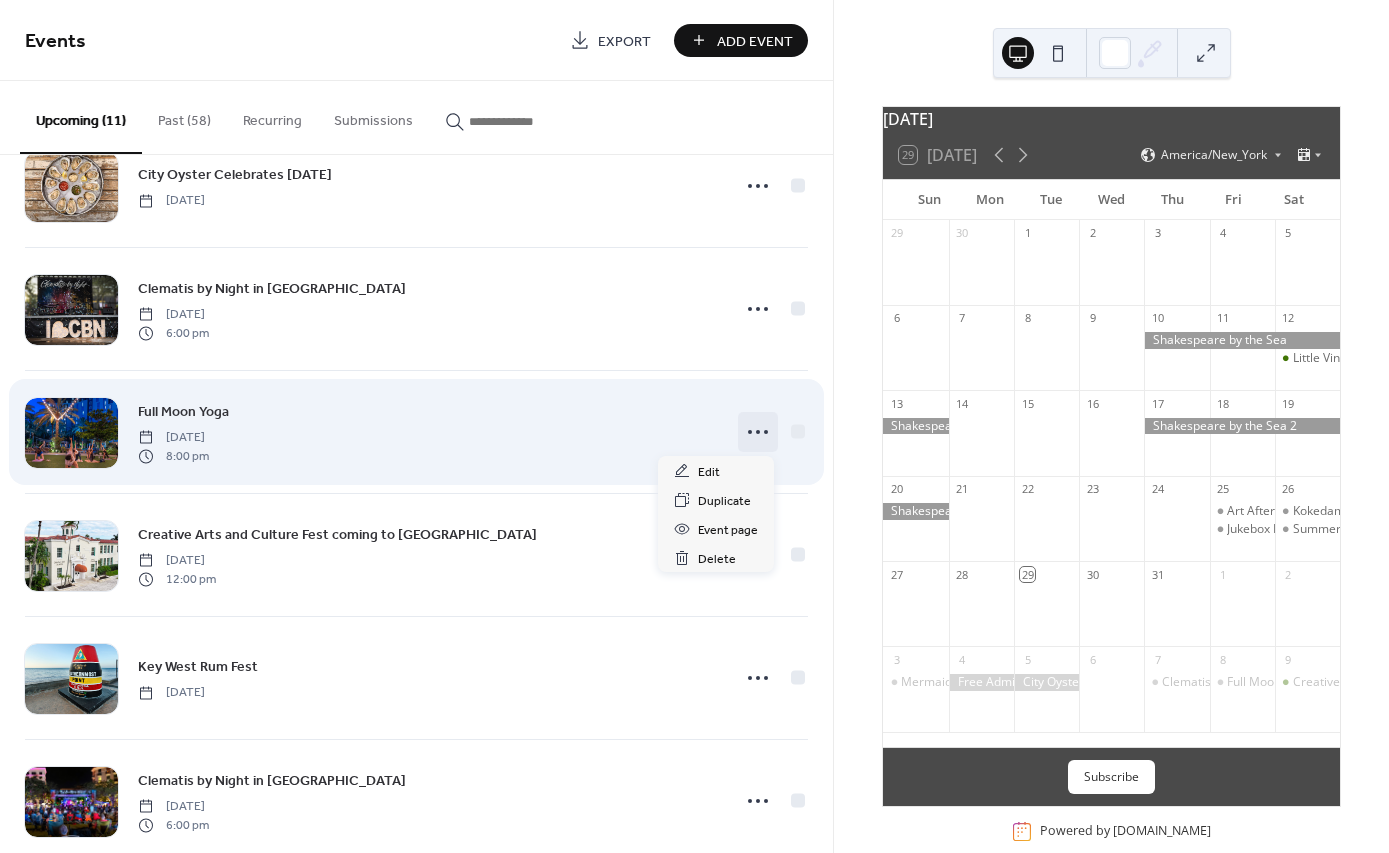 click 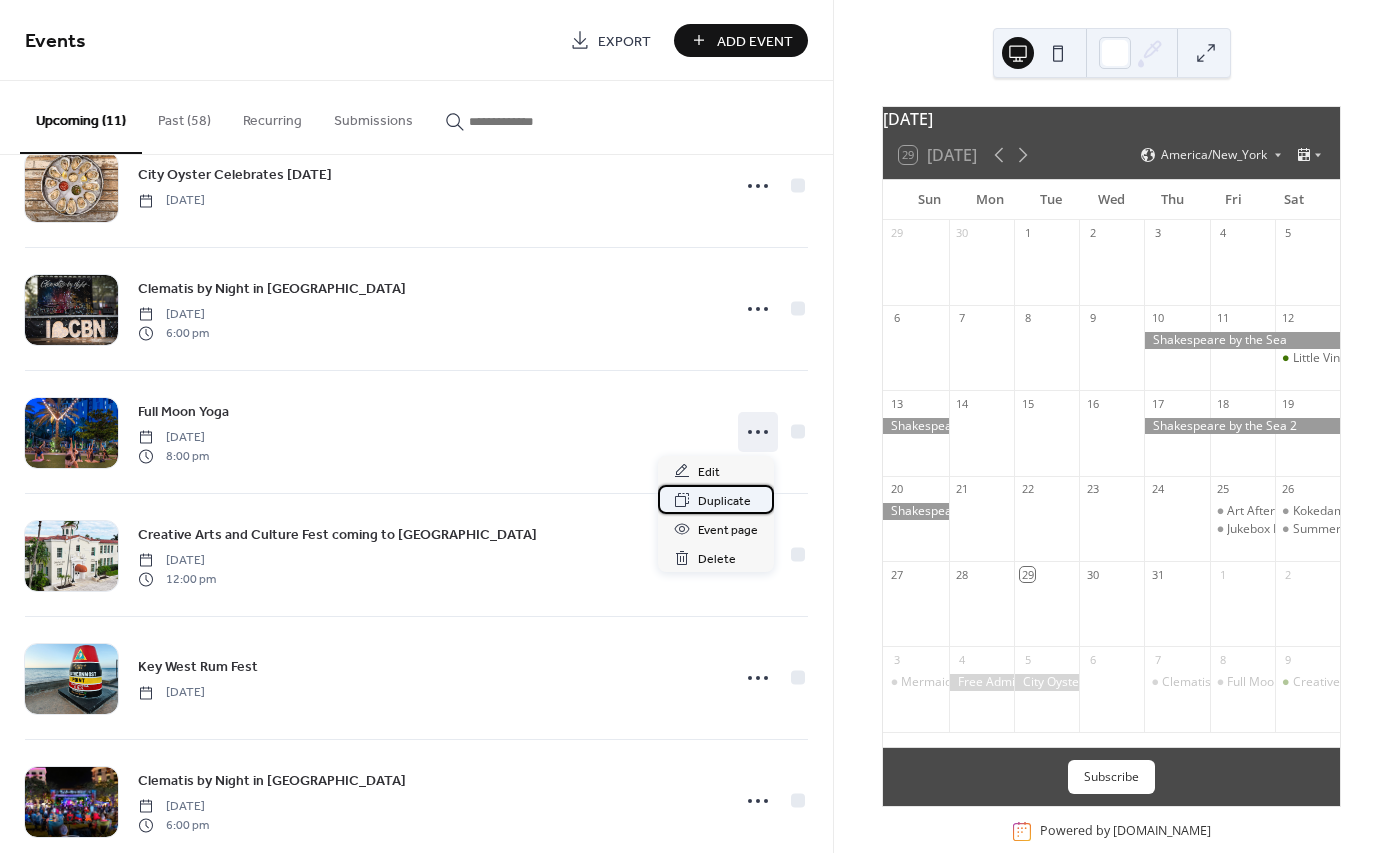 click on "Duplicate" at bounding box center (724, 501) 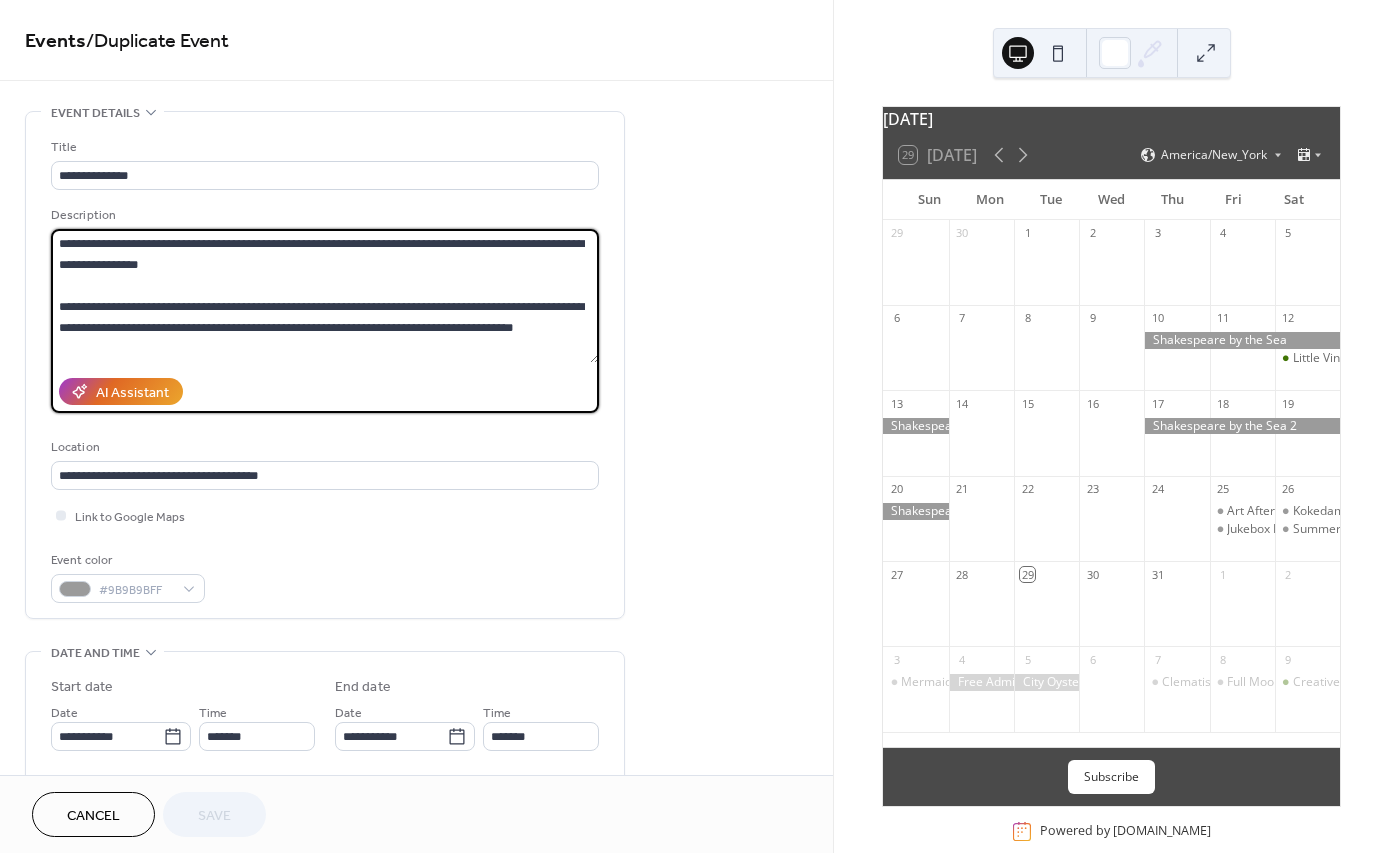 drag, startPoint x: 445, startPoint y: 309, endPoint x: 52, endPoint y: 311, distance: 393.0051 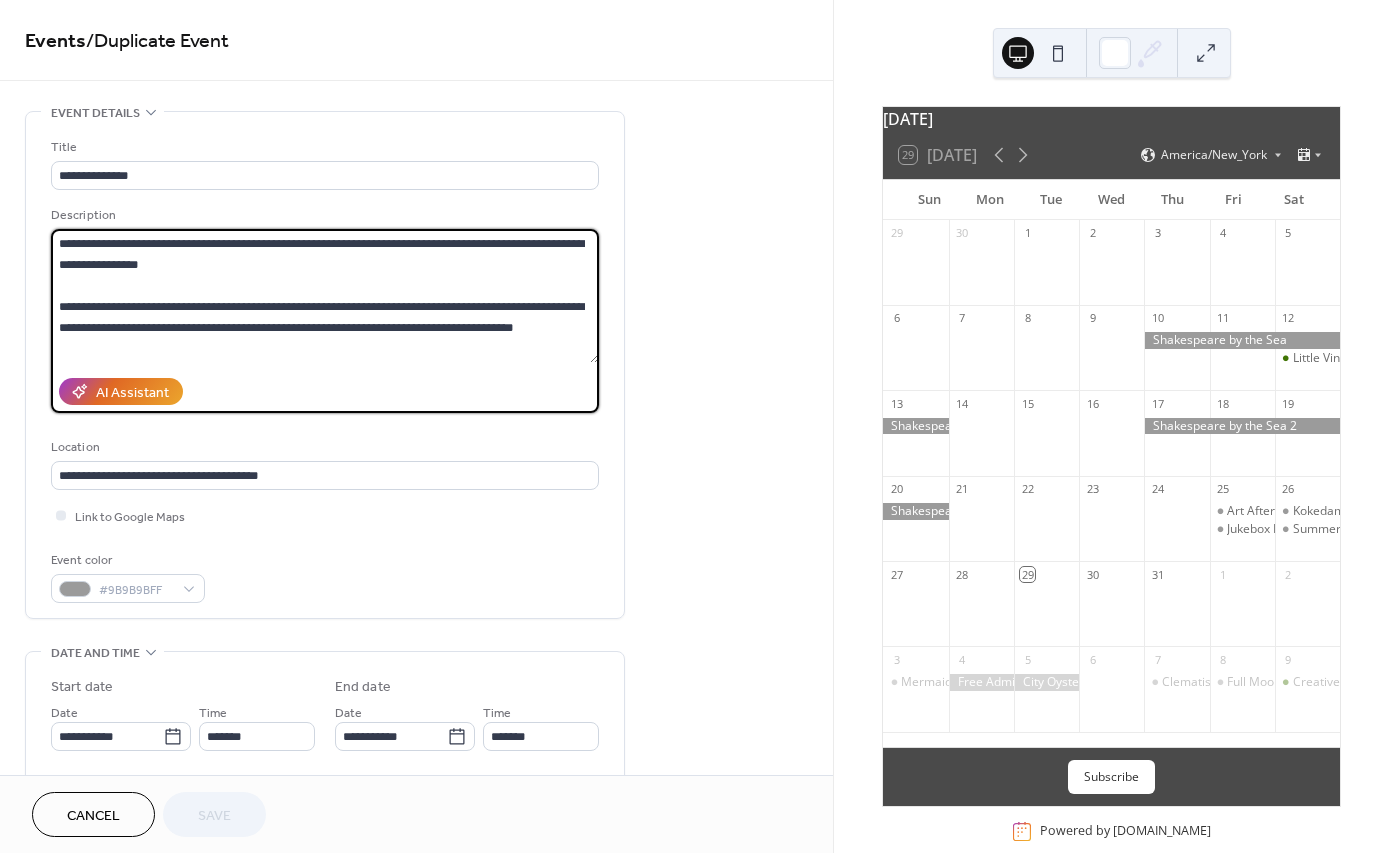 click on "**********" at bounding box center (325, 296) 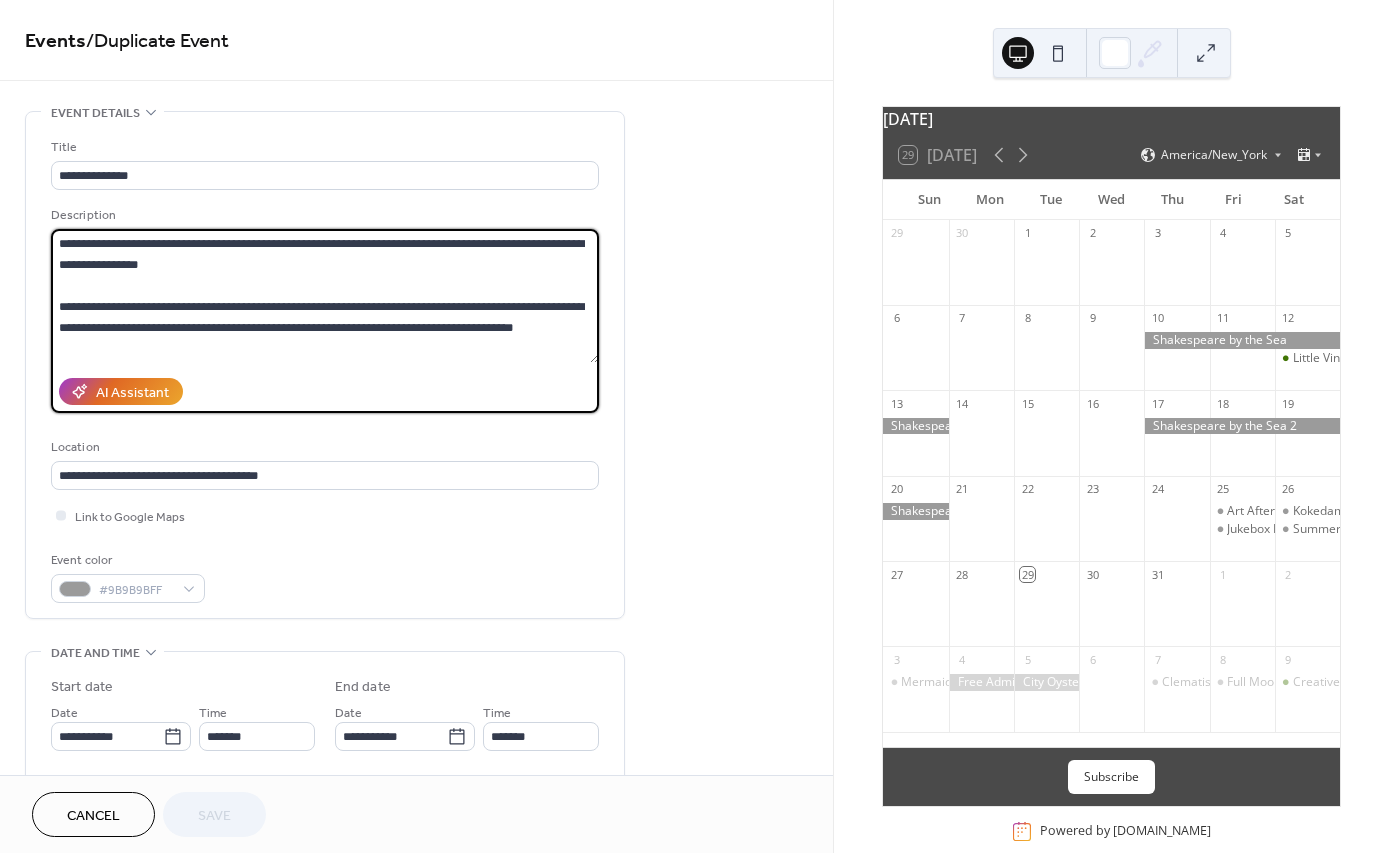 drag, startPoint x: 230, startPoint y: 307, endPoint x: 445, endPoint y: 303, distance: 215.0372 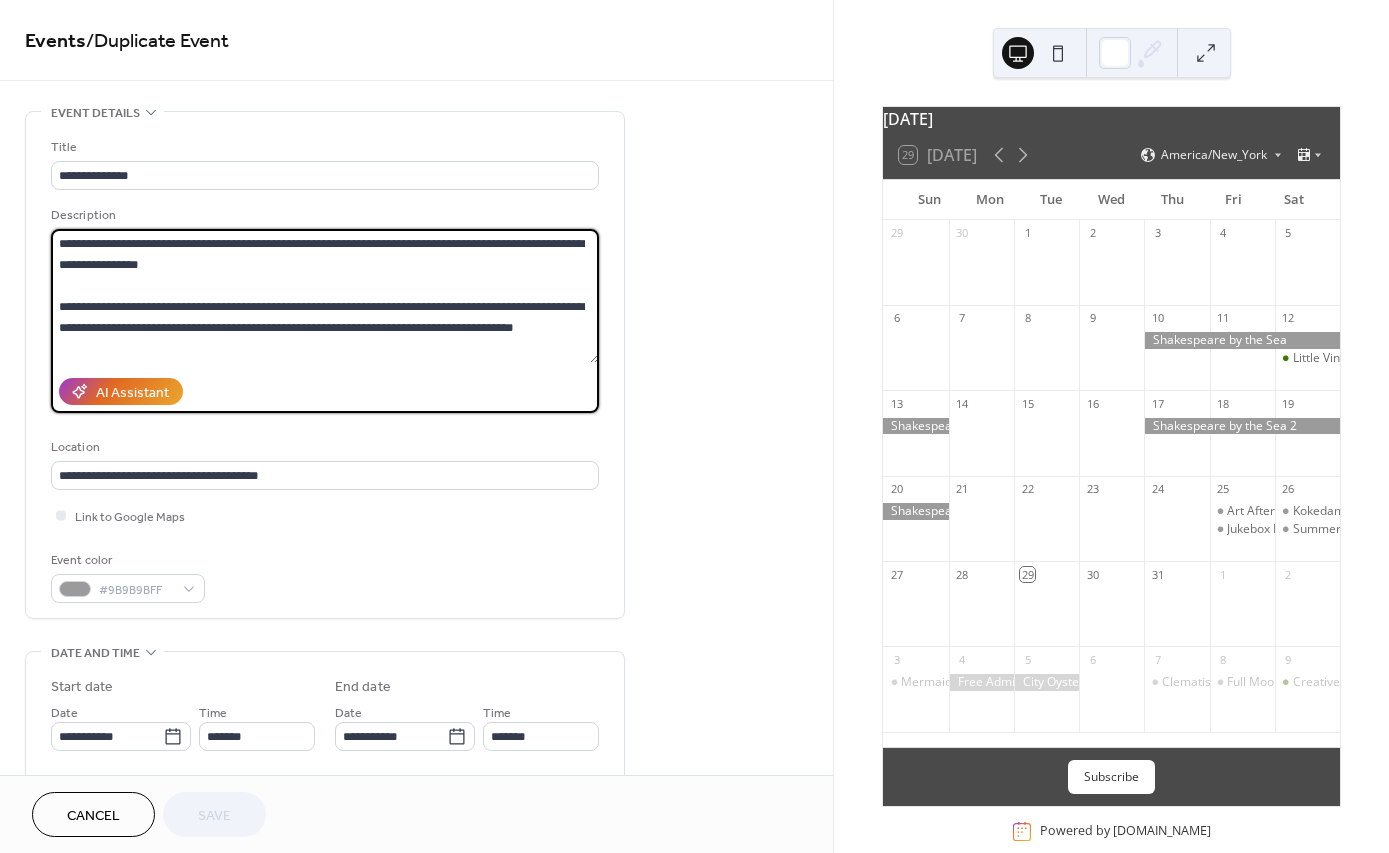 click on "**********" at bounding box center [325, 296] 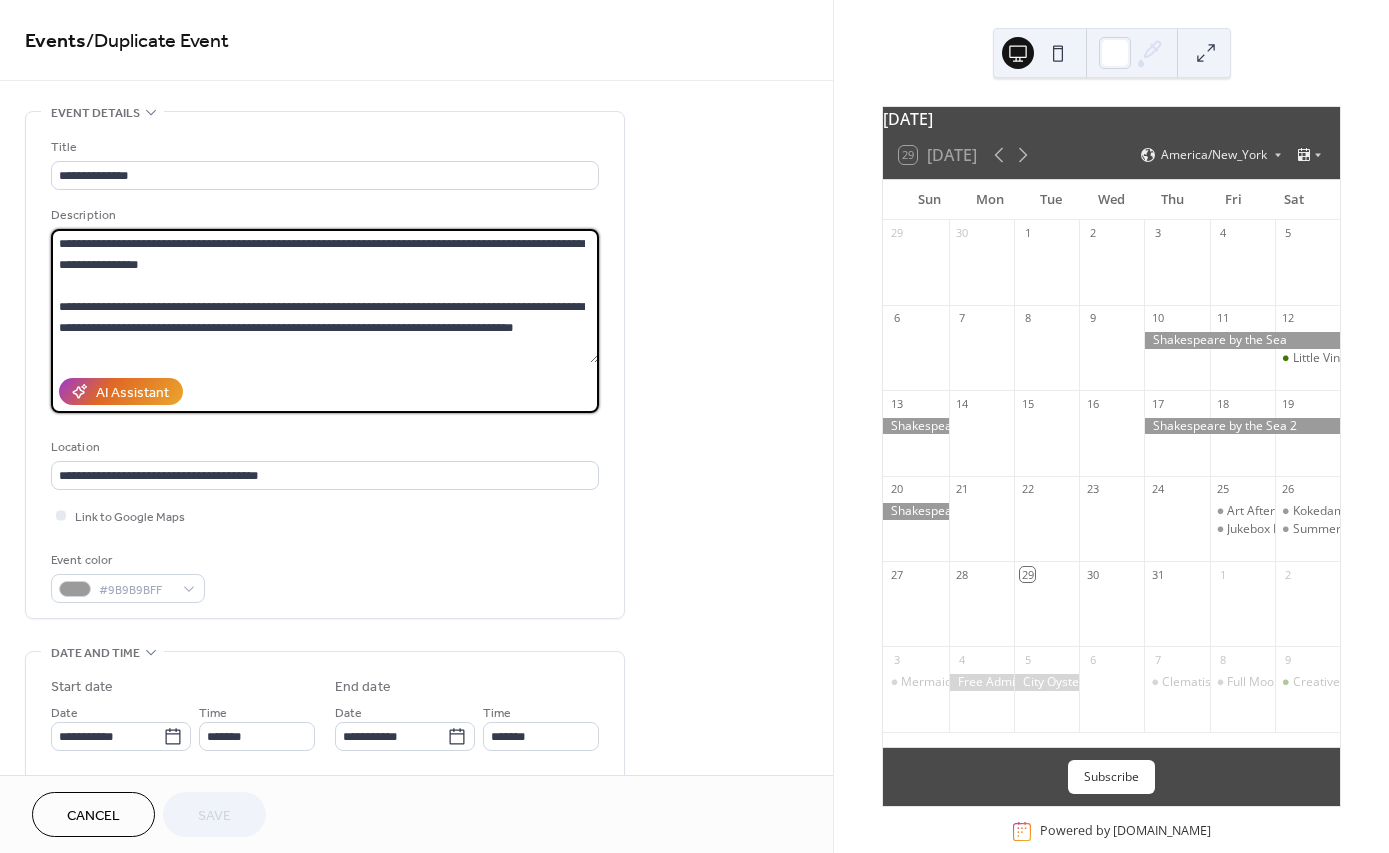 paste on "**********" 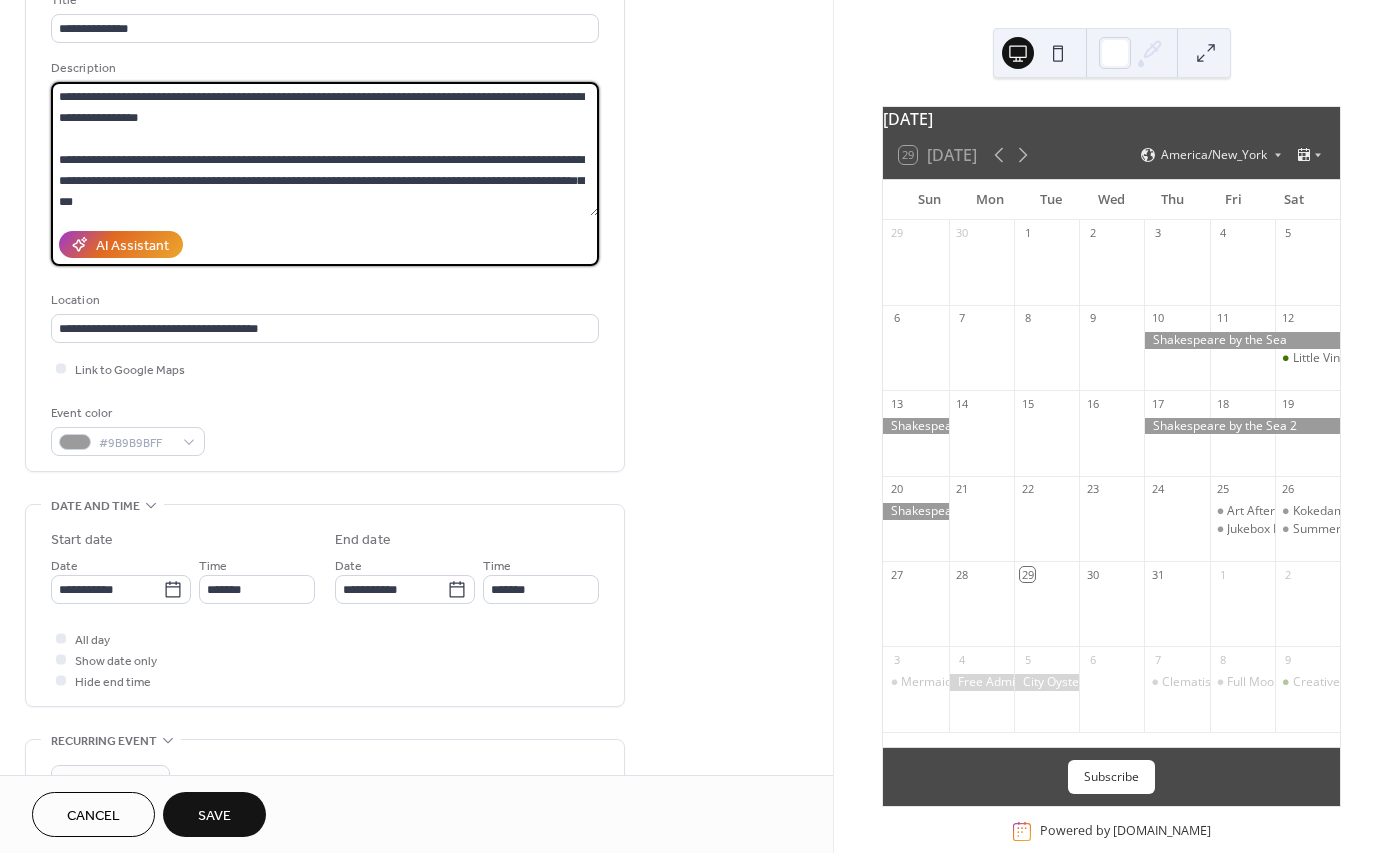 scroll, scrollTop: 182, scrollLeft: 0, axis: vertical 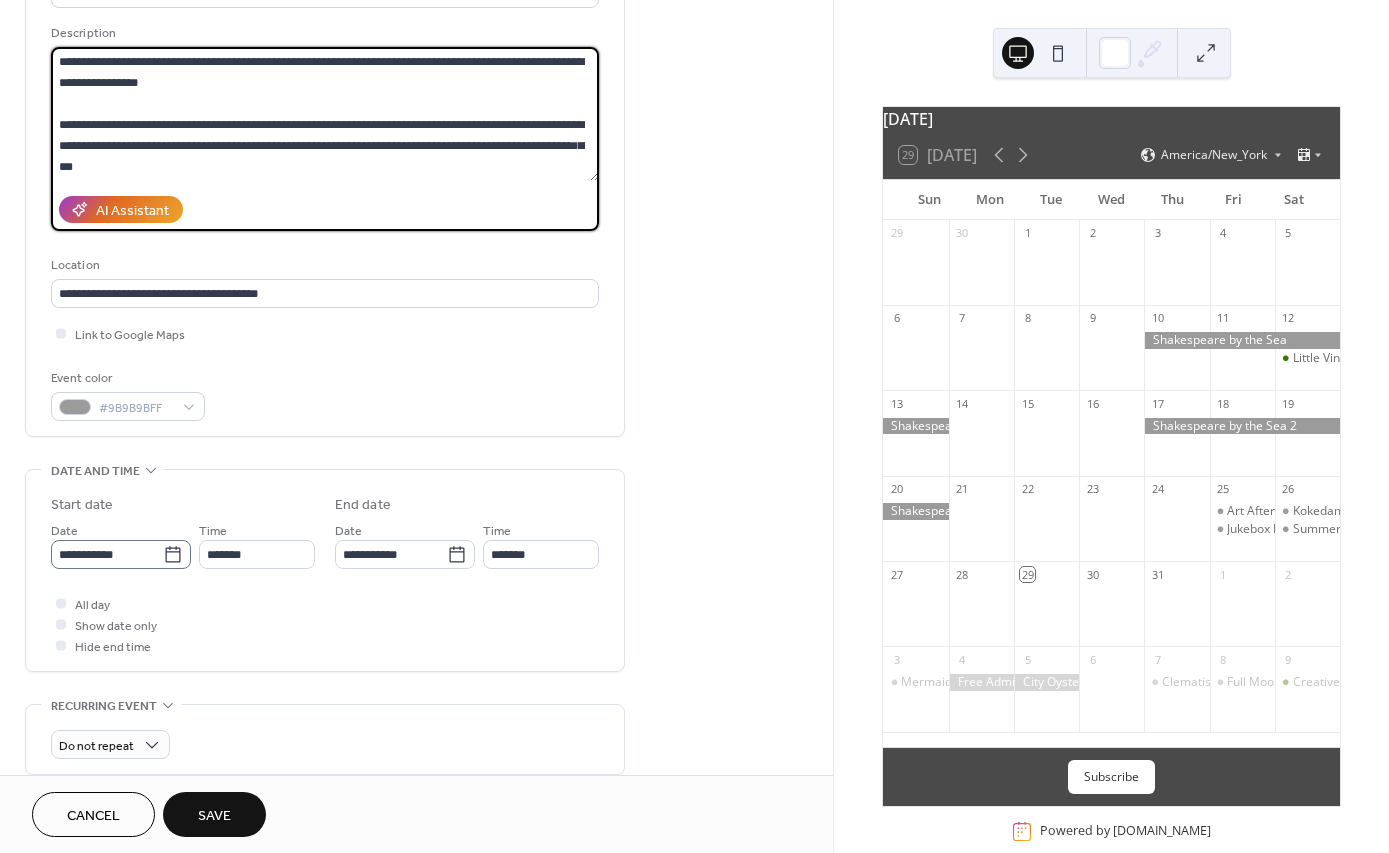 type on "**********" 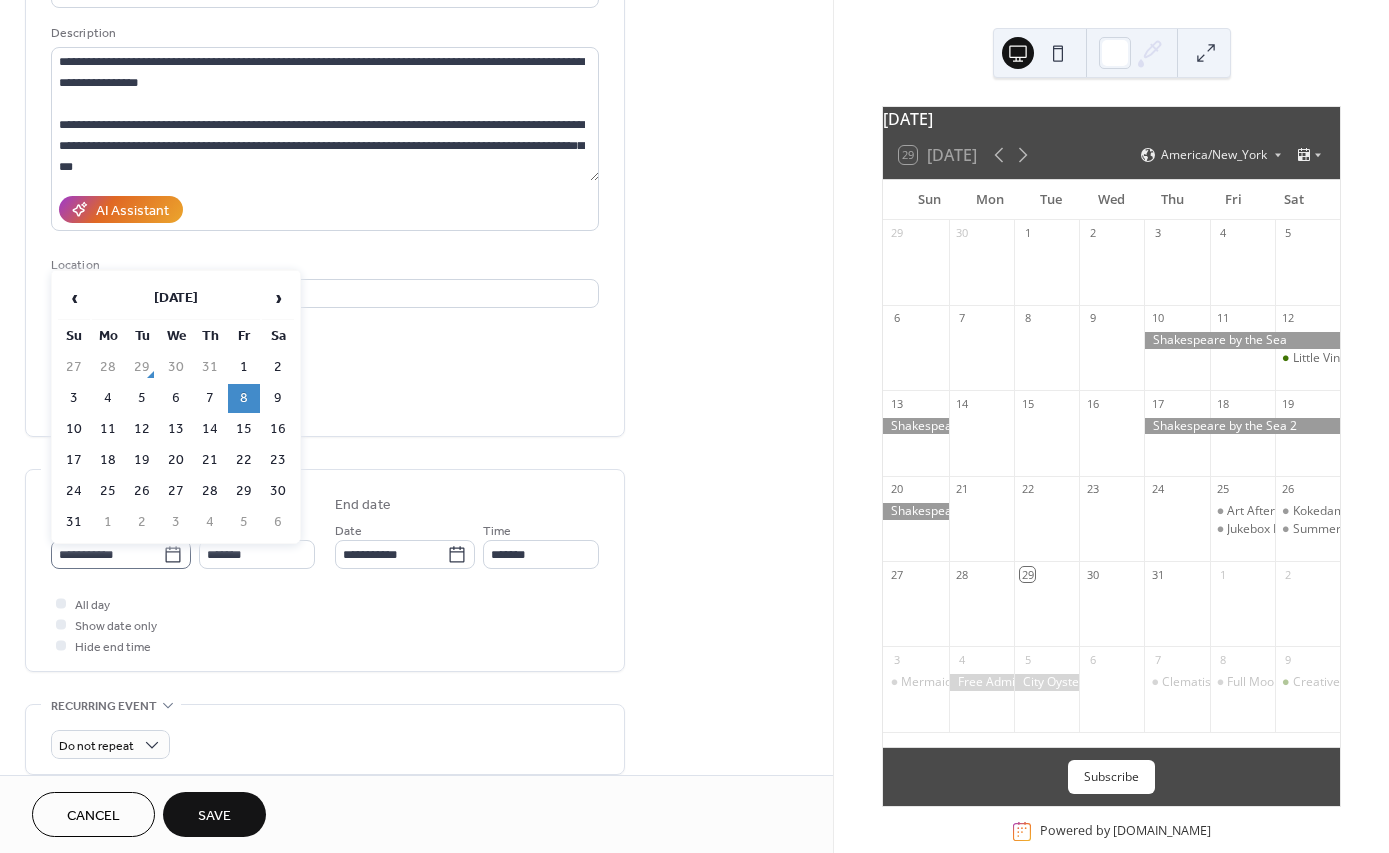 click 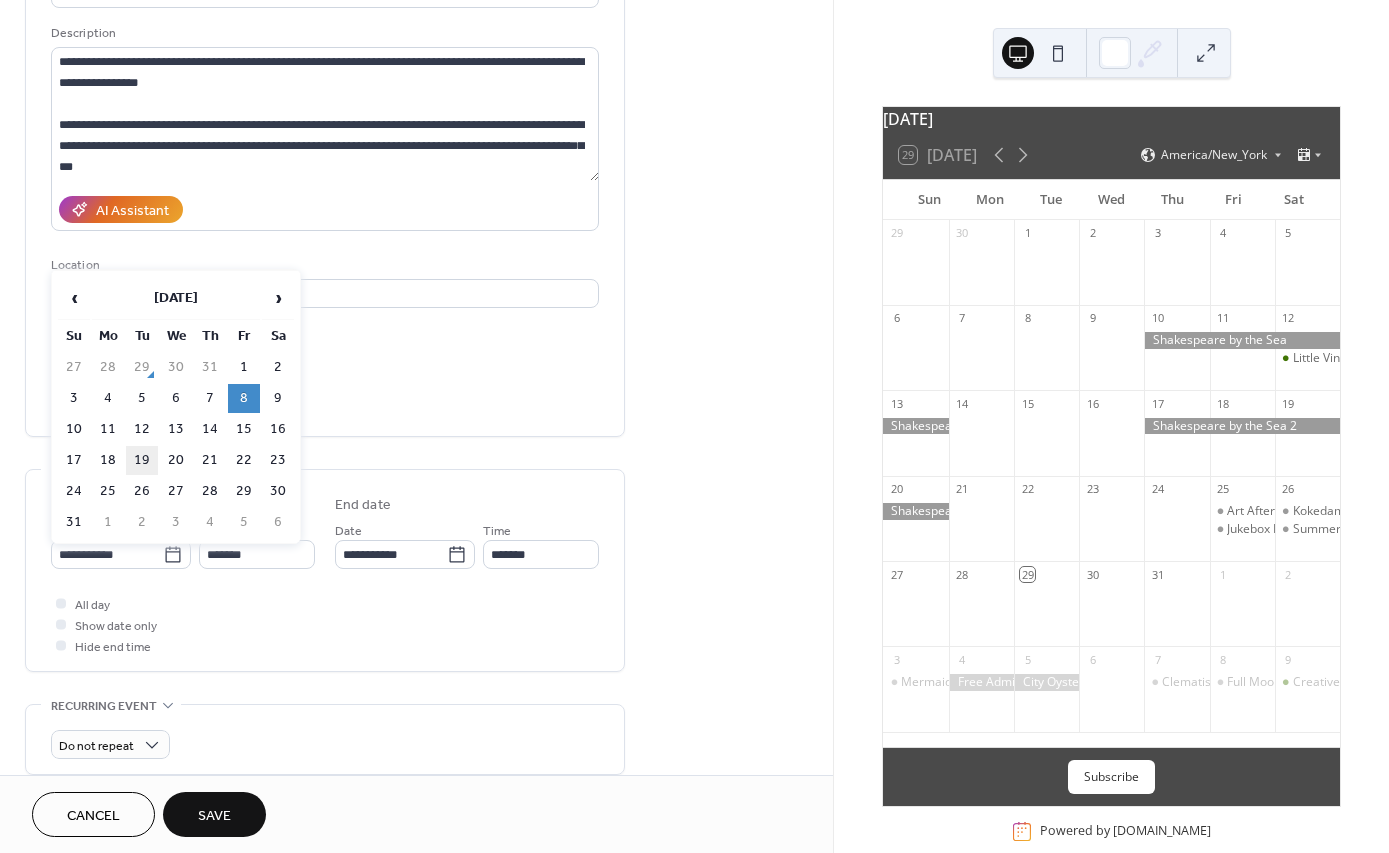 click on "19" at bounding box center (142, 460) 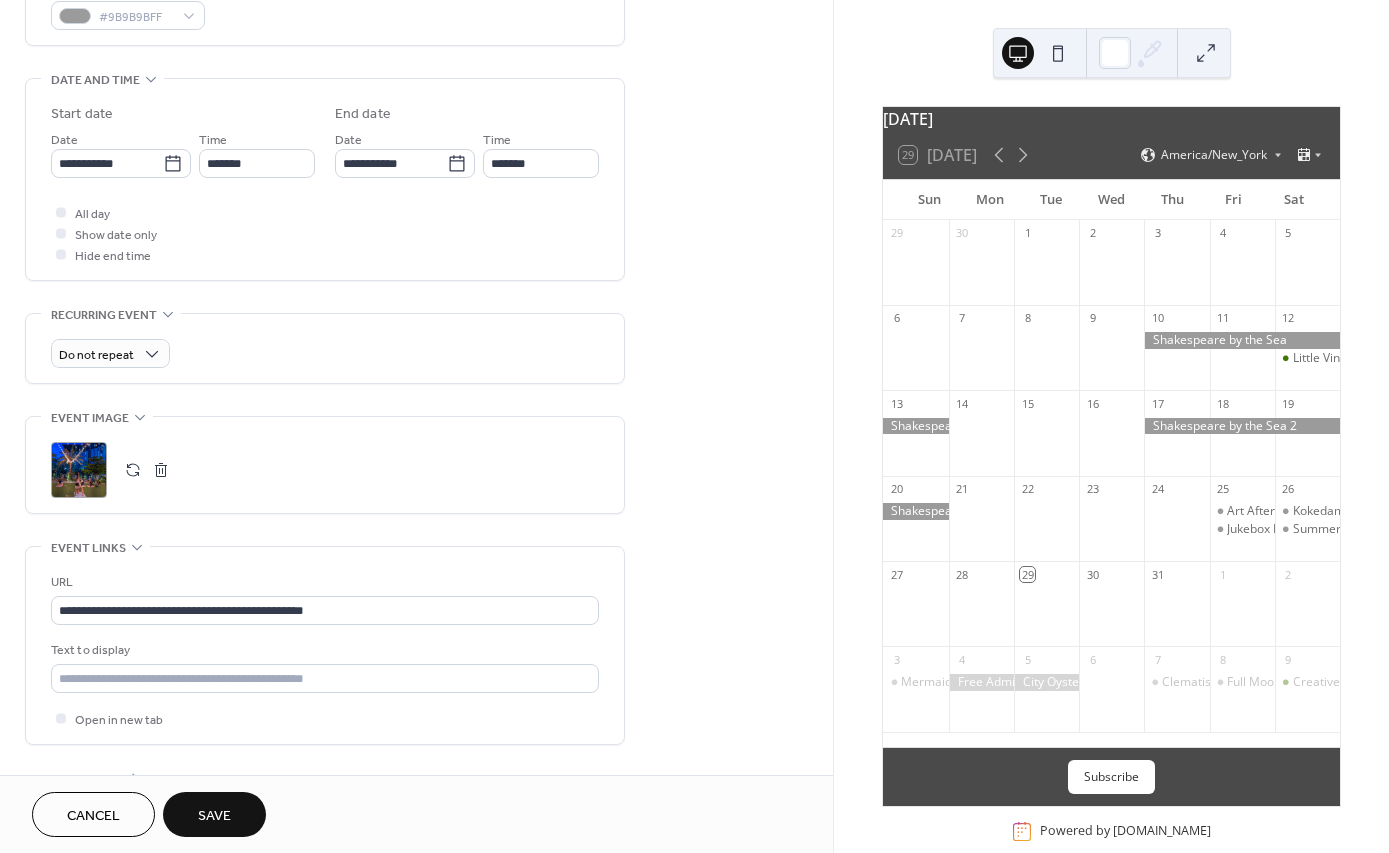scroll, scrollTop: 590, scrollLeft: 0, axis: vertical 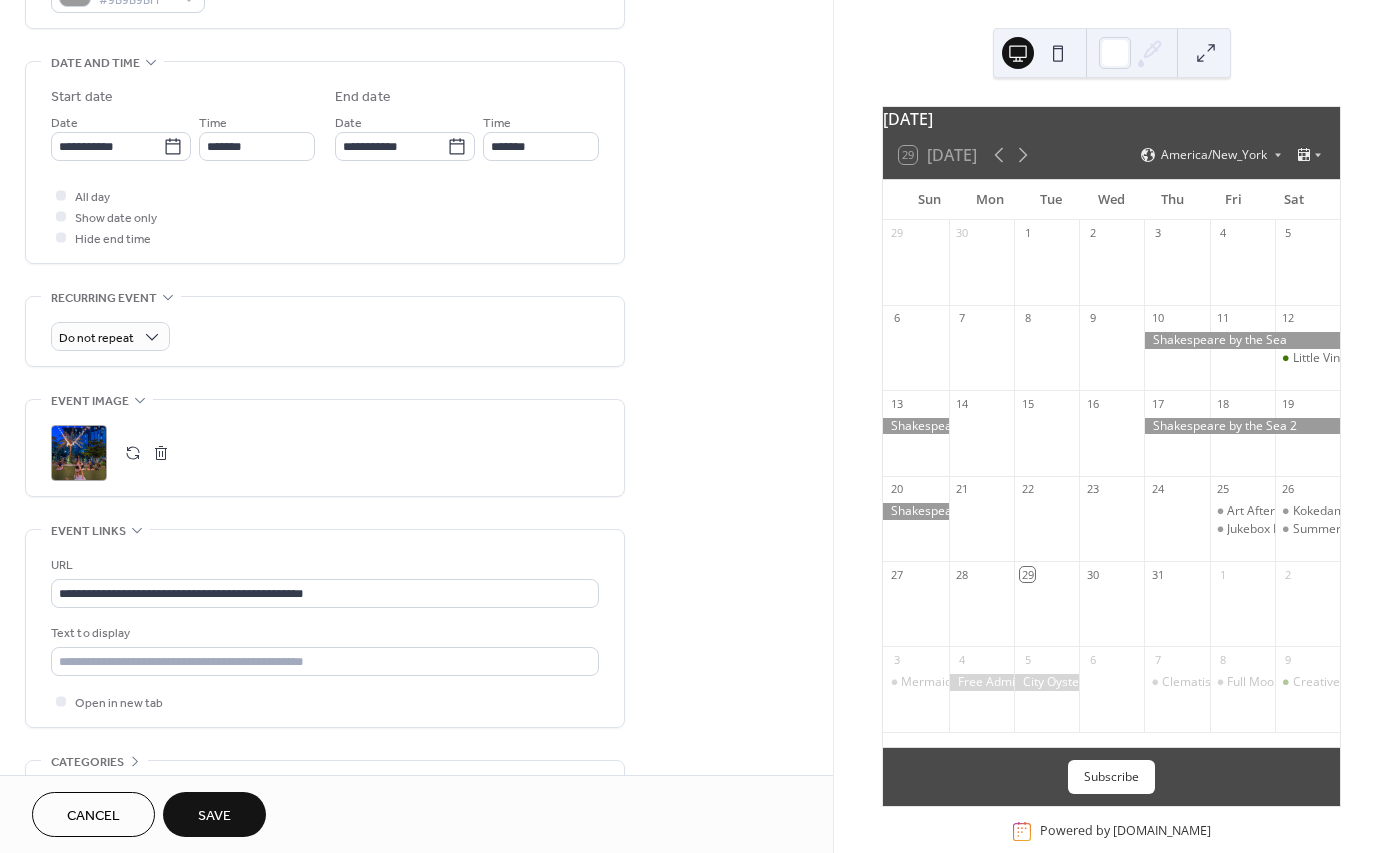 click on ";" at bounding box center [79, 453] 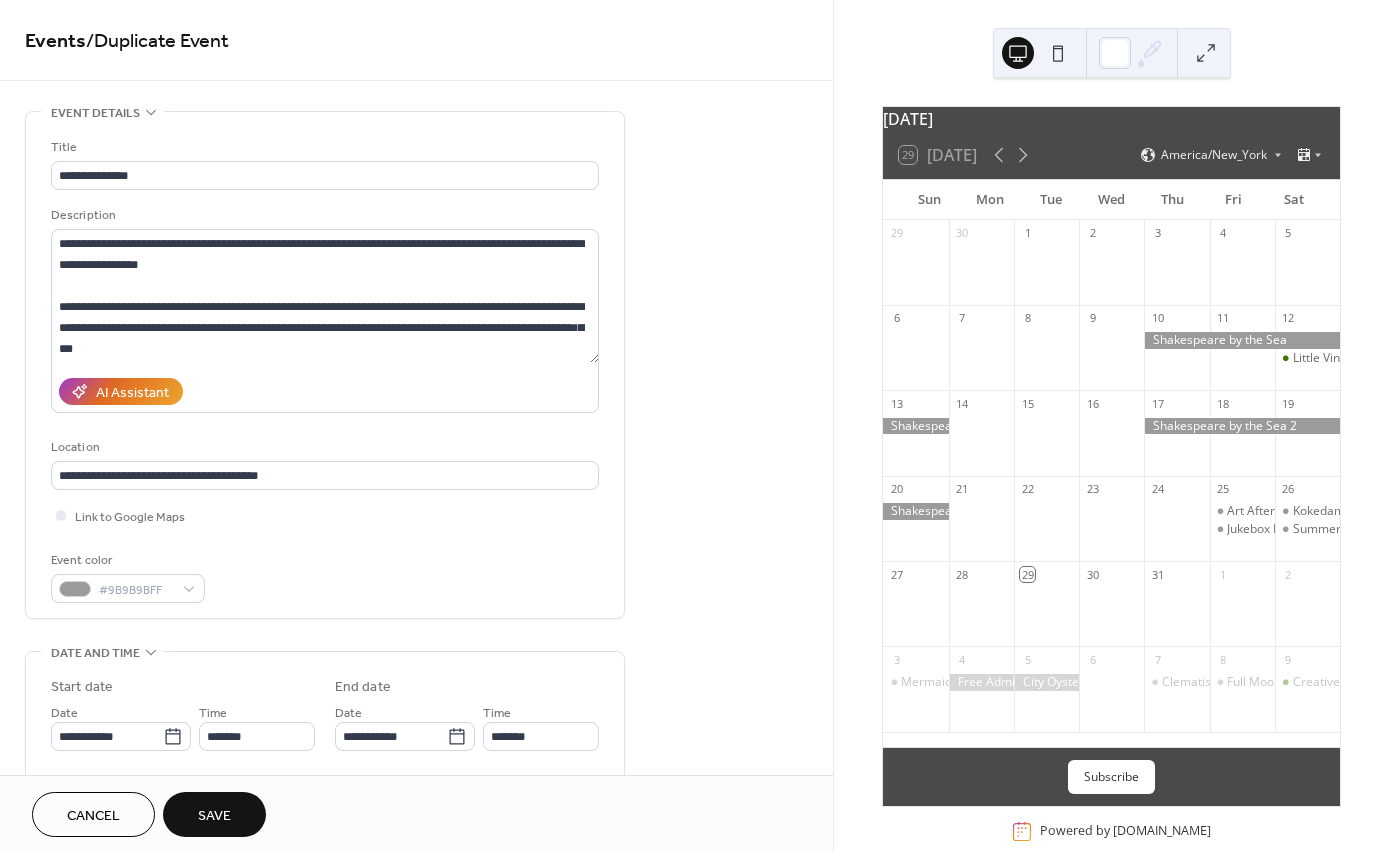 scroll, scrollTop: 0, scrollLeft: 0, axis: both 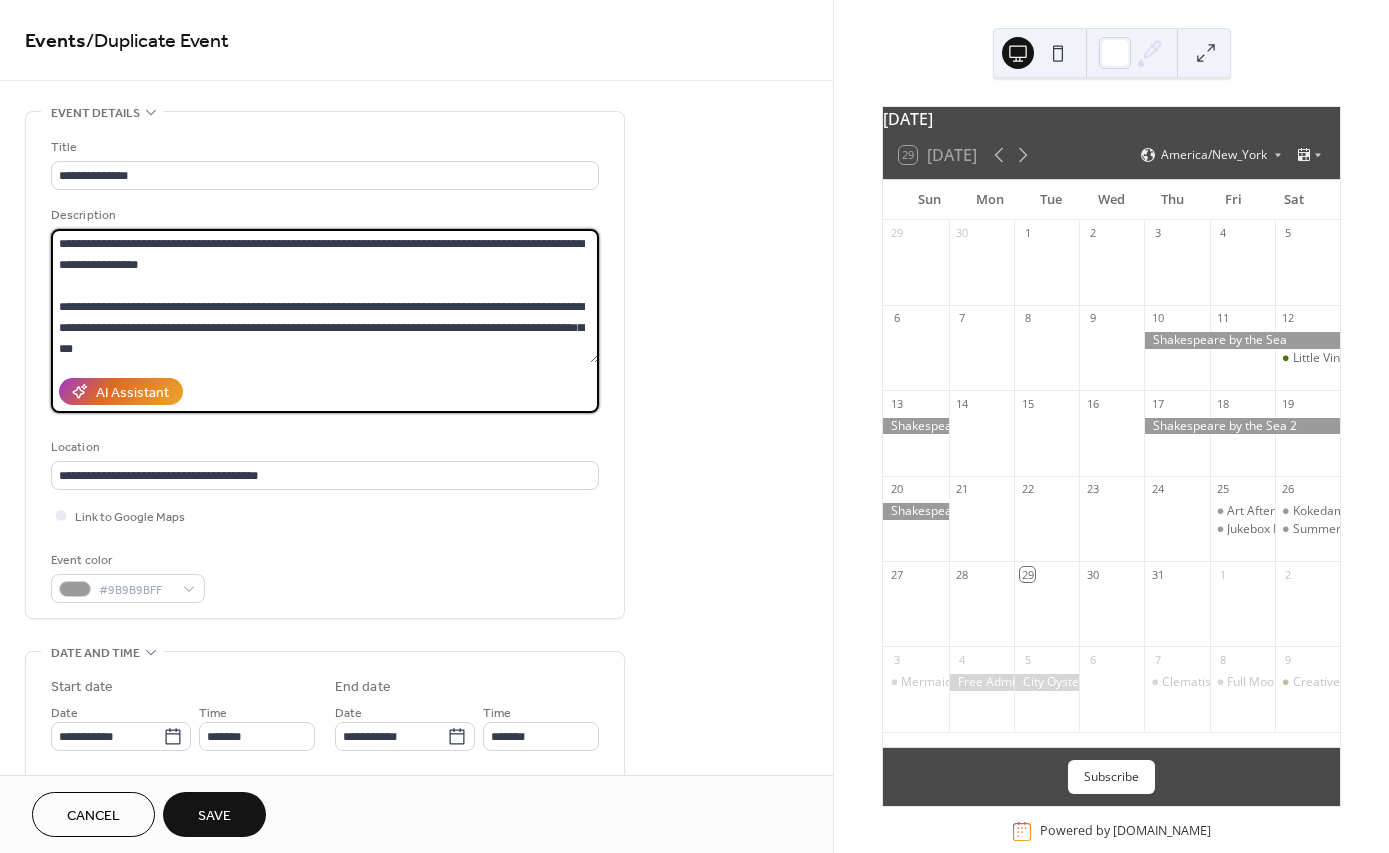 drag, startPoint x: 231, startPoint y: 307, endPoint x: 390, endPoint y: 305, distance: 159.01257 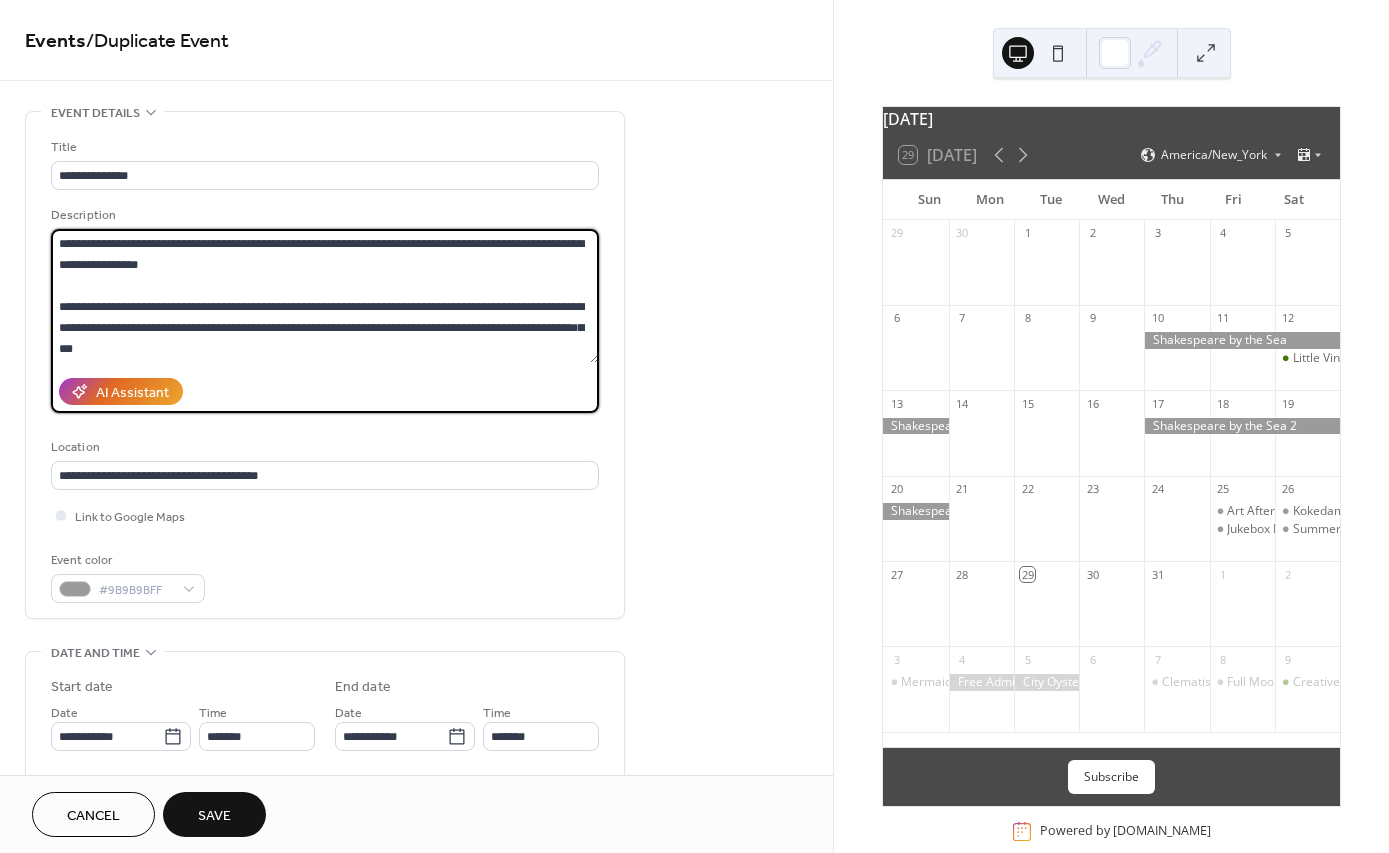 click on "**********" at bounding box center (325, 296) 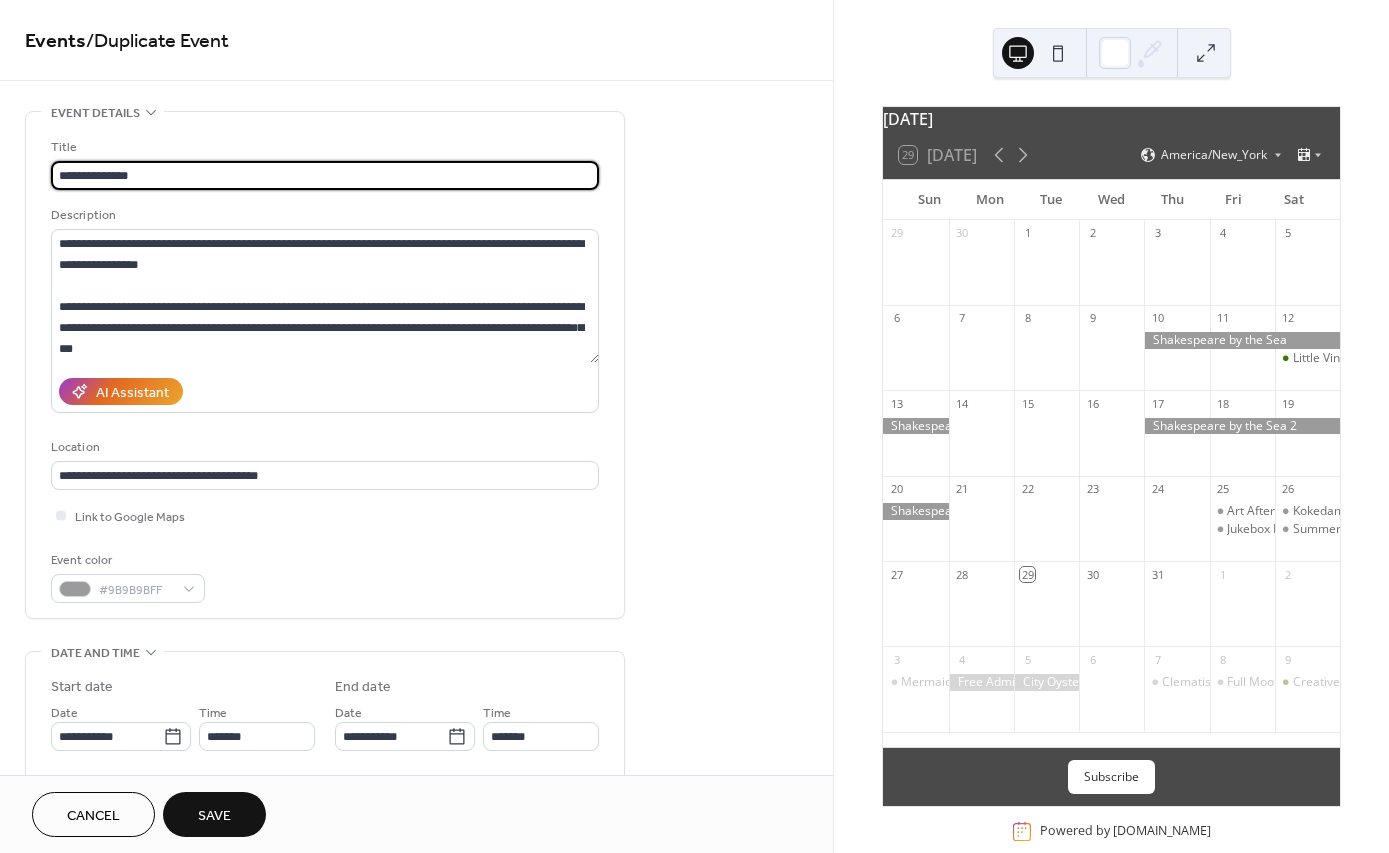 drag, startPoint x: 145, startPoint y: 177, endPoint x: -8, endPoint y: 176, distance: 153.00327 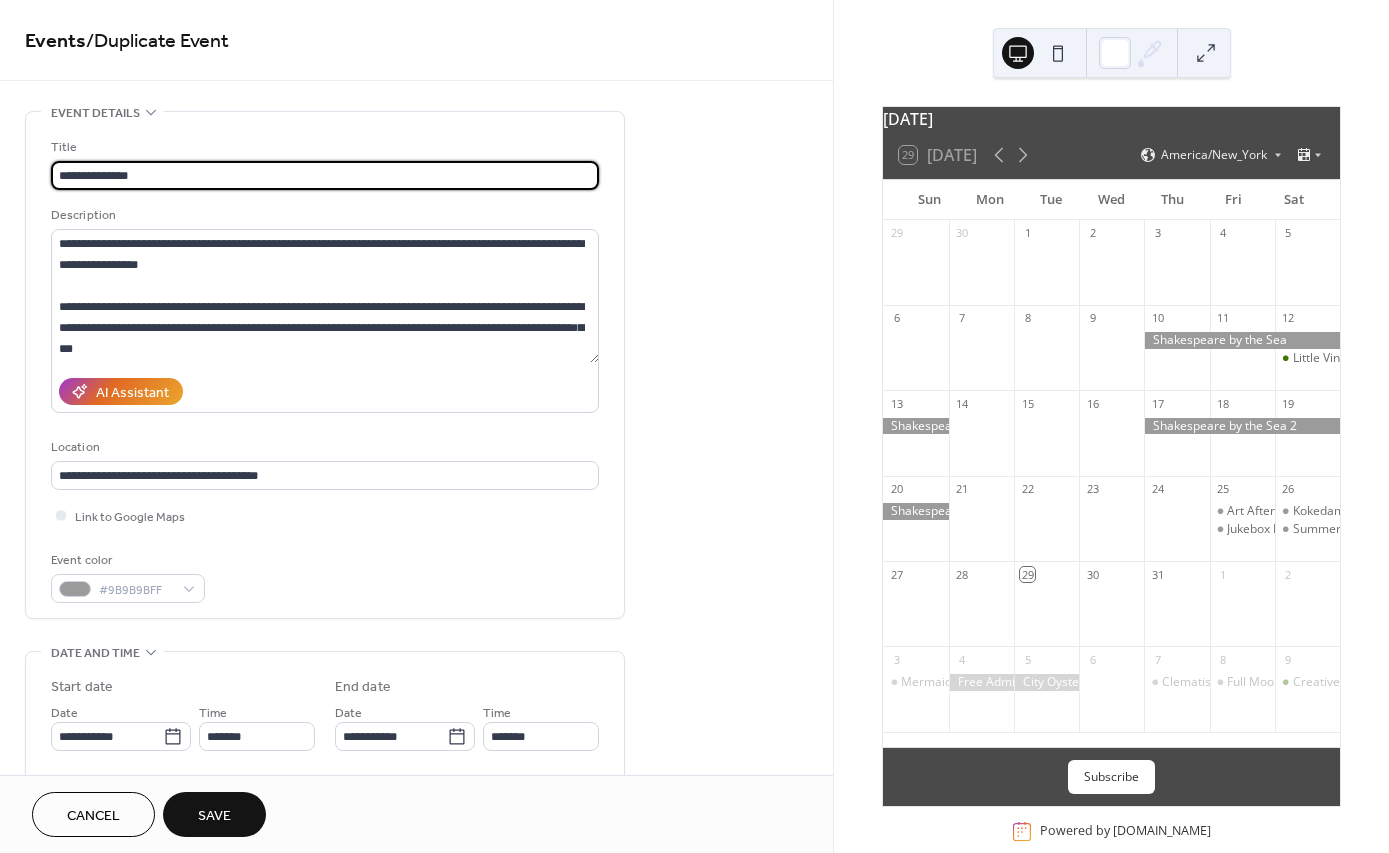 click on "**********" at bounding box center [694, 426] 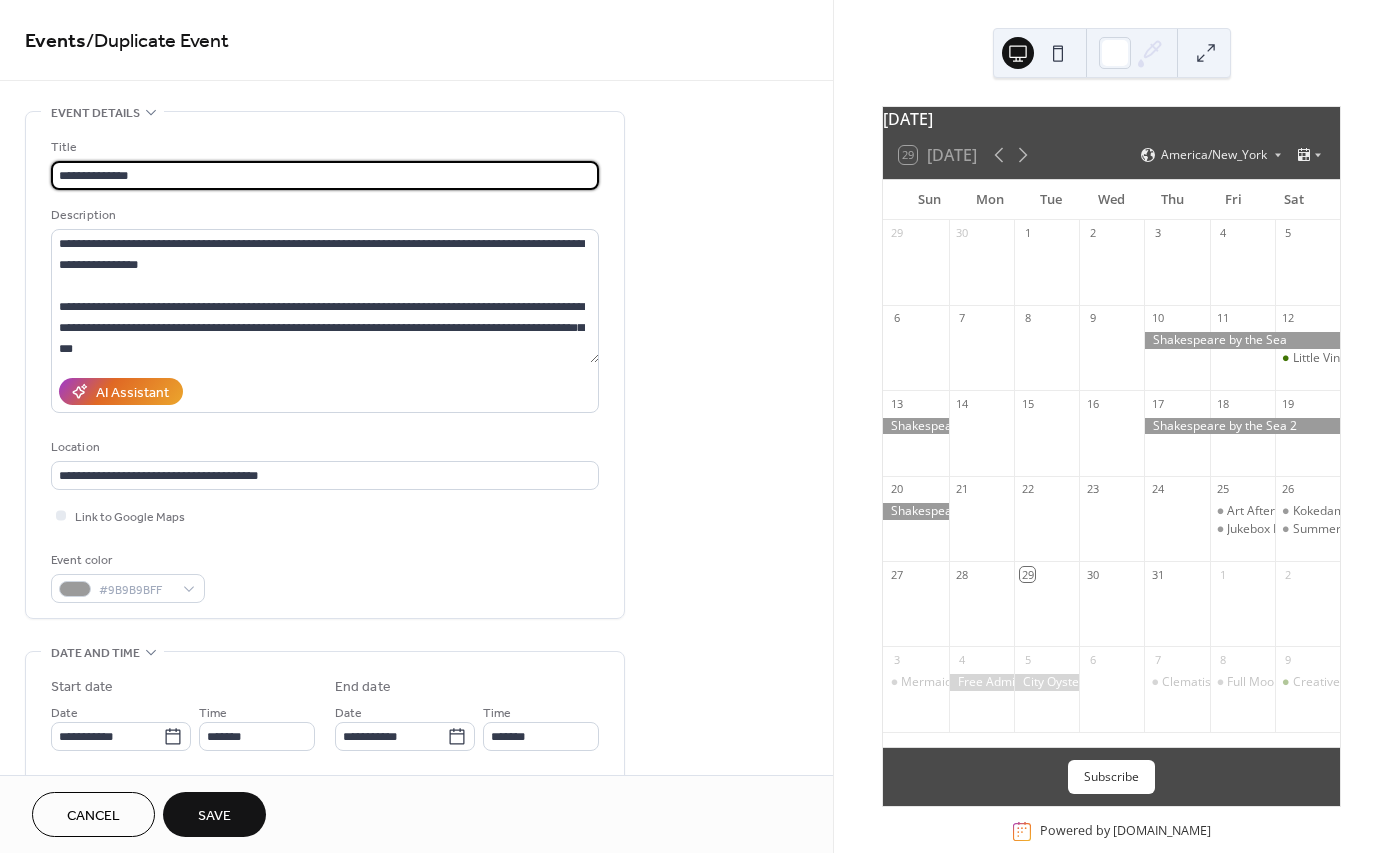 paste on "**********" 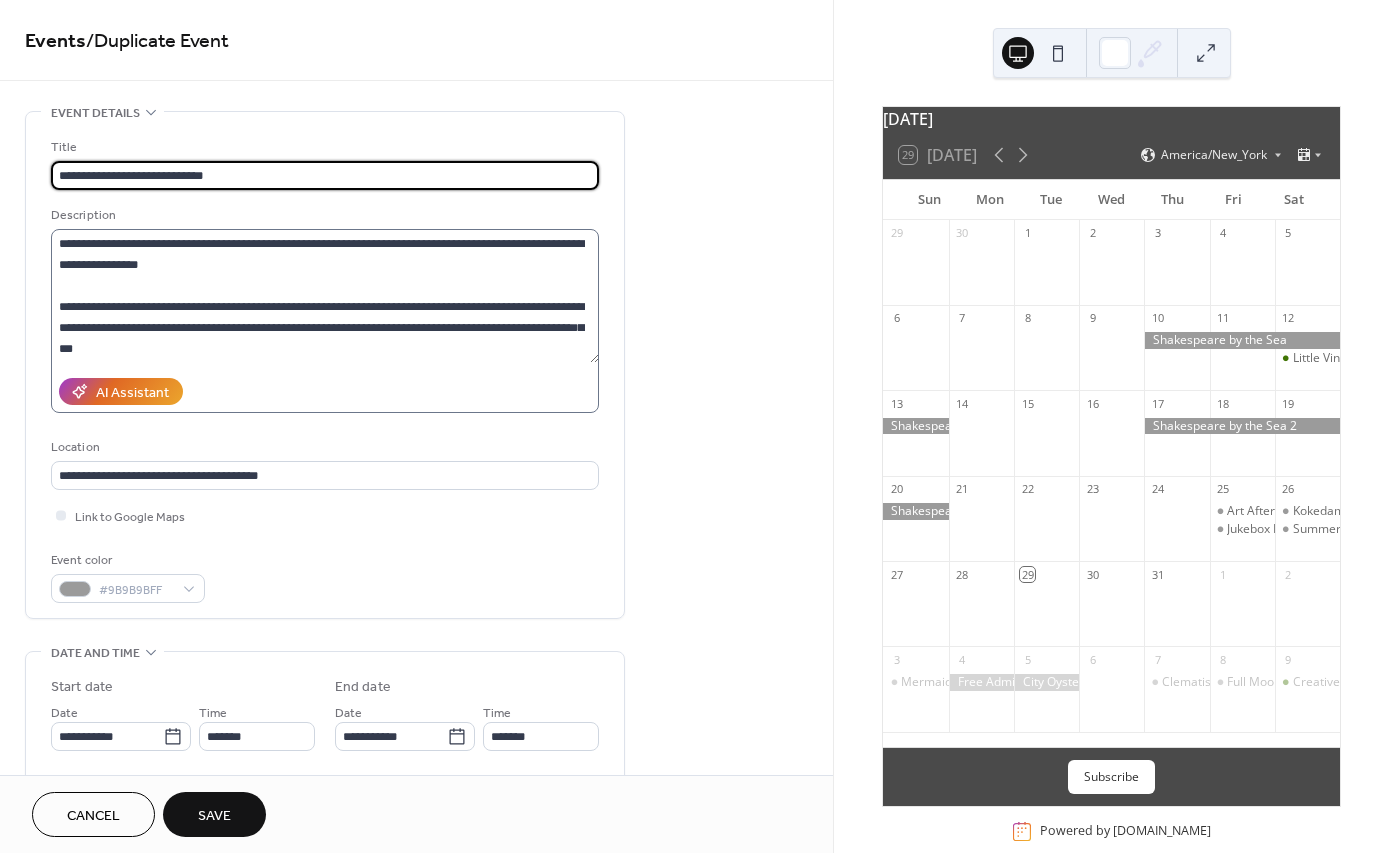 type on "**********" 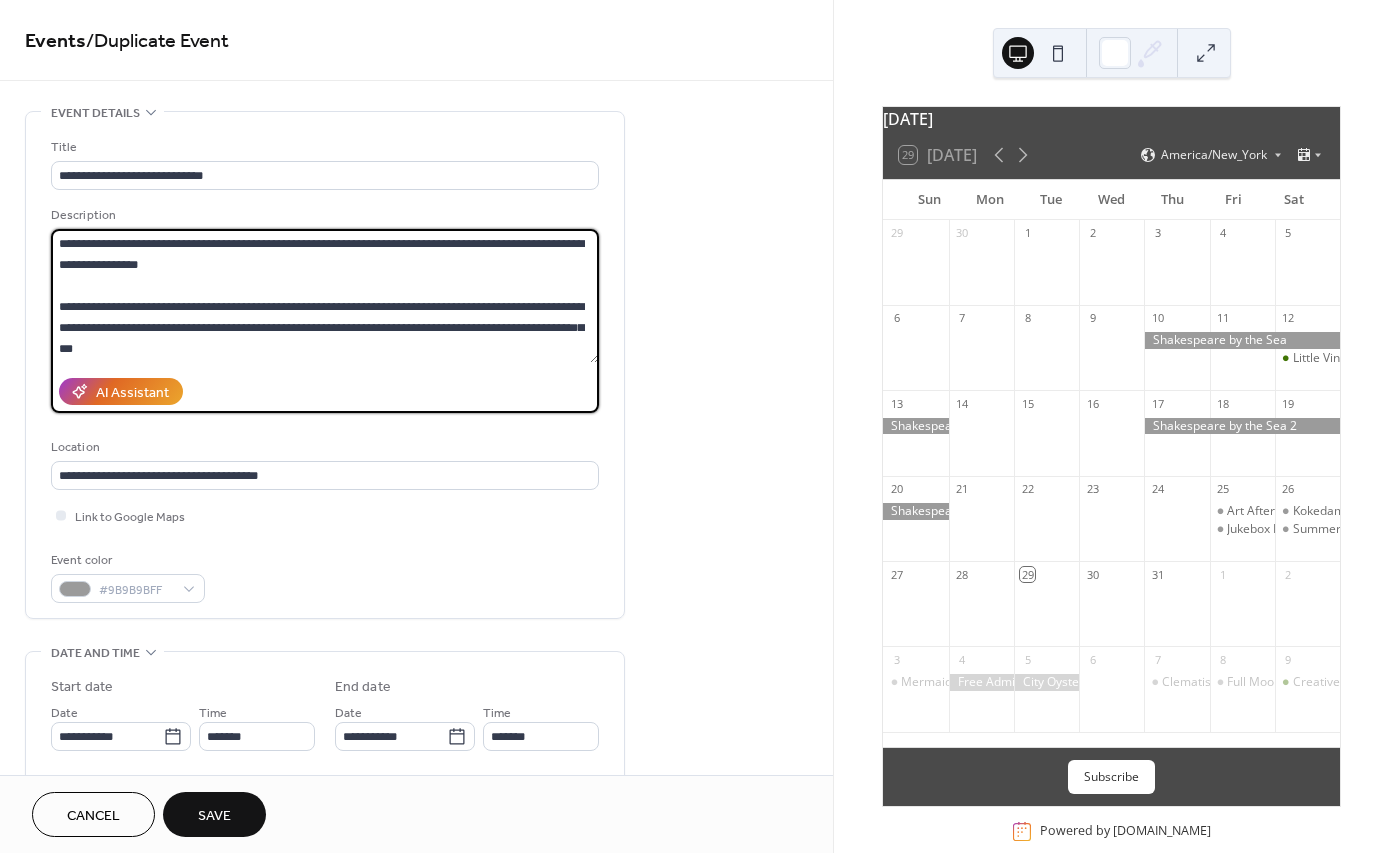 click on "**********" at bounding box center [325, 296] 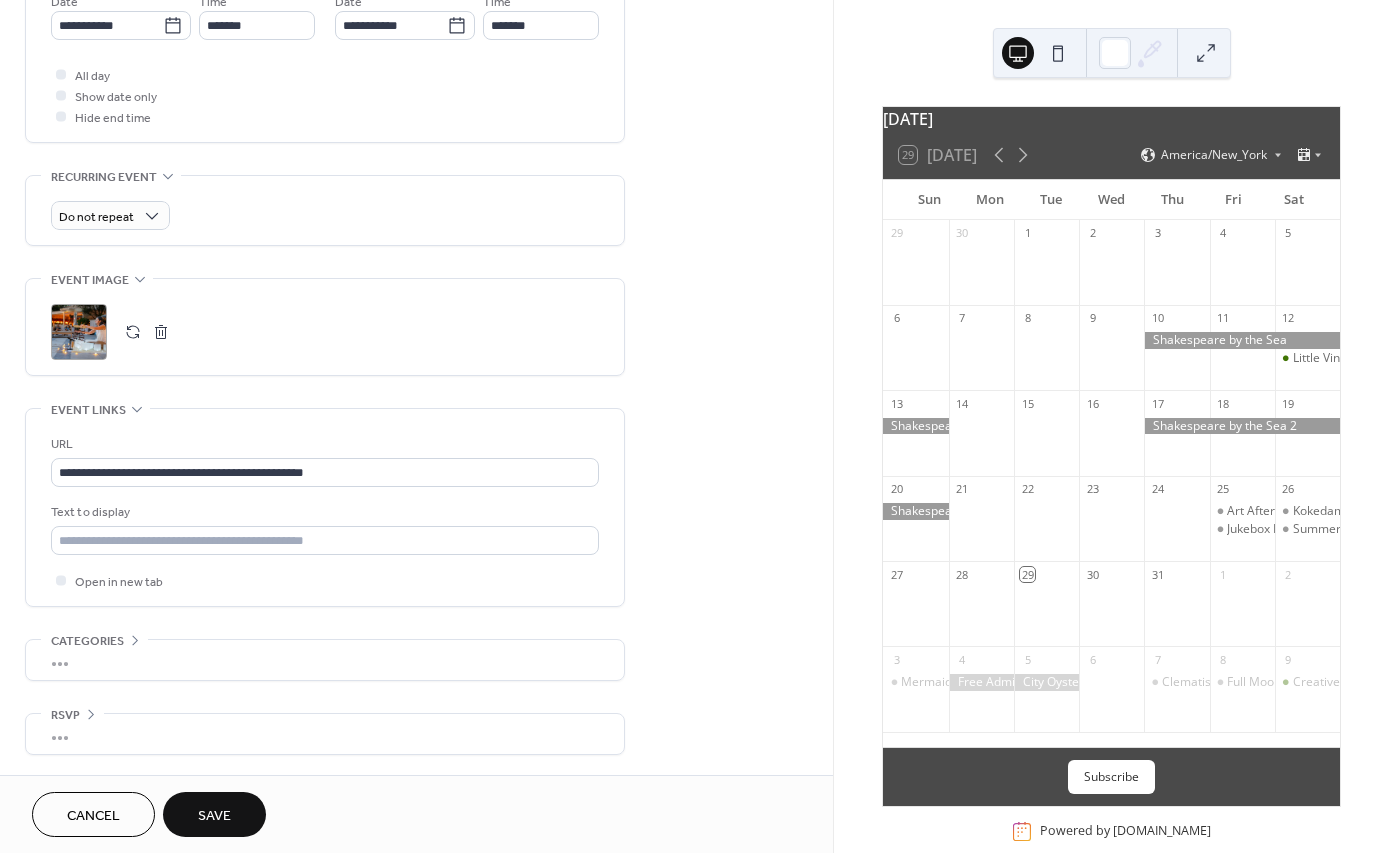 scroll, scrollTop: 721, scrollLeft: 0, axis: vertical 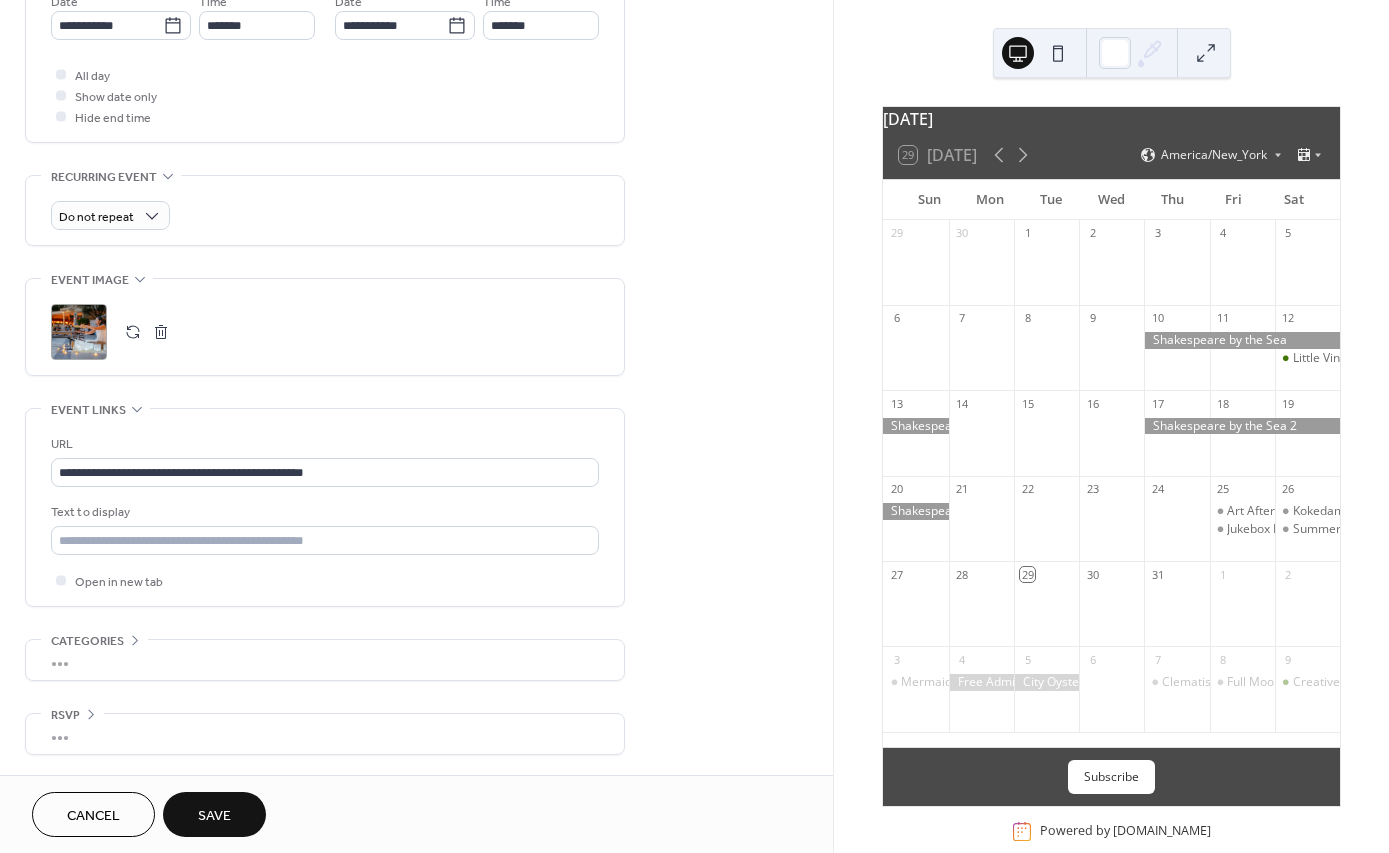 click on "Save" at bounding box center [214, 816] 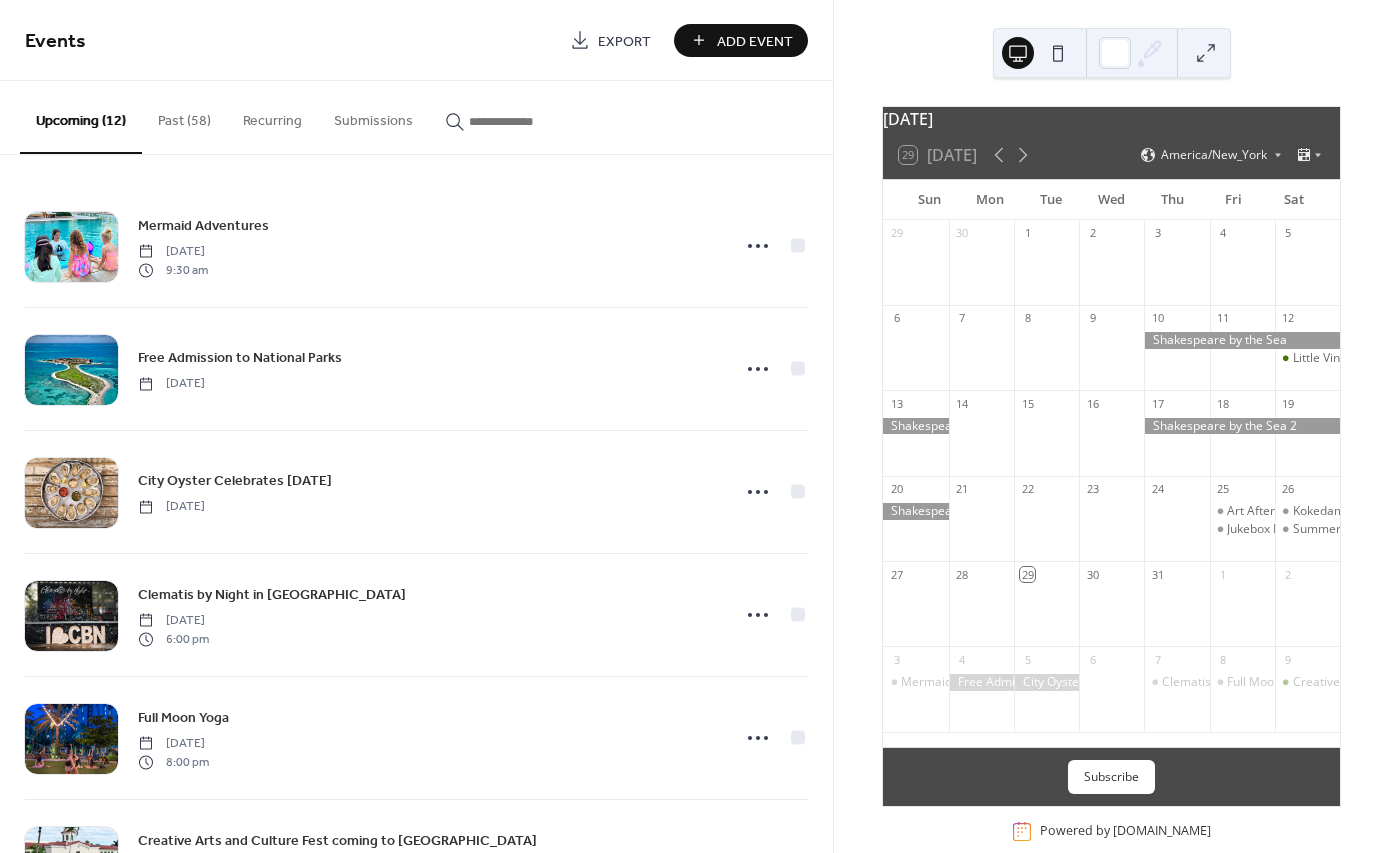 click on "Add Event" at bounding box center [755, 41] 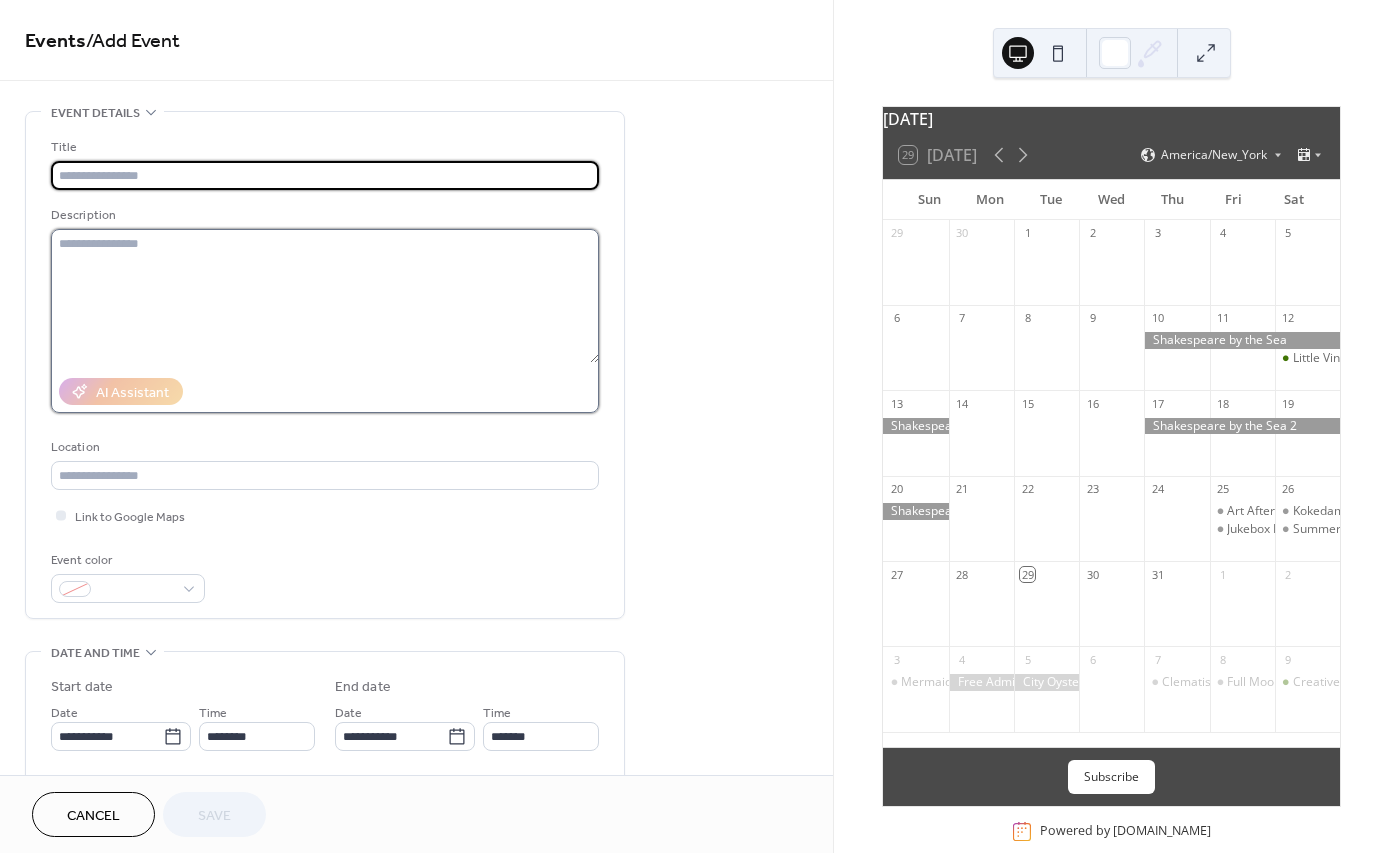 click at bounding box center (325, 296) 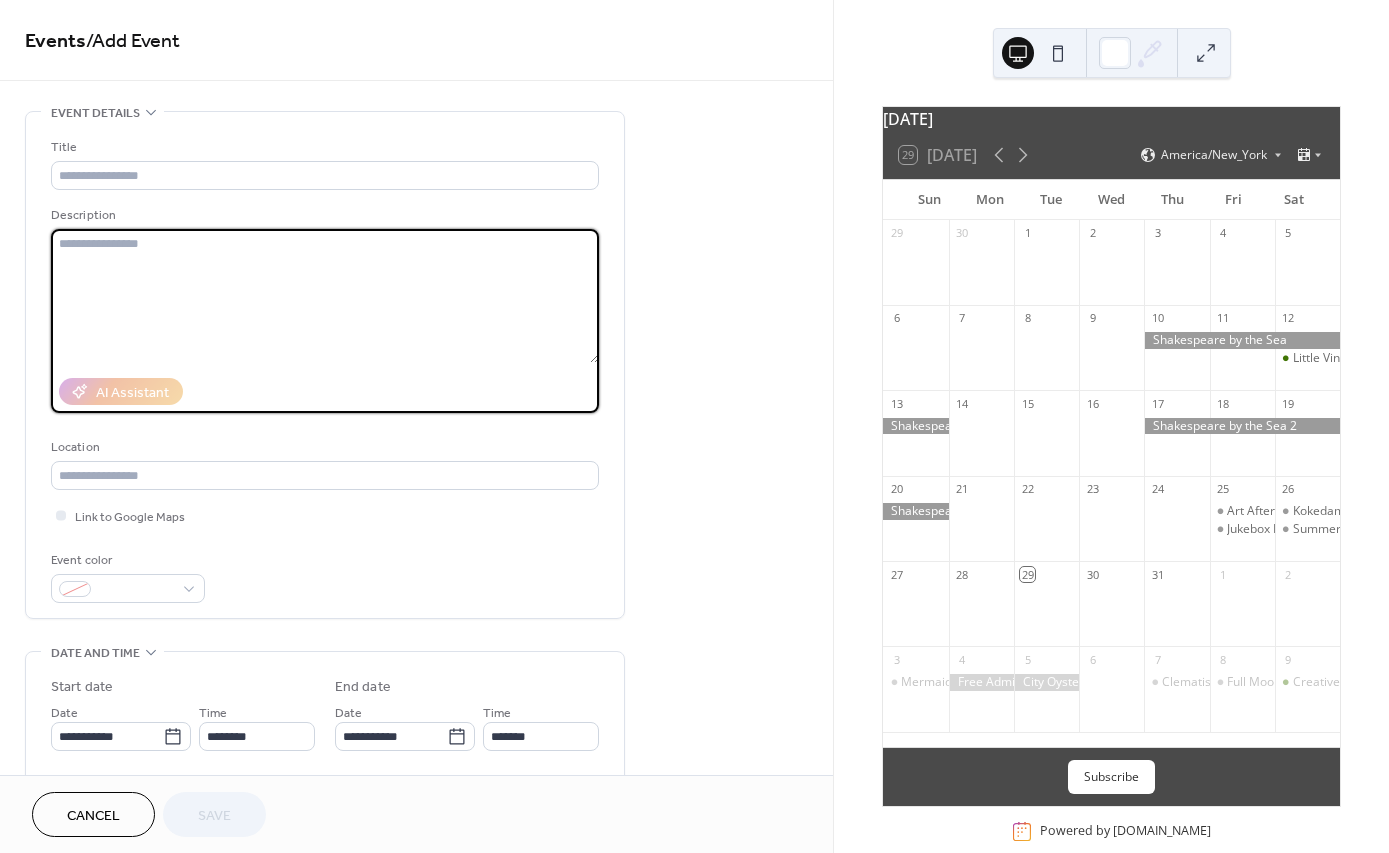 paste on "**********" 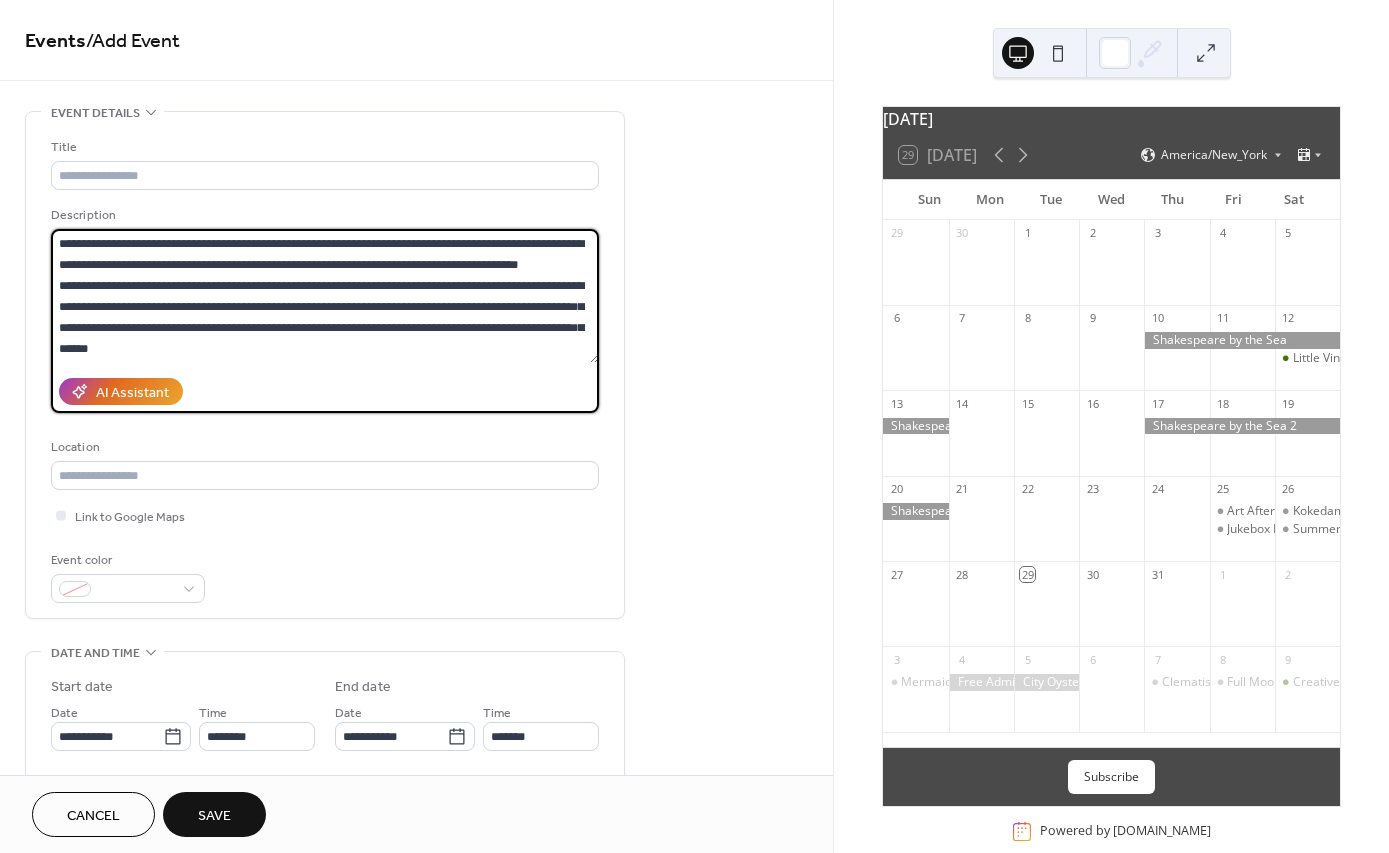 scroll, scrollTop: 0, scrollLeft: 0, axis: both 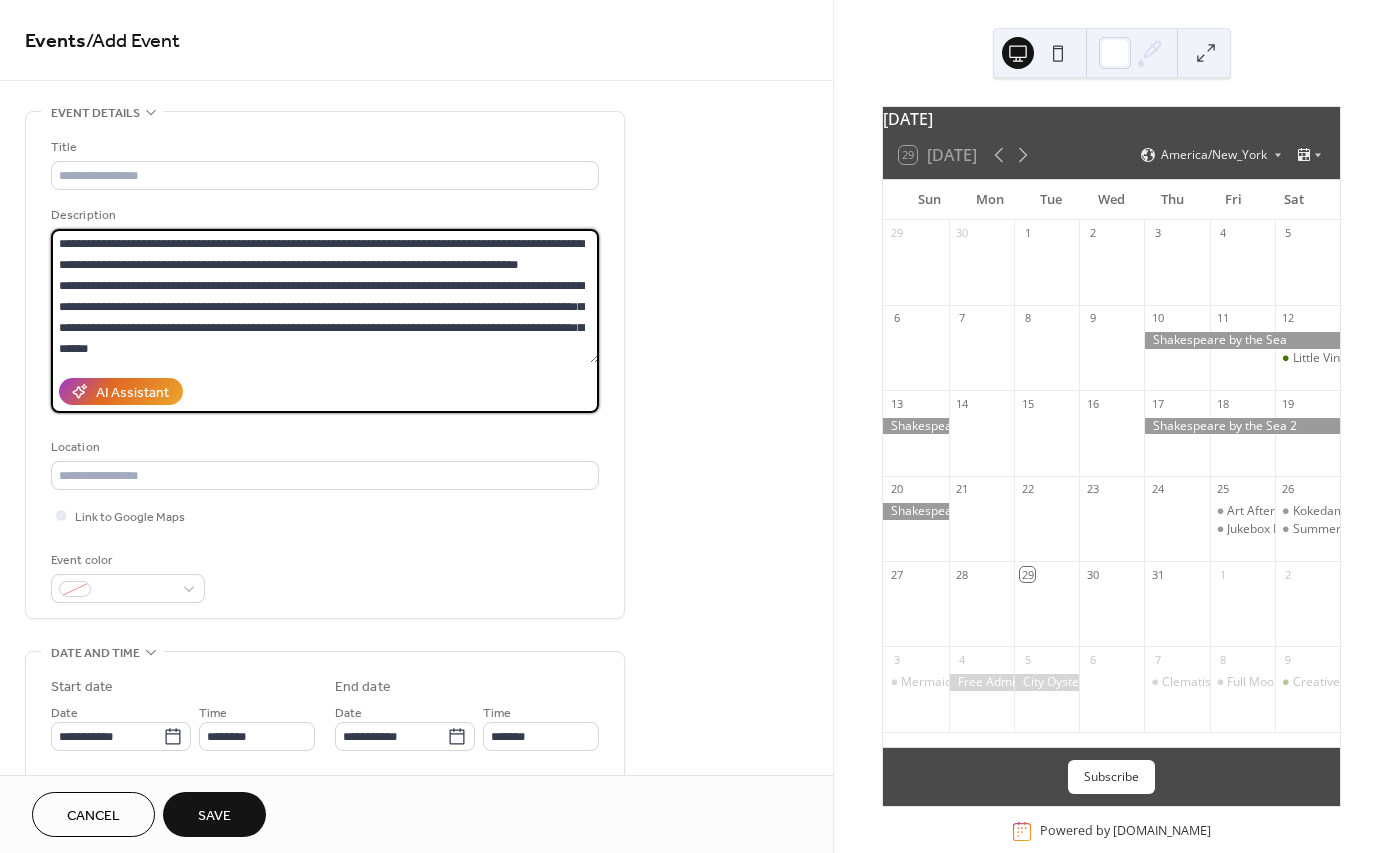 click on "**********" at bounding box center [325, 296] 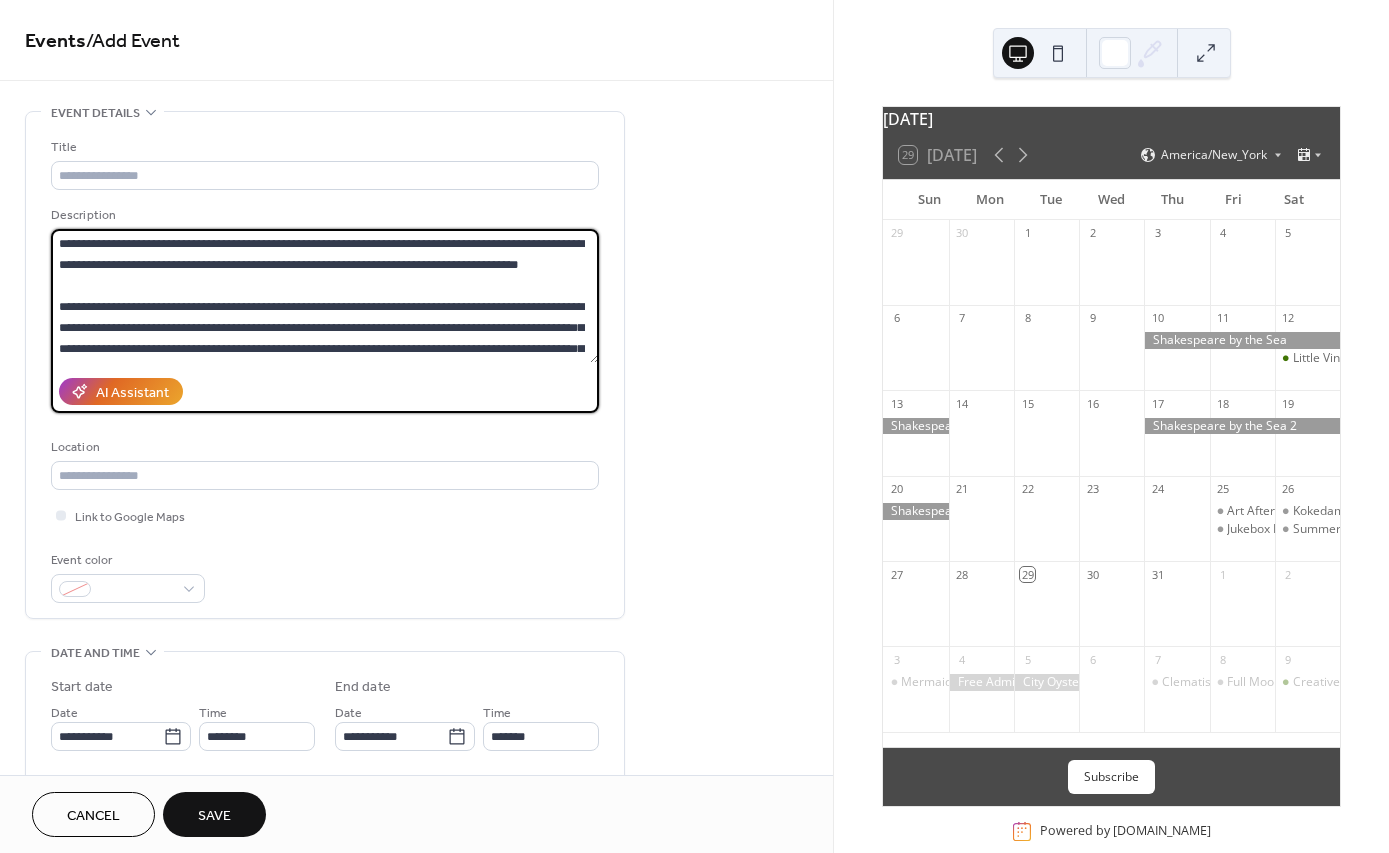 scroll, scrollTop: 0, scrollLeft: 0, axis: both 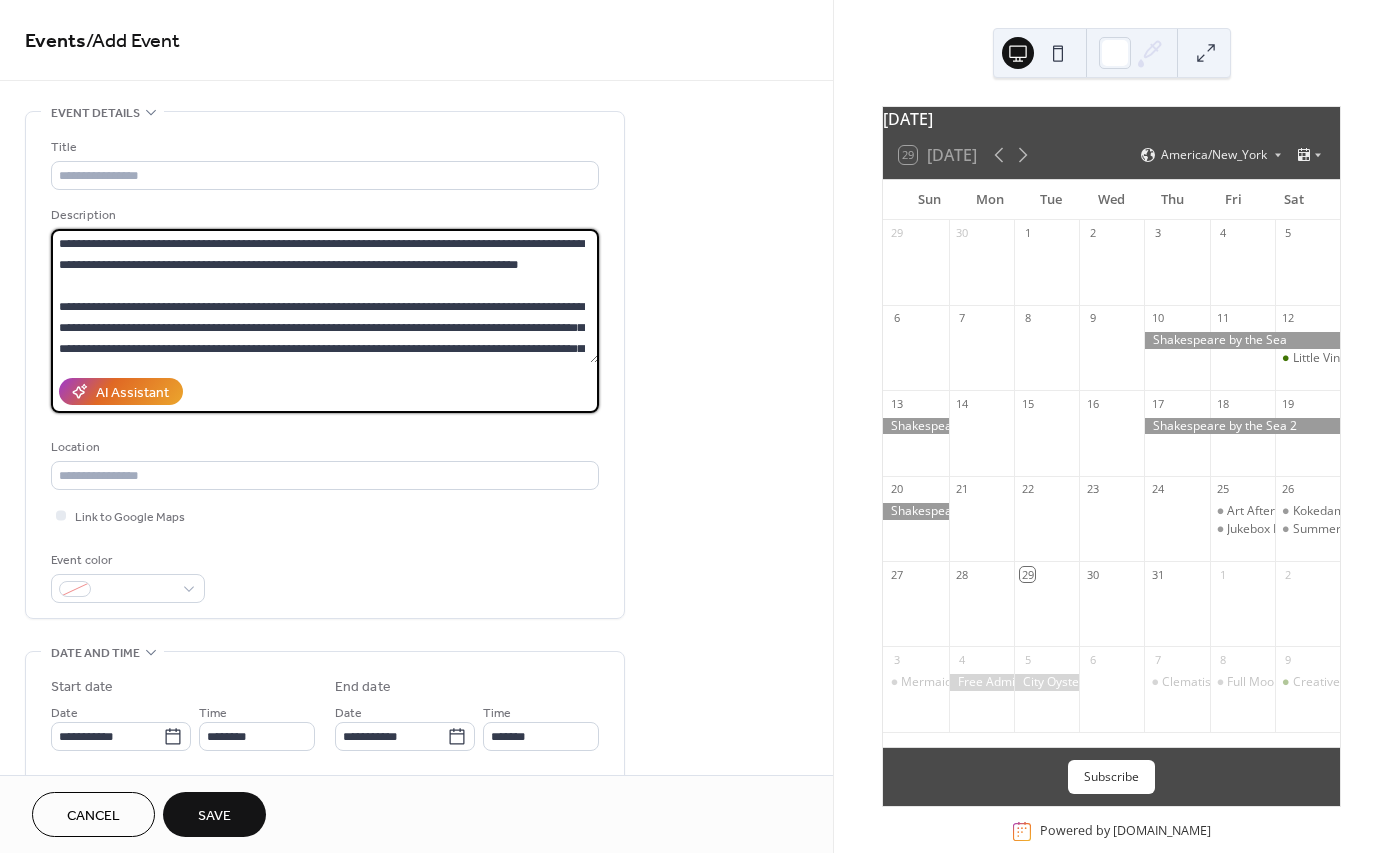click on "**********" at bounding box center [325, 296] 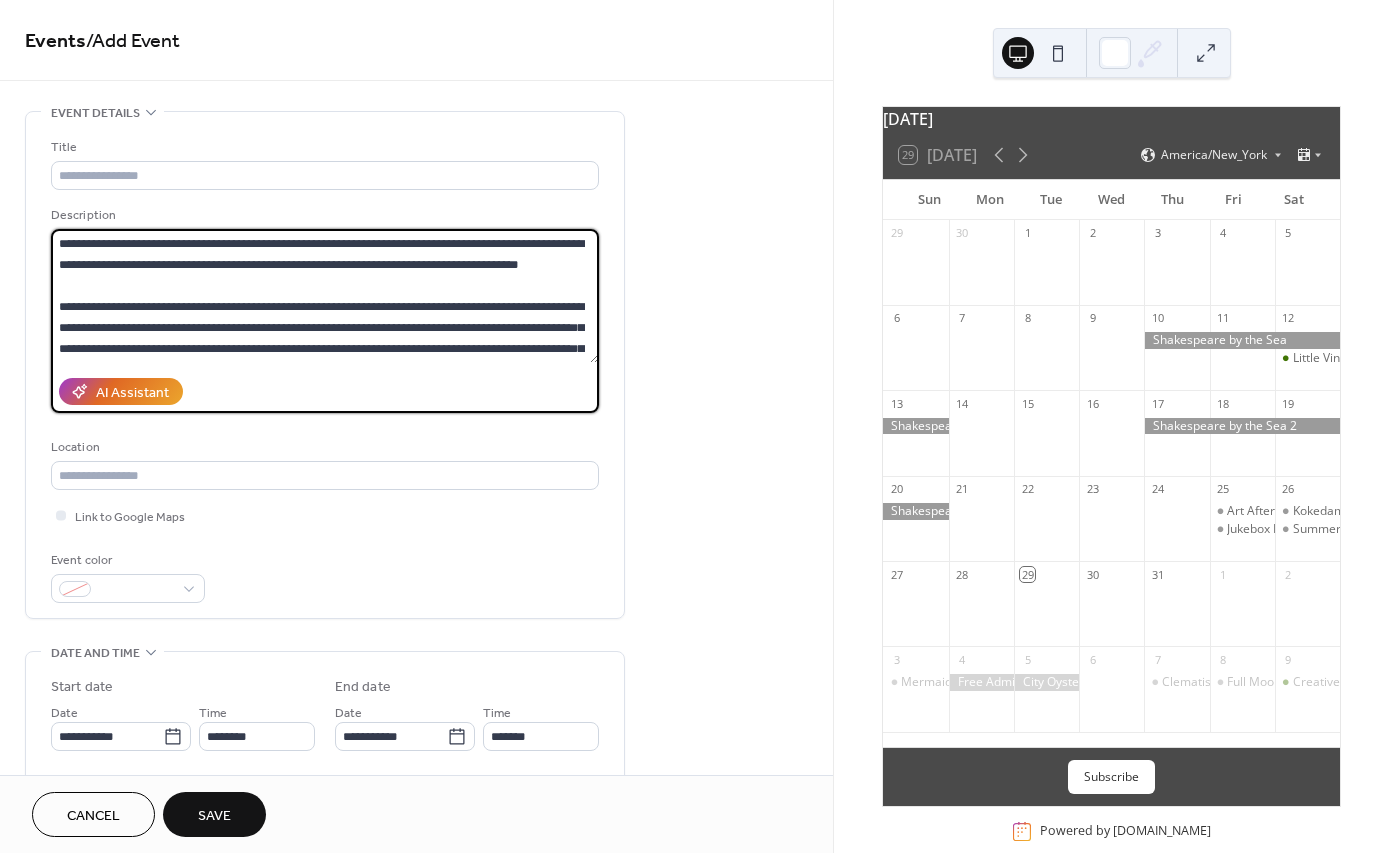 drag, startPoint x: 84, startPoint y: 243, endPoint x: 469, endPoint y: 240, distance: 385.0117 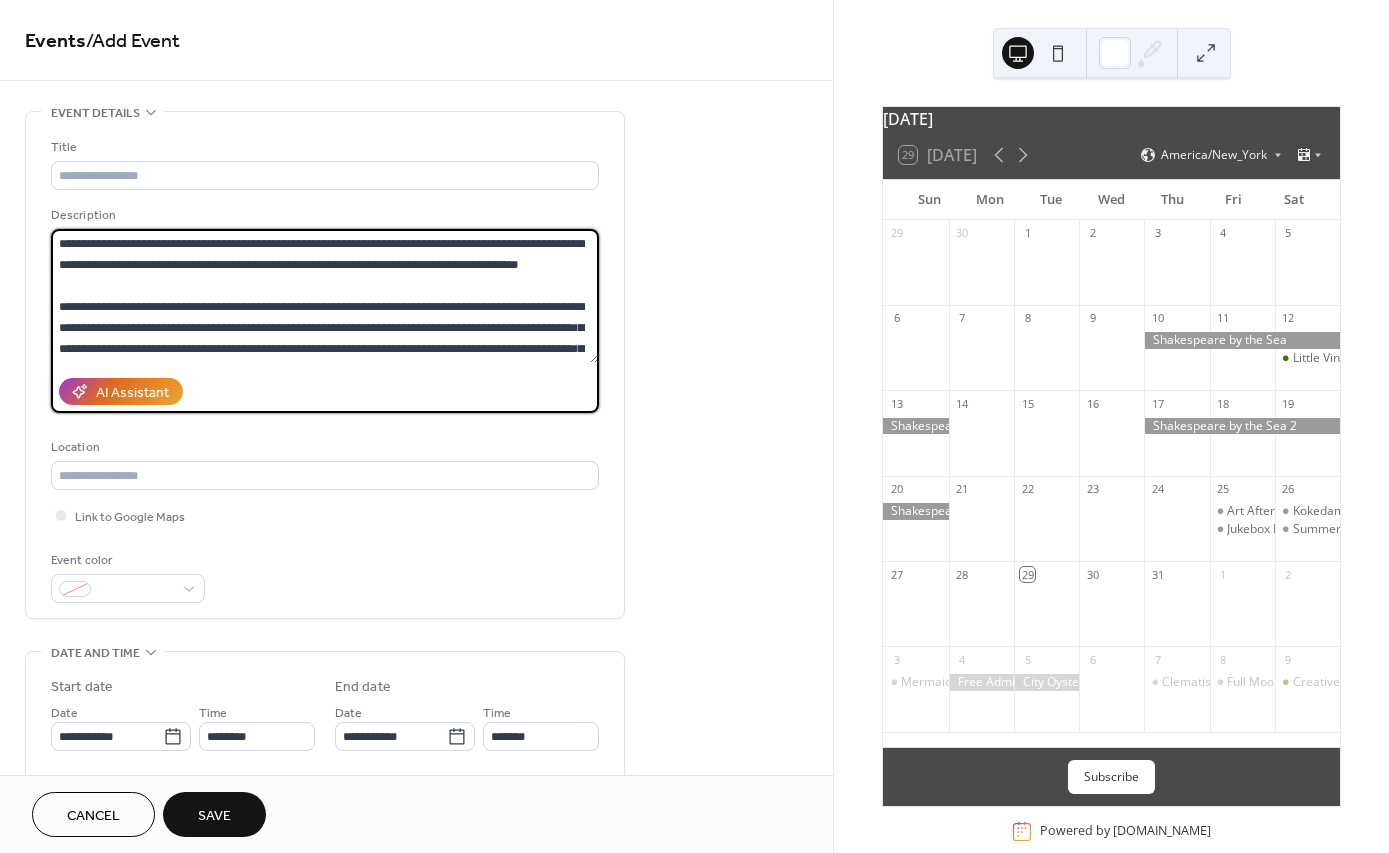 click on "**********" at bounding box center (325, 296) 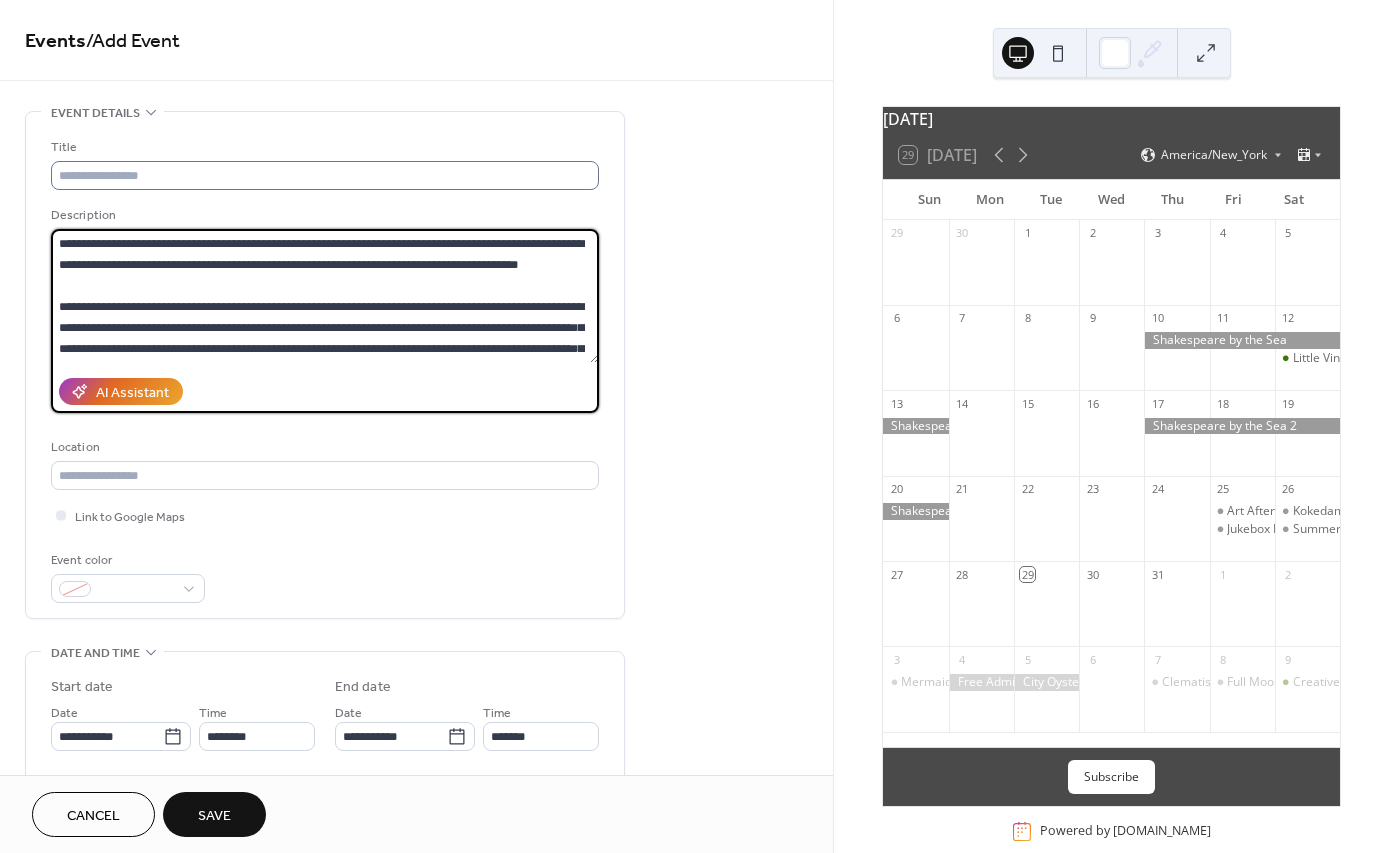 type on "**********" 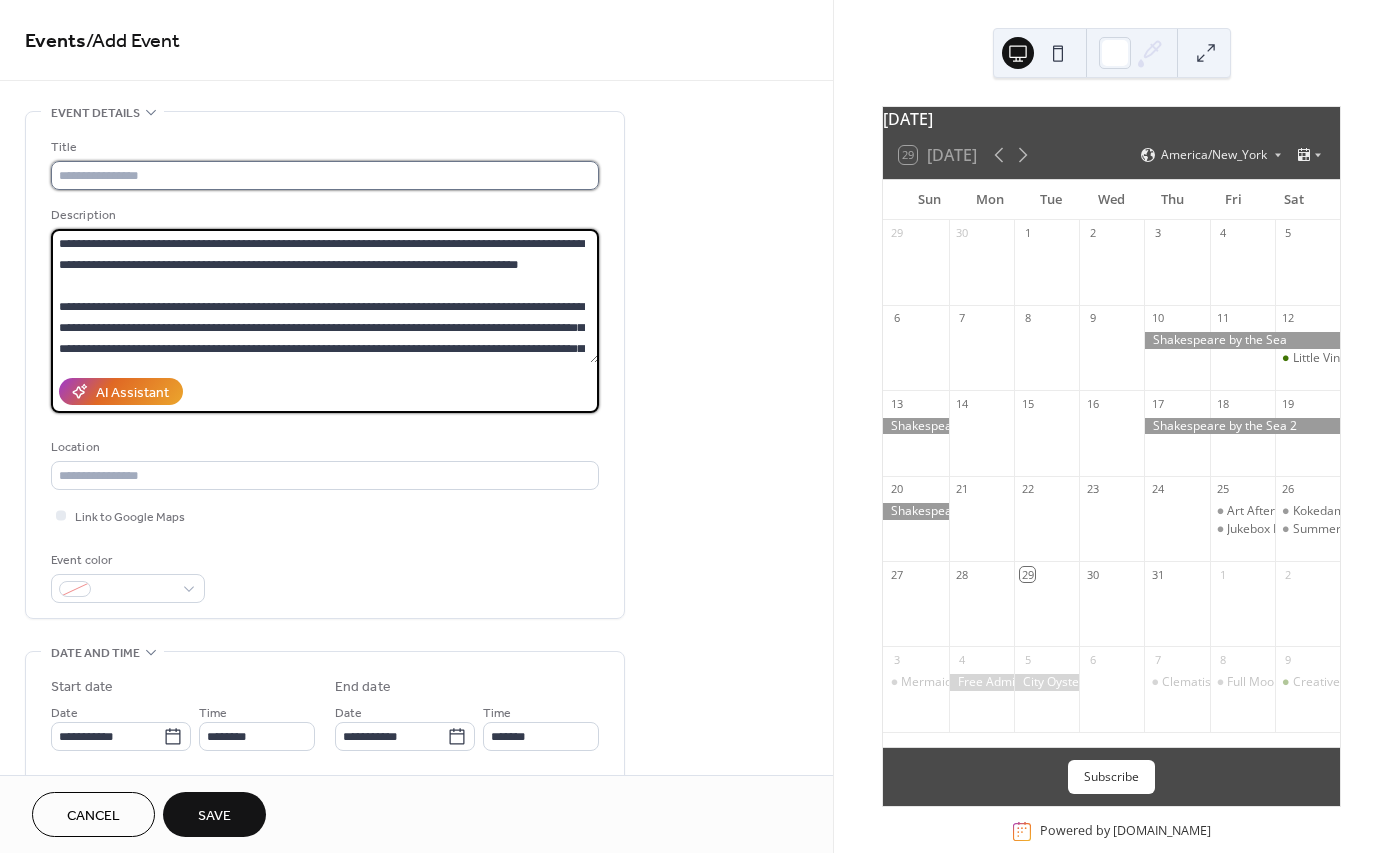 click at bounding box center (325, 175) 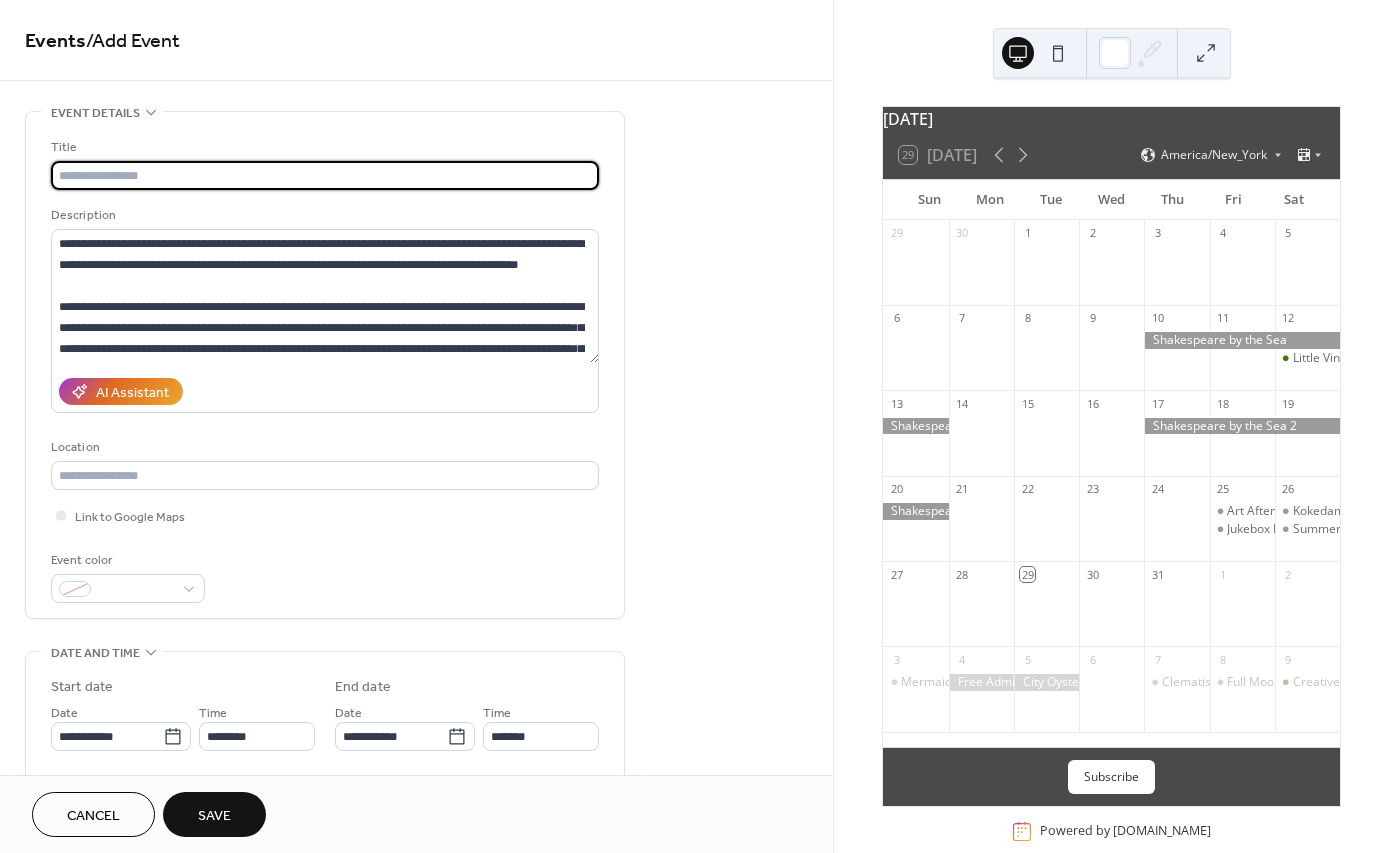 paste on "**********" 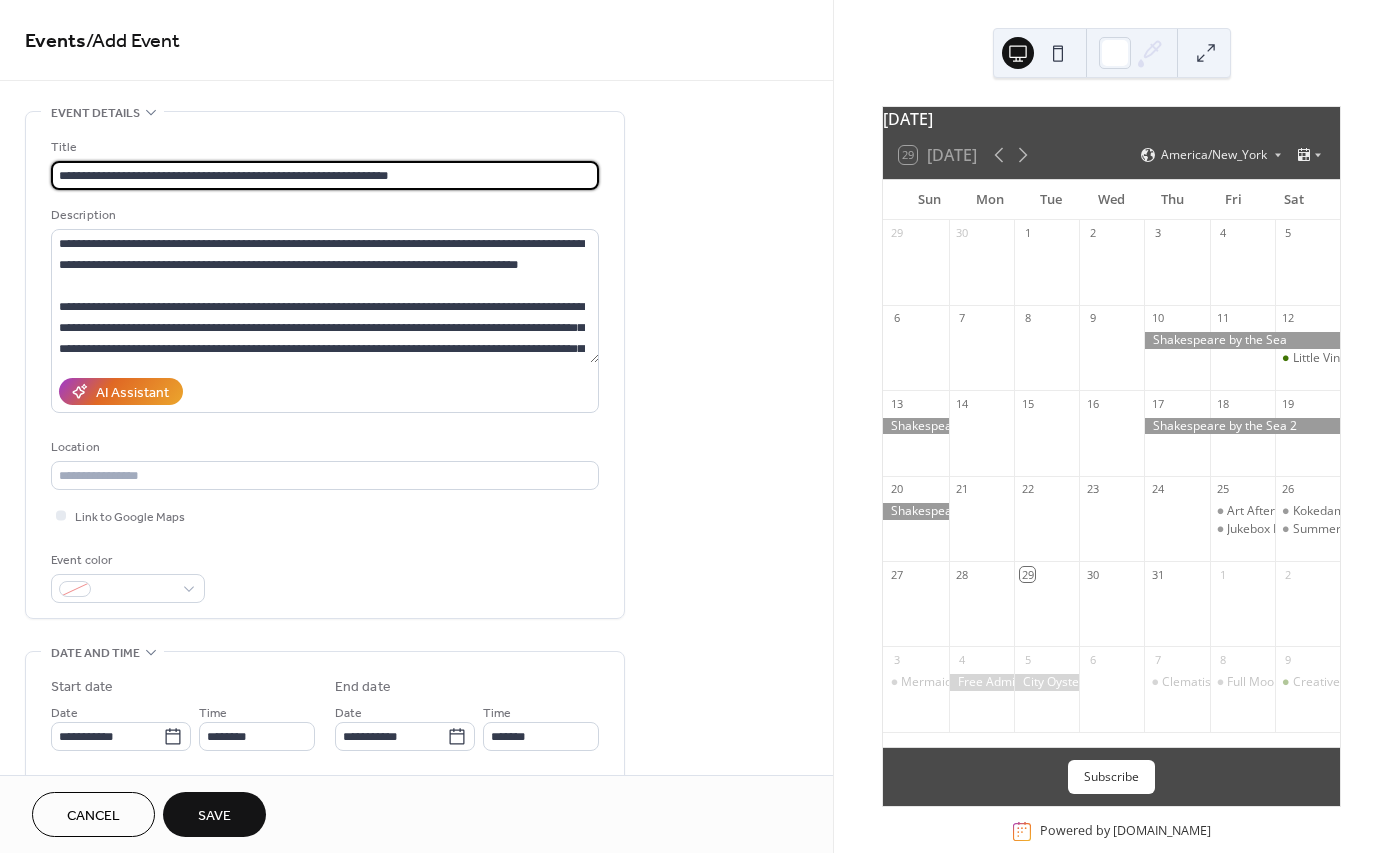 drag, startPoint x: 158, startPoint y: 175, endPoint x: 322, endPoint y: 177, distance: 164.01219 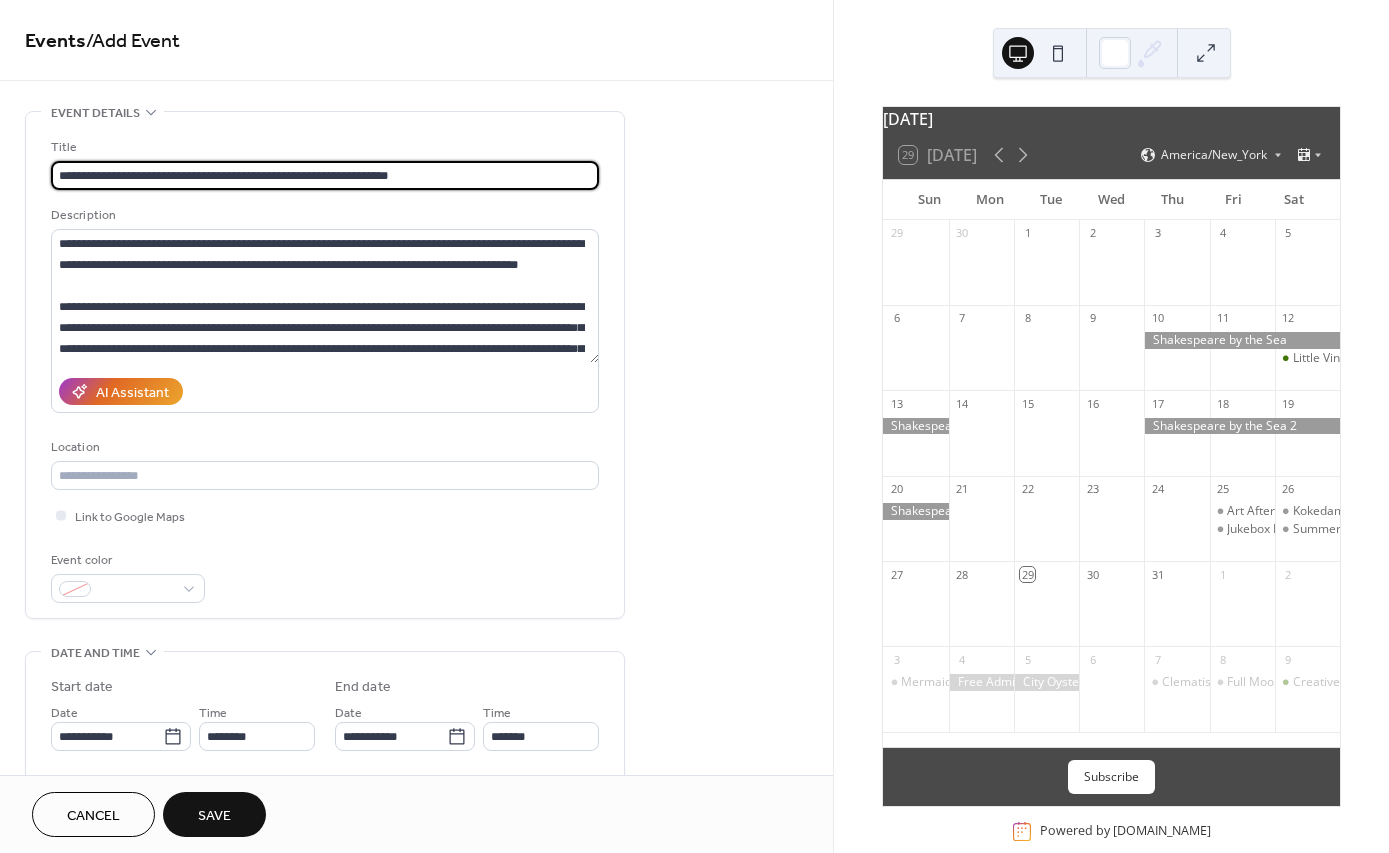 click on "**********" at bounding box center (325, 175) 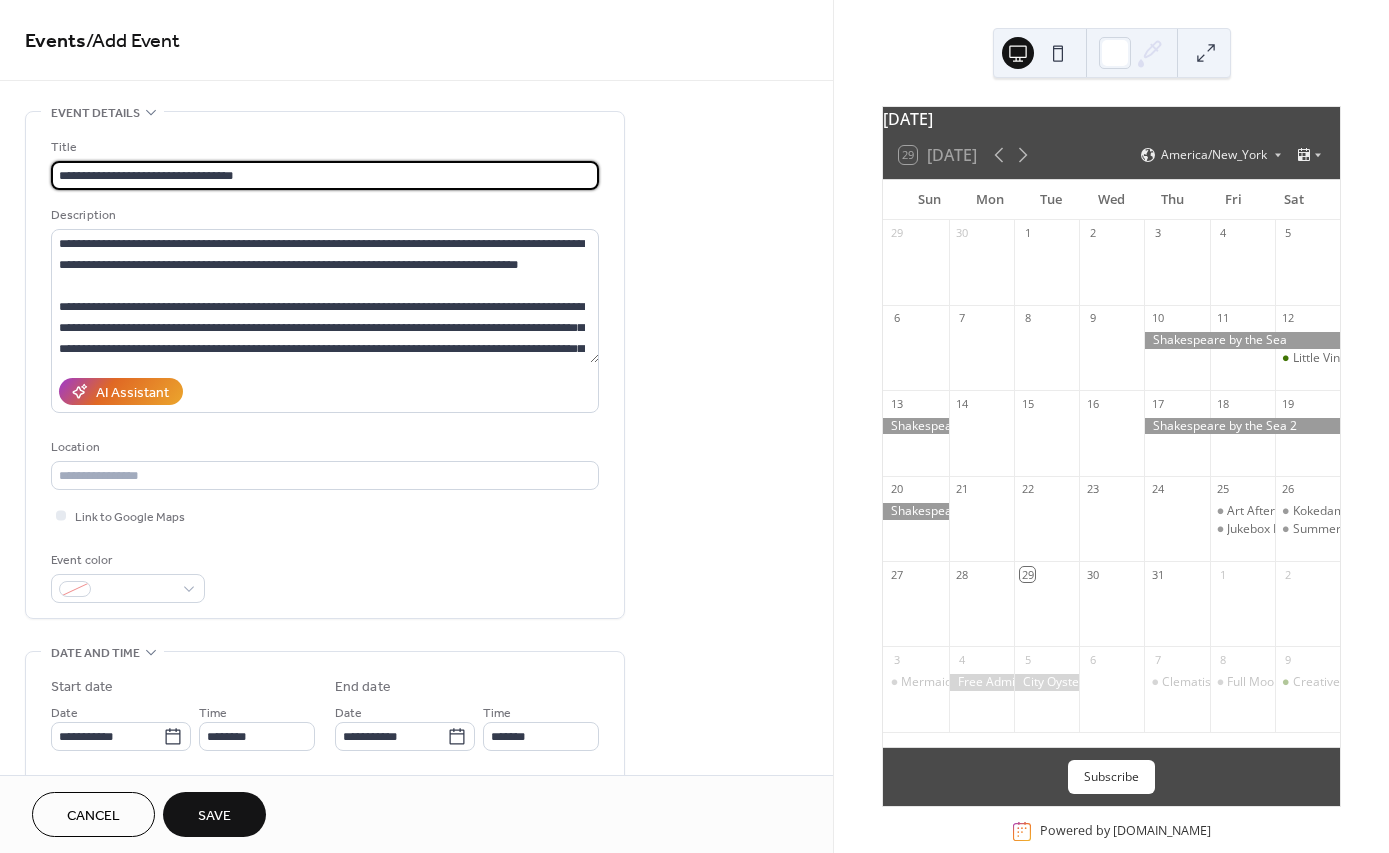 click on "**********" at bounding box center (325, 175) 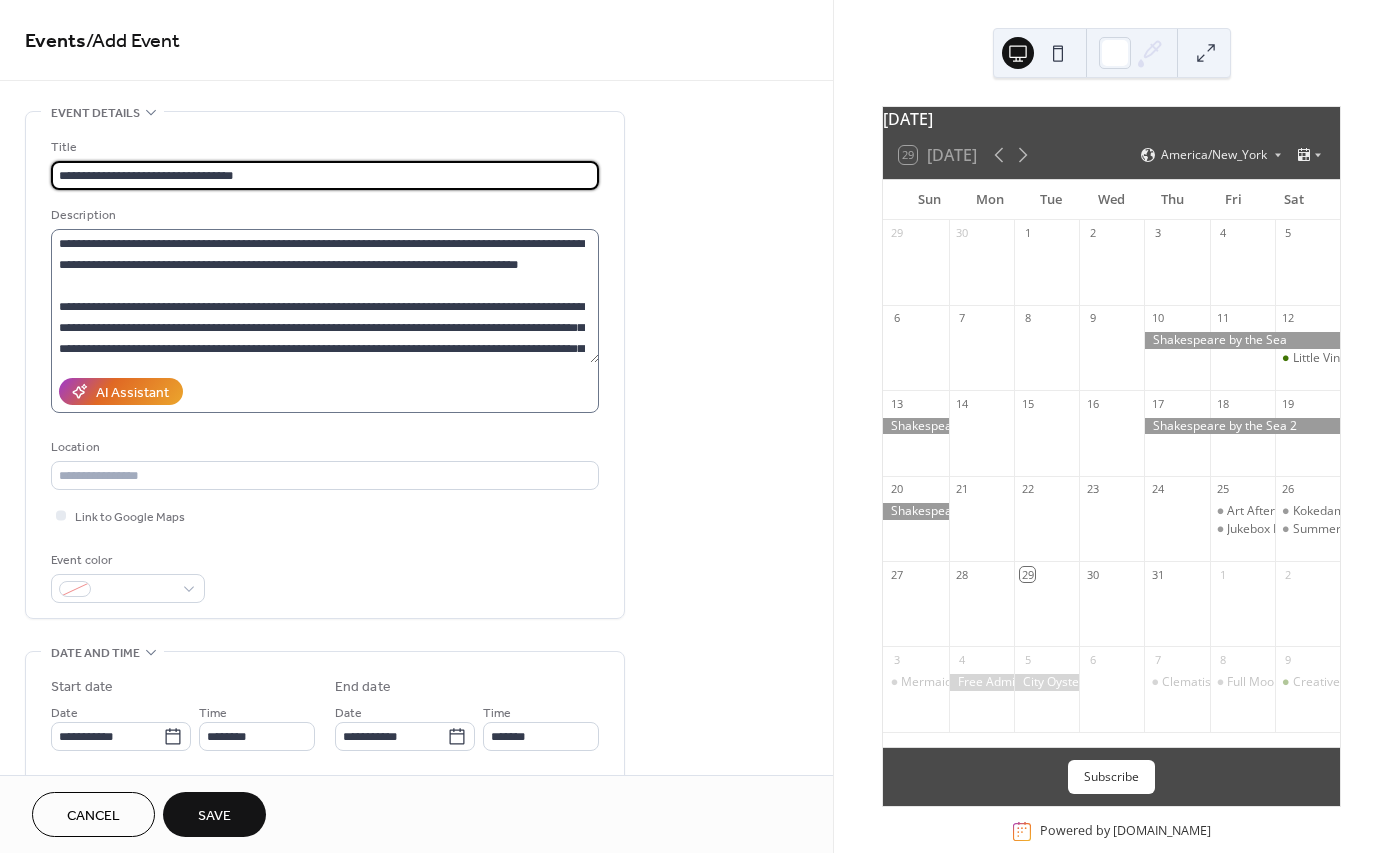 type on "**********" 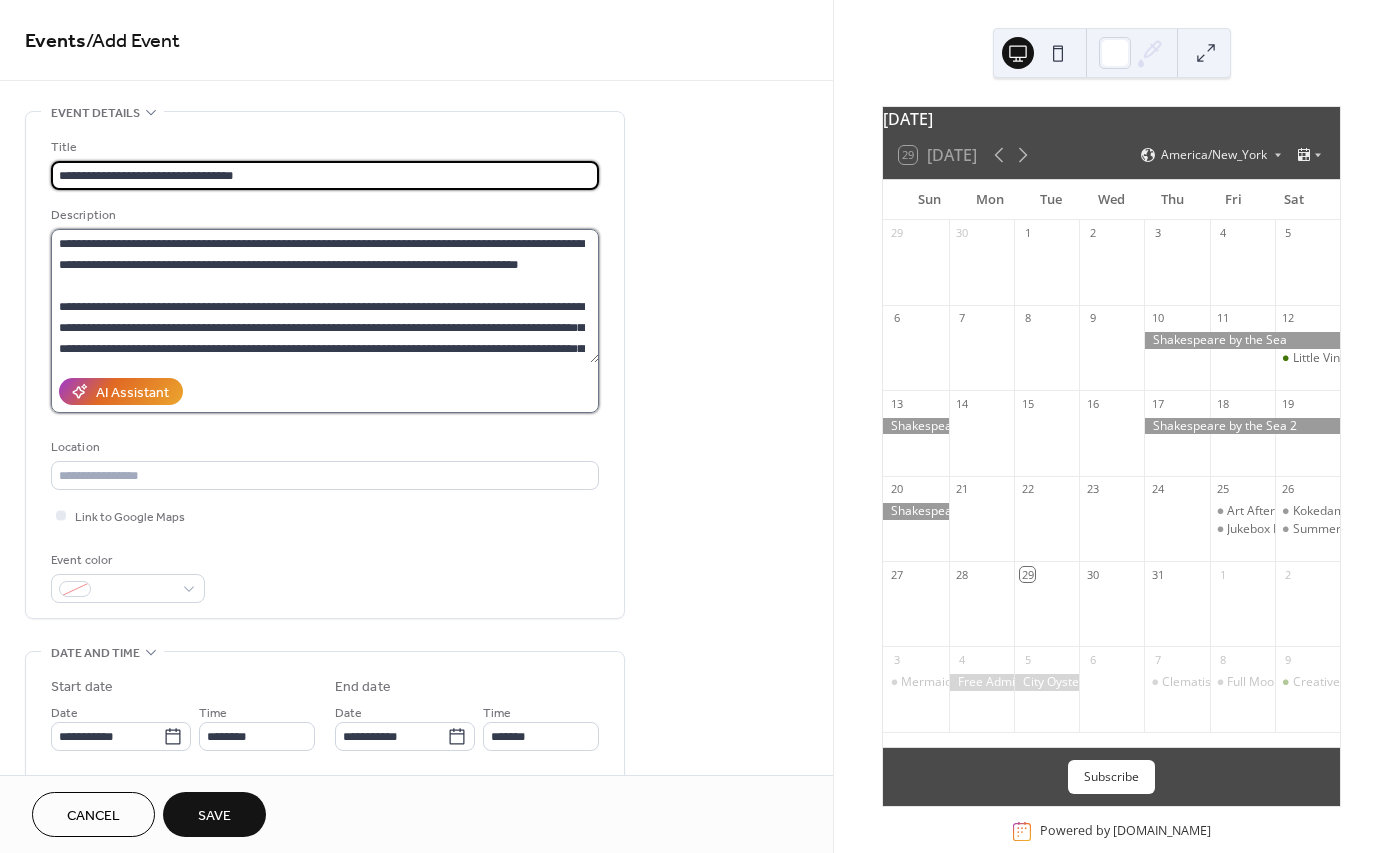click on "**********" at bounding box center [325, 296] 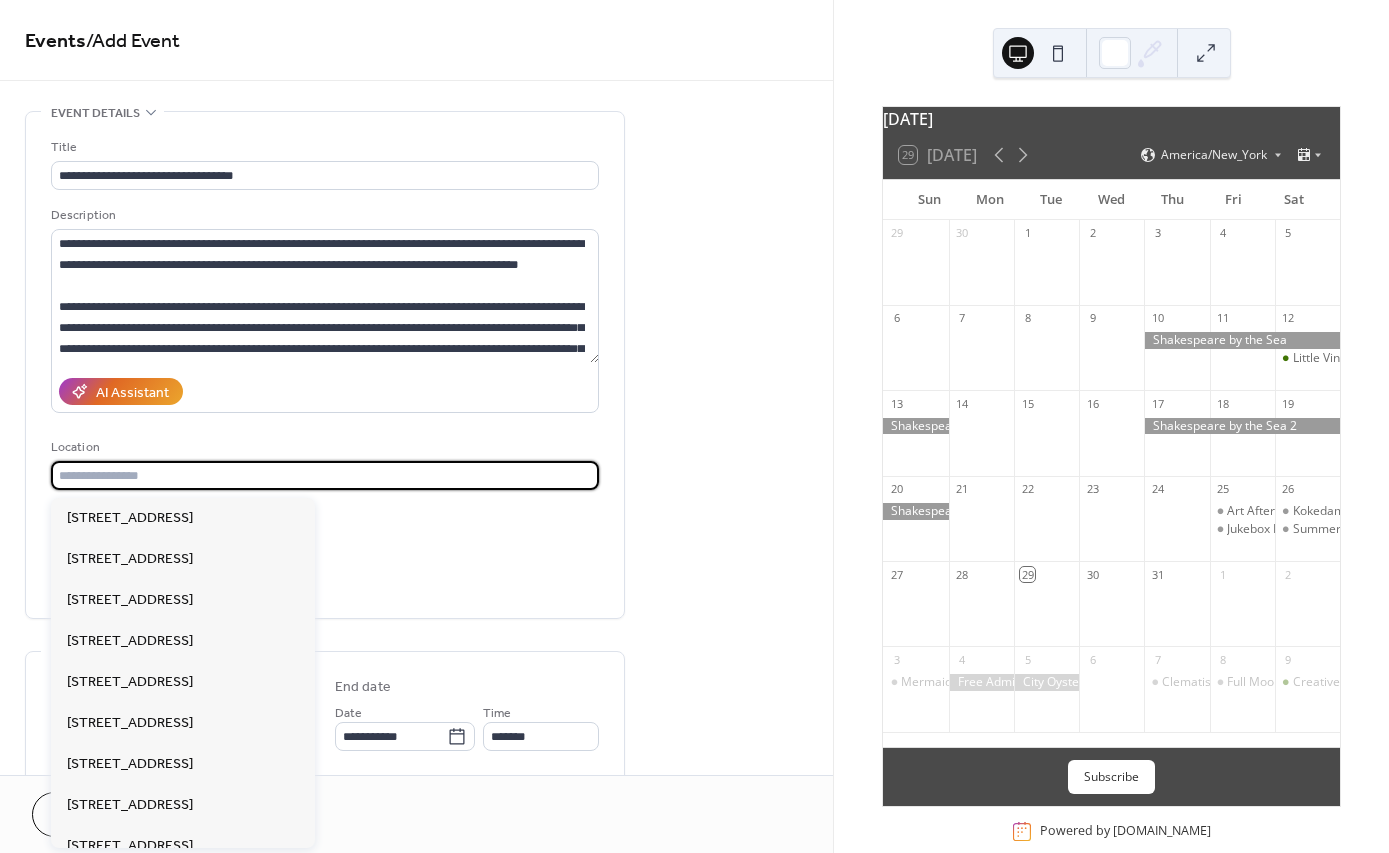 click at bounding box center (325, 475) 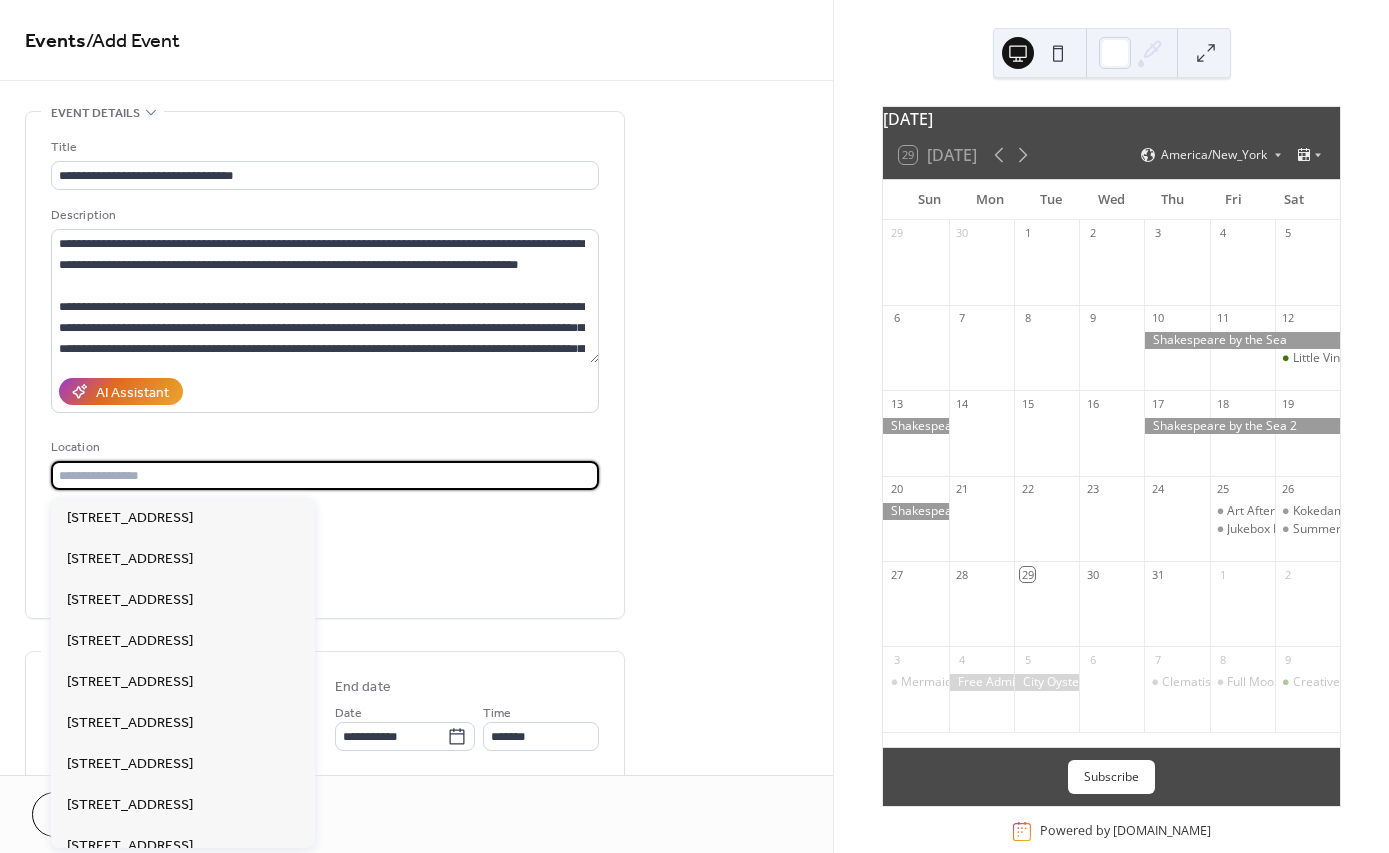 paste on "**********" 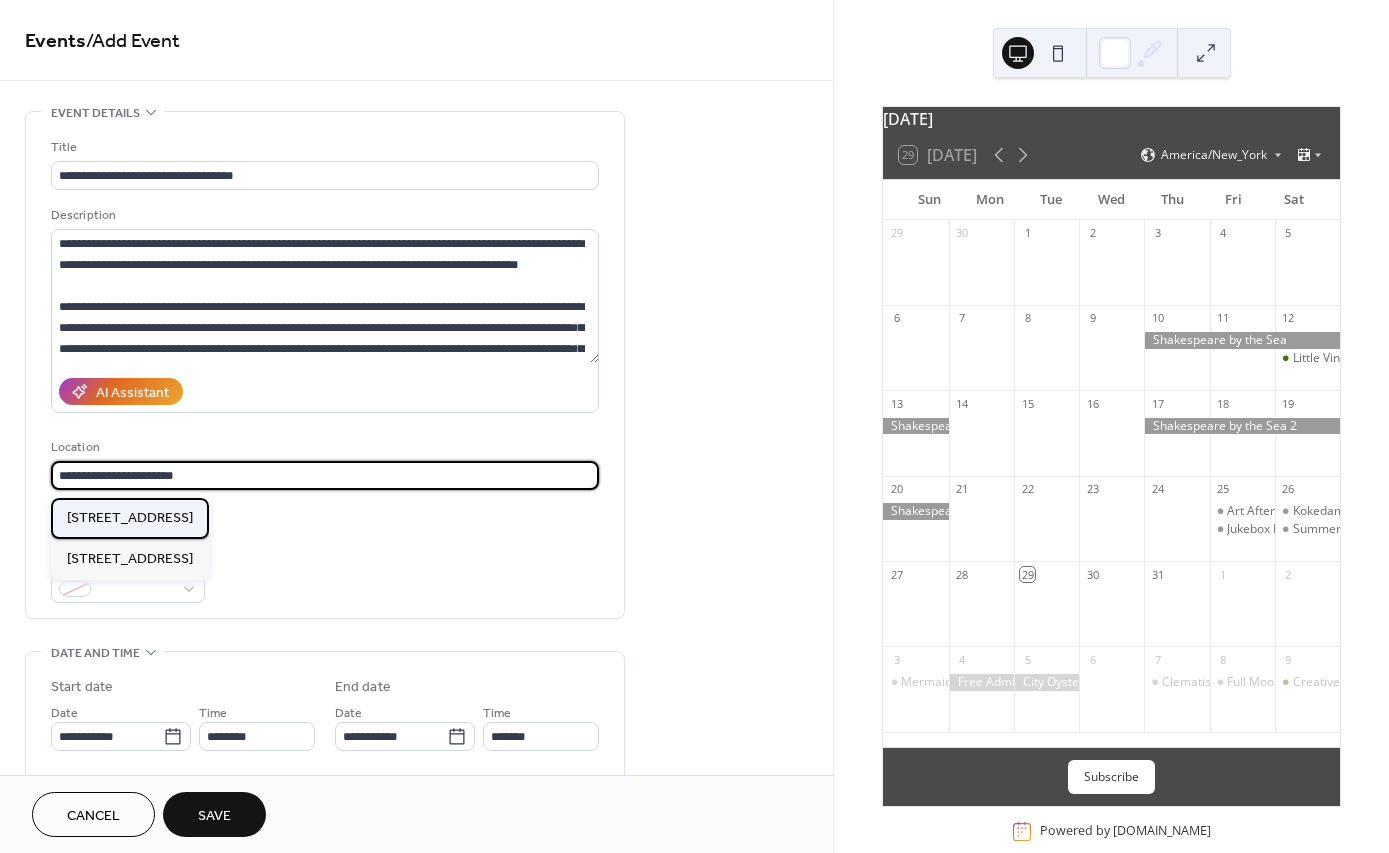click on "4000 Morikami Park Road, Delray Beach, FL" at bounding box center [130, 518] 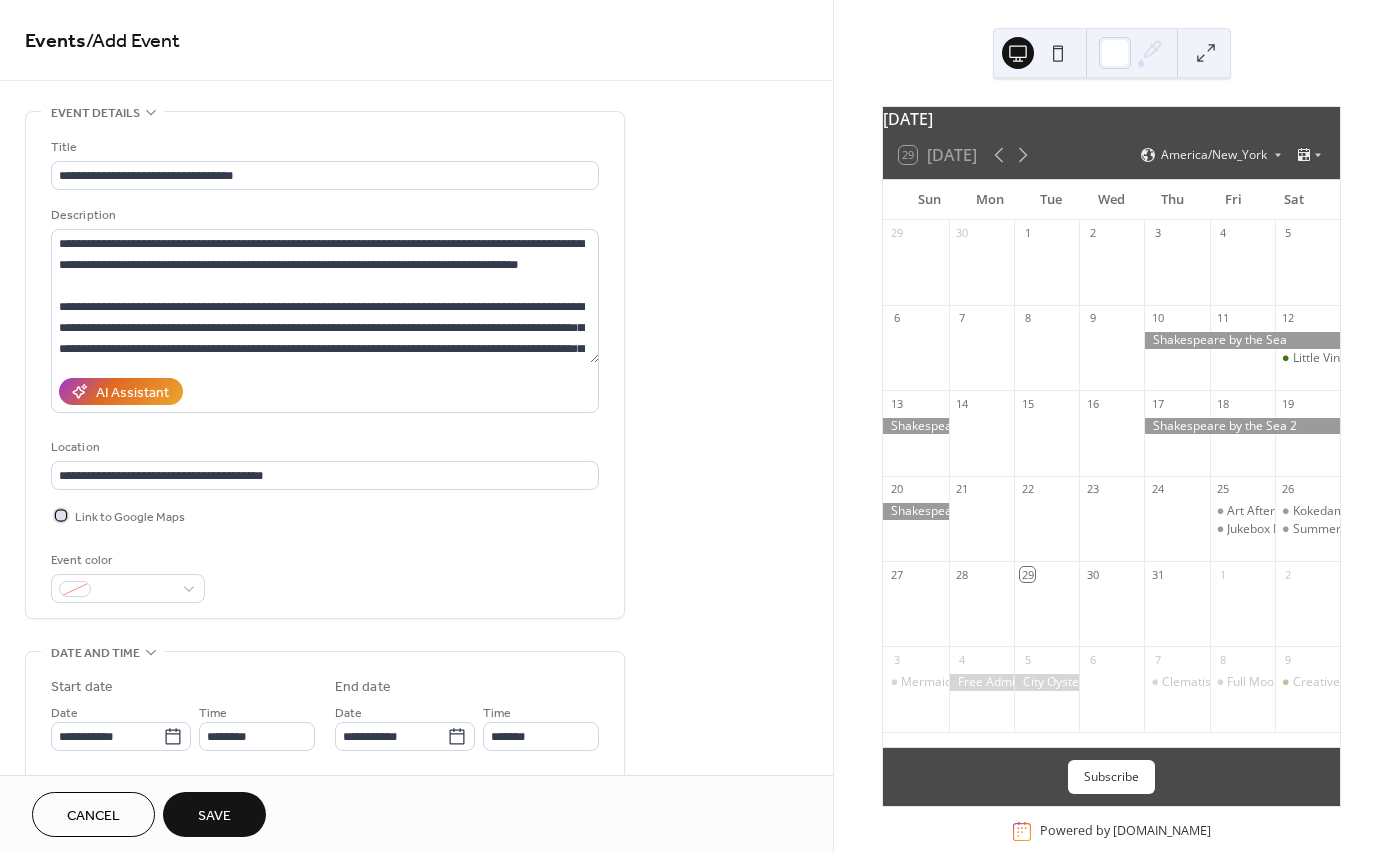 click at bounding box center [61, 515] 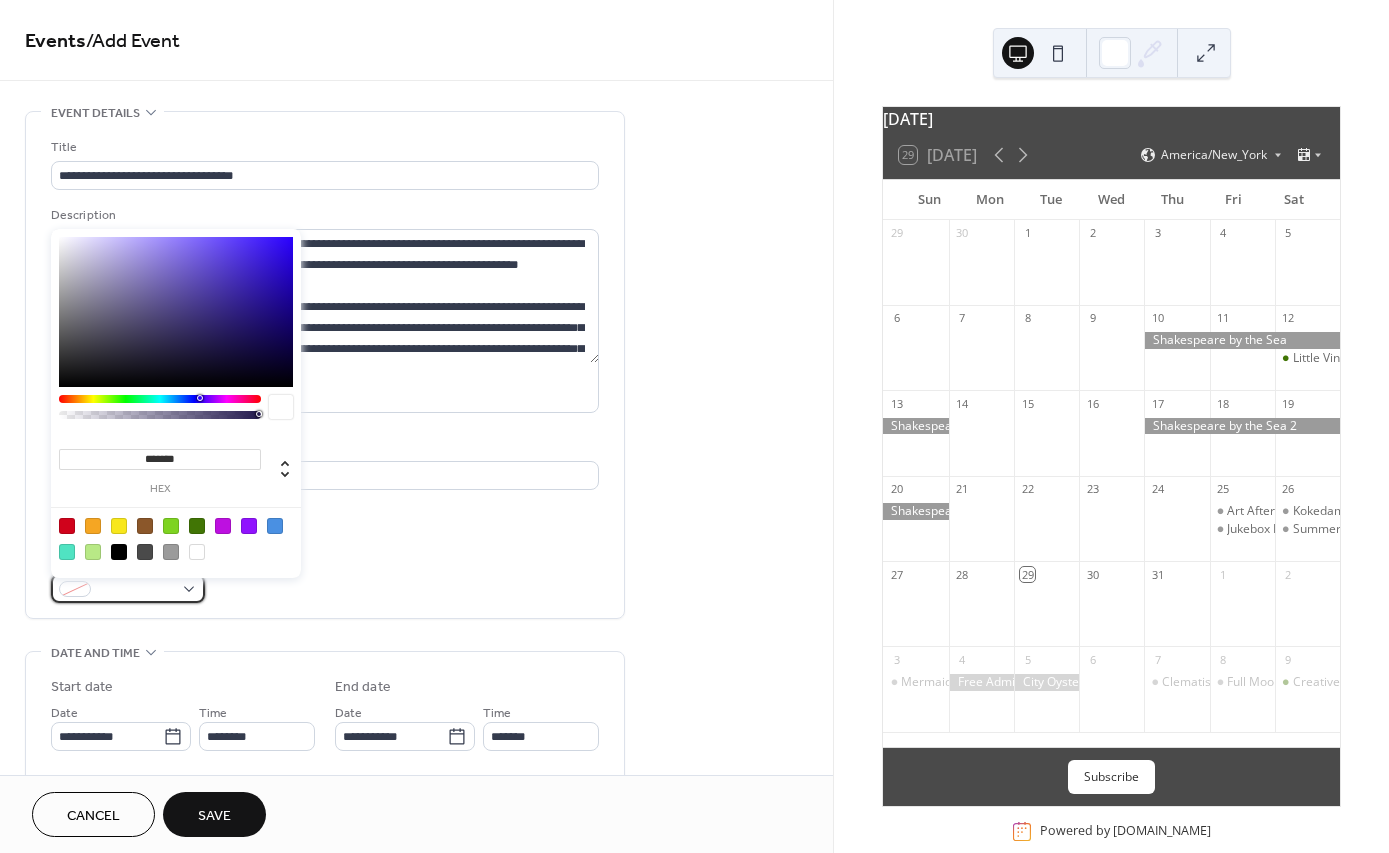 click at bounding box center (128, 588) 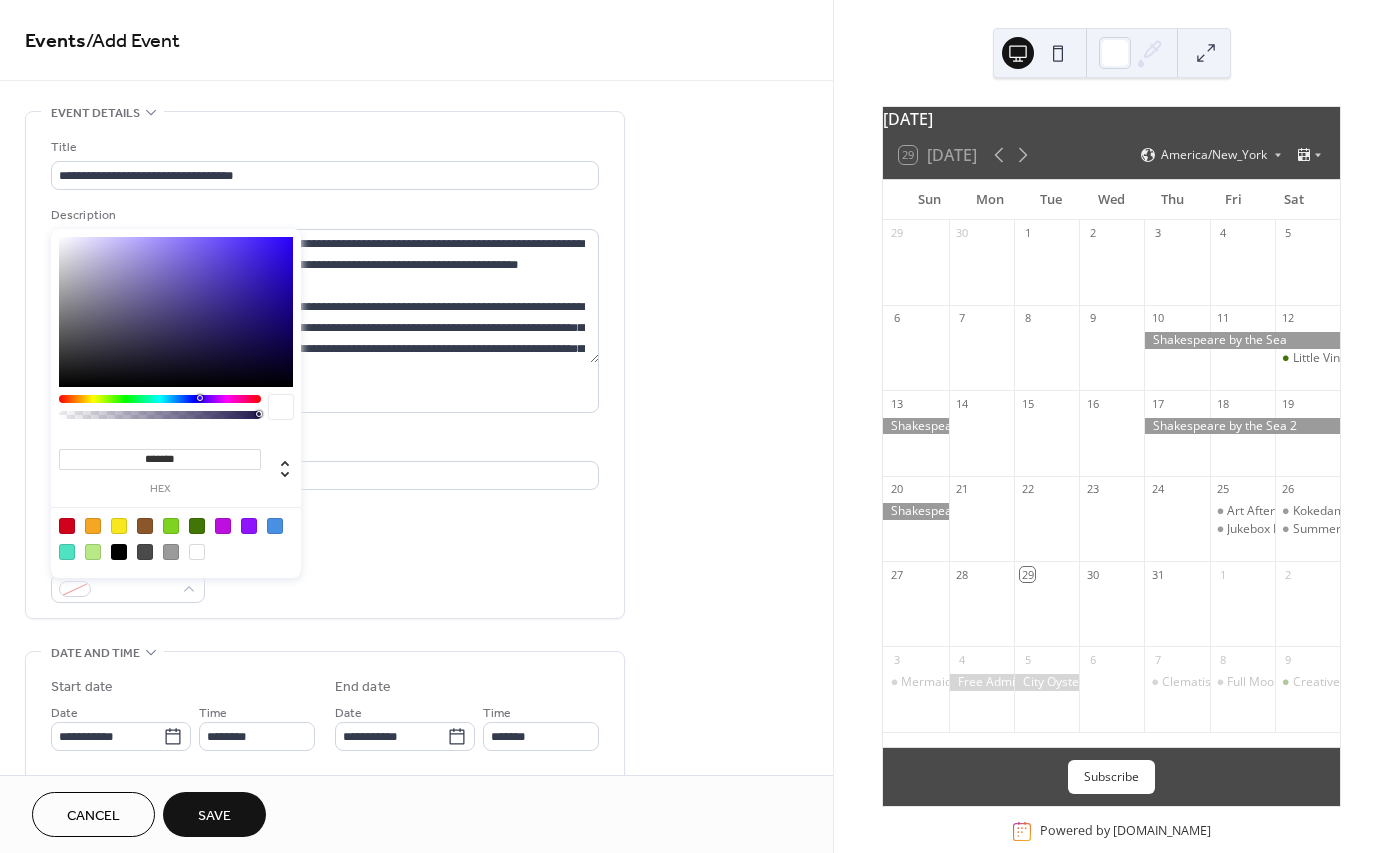 click at bounding box center [171, 552] 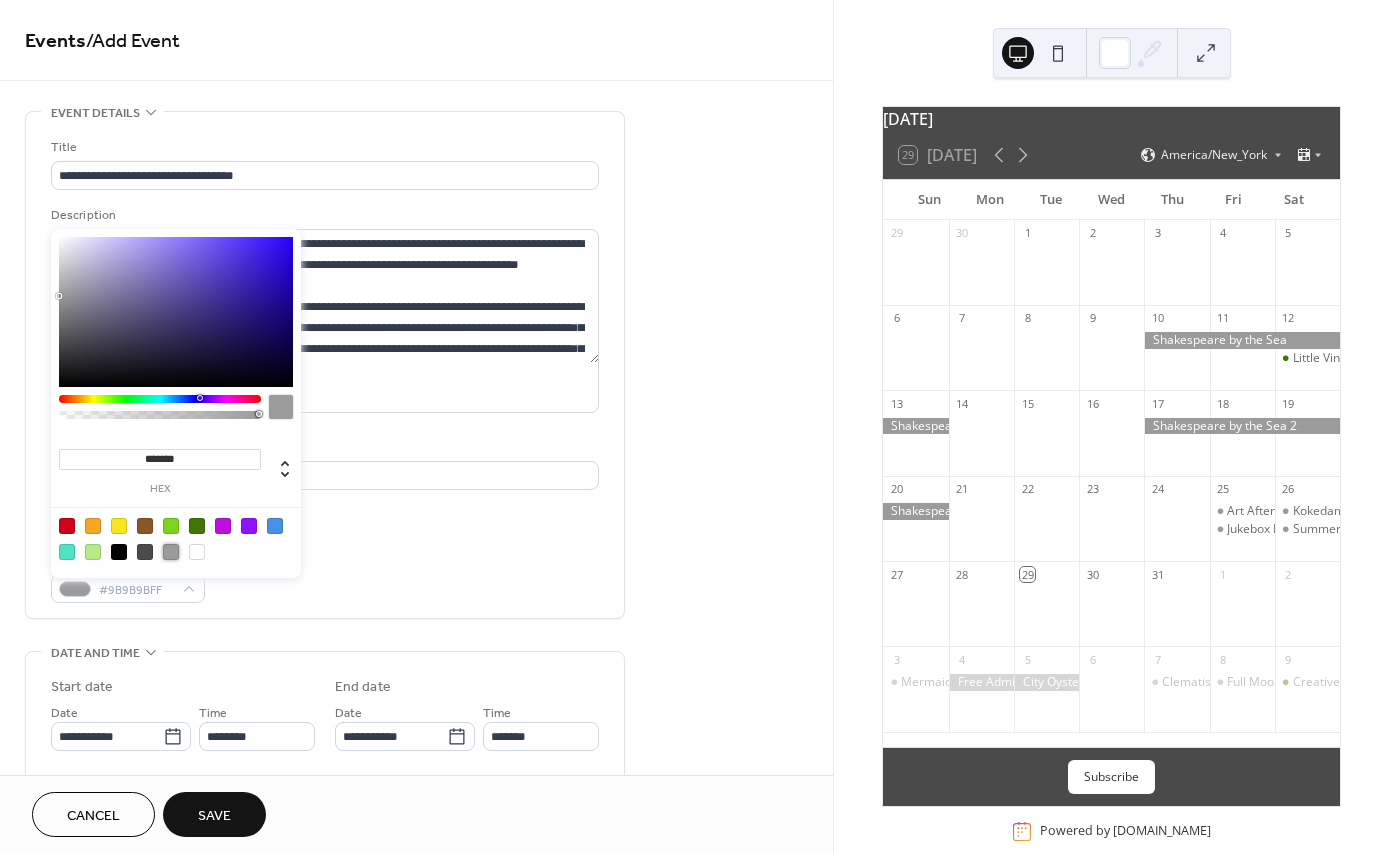 type on "*******" 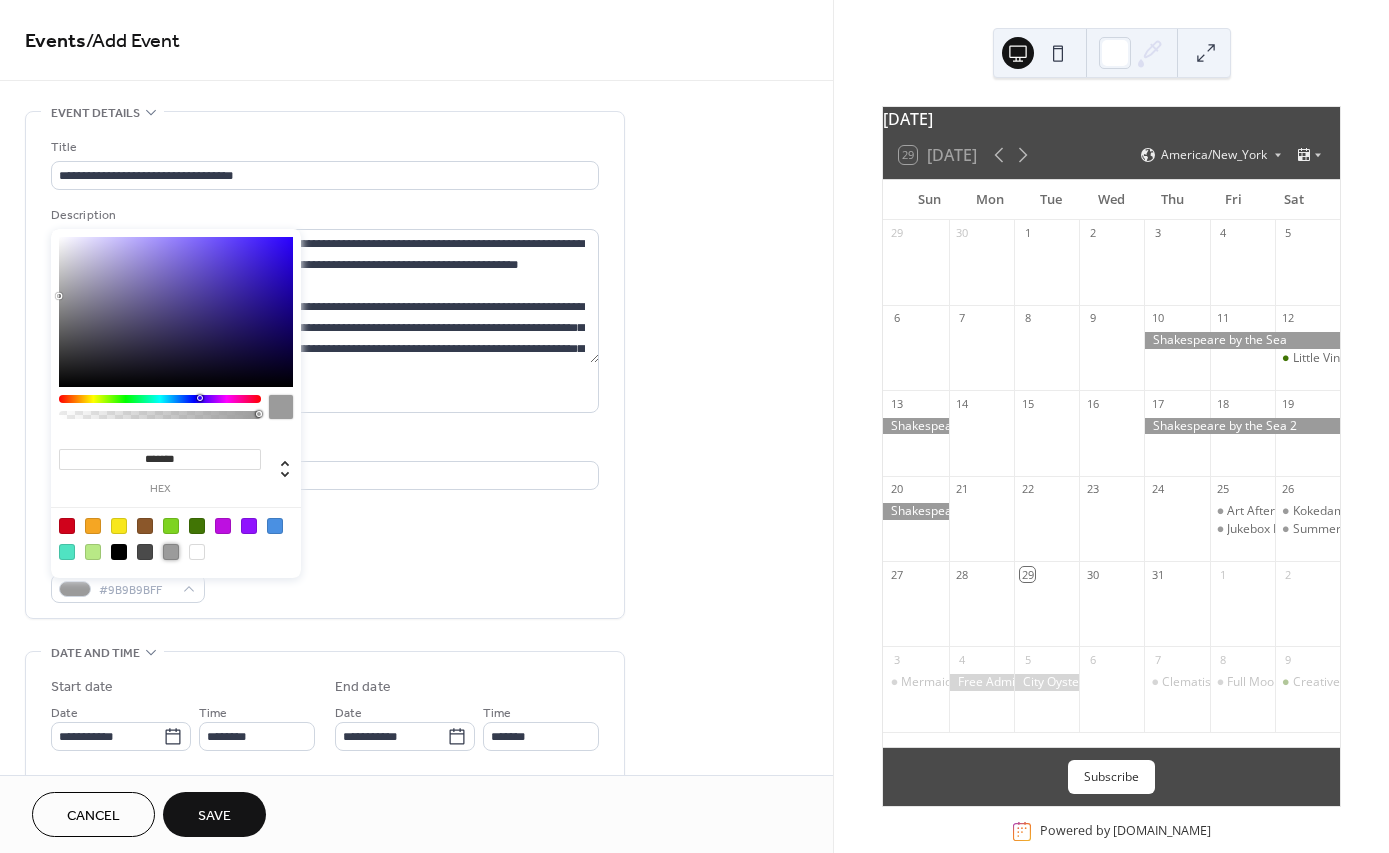 click on "Event color #9B9B9BFF" at bounding box center (325, 576) 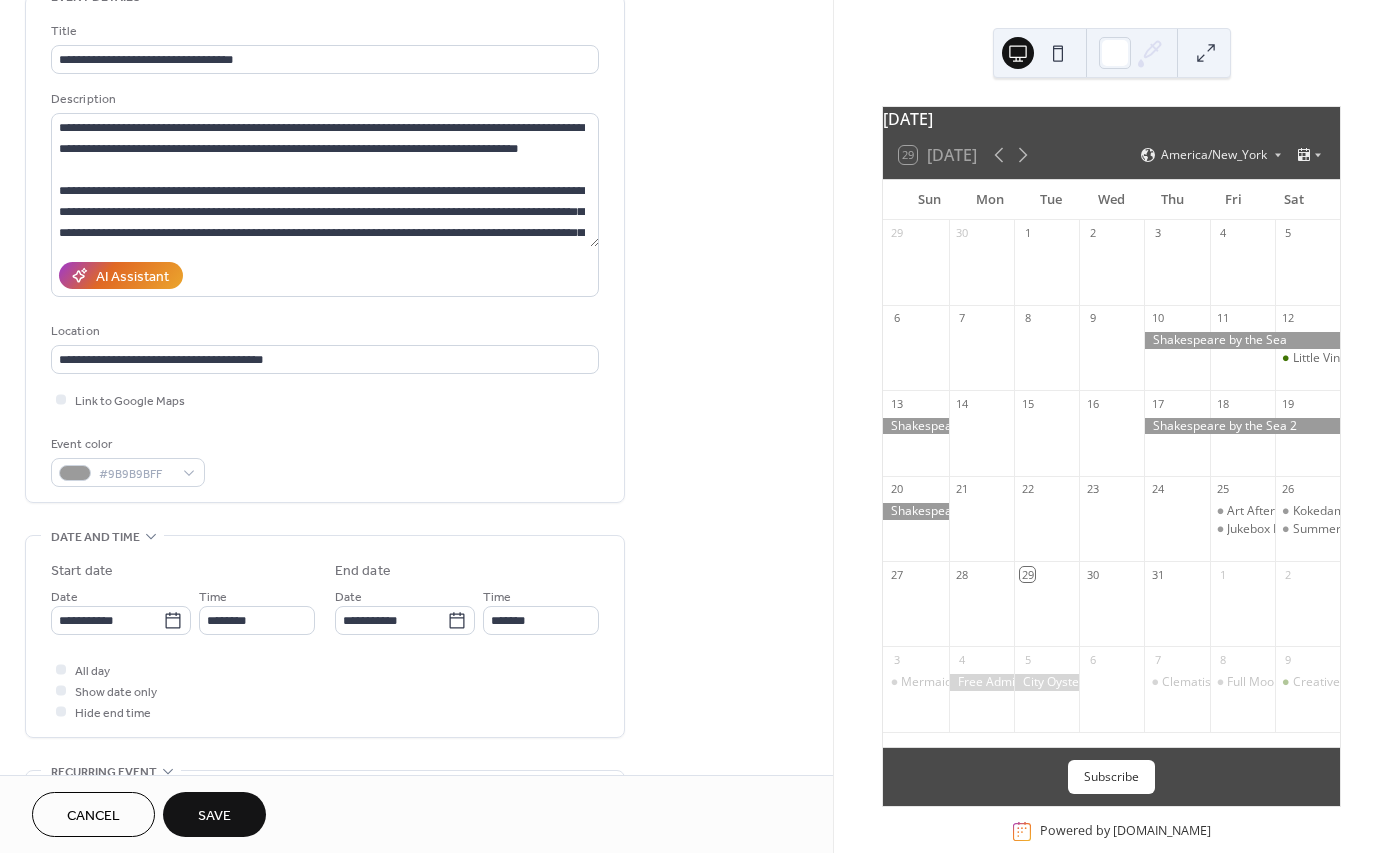 scroll, scrollTop: 170, scrollLeft: 0, axis: vertical 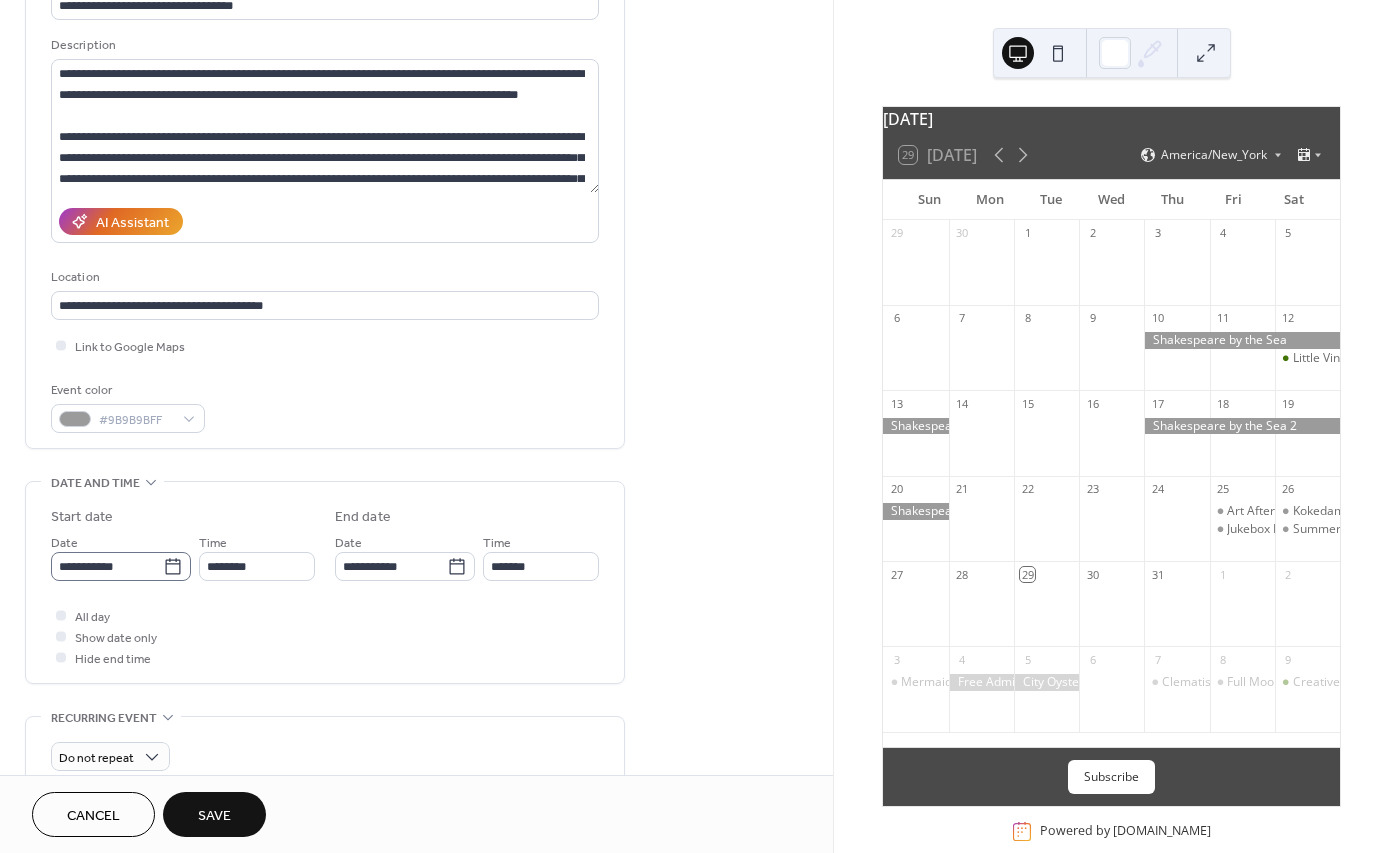 click 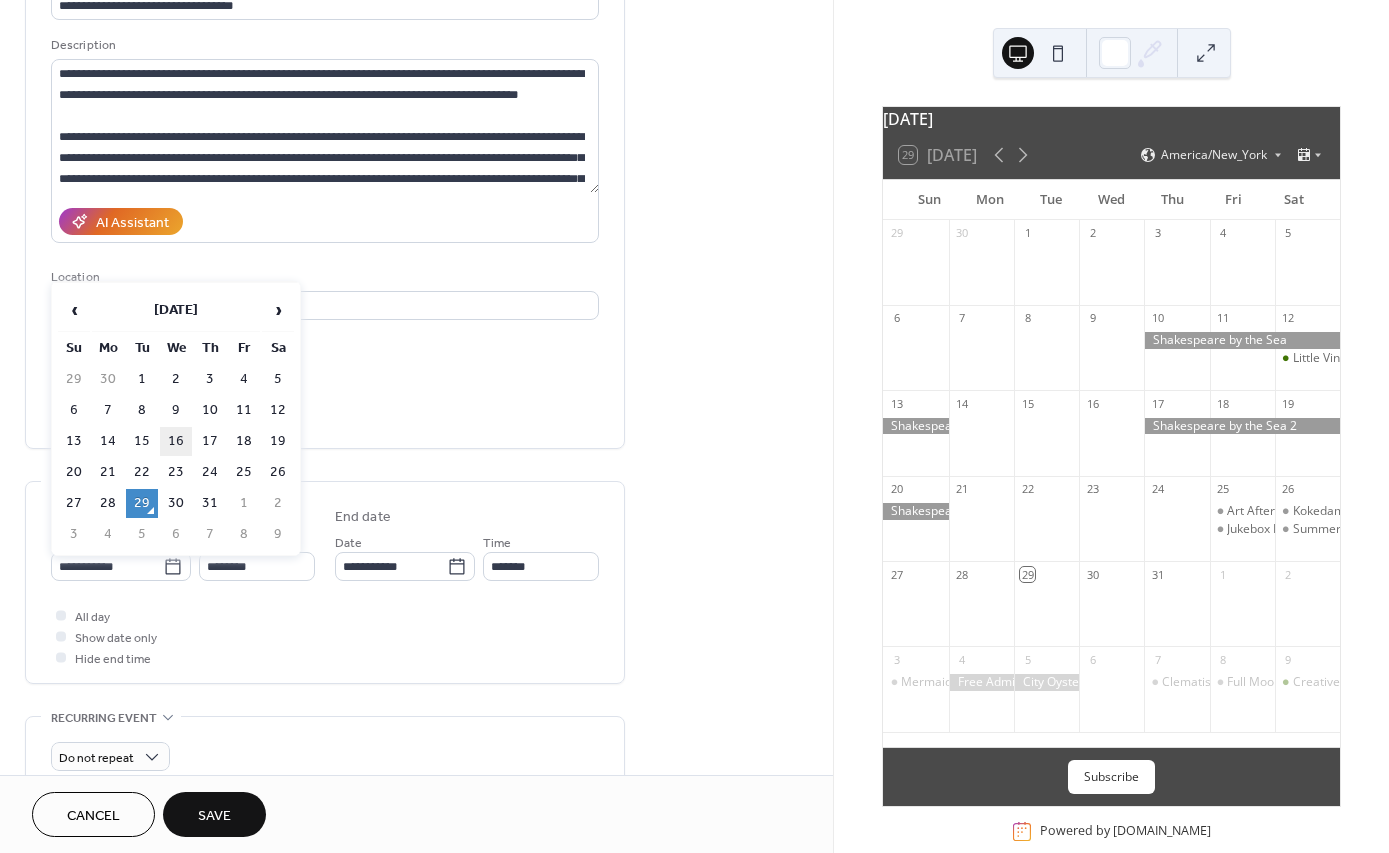 click on "16" at bounding box center (176, 441) 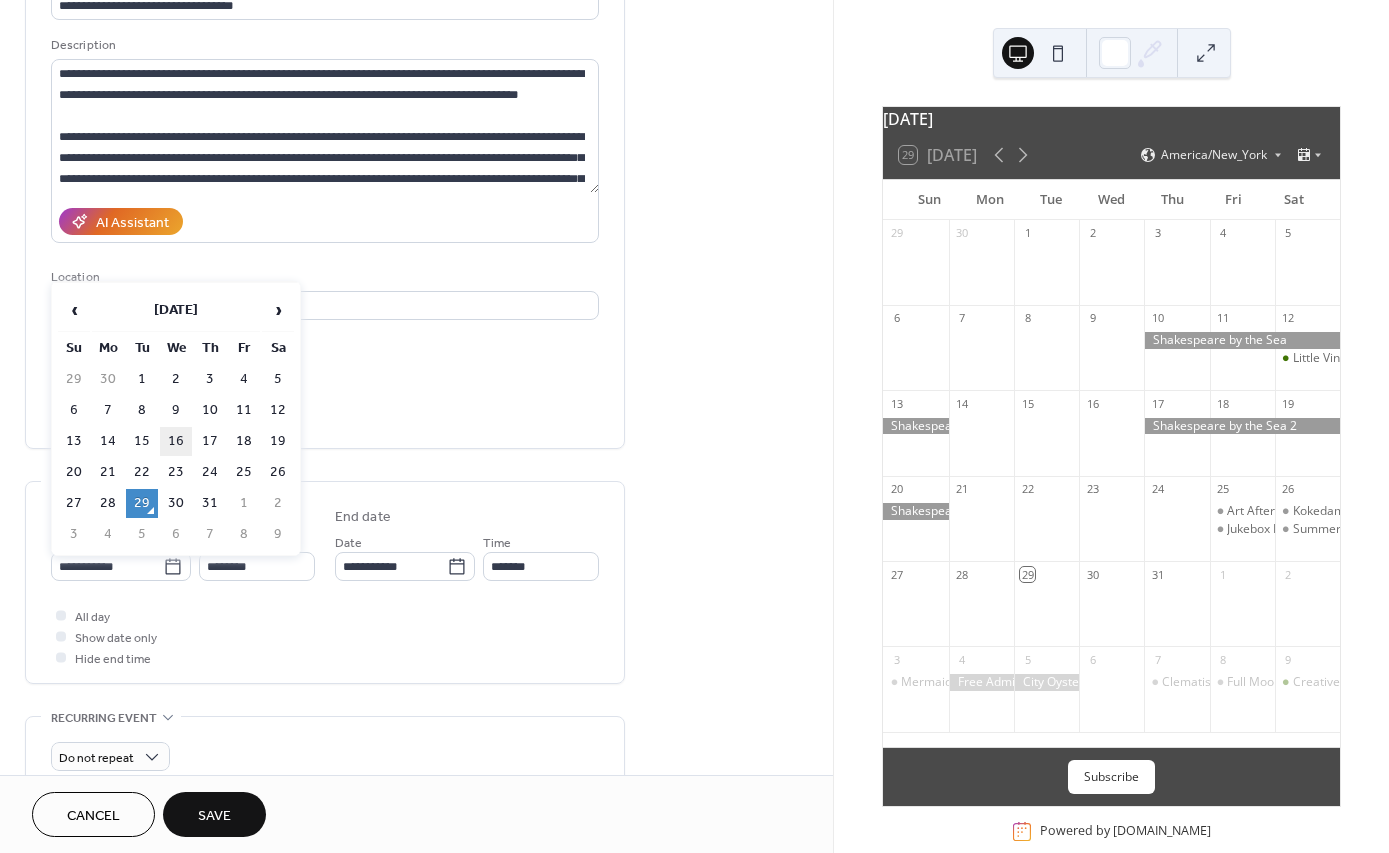 type on "**********" 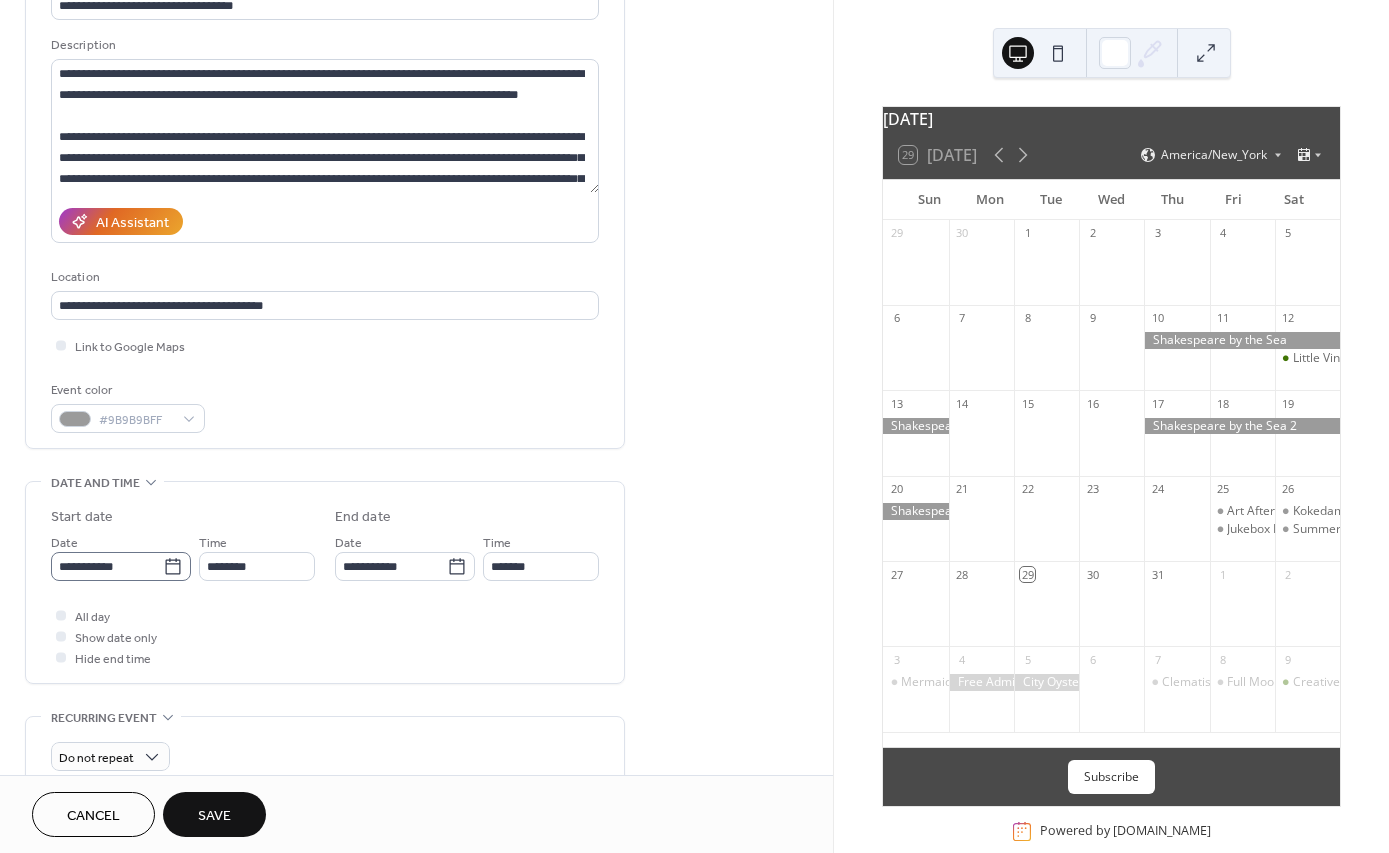 click 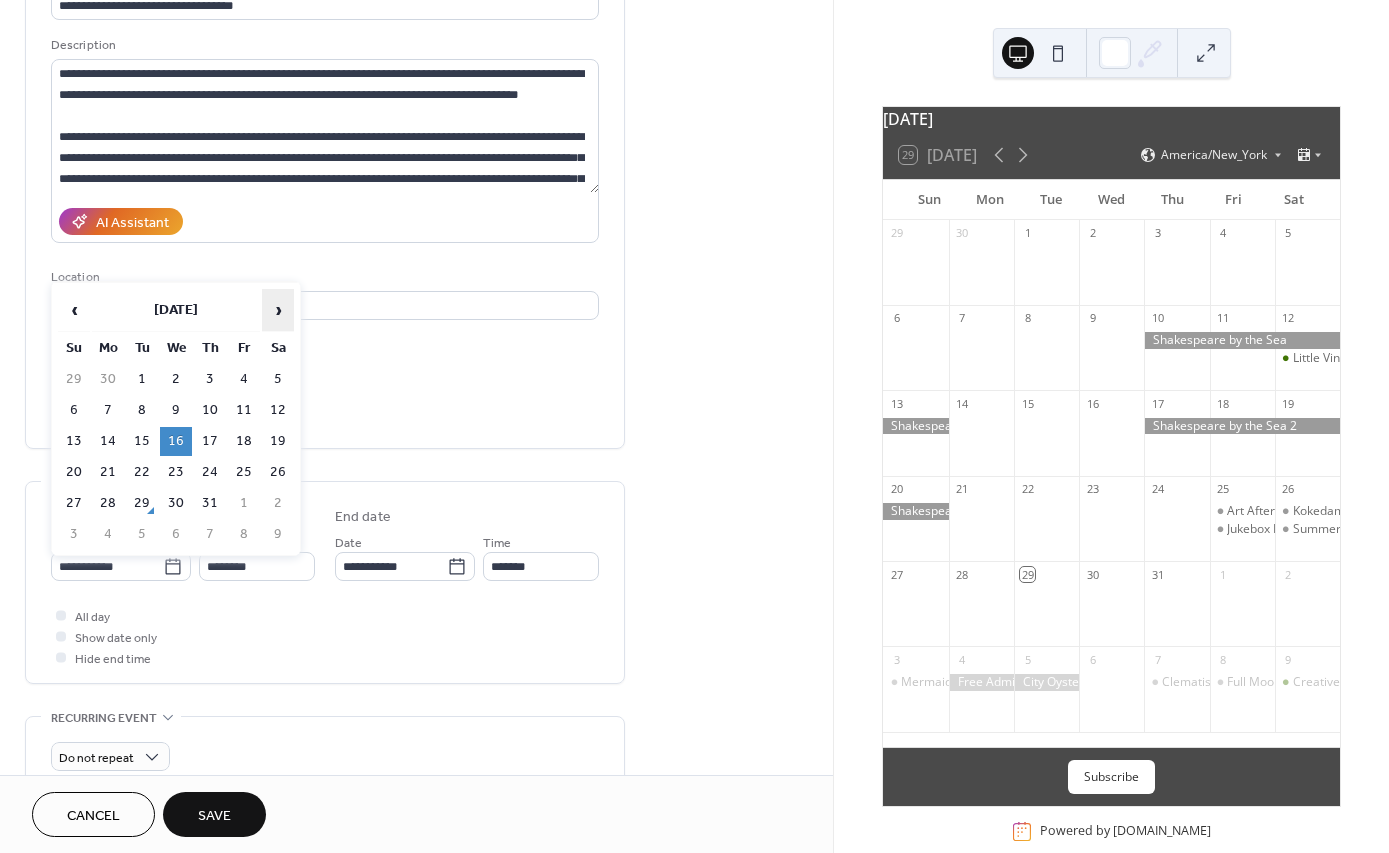 click on "›" at bounding box center [278, 310] 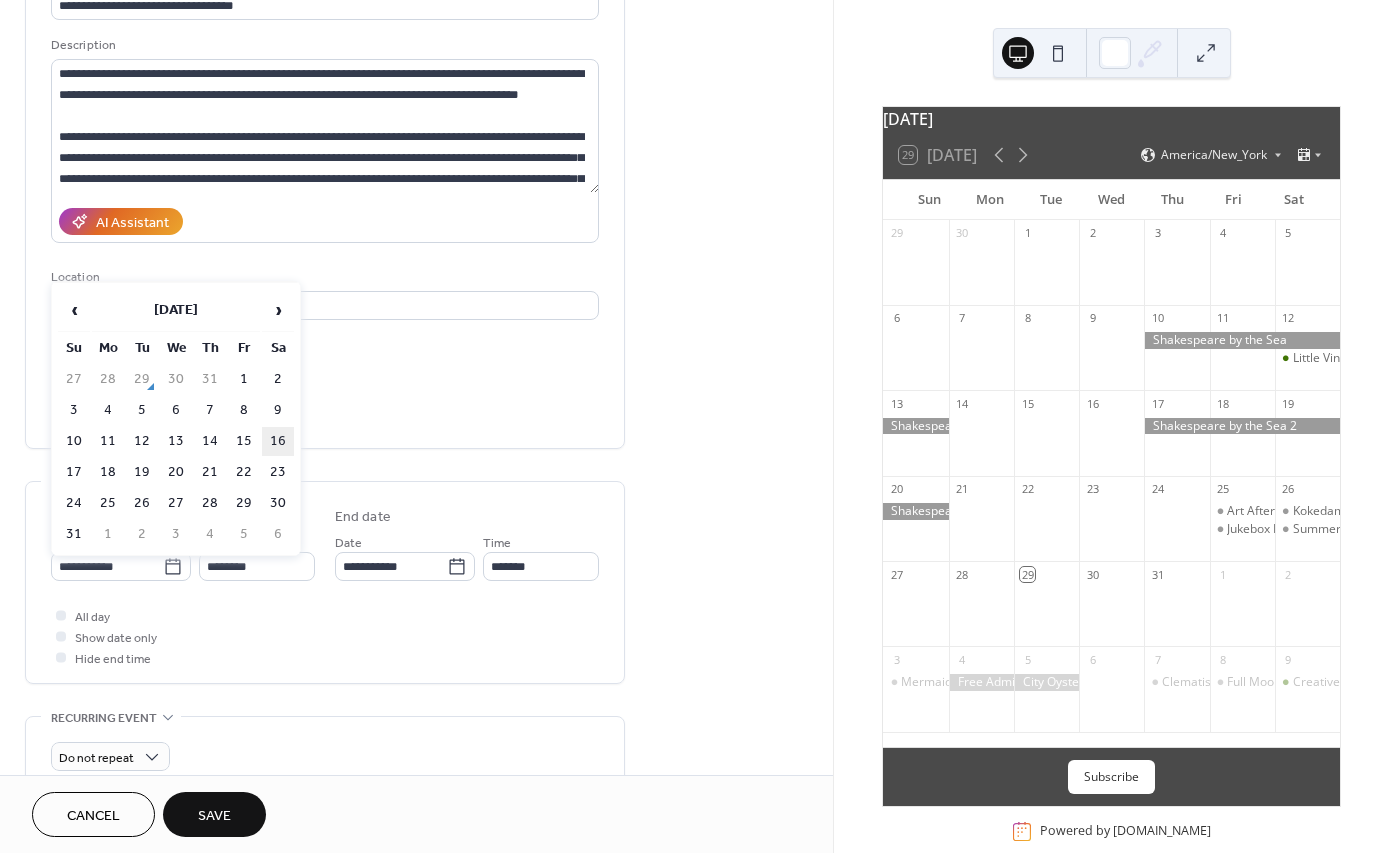 click on "16" at bounding box center [278, 441] 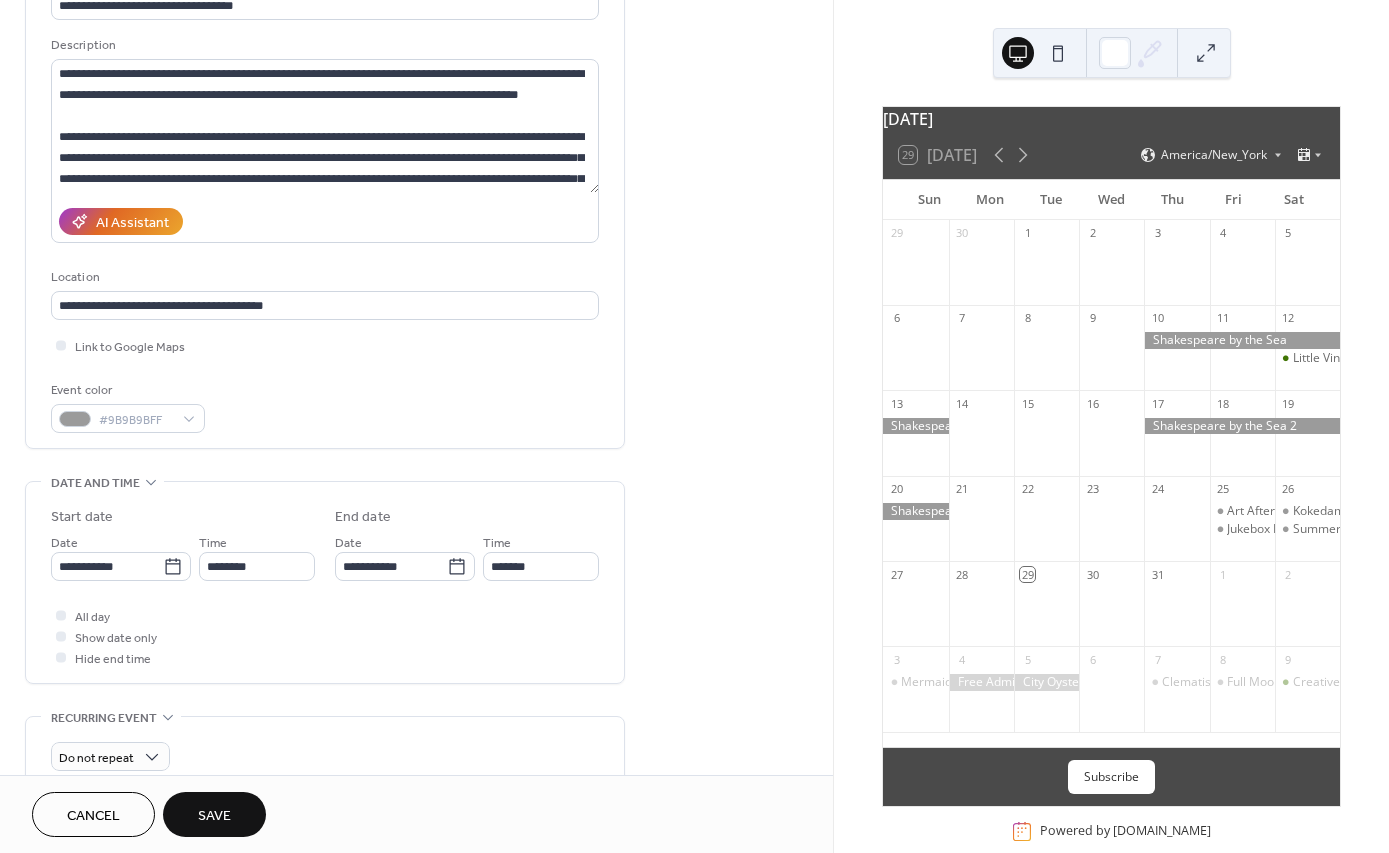 type on "**********" 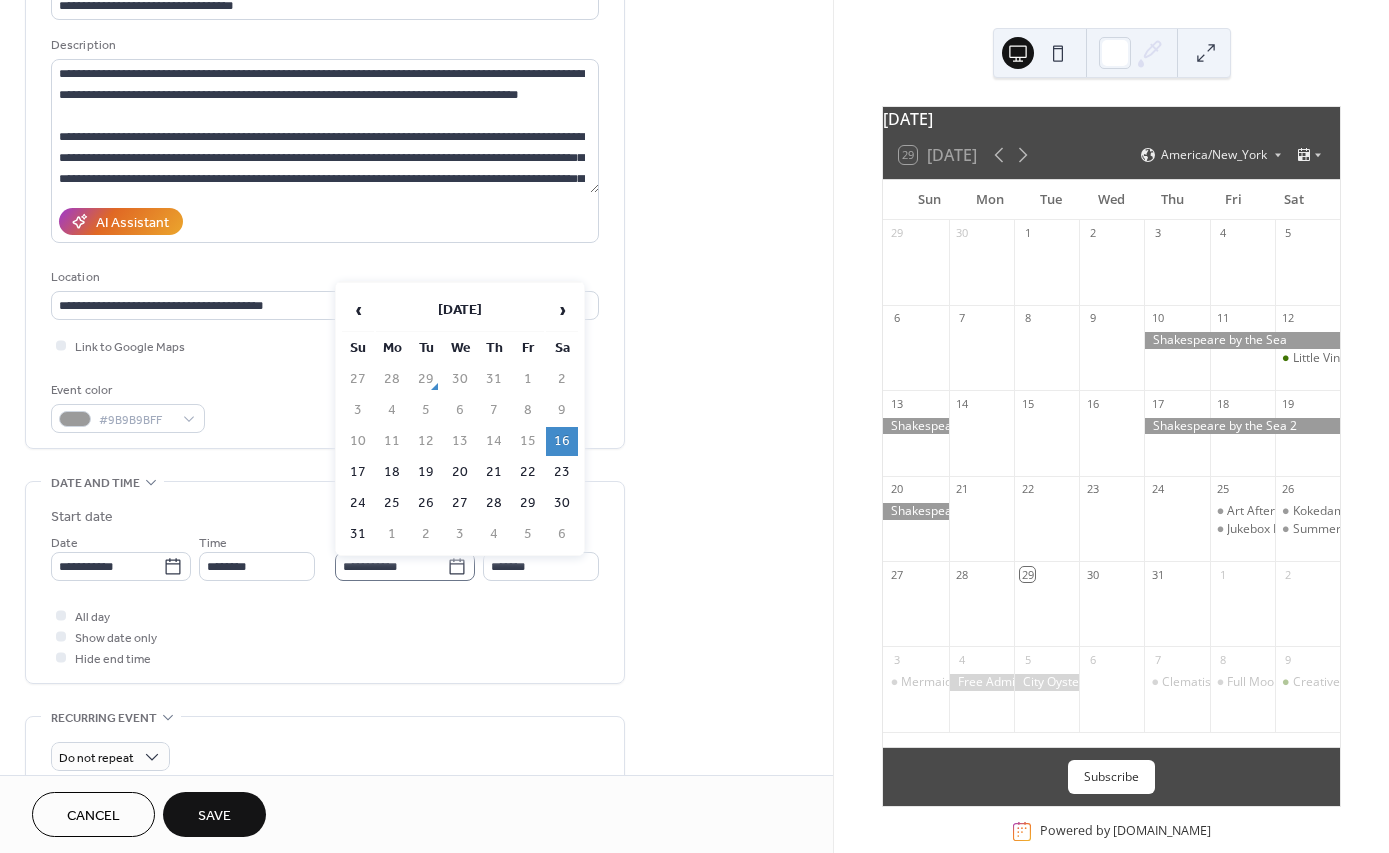 click 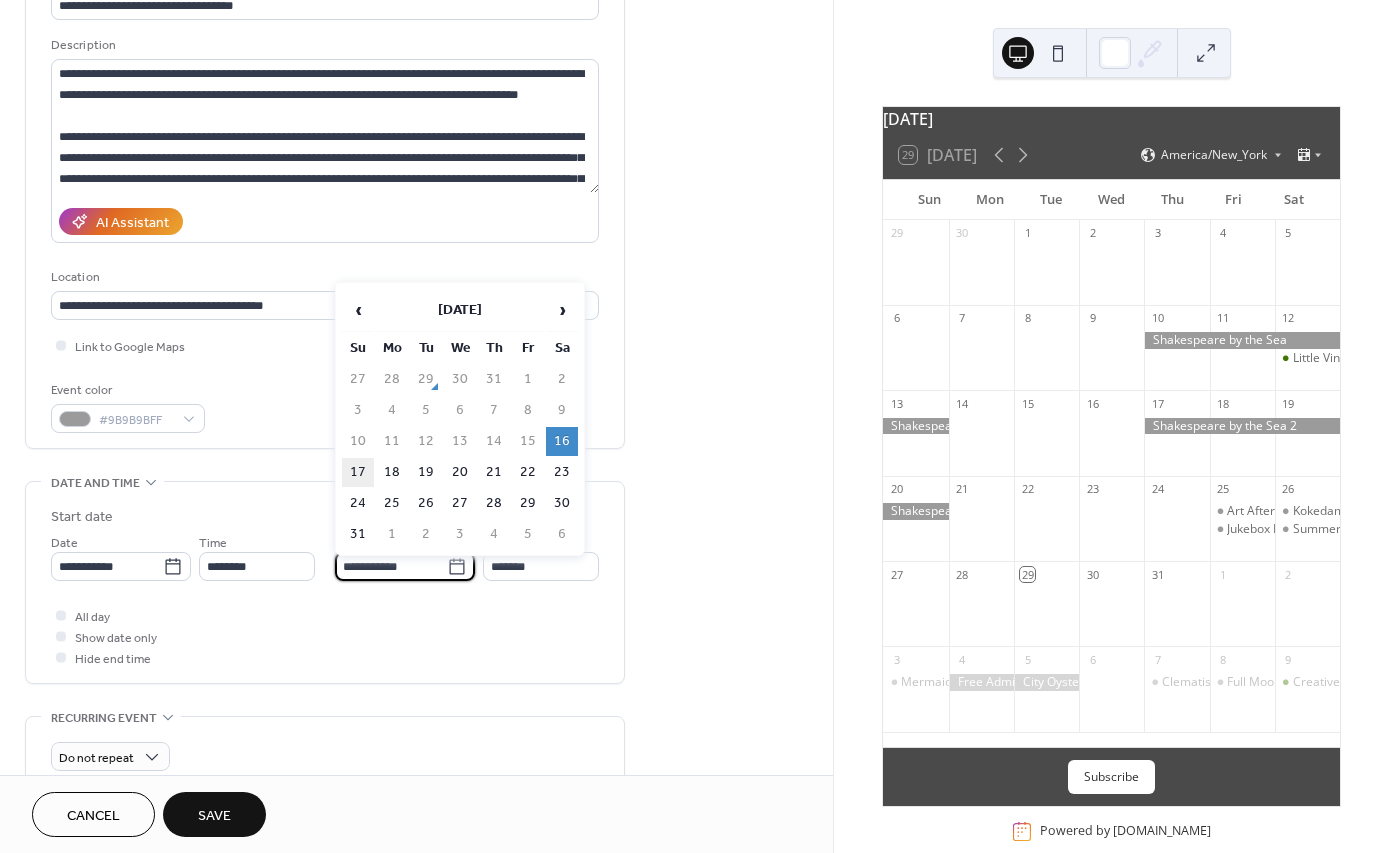click on "17" at bounding box center (358, 472) 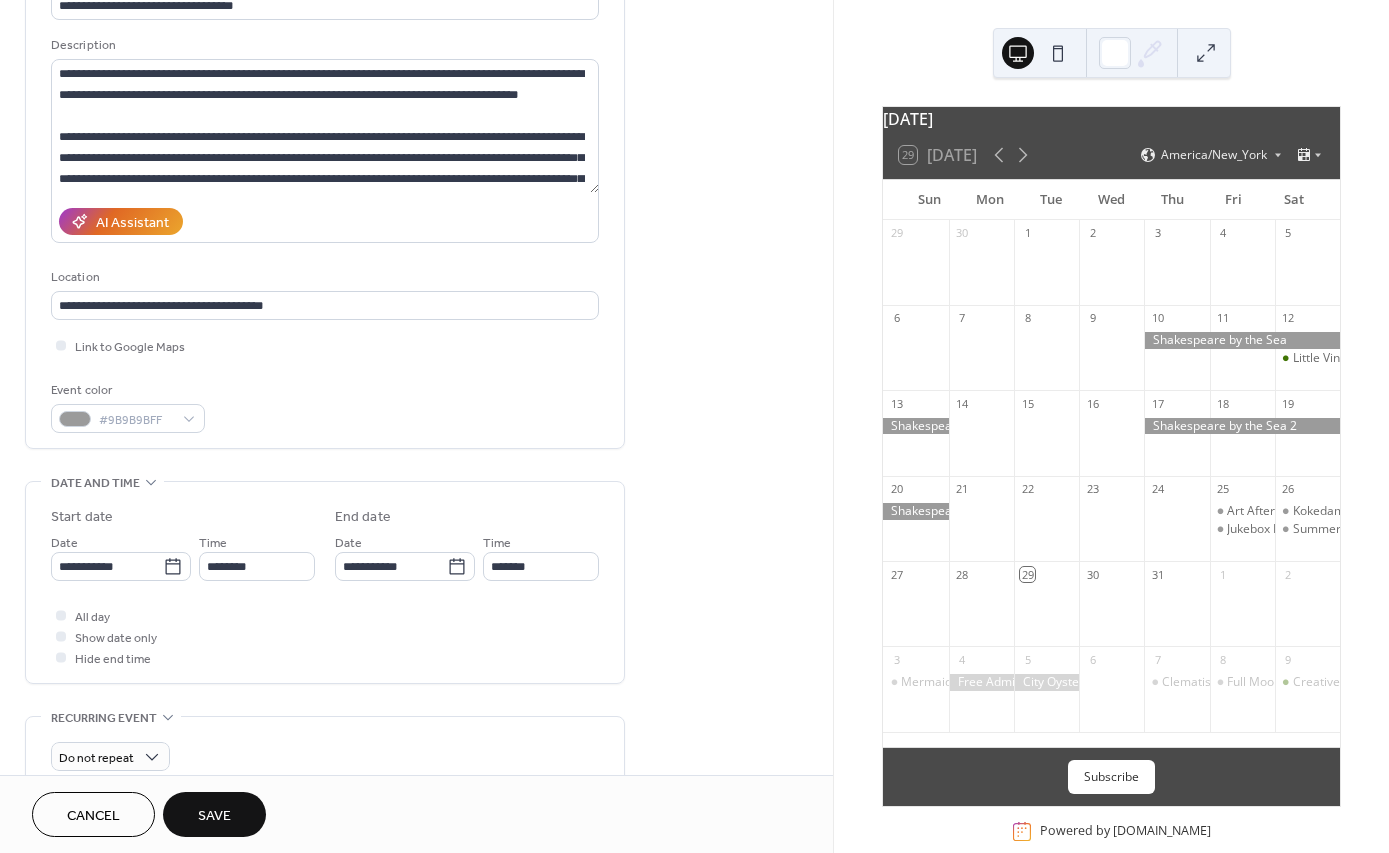 type on "**********" 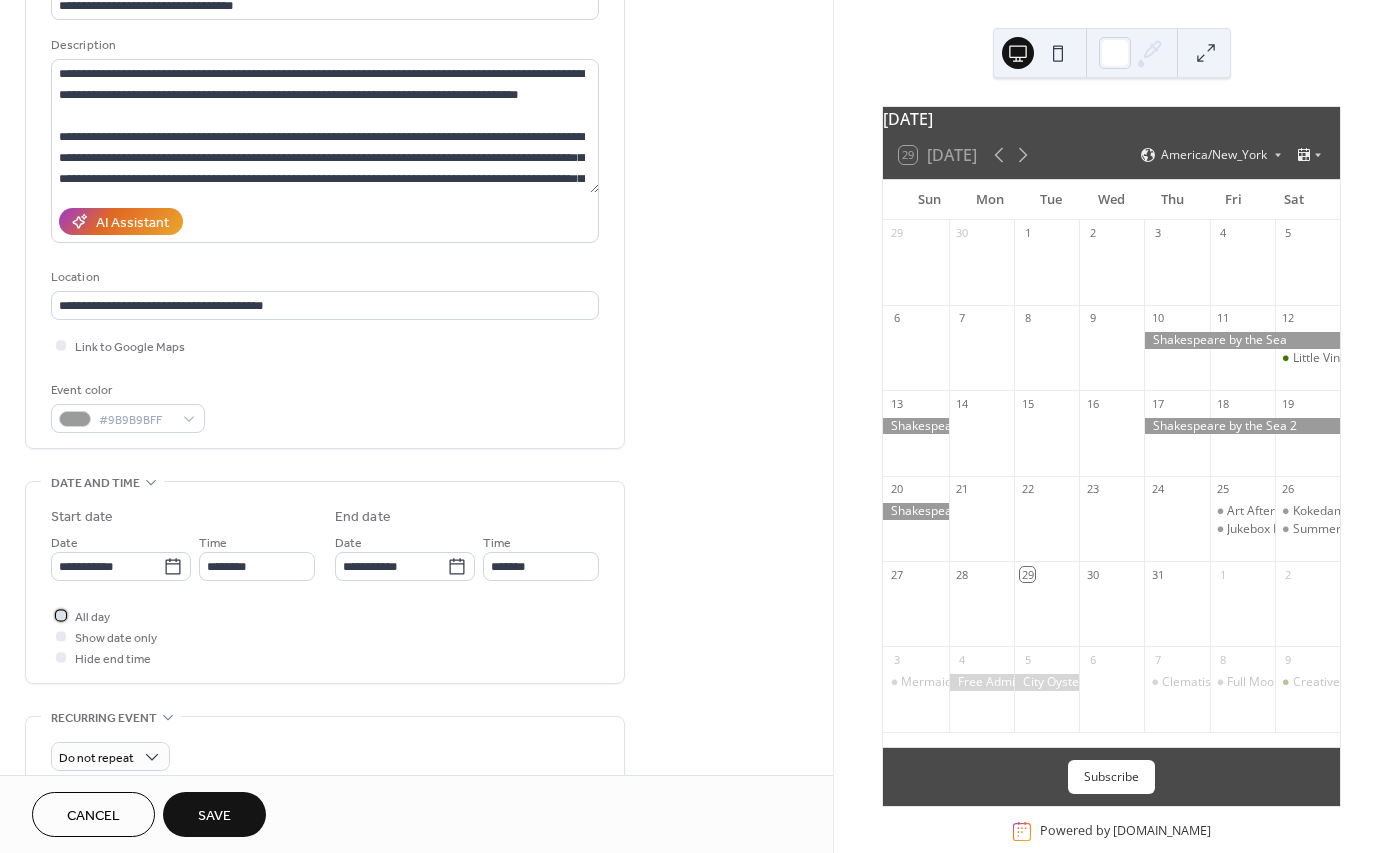 click on "All day" at bounding box center [92, 617] 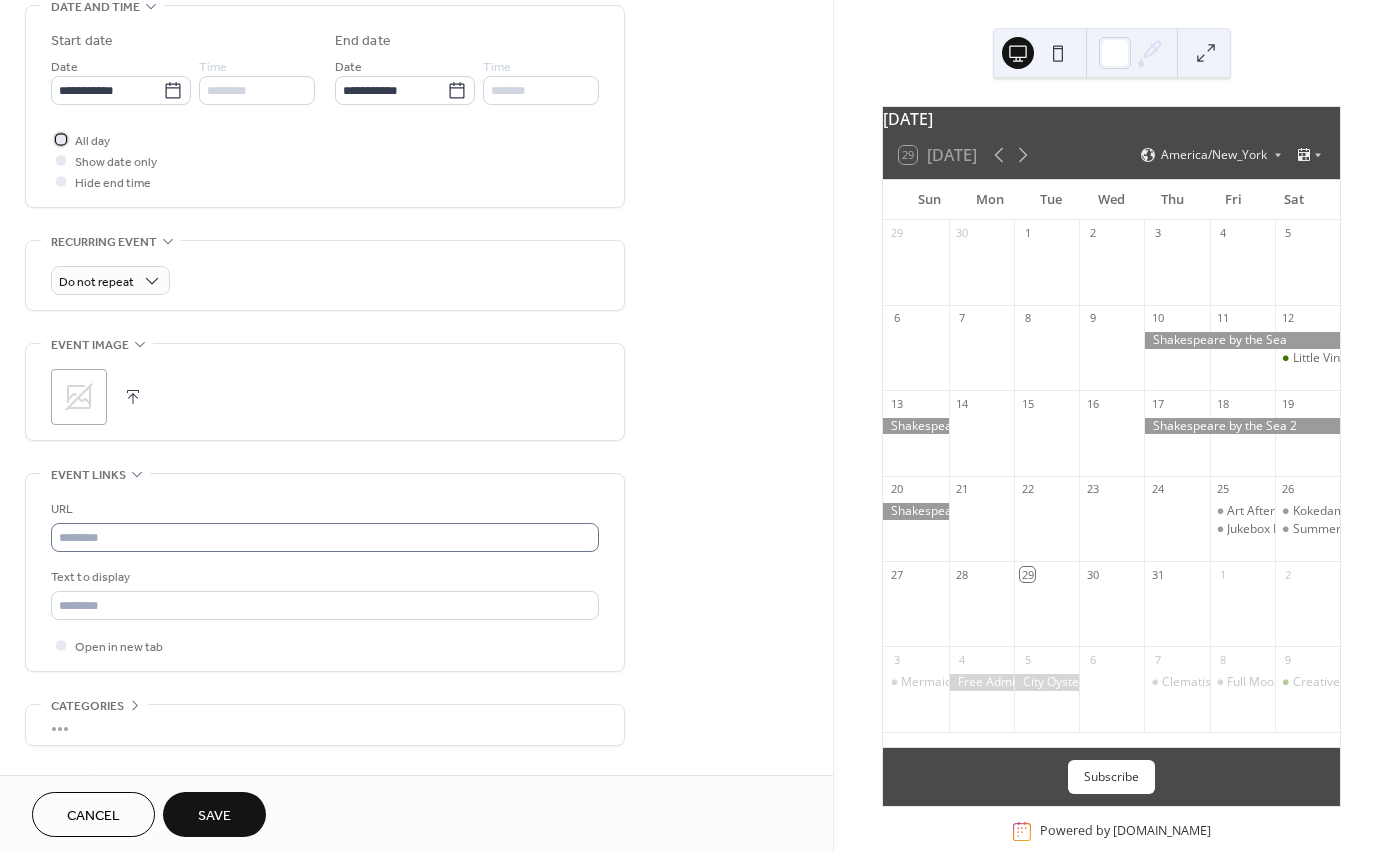 scroll, scrollTop: 680, scrollLeft: 0, axis: vertical 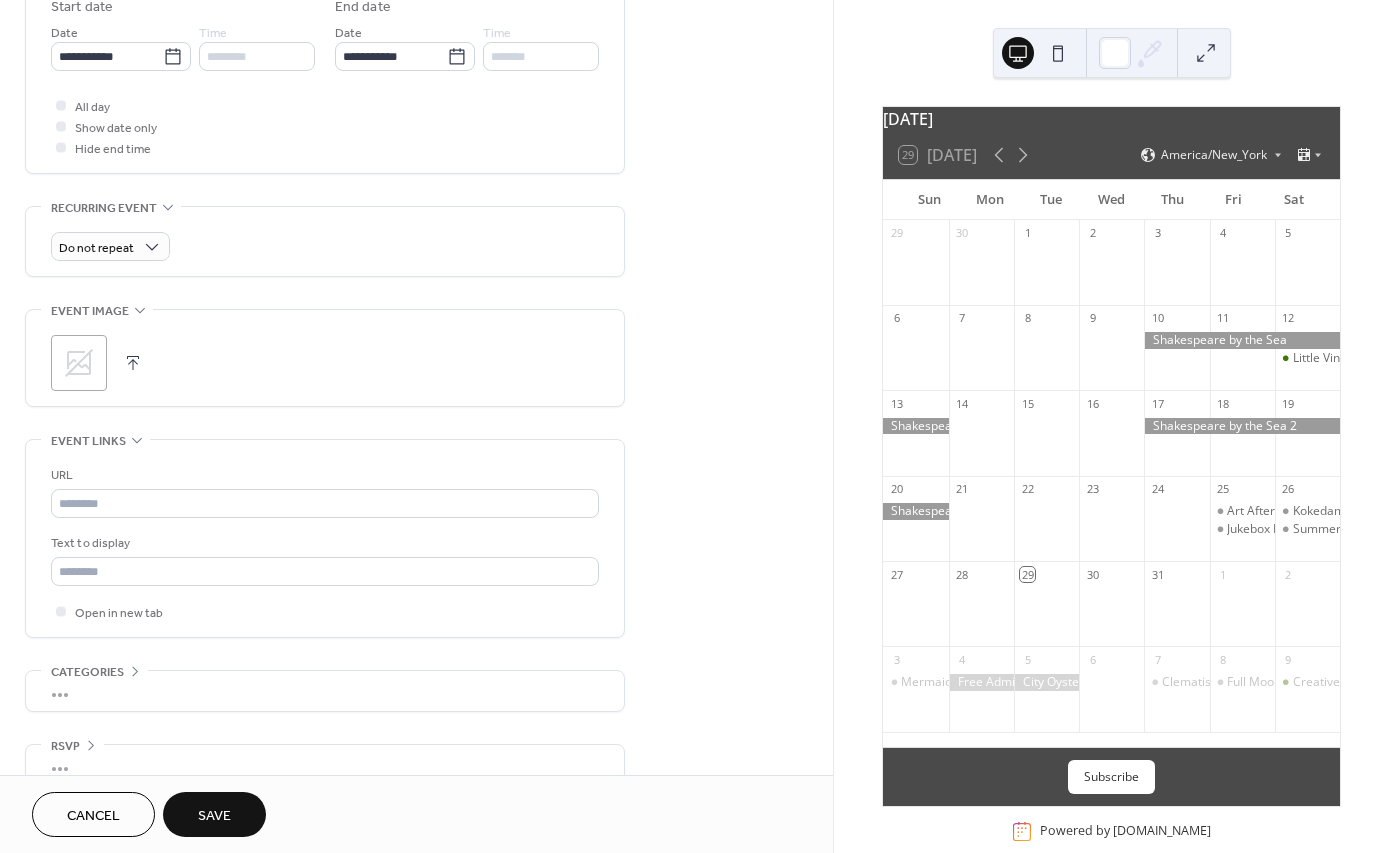 click 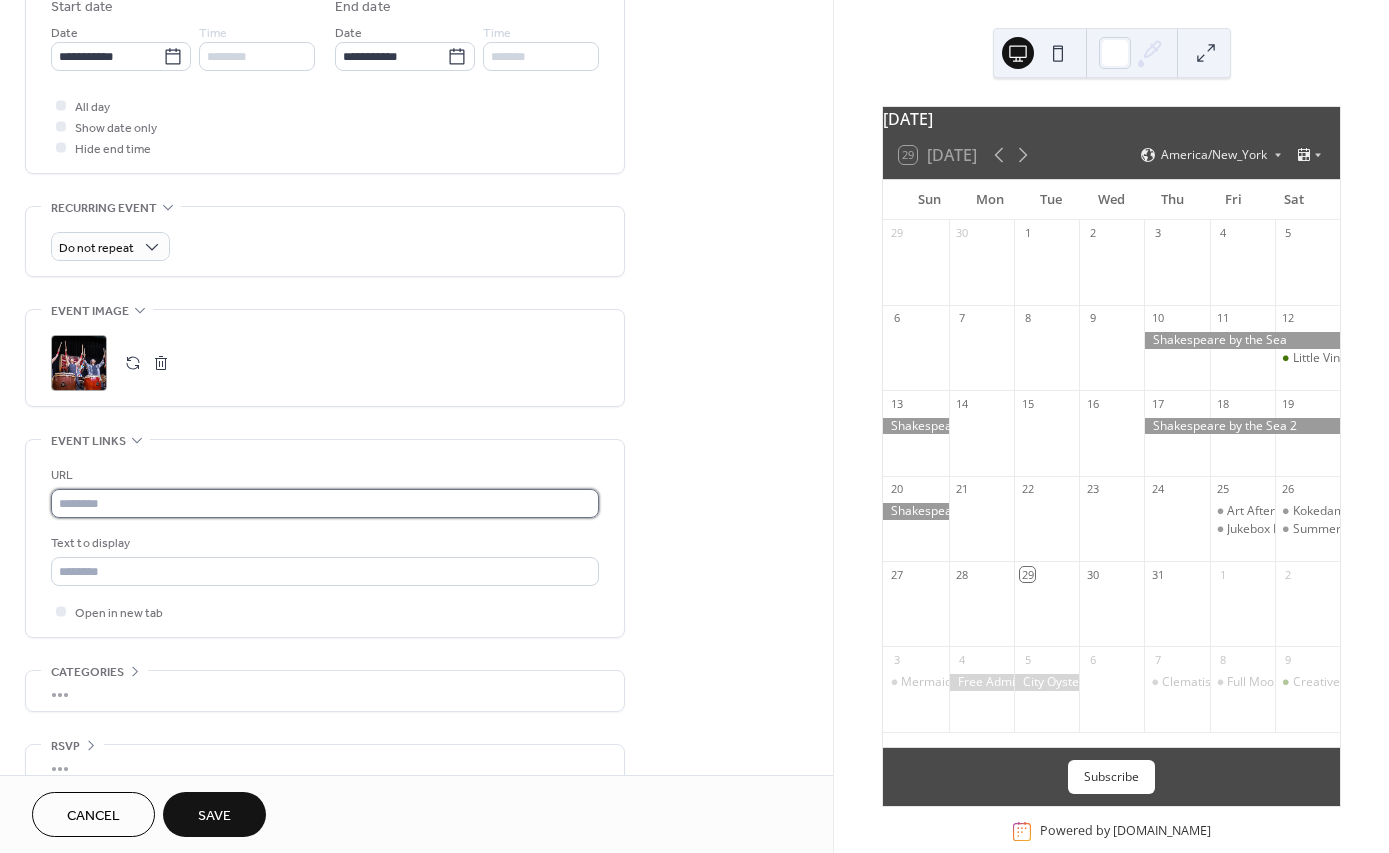 click at bounding box center [325, 503] 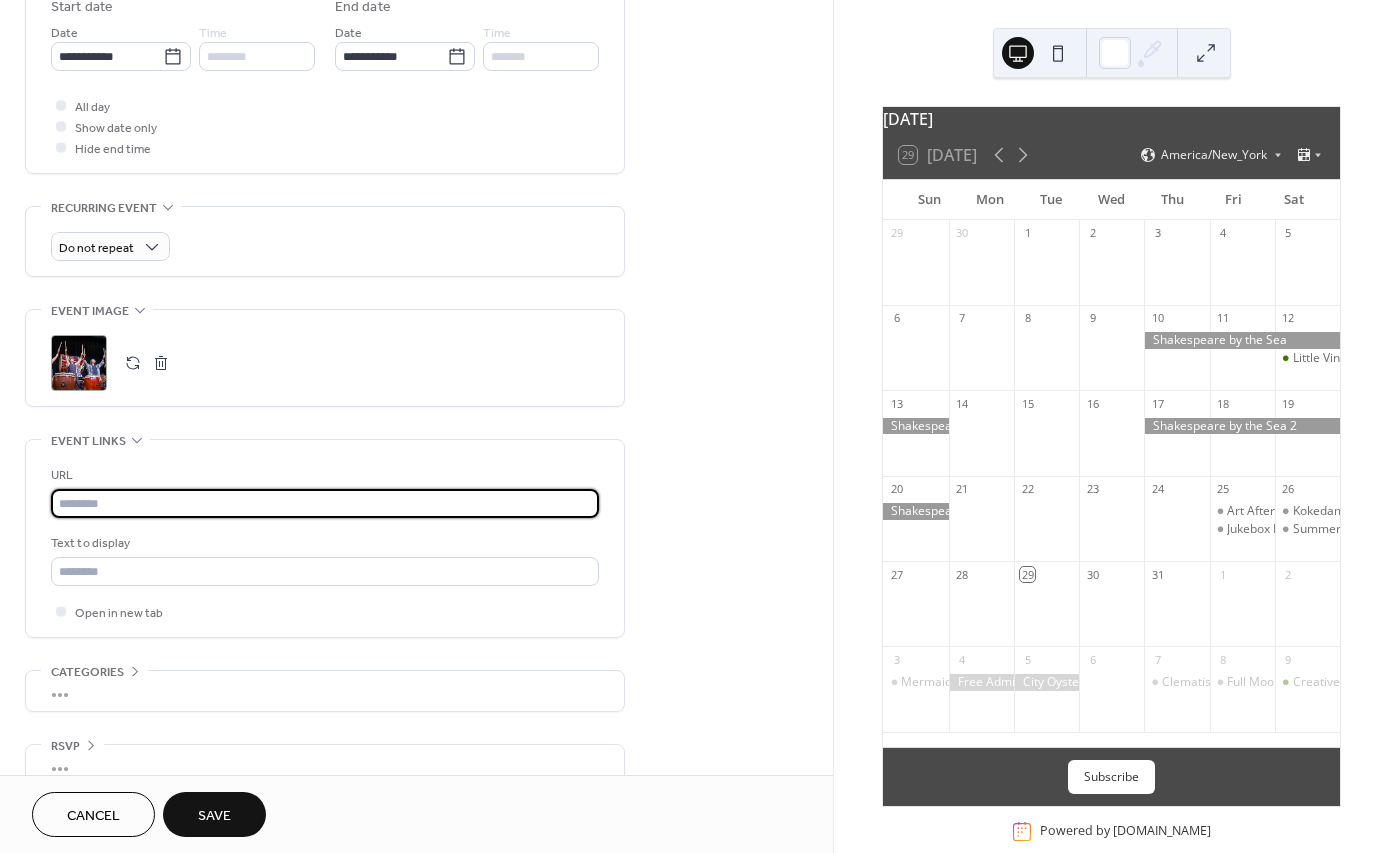 paste on "**********" 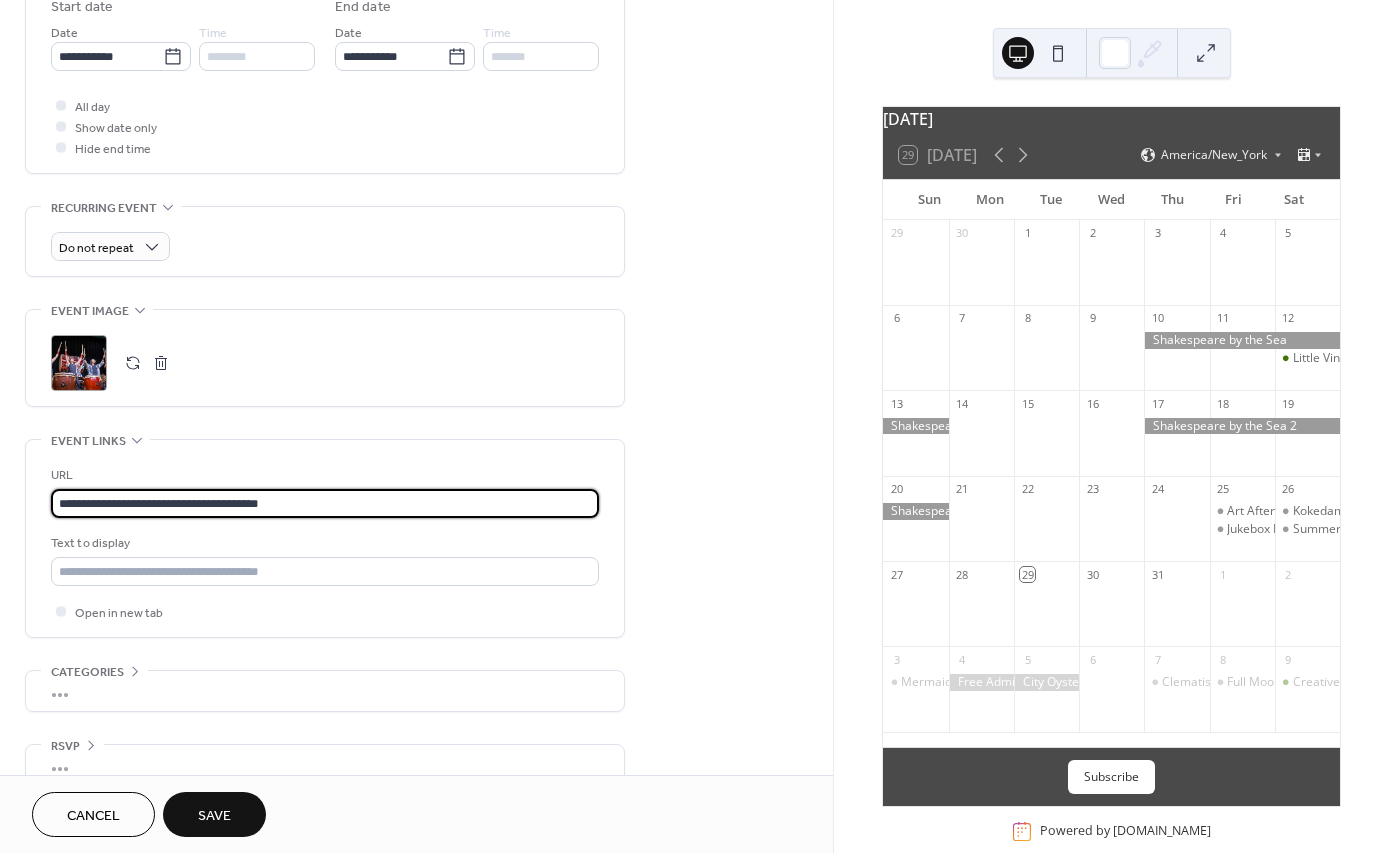 type on "**********" 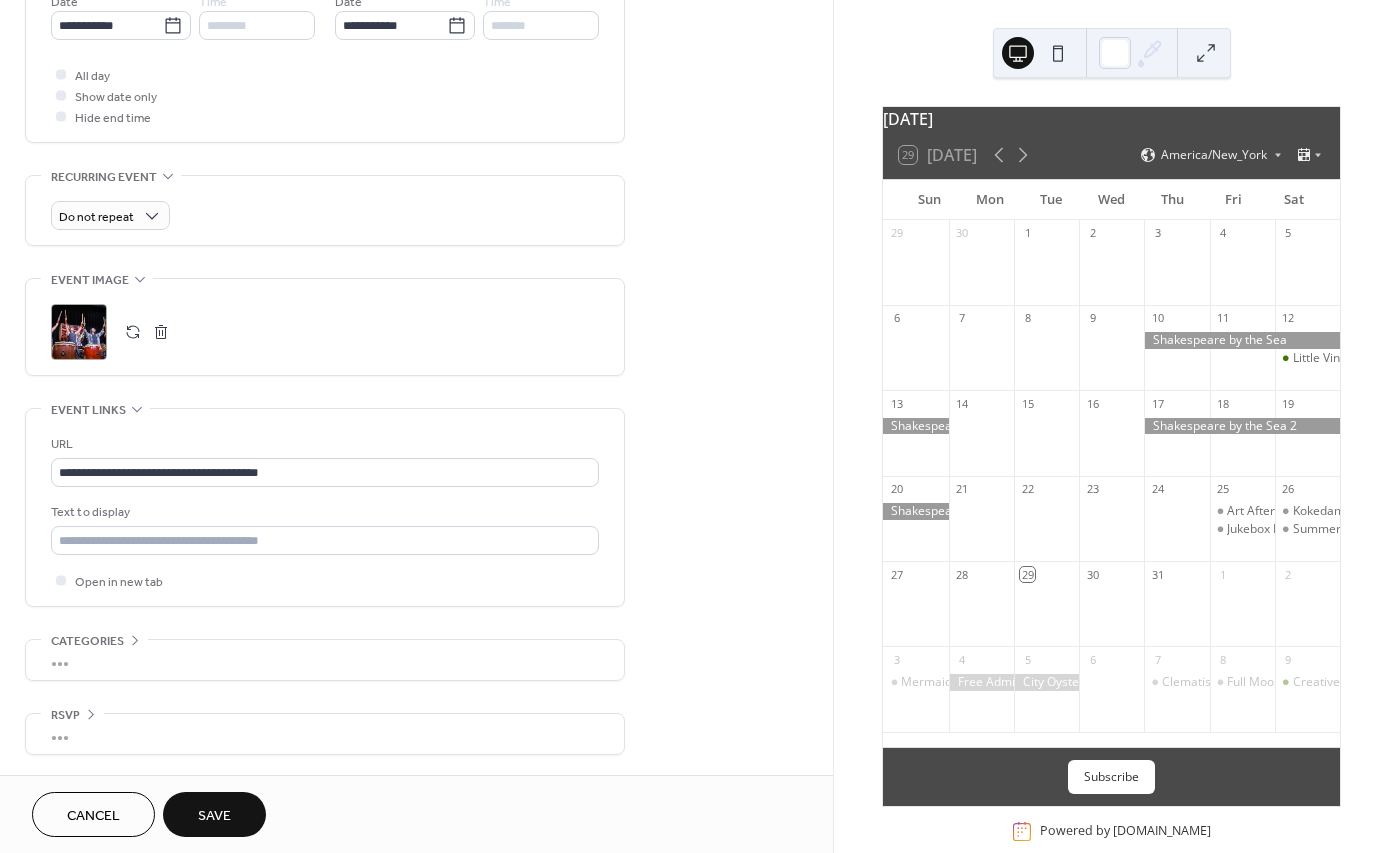 scroll, scrollTop: 721, scrollLeft: 0, axis: vertical 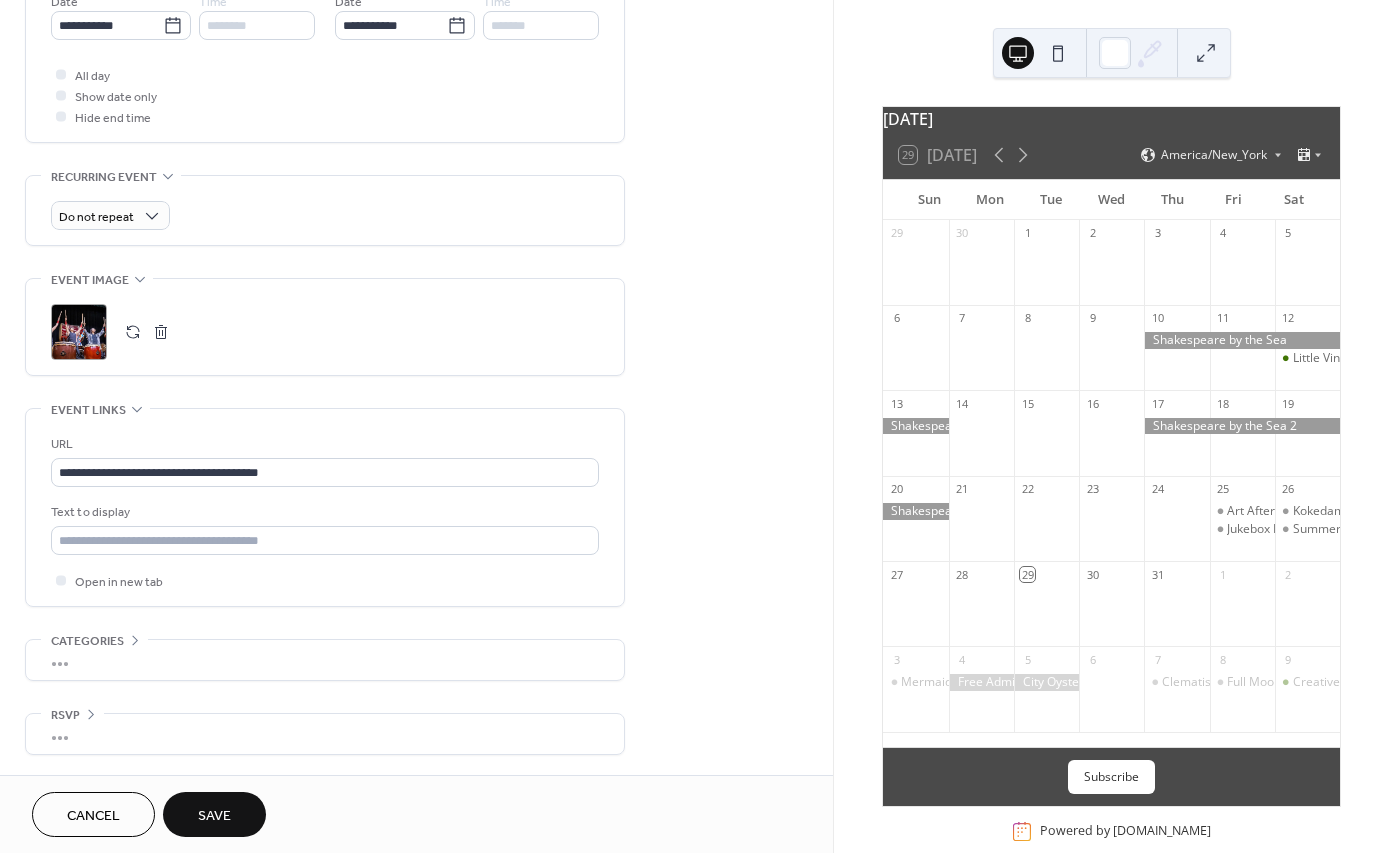 click on "Save" at bounding box center [214, 816] 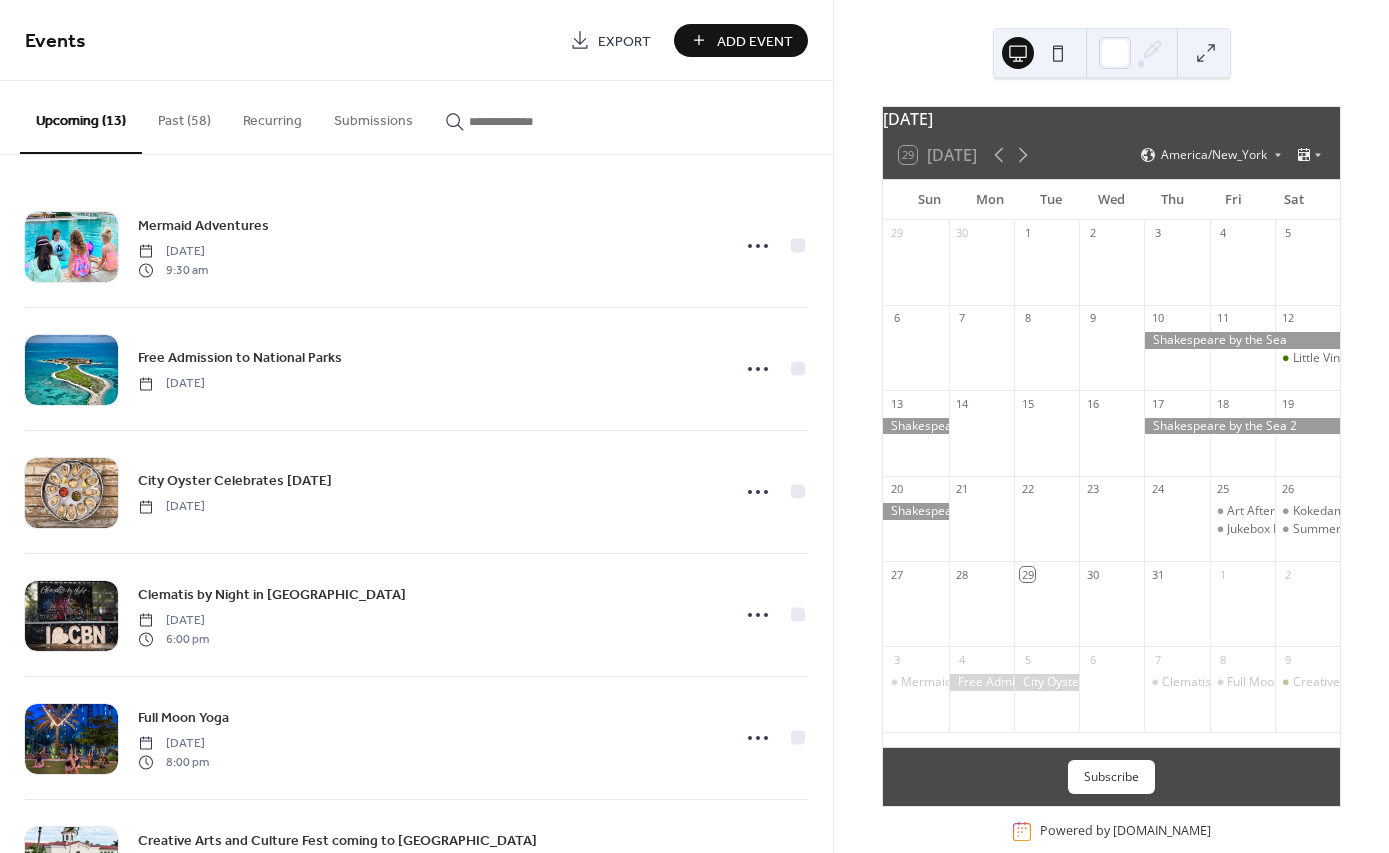 scroll, scrollTop: 0, scrollLeft: 0, axis: both 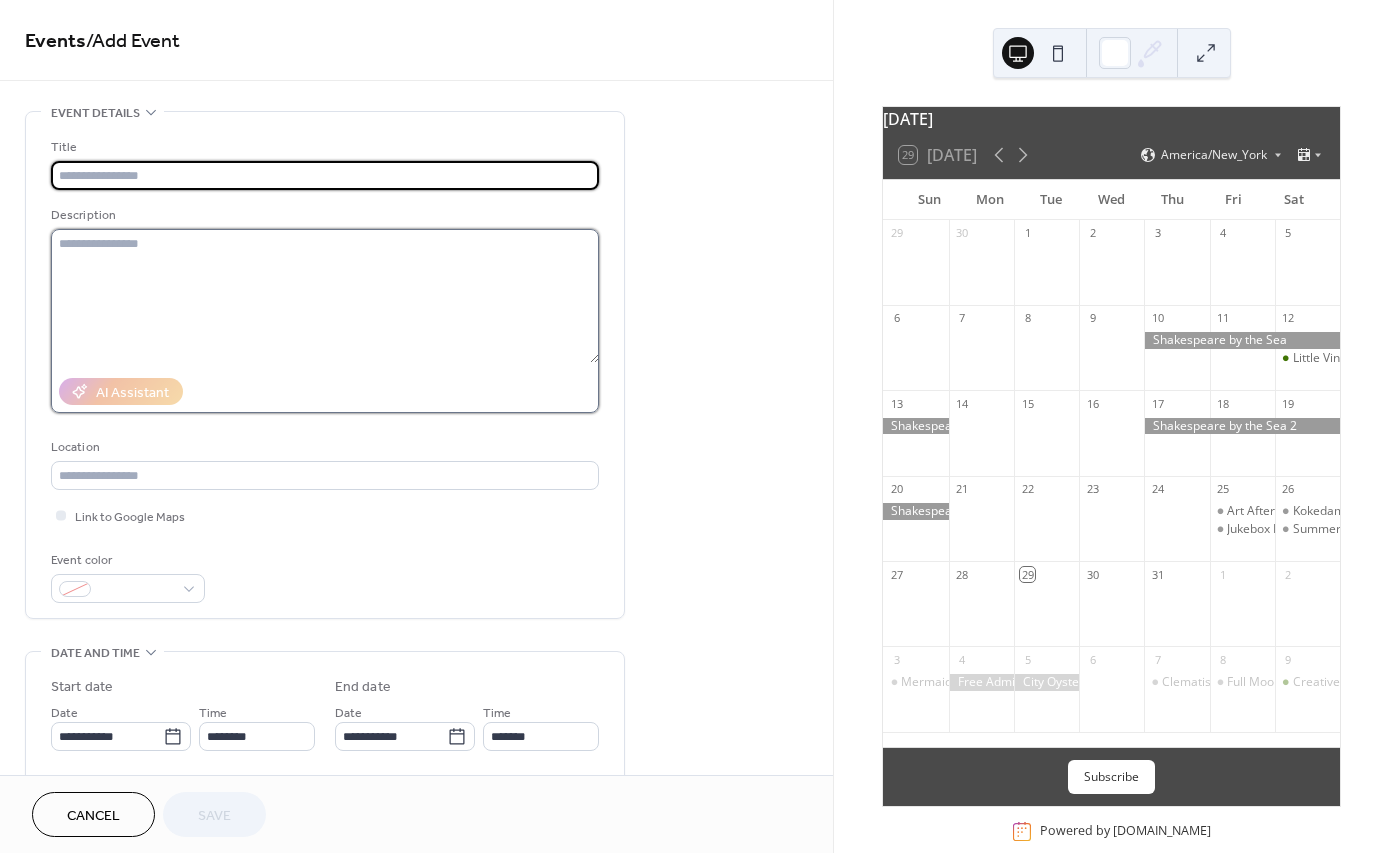 click at bounding box center (325, 296) 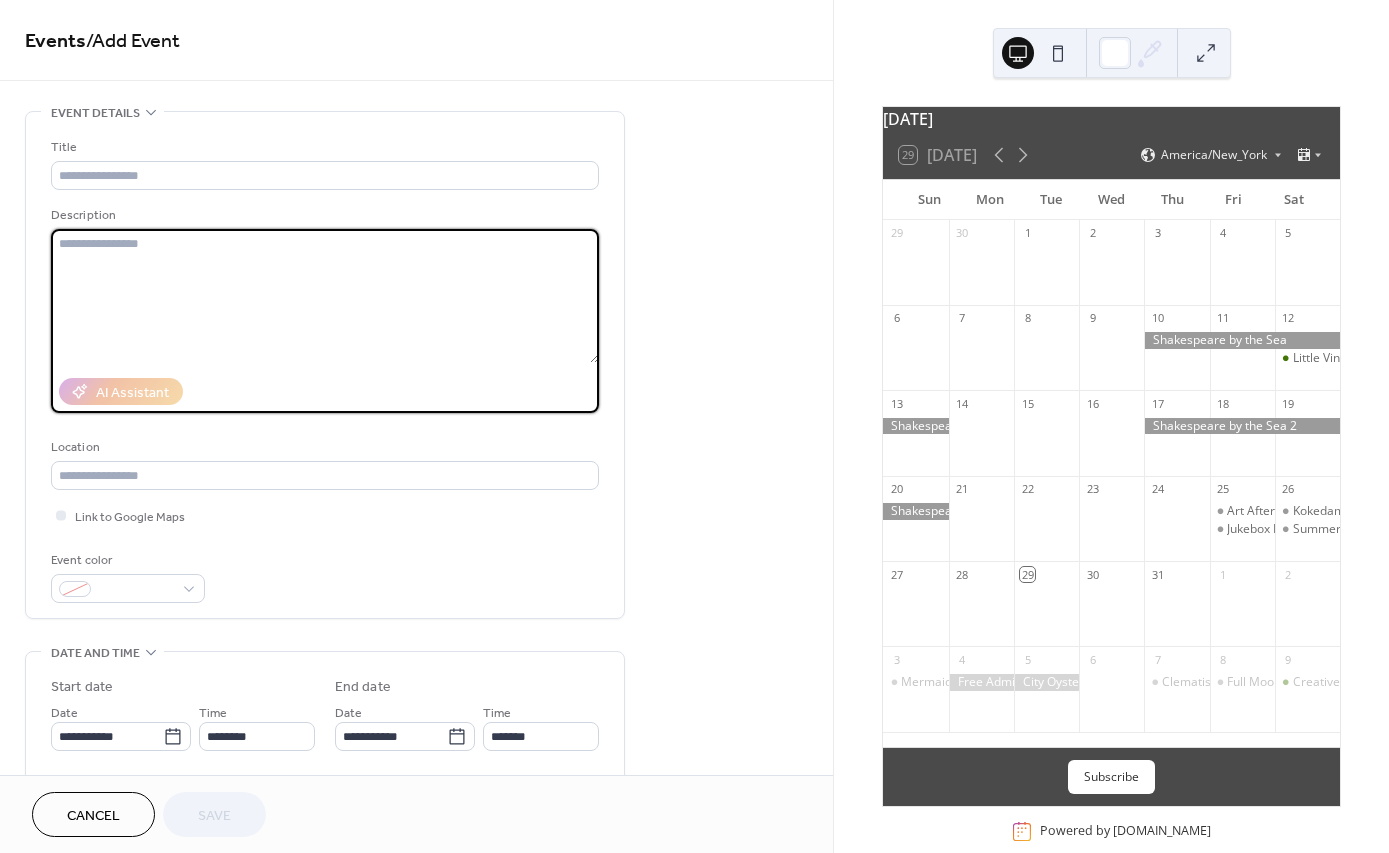 paste on "**********" 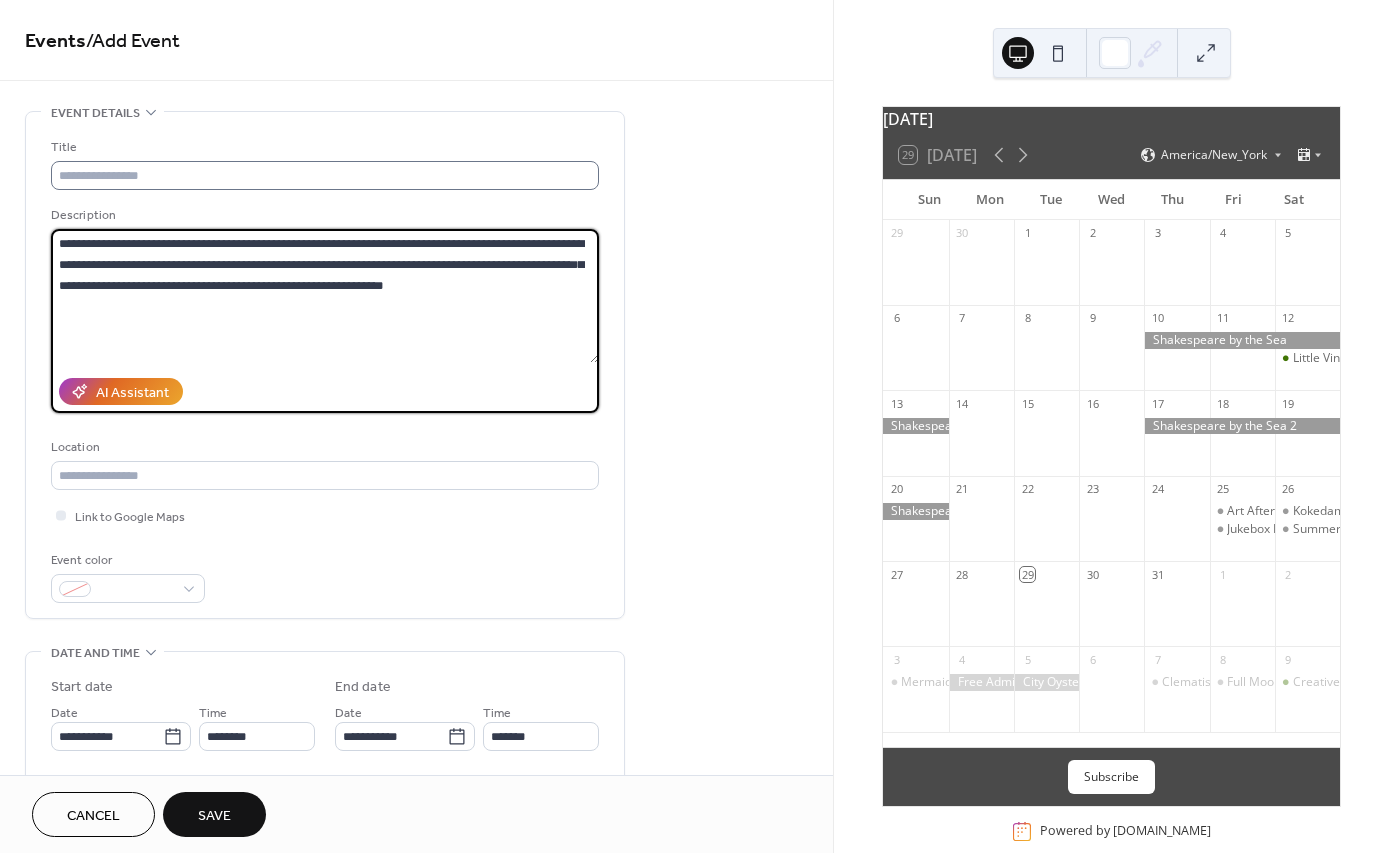type on "**********" 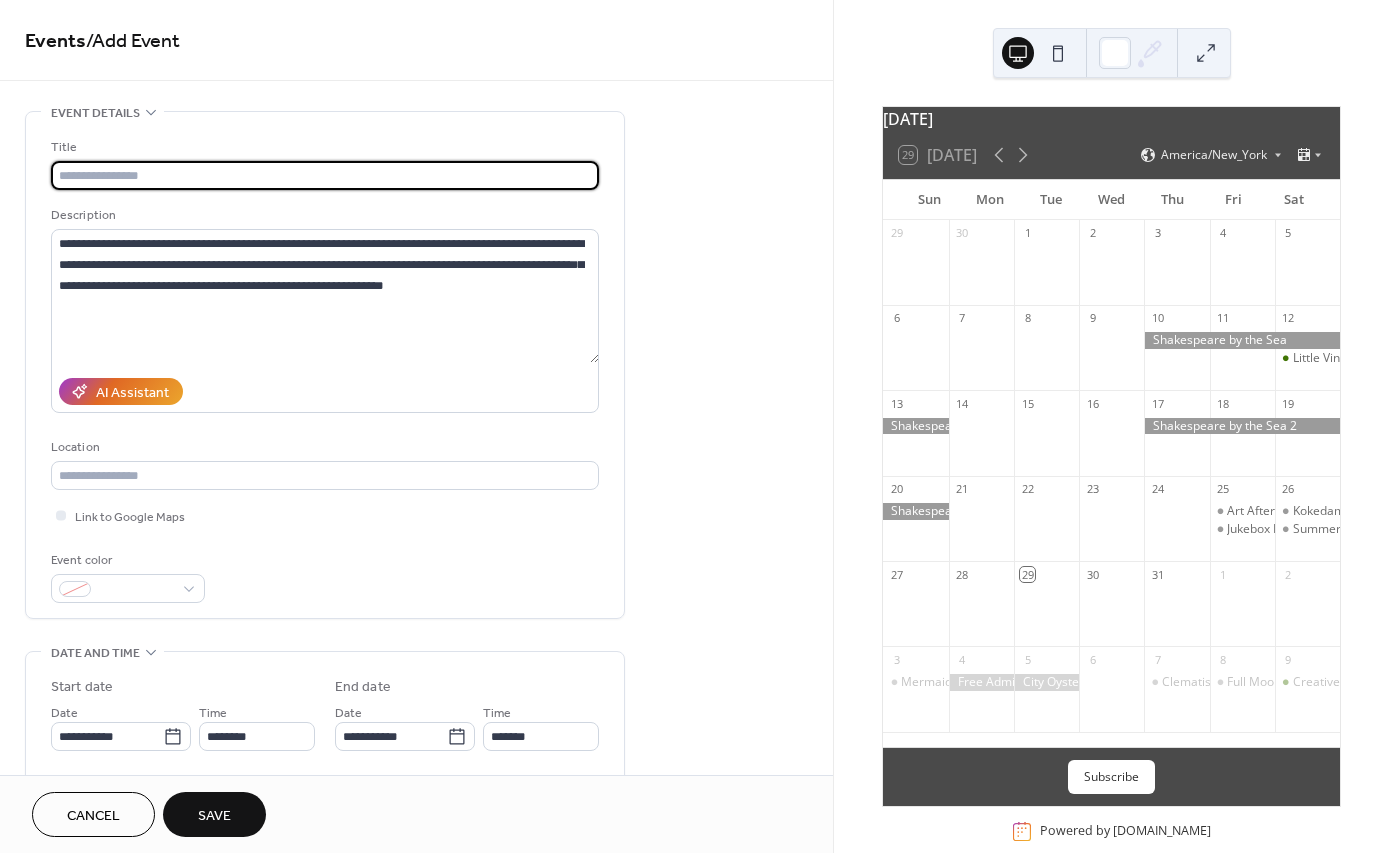 click at bounding box center (325, 175) 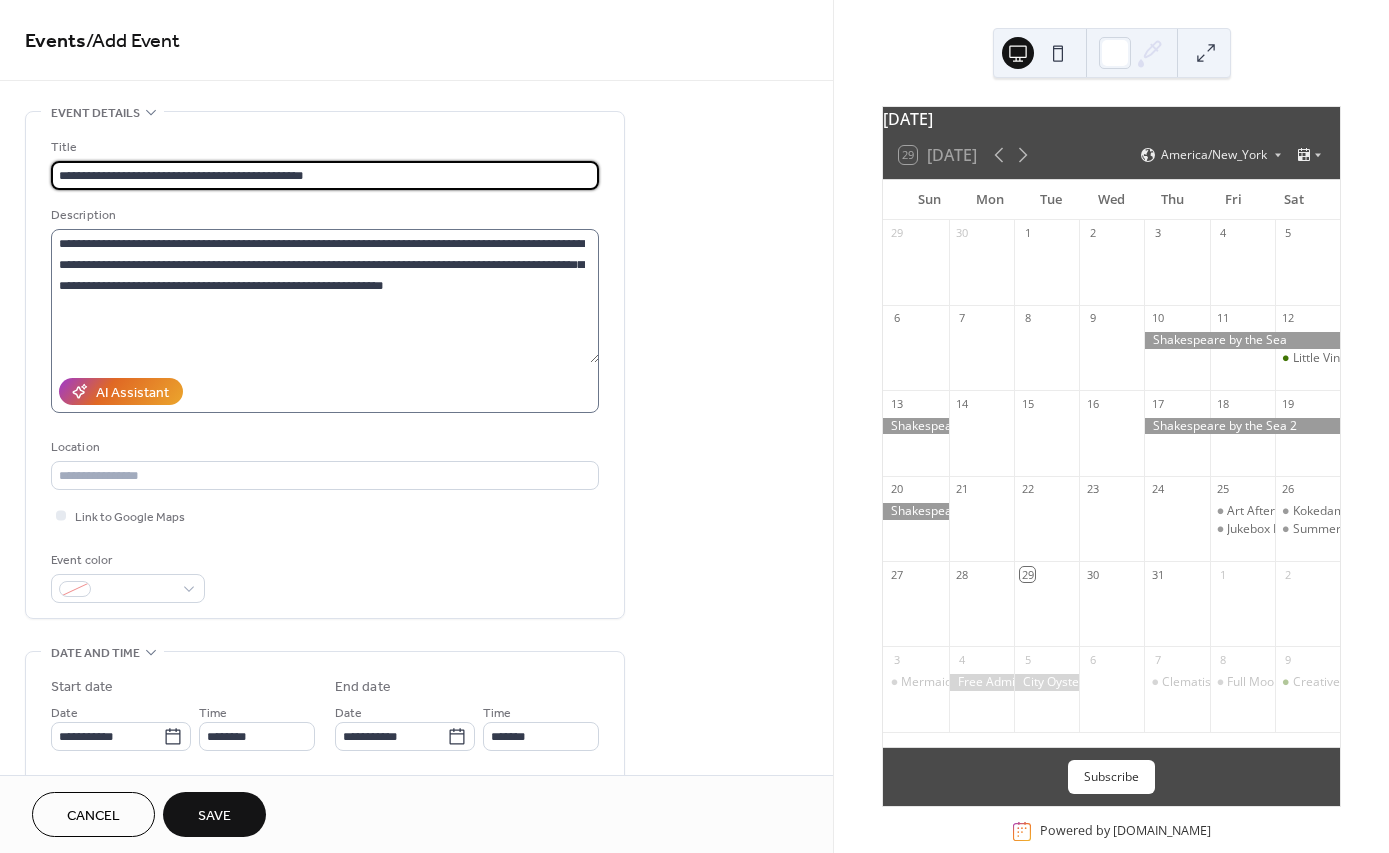type on "**********" 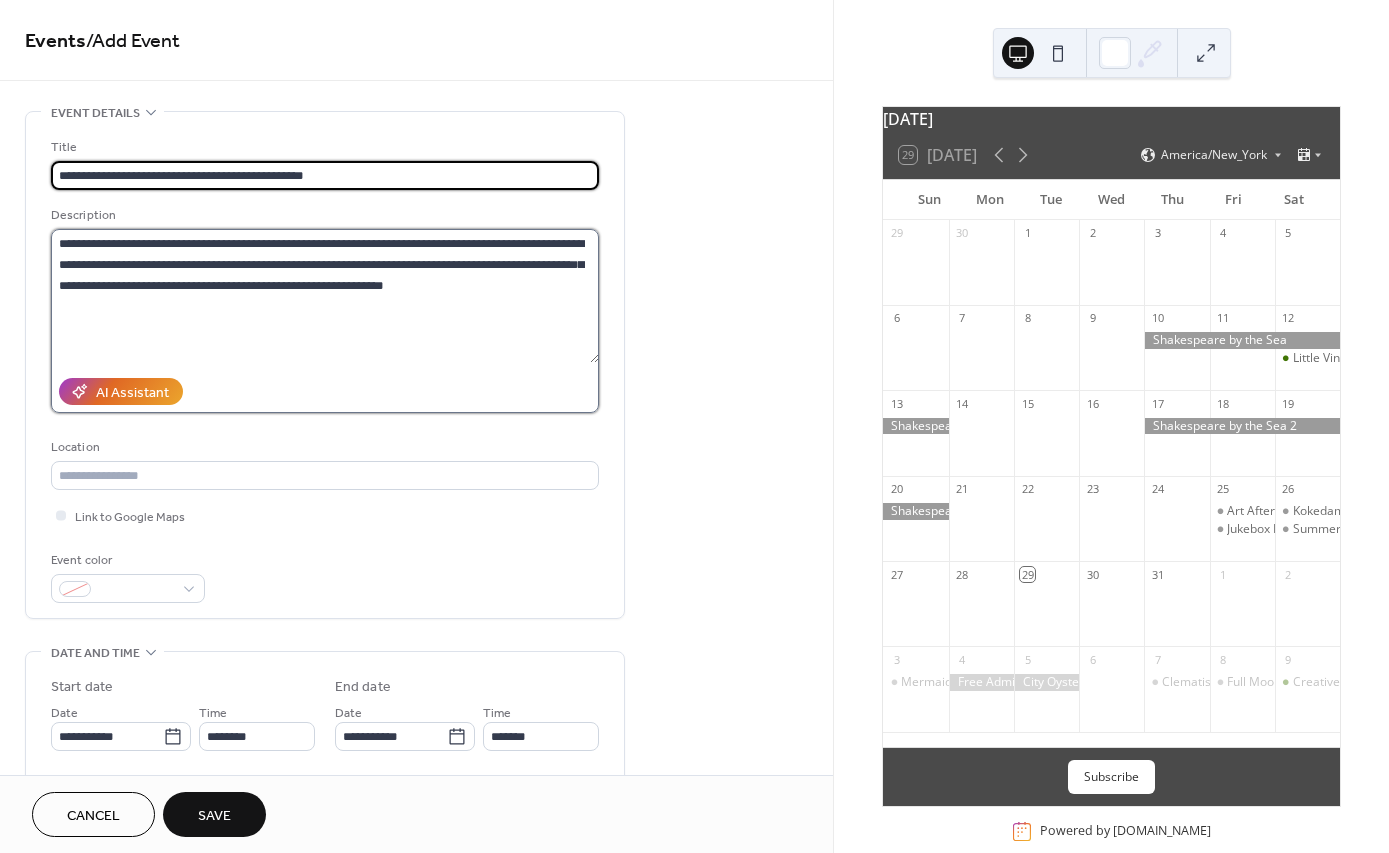 click on "**********" at bounding box center [325, 296] 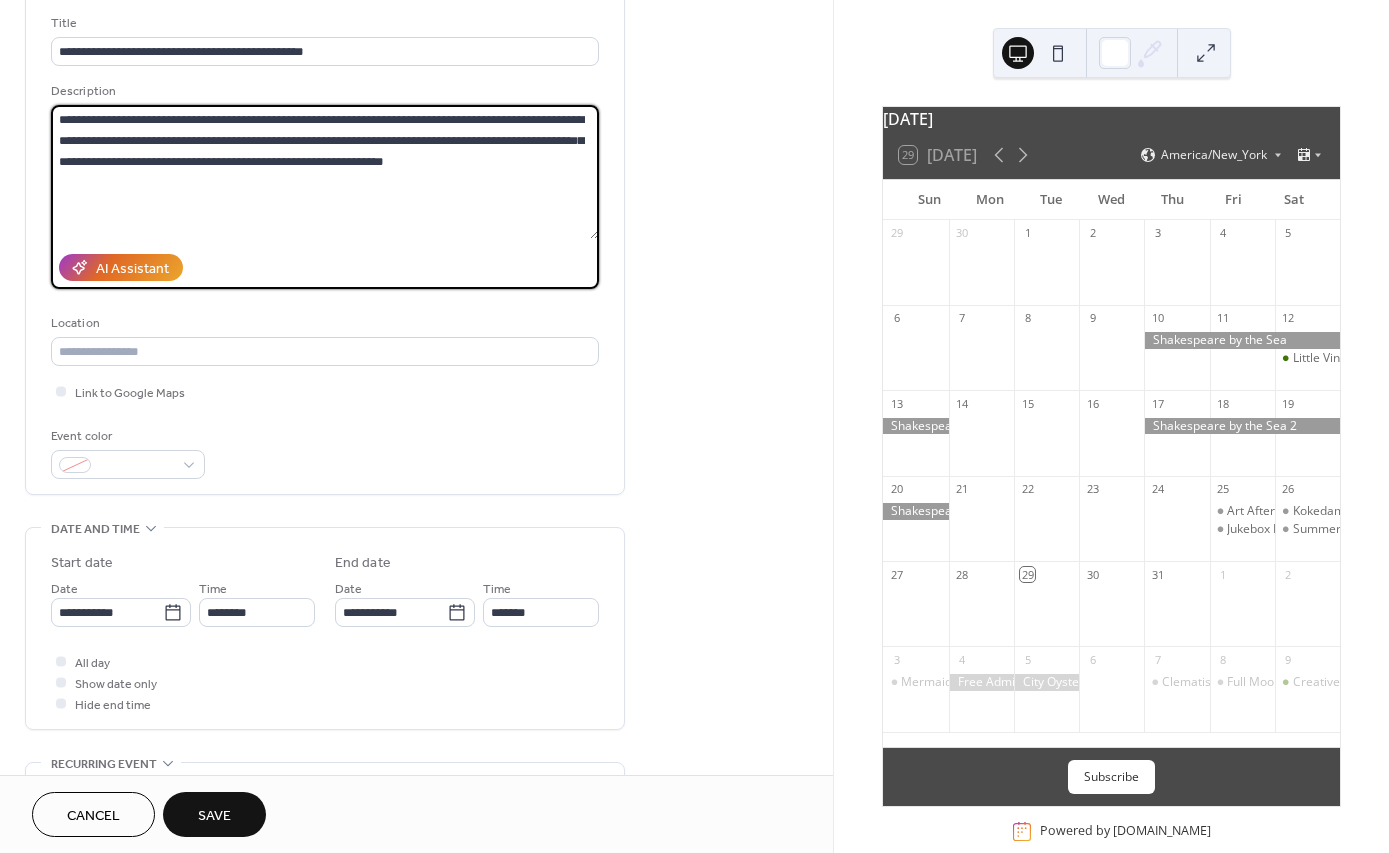 scroll, scrollTop: 135, scrollLeft: 0, axis: vertical 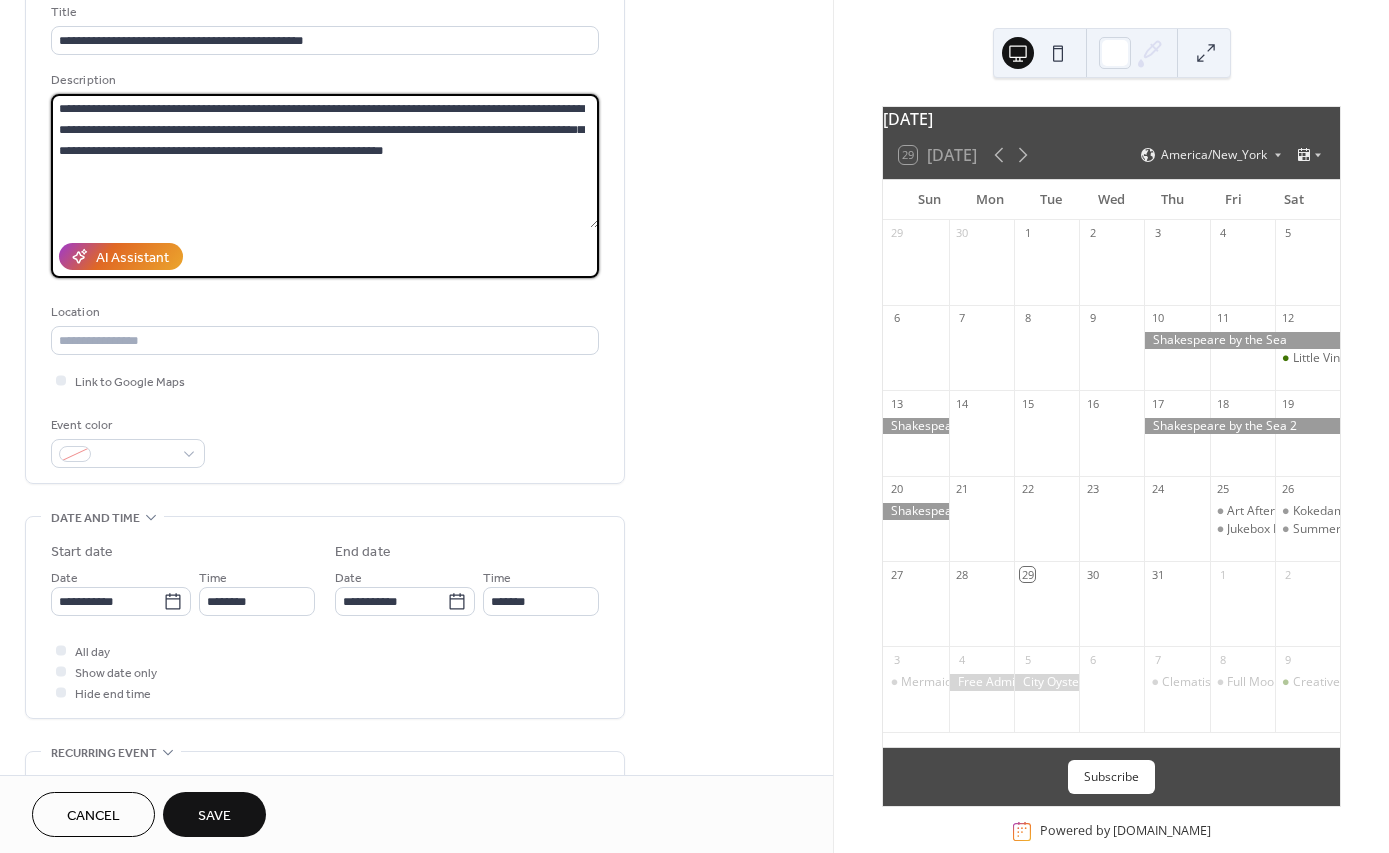 drag, startPoint x: 325, startPoint y: 153, endPoint x: 437, endPoint y: 152, distance: 112.00446 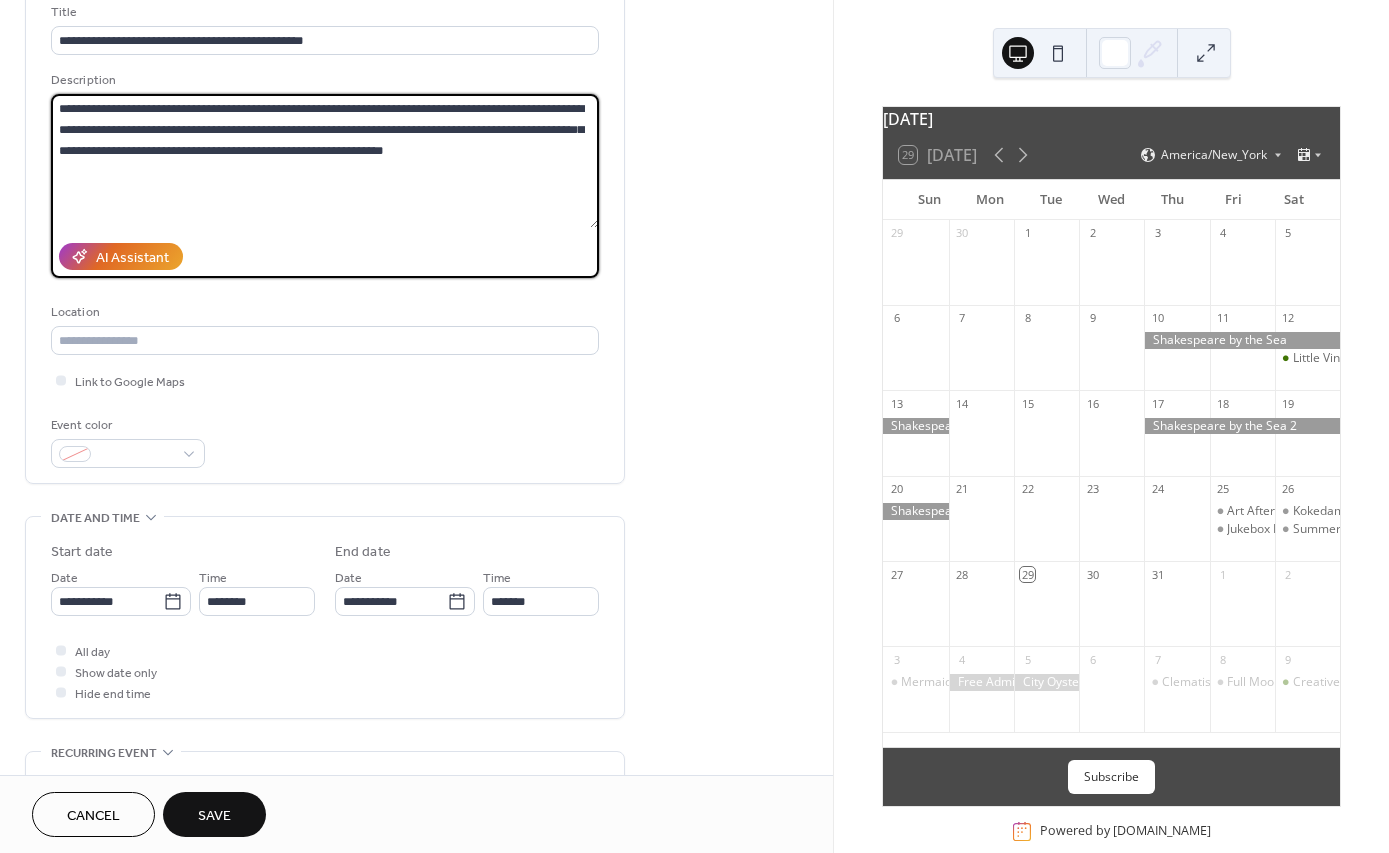 click on "**********" at bounding box center (325, 161) 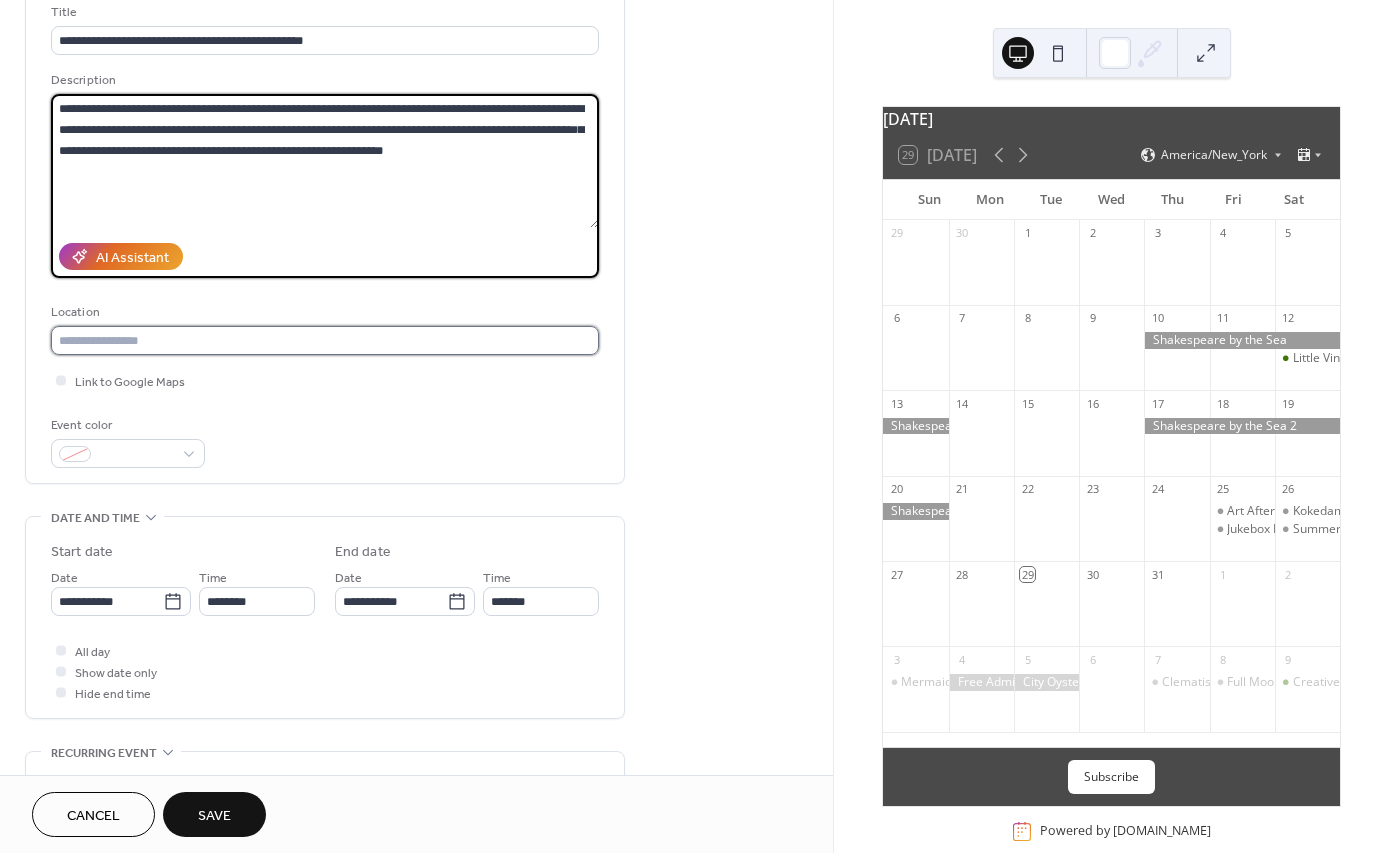 click at bounding box center [325, 340] 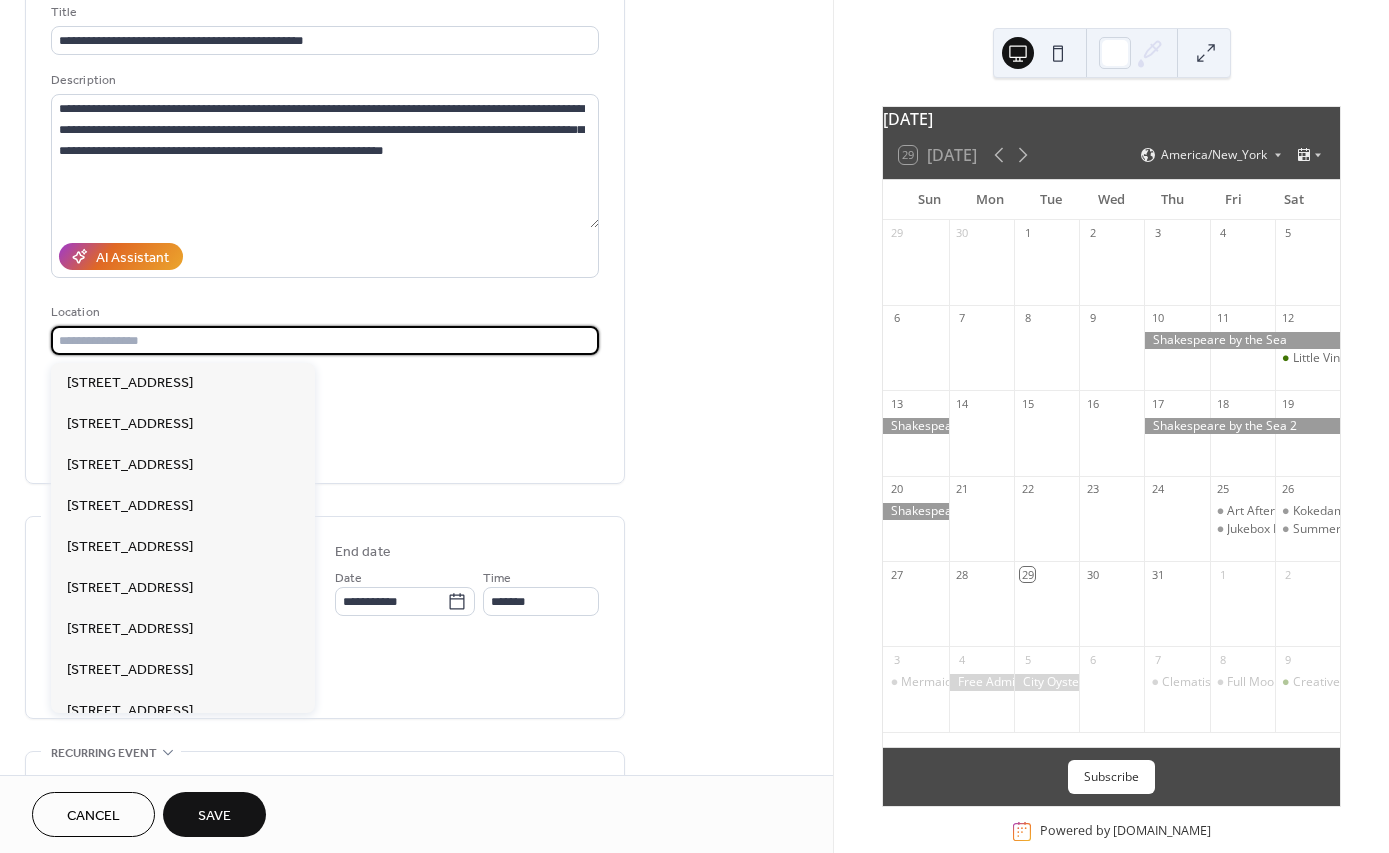 paste on "**********" 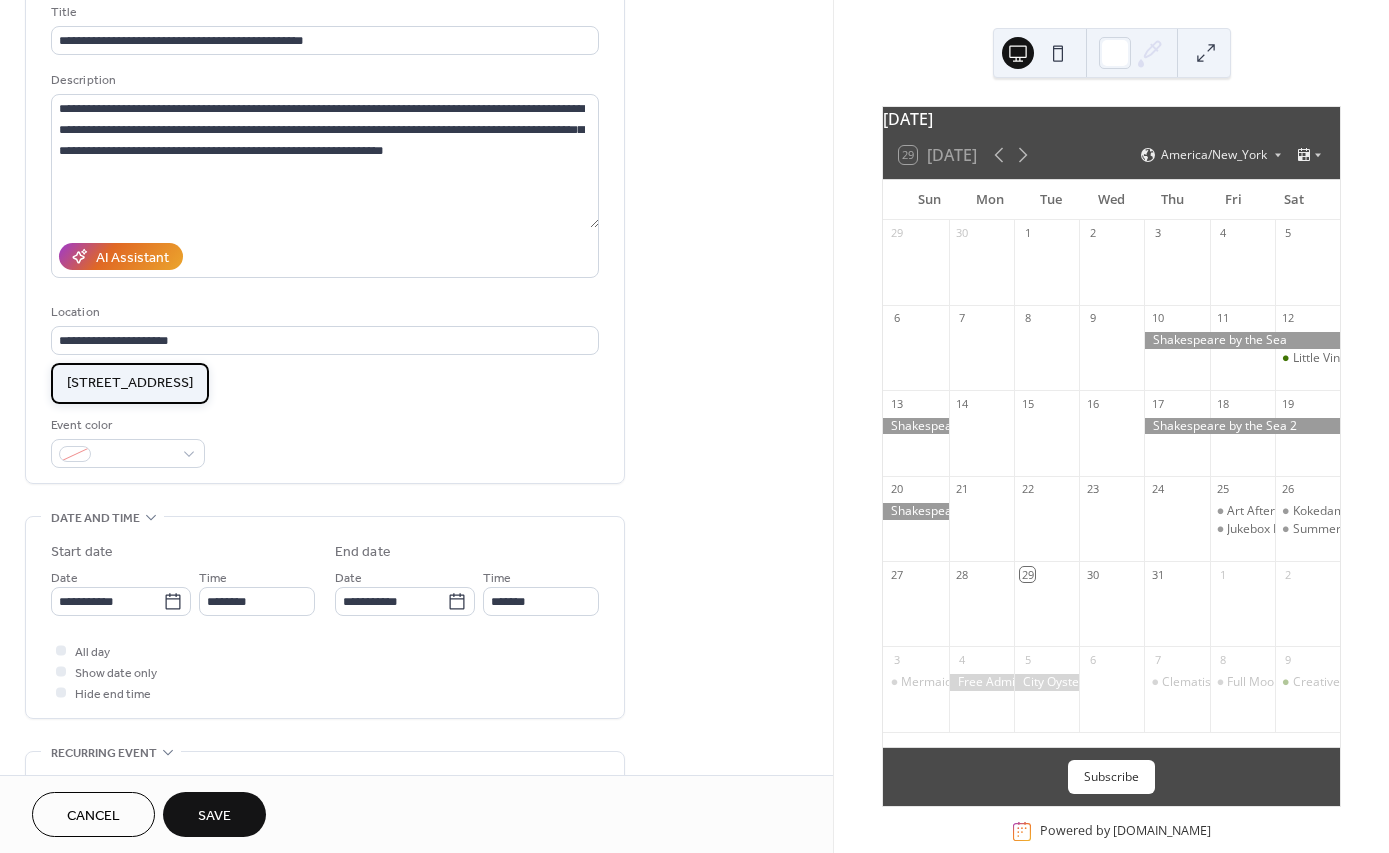 click on "12100 Forest Hill Blvd, Wellington, FL 33414" at bounding box center [130, 383] 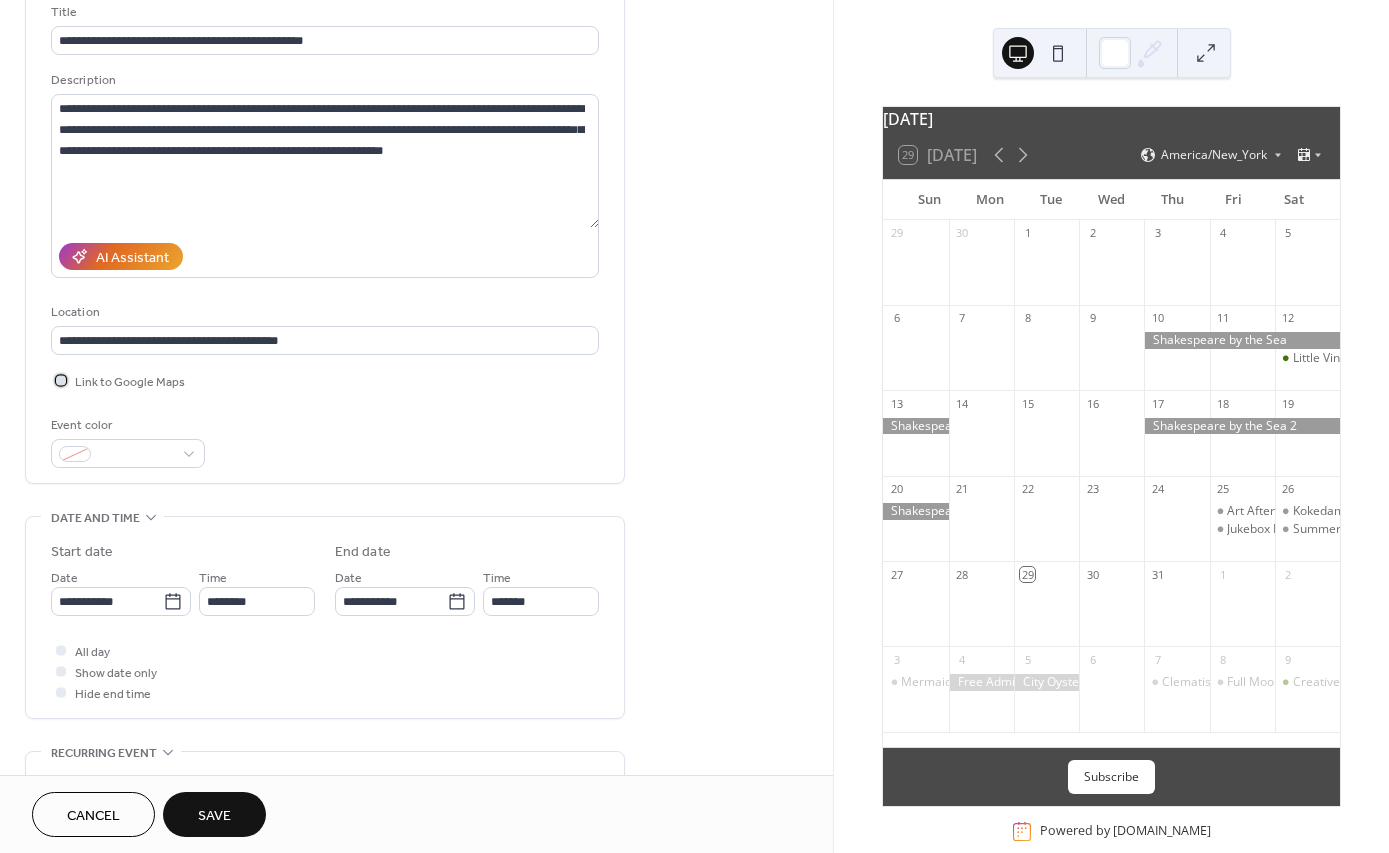 click on "Link to Google Maps" at bounding box center (130, 382) 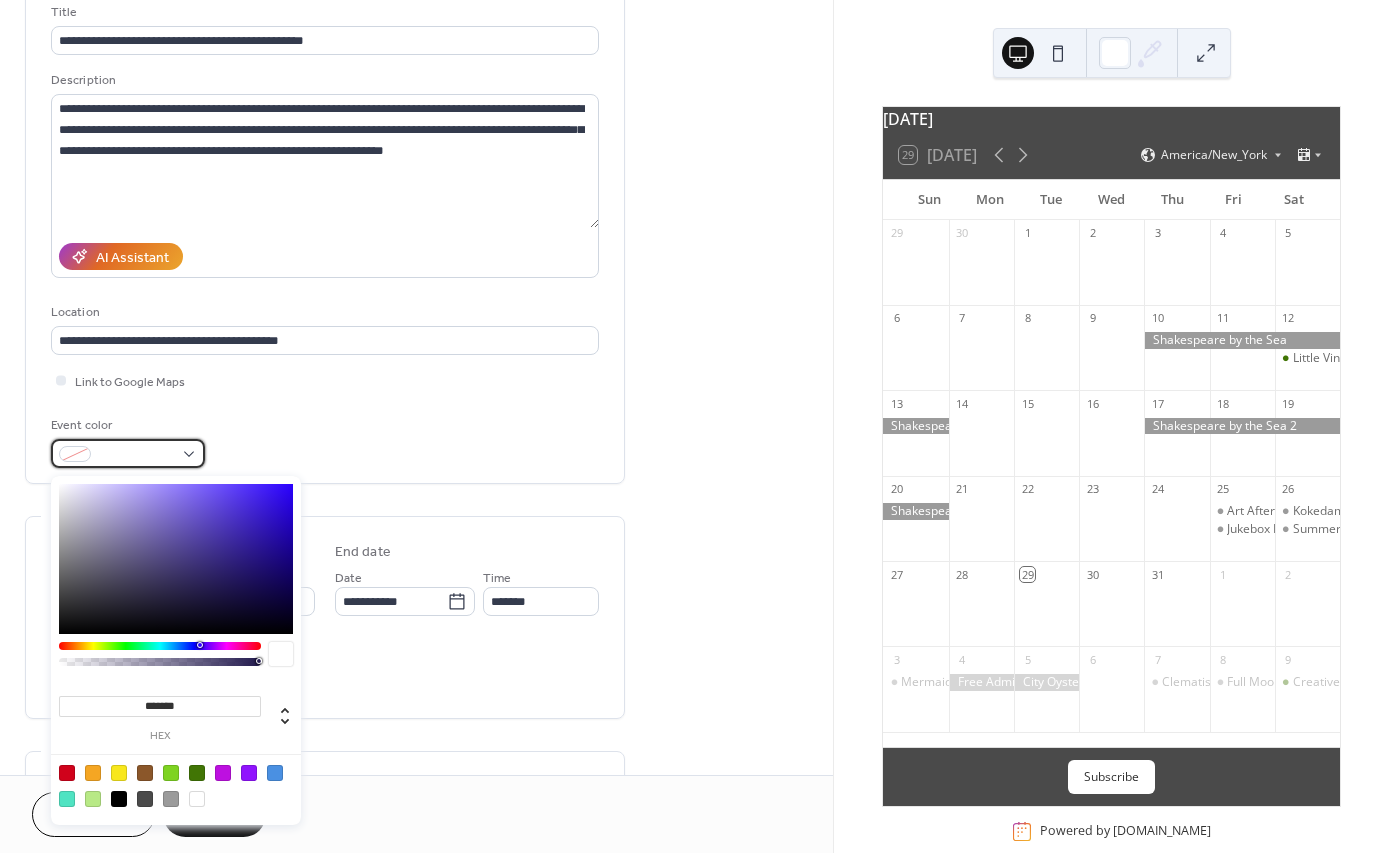 click at bounding box center [128, 453] 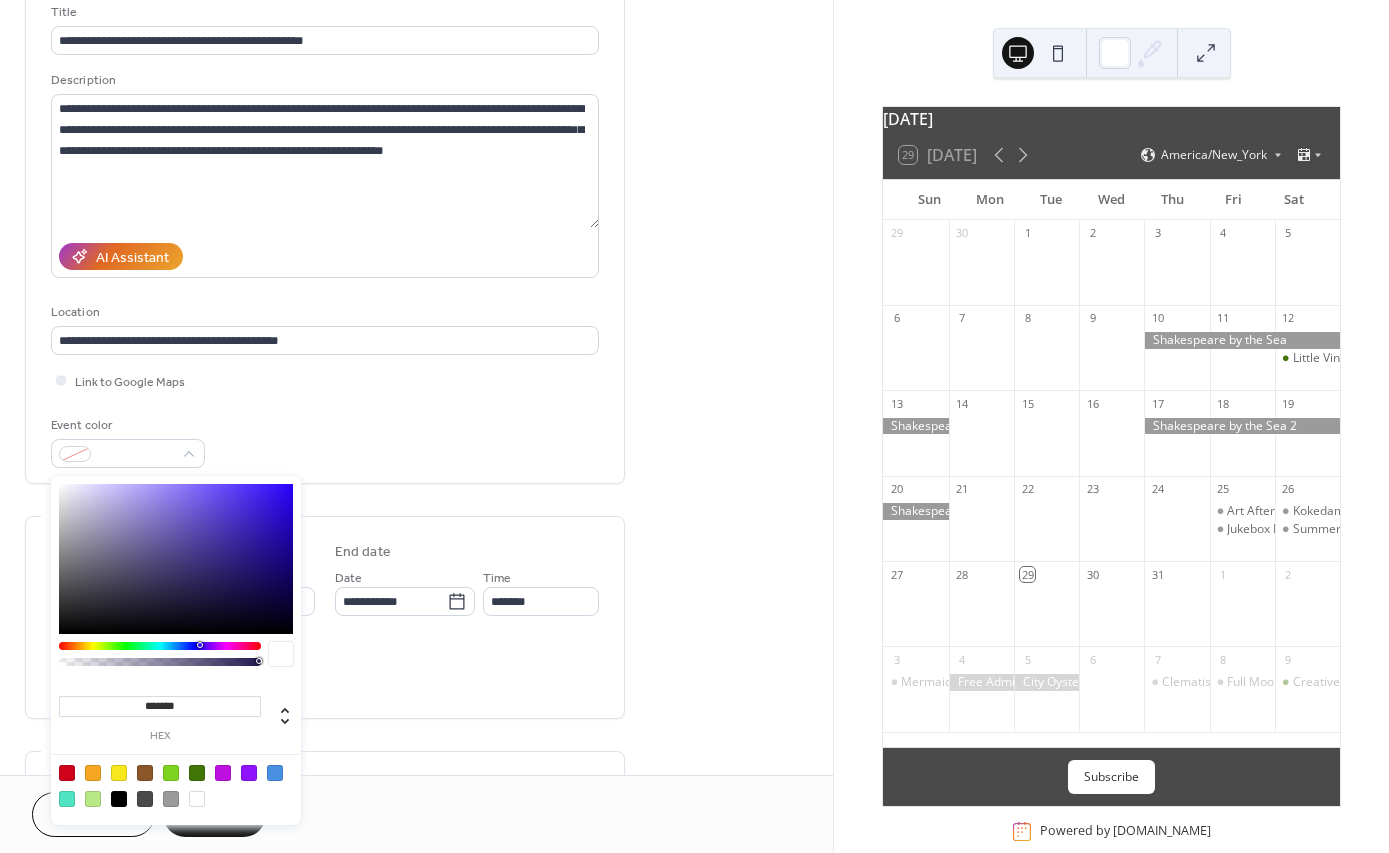 click at bounding box center [171, 799] 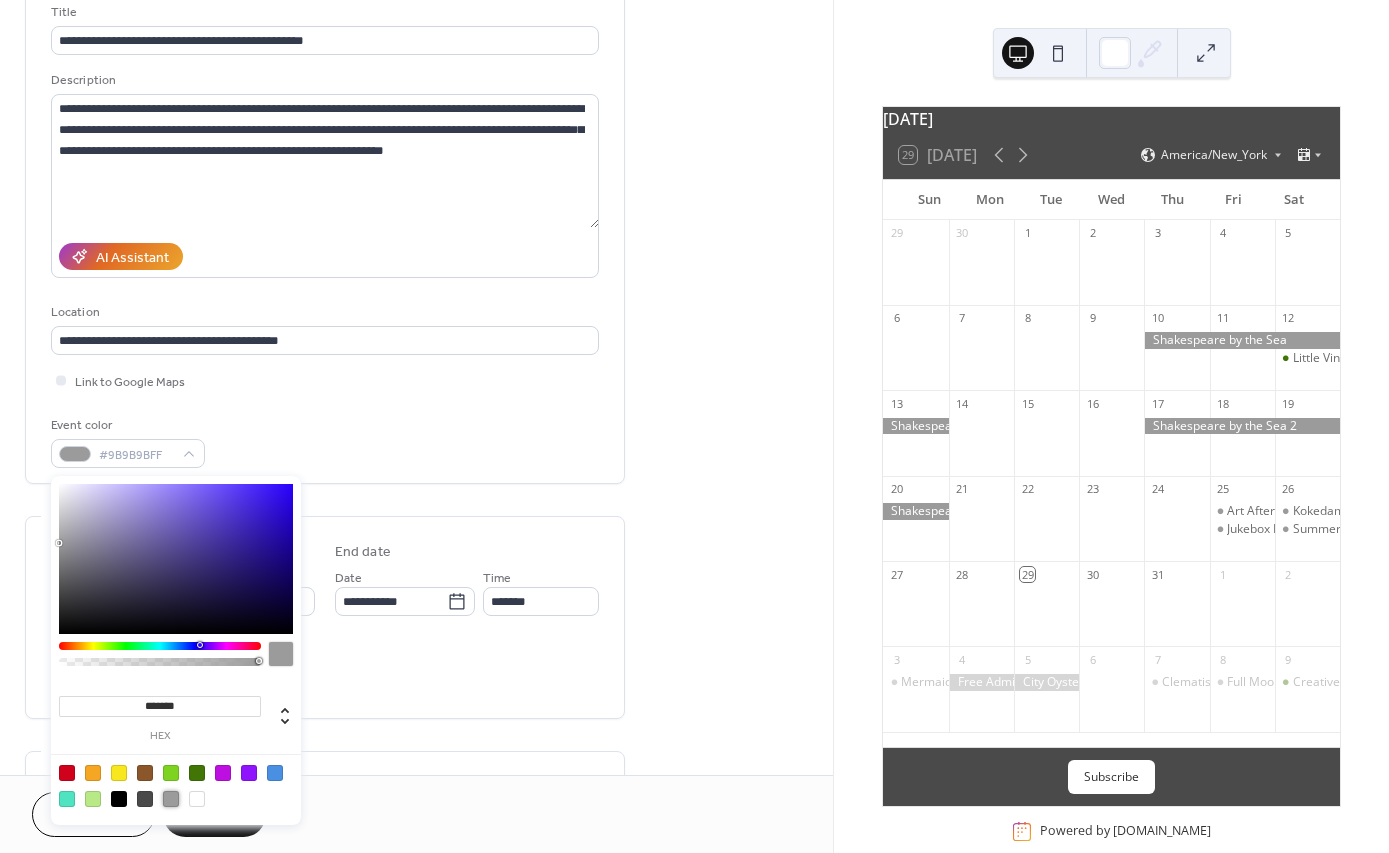 click on "**********" at bounding box center (325, 653) 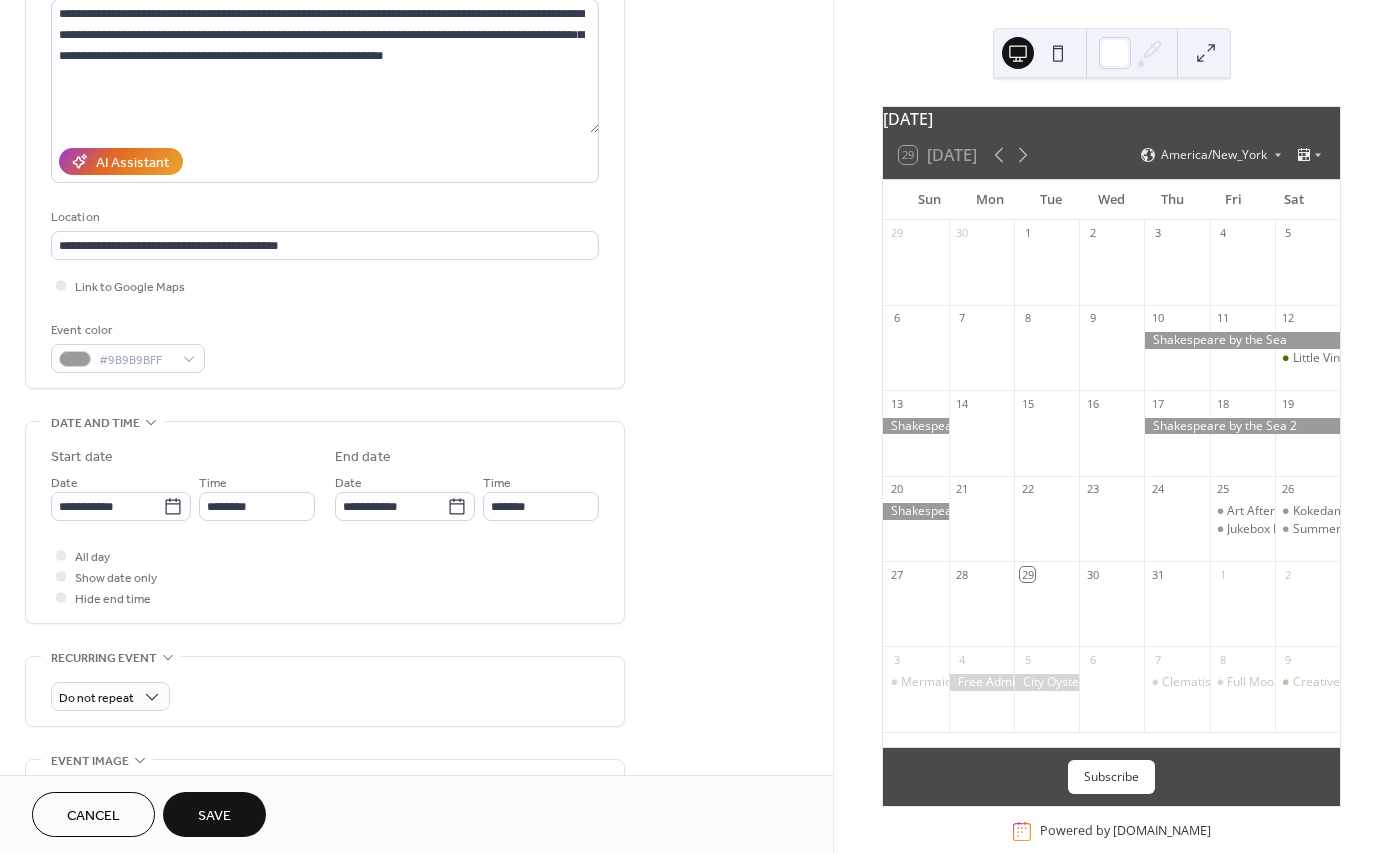 scroll, scrollTop: 218, scrollLeft: 0, axis: vertical 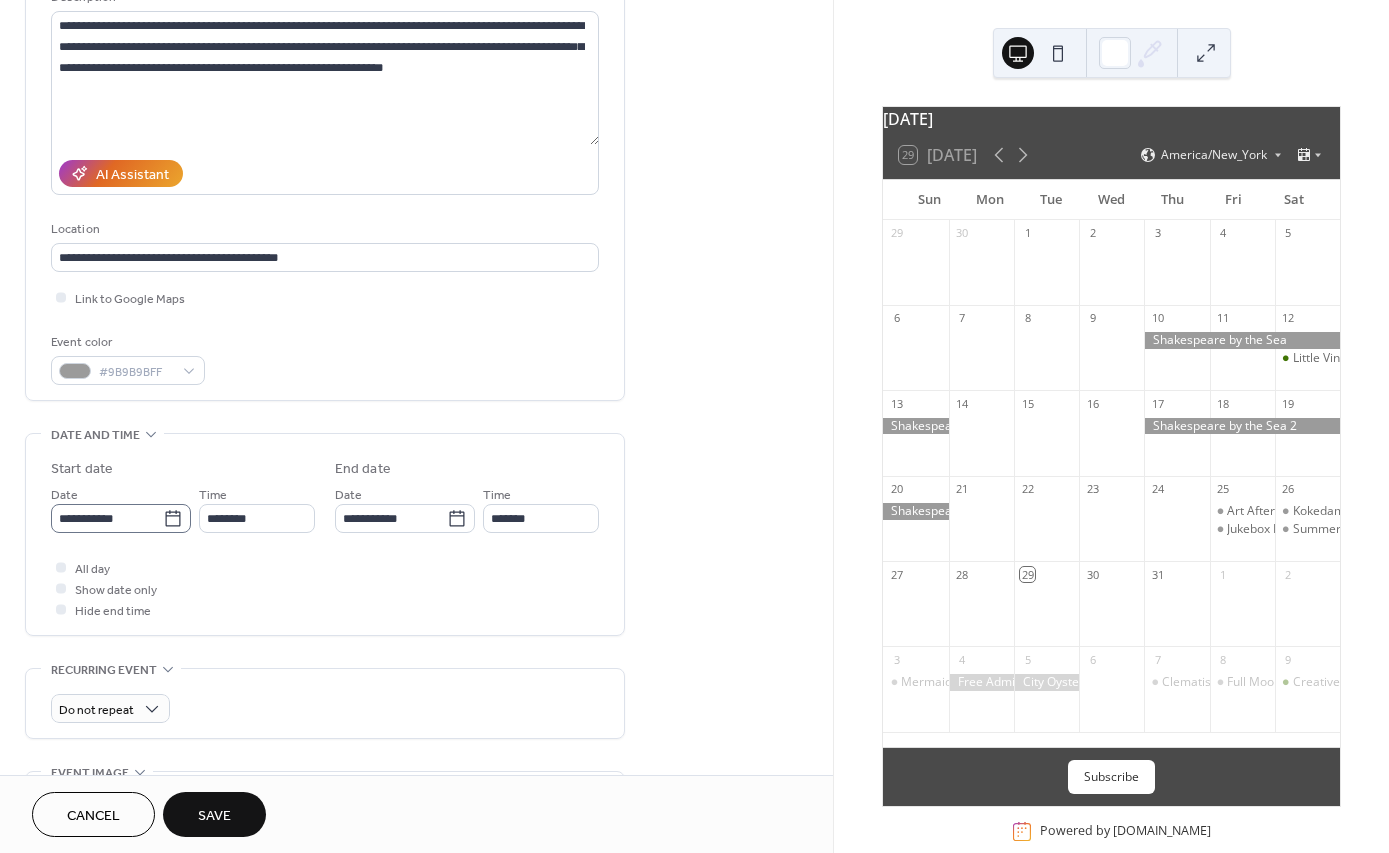 click 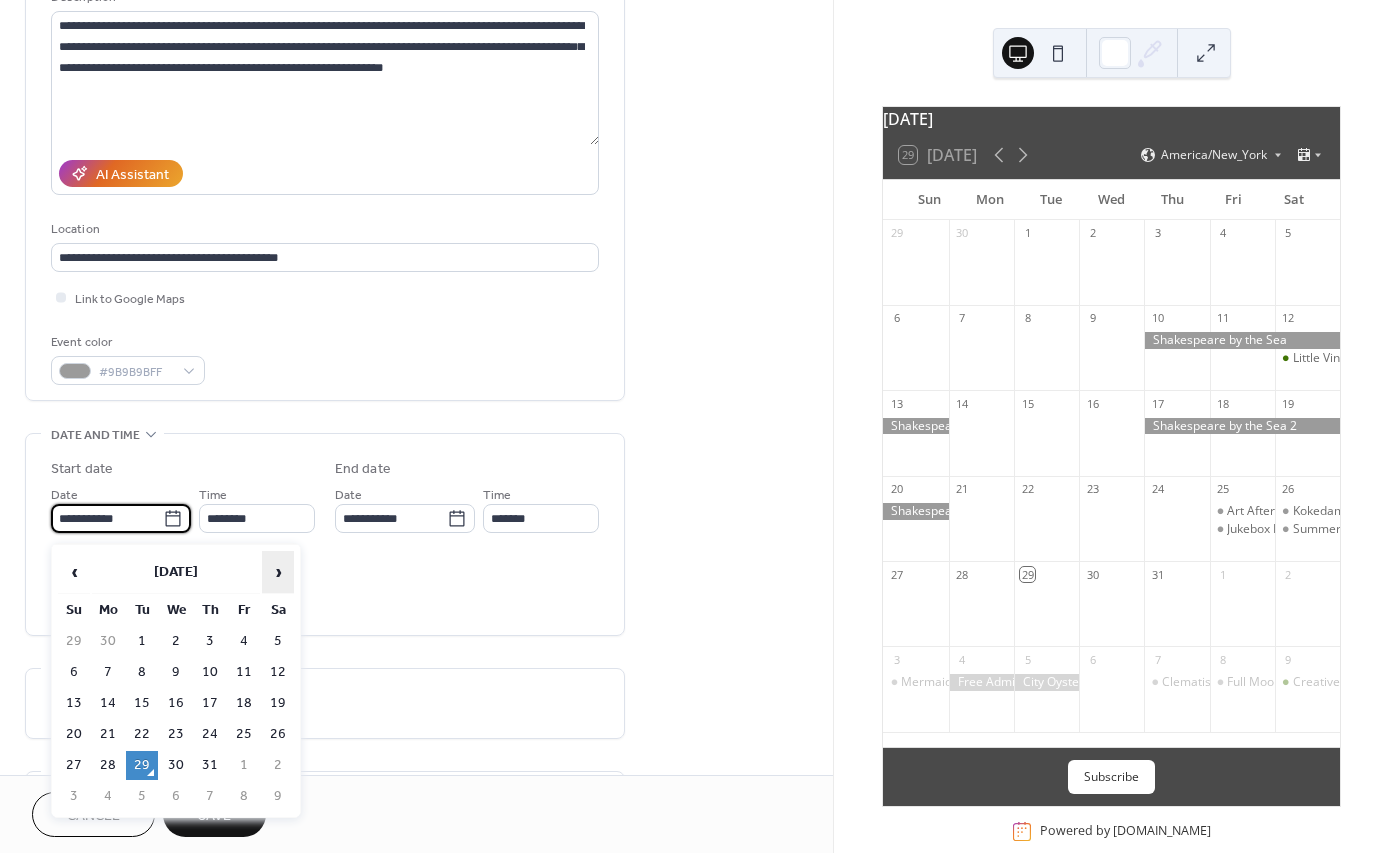 click on "›" at bounding box center (278, 572) 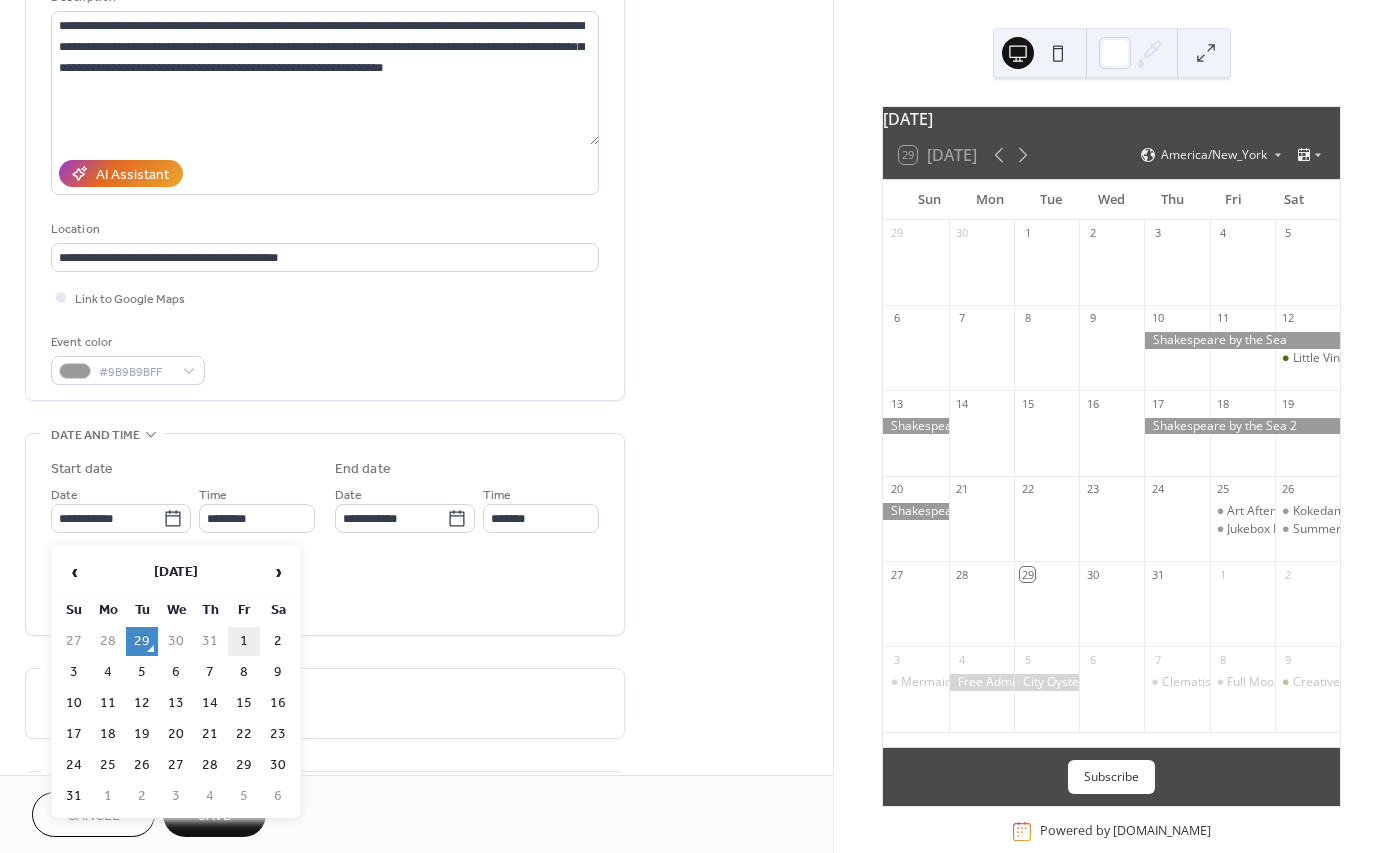 click on "1" at bounding box center [244, 641] 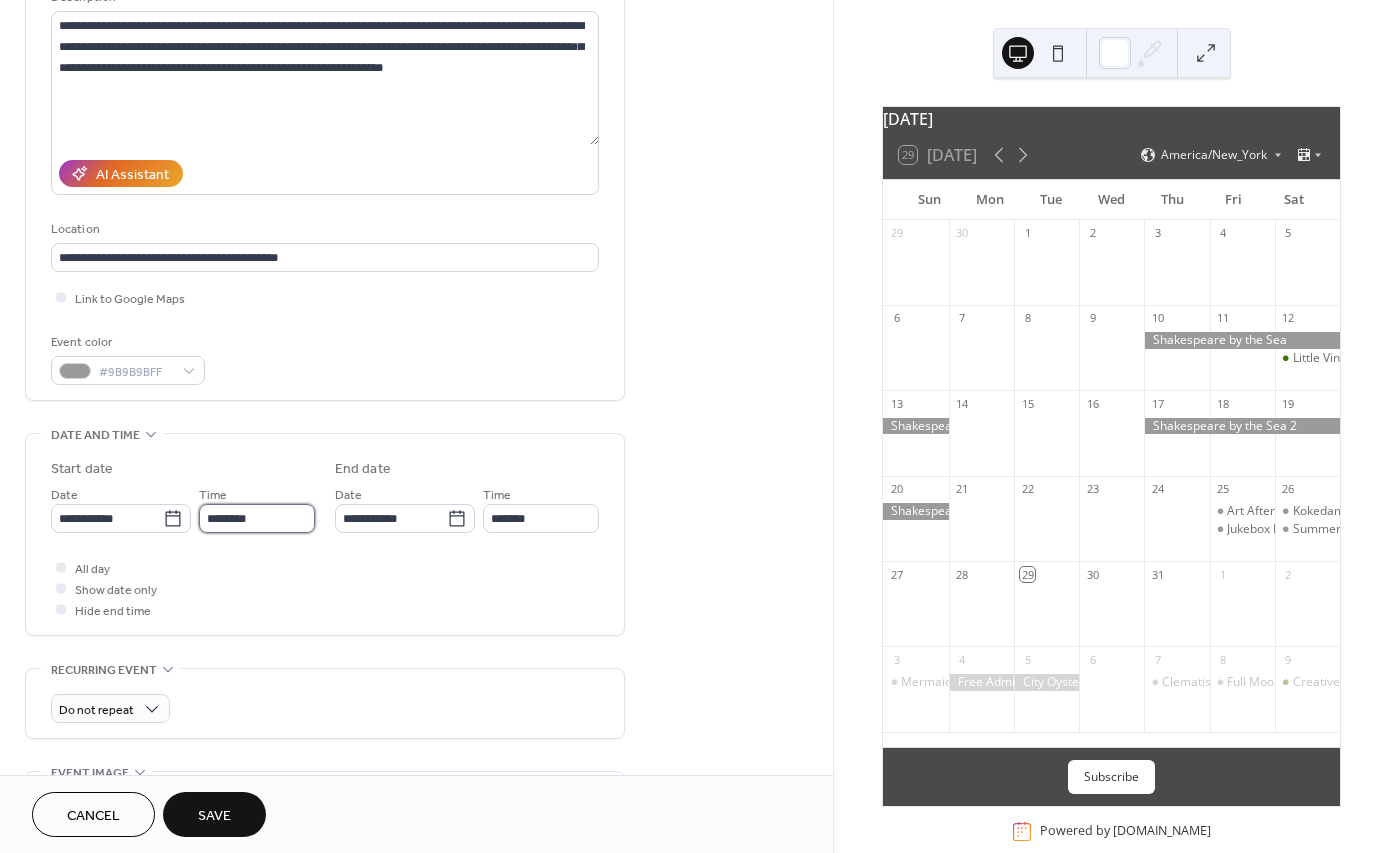 click on "********" at bounding box center [257, 518] 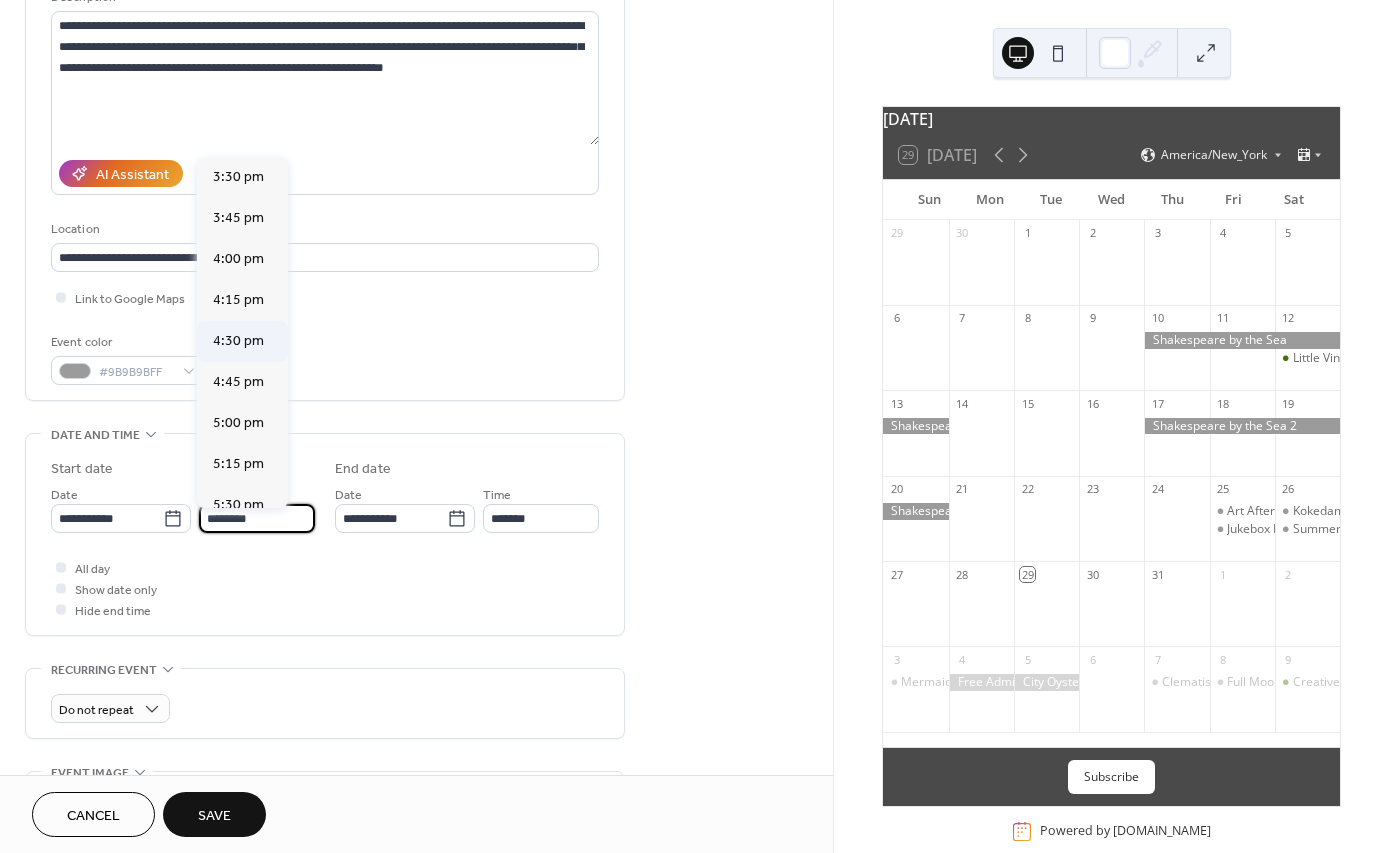 scroll, scrollTop: 2554, scrollLeft: 0, axis: vertical 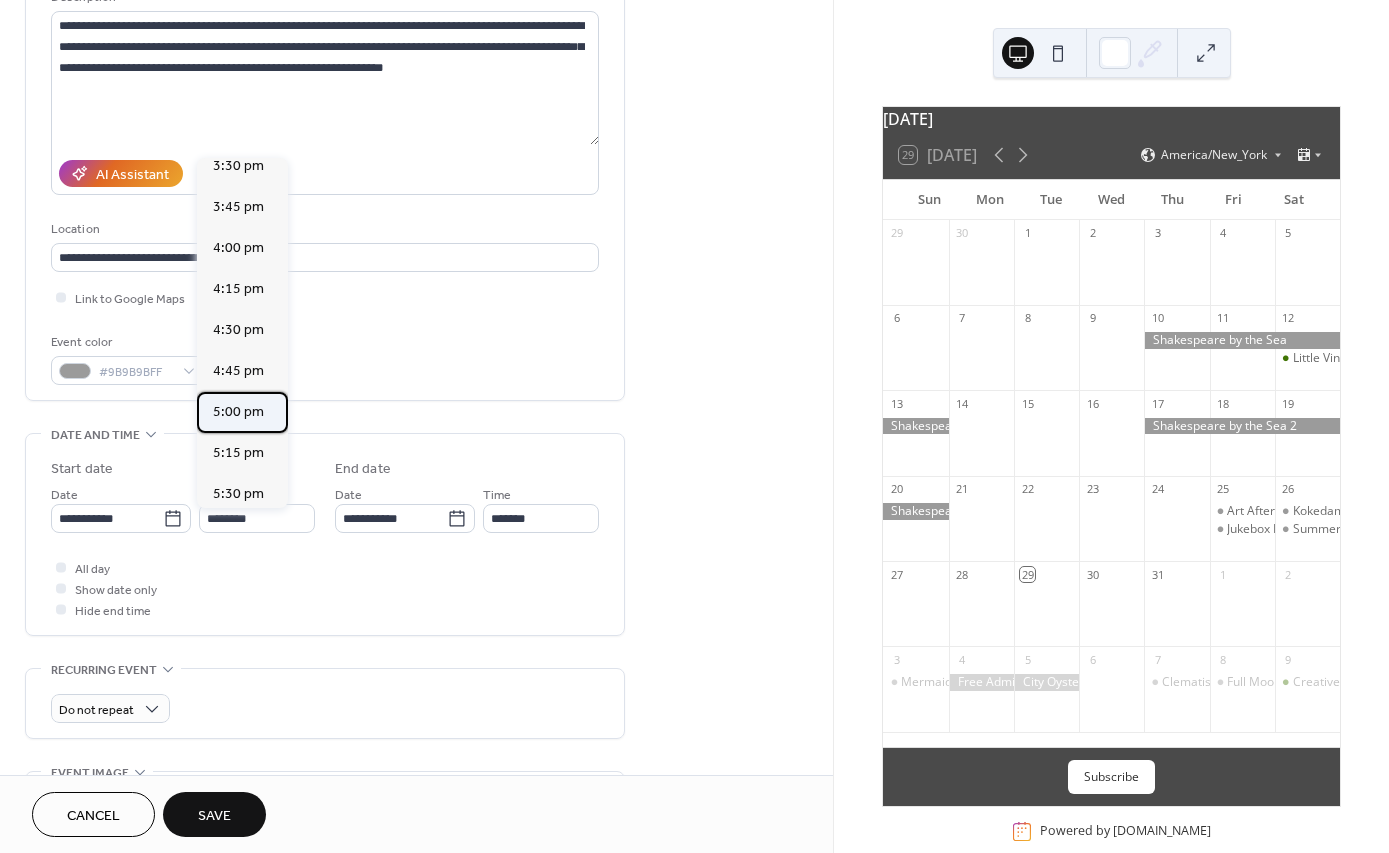 click on "5:00 pm" at bounding box center (238, 412) 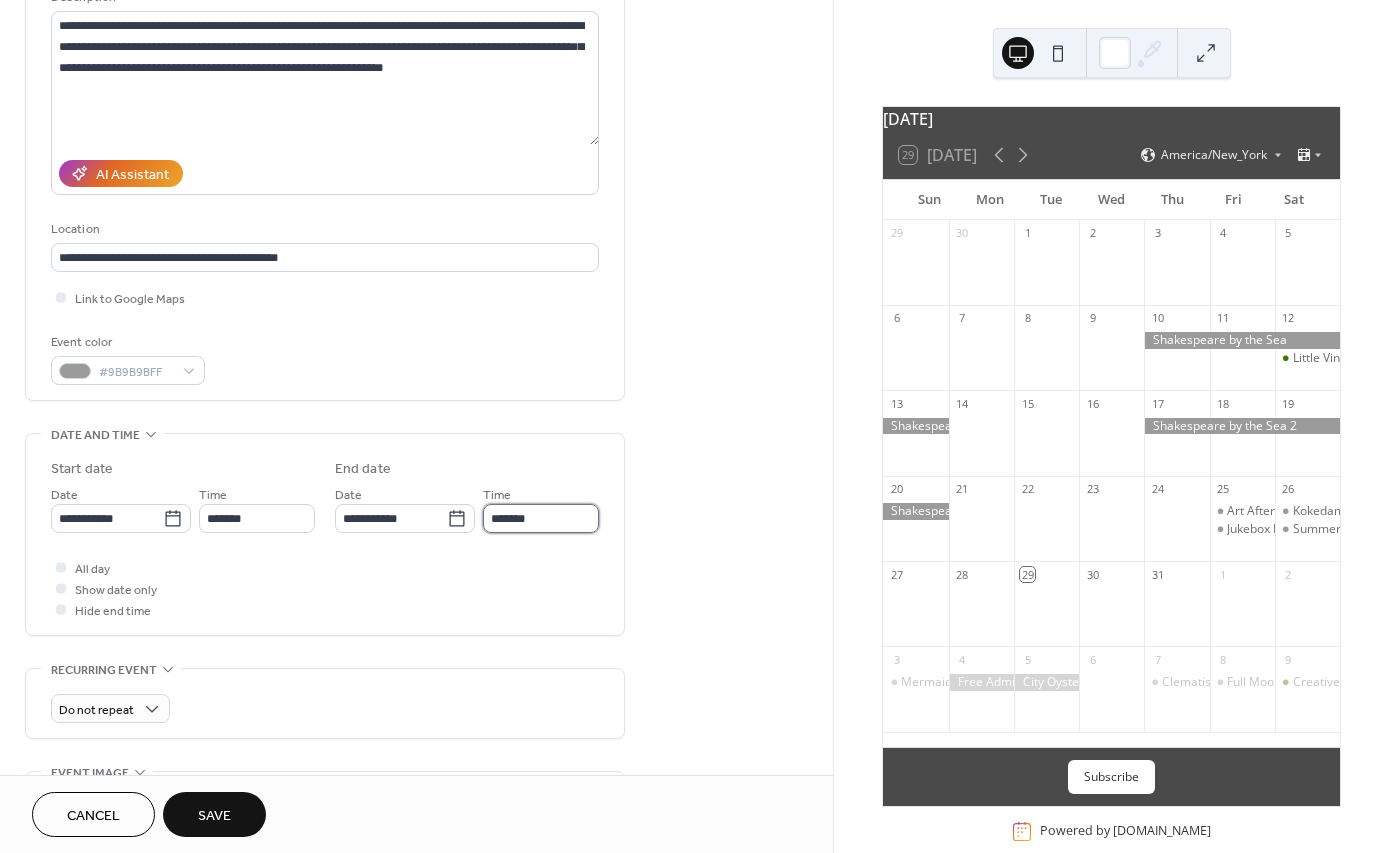 click on "*******" at bounding box center (541, 518) 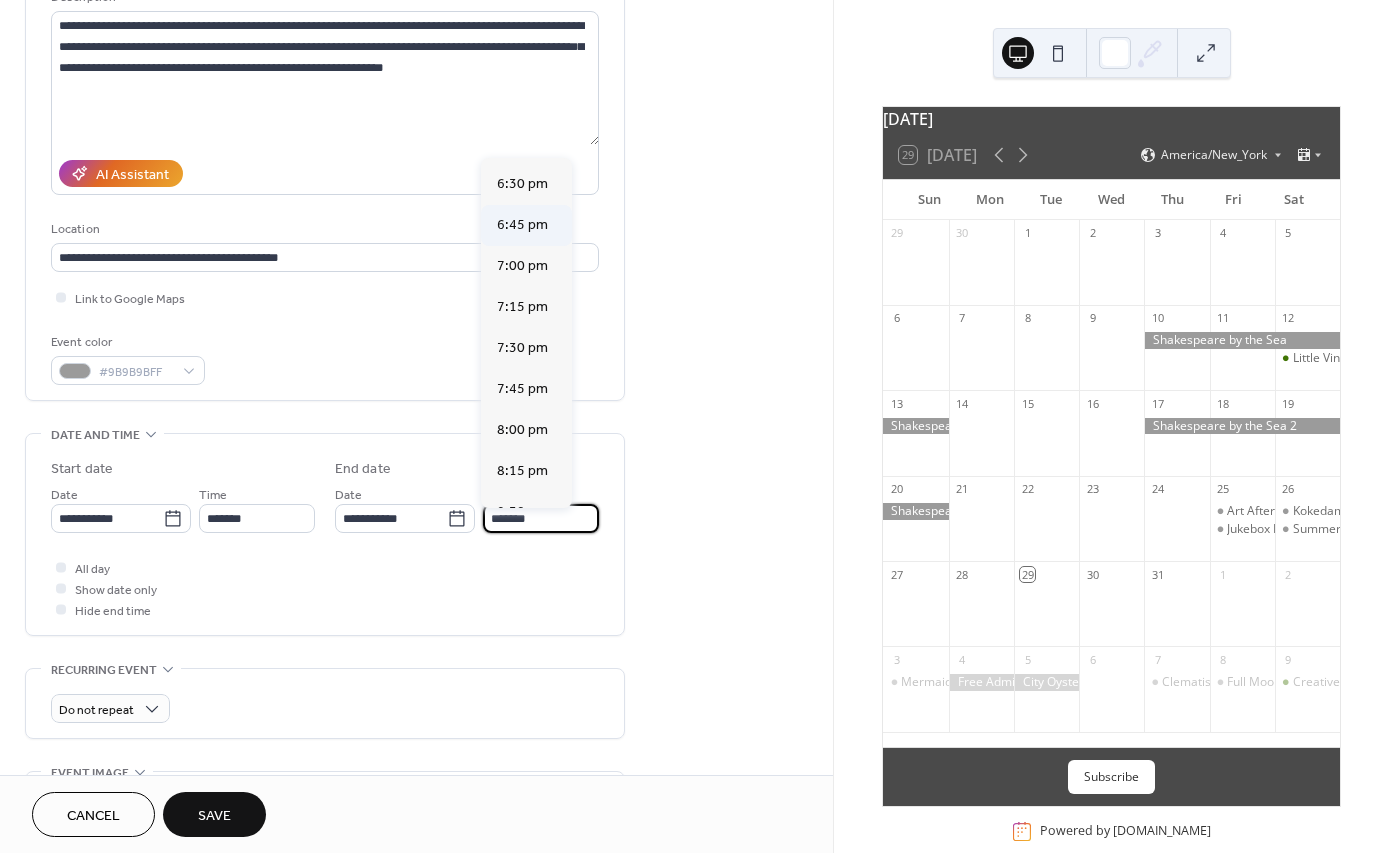 scroll, scrollTop: 206, scrollLeft: 0, axis: vertical 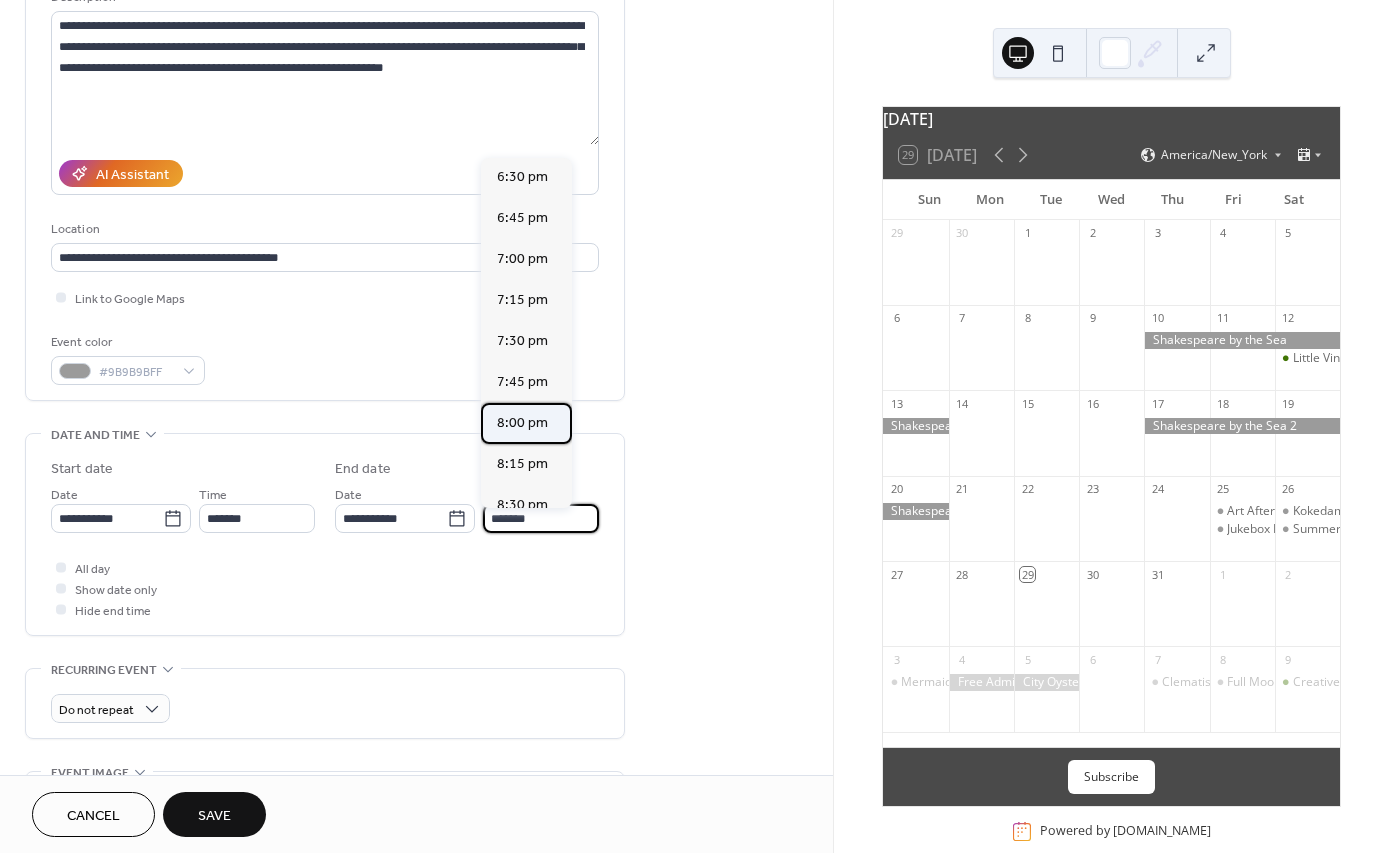 click on "8:00 pm" at bounding box center [522, 423] 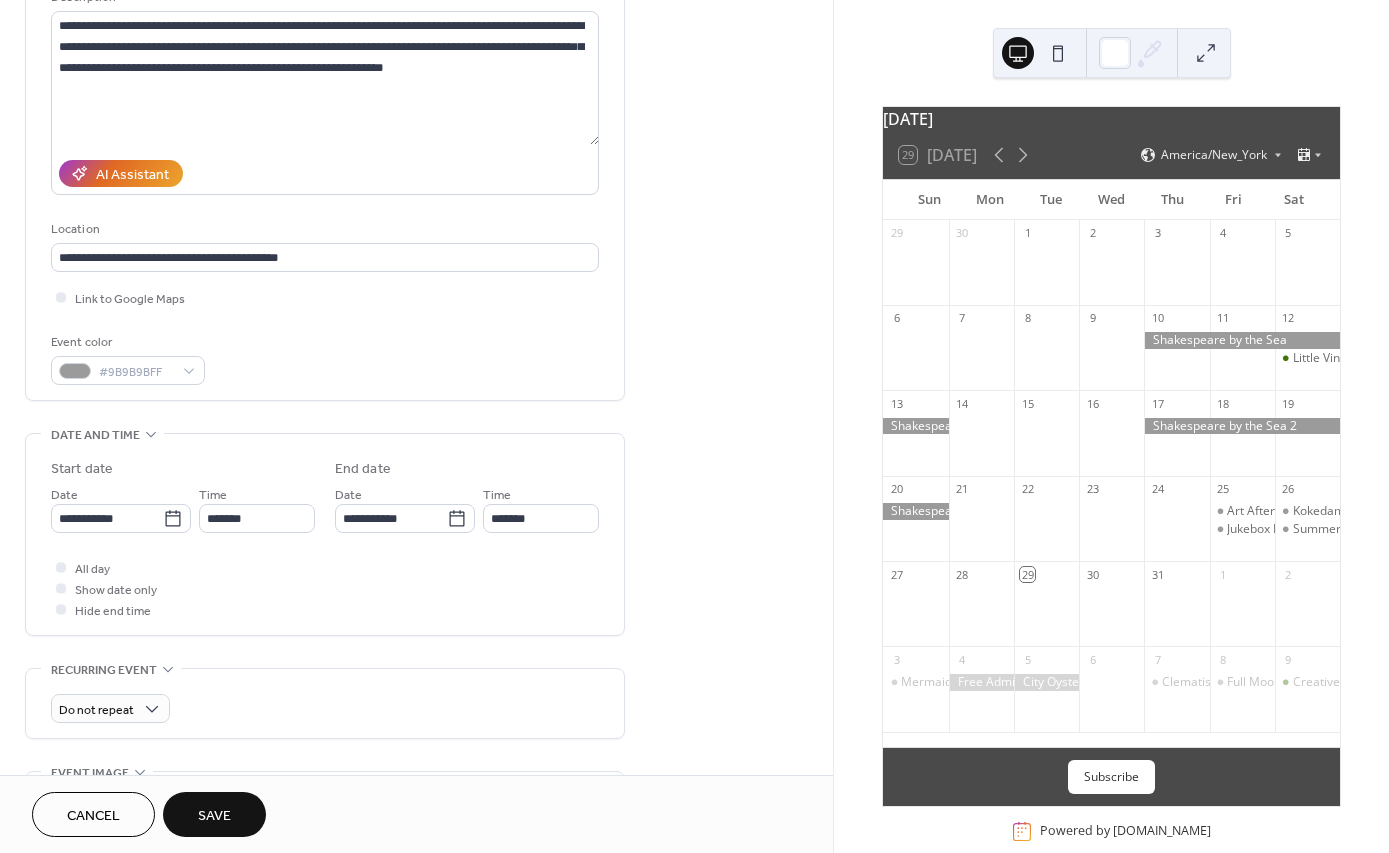 click on "All day Show date only Hide end time" at bounding box center [325, 588] 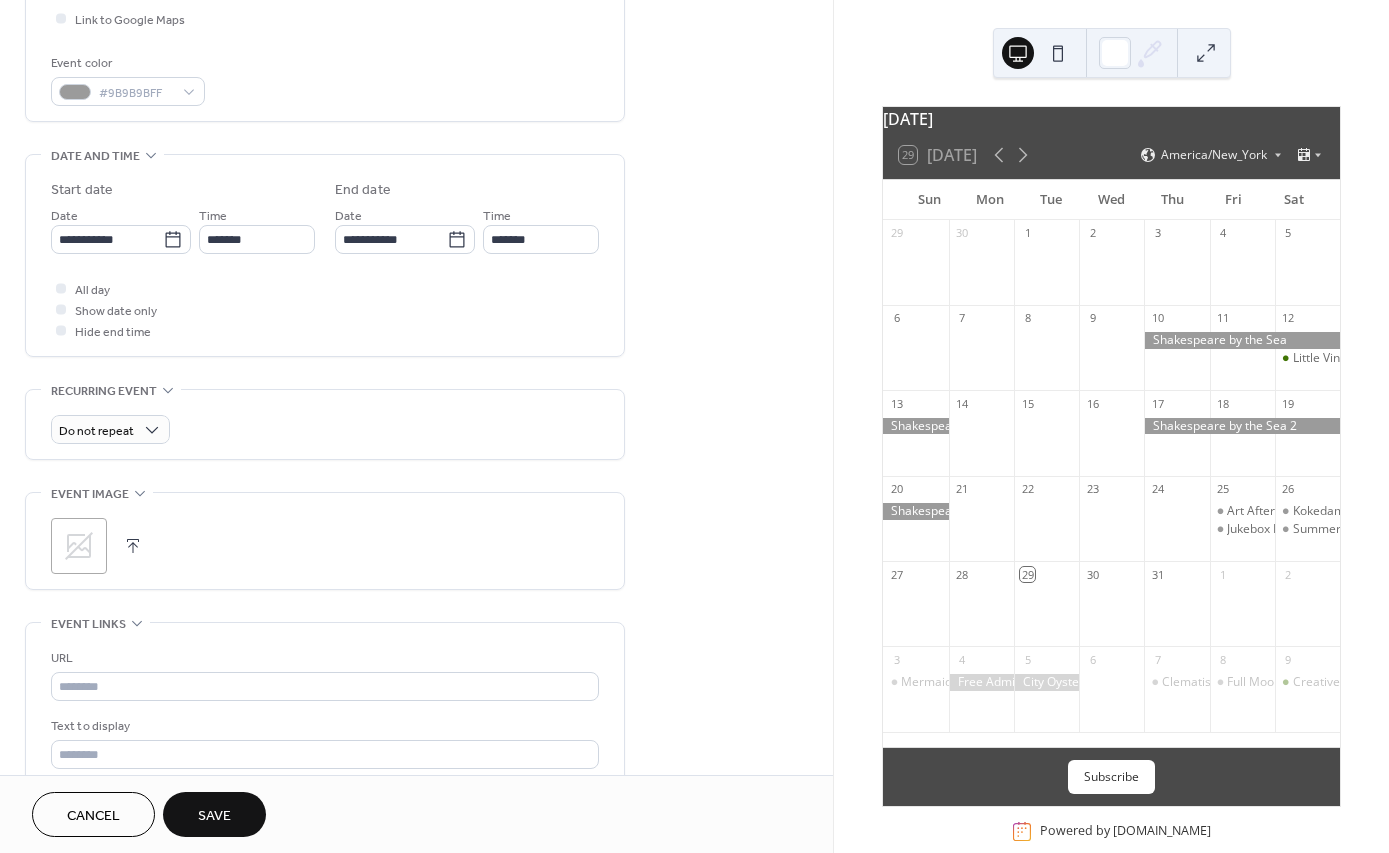 scroll, scrollTop: 499, scrollLeft: 0, axis: vertical 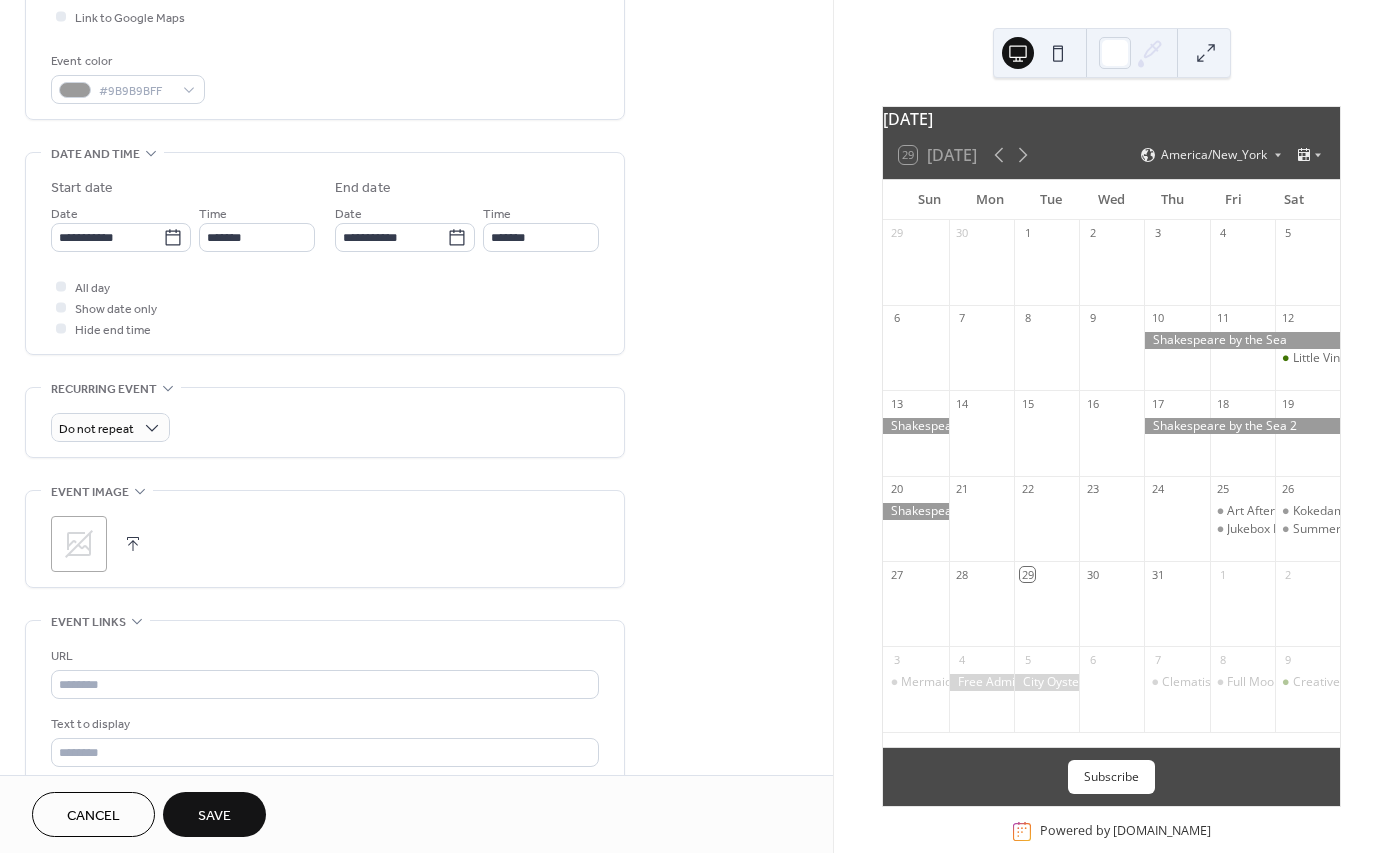 click 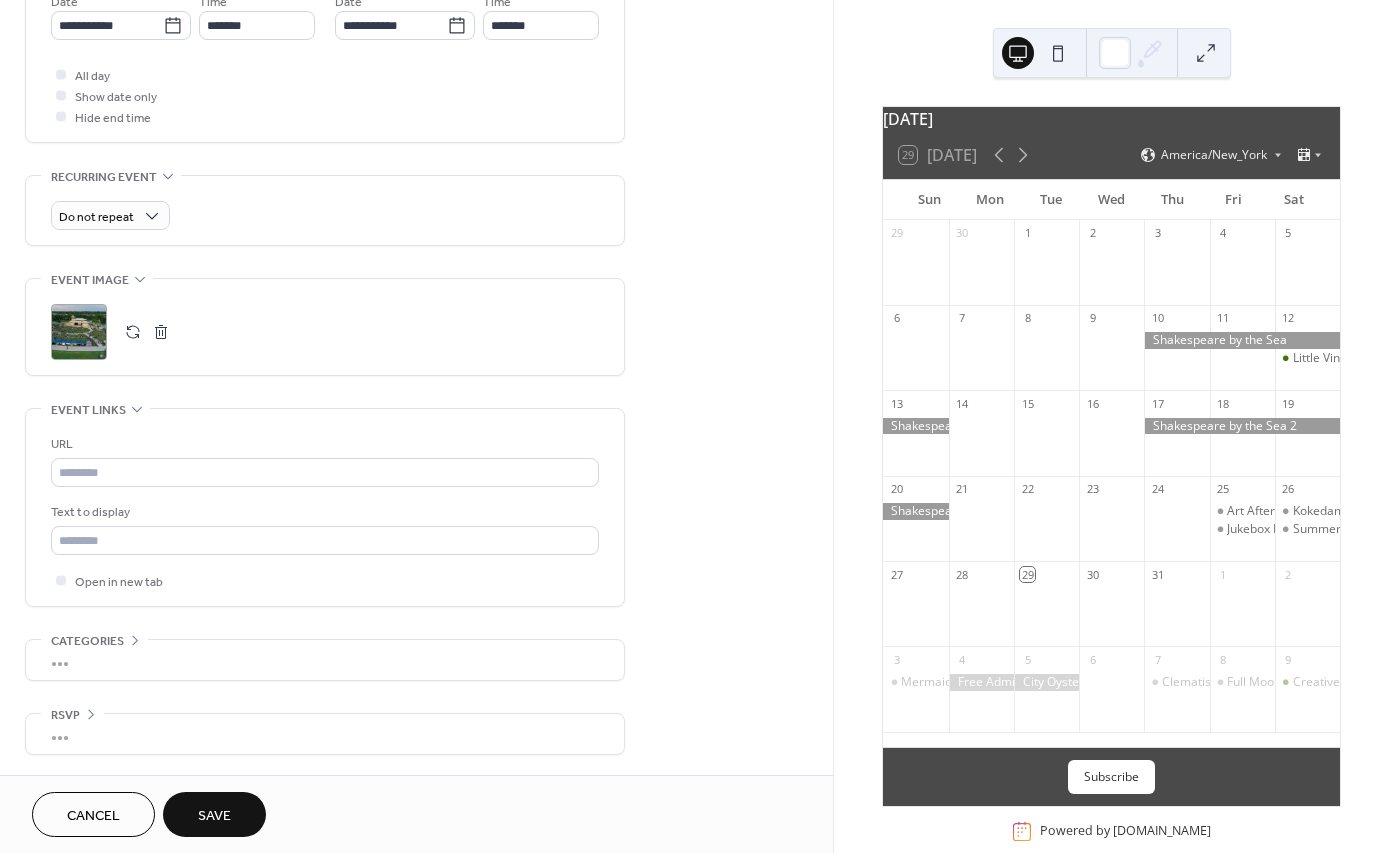 scroll, scrollTop: 721, scrollLeft: 0, axis: vertical 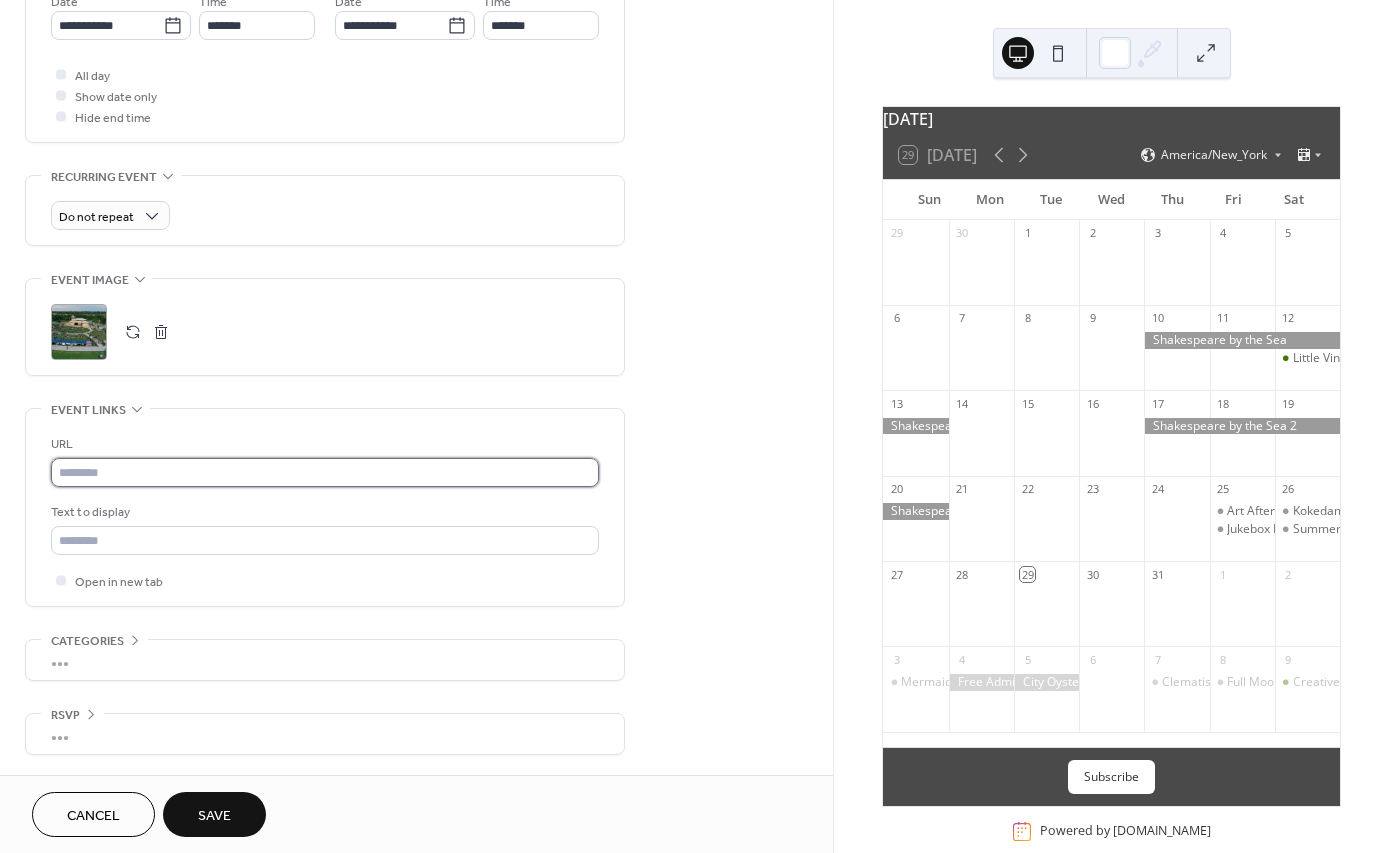 click at bounding box center [325, 472] 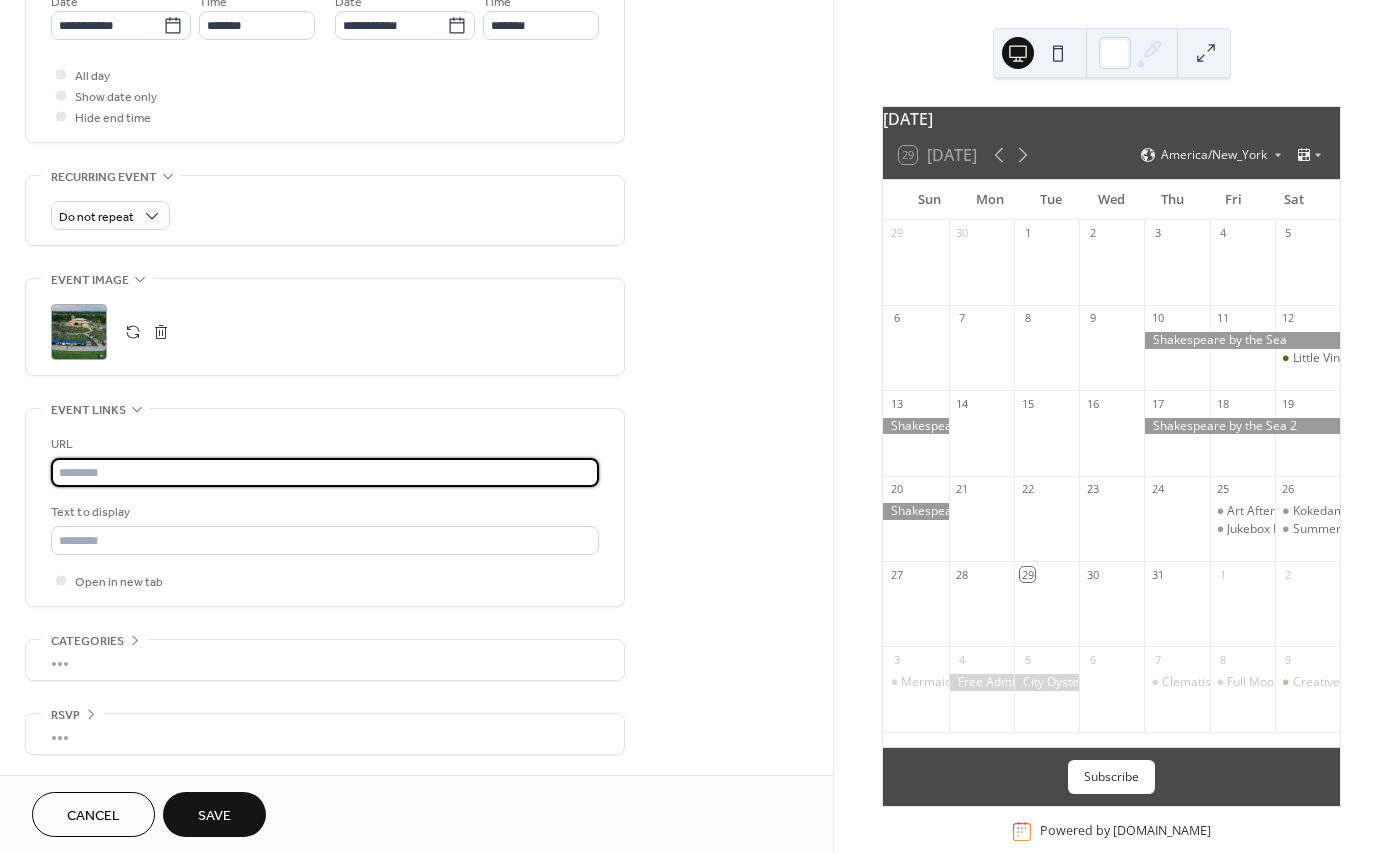paste on "**********" 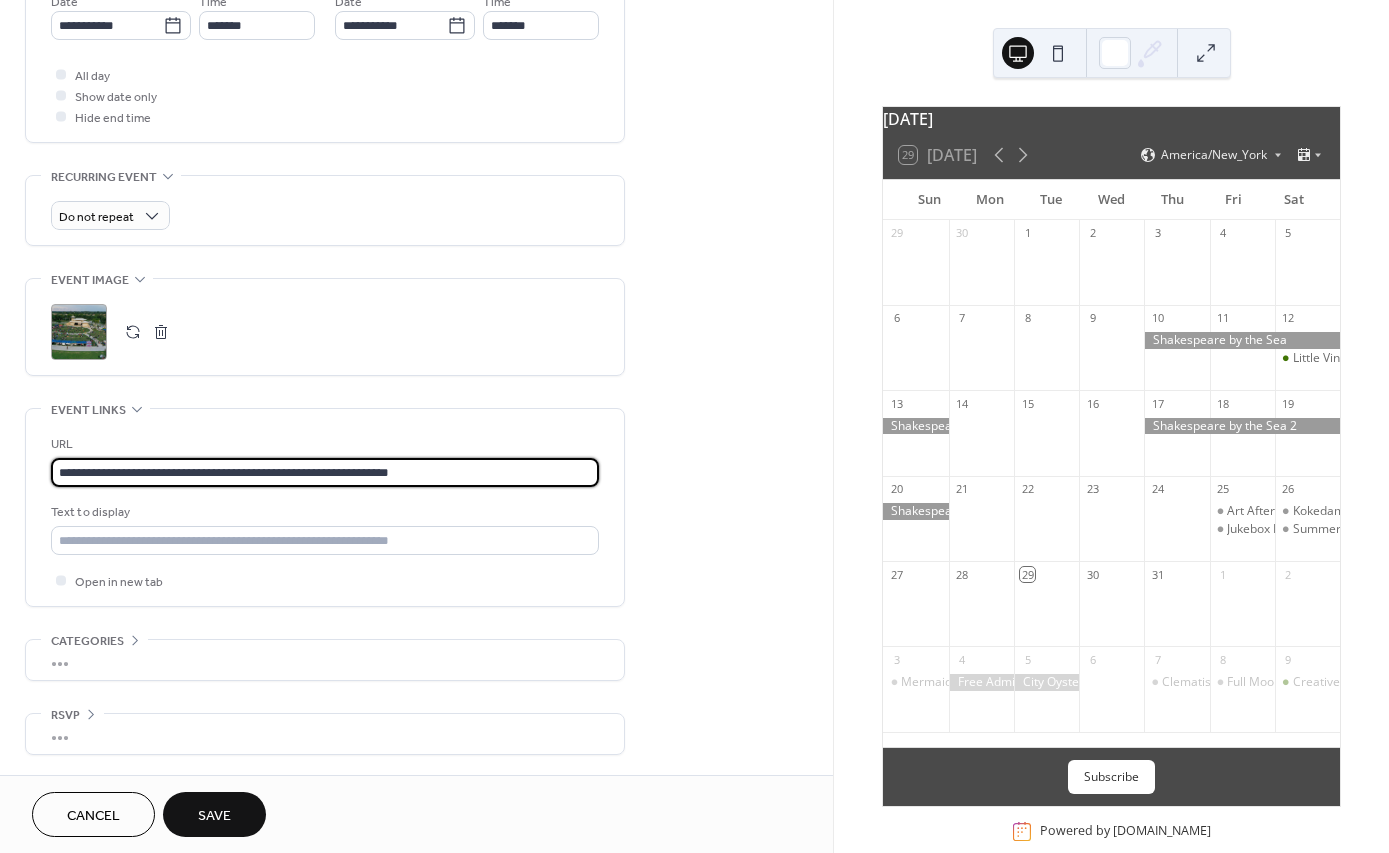 type on "**********" 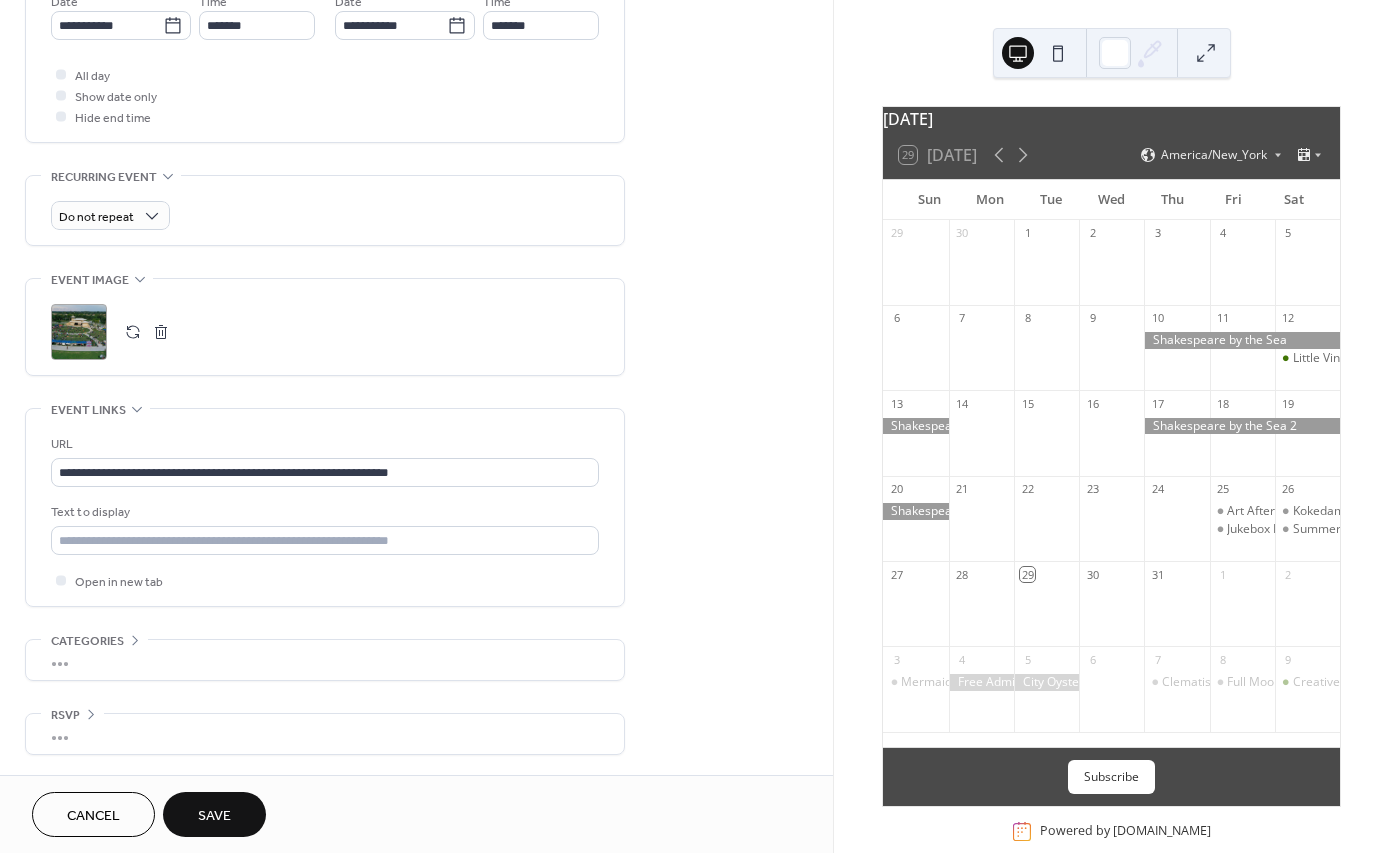 click on "Save" at bounding box center [214, 814] 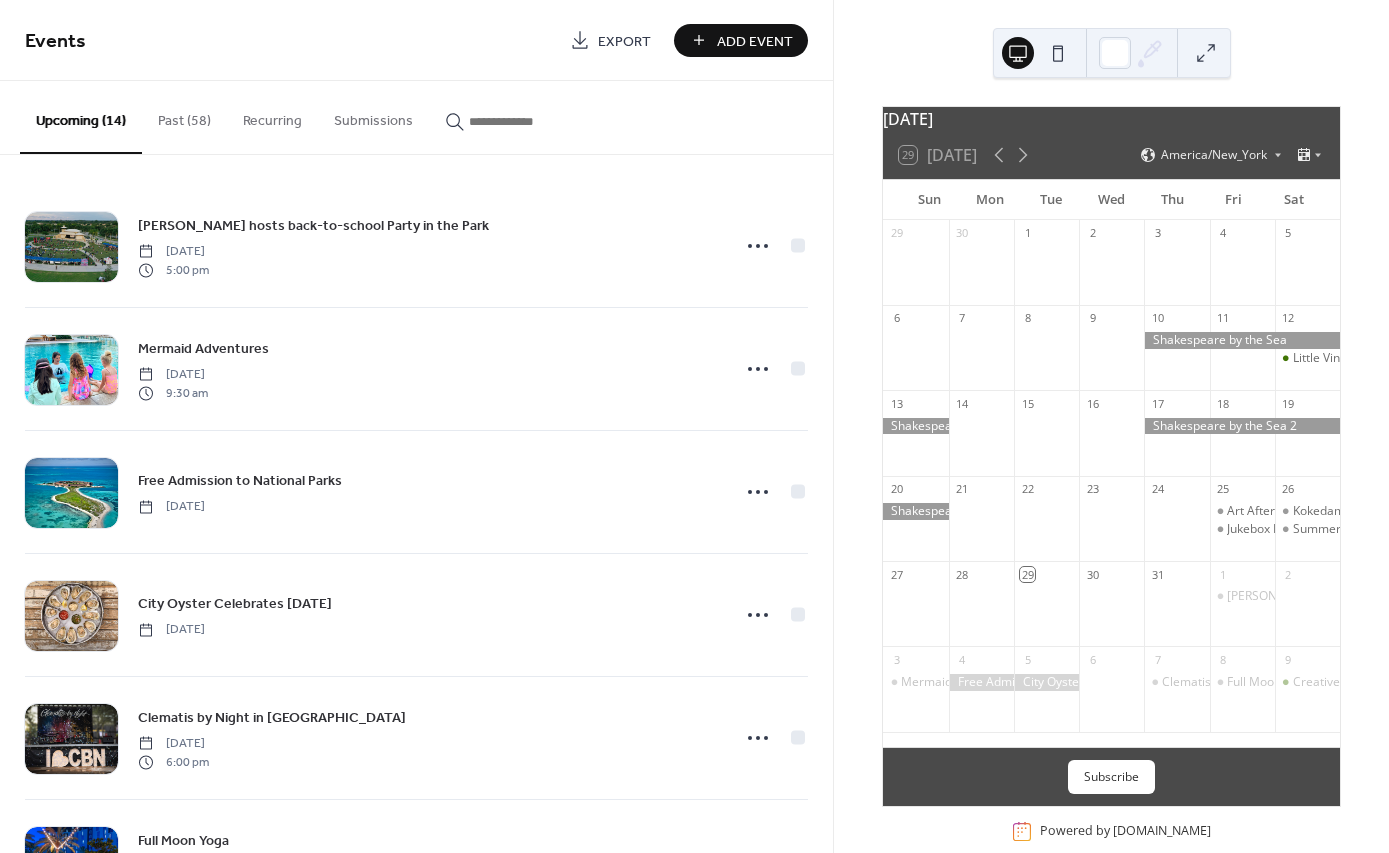 scroll, scrollTop: 0, scrollLeft: 0, axis: both 